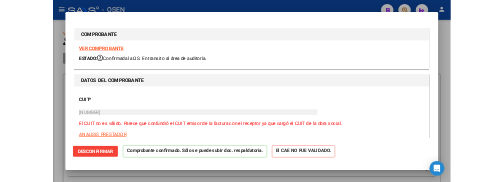 scroll, scrollTop: 0, scrollLeft: 0, axis: both 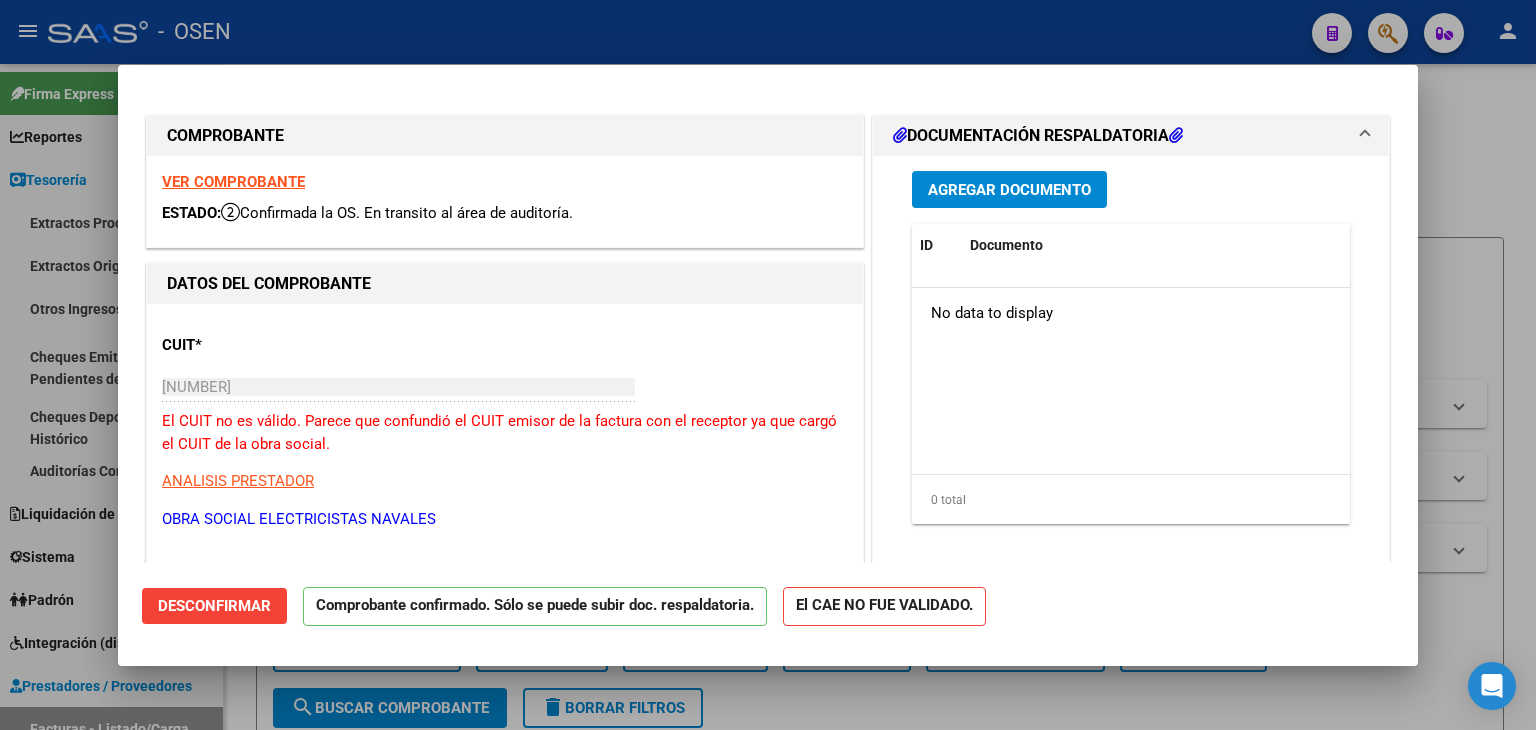 click at bounding box center (768, 365) 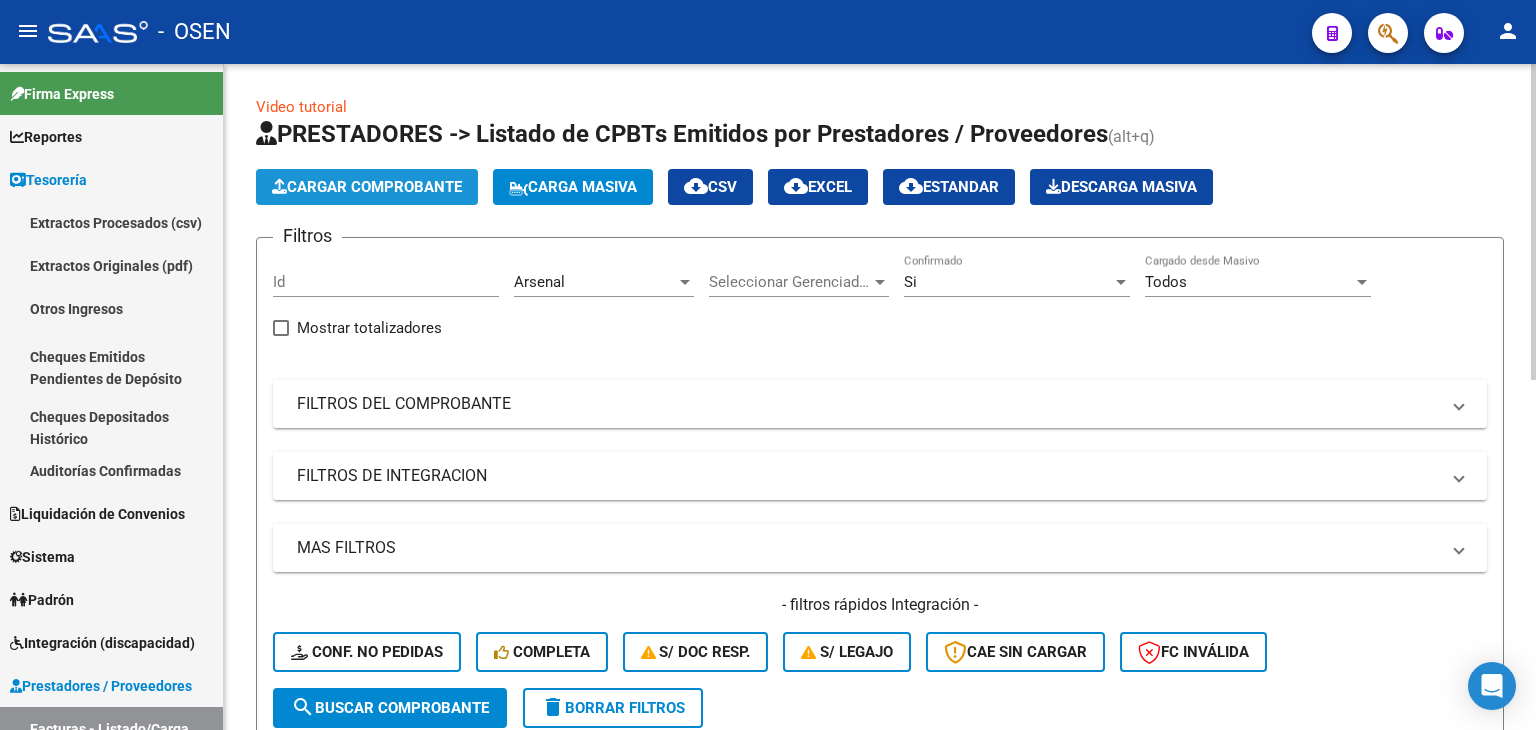 click on "Cargar Comprobante" 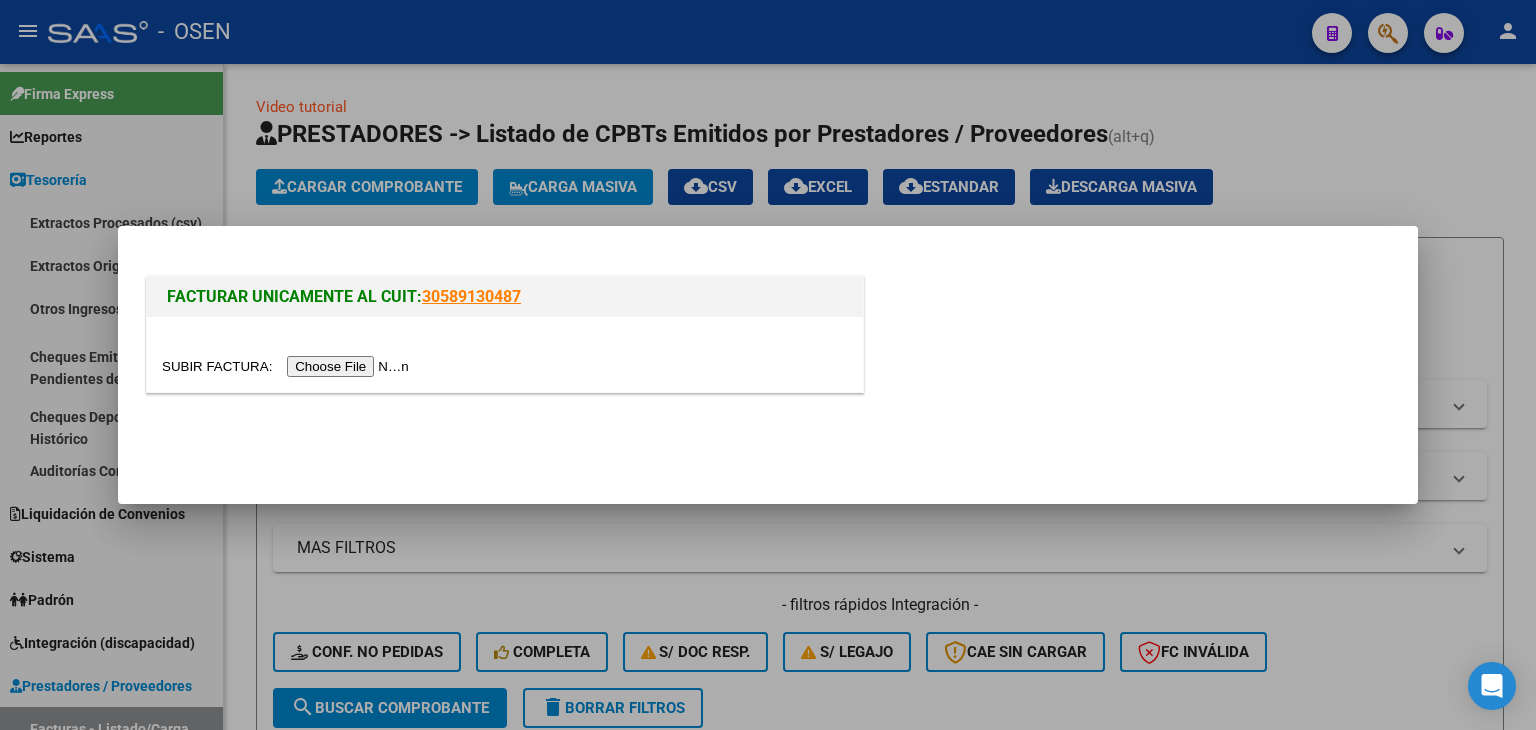 click at bounding box center (288, 366) 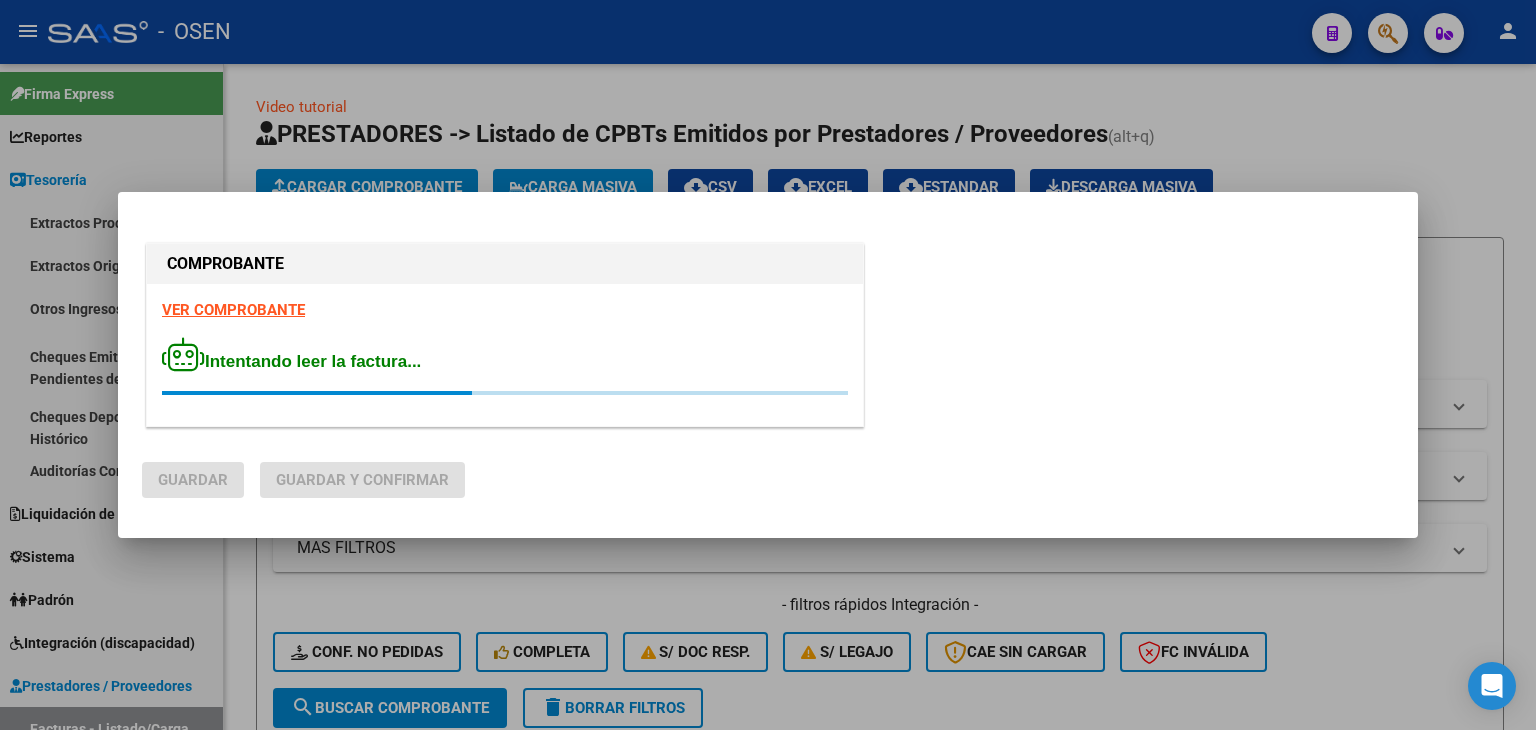 click on "VER COMPROBANTE" at bounding box center [233, 310] 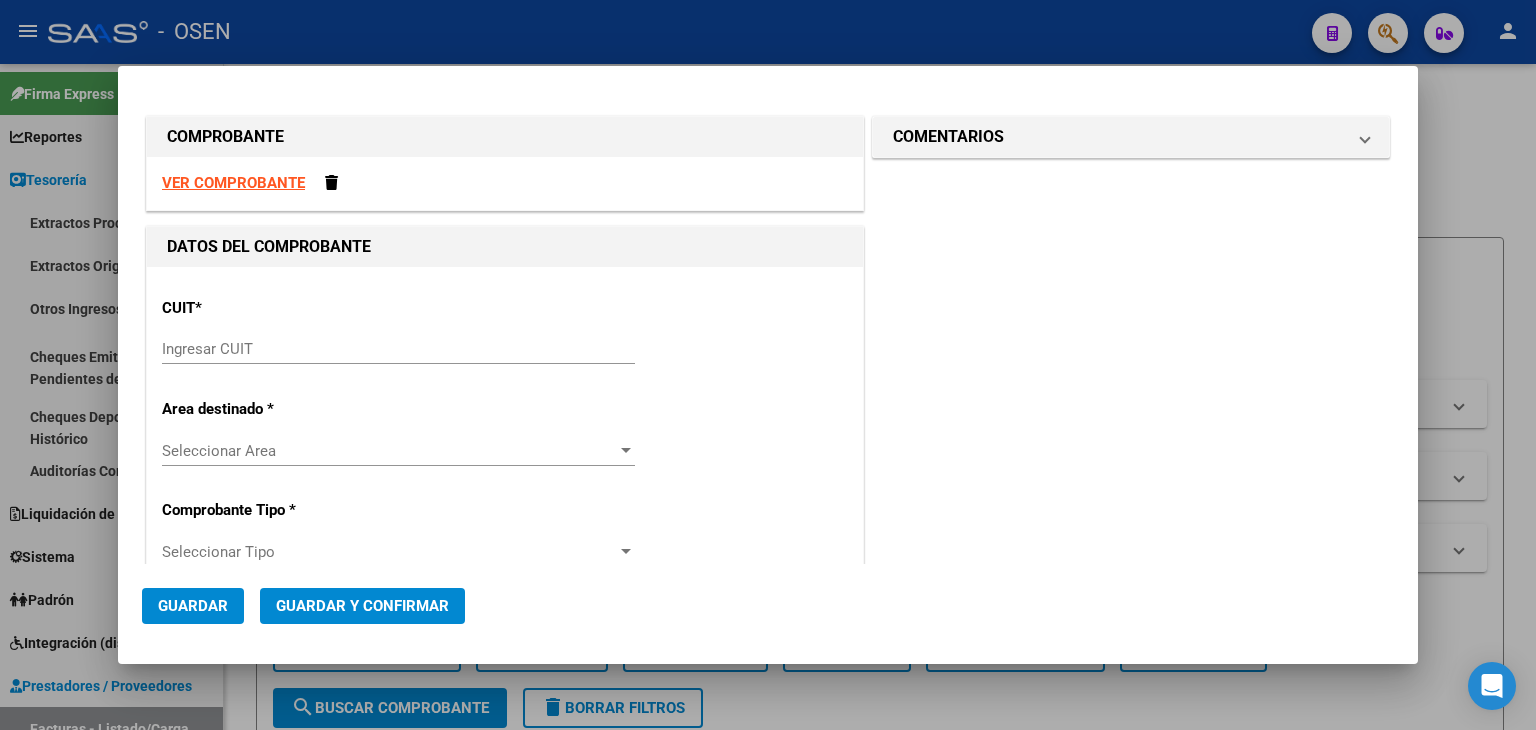 click on "Ingresar CUIT" at bounding box center (398, 349) 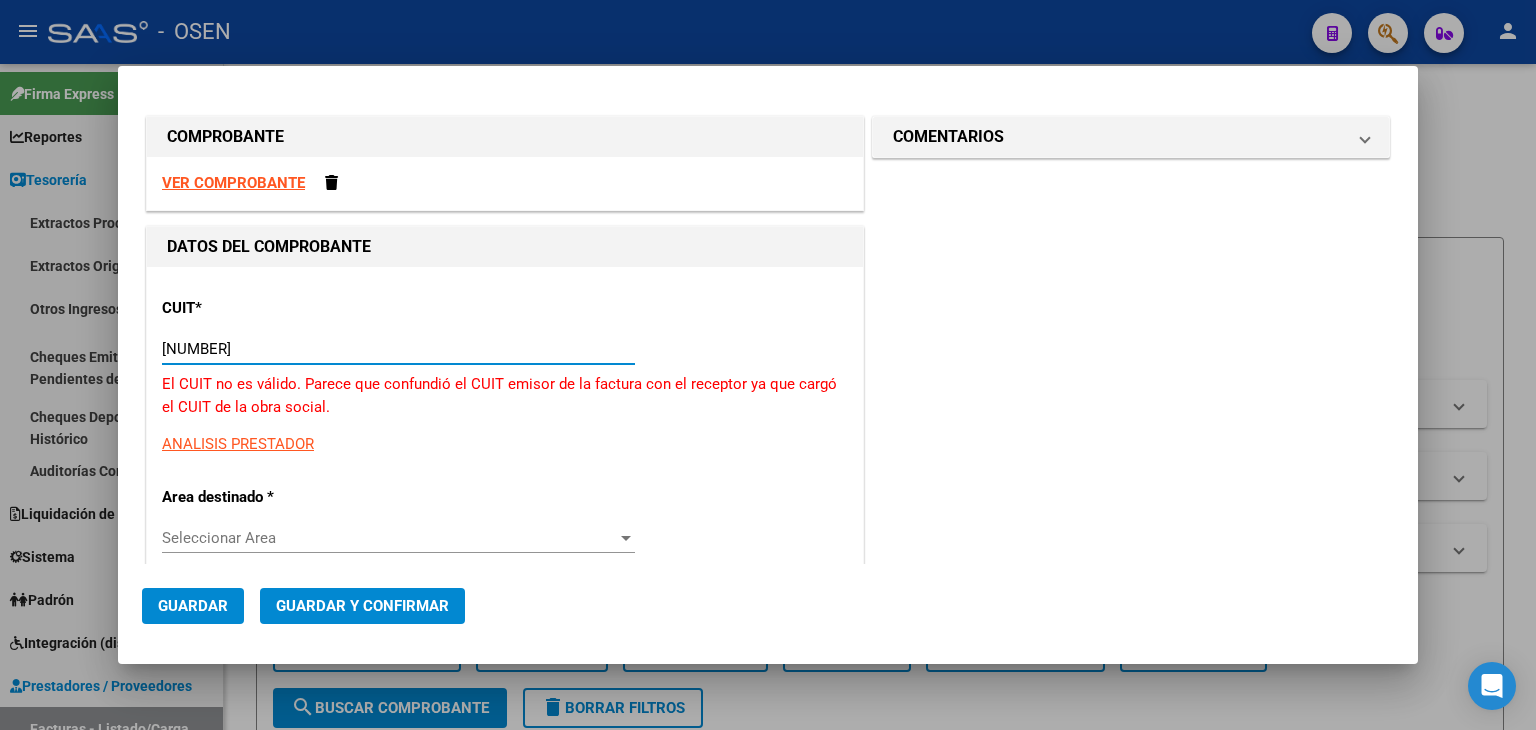 type on "30-58913048-7" 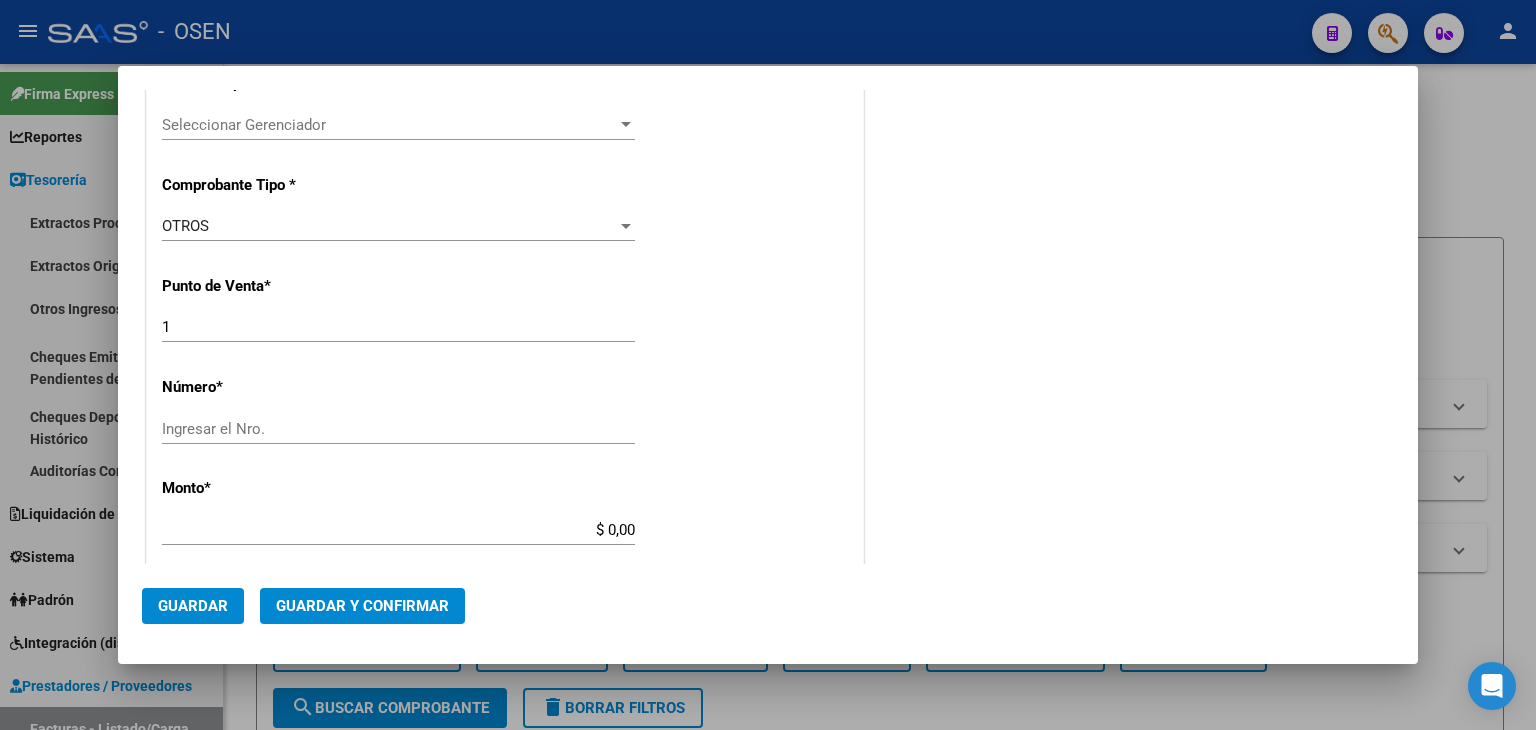 scroll, scrollTop: 666, scrollLeft: 0, axis: vertical 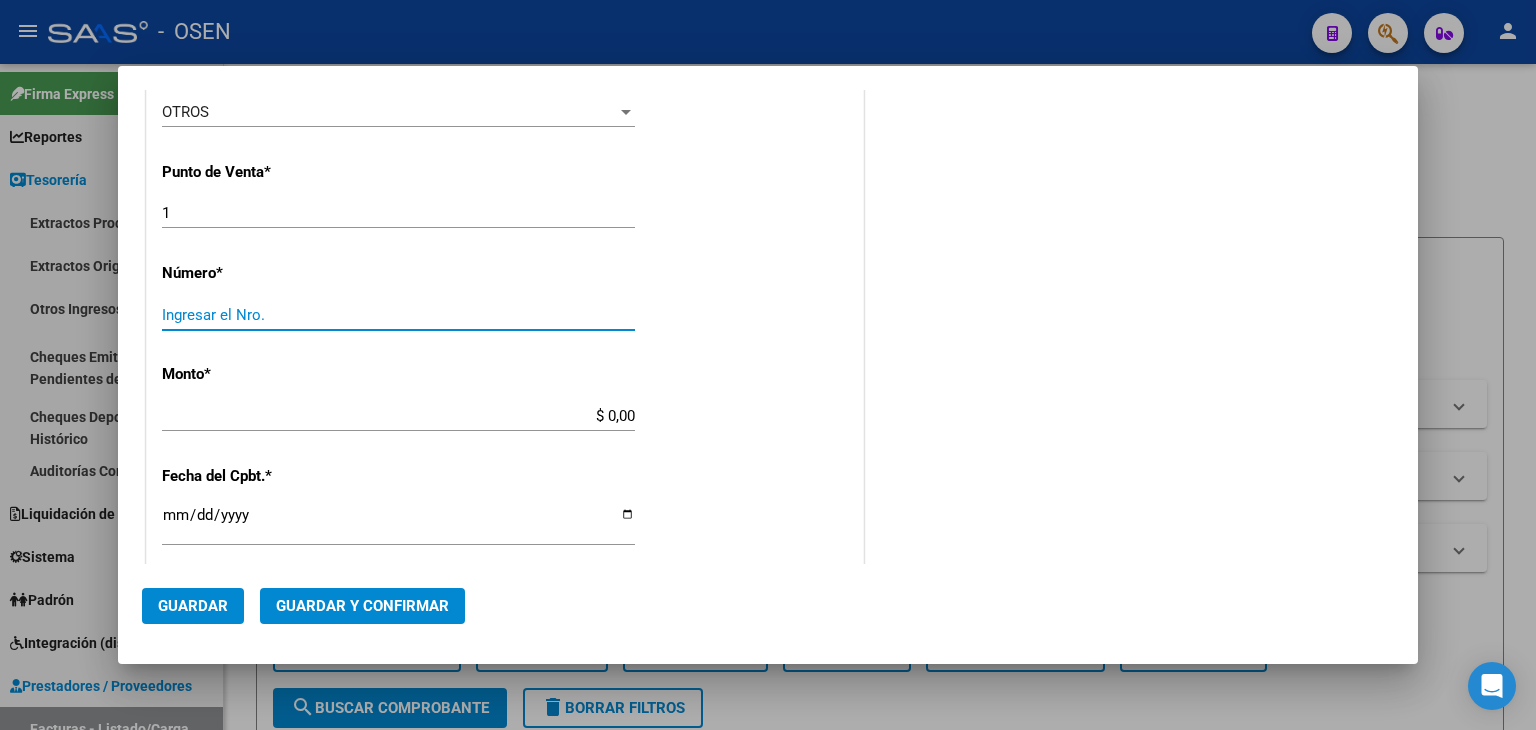 click on "Ingresar el Nro." at bounding box center (398, 315) 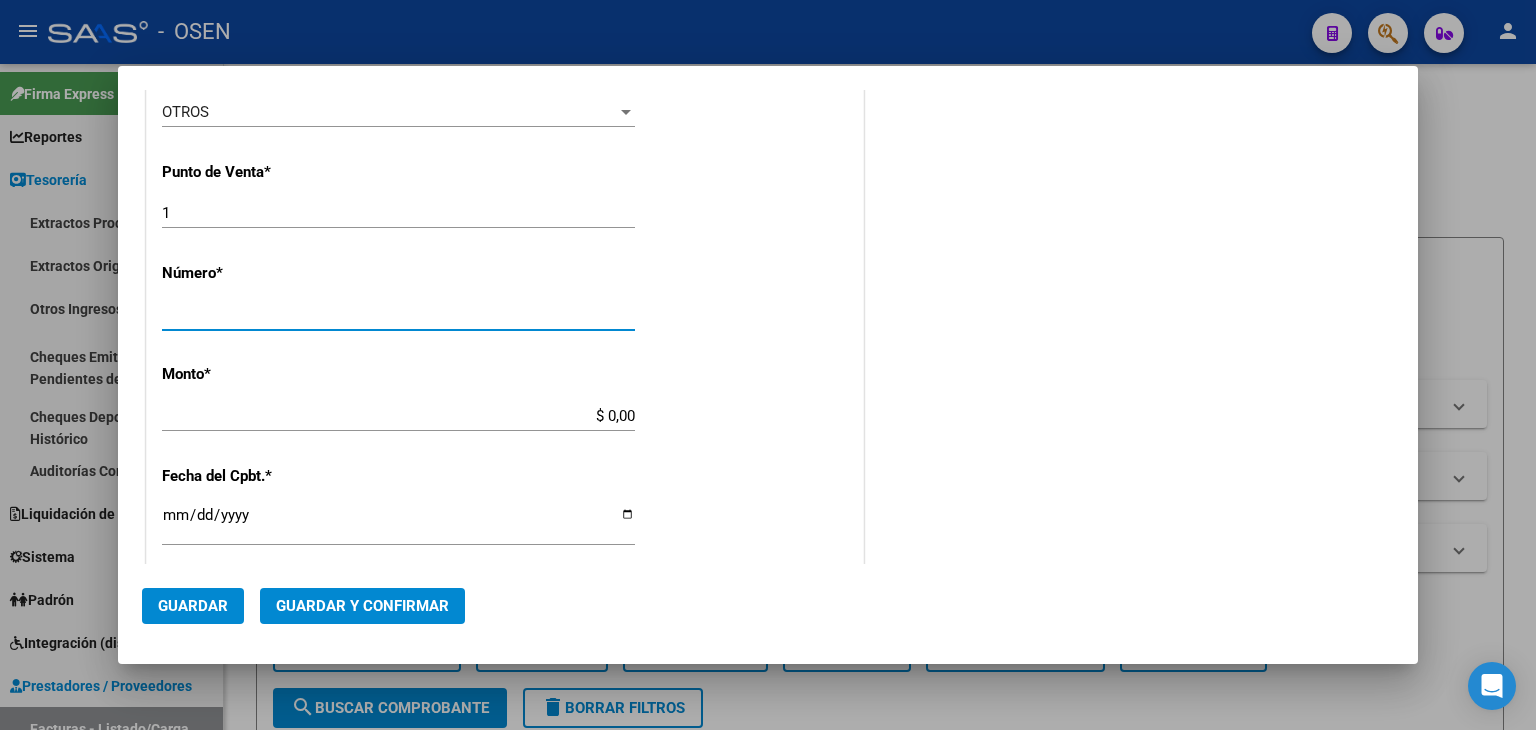 type on "0508252" 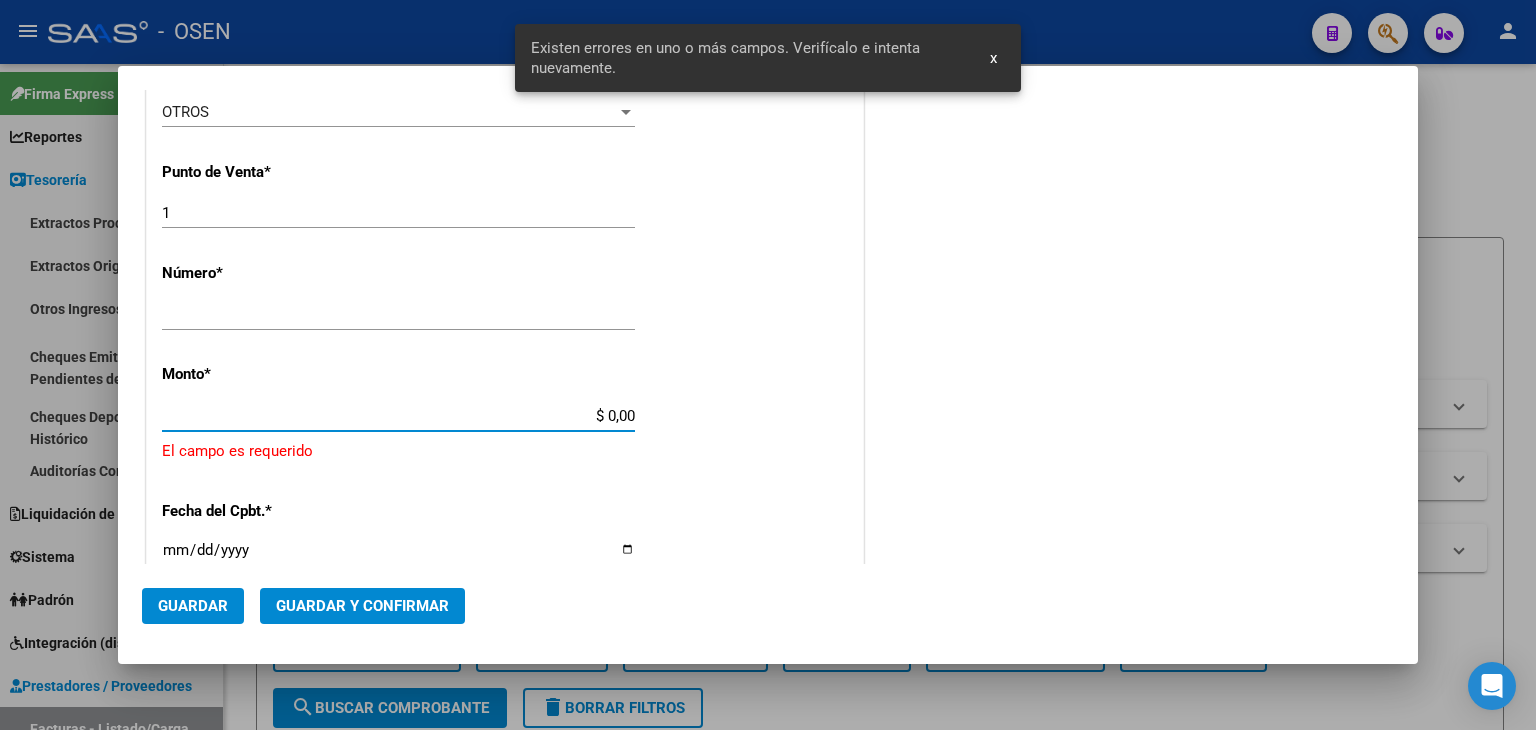 scroll, scrollTop: 744, scrollLeft: 0, axis: vertical 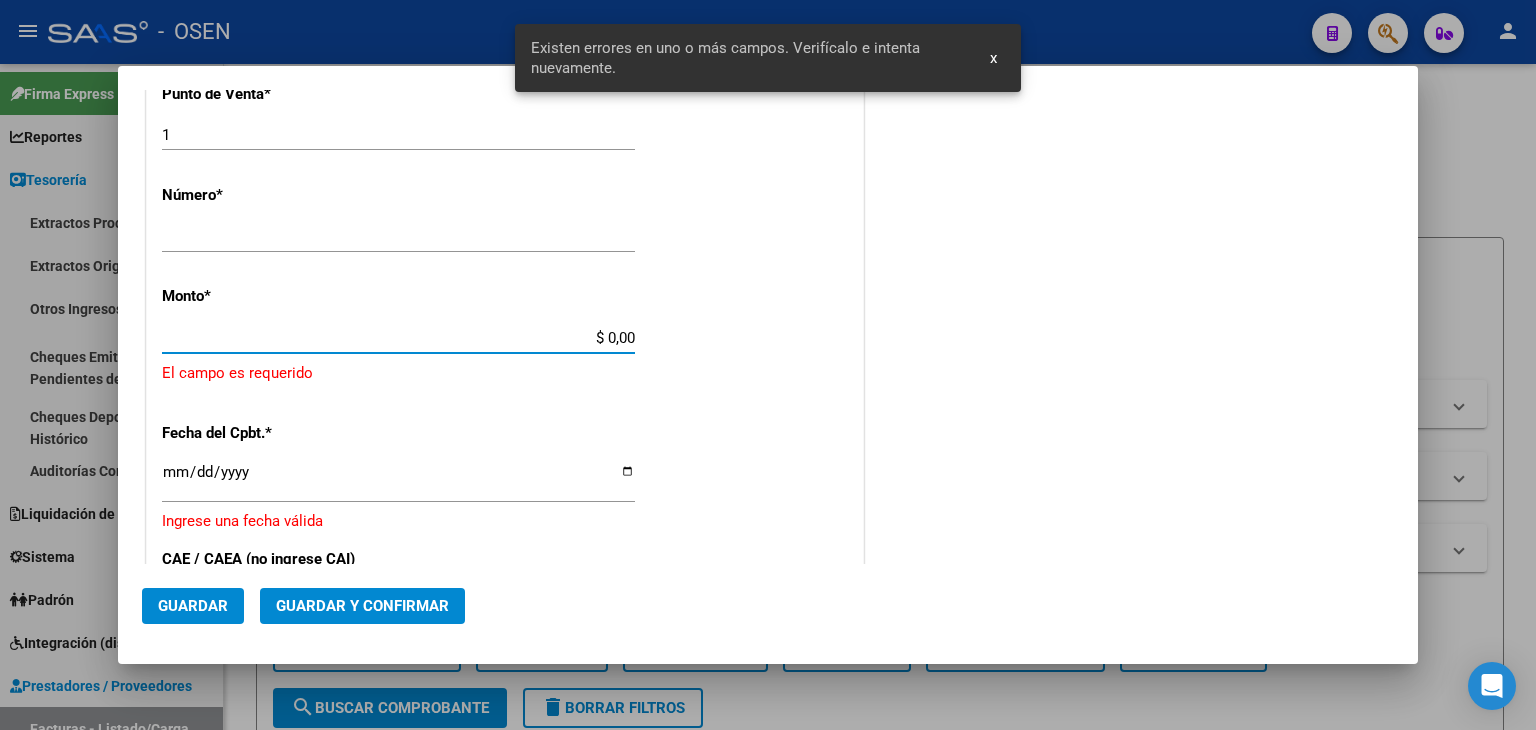 paste on "21.061.178" 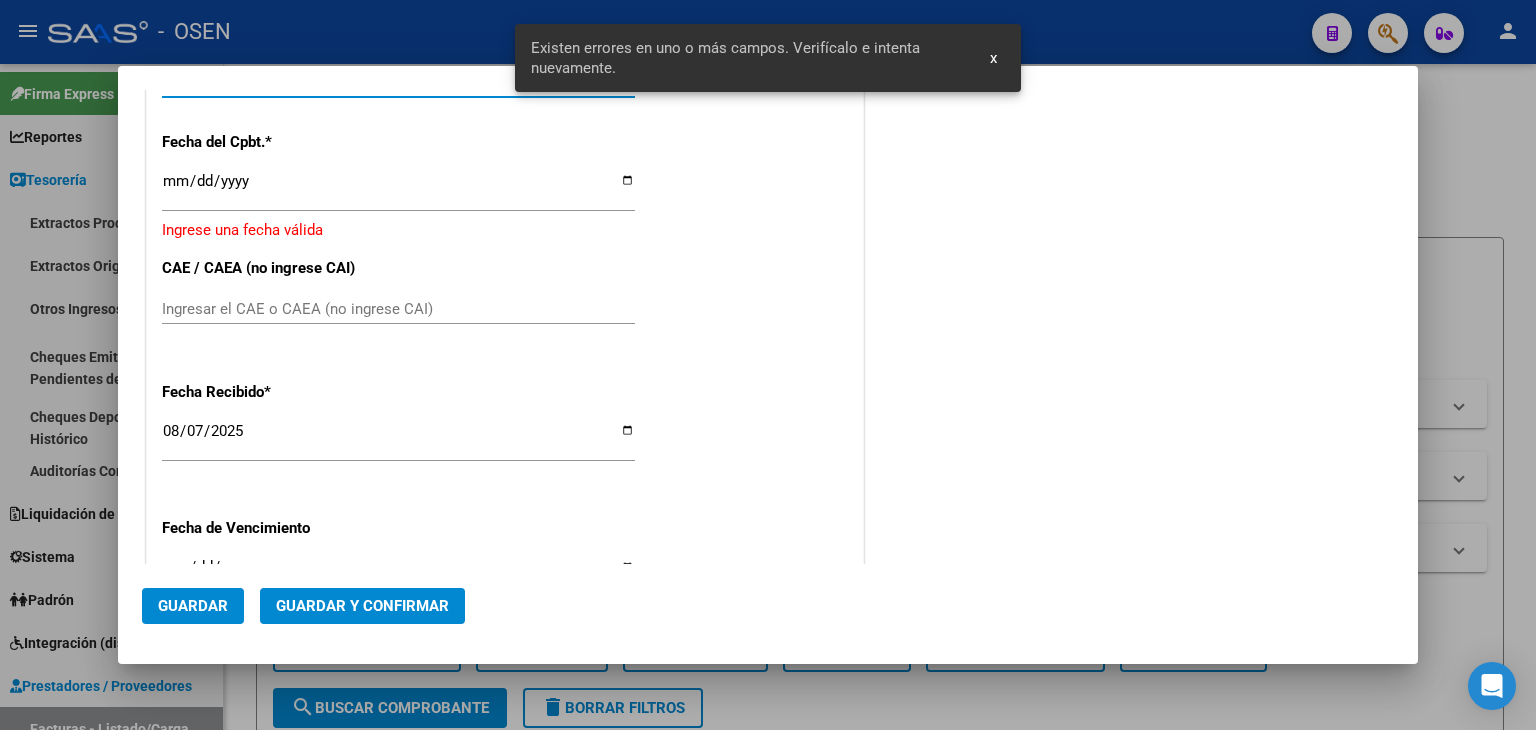 scroll, scrollTop: 666, scrollLeft: 0, axis: vertical 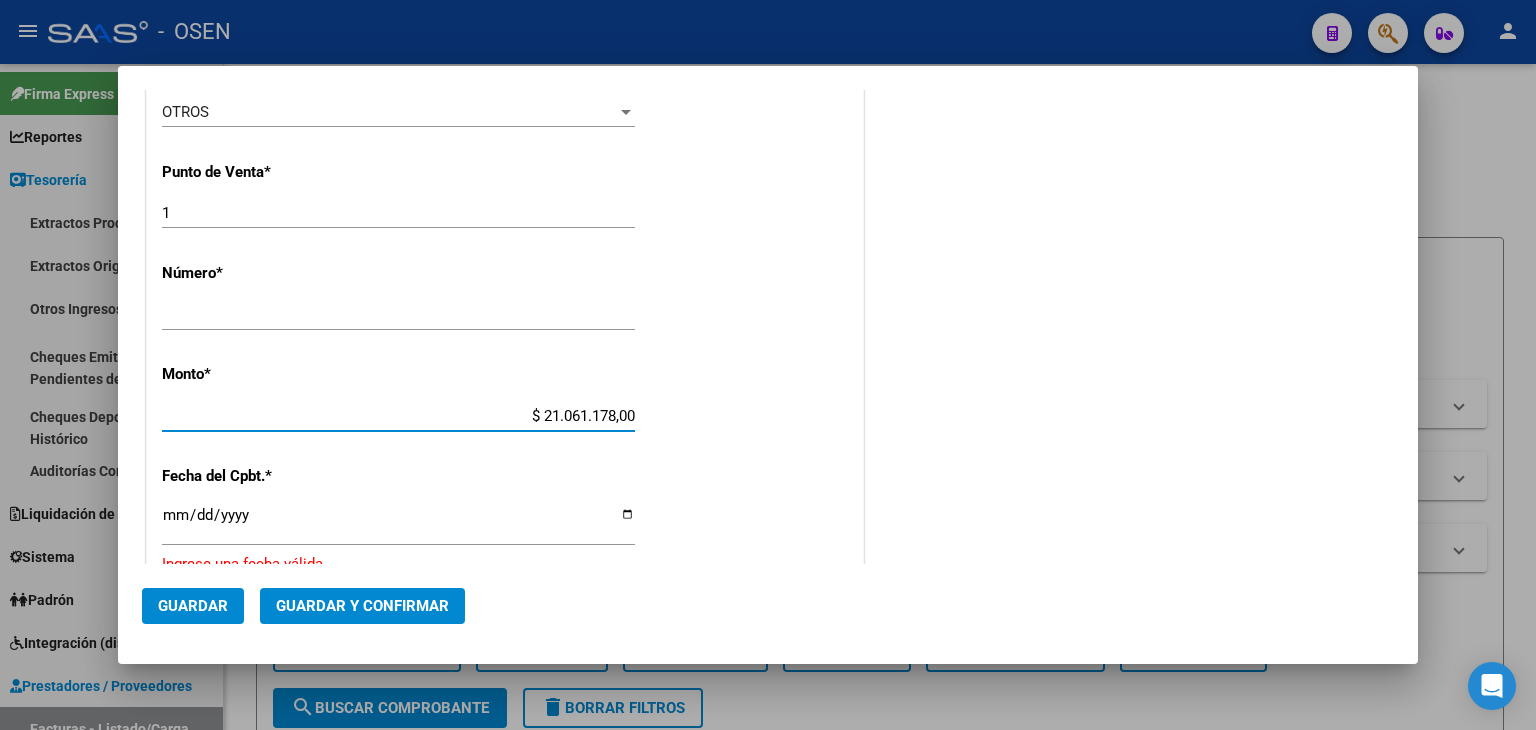 type on "$ 21.061.178,00" 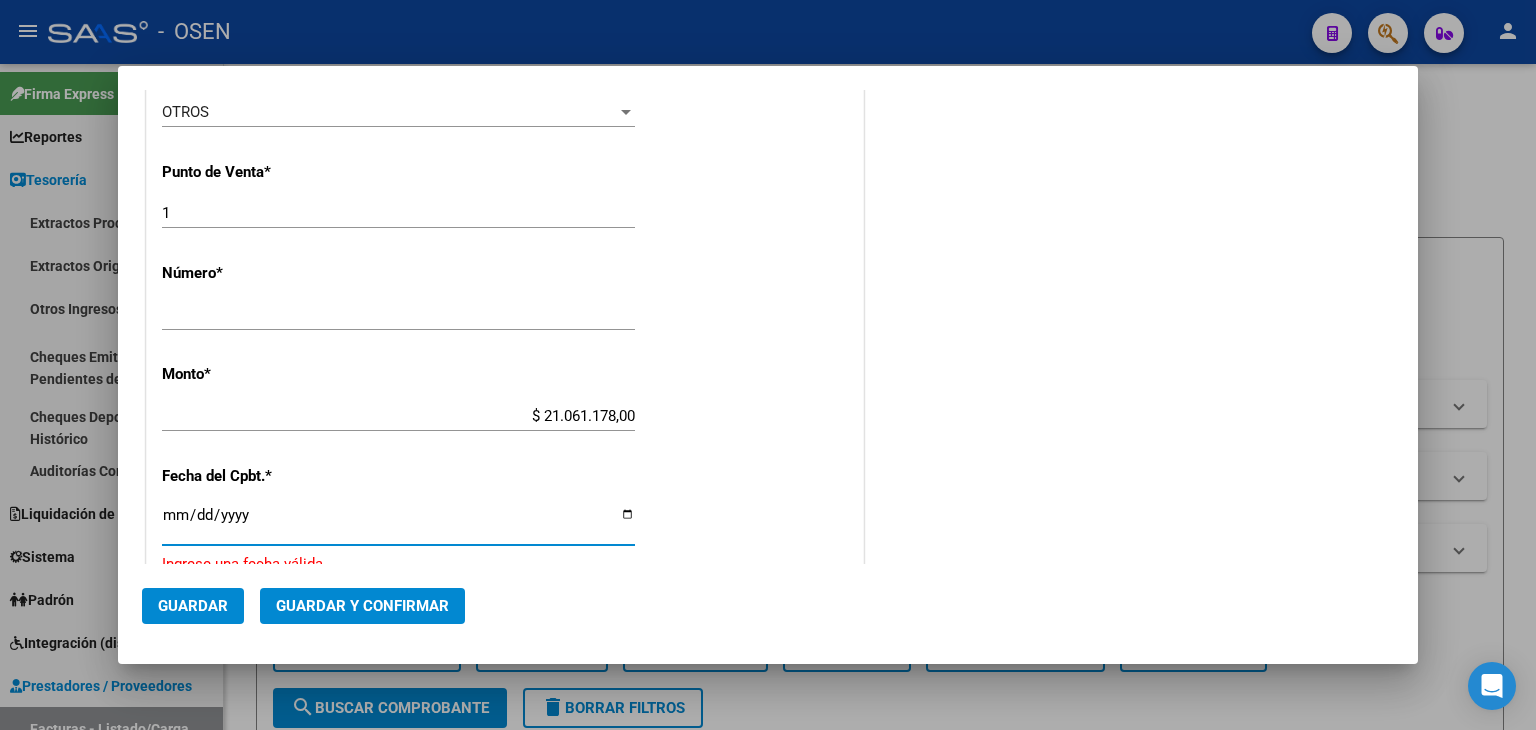 click on "Ingresar la fecha" at bounding box center [398, 523] 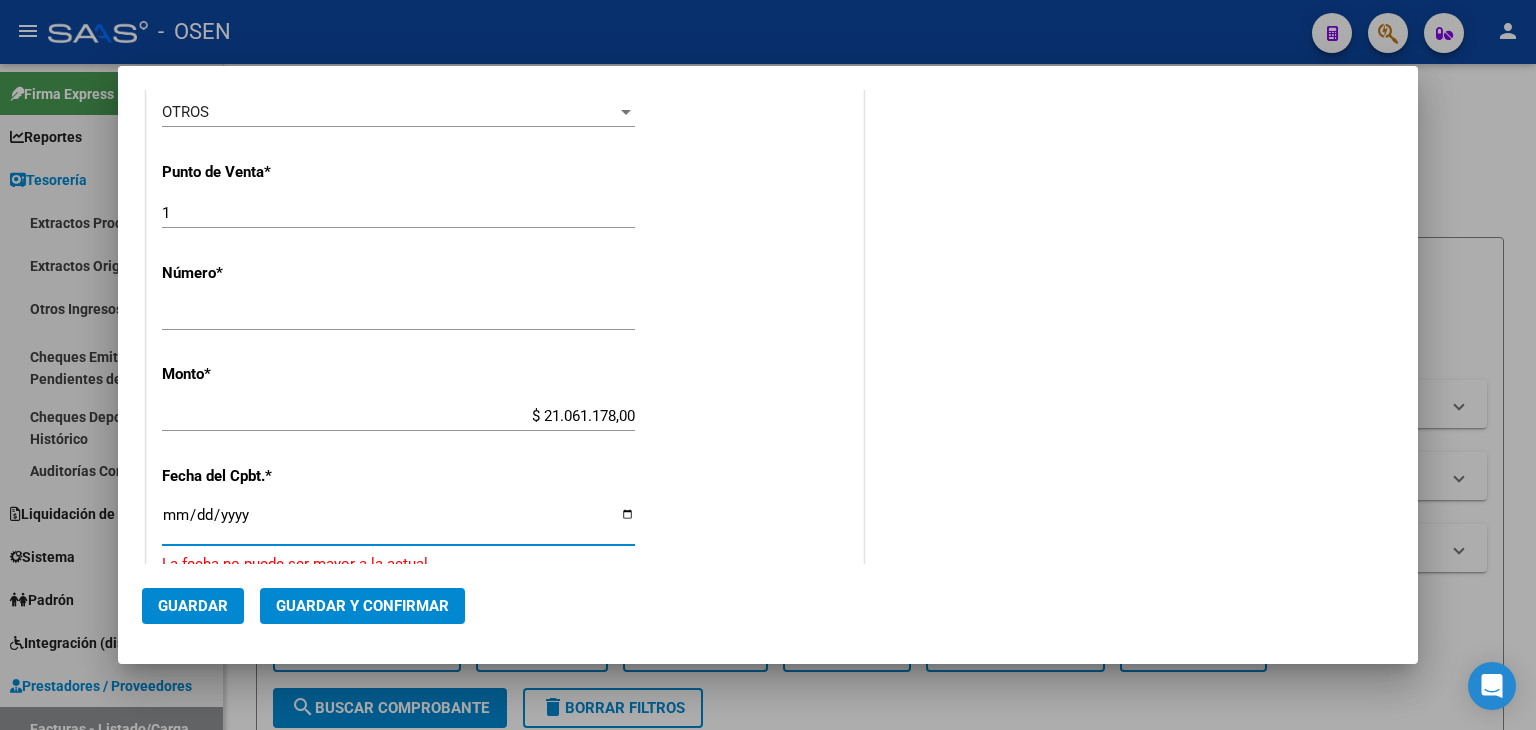 type on "2025-08-05" 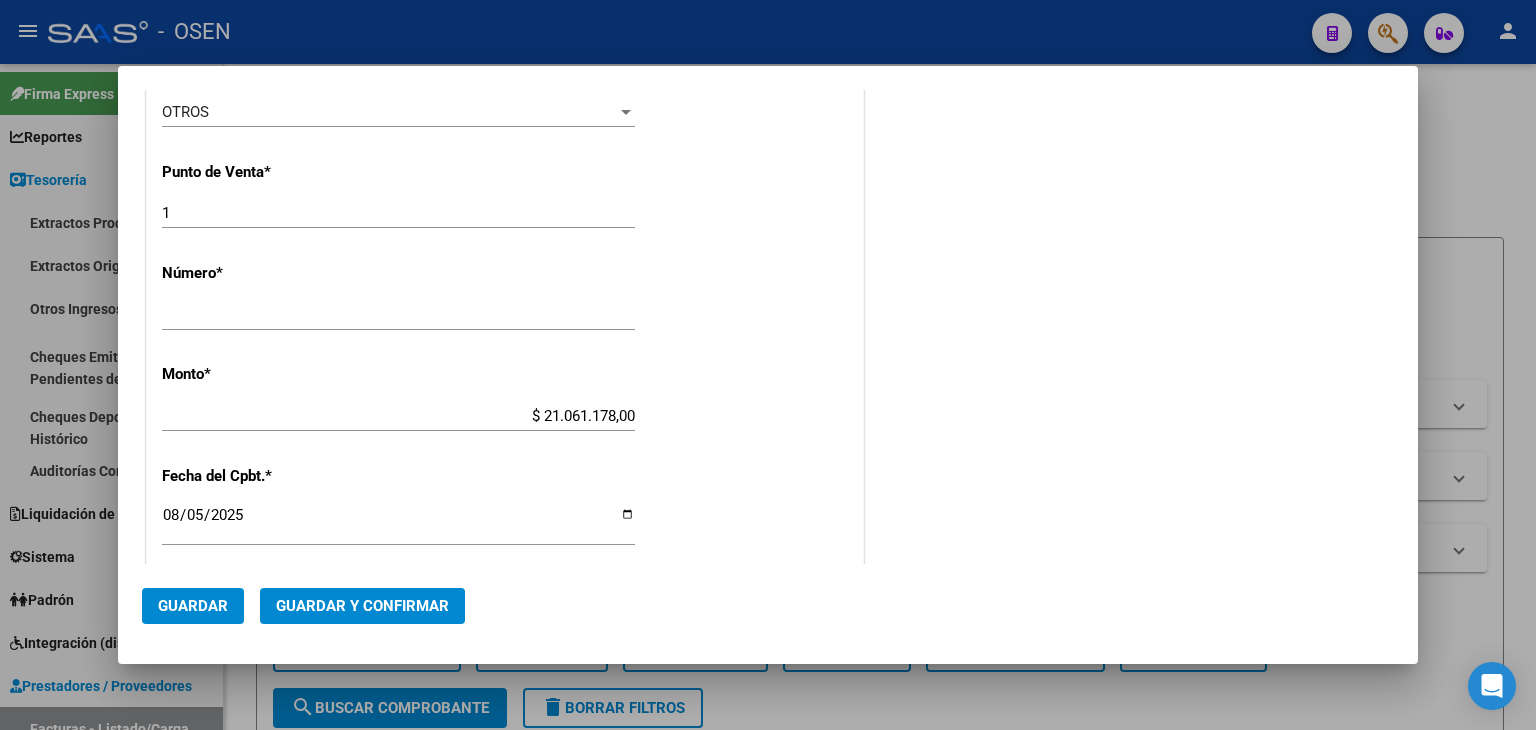 click on "Guardar Guardar y Confirmar" 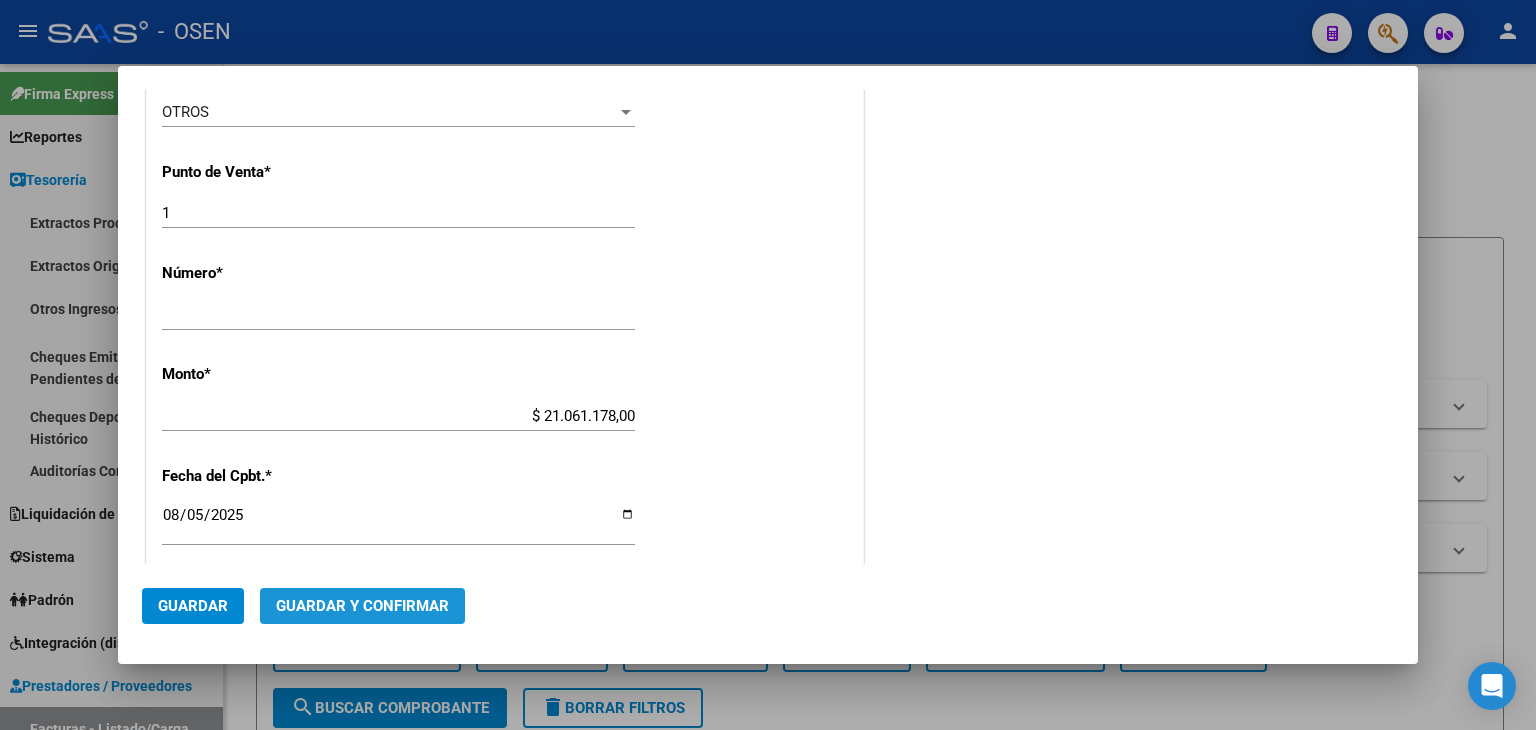 click on "Guardar y Confirmar" 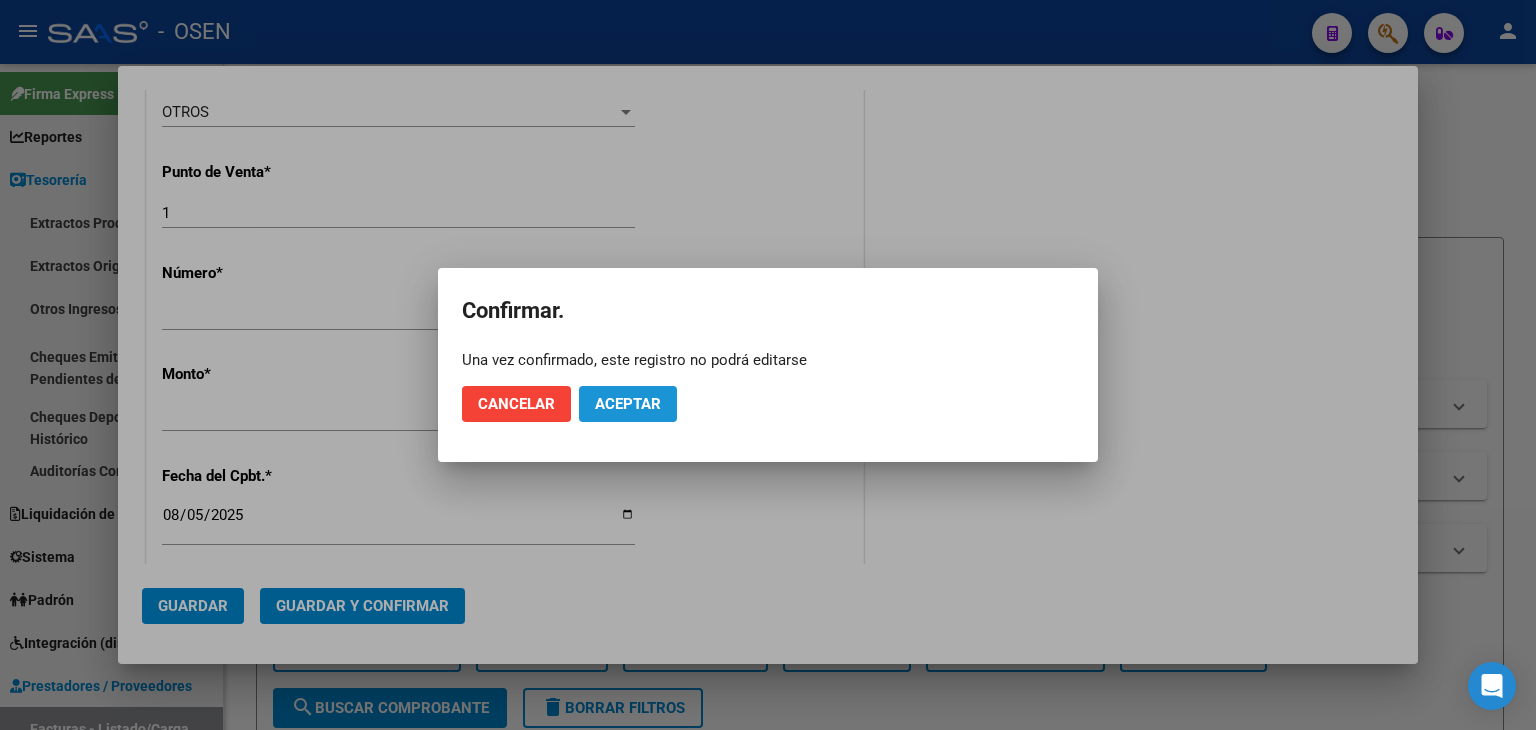 click on "Aceptar" 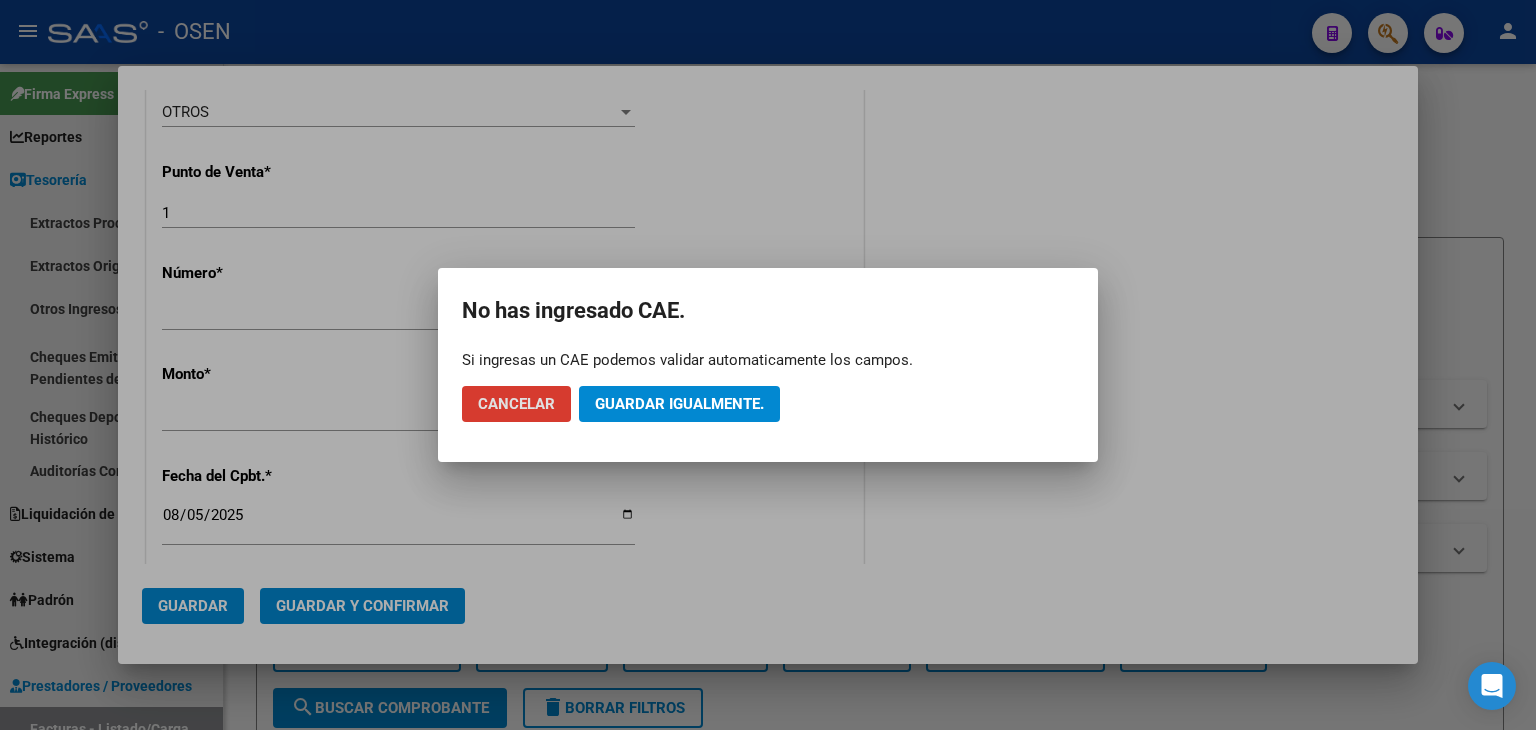 click on "Guardar igualmente." 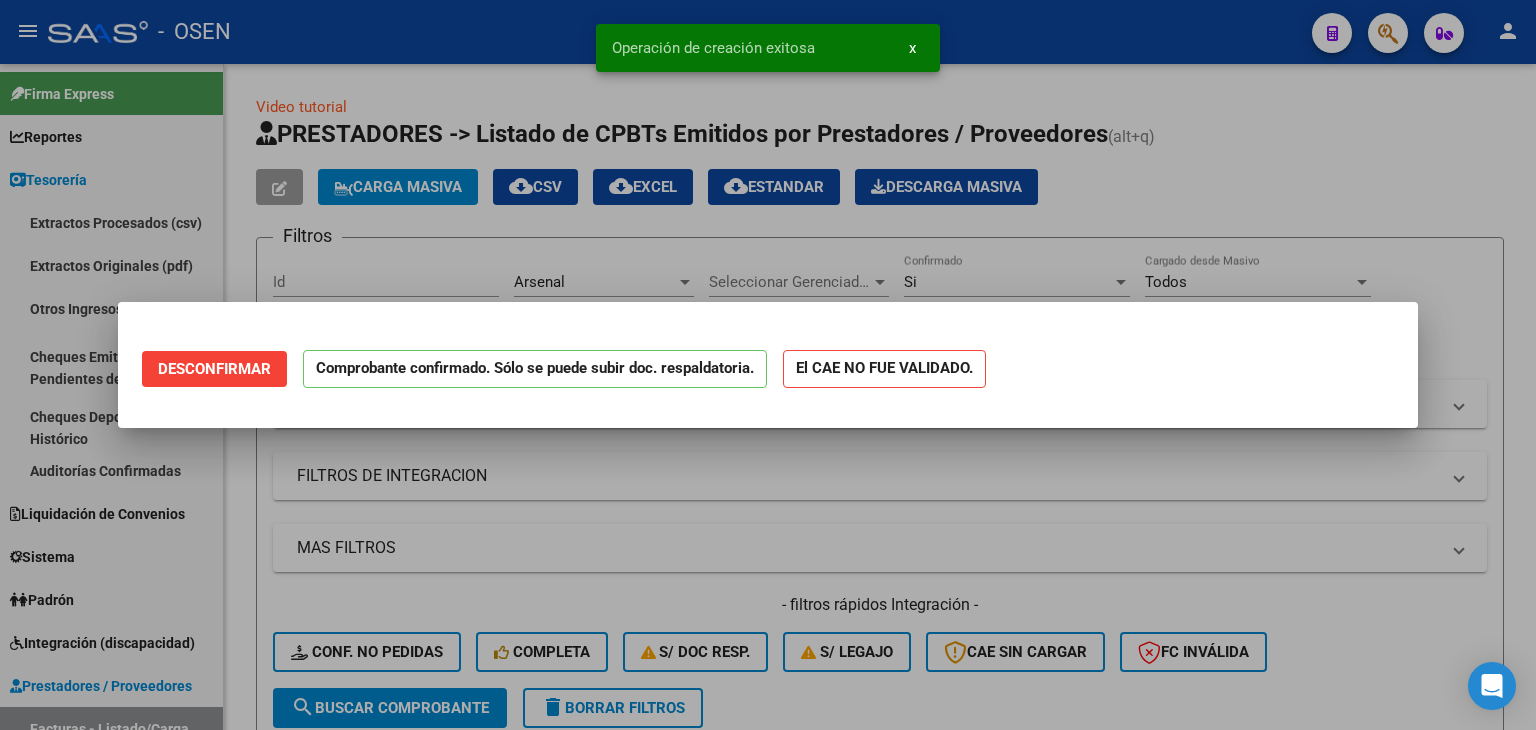 scroll, scrollTop: 0, scrollLeft: 0, axis: both 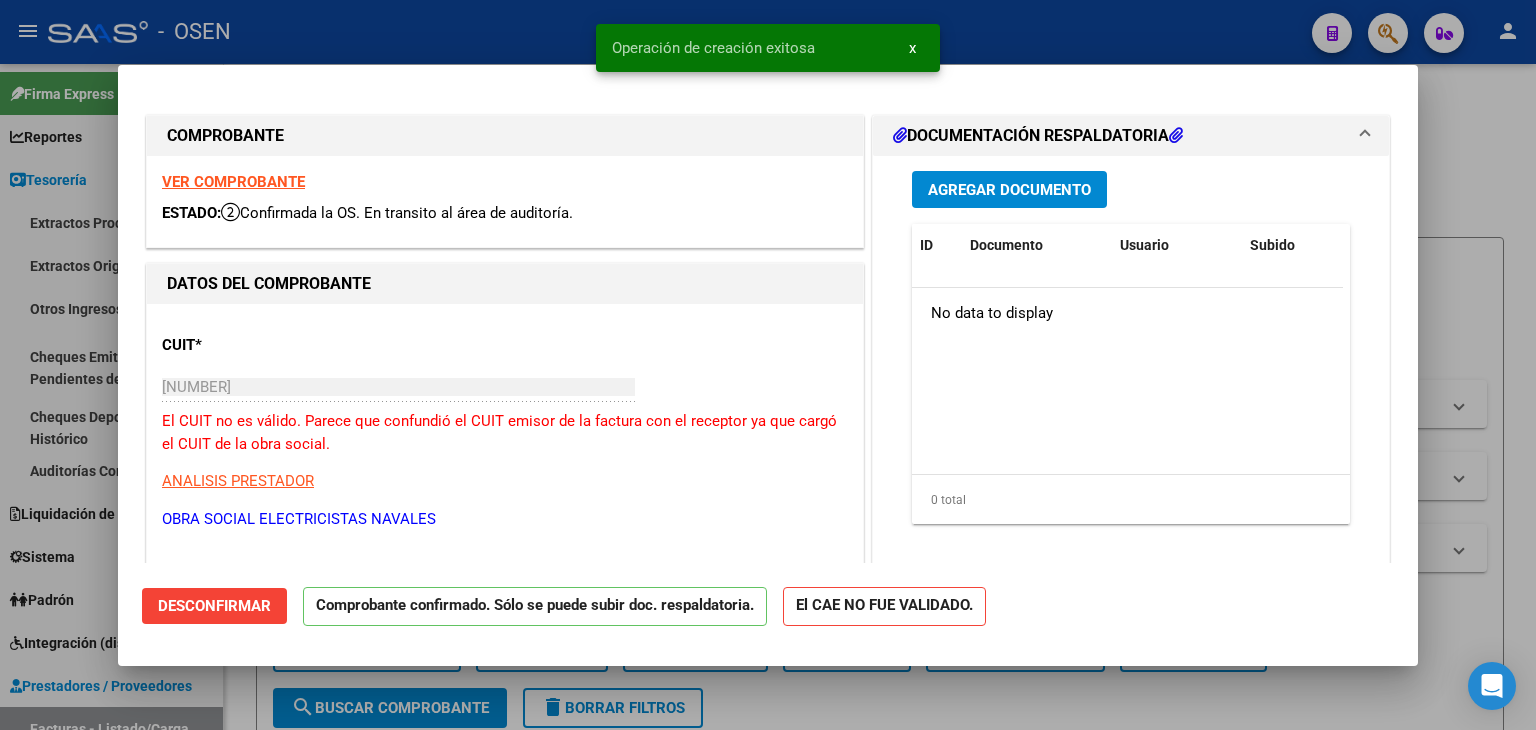 click at bounding box center [768, 365] 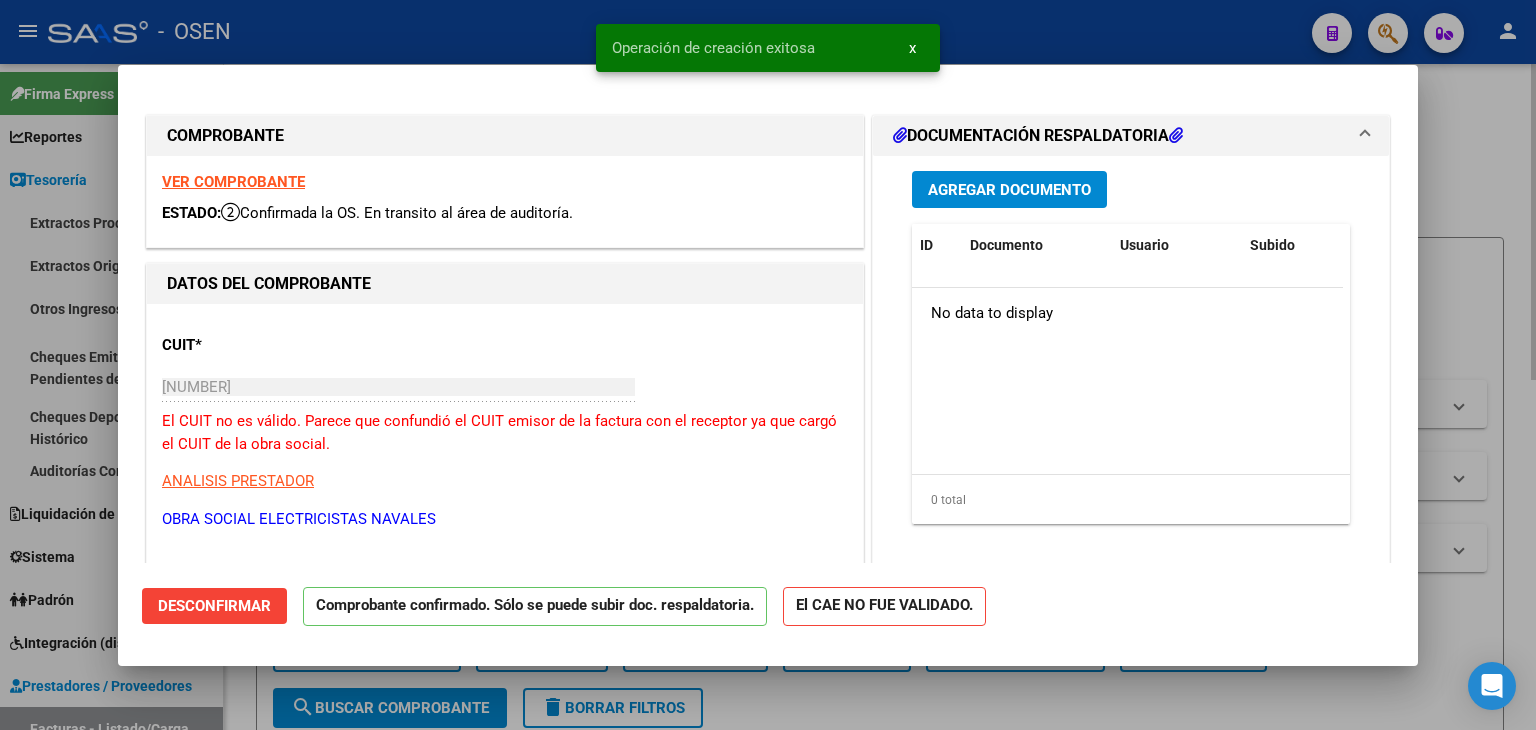 type 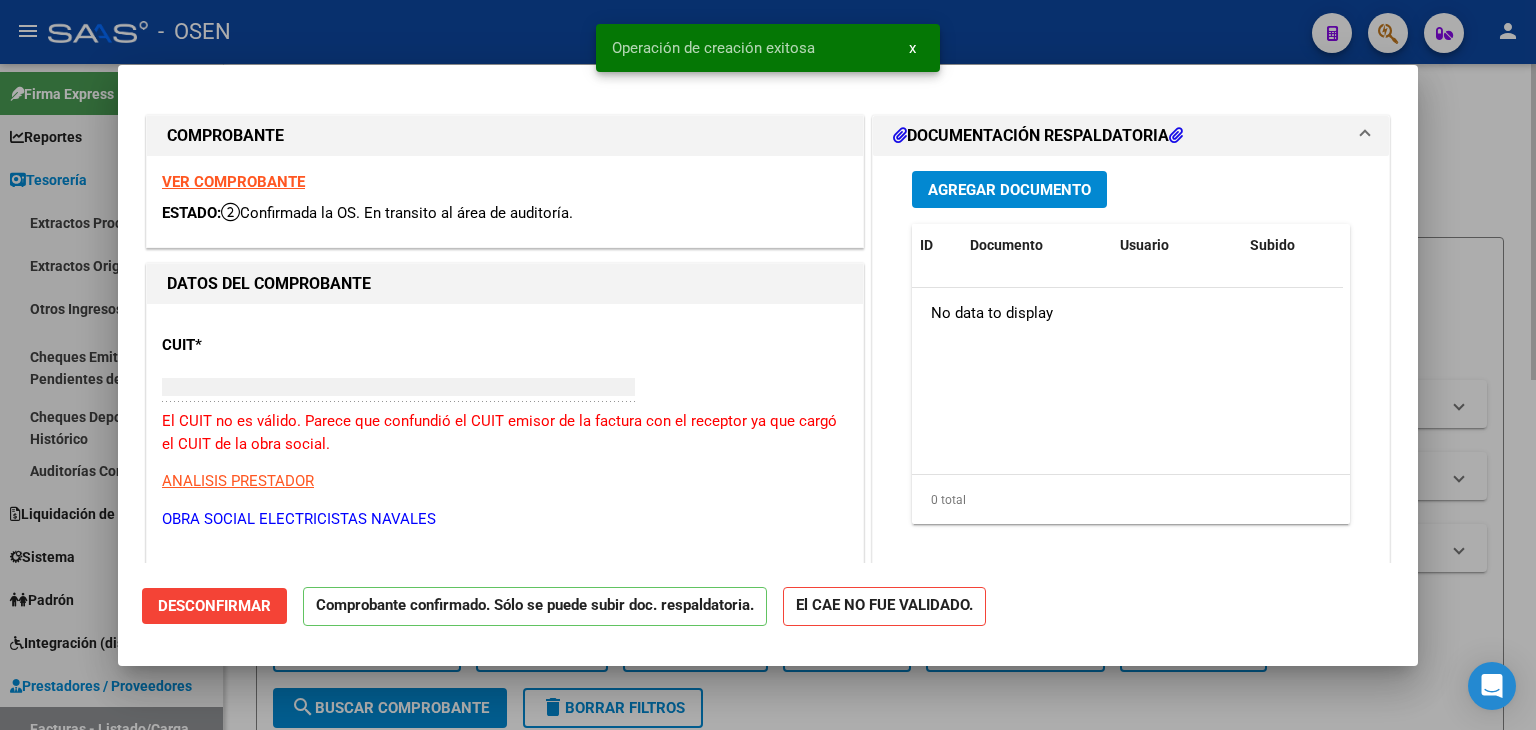 type 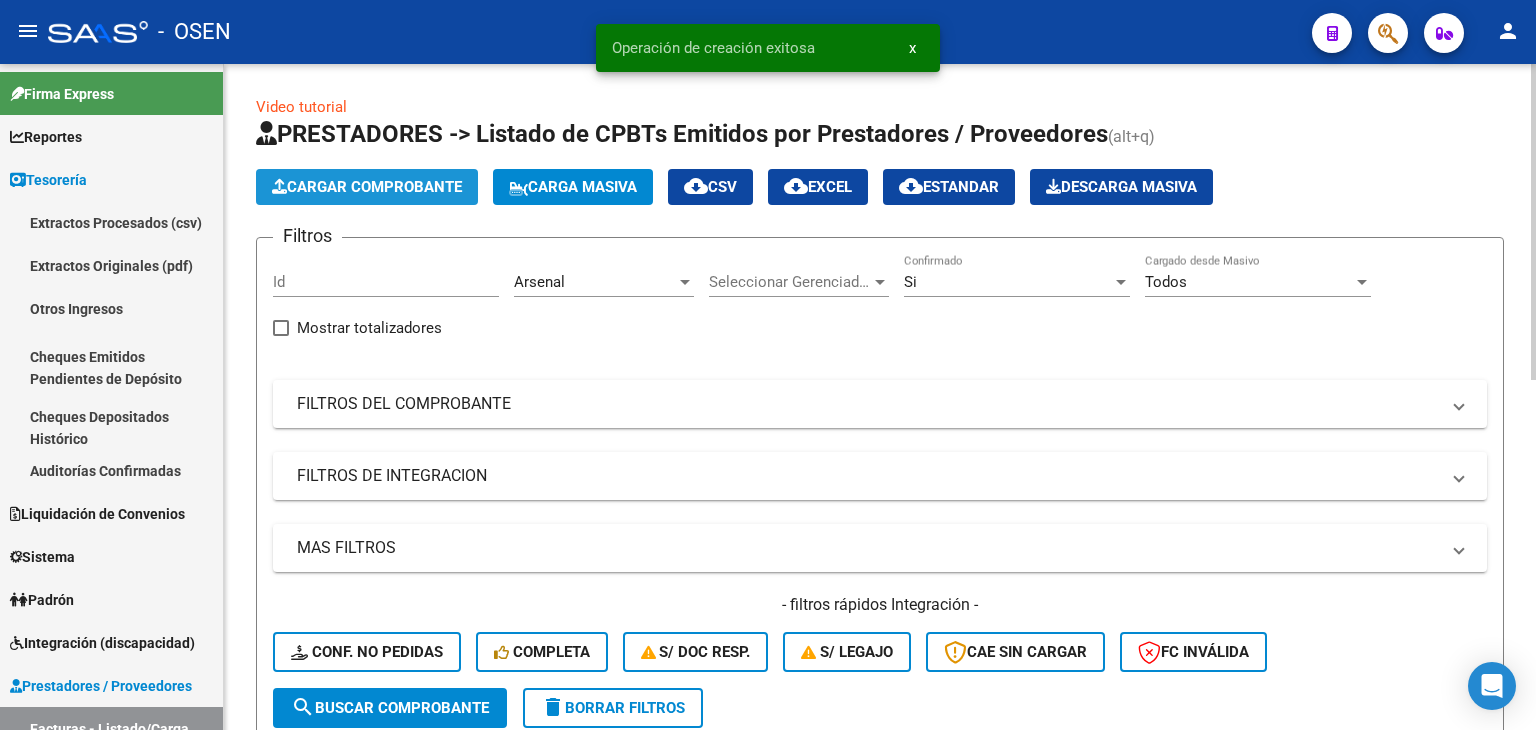 click on "Cargar Comprobante" 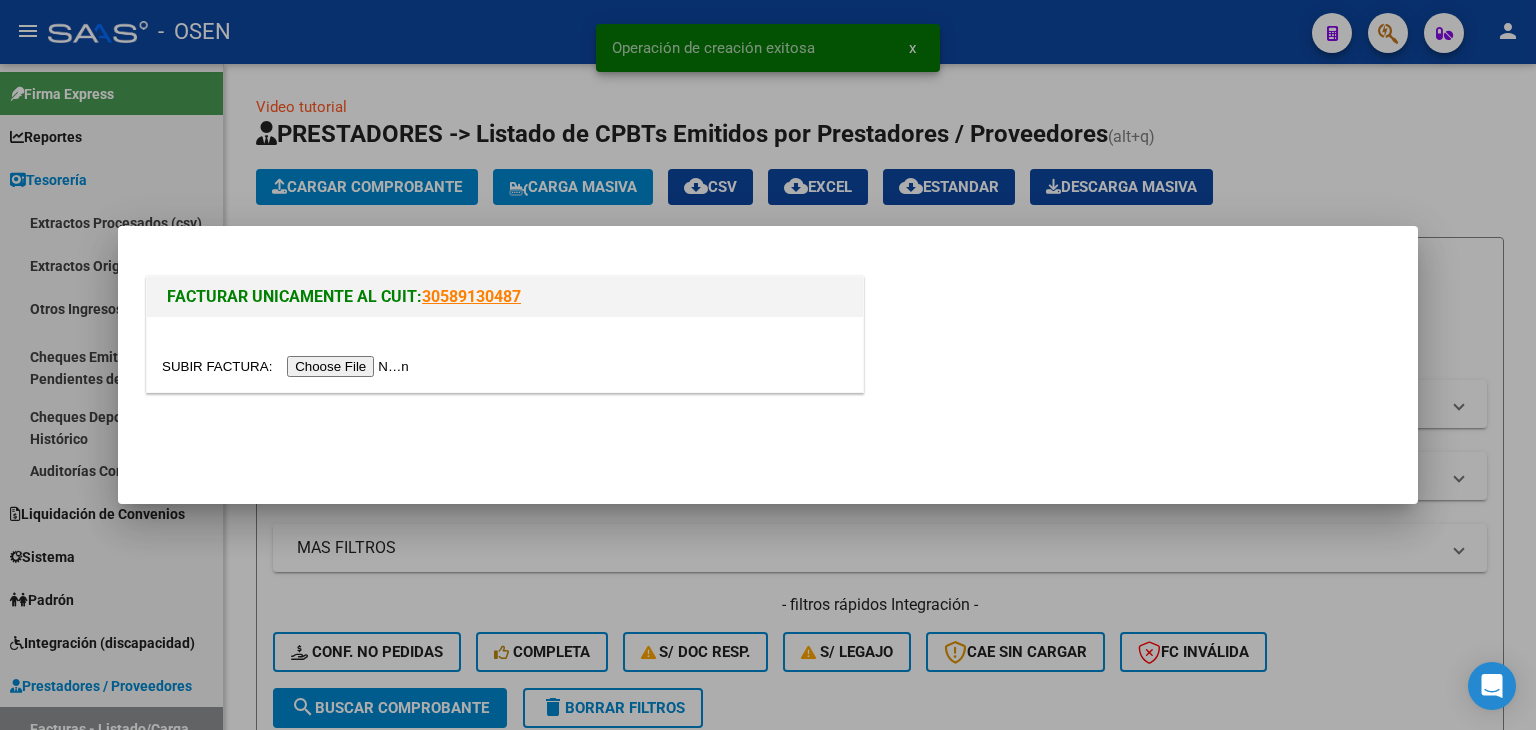 click at bounding box center (288, 366) 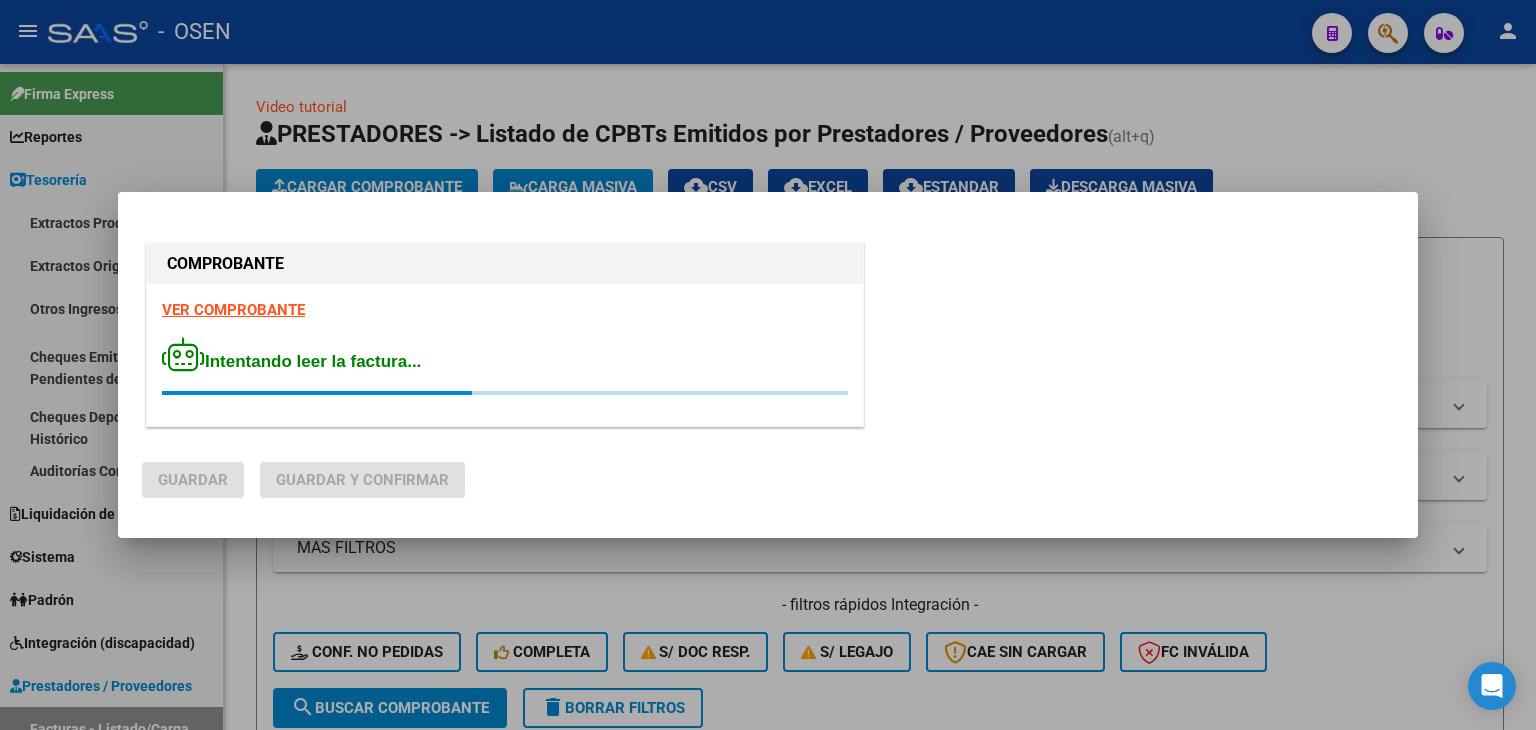 click on "VER COMPROBANTE" at bounding box center [233, 310] 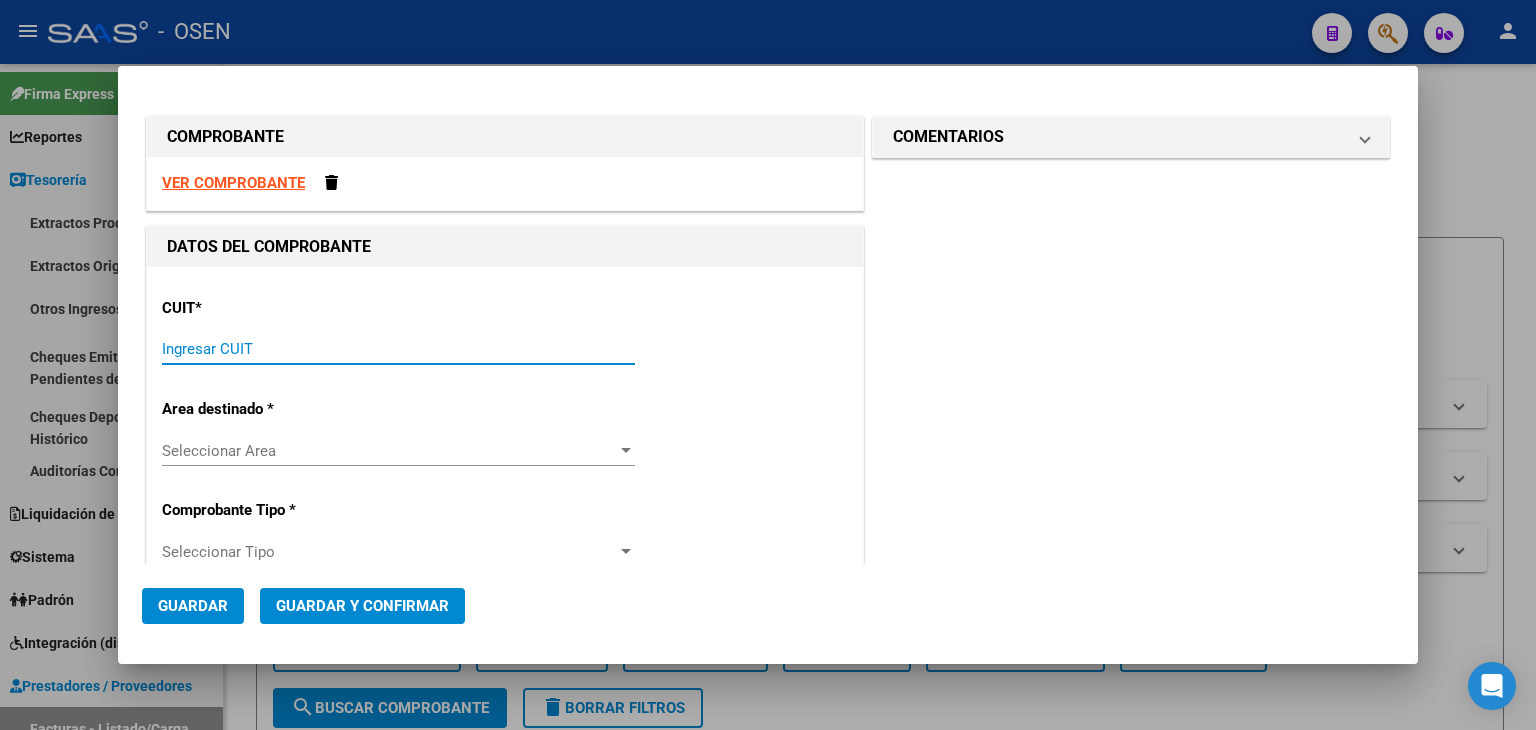 click on "Ingresar CUIT" at bounding box center [398, 349] 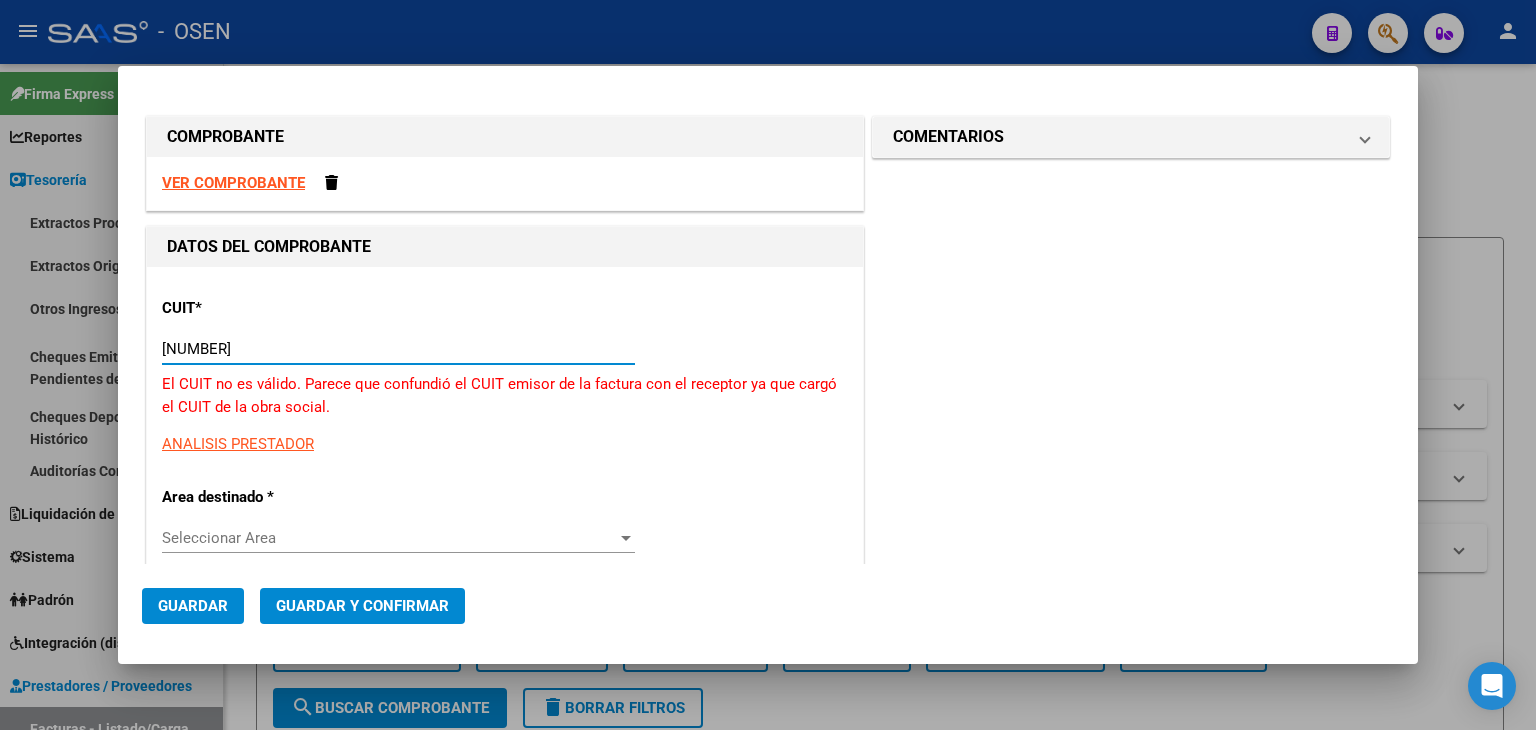 type on "30-58913048-7" 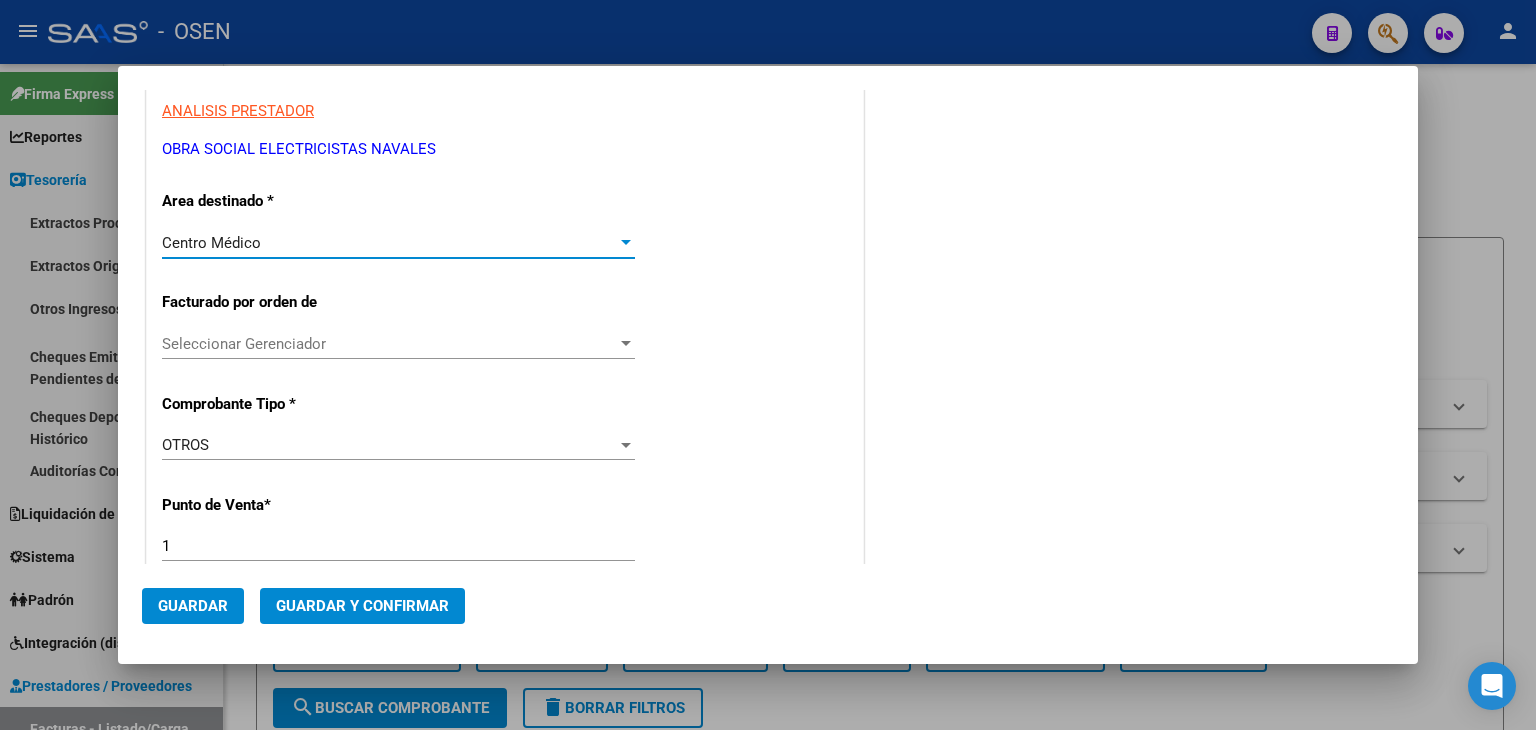 scroll, scrollTop: 666, scrollLeft: 0, axis: vertical 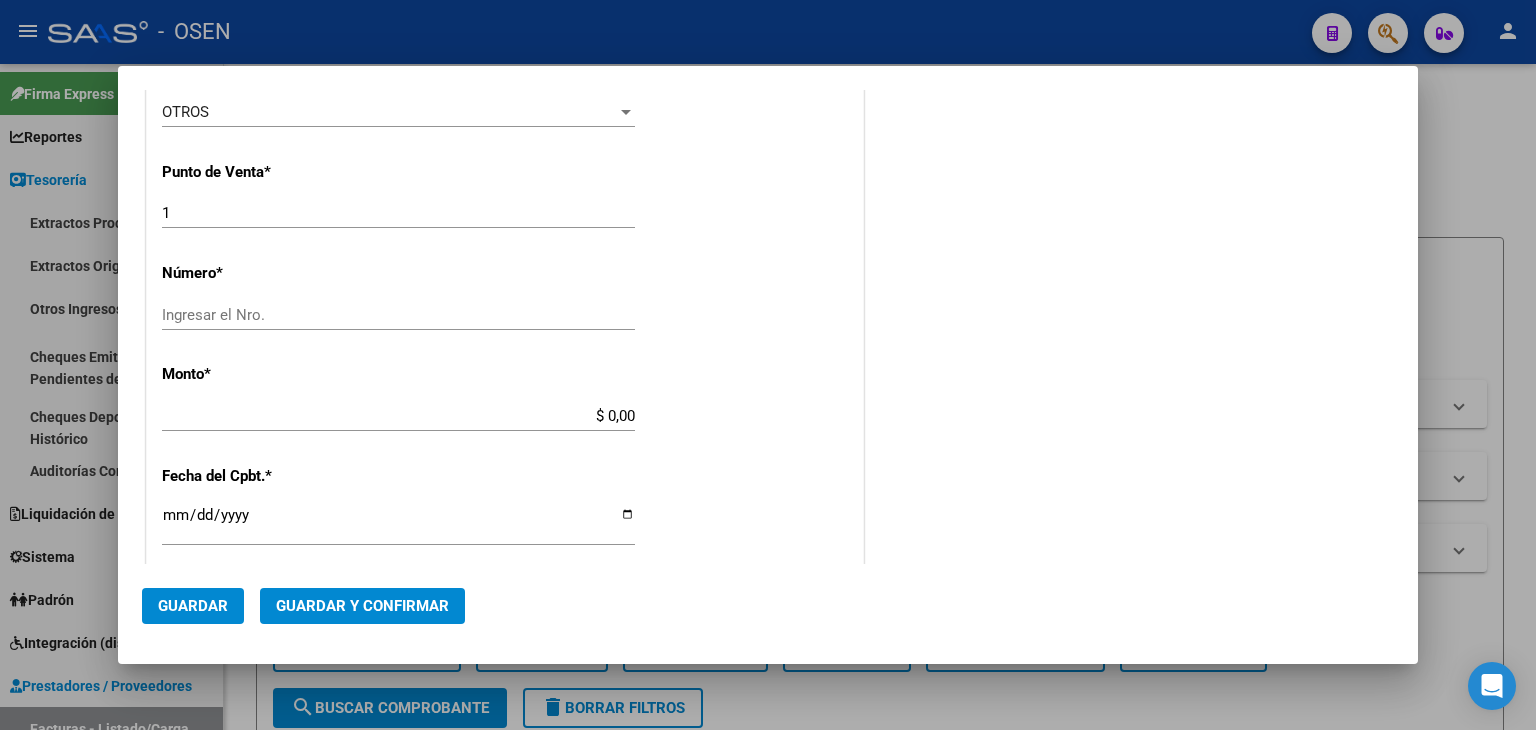 click on "Ingresar el Nro." at bounding box center [398, 315] 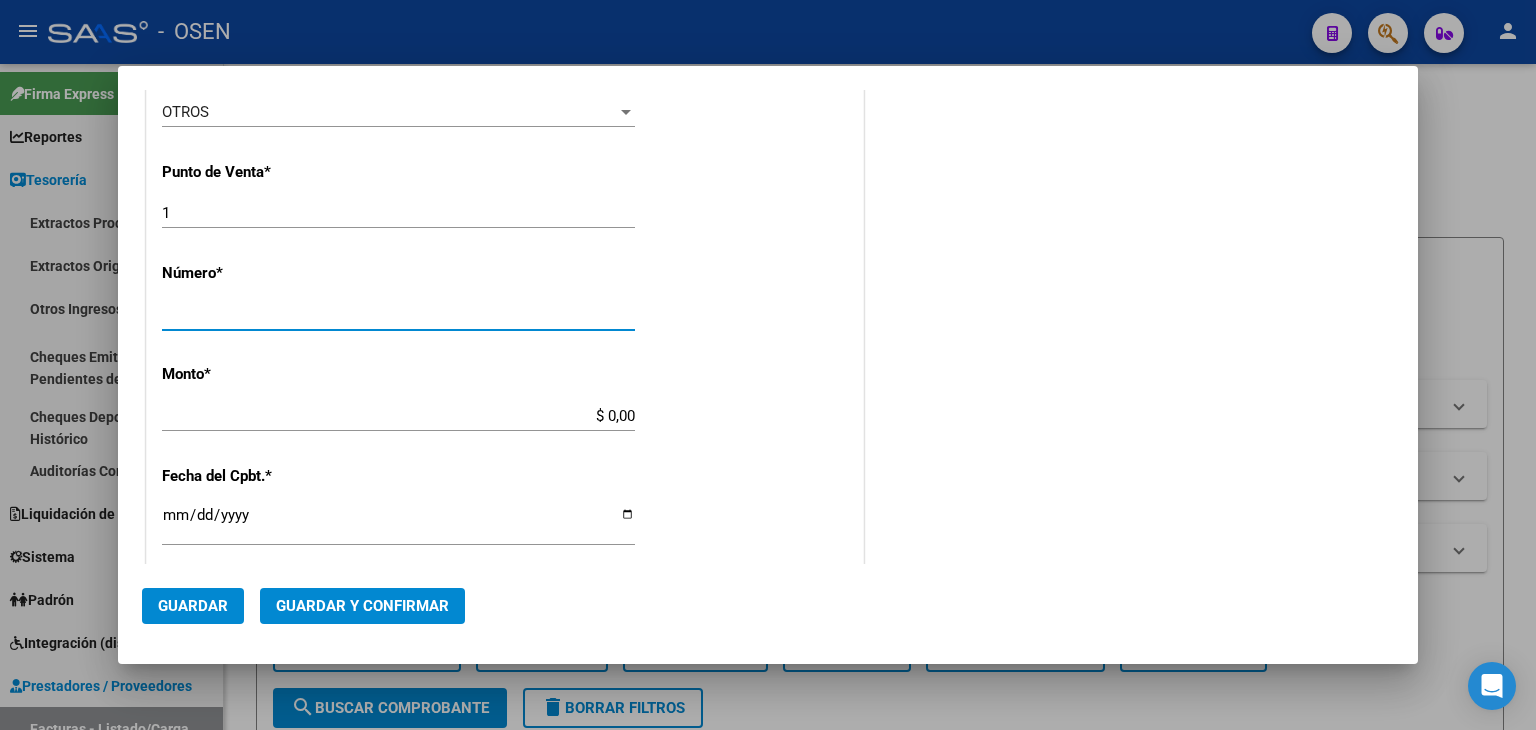 type on "0508253" 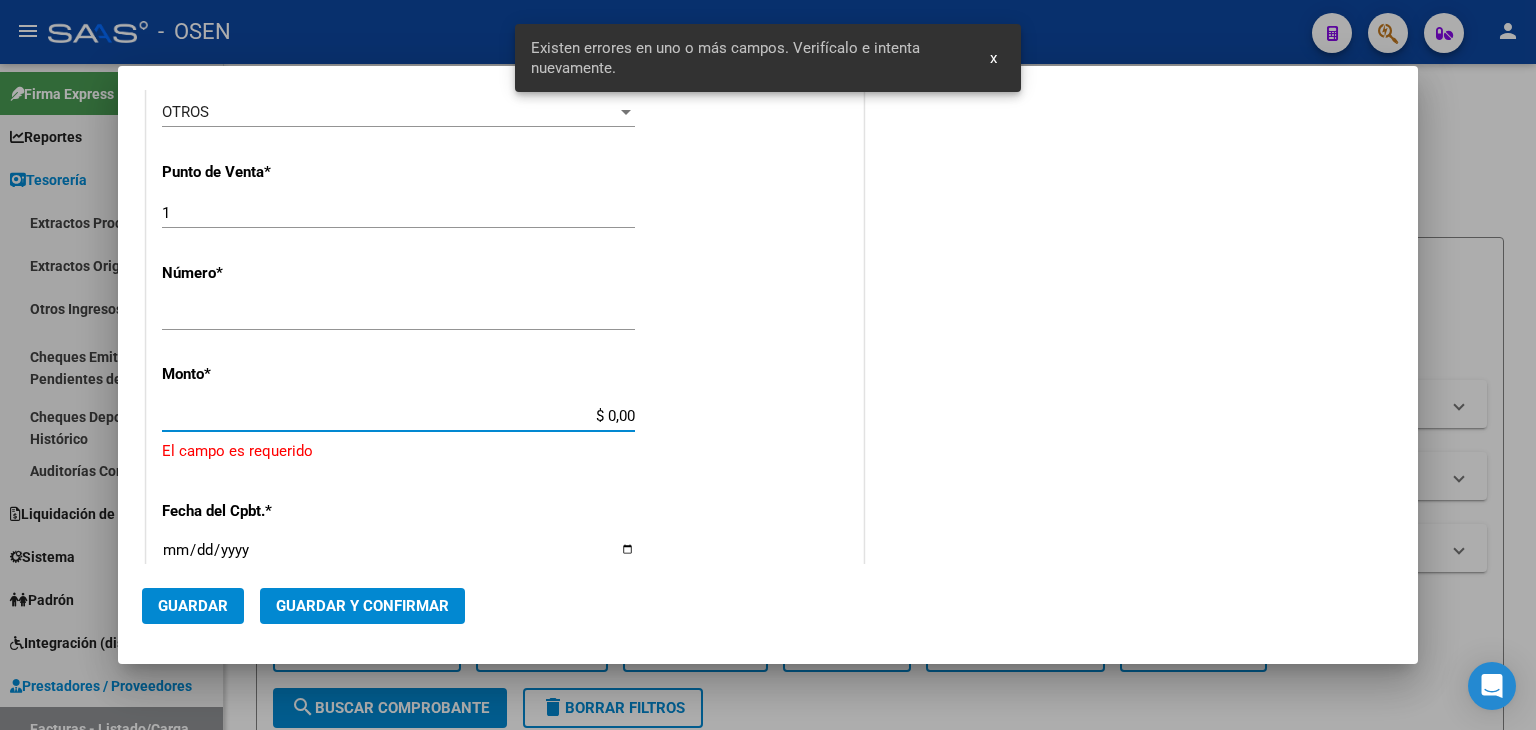 scroll, scrollTop: 744, scrollLeft: 0, axis: vertical 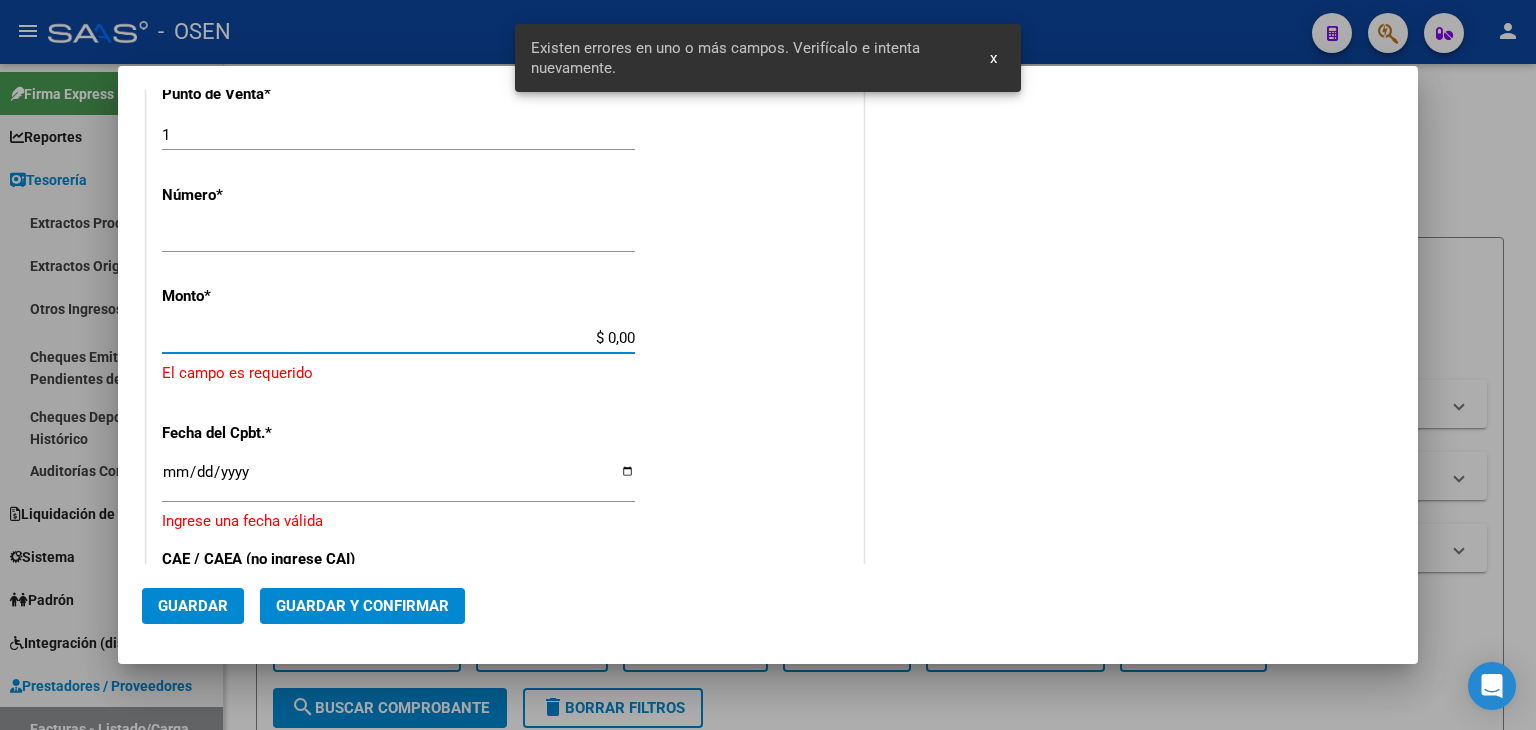 paste on "1.077.406" 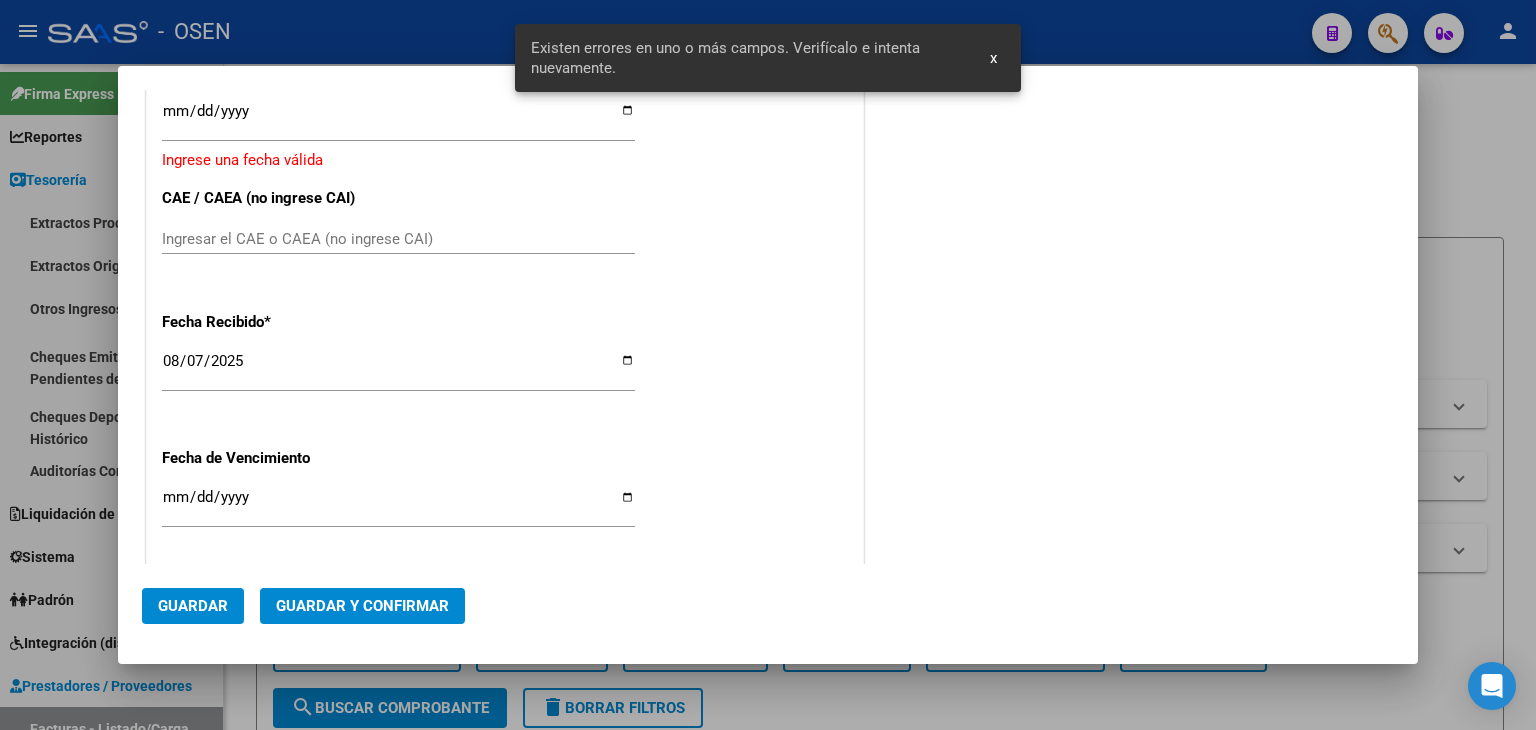 scroll, scrollTop: 1078, scrollLeft: 0, axis: vertical 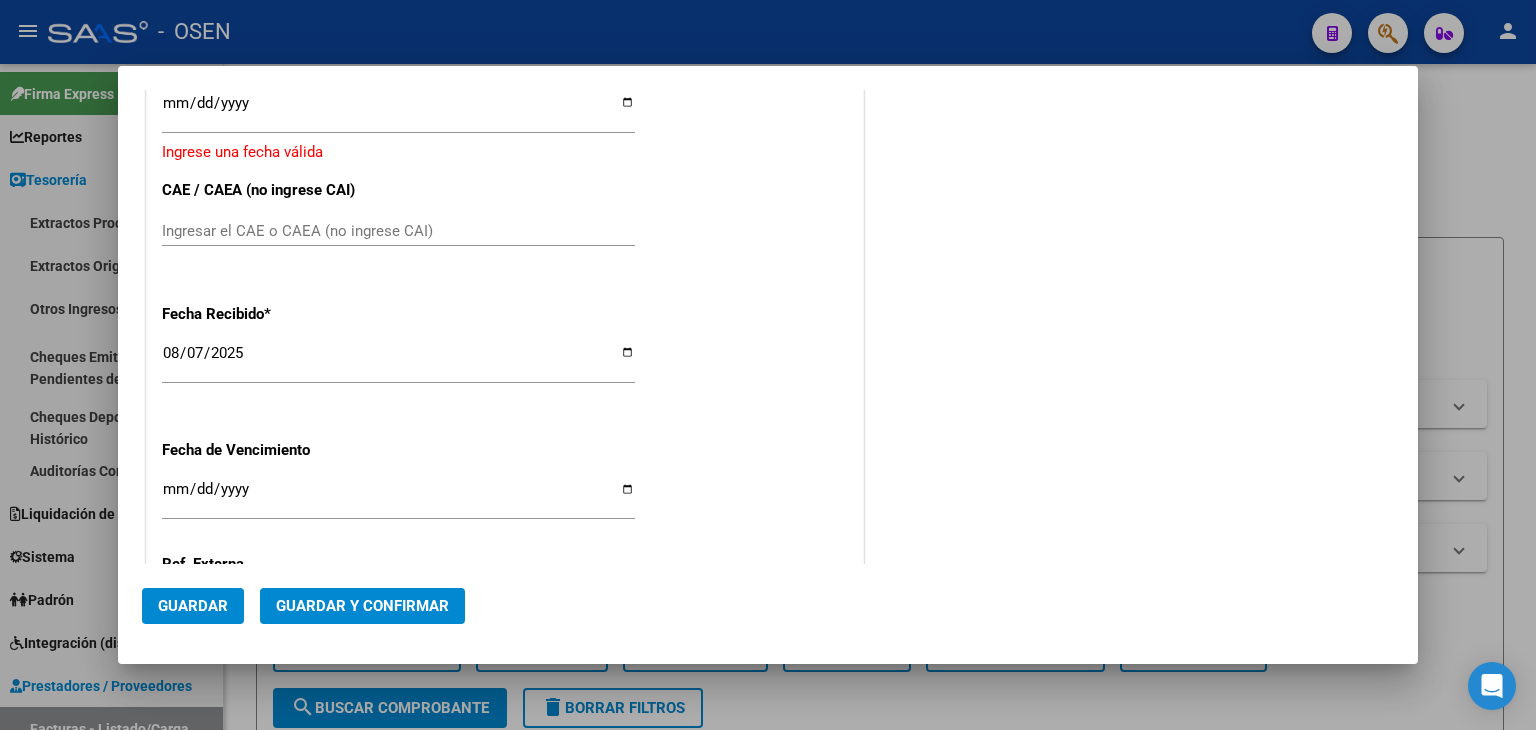 type on "$ 1.077.406,00" 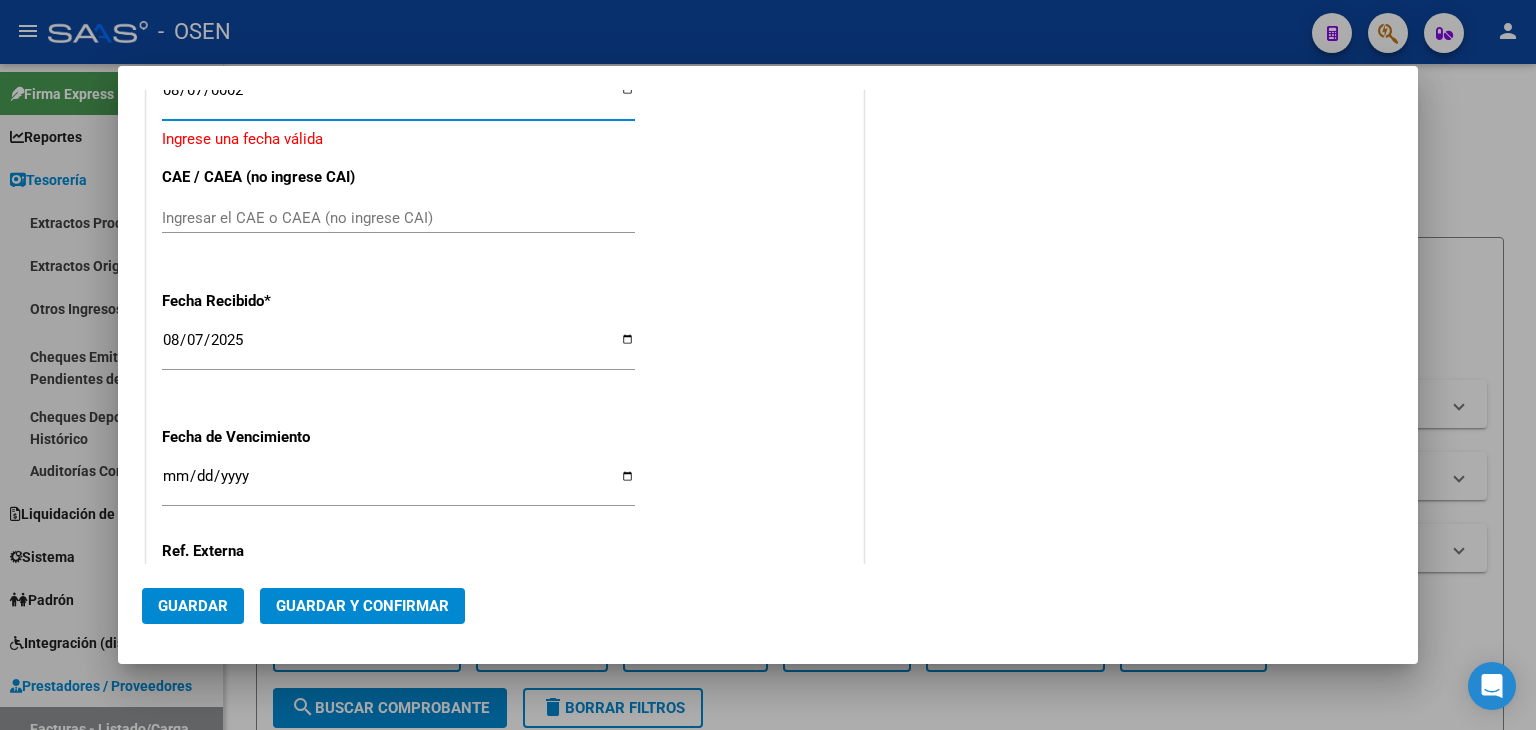 type on "0020-08-07" 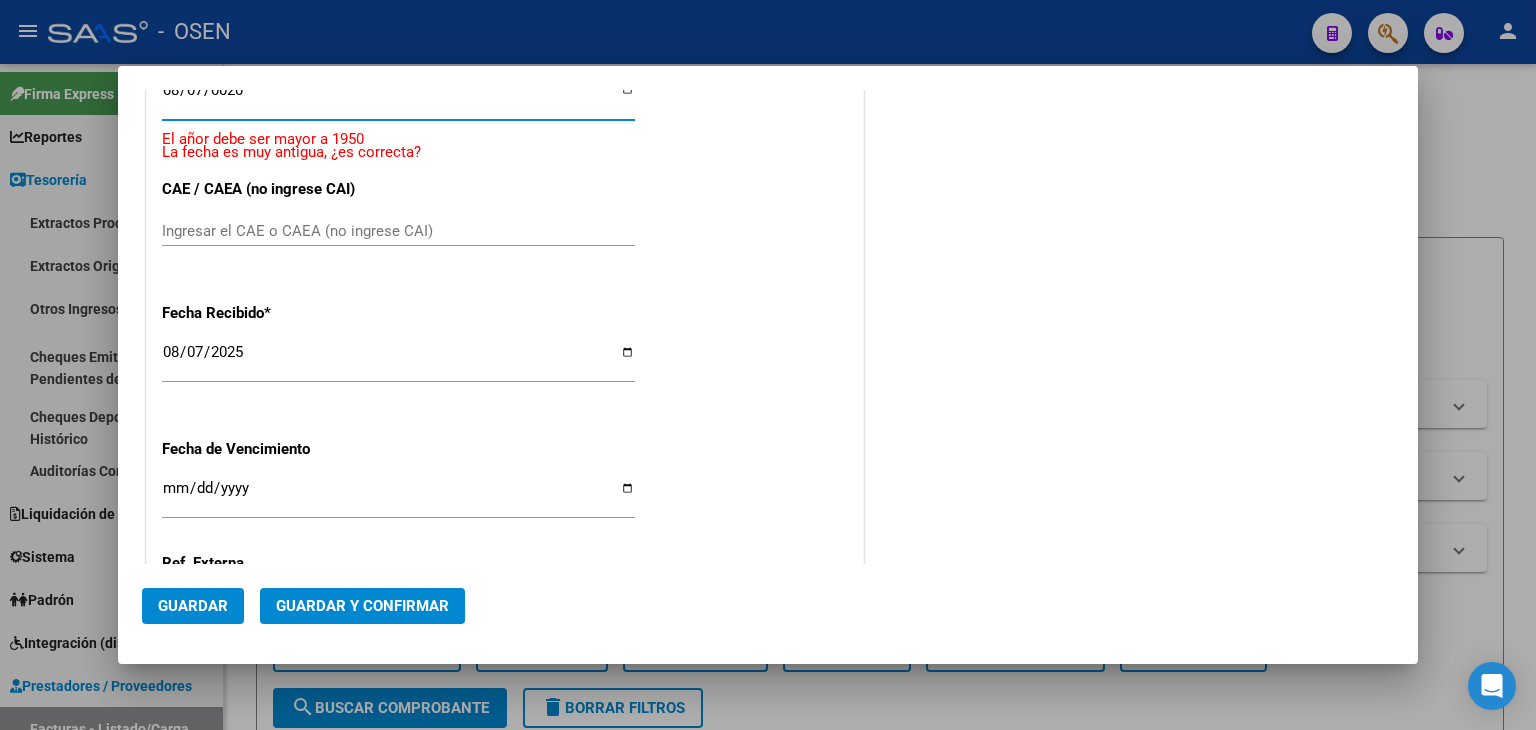 scroll, scrollTop: 1082, scrollLeft: 0, axis: vertical 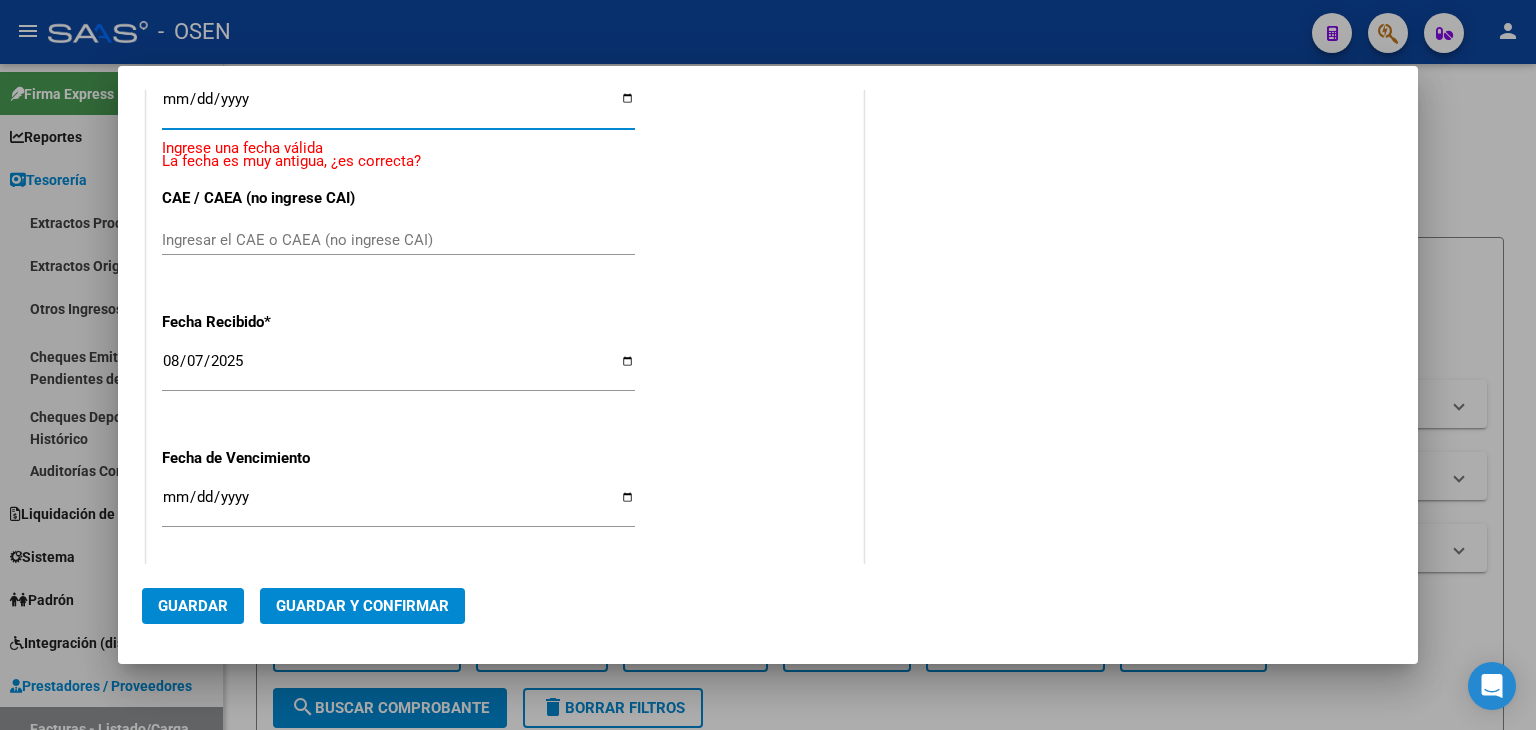 type on "0020-08-05" 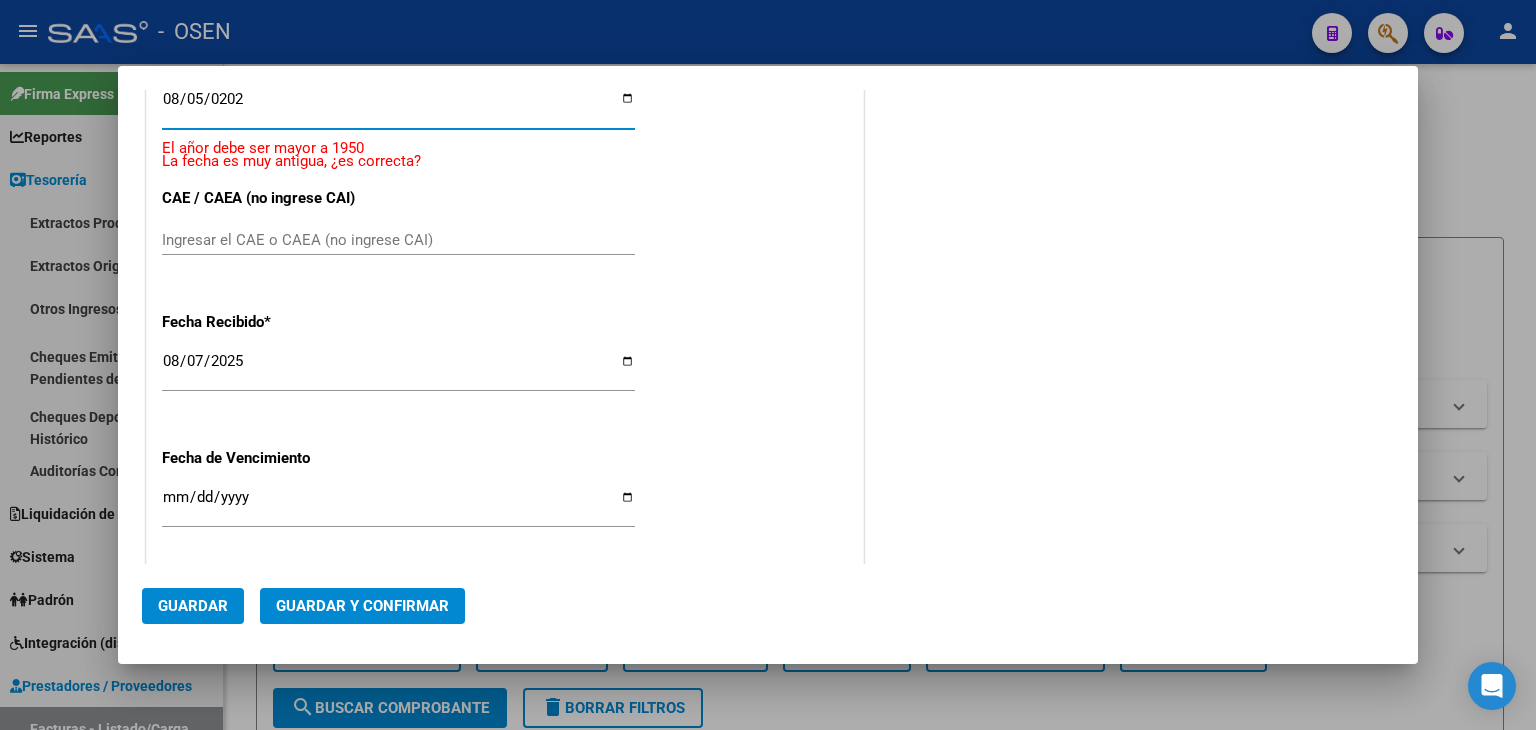 type on "2025-08-05" 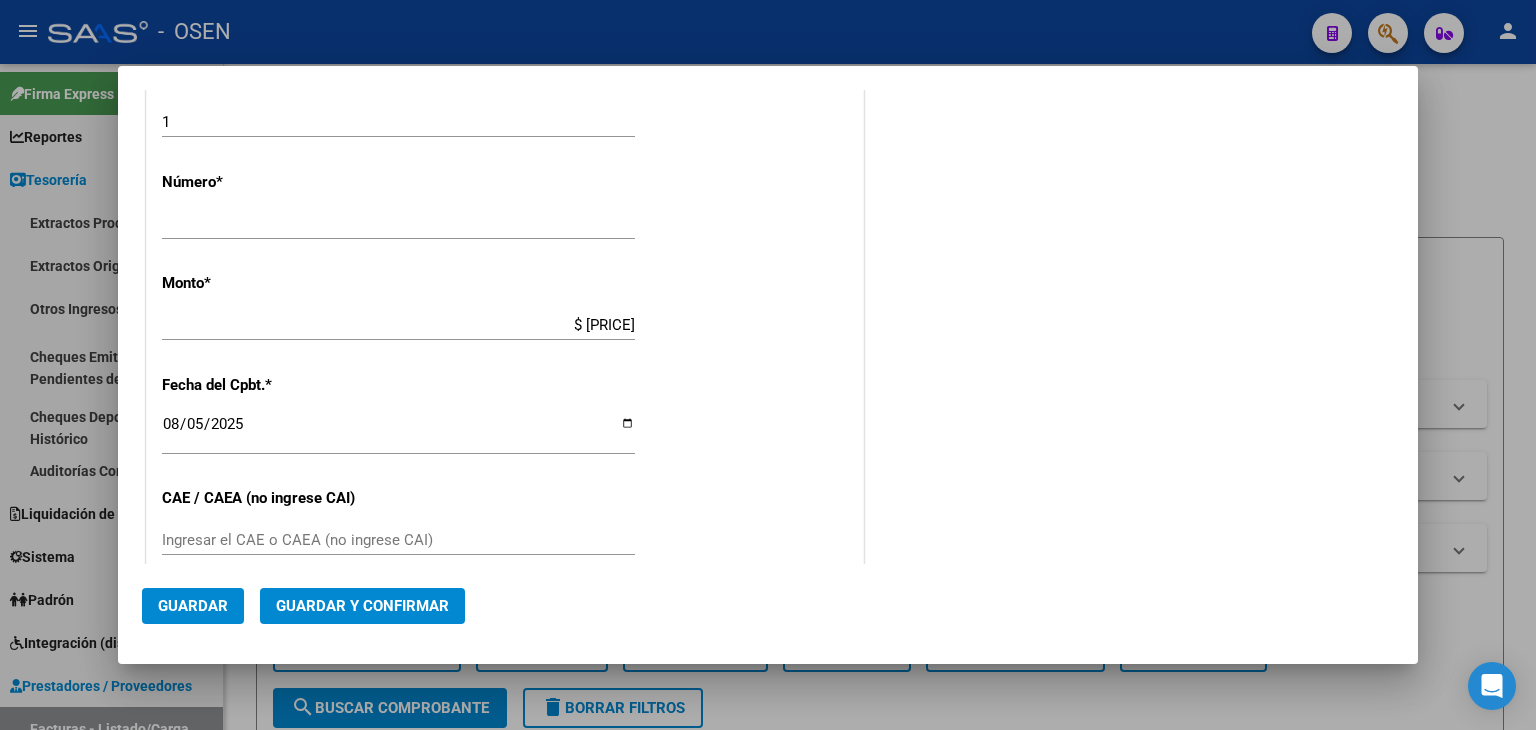 scroll, scrollTop: 748, scrollLeft: 0, axis: vertical 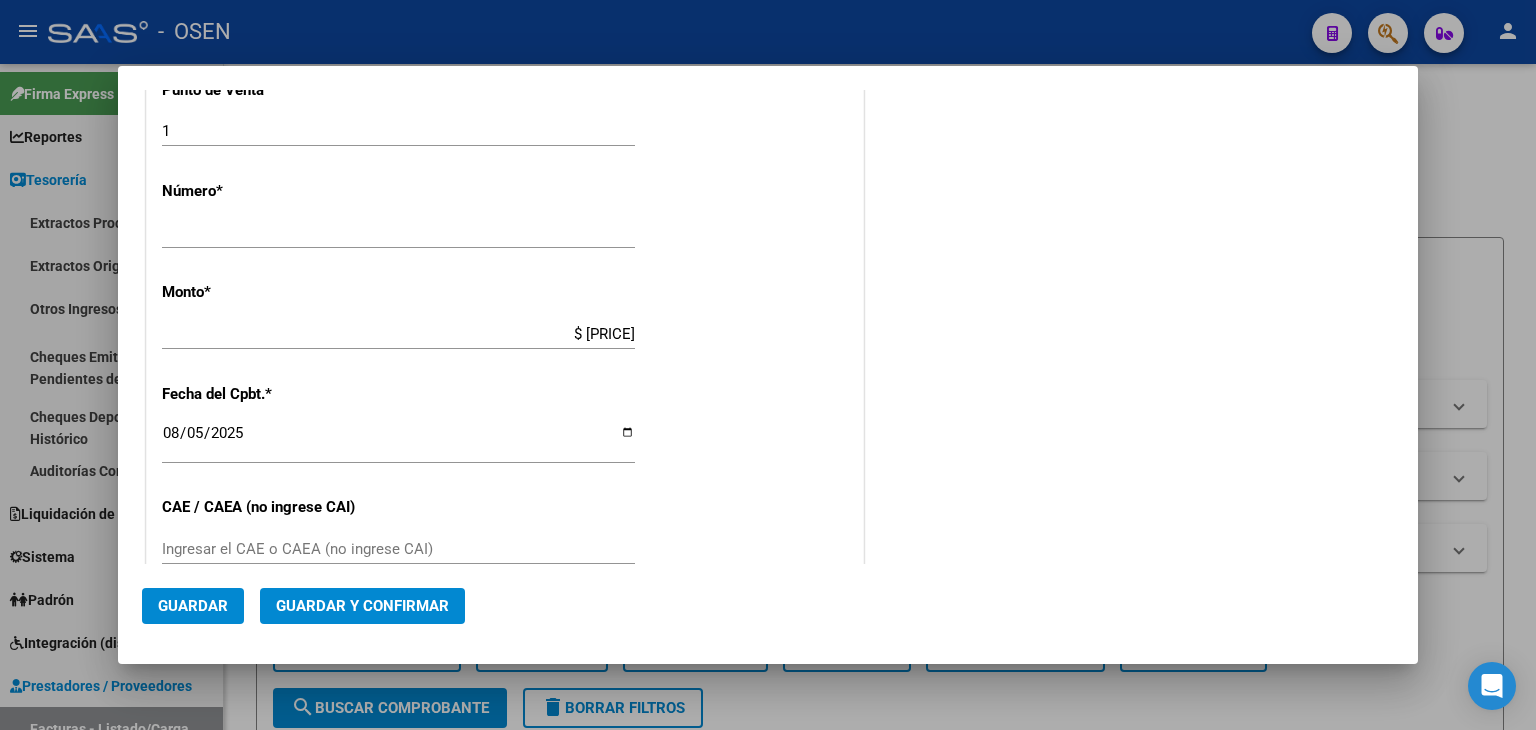 click on "Guardar y Confirmar" 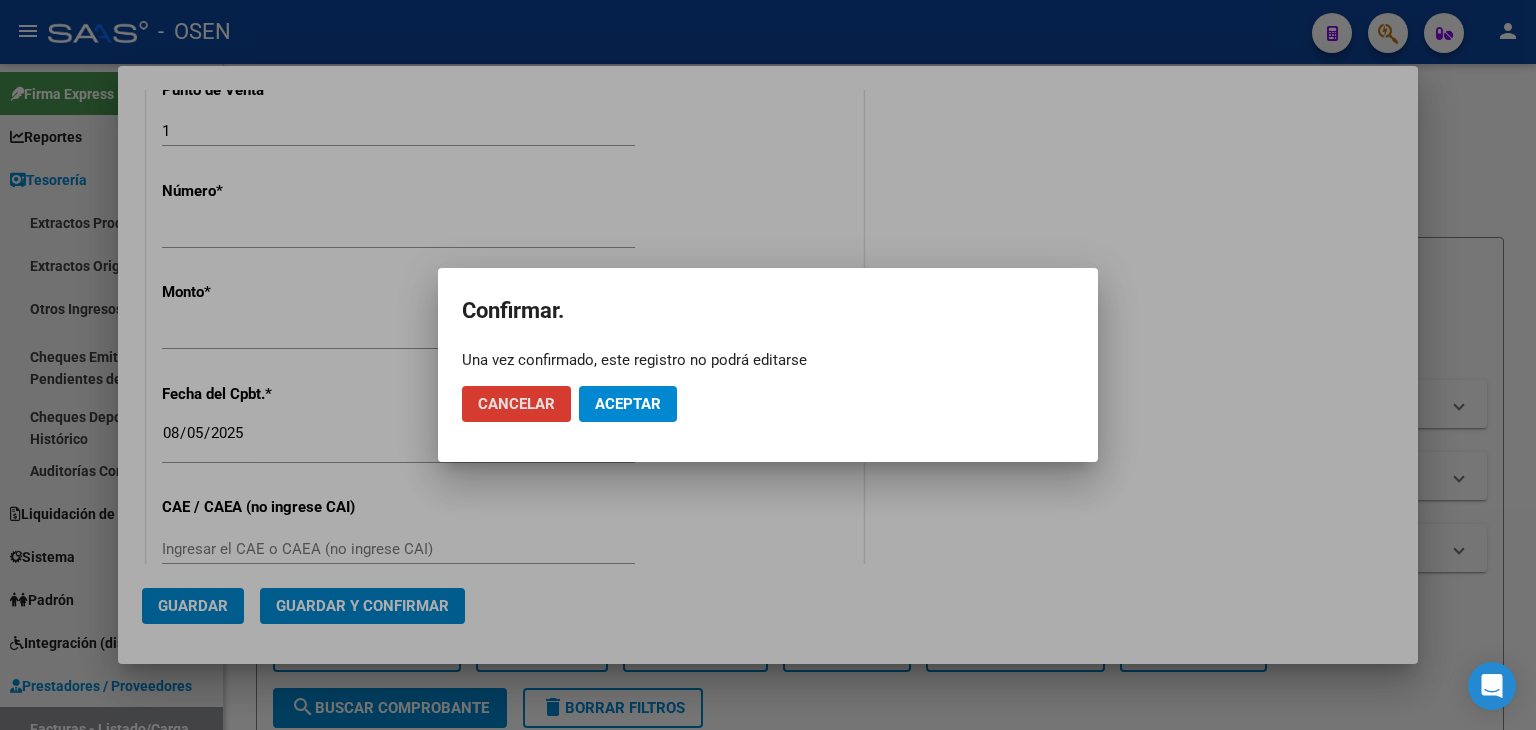 drag, startPoint x: 684, startPoint y: 413, endPoint x: 660, endPoint y: 407, distance: 24.738634 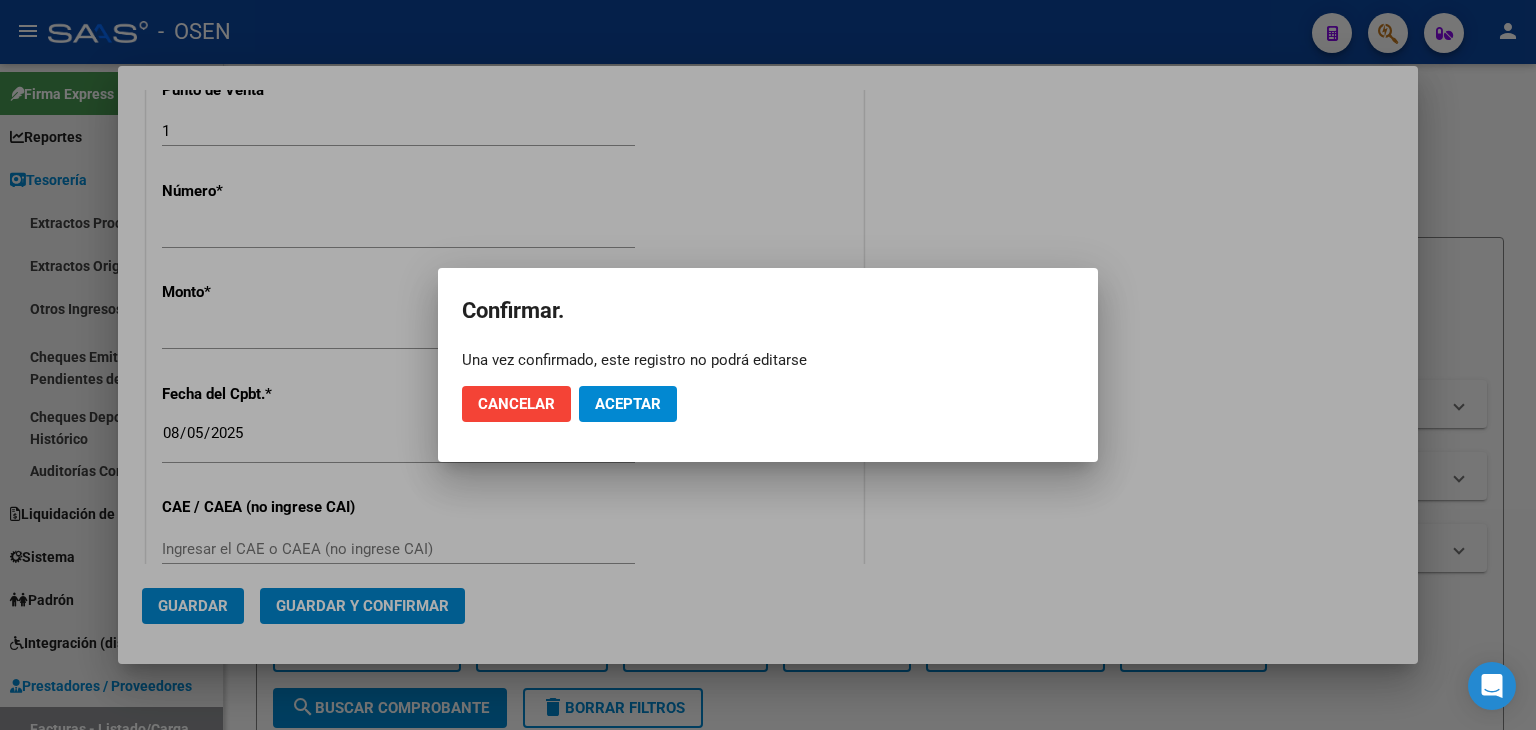 click on "Aceptar" 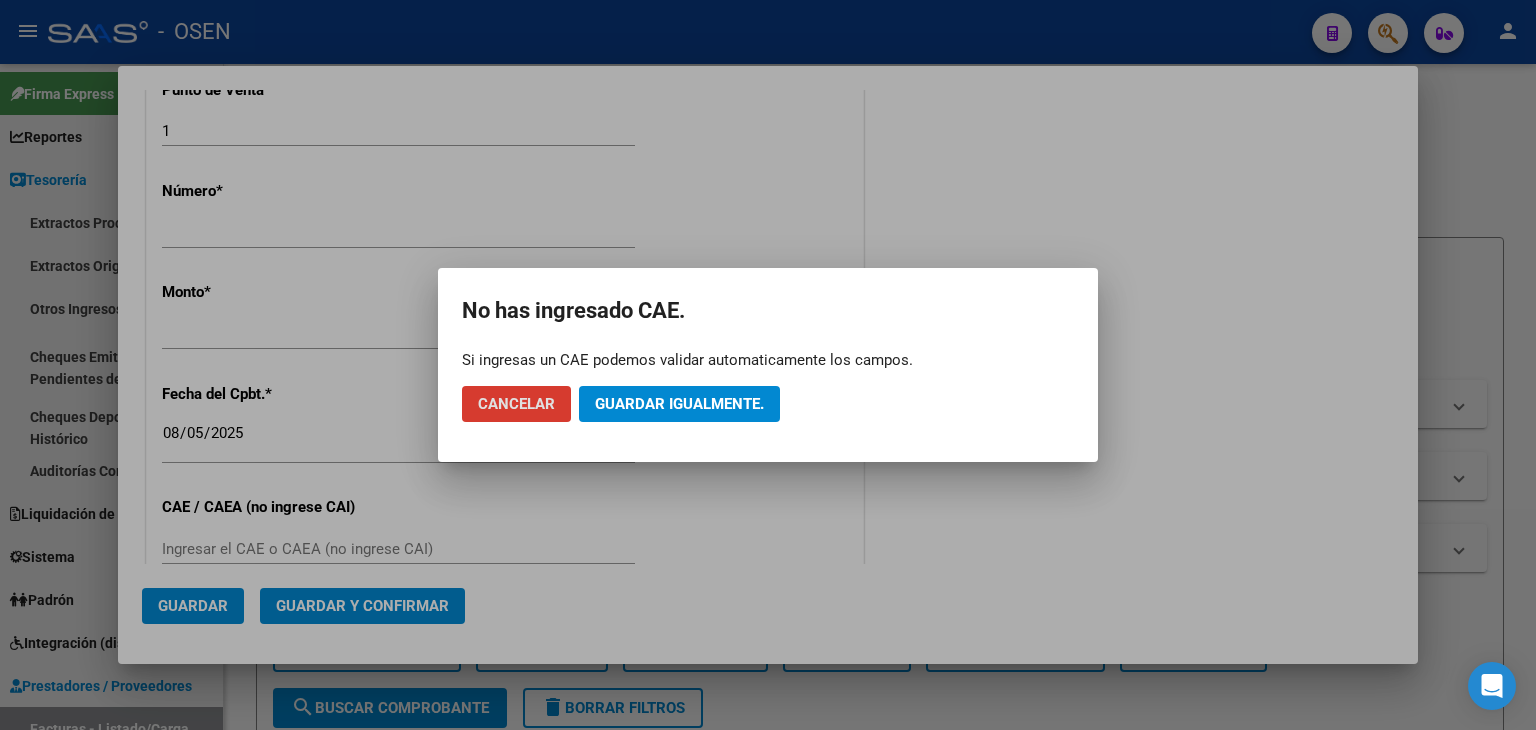 click on "Guardar igualmente." 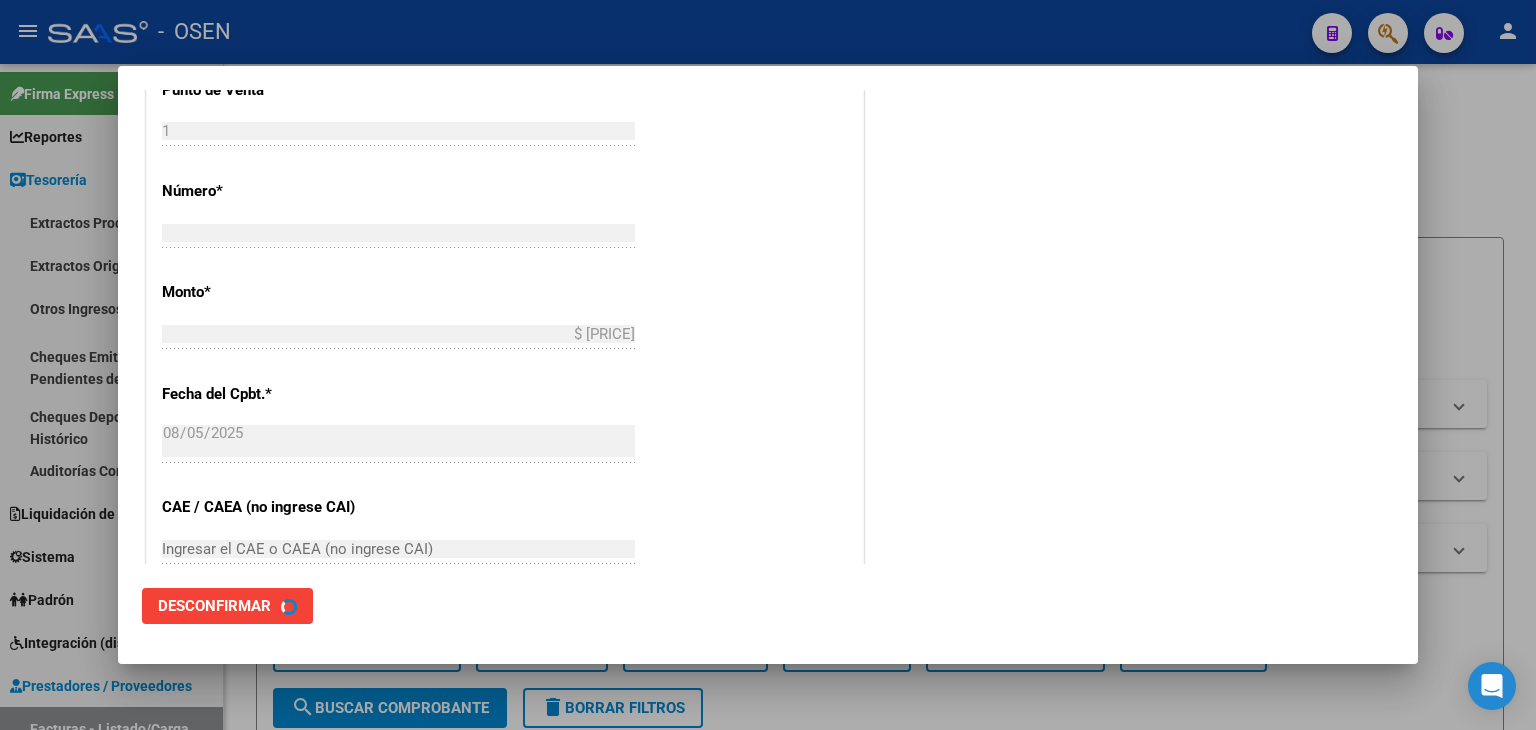 scroll, scrollTop: 0, scrollLeft: 0, axis: both 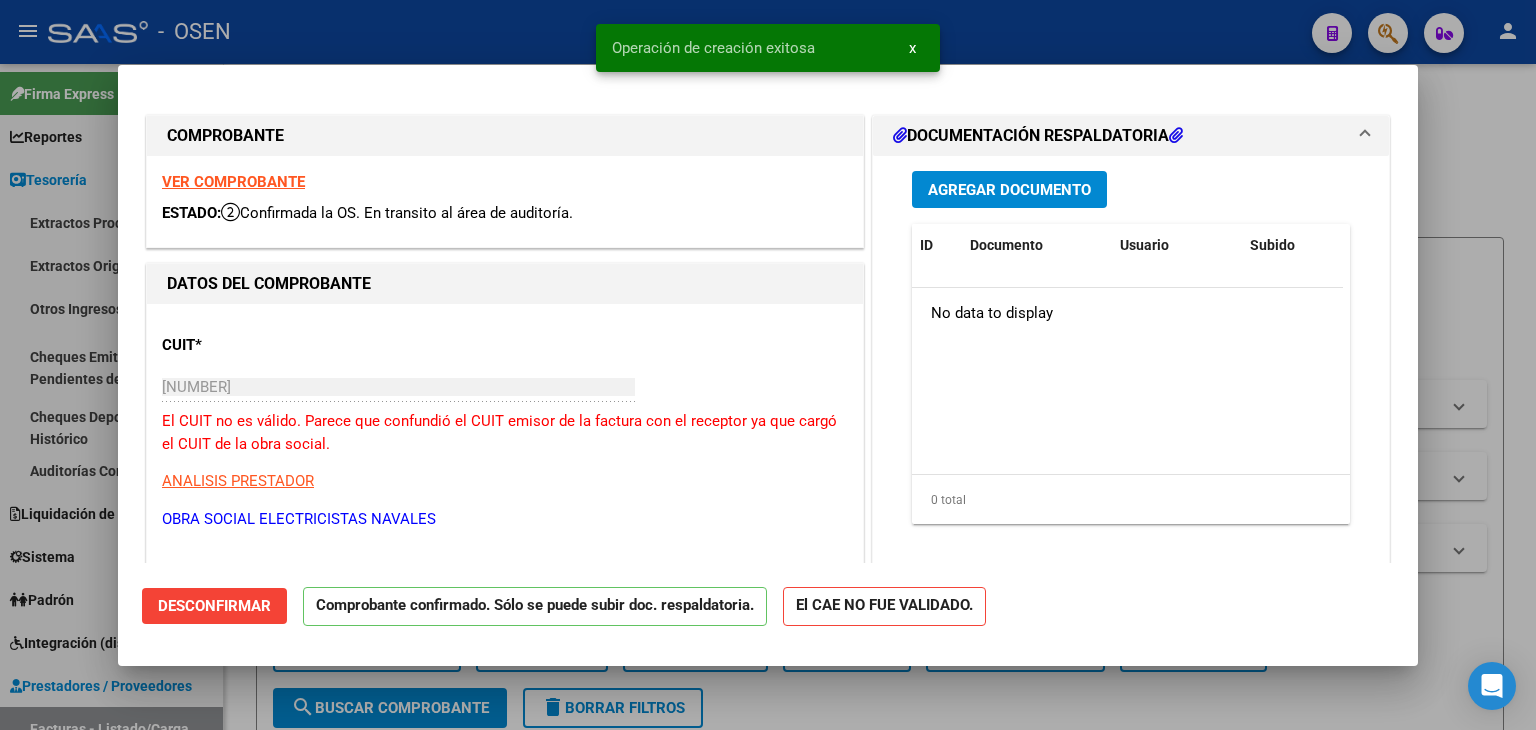 click at bounding box center (768, 365) 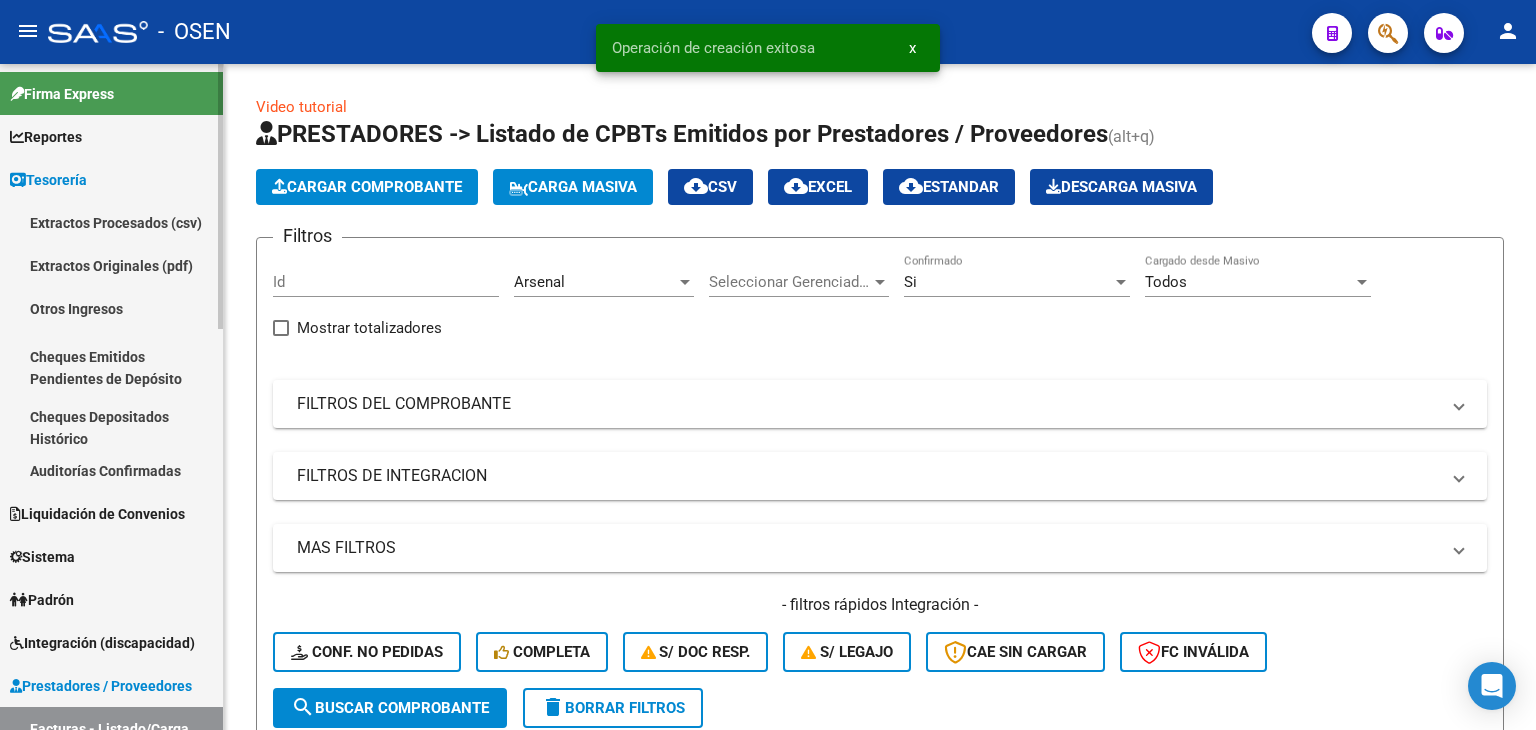 scroll, scrollTop: 0, scrollLeft: 0, axis: both 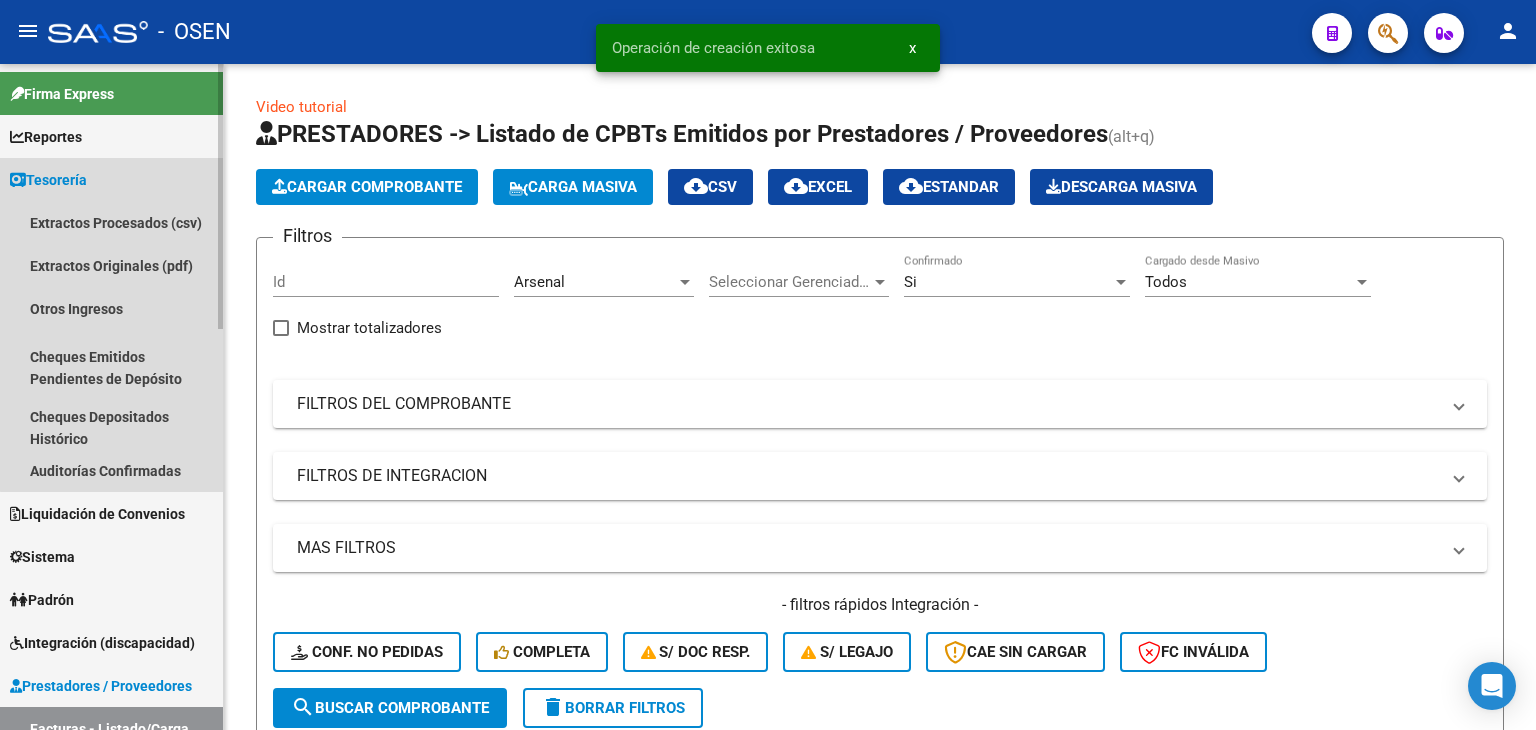 click on "Tesorería" at bounding box center [111, 179] 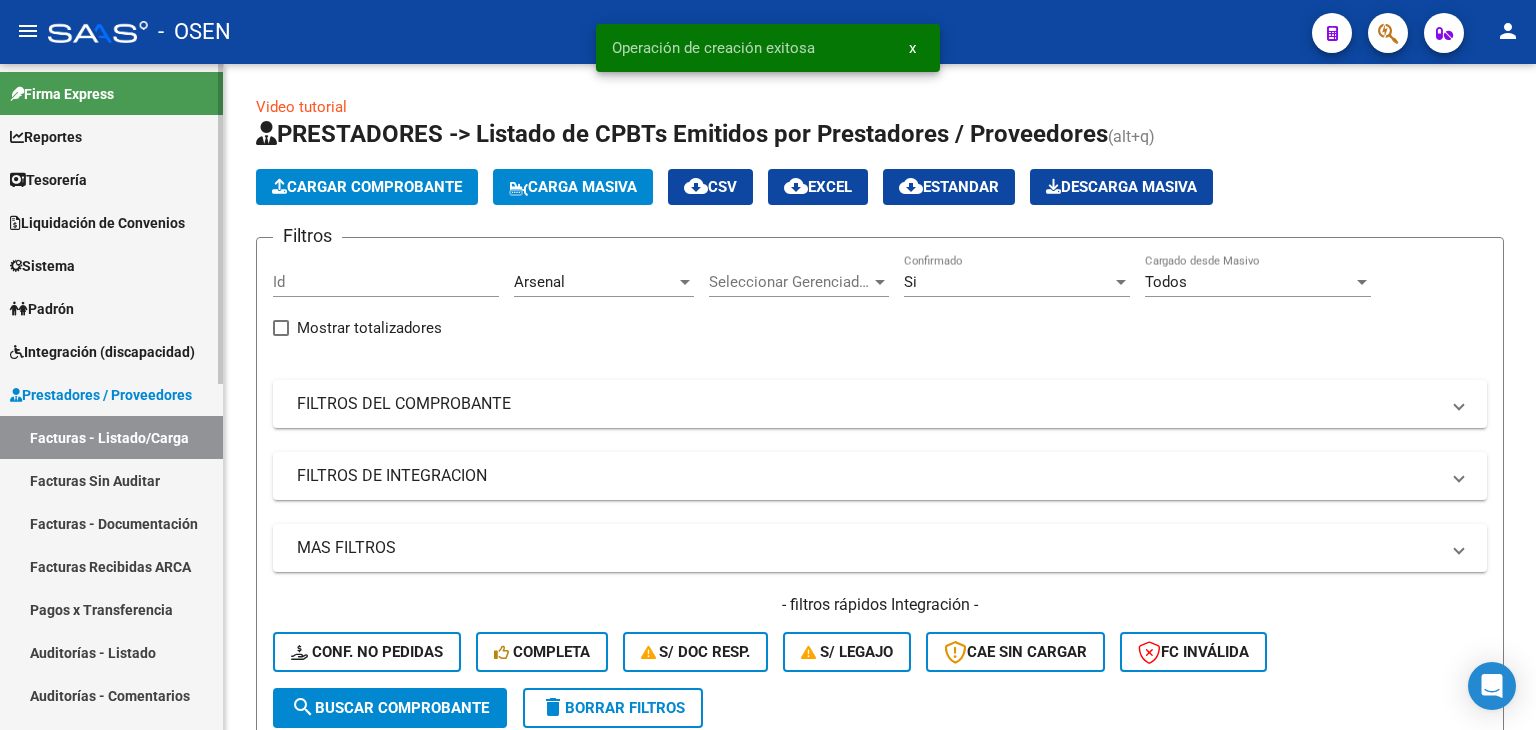 click on "Tesorería" at bounding box center [111, 179] 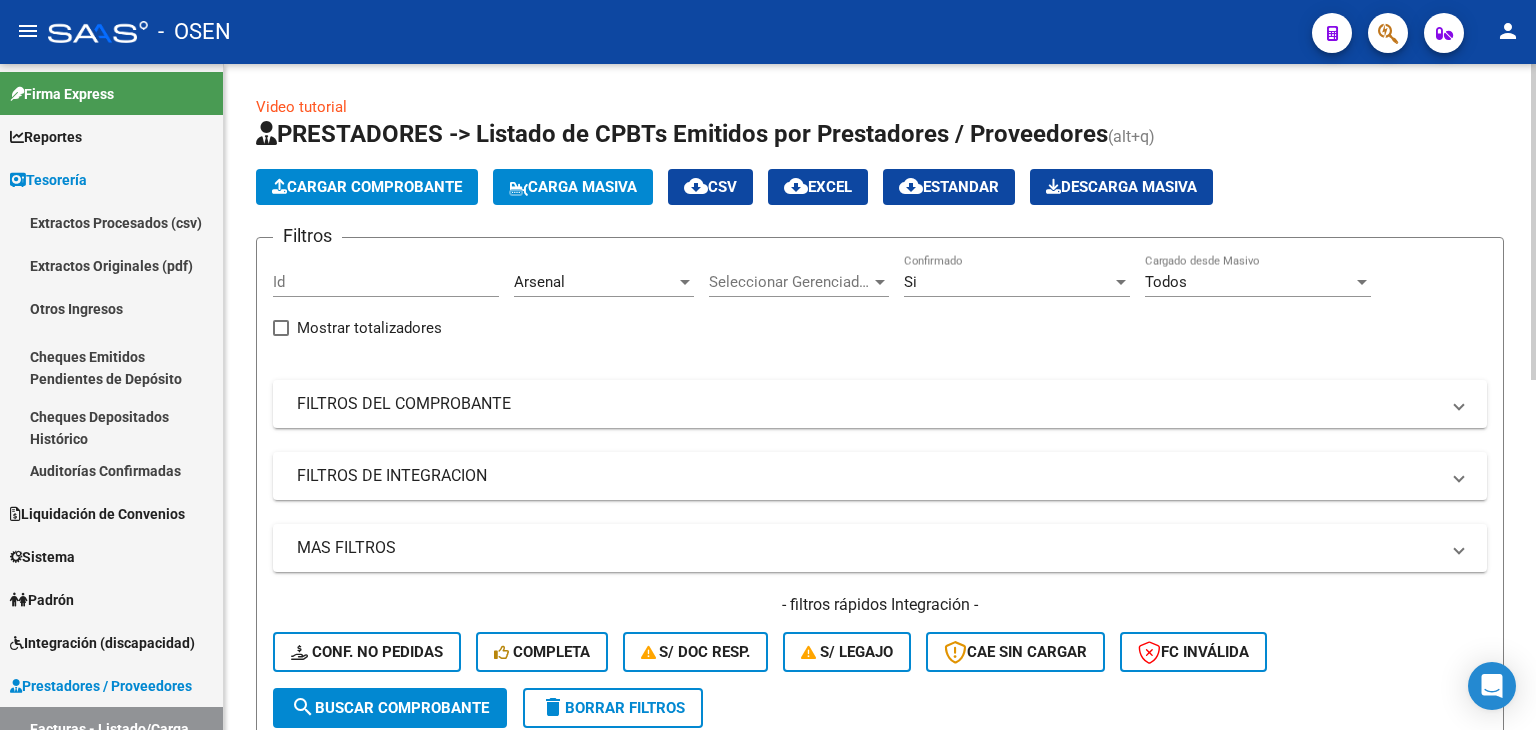drag, startPoint x: 110, startPoint y: 459, endPoint x: 244, endPoint y: 449, distance: 134.37262 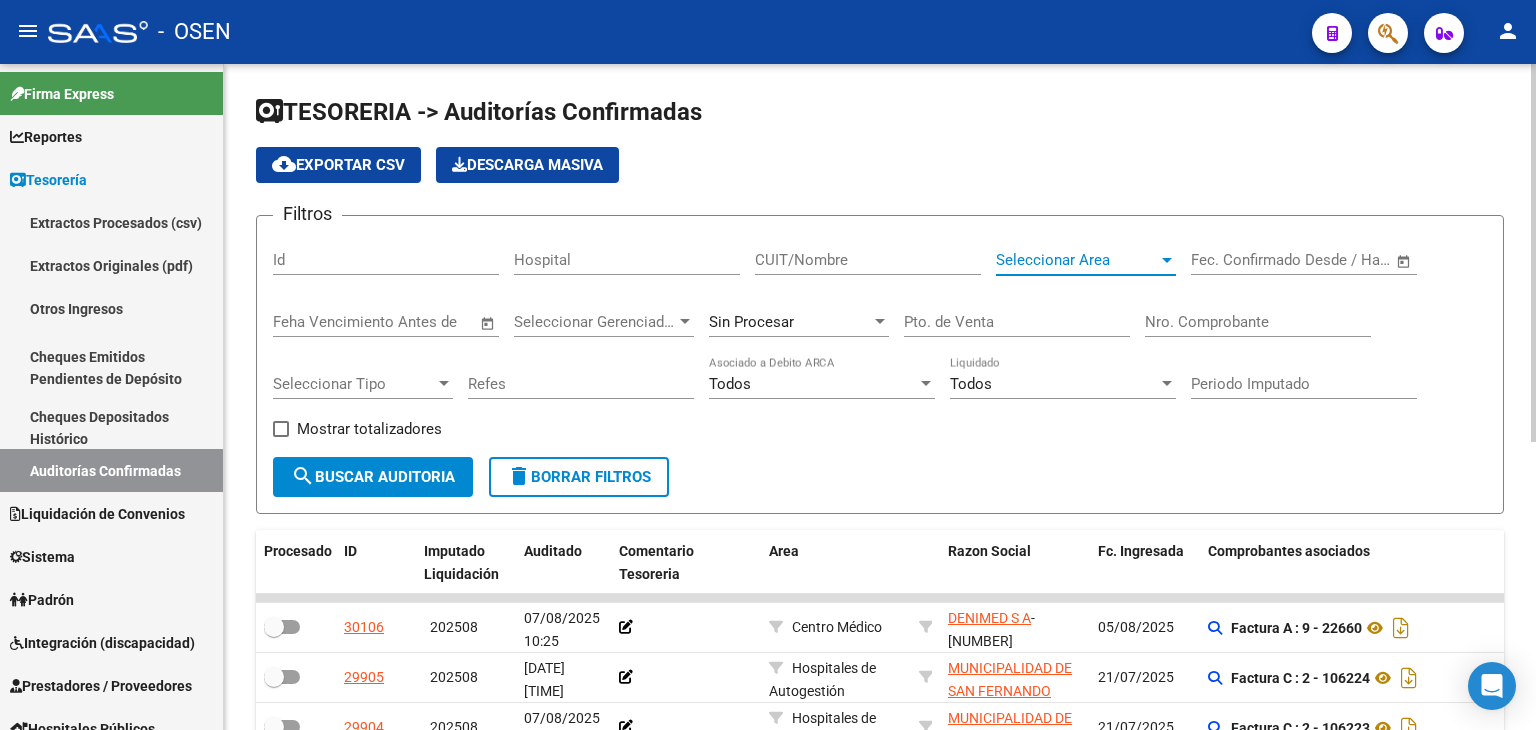 click on "Seleccionar Area" at bounding box center (1077, 260) 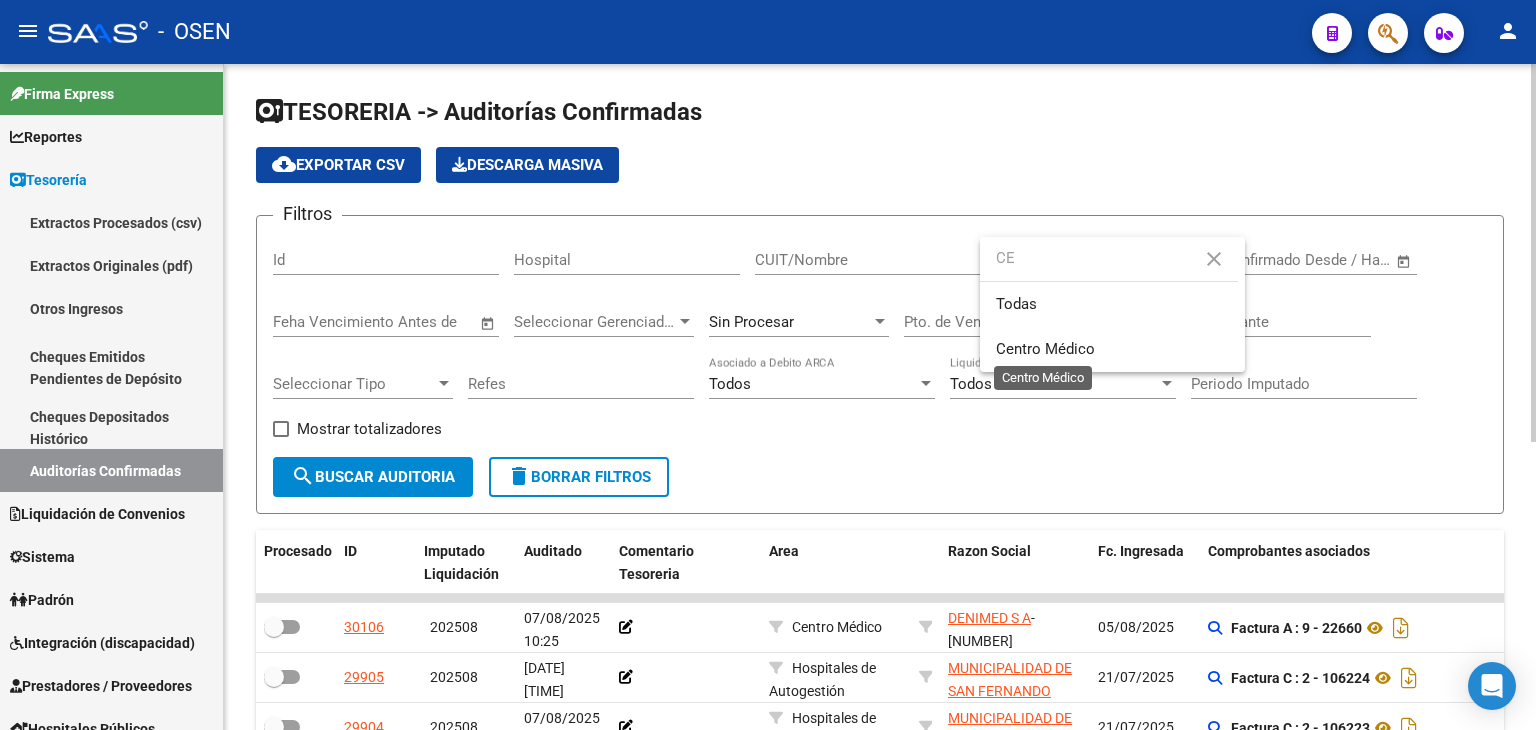 type on "CE" 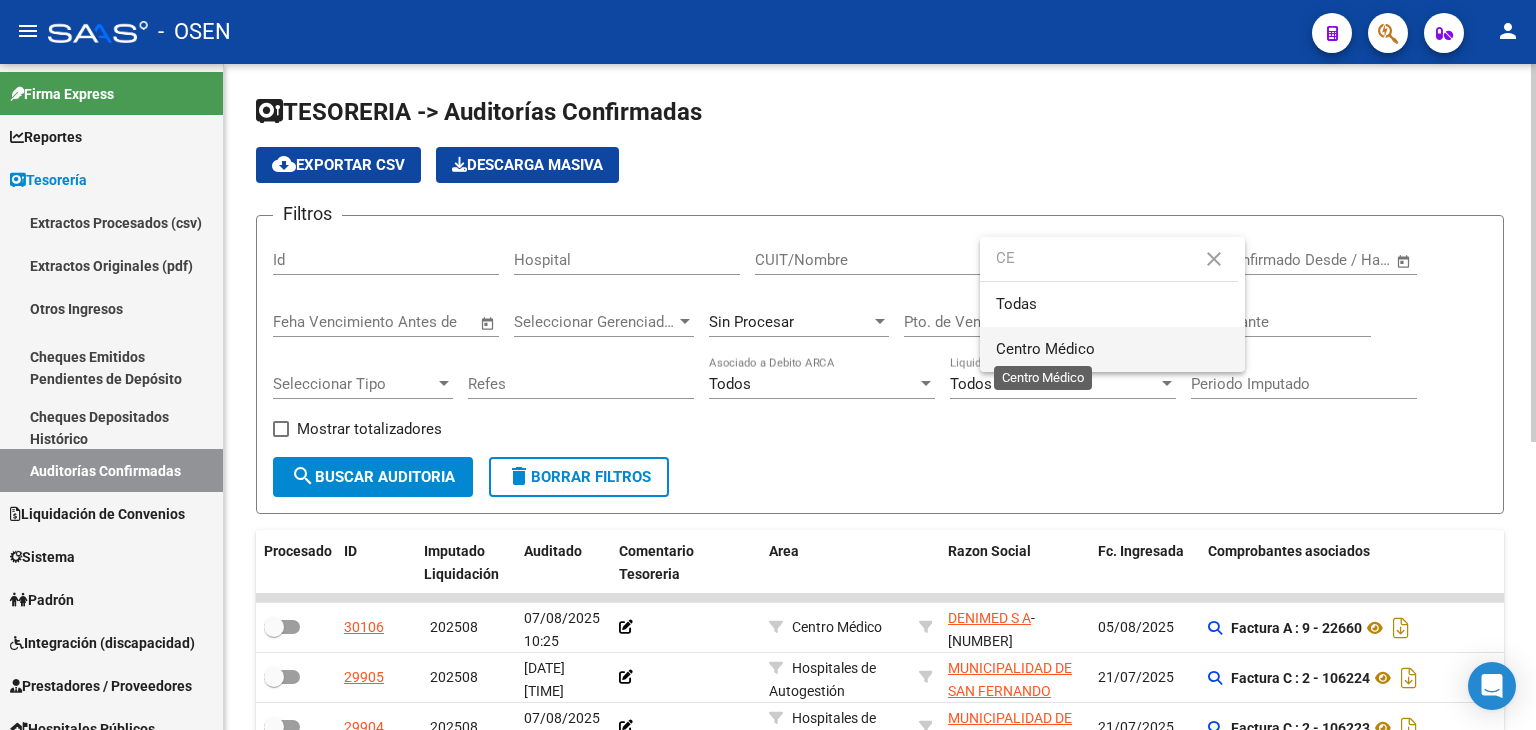click on "Centro Médico" at bounding box center [1045, 349] 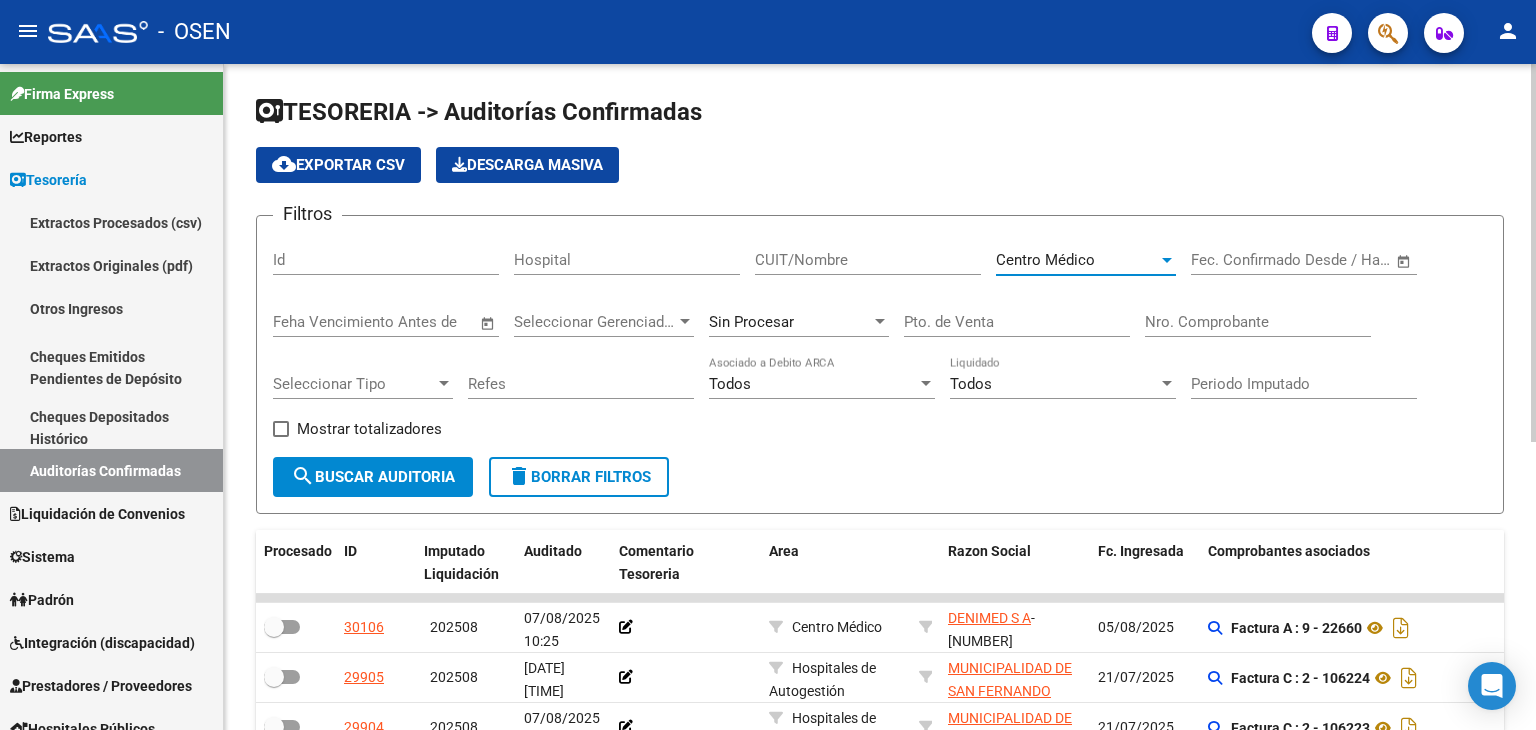 click on "search  Buscar Auditoria" 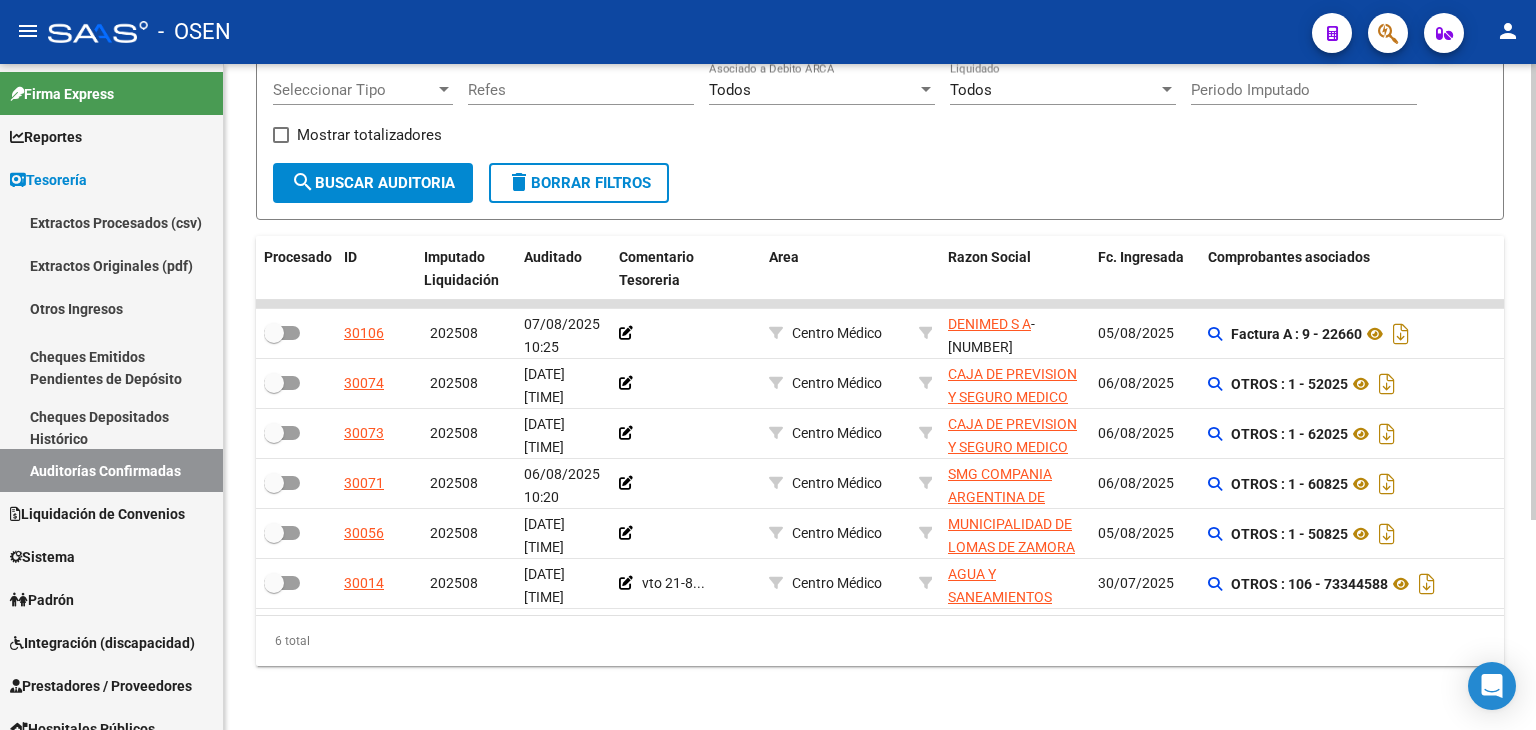 scroll, scrollTop: 307, scrollLeft: 0, axis: vertical 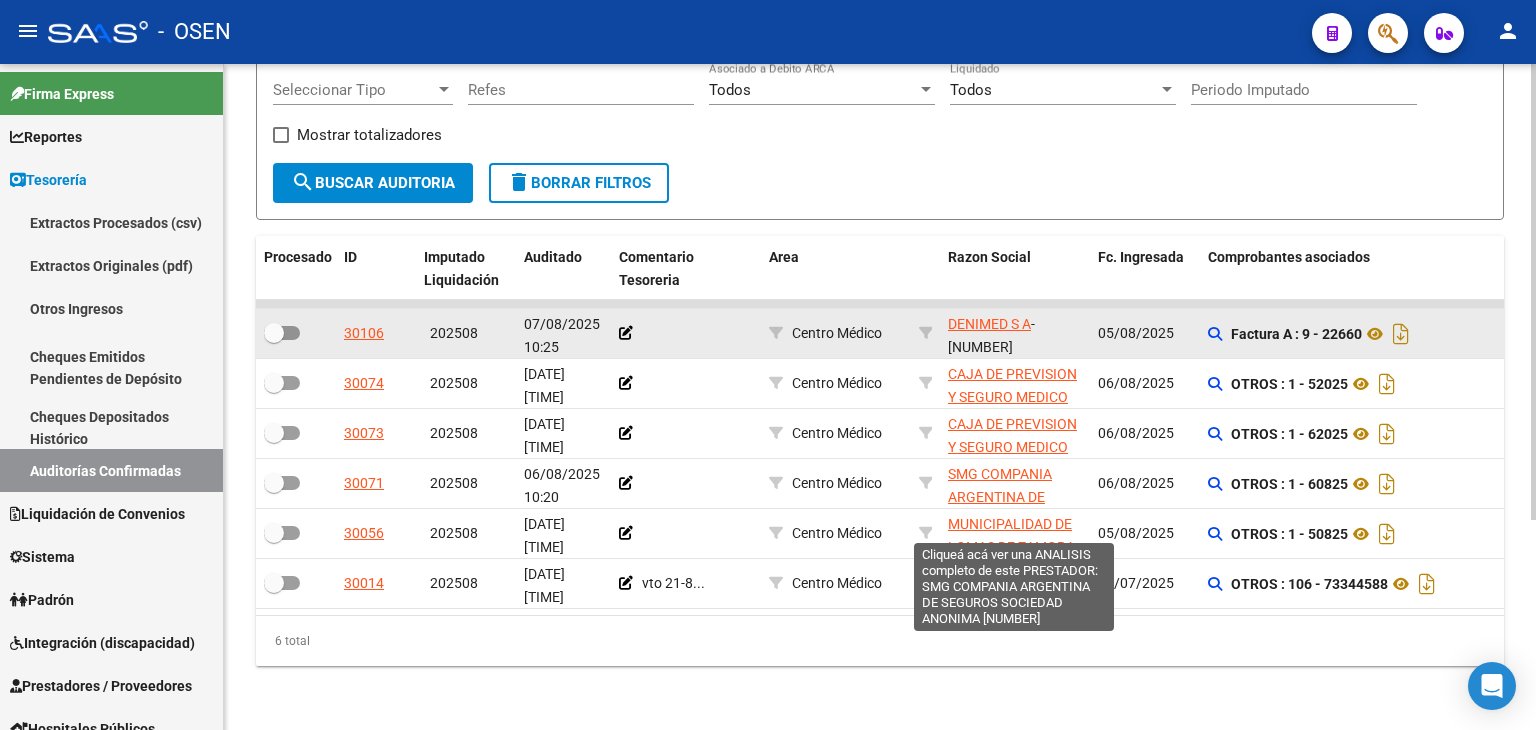 drag, startPoint x: 972, startPoint y: 465, endPoint x: 1012, endPoint y: 300, distance: 169.77927 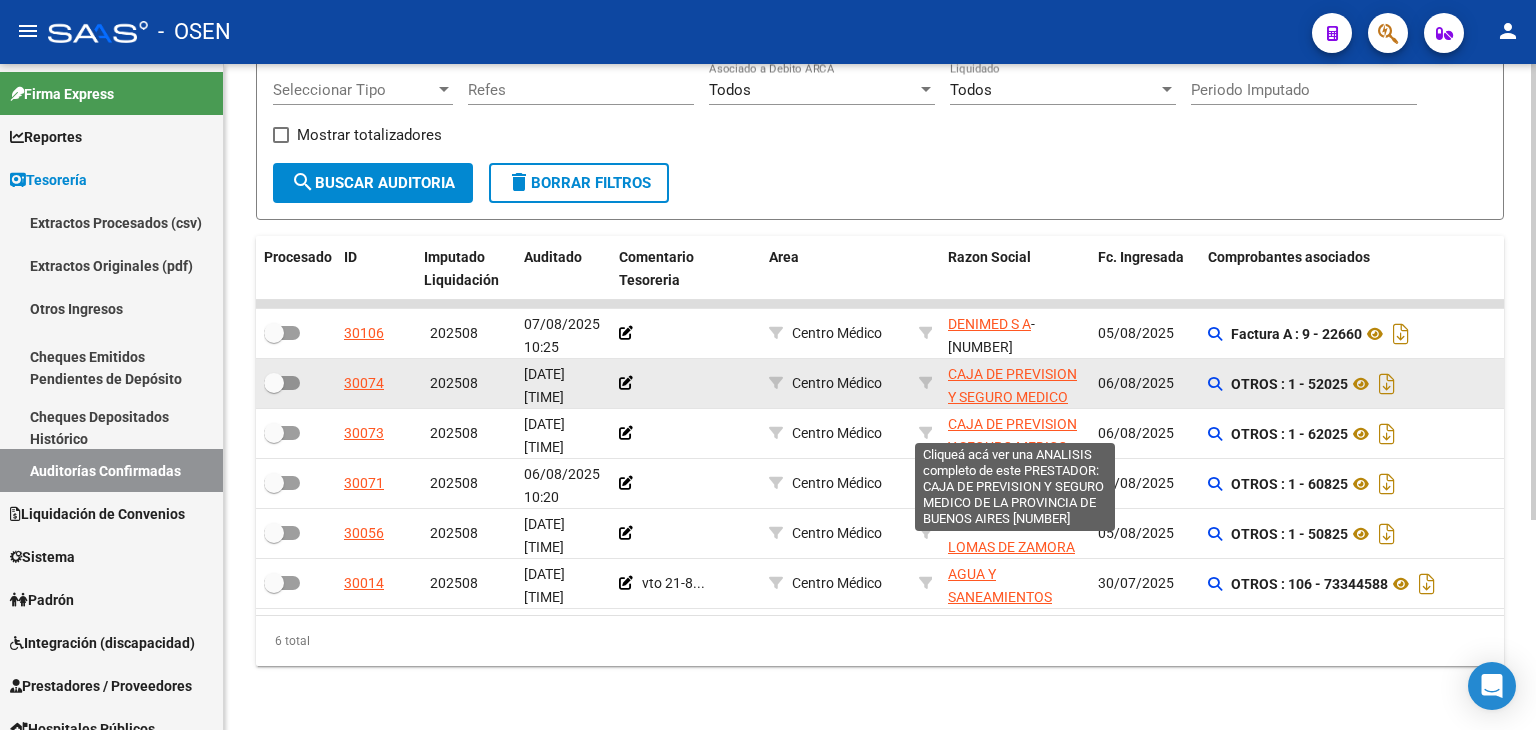 click on "CAJA DE PREVISION Y SEGURO MEDICO DE LA PROVINCIA DE BUENOS AIRES" 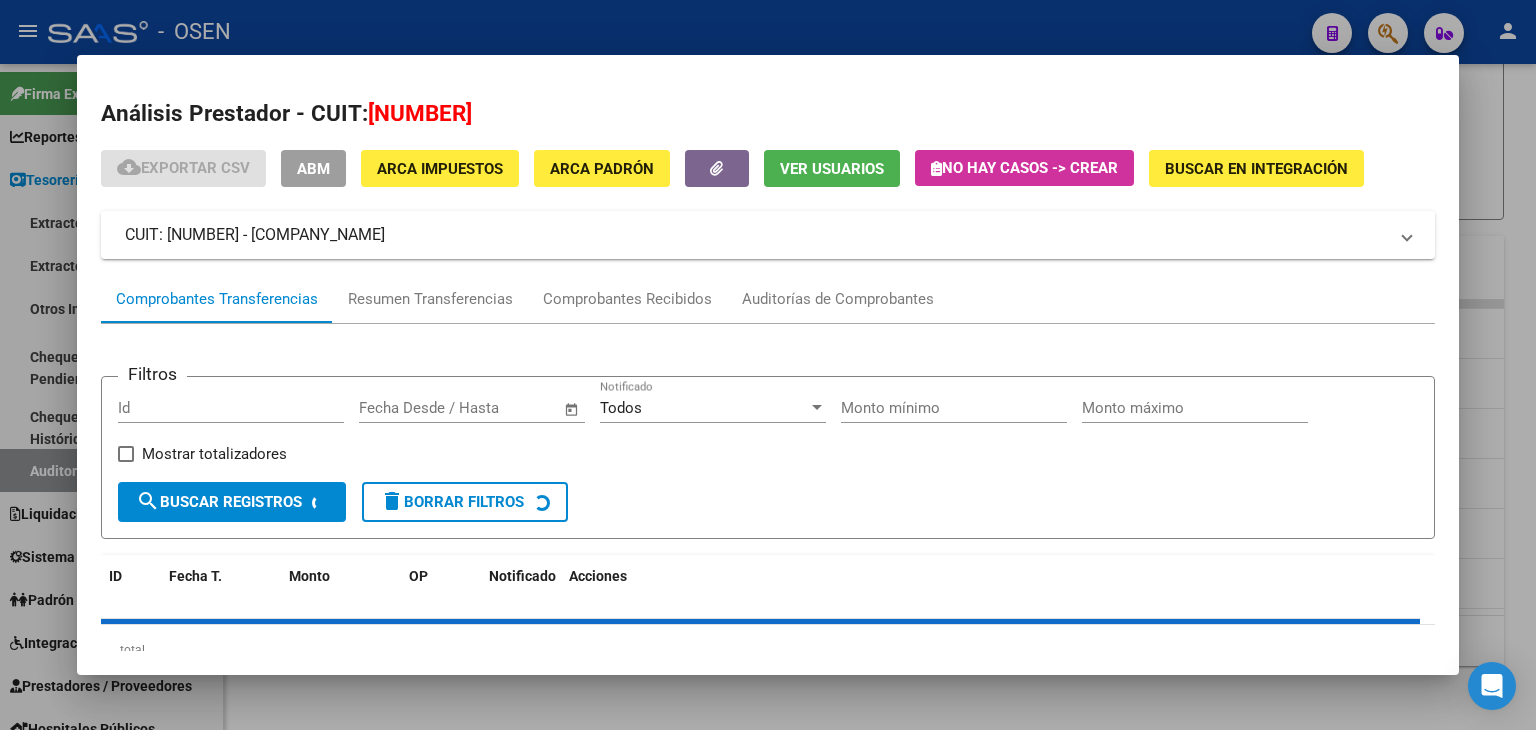 drag, startPoint x: 368, startPoint y: 113, endPoint x: 588, endPoint y: 117, distance: 220.03636 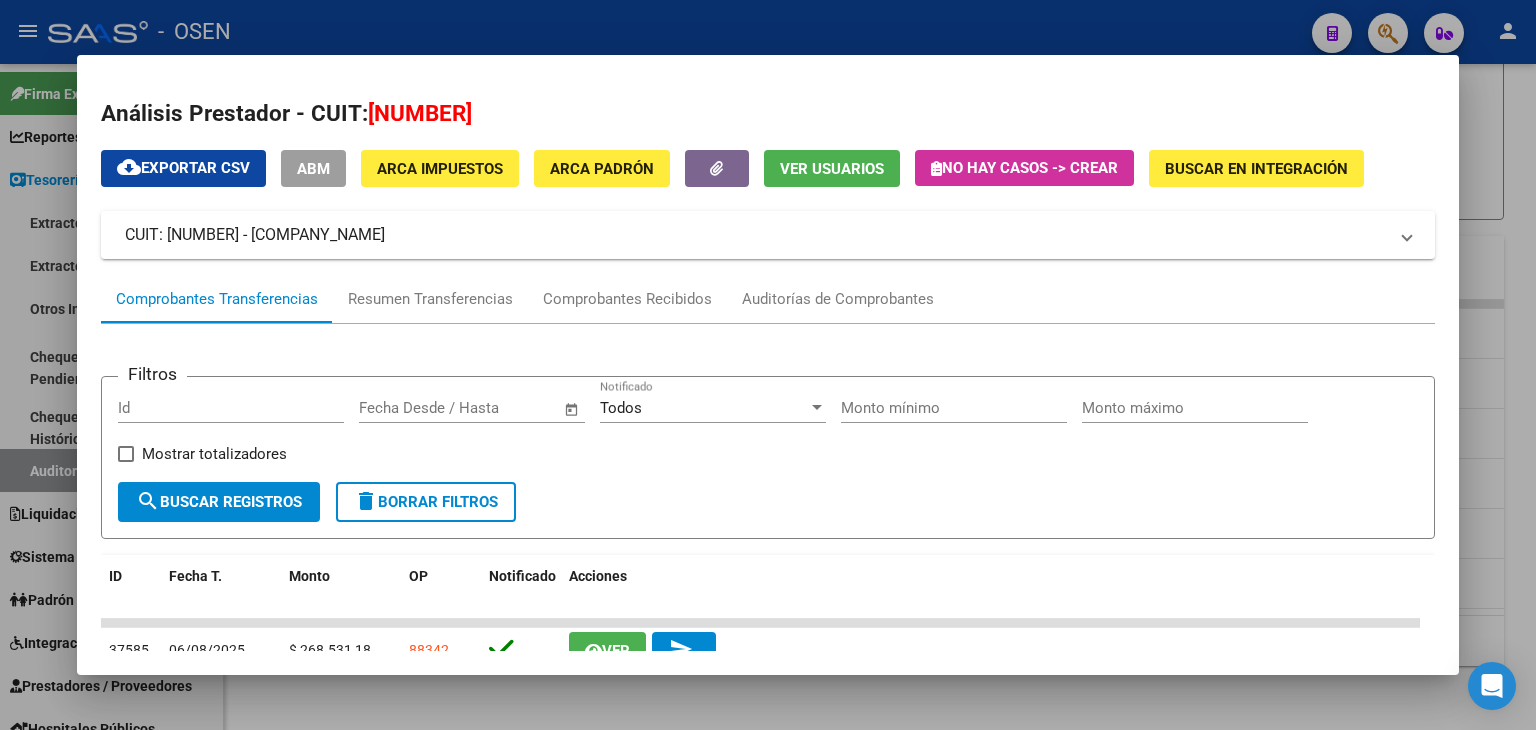 click on "Análisis Prestador - CUIT:  30542265317" at bounding box center [768, 114] 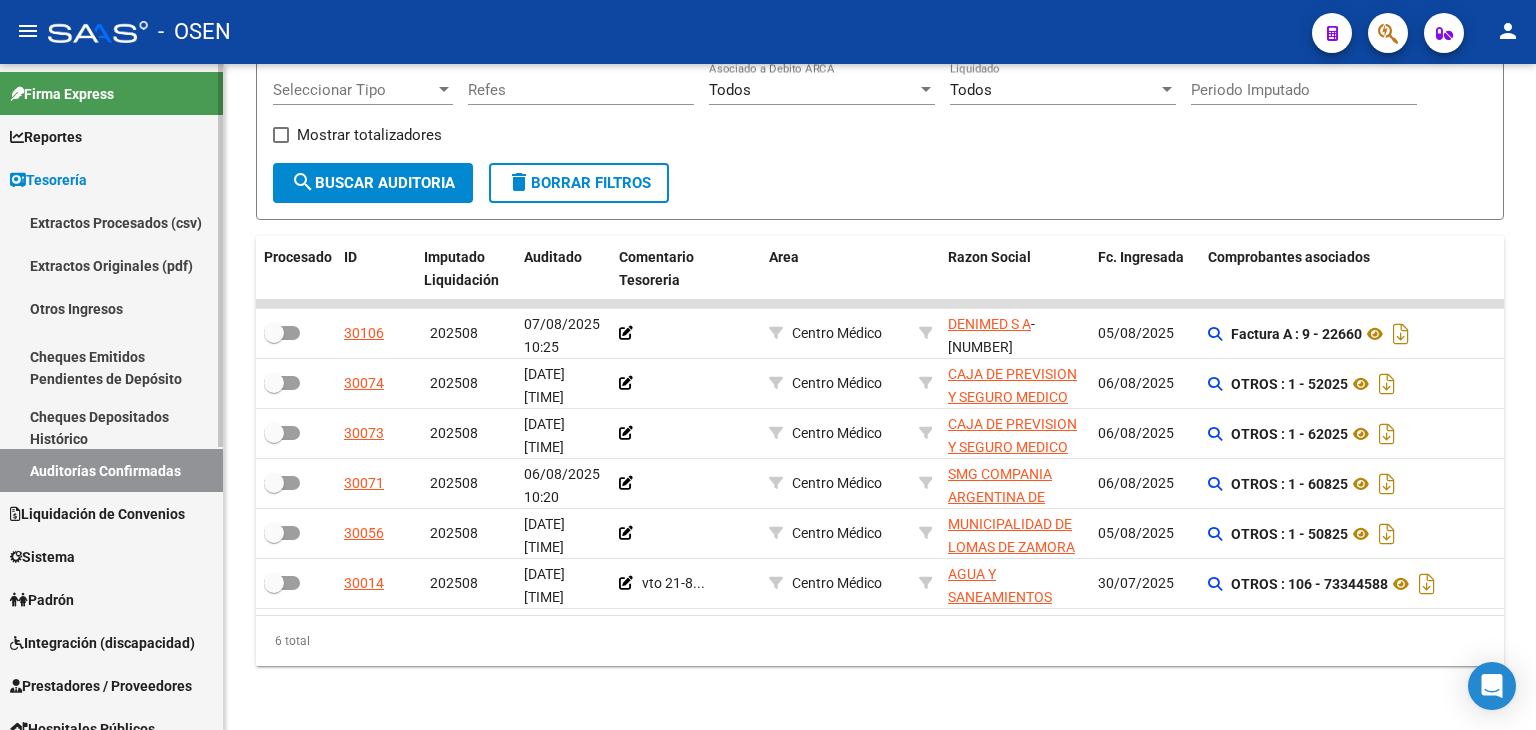 scroll, scrollTop: 334, scrollLeft: 0, axis: vertical 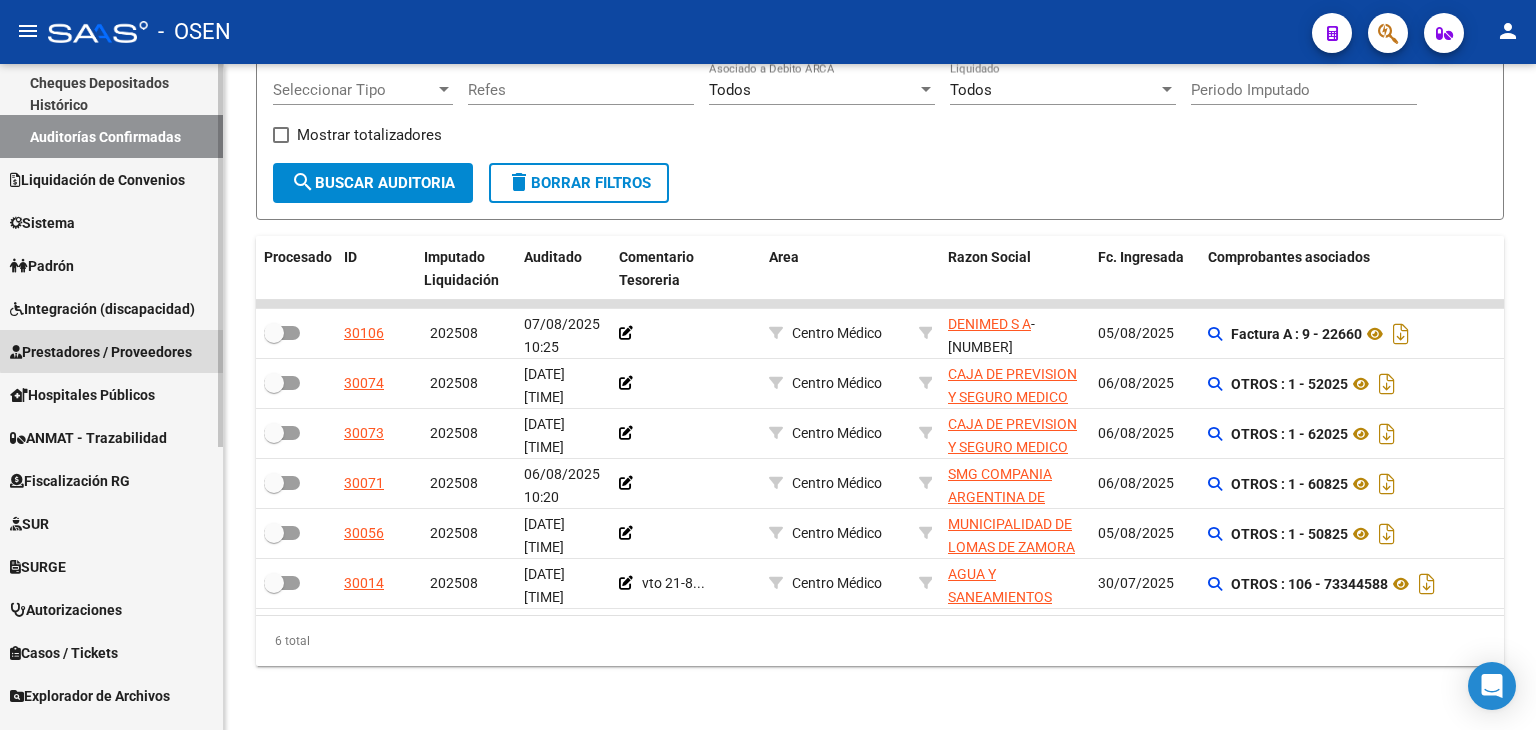 click on "Prestadores / Proveedores" at bounding box center (101, 352) 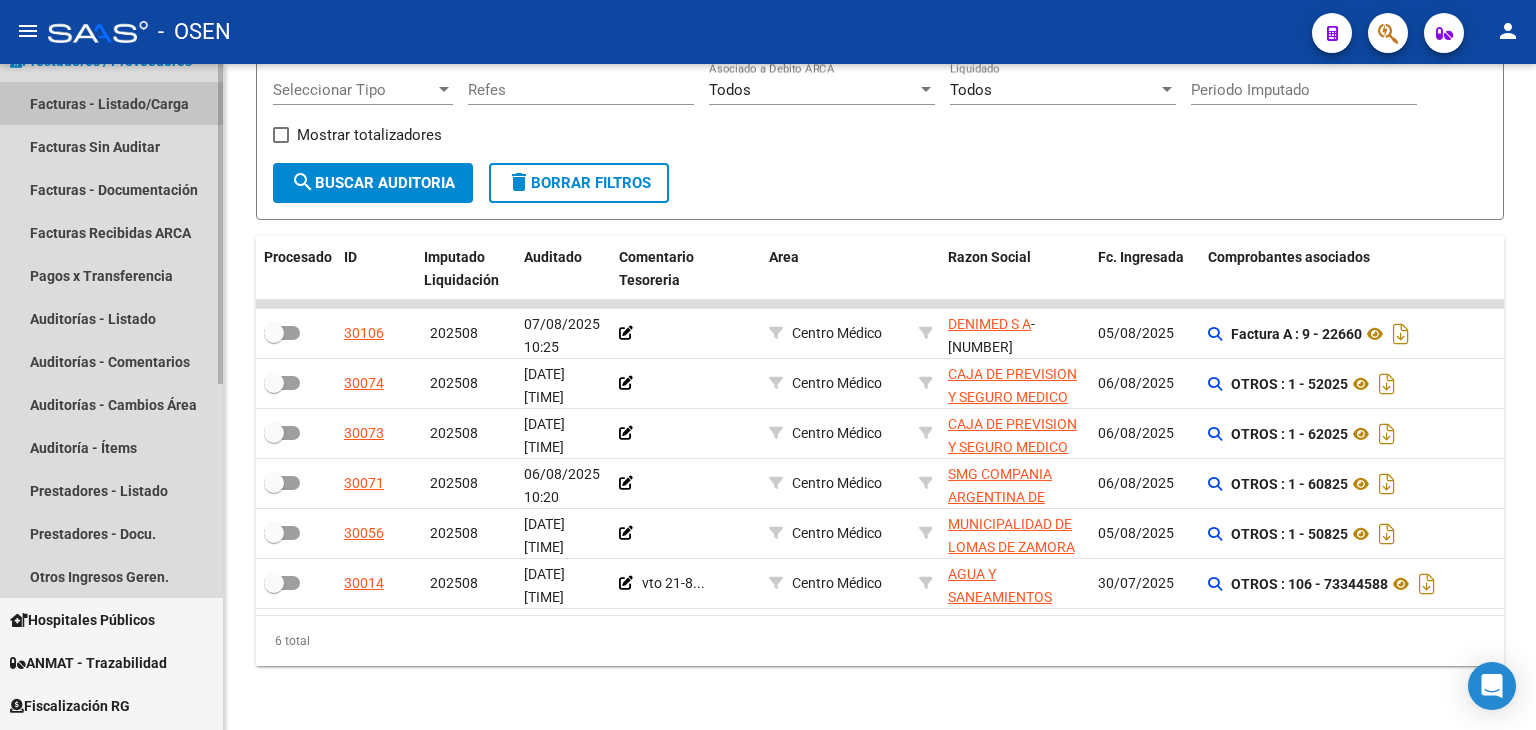 click on "Facturas - Listado/Carga" at bounding box center (111, 103) 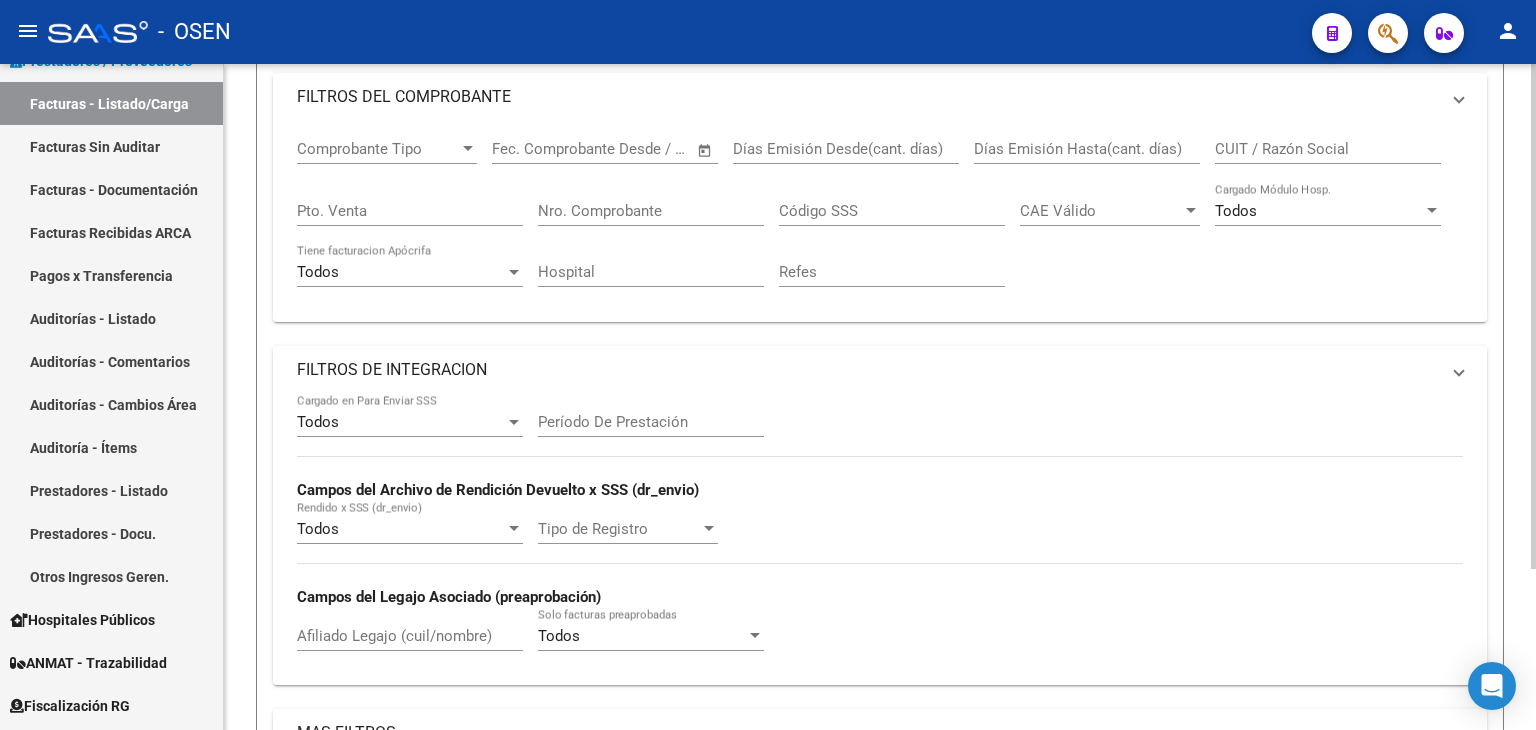 scroll, scrollTop: 0, scrollLeft: 0, axis: both 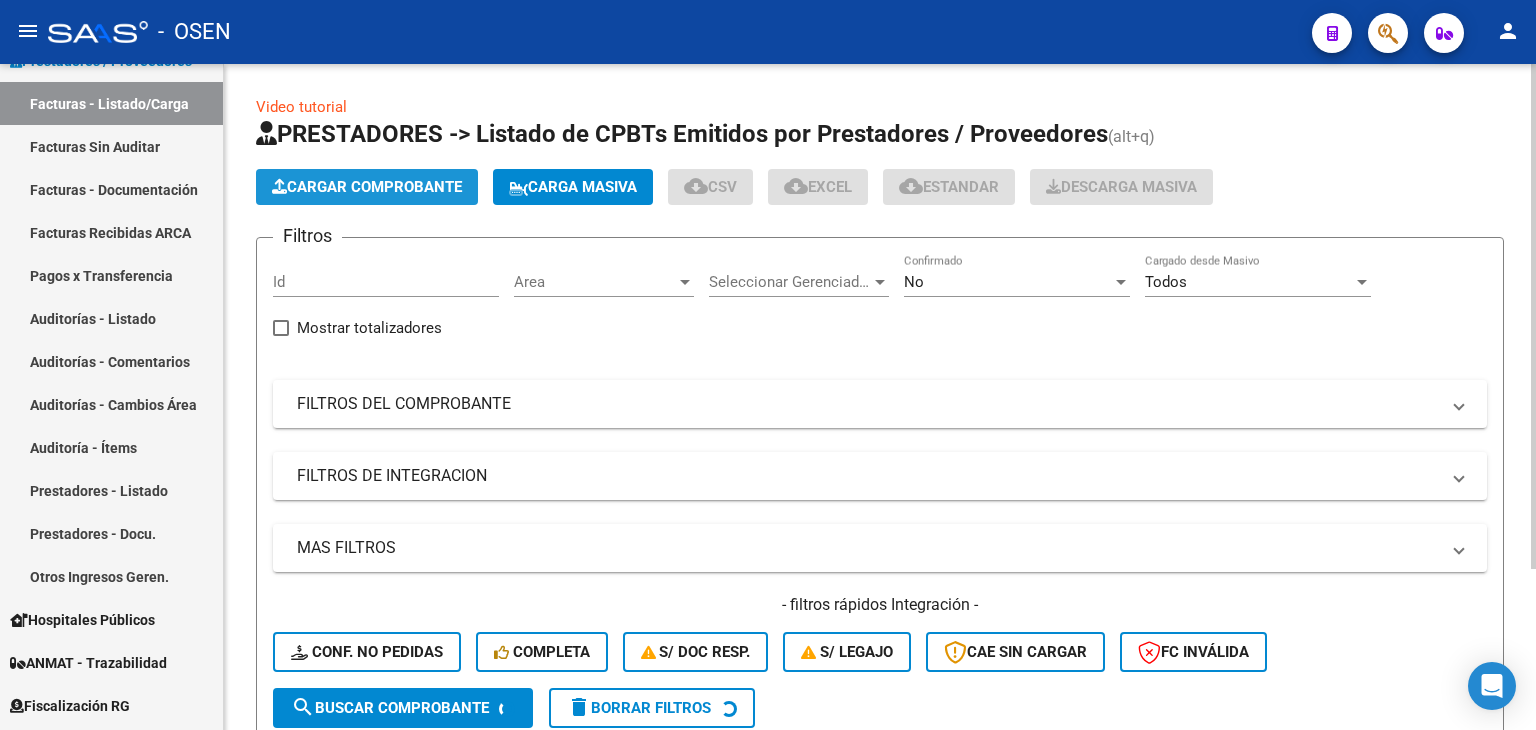 click on "Cargar Comprobante" 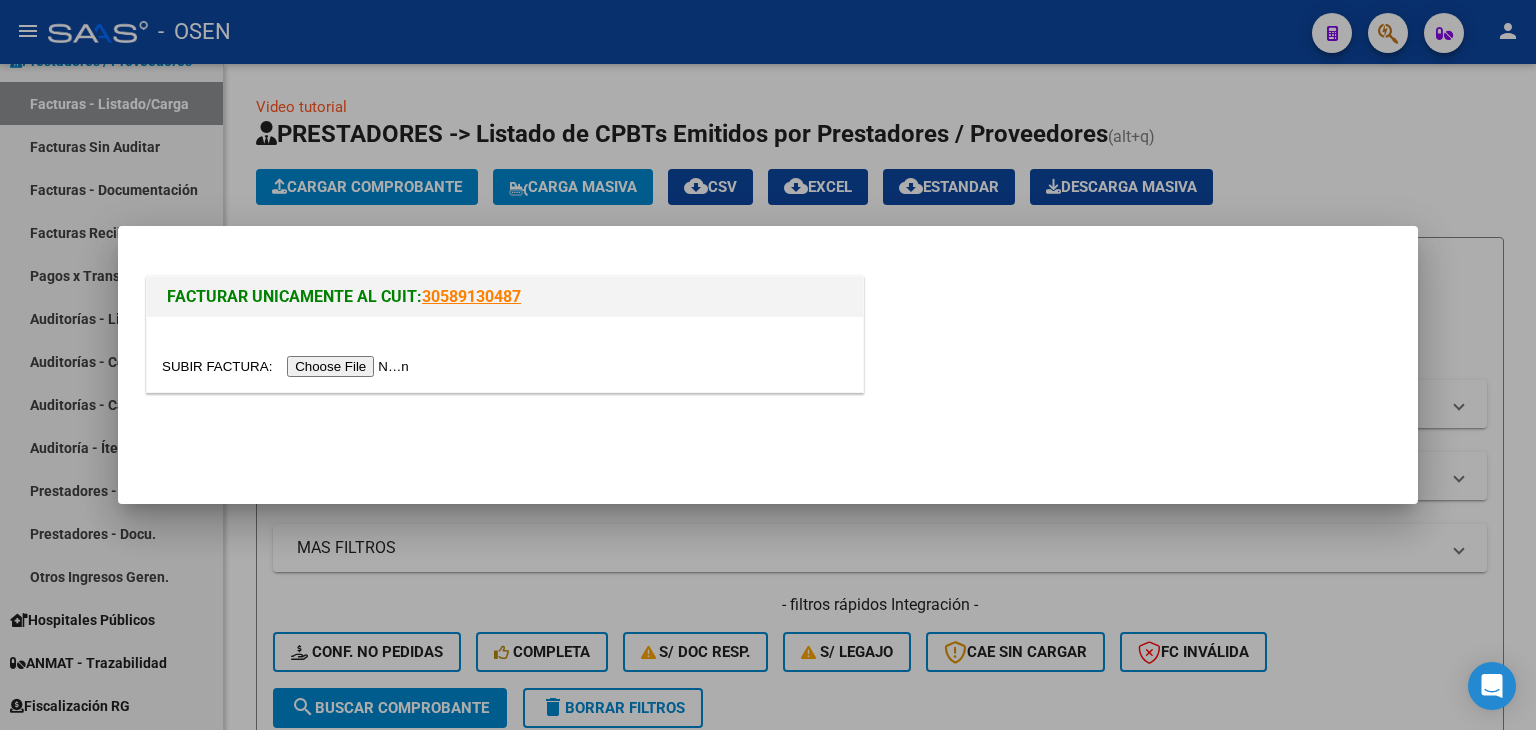 click at bounding box center (288, 366) 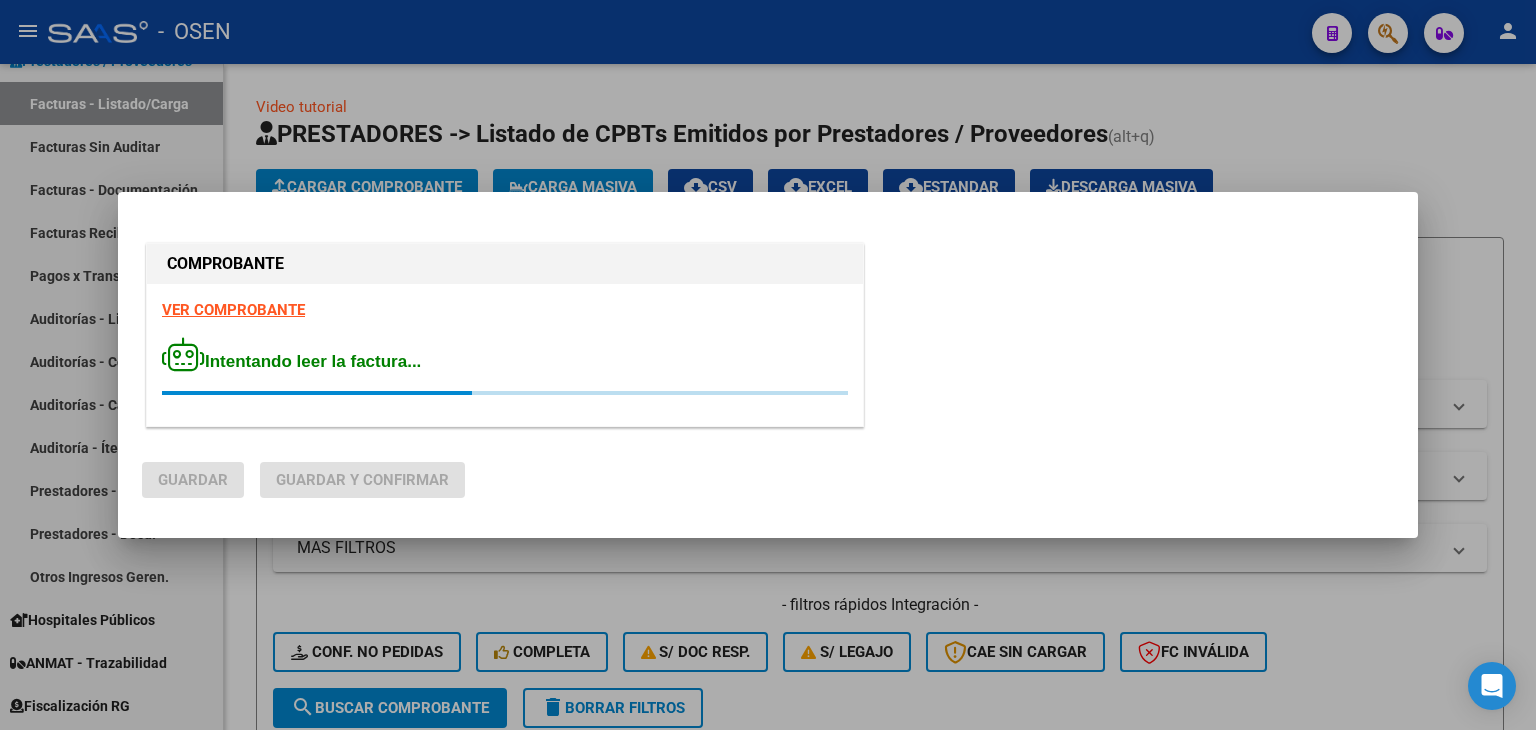click on "VER COMPROBANTE" at bounding box center (233, 310) 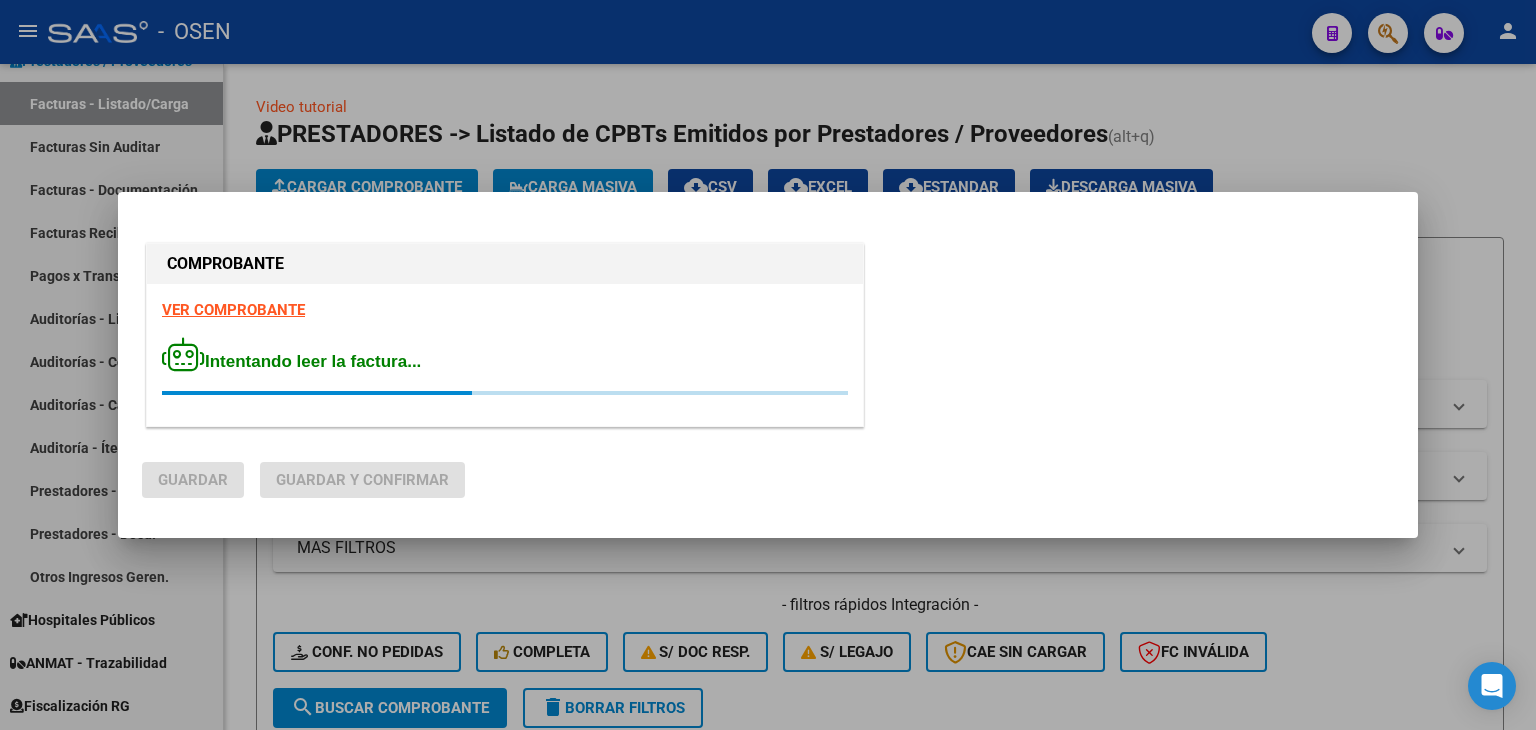 drag, startPoint x: 278, startPoint y: 277, endPoint x: 296, endPoint y: 313, distance: 40.24922 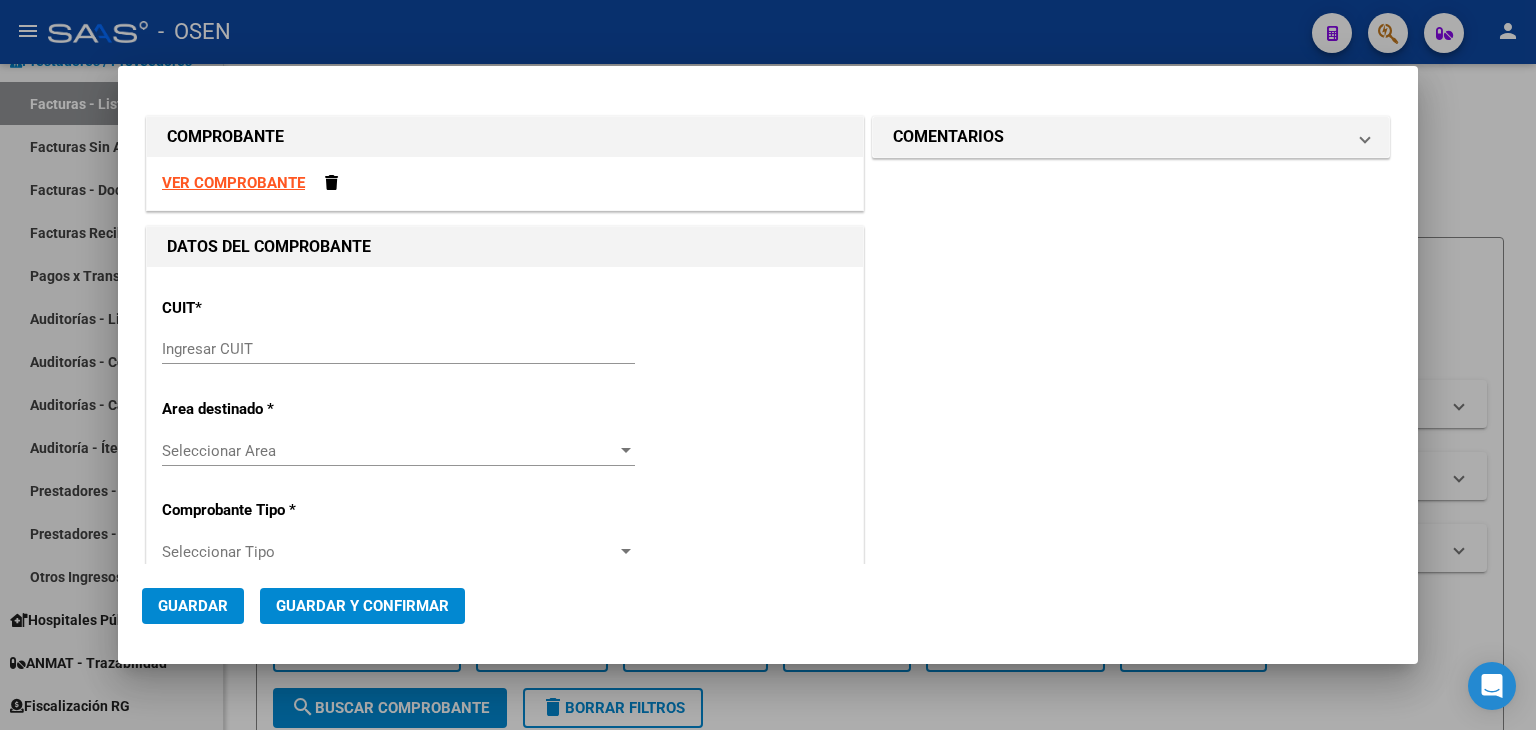 click on "Ingresar CUIT" at bounding box center [398, 349] 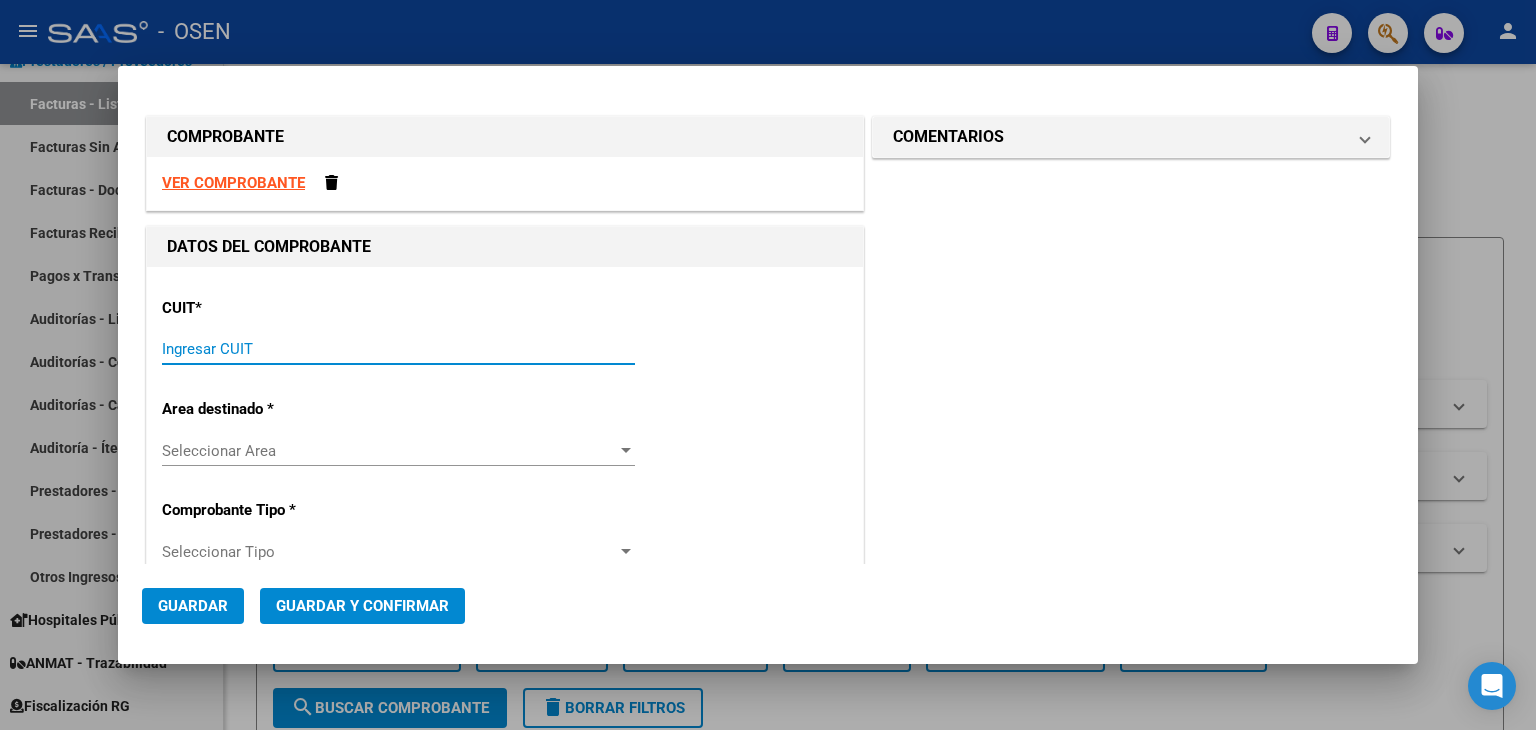 paste on "30-54226531-7" 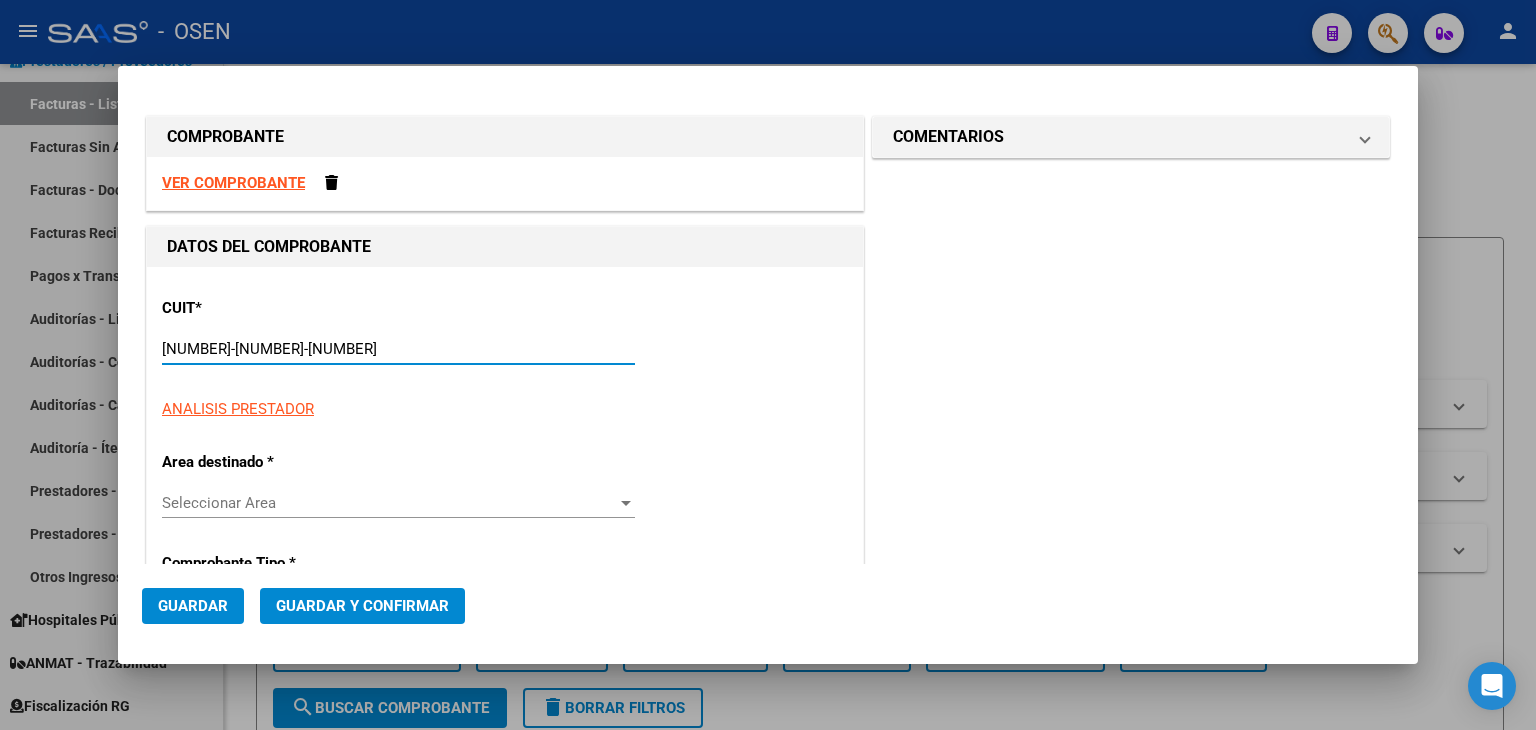 type on "1" 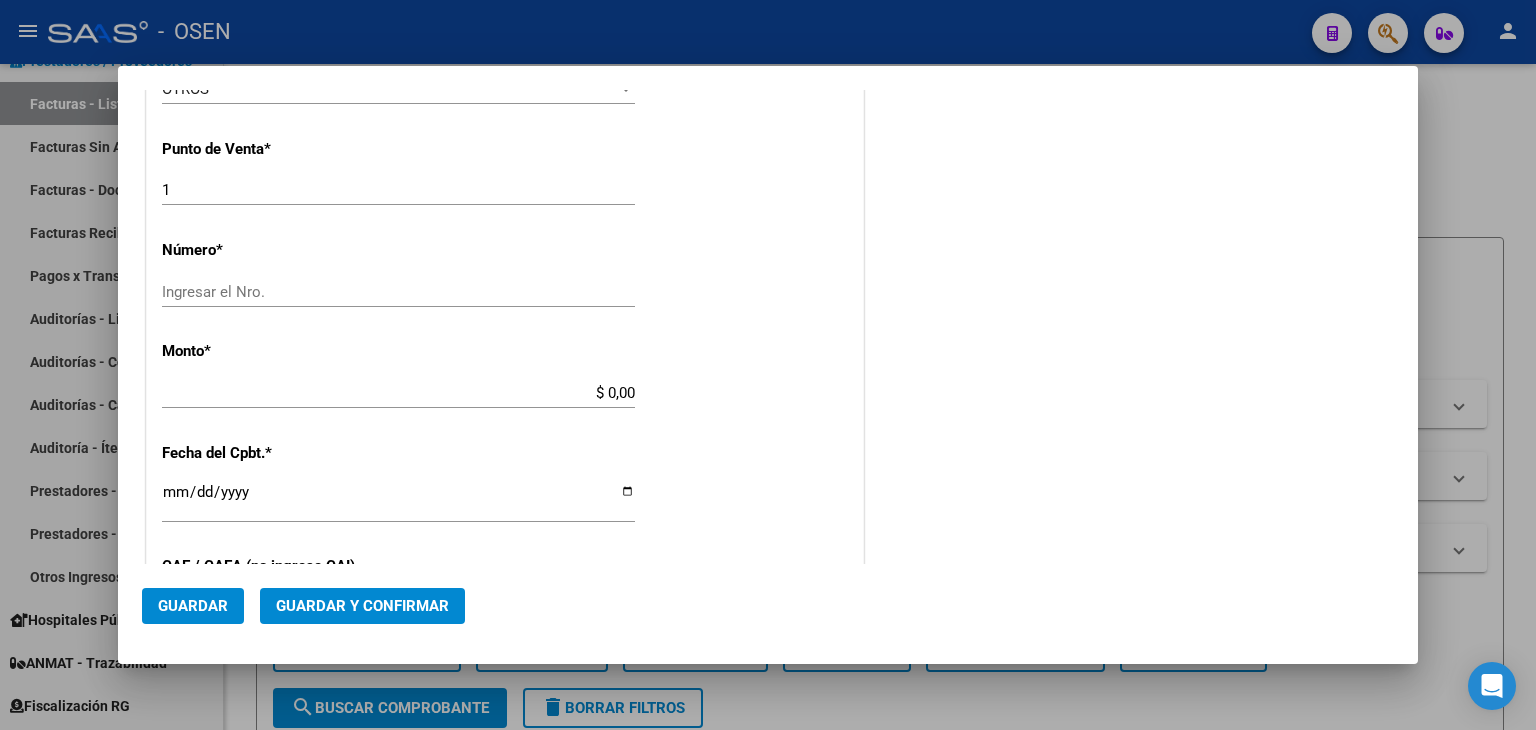 scroll, scrollTop: 666, scrollLeft: 0, axis: vertical 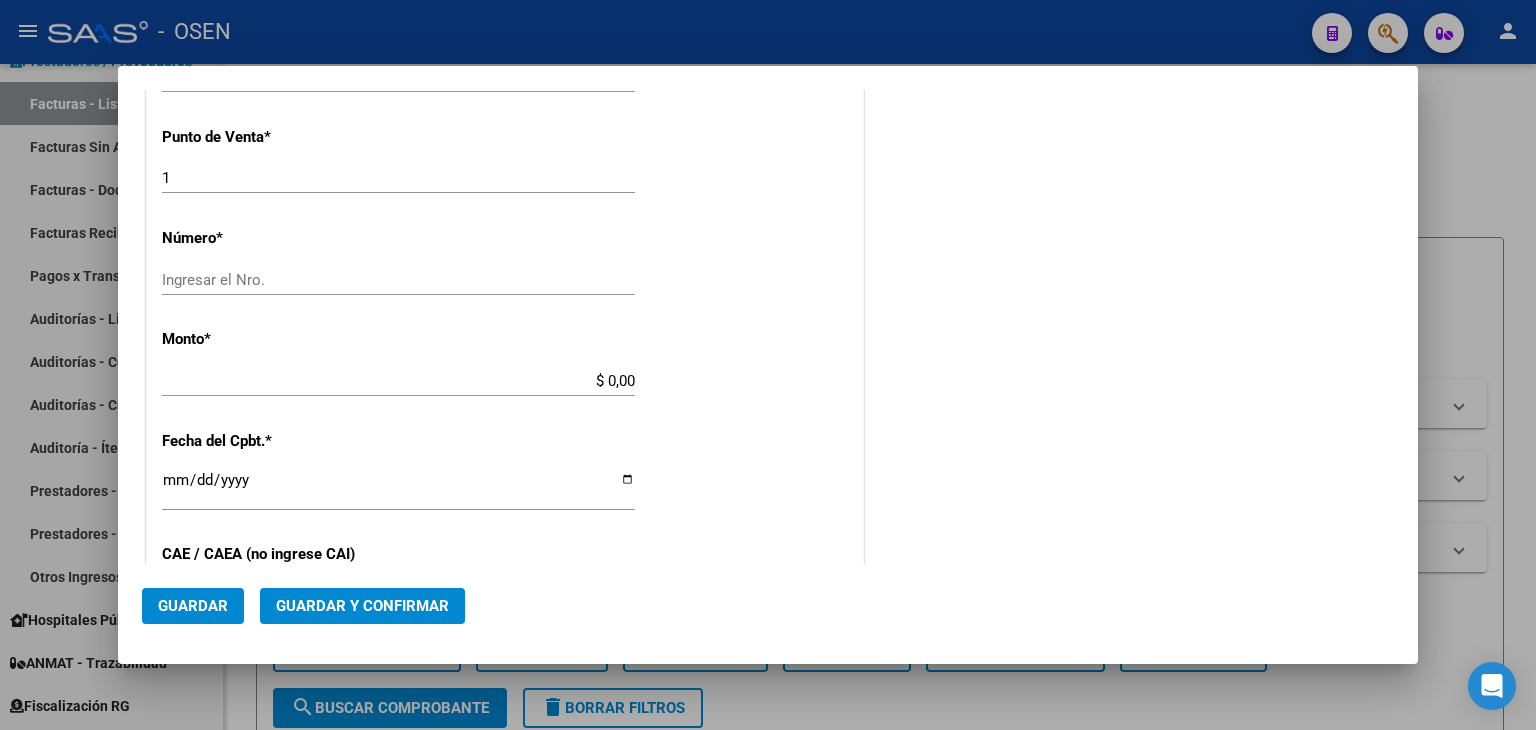 type on "30-54226531-7" 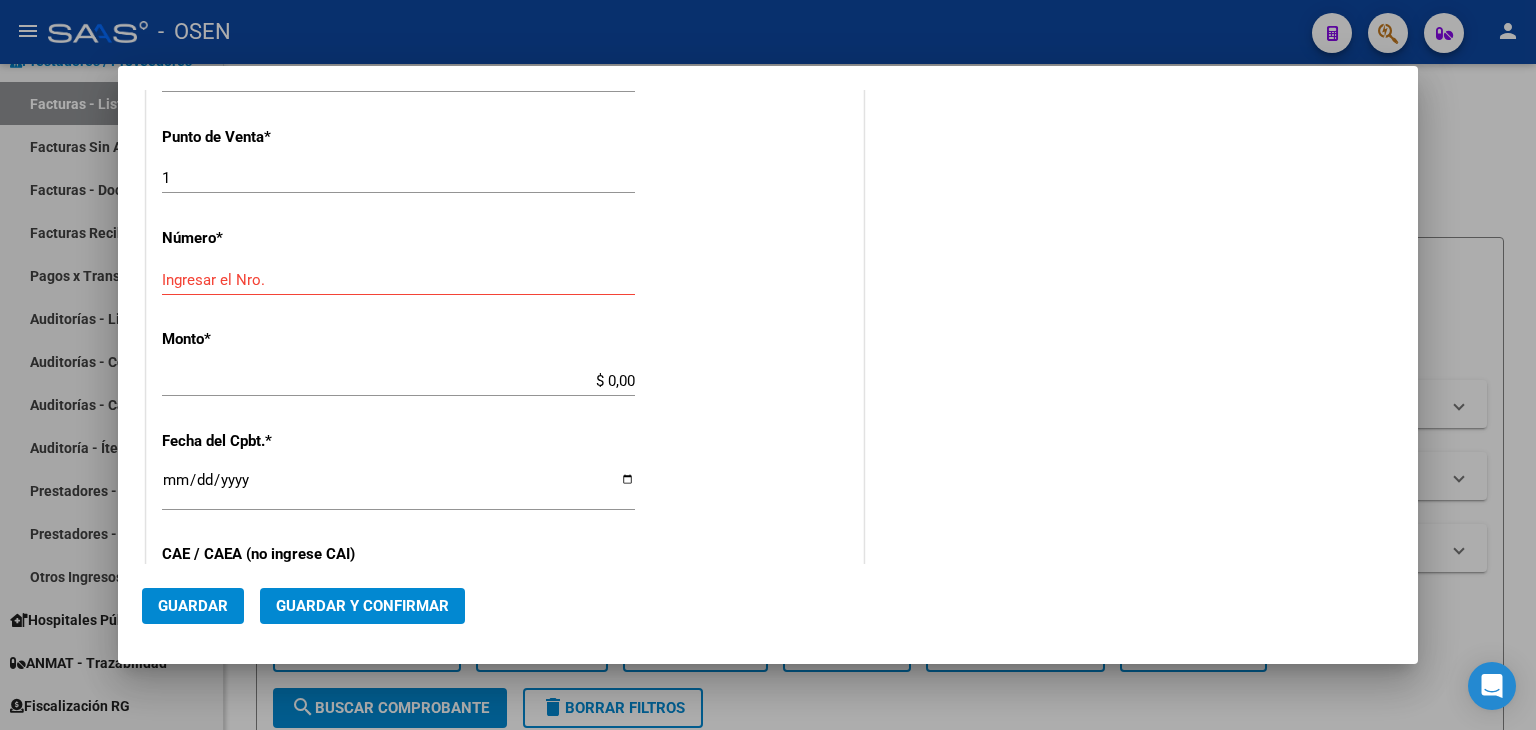 click on "Ingresar el Nro." 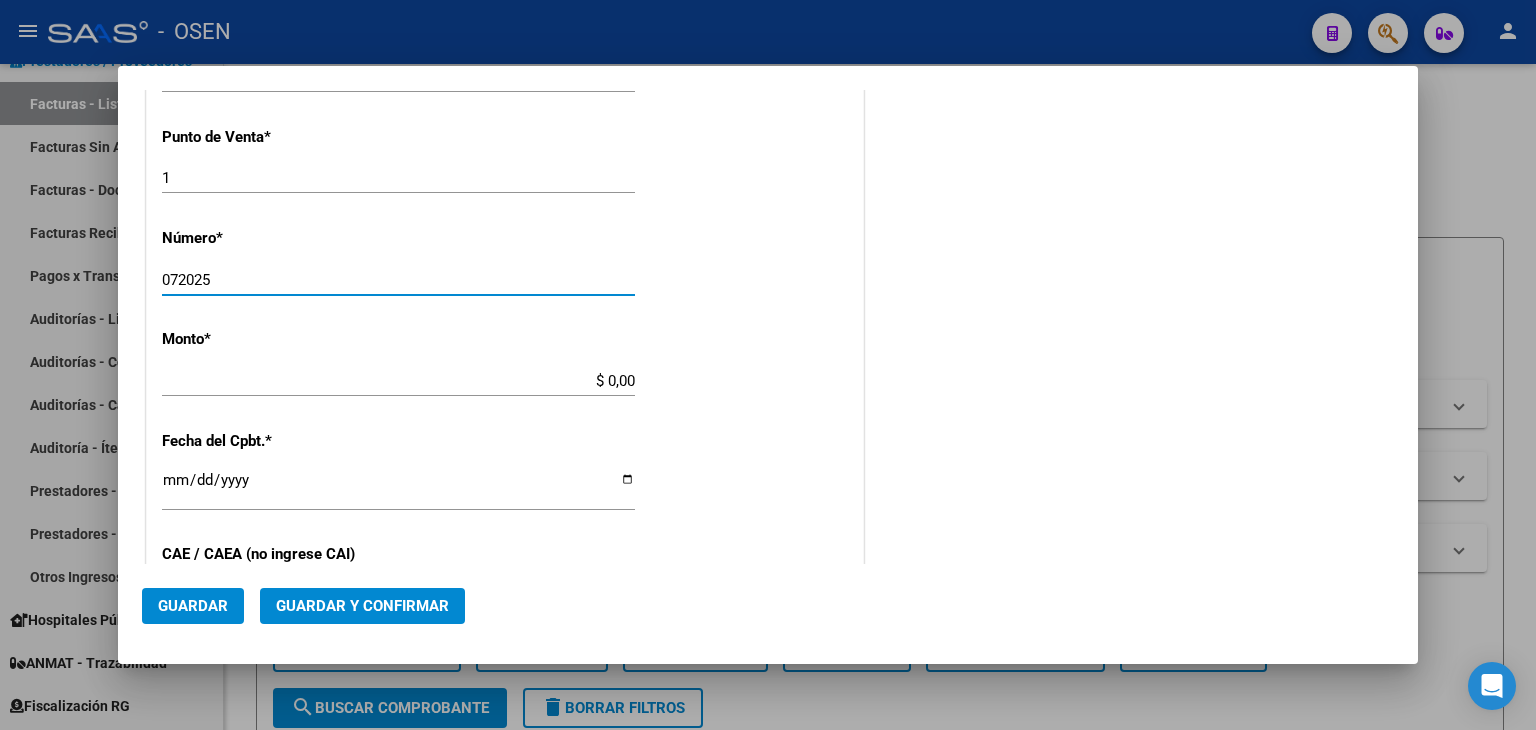 type on "072025" 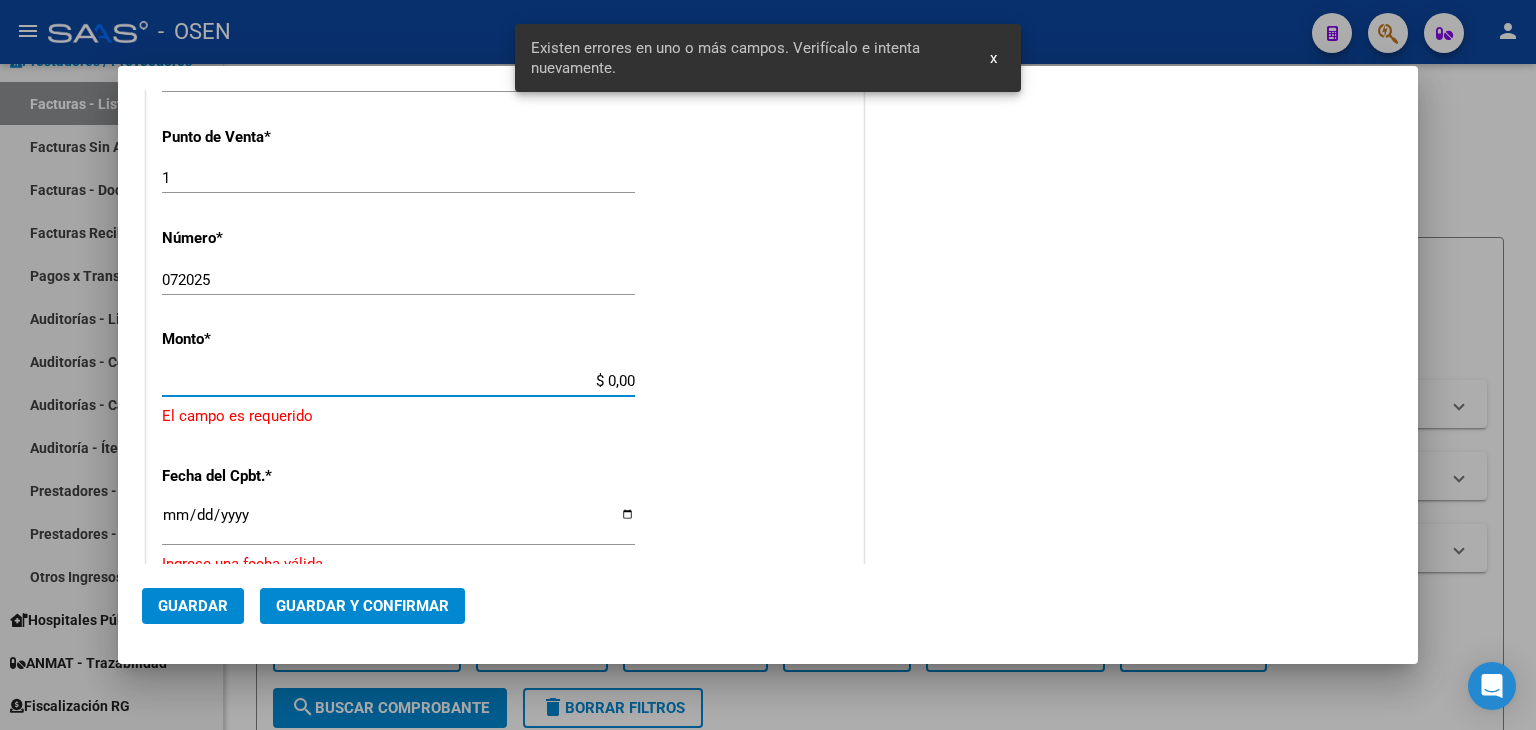 scroll, scrollTop: 709, scrollLeft: 0, axis: vertical 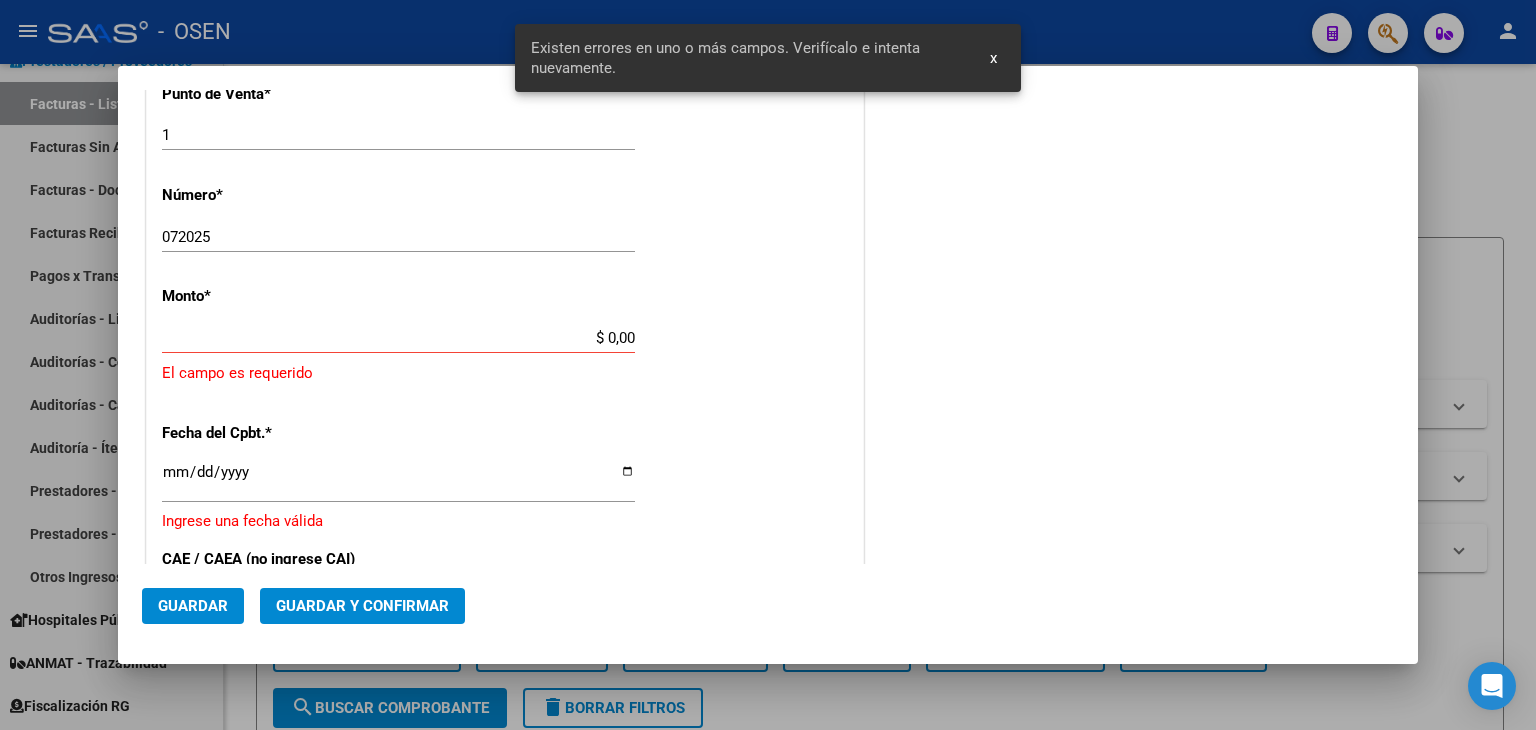 drag, startPoint x: 406, startPoint y: 362, endPoint x: 427, endPoint y: 353, distance: 22.847319 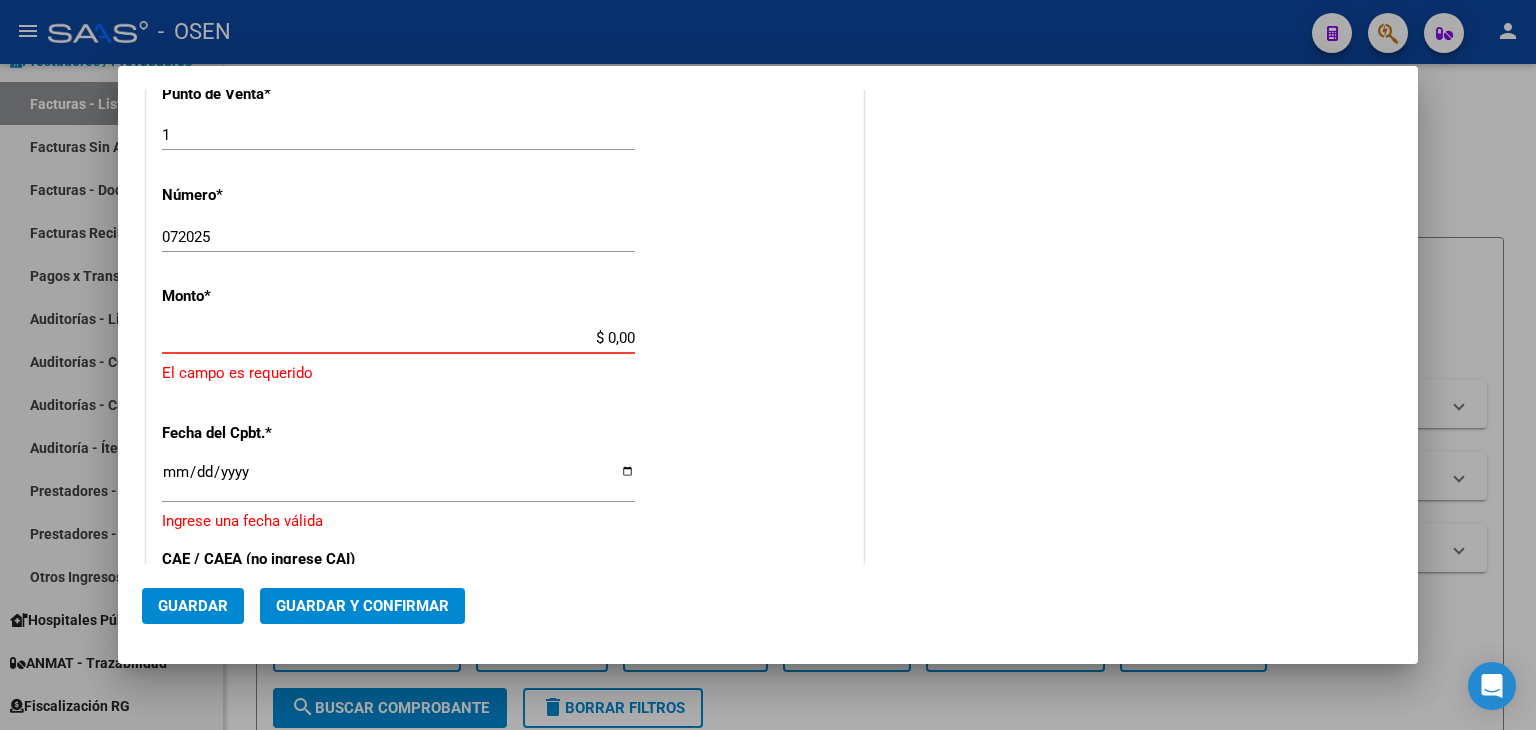 drag, startPoint x: 549, startPoint y: 337, endPoint x: 787, endPoint y: 341, distance: 238.03362 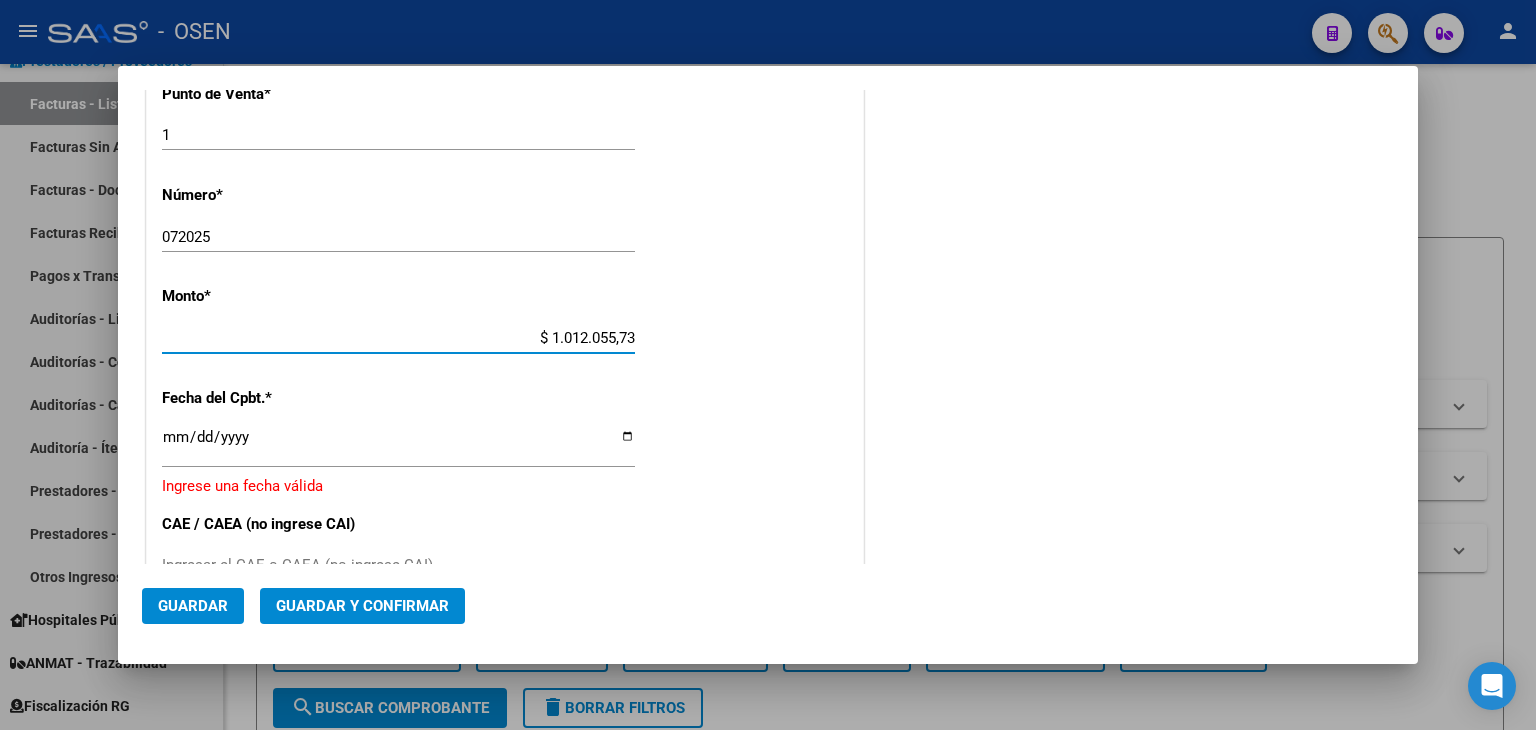 type on "$ 1.012.055,73" 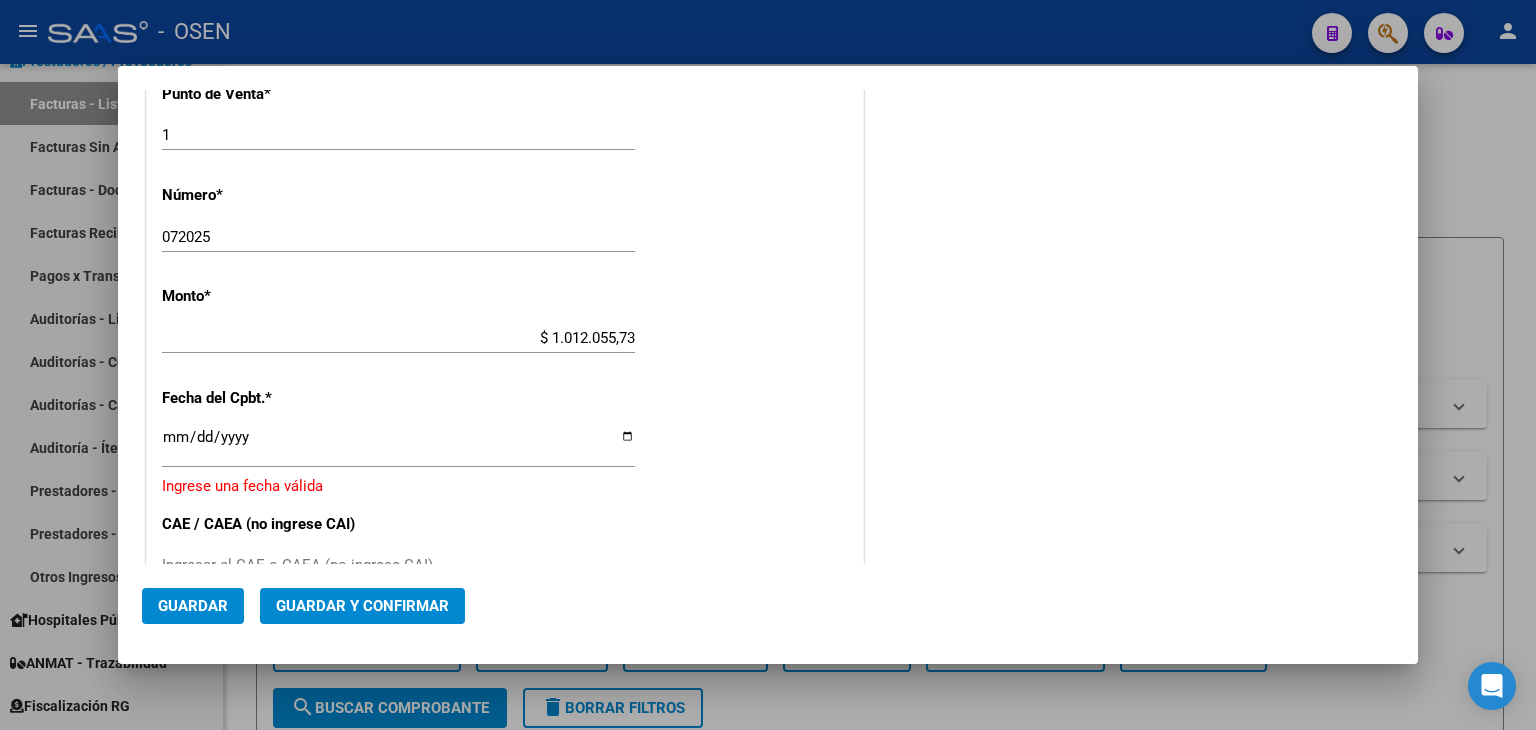 click on "Ingresar la fecha" at bounding box center (398, 445) 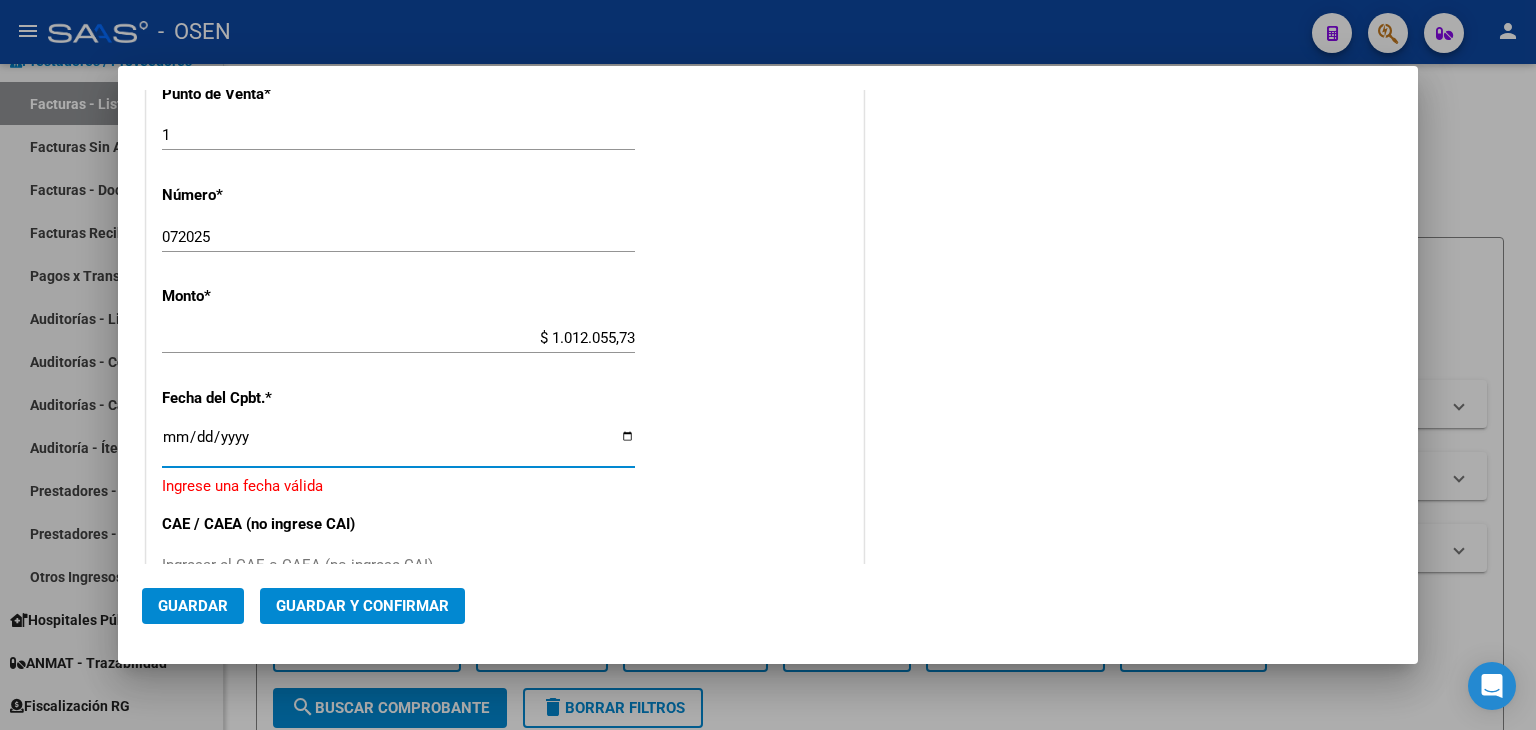 drag, startPoint x: 169, startPoint y: 450, endPoint x: 180, endPoint y: 440, distance: 14.866069 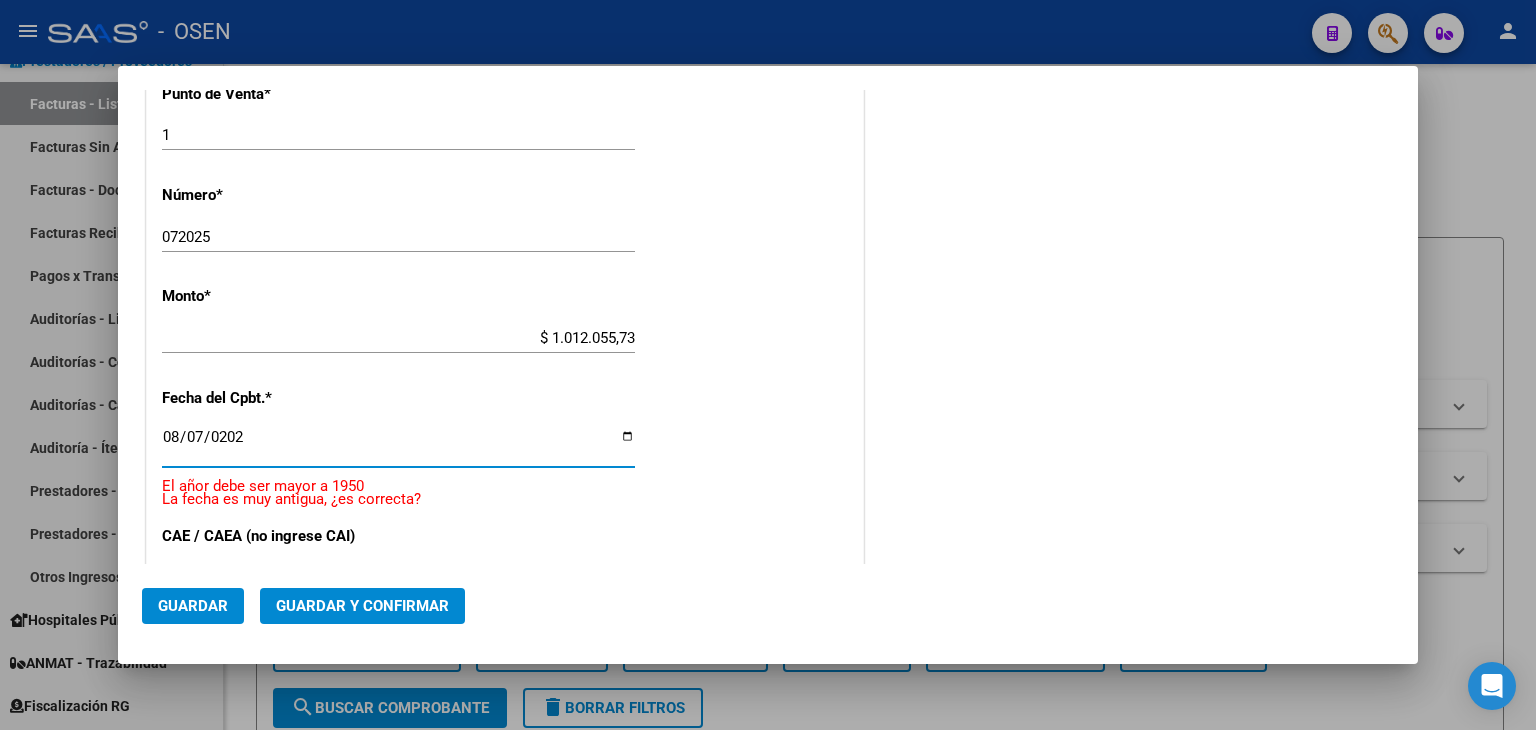 type on "2025-08-07" 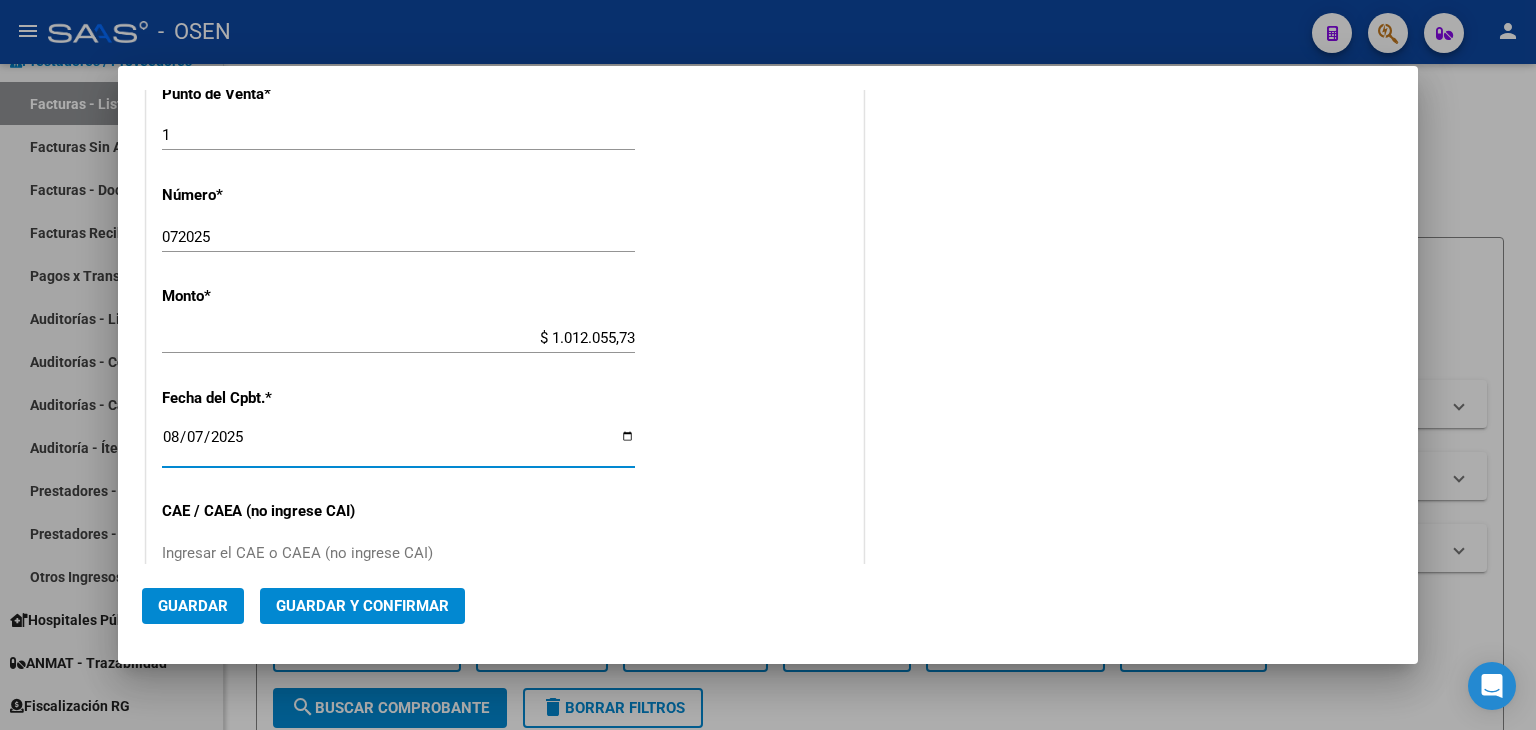 click on "Guardar y Confirmar" 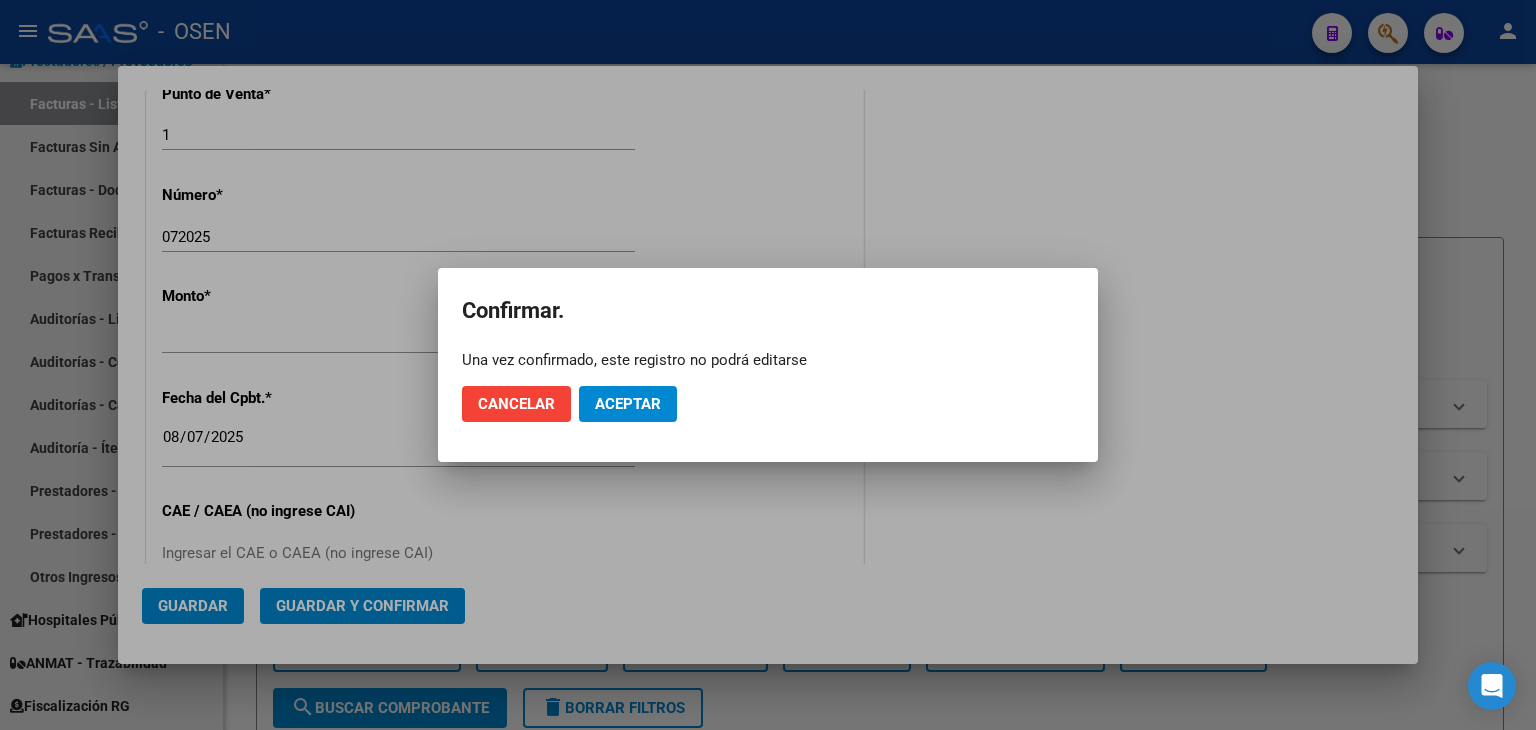 click on "Cancelar Aceptar" 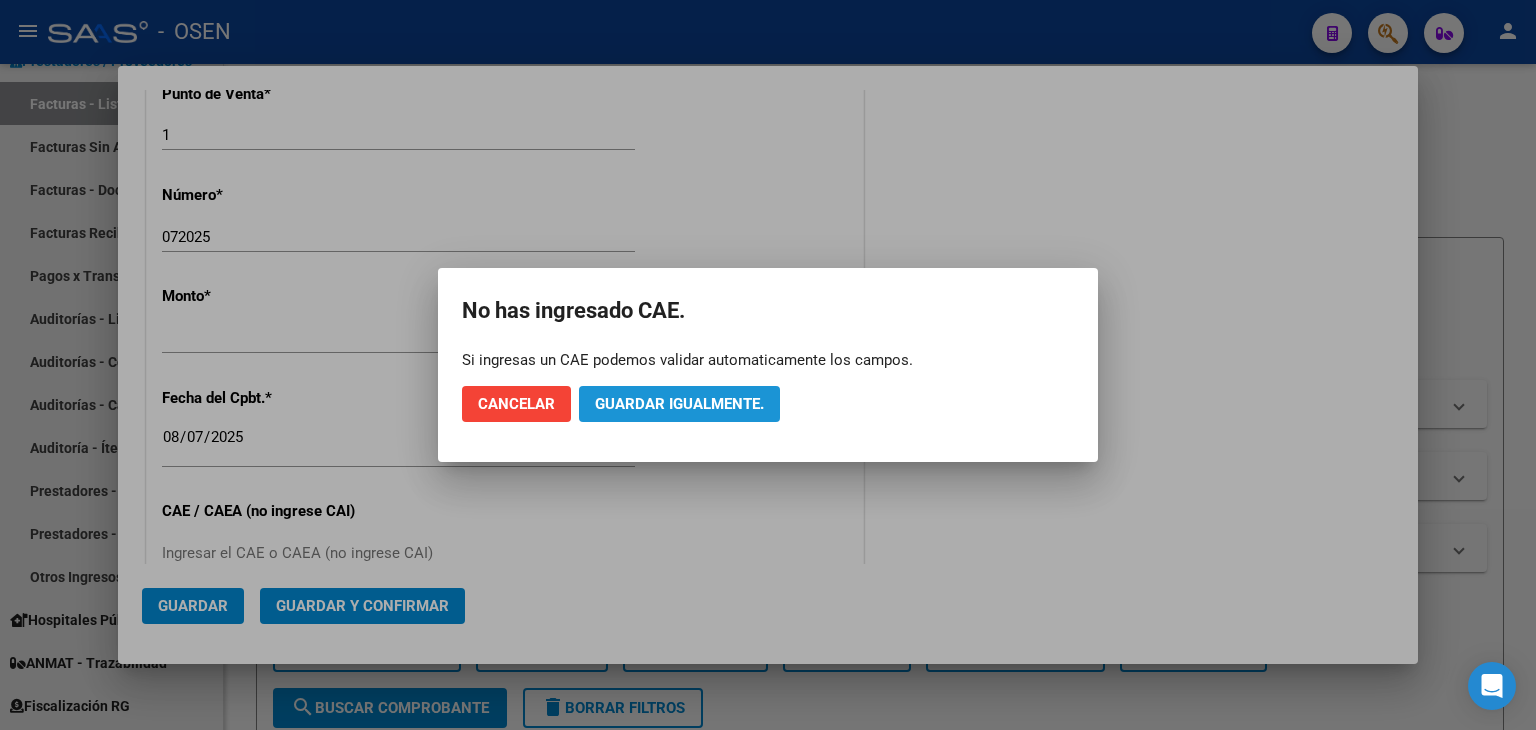 click on "Guardar igualmente." 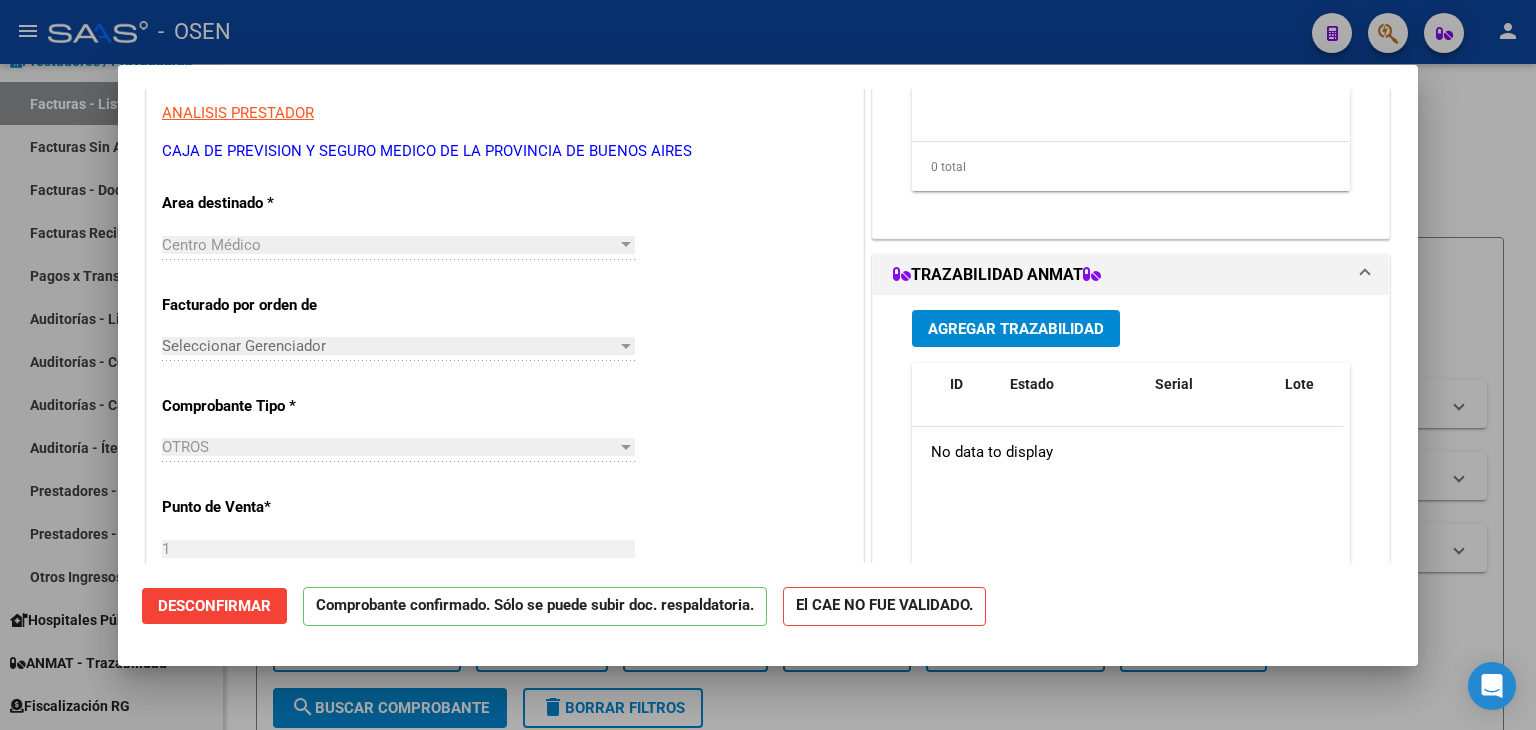 scroll, scrollTop: 0, scrollLeft: 0, axis: both 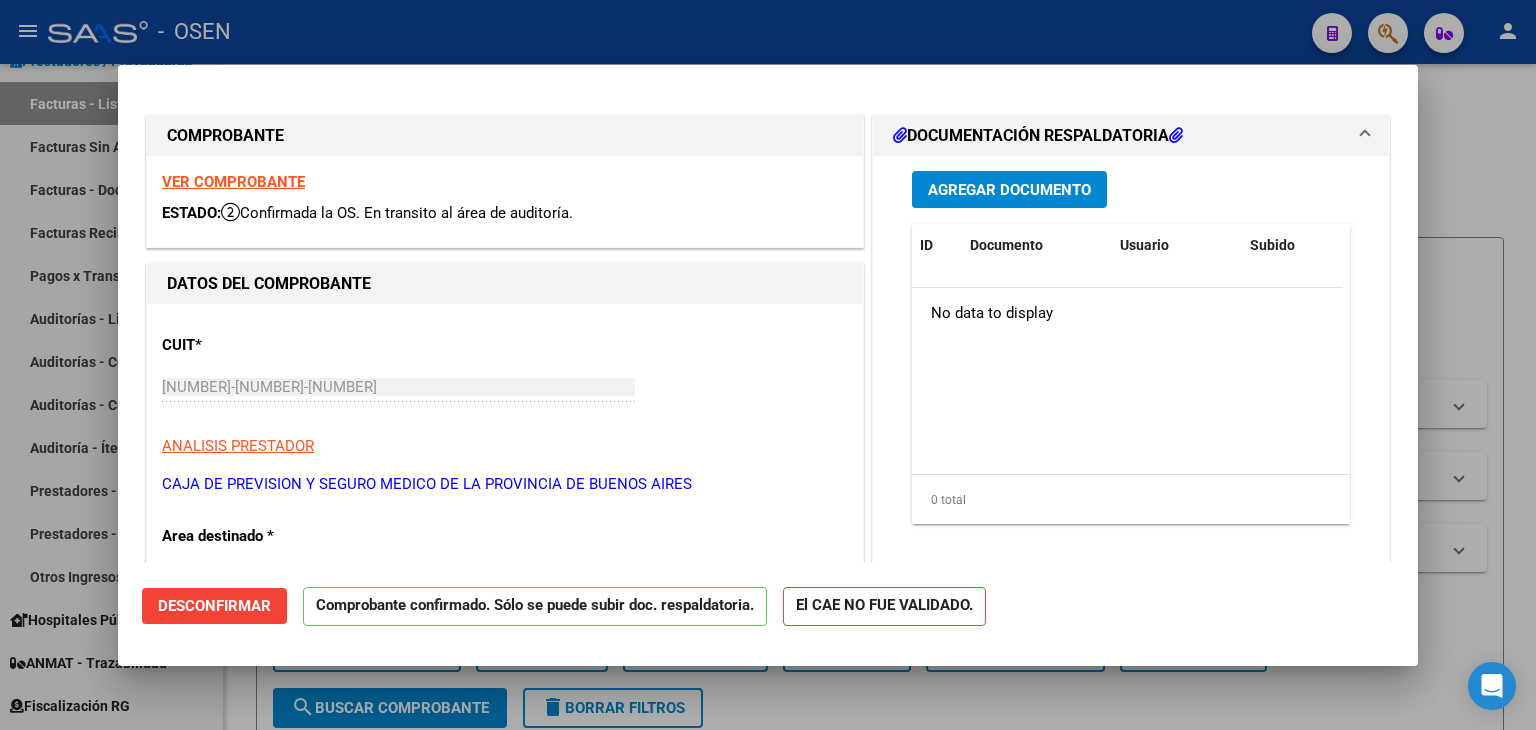 click on "VER COMPROBANTE" at bounding box center [233, 182] 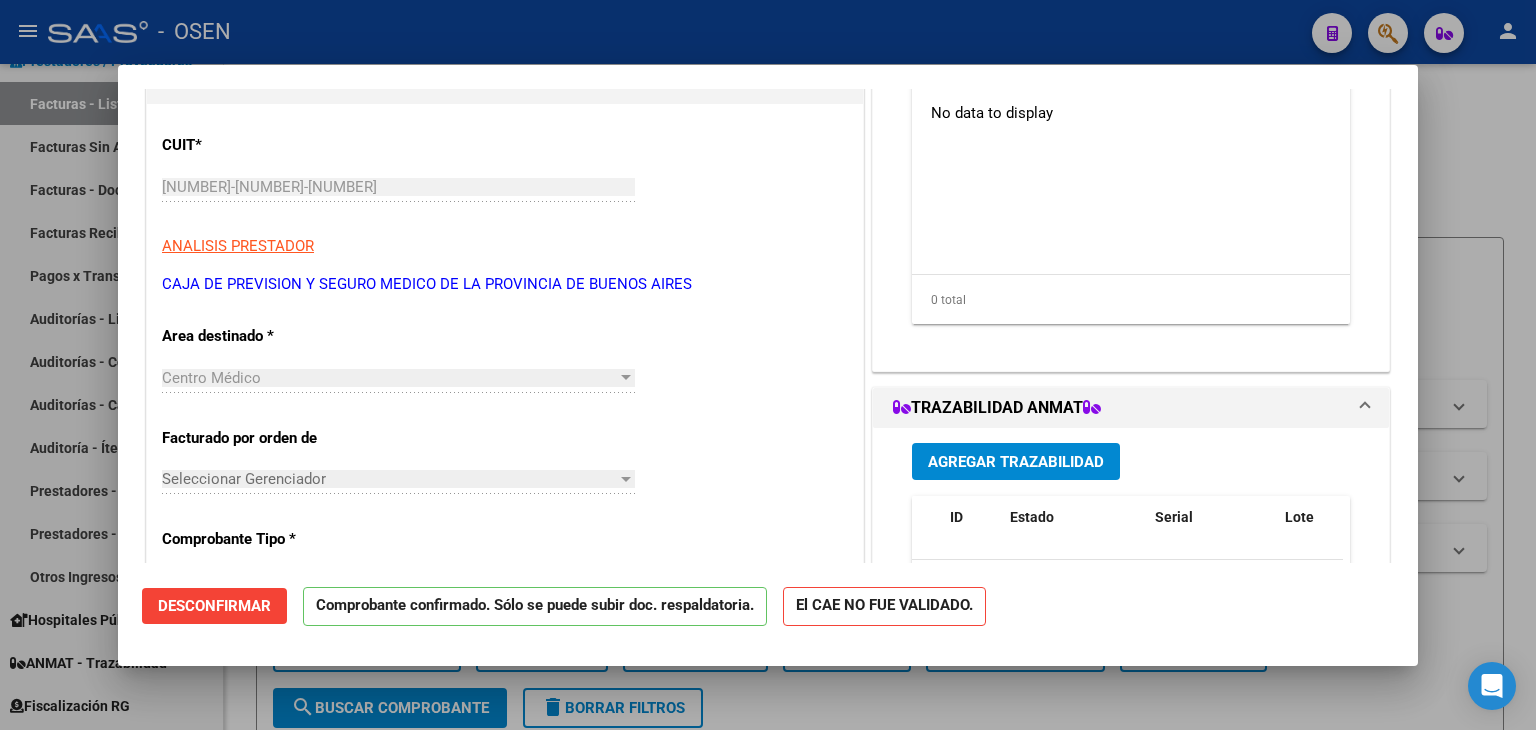 scroll, scrollTop: 0, scrollLeft: 0, axis: both 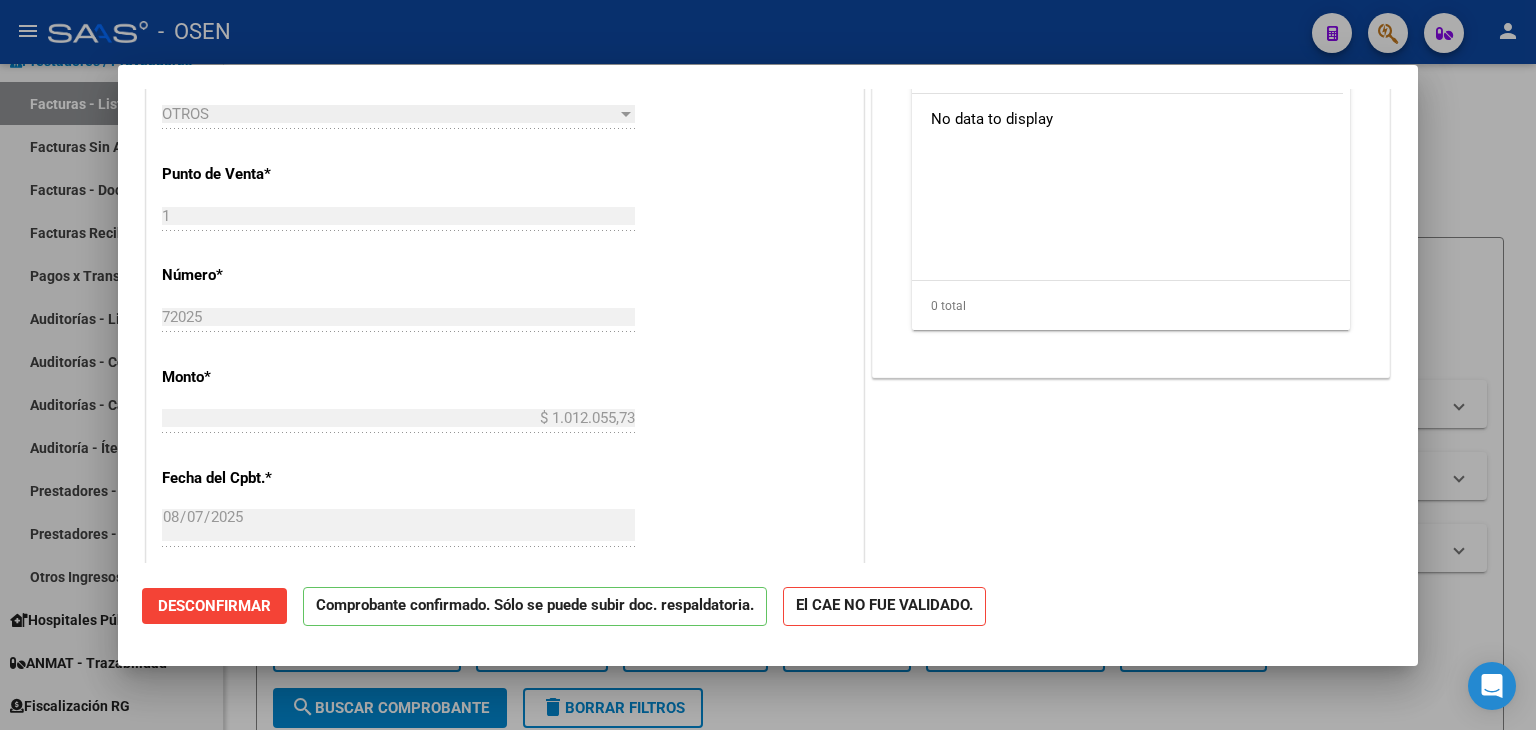click at bounding box center (768, 365) 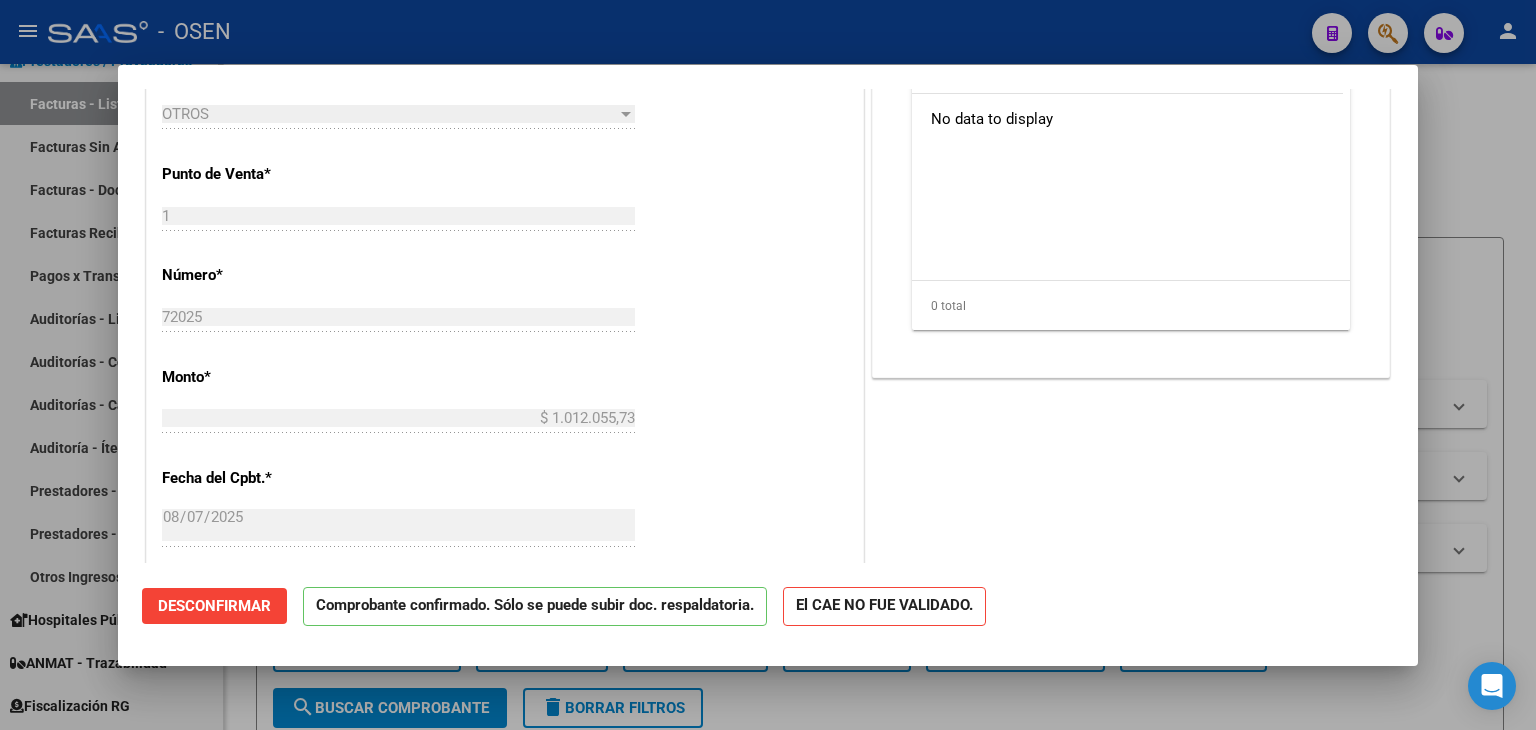 type 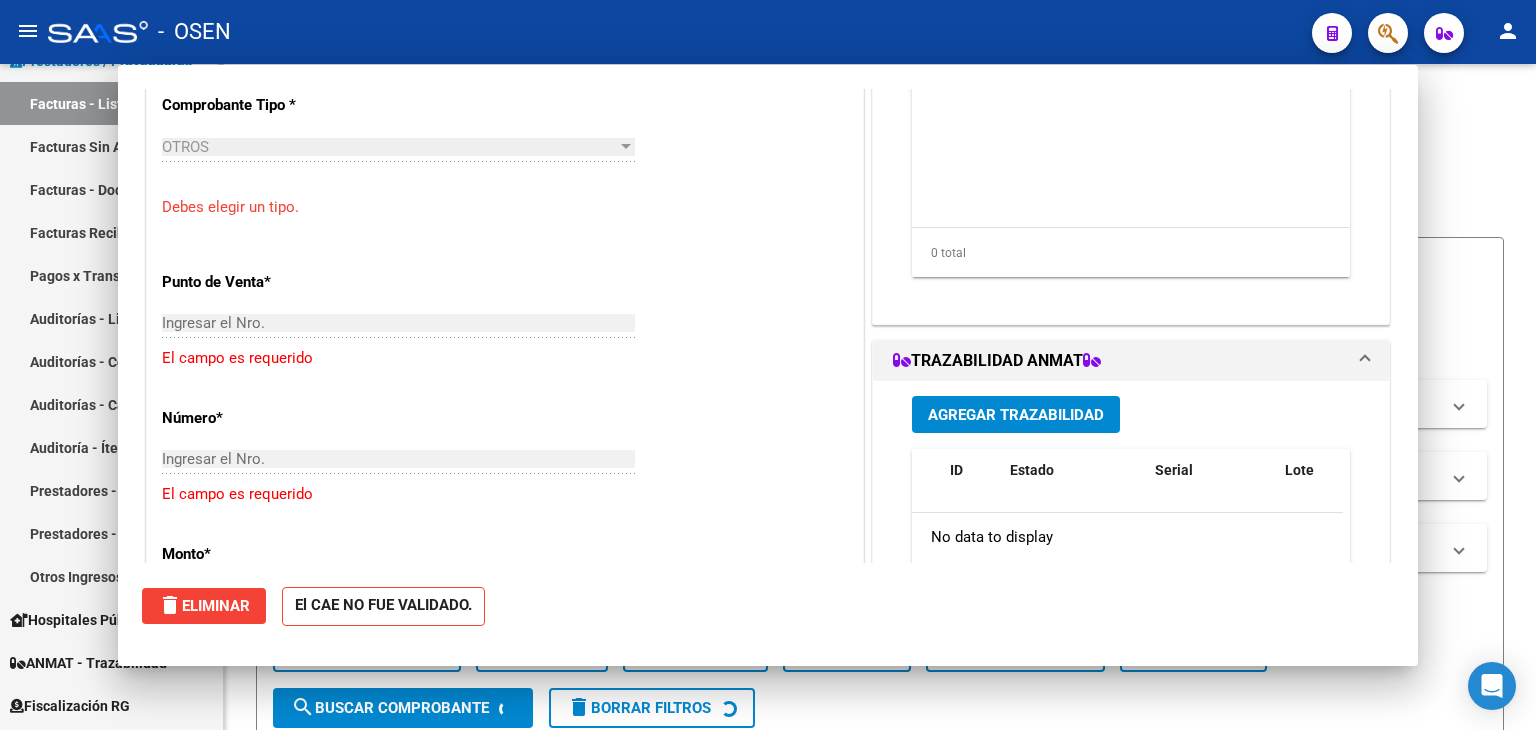 scroll, scrollTop: 678, scrollLeft: 0, axis: vertical 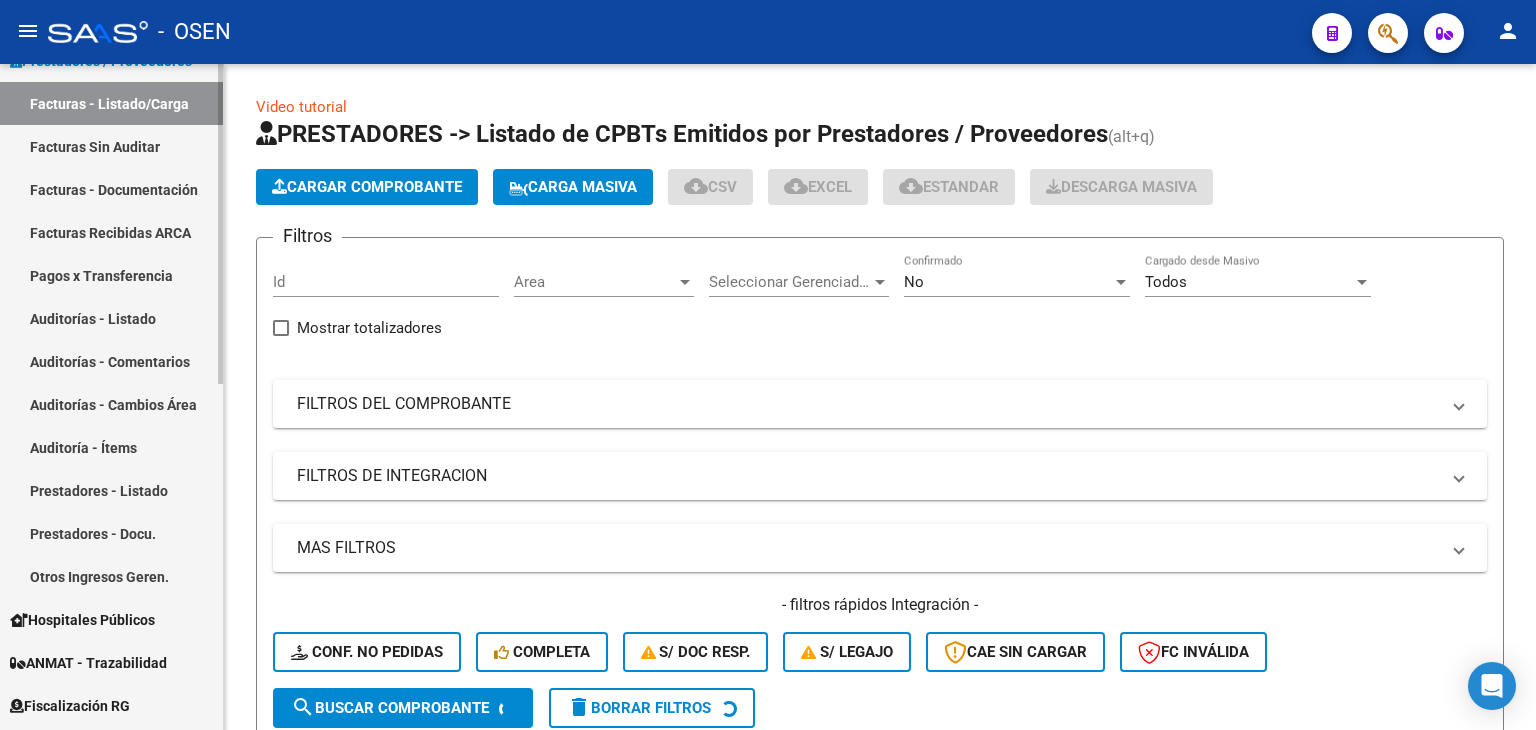 click on "Auditorías - Listado" at bounding box center [111, 318] 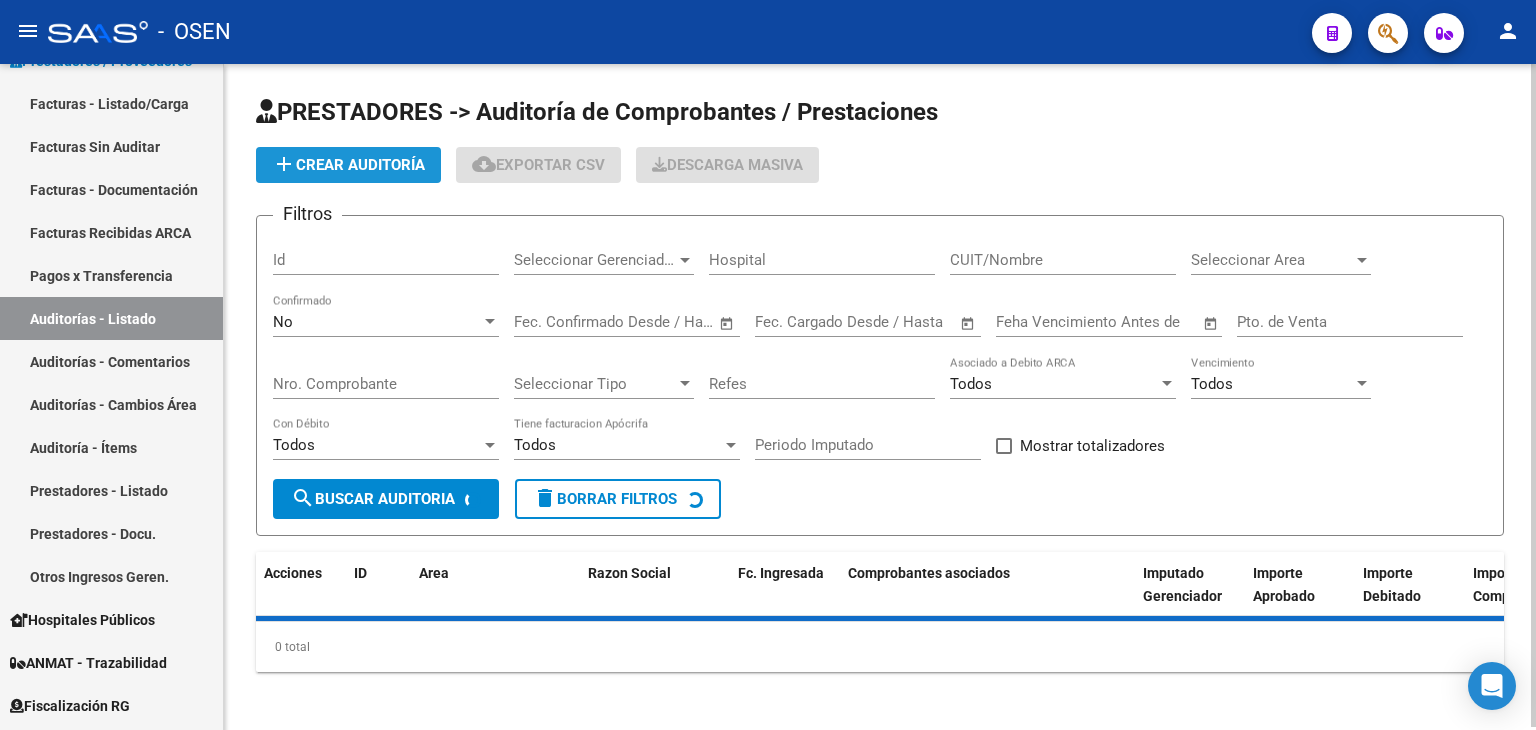 click on "add  Crear Auditoría" 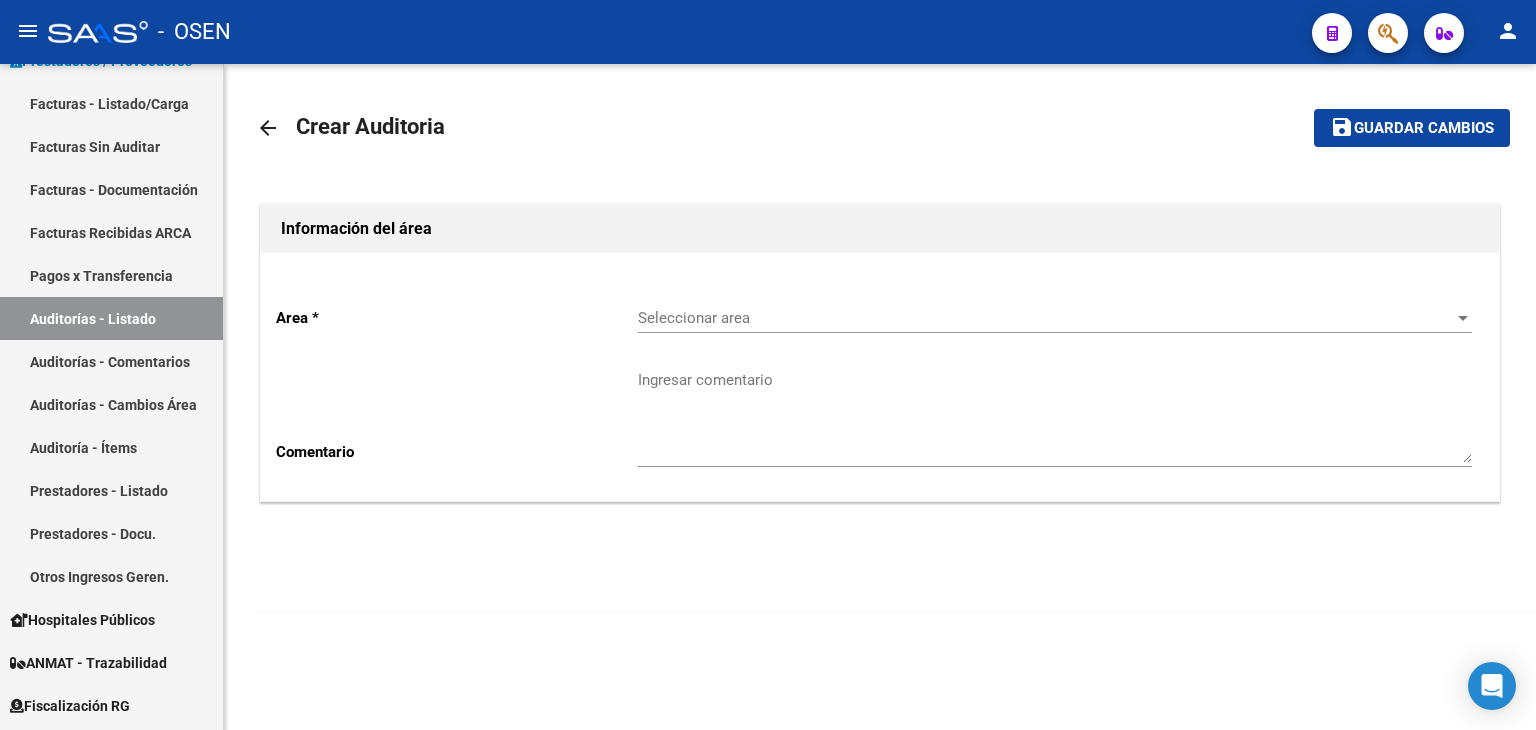 click on "Seleccionar area Seleccionar area" 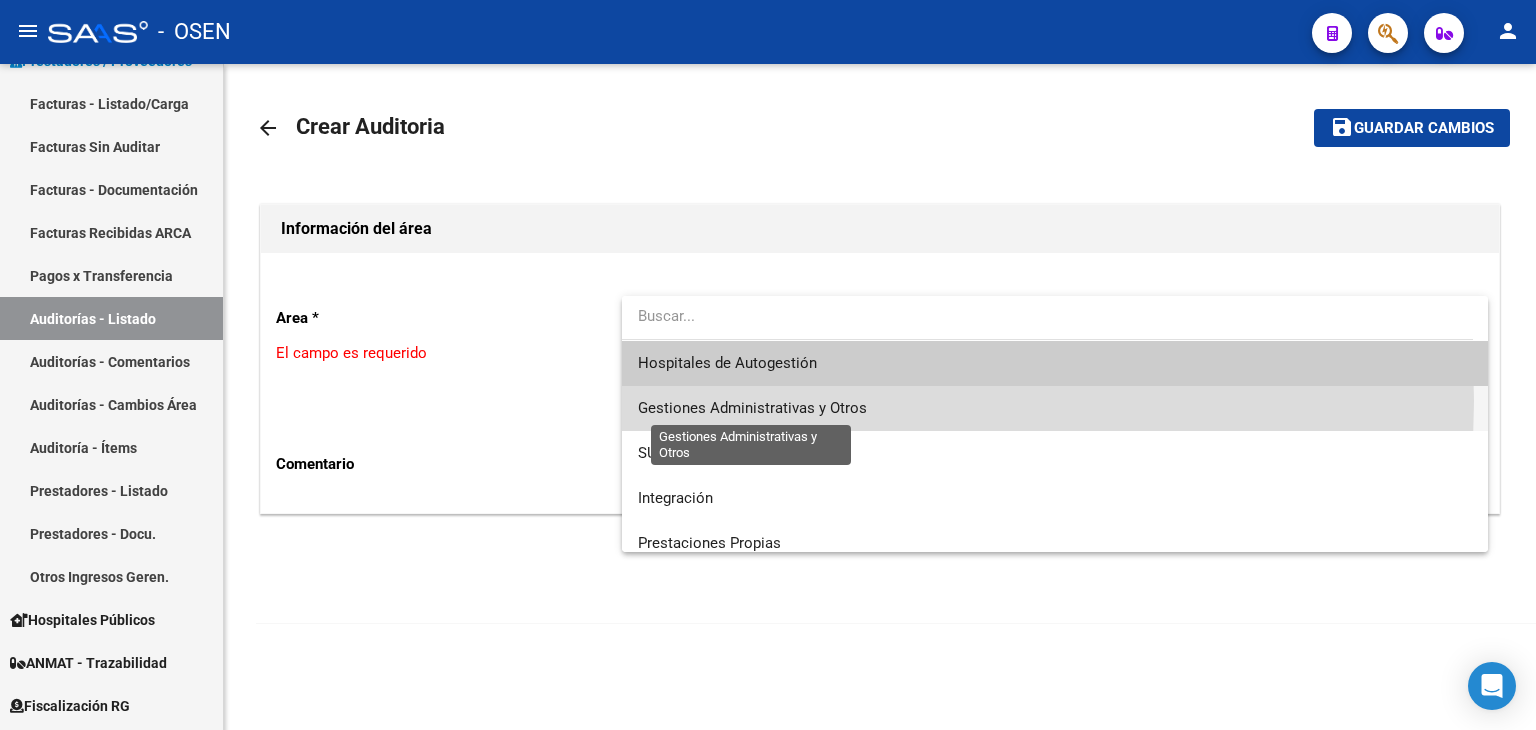 click on "Gestiones Administrativas y Otros" at bounding box center (752, 408) 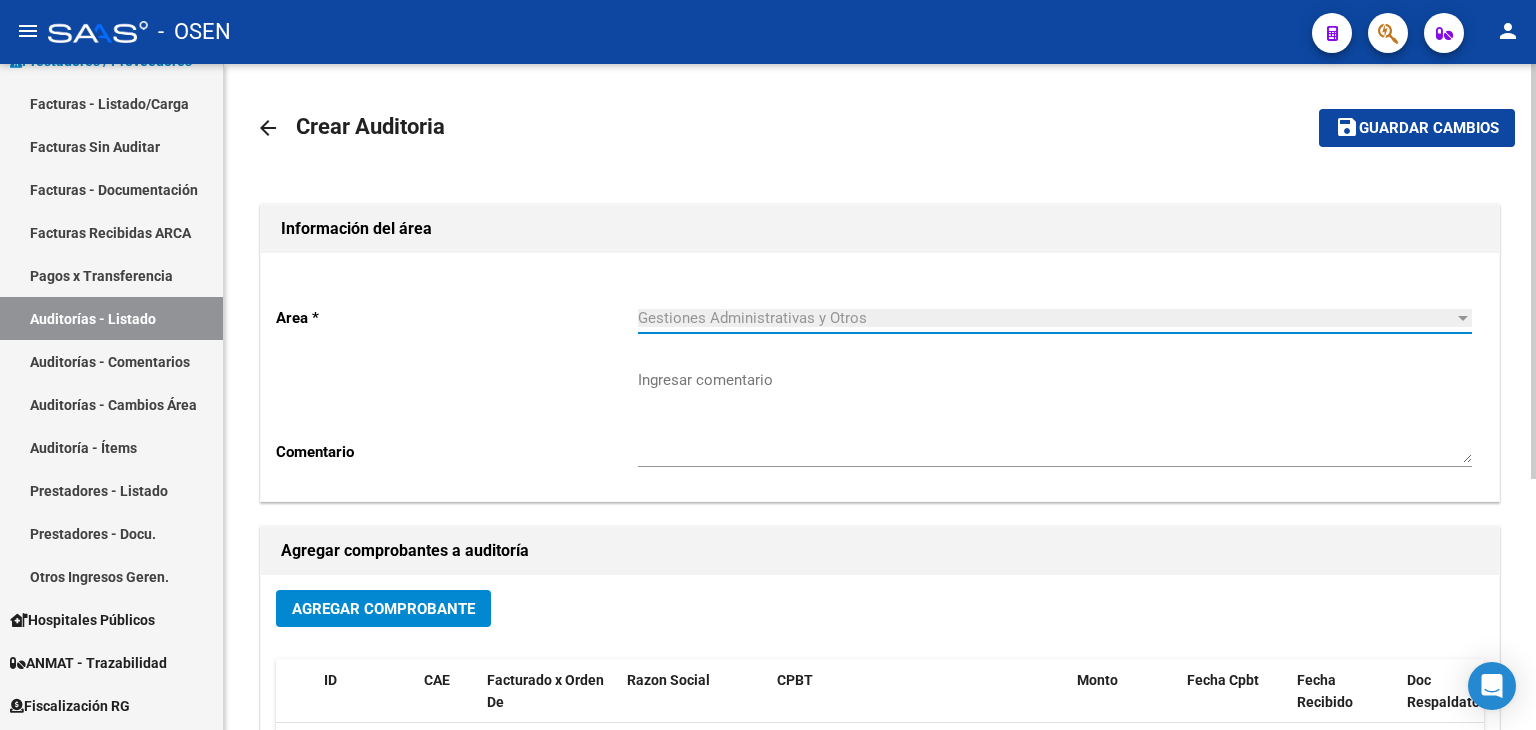 scroll, scrollTop: 333, scrollLeft: 0, axis: vertical 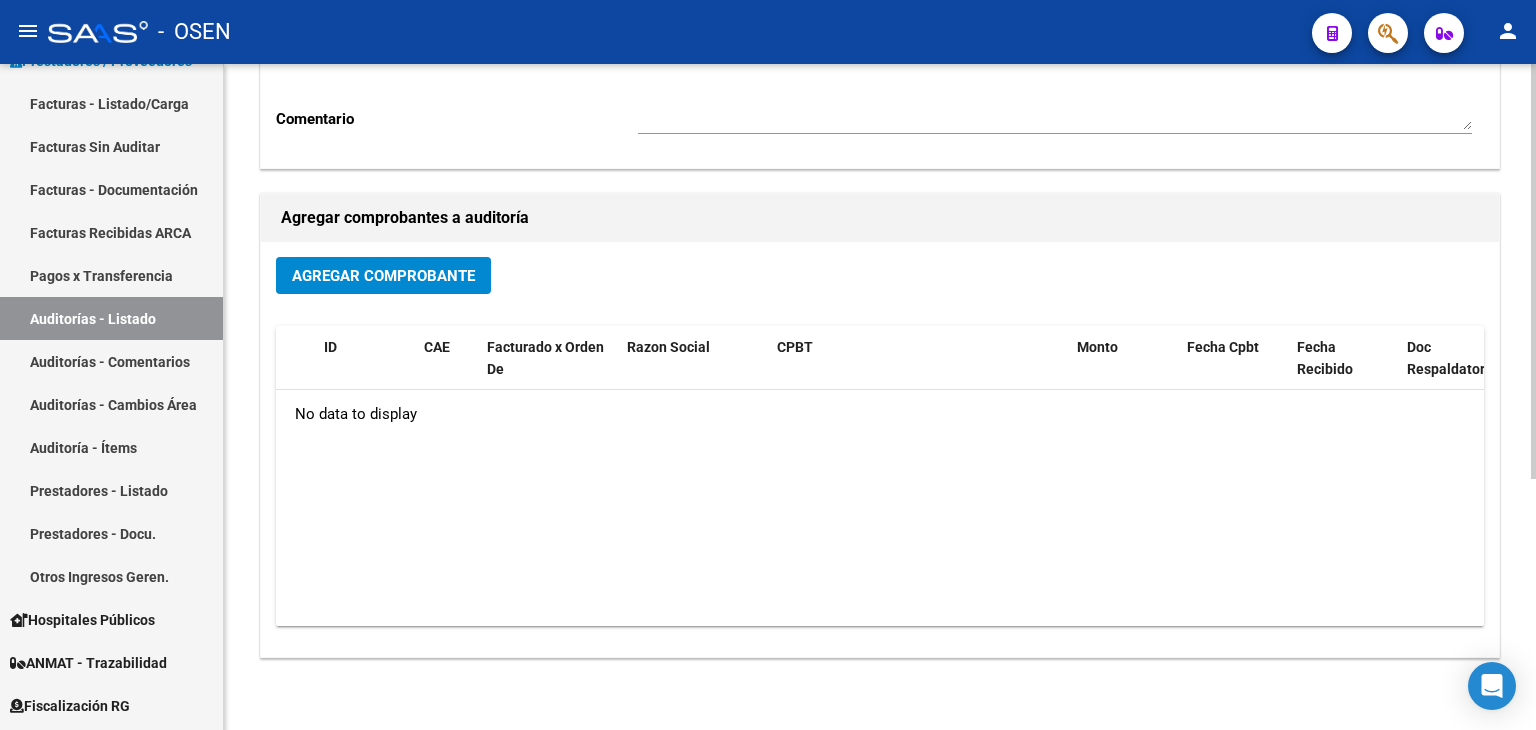 click on "Agregar Comprobante" 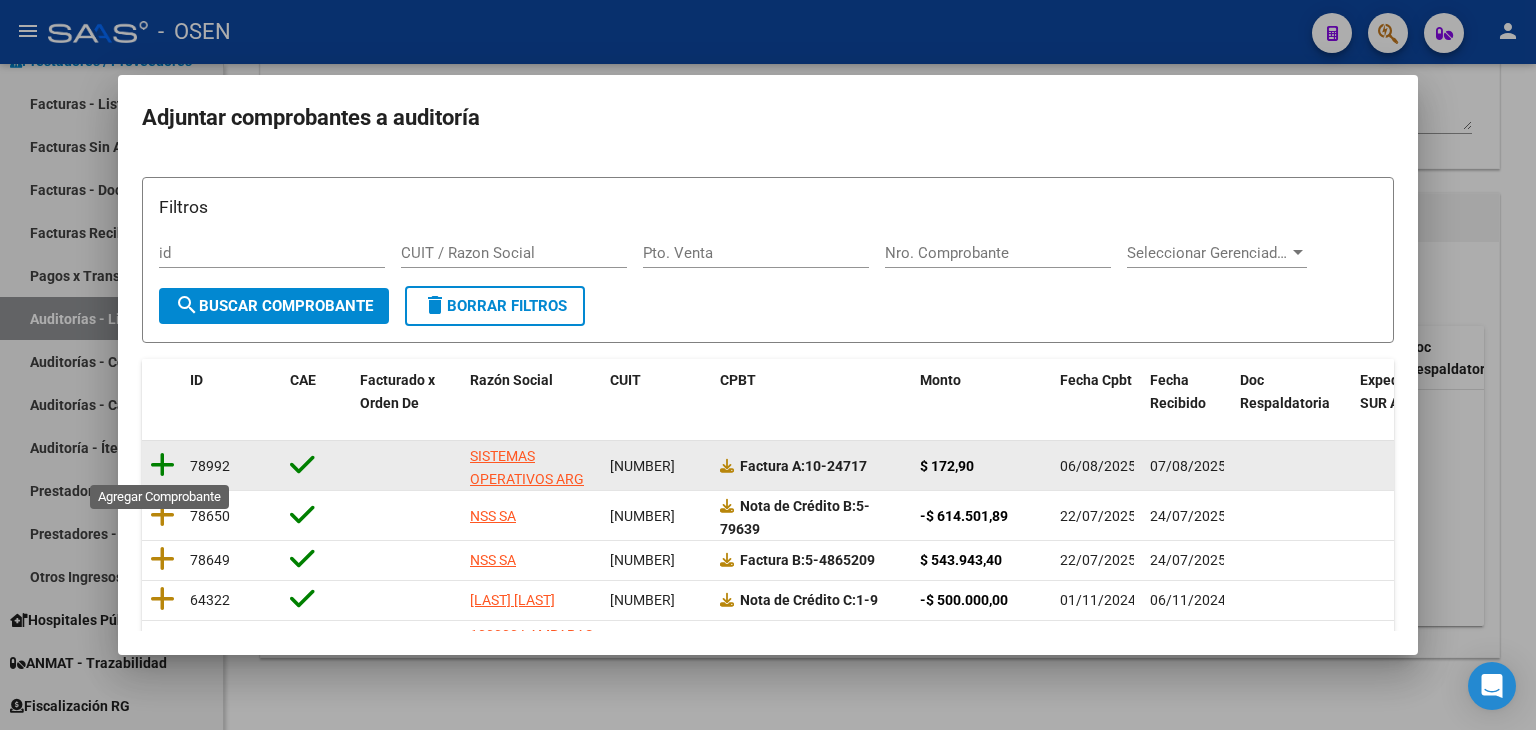 click 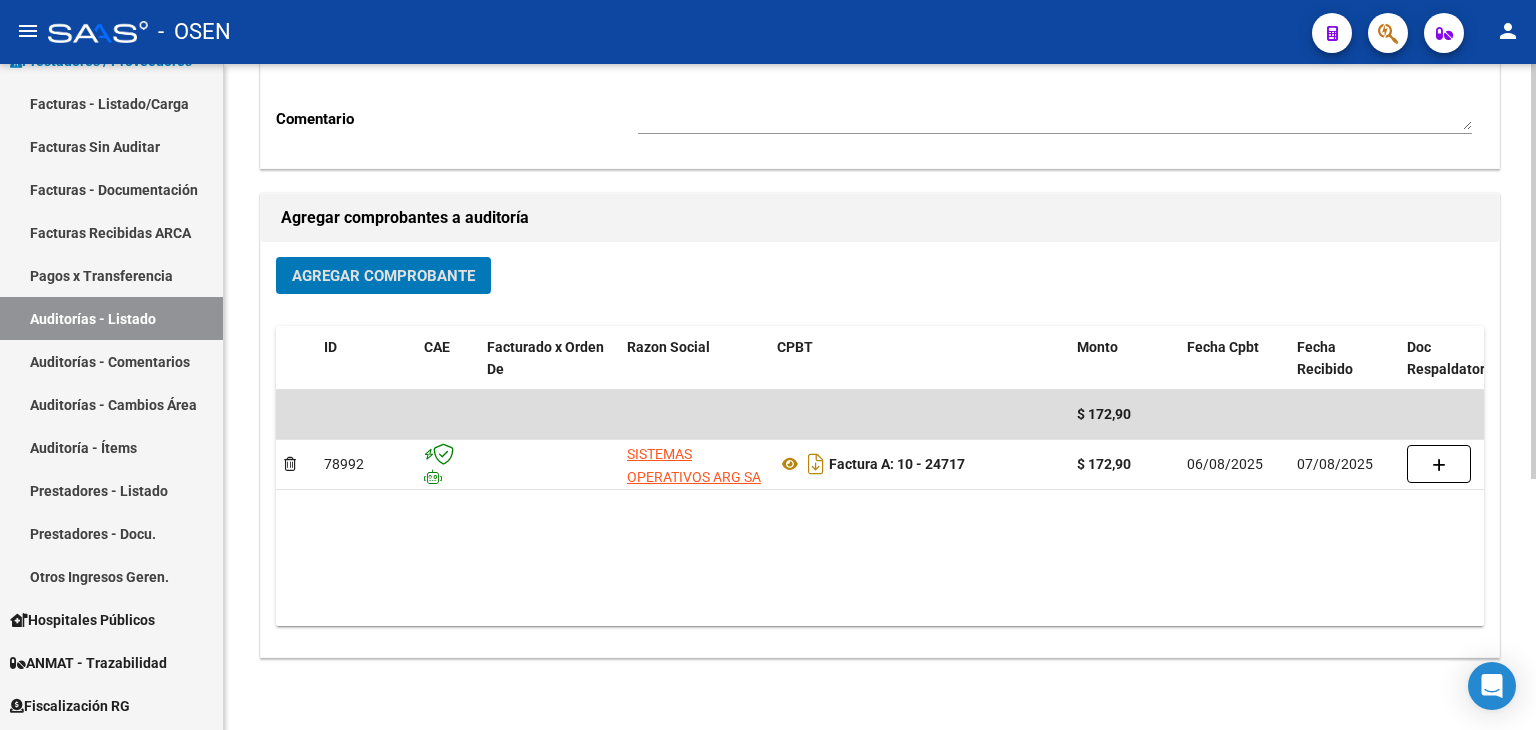 scroll, scrollTop: 0, scrollLeft: 0, axis: both 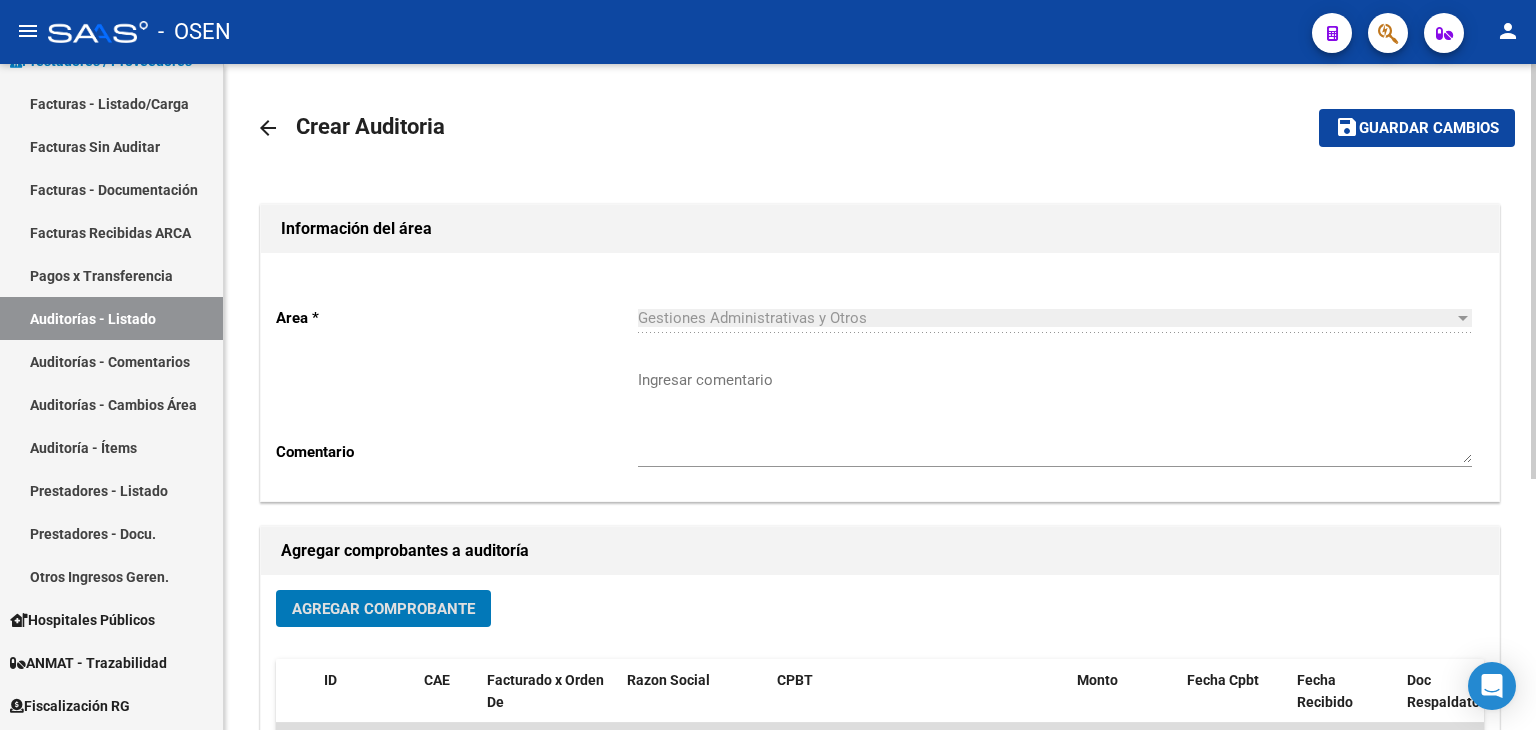 click on "Guardar cambios" 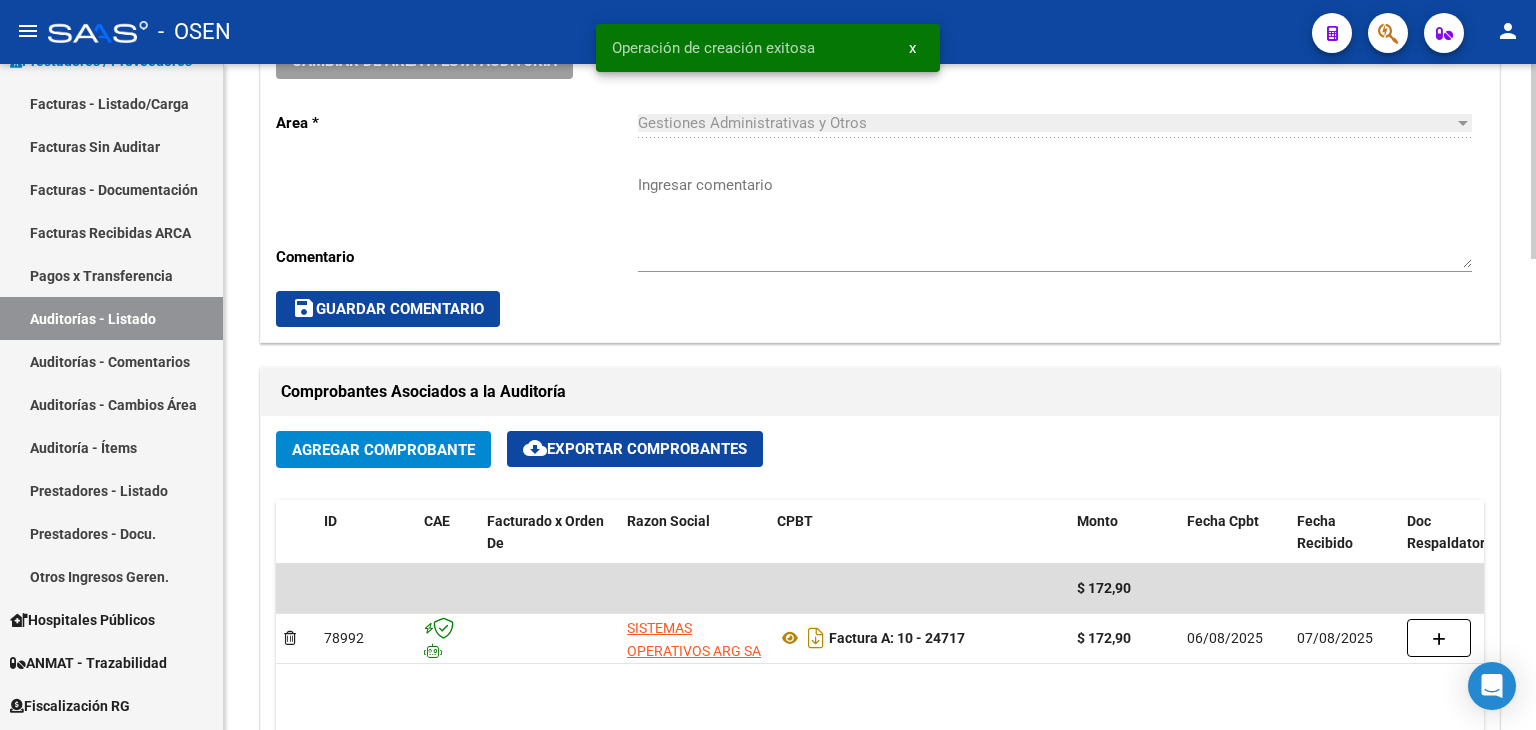 scroll, scrollTop: 1000, scrollLeft: 0, axis: vertical 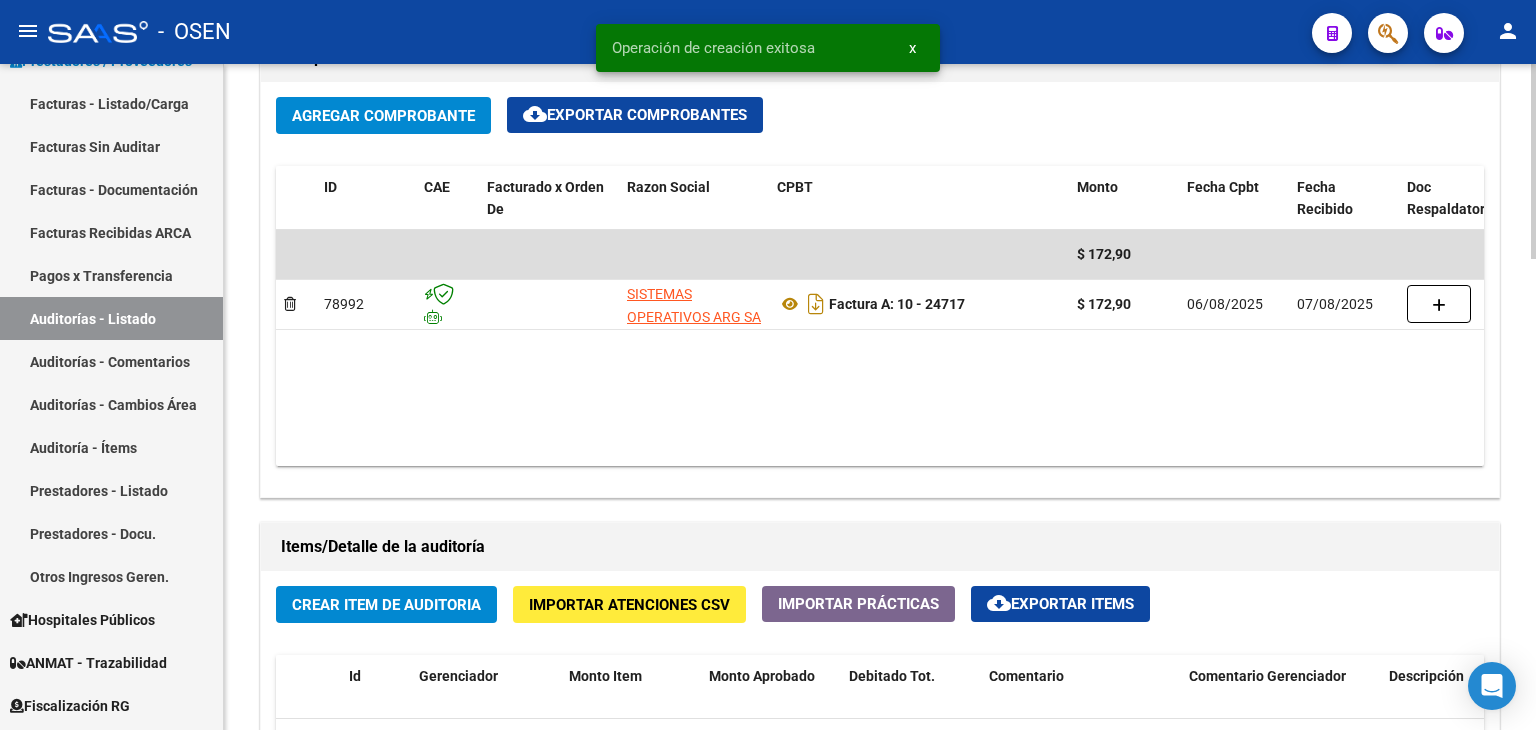 click on "Crear Item de Auditoria" 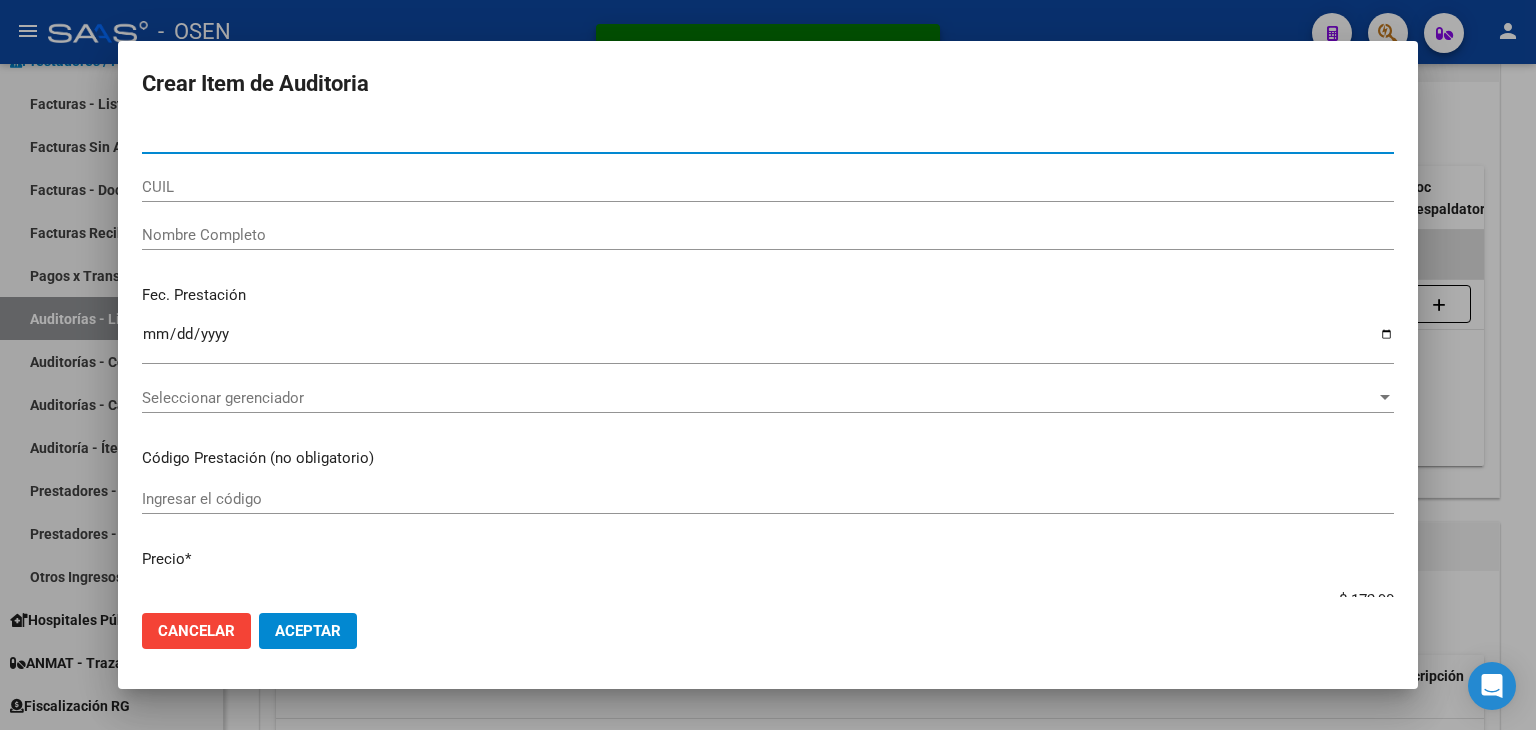 click on "Aceptar" 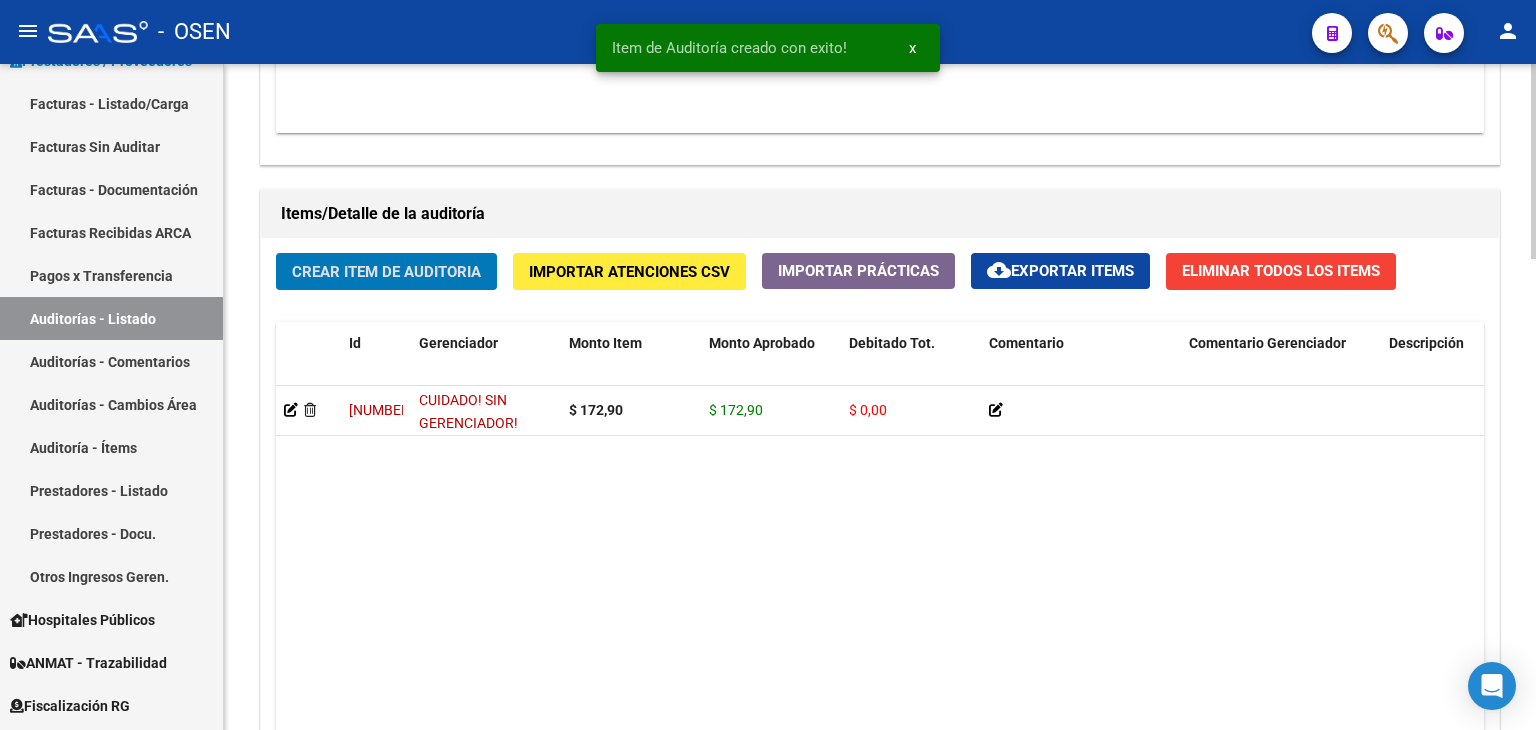 scroll, scrollTop: 1608, scrollLeft: 0, axis: vertical 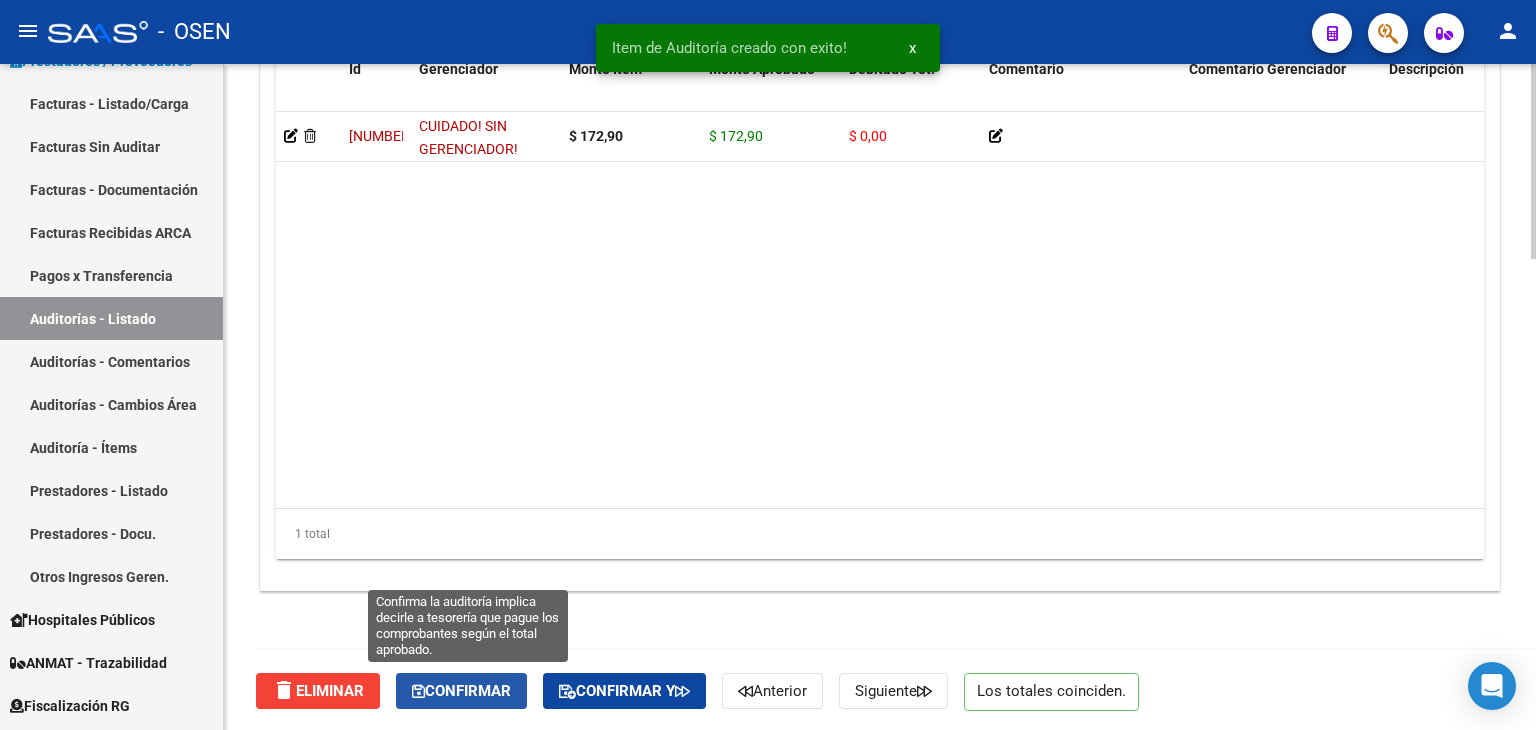 click on "Confirmar" 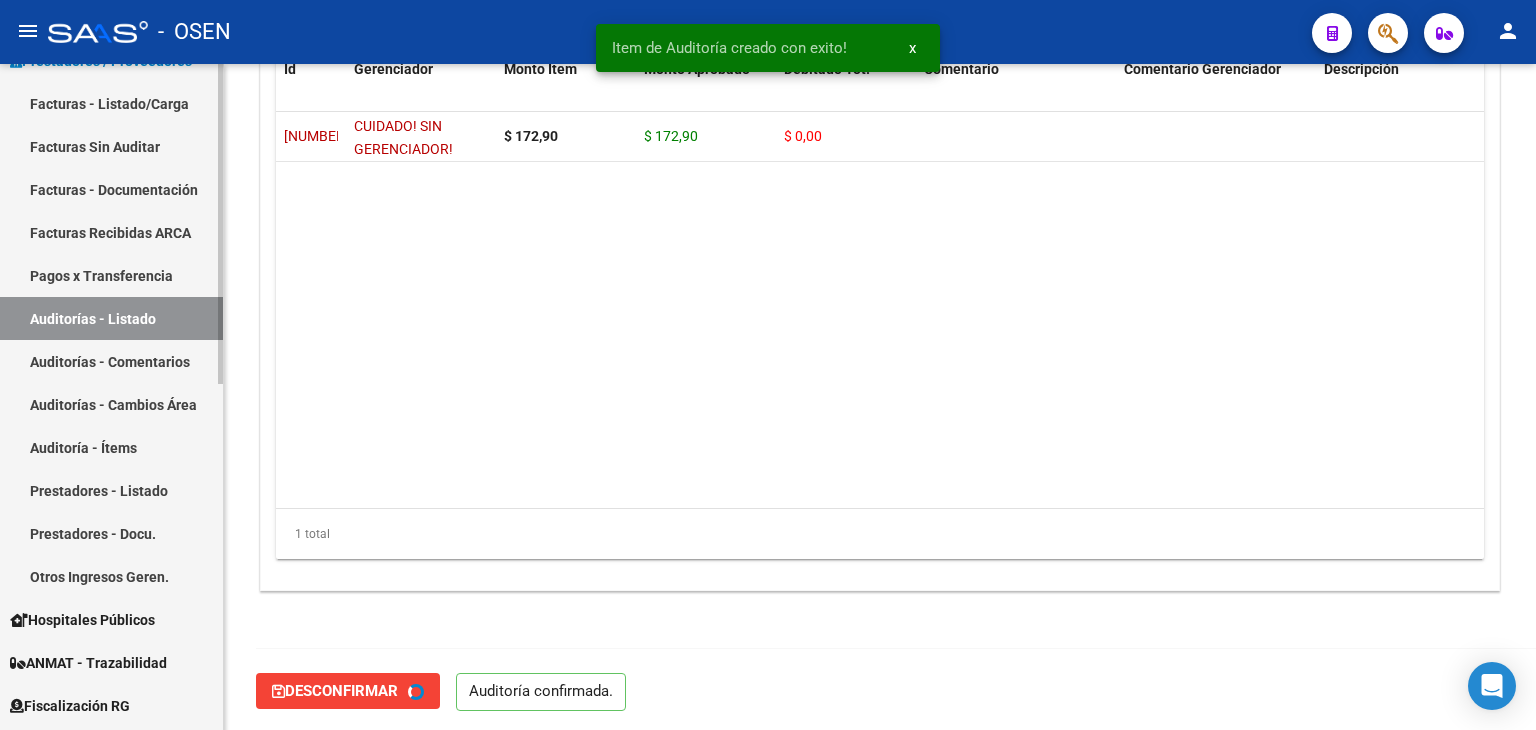 type on "202508" 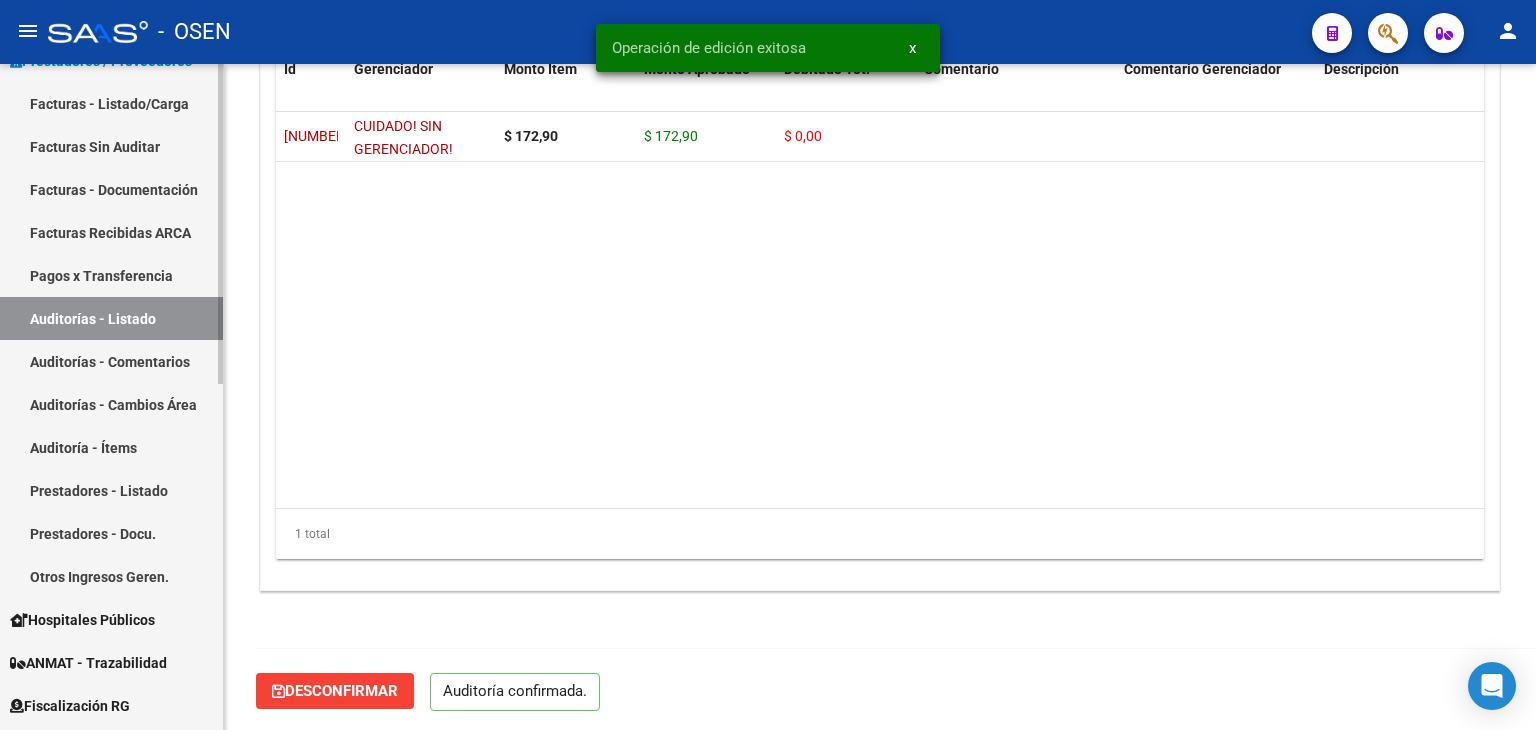 scroll, scrollTop: 0, scrollLeft: 0, axis: both 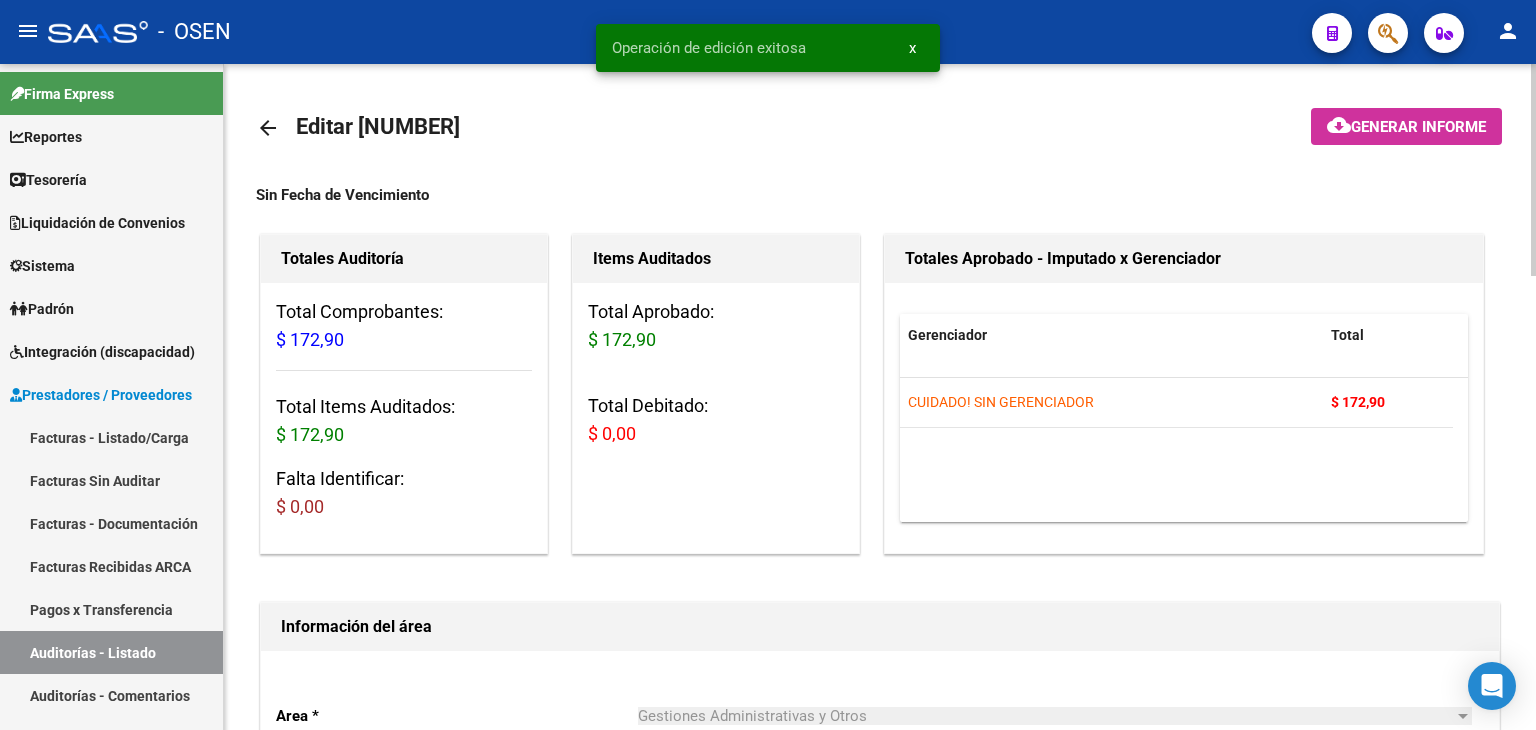 click on "arrow_back" 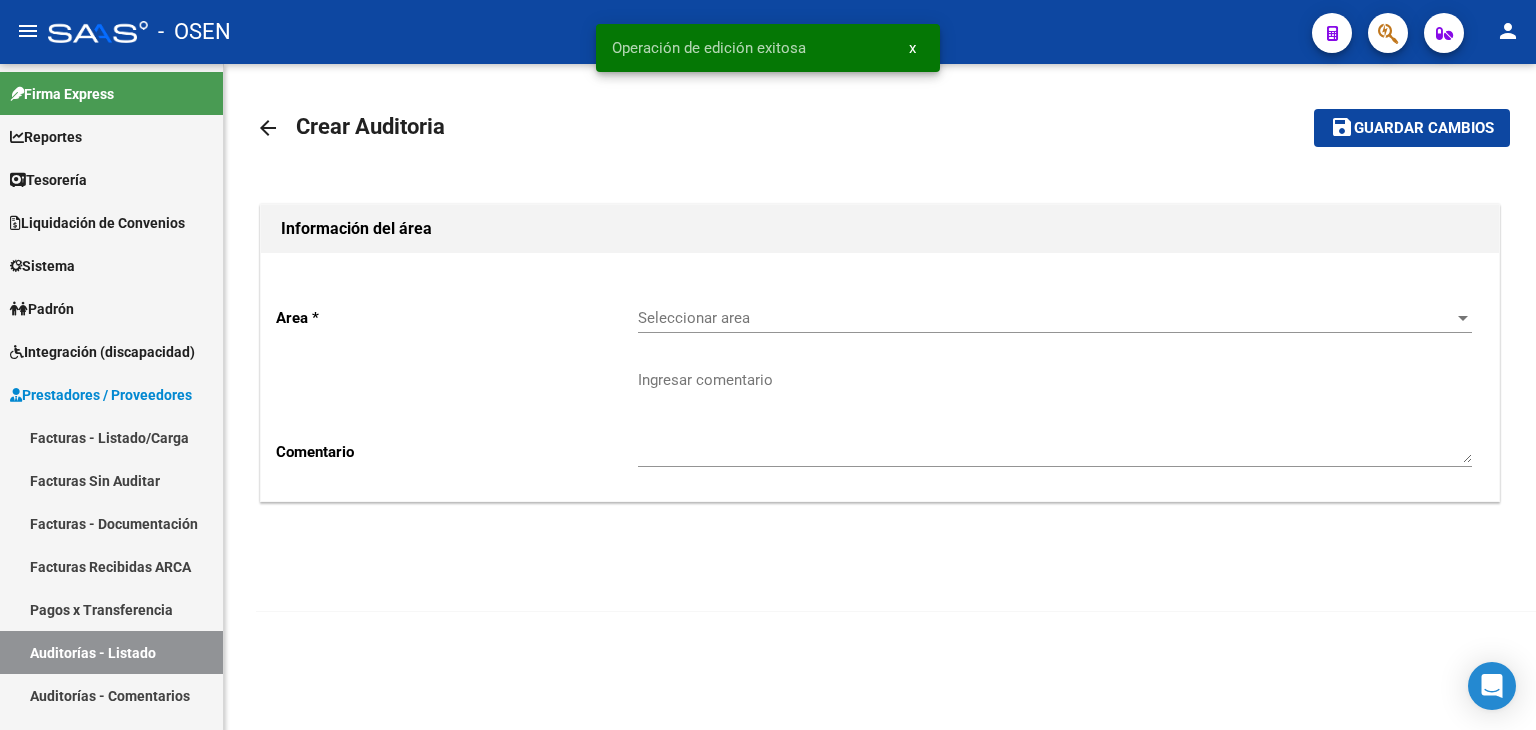click on "Seleccionar area Seleccionar area" 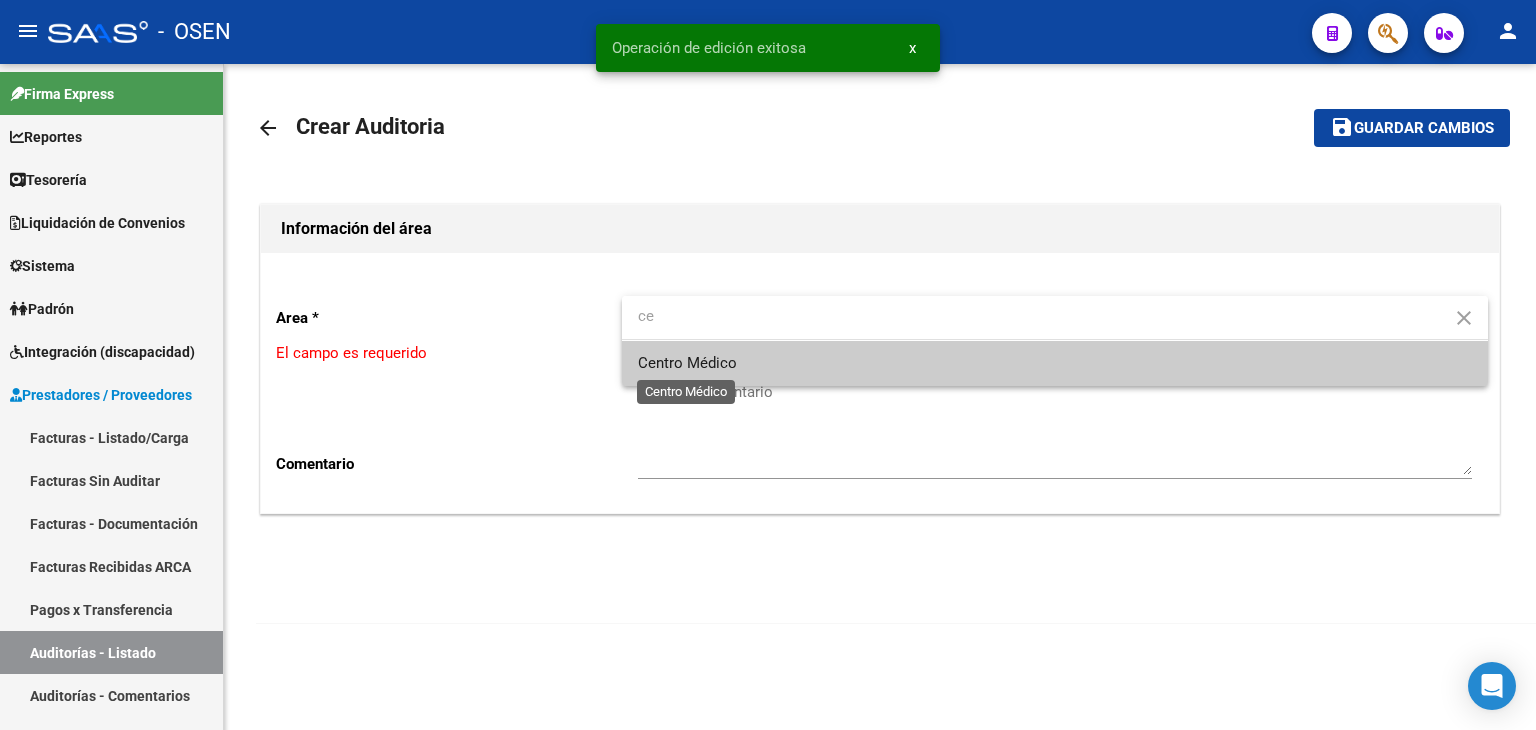 type on "ce" 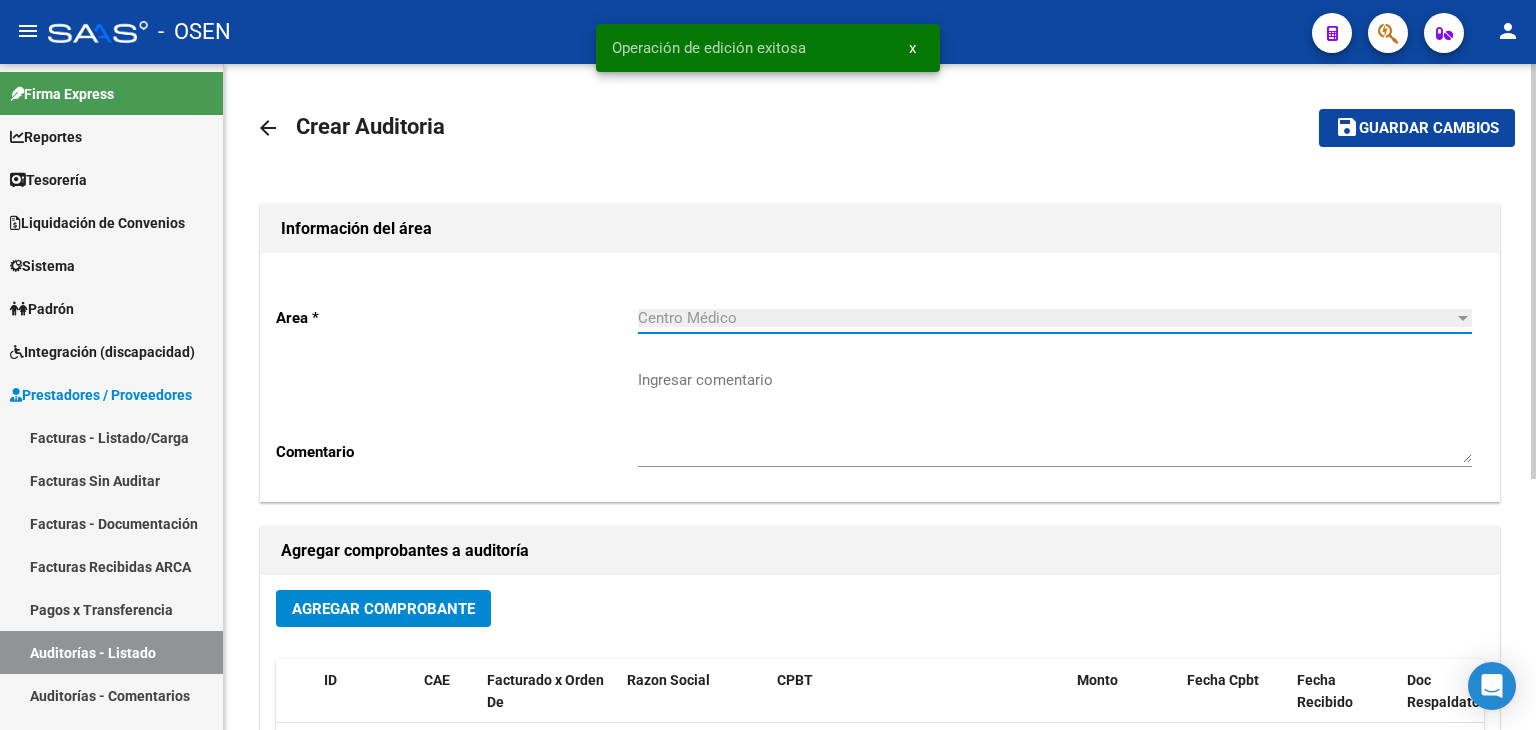 scroll, scrollTop: 333, scrollLeft: 0, axis: vertical 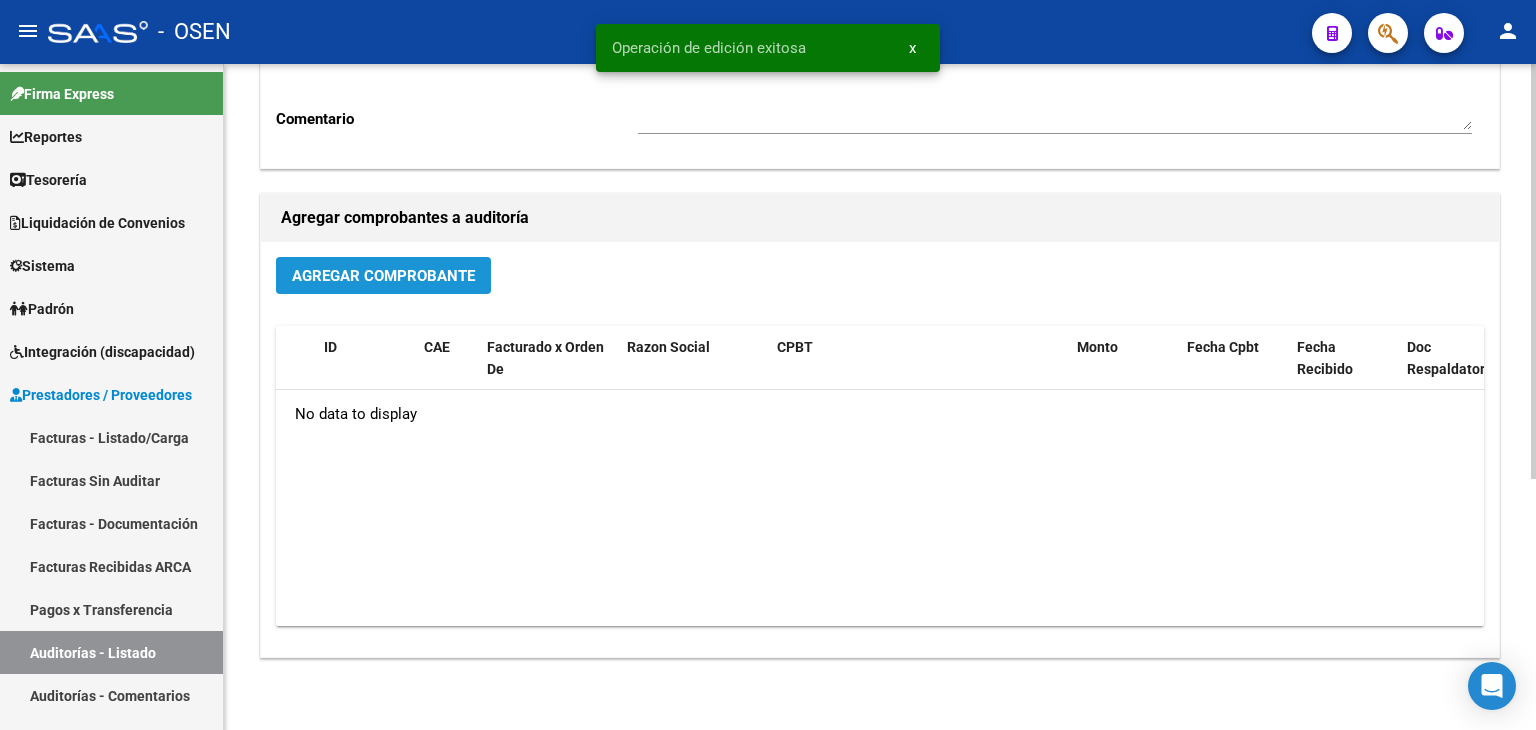 click on "Agregar Comprobante" 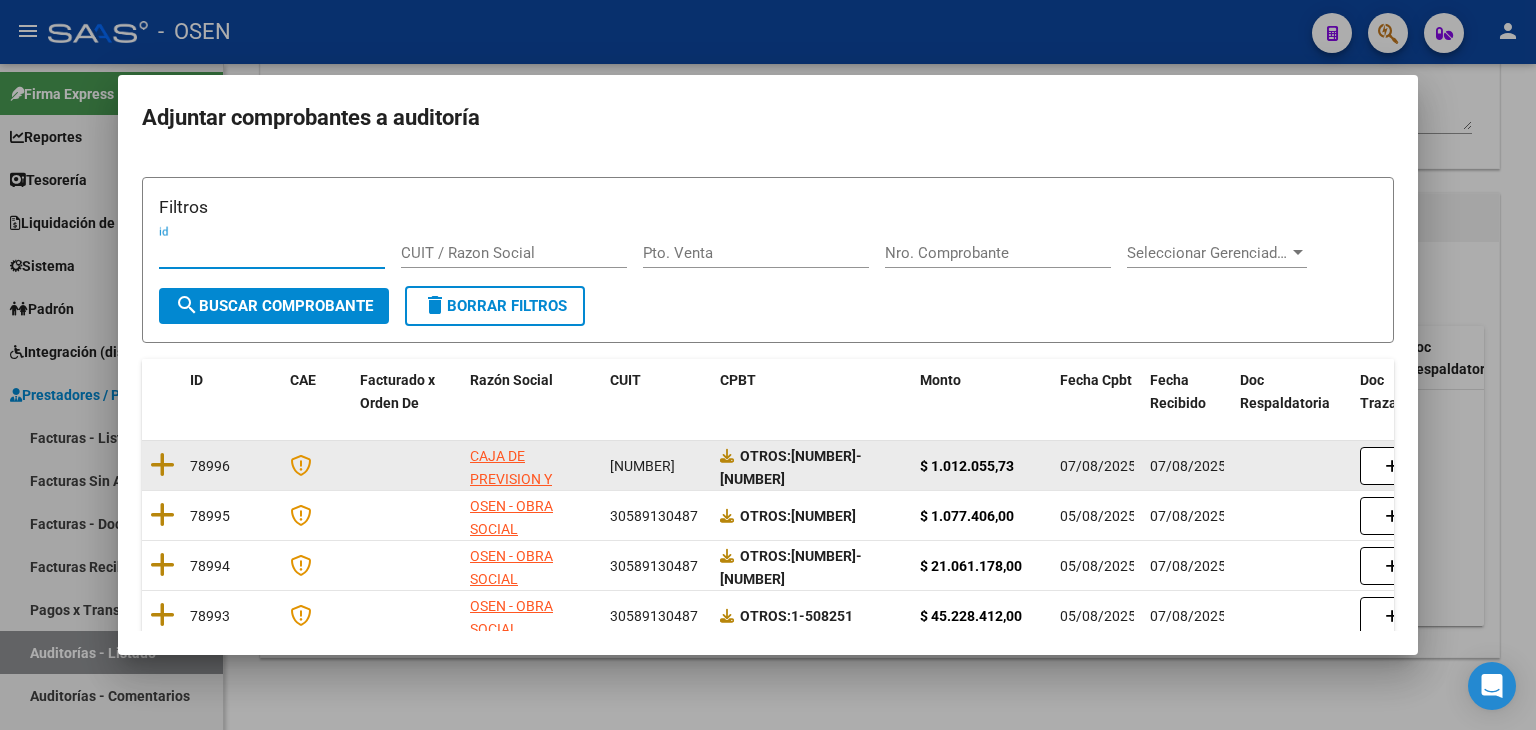 scroll, scrollTop: 147, scrollLeft: 0, axis: vertical 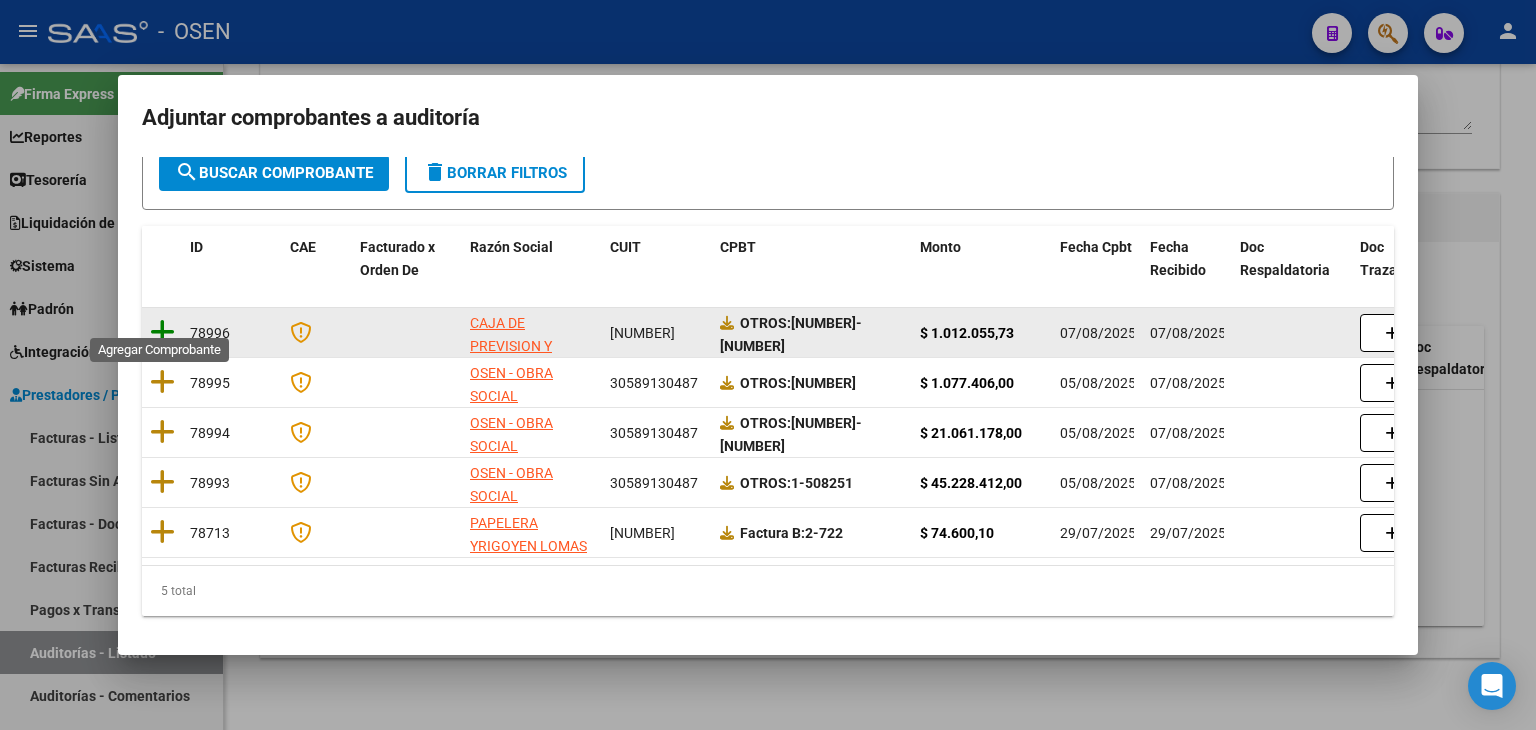 click 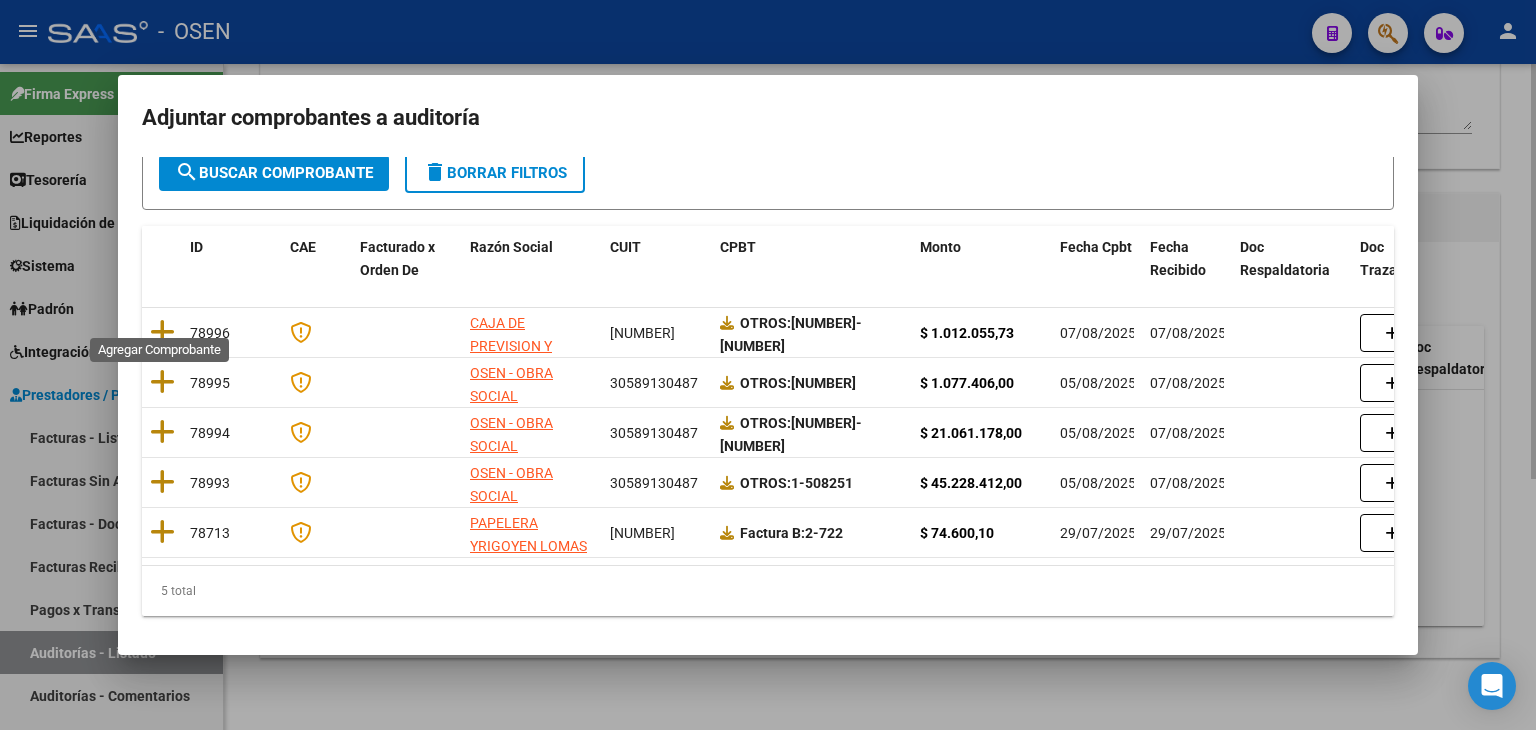 scroll, scrollTop: 0, scrollLeft: 0, axis: both 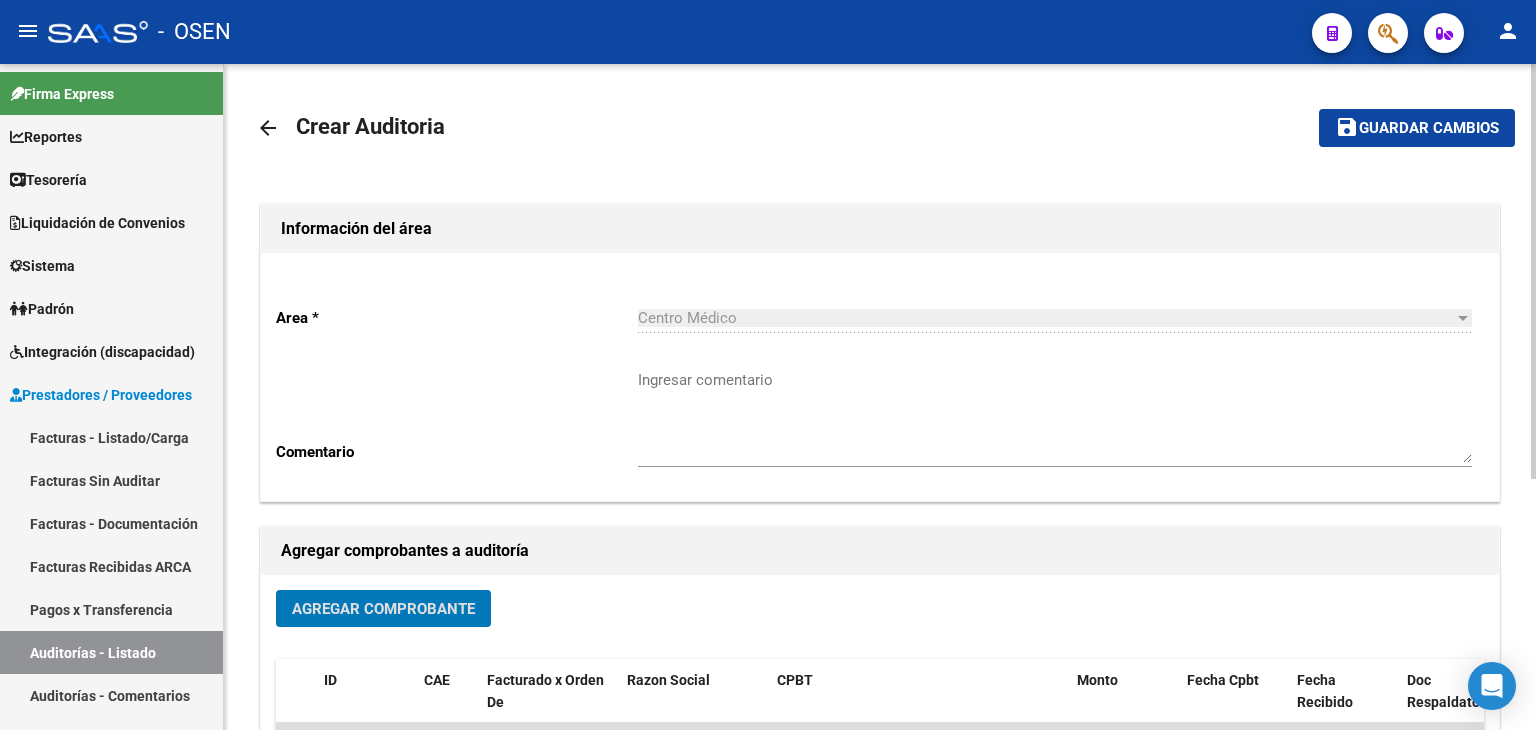 click on "save" 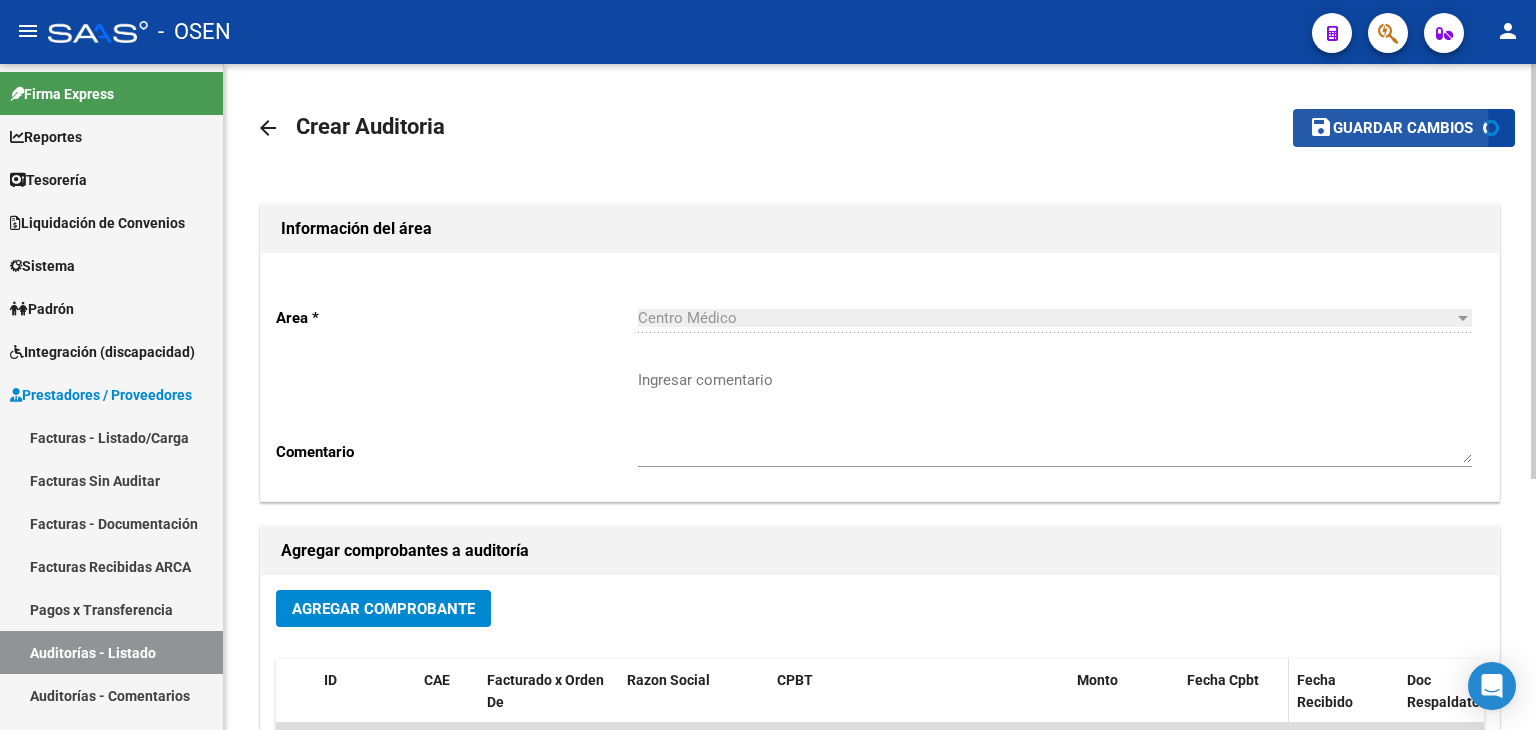 scroll, scrollTop: 377, scrollLeft: 0, axis: vertical 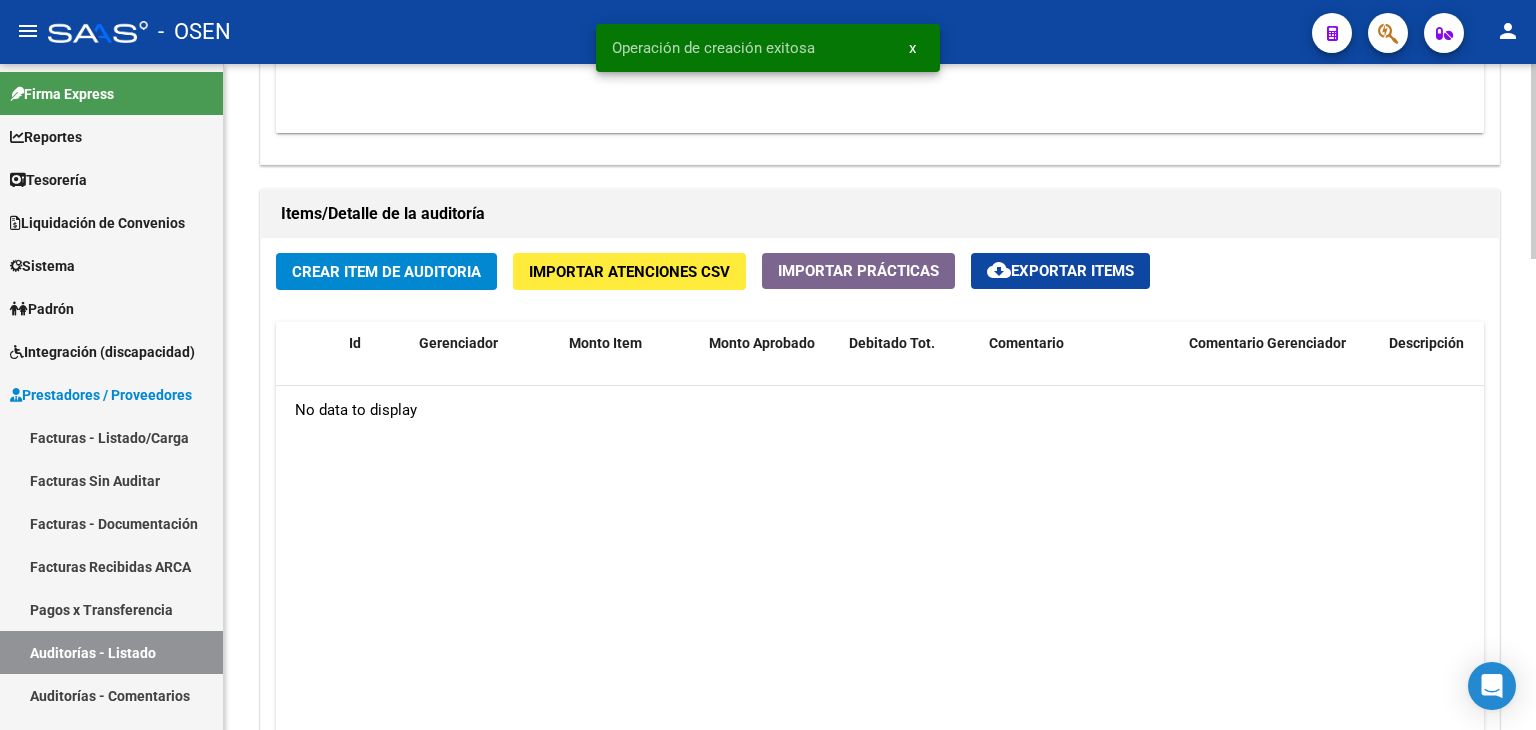 click on "Crear Item de Auditoria" 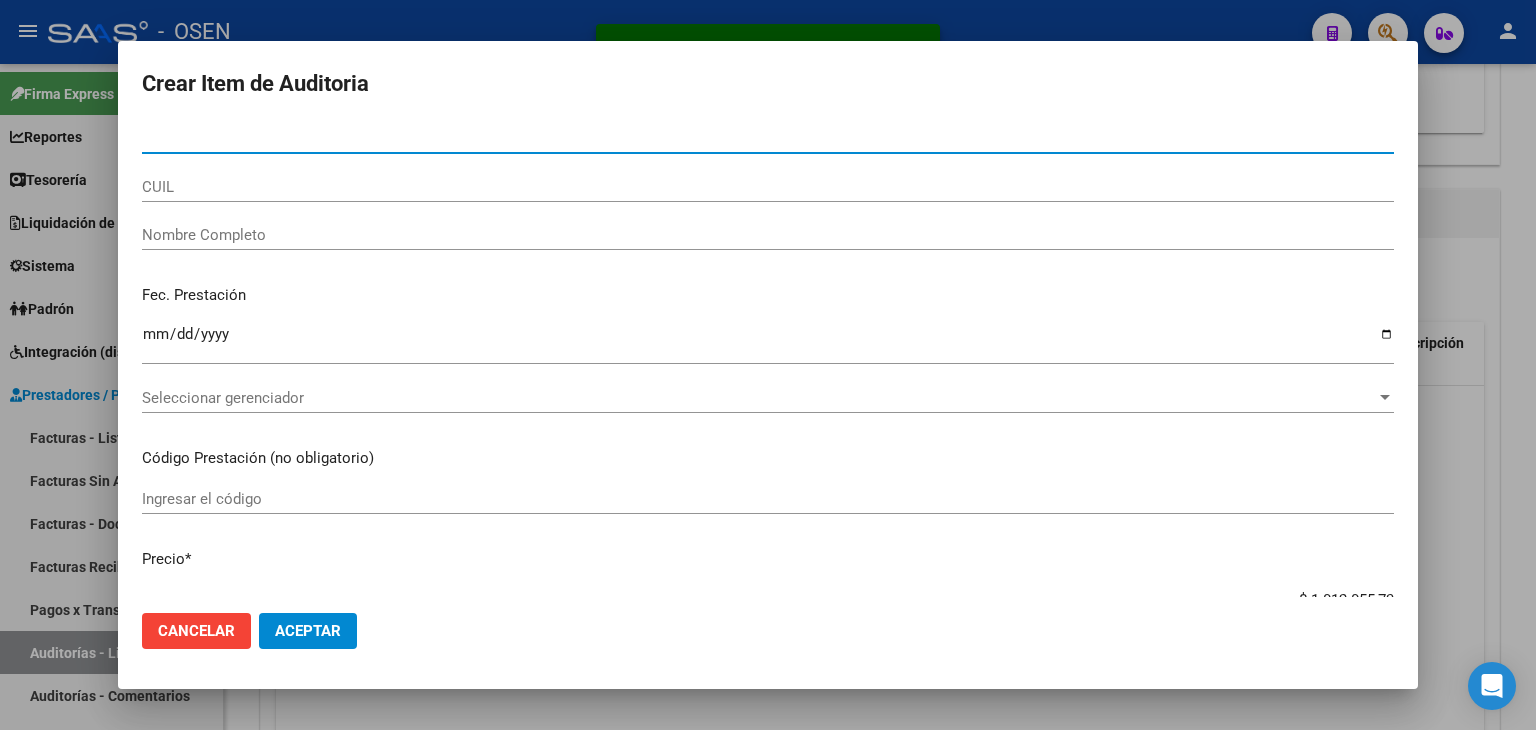 click on "Aceptar" 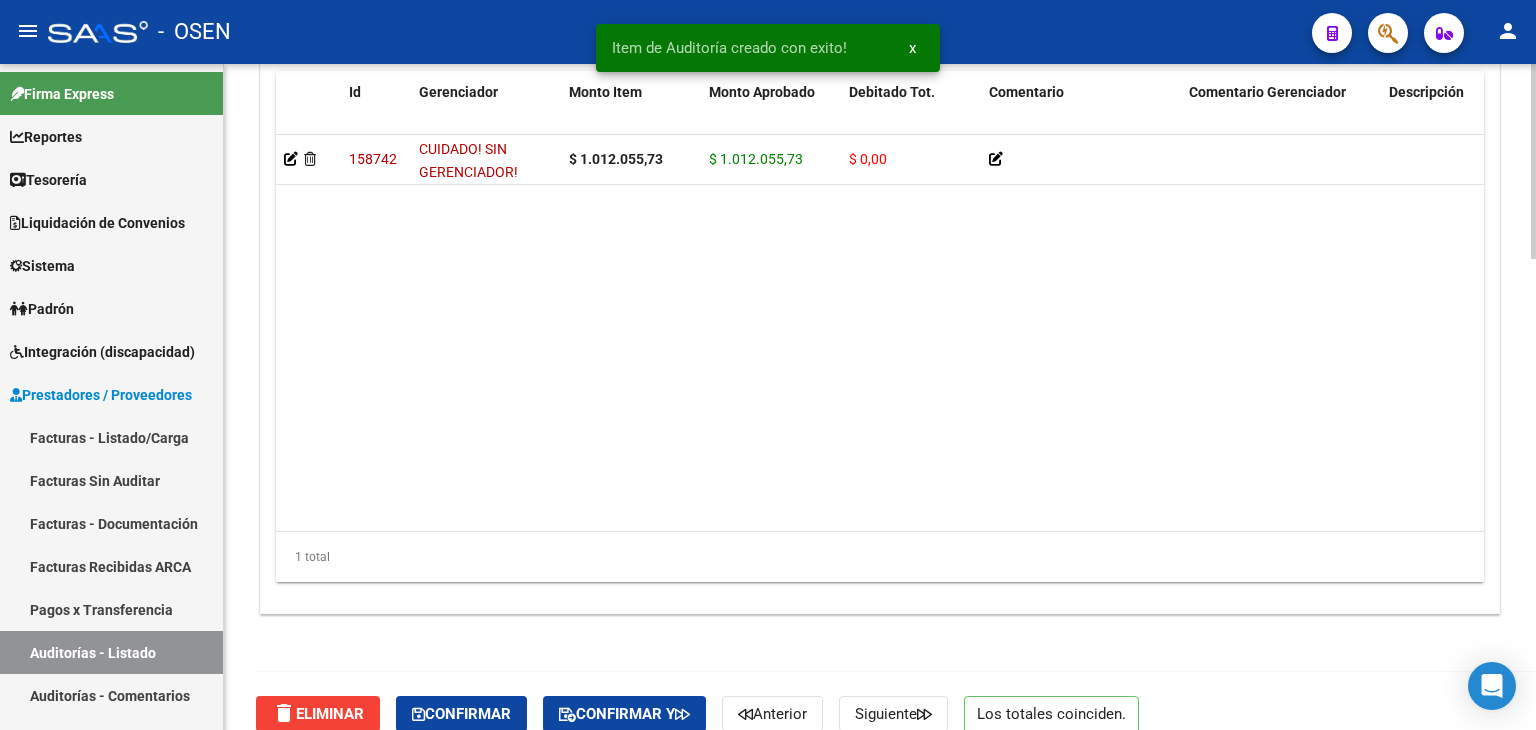 scroll, scrollTop: 1608, scrollLeft: 0, axis: vertical 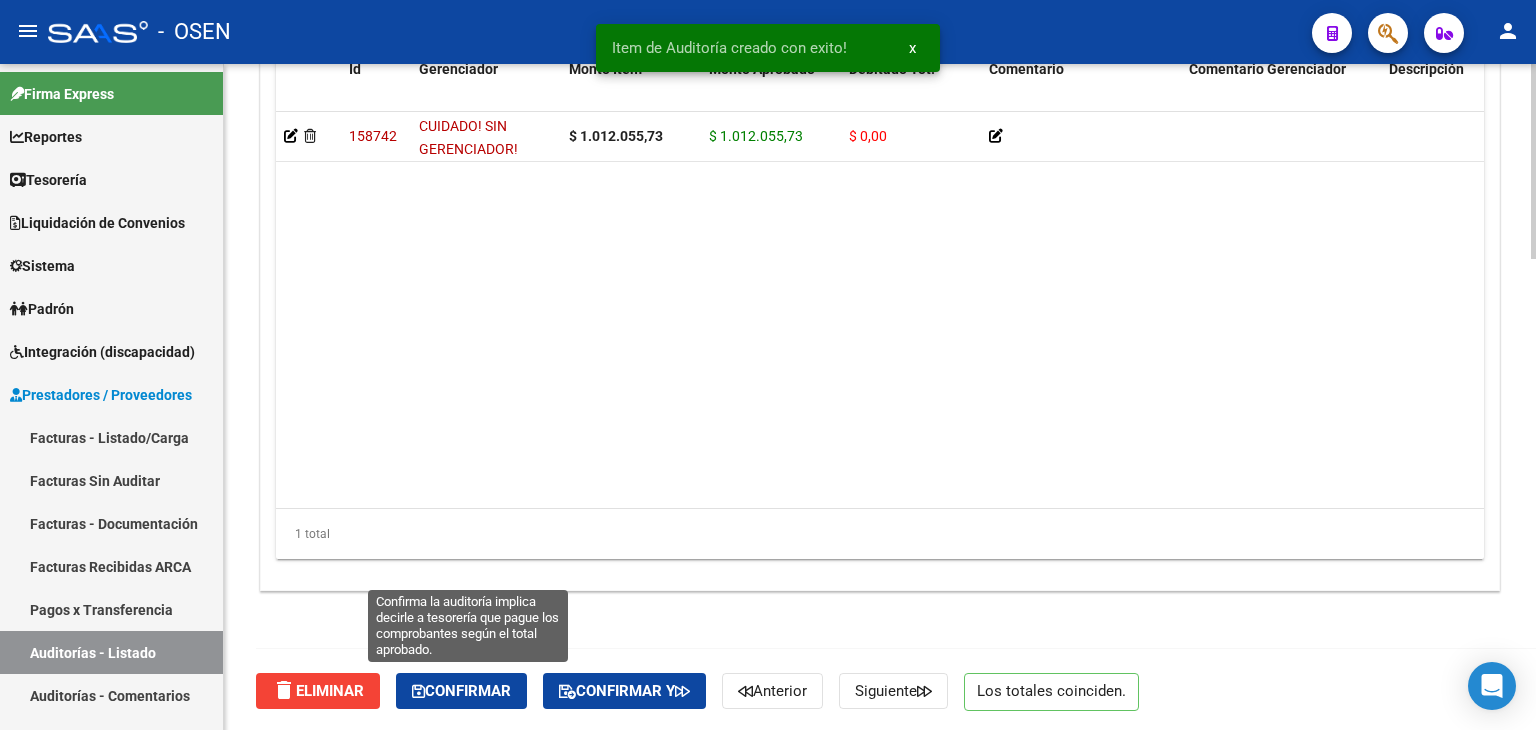 click on "Confirmar" 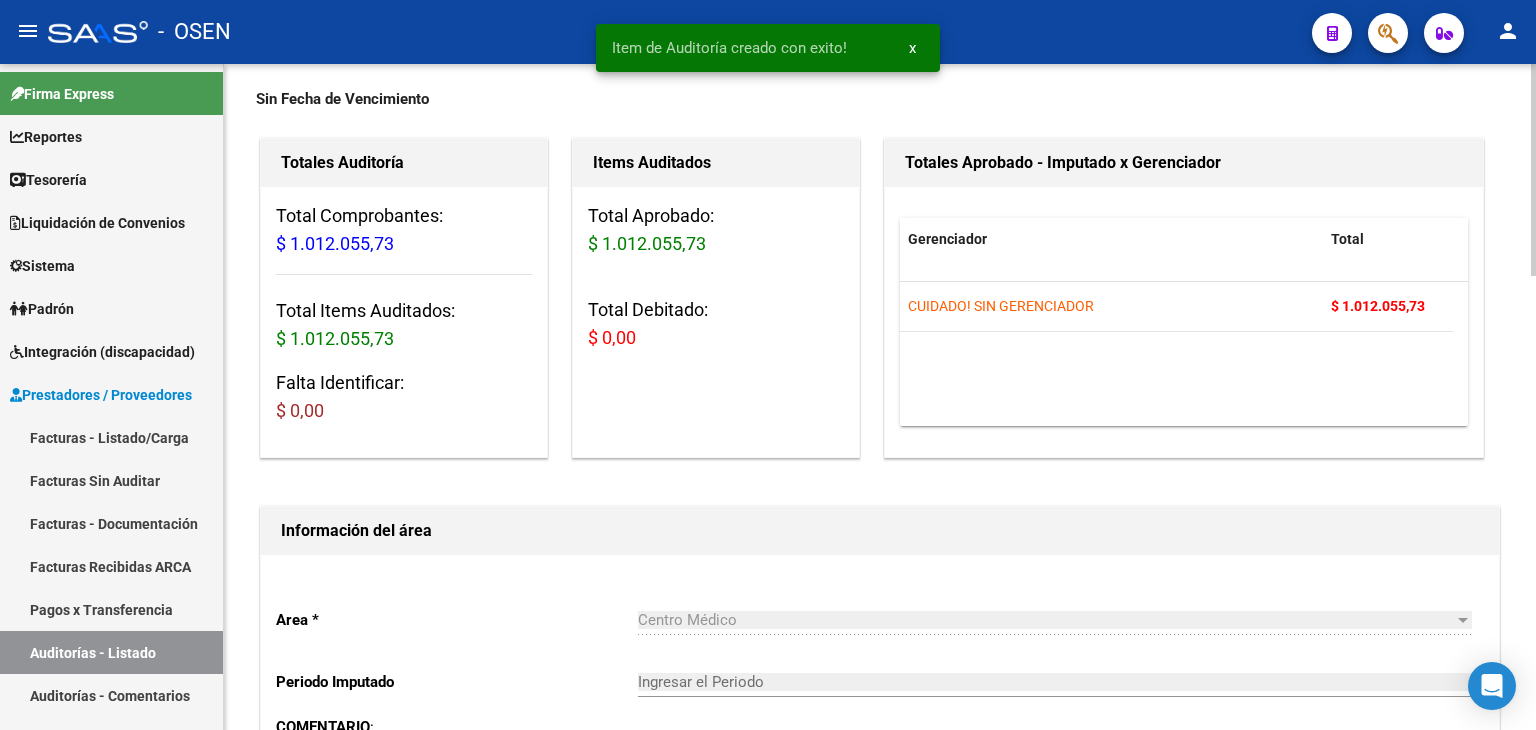 type on "202508" 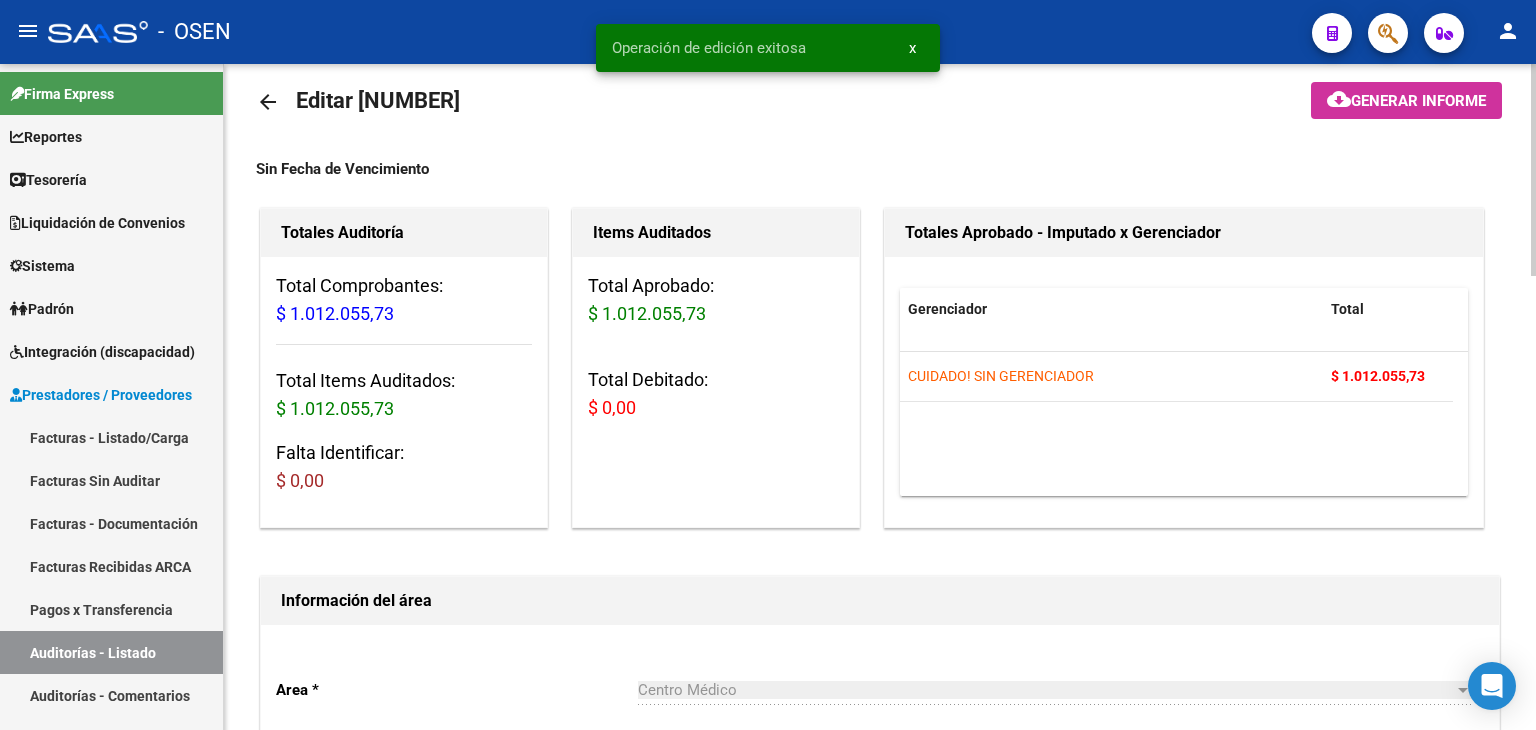 scroll, scrollTop: 0, scrollLeft: 0, axis: both 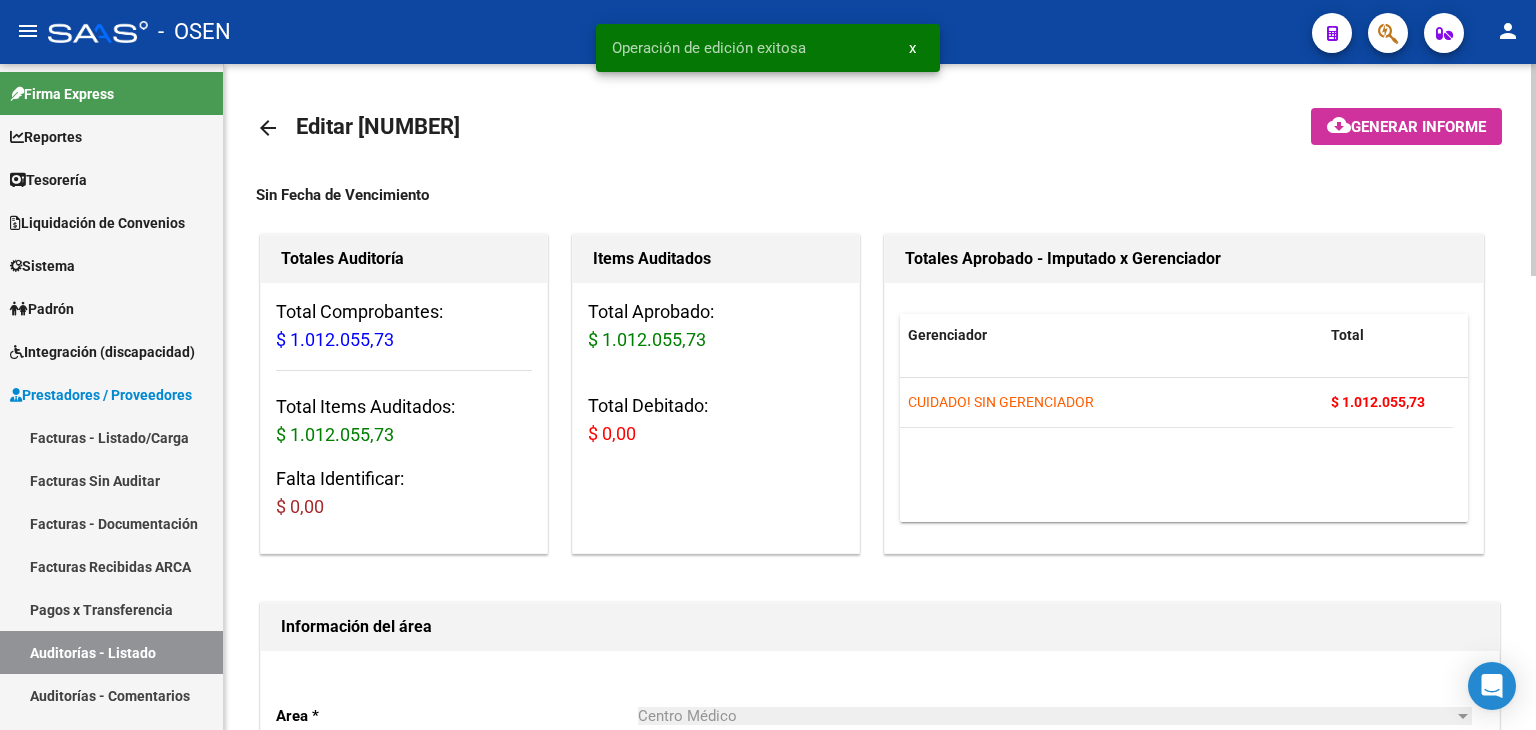 click on "arrow_back" 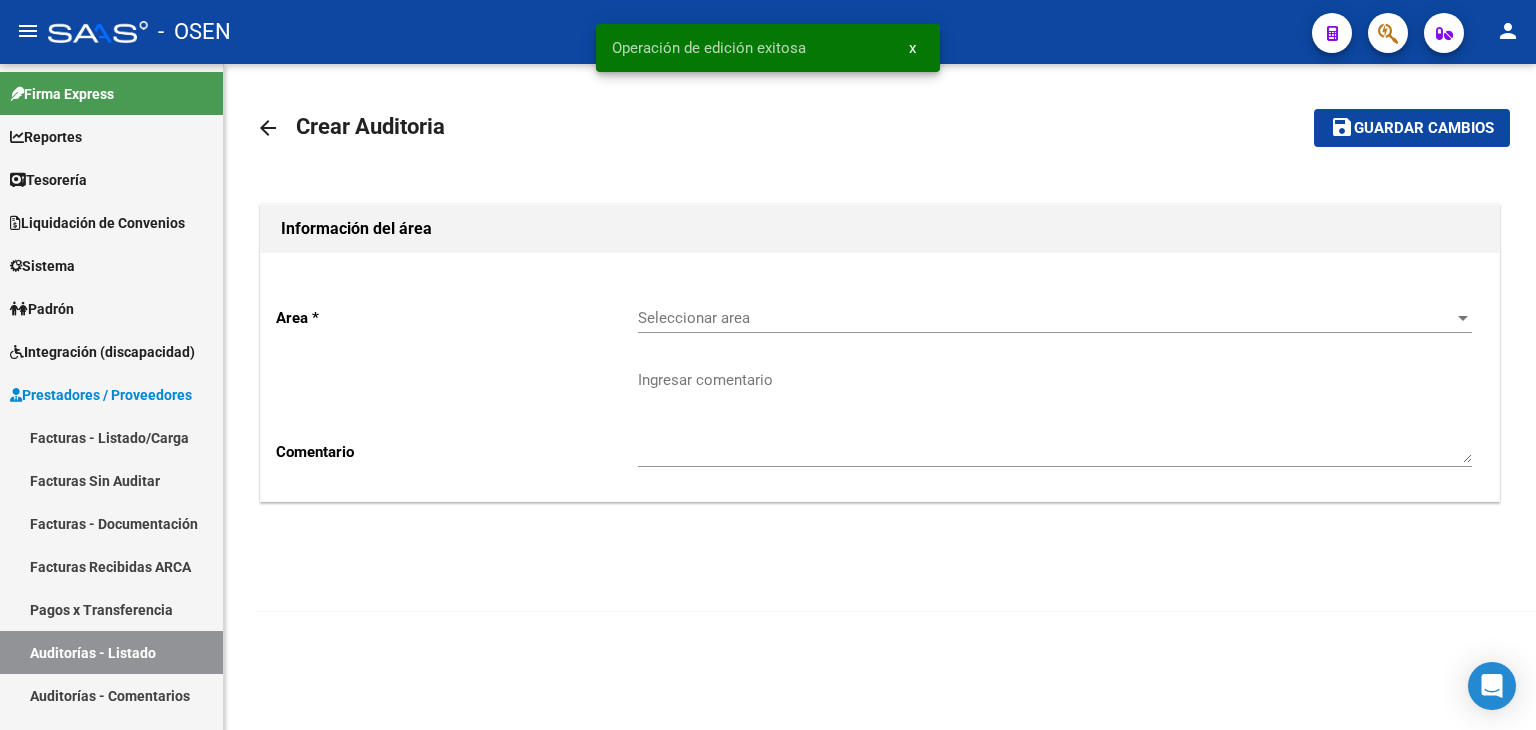 click on "Seleccionar area Seleccionar area" 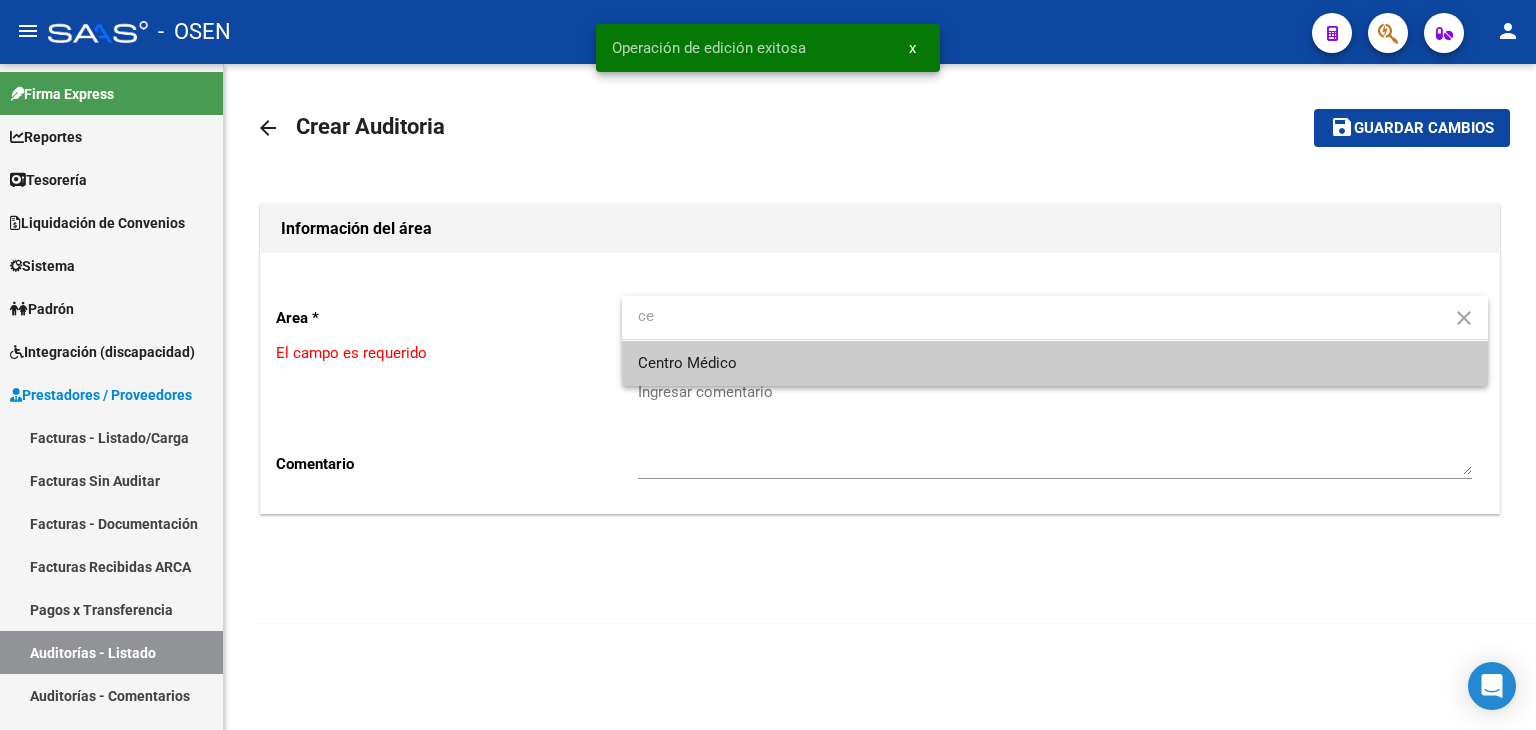 type on "ce" 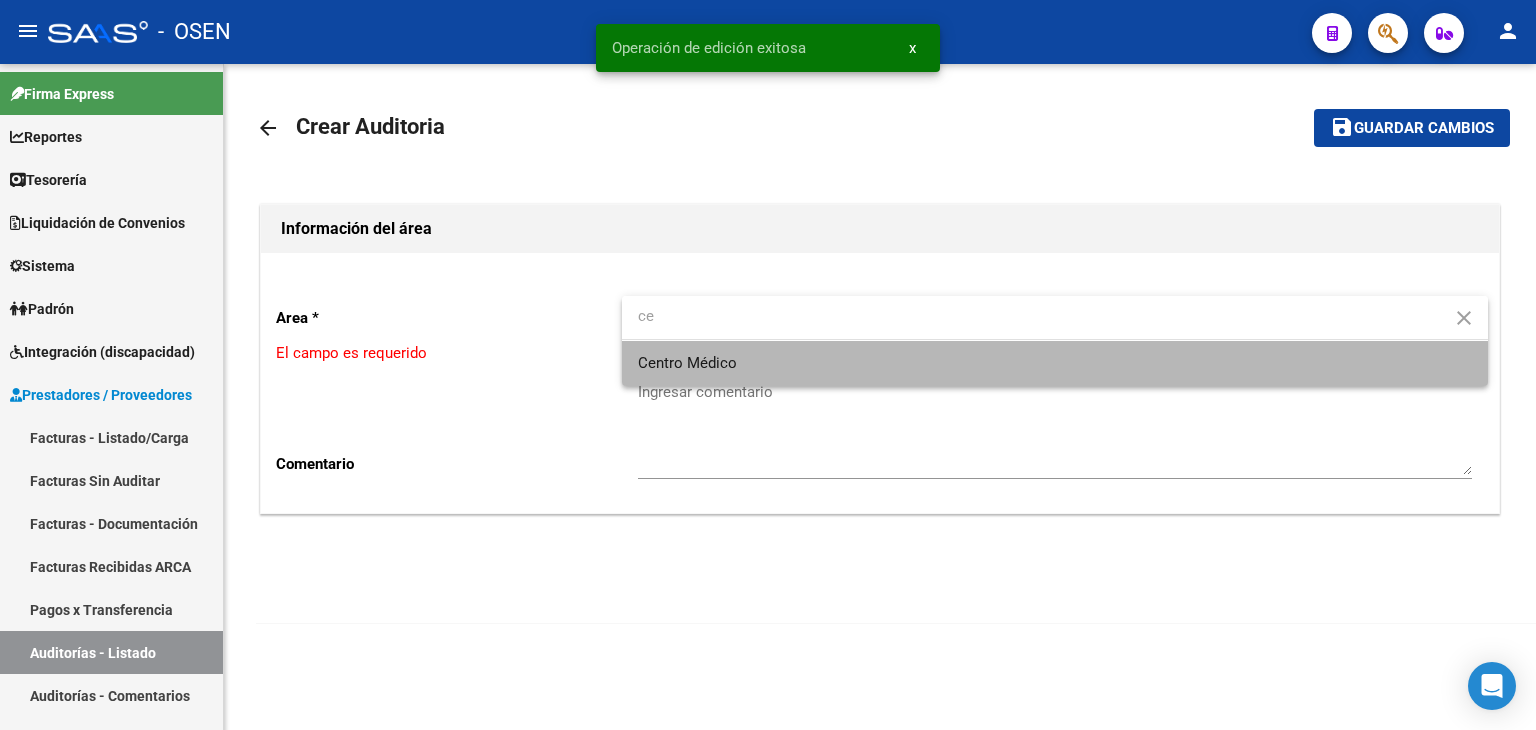 click on "Centro Médico" at bounding box center [1055, 363] 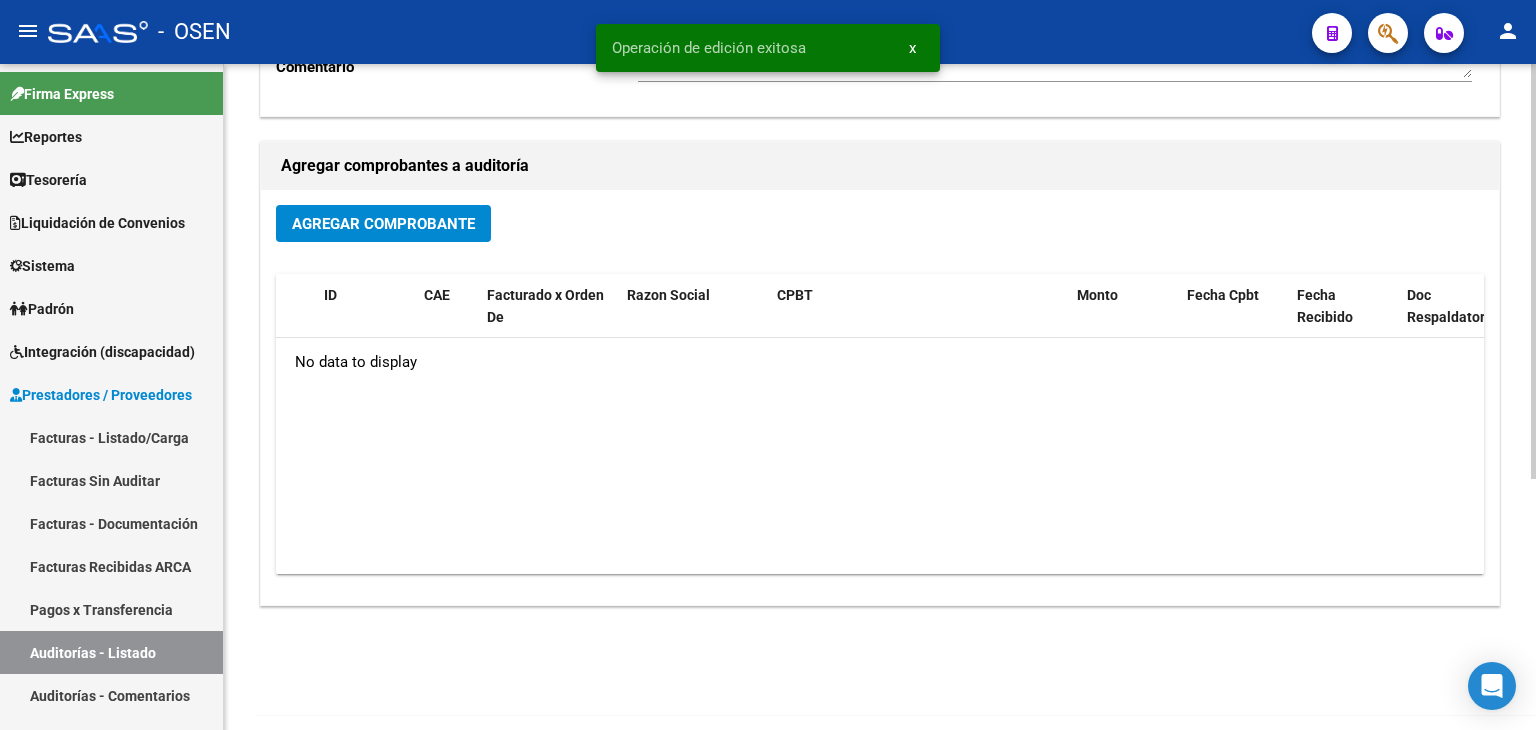 scroll, scrollTop: 401, scrollLeft: 0, axis: vertical 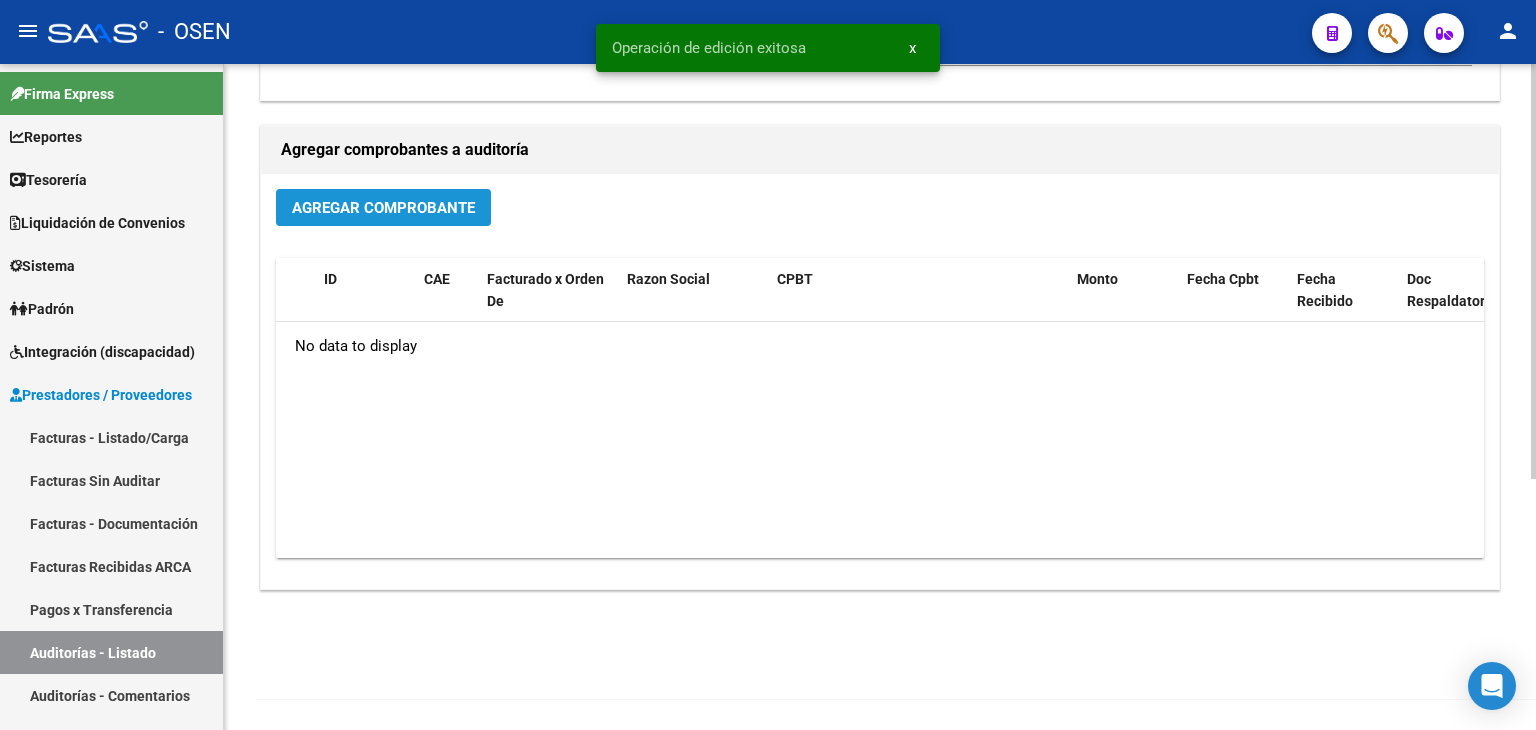 click on "Agregar Comprobante" 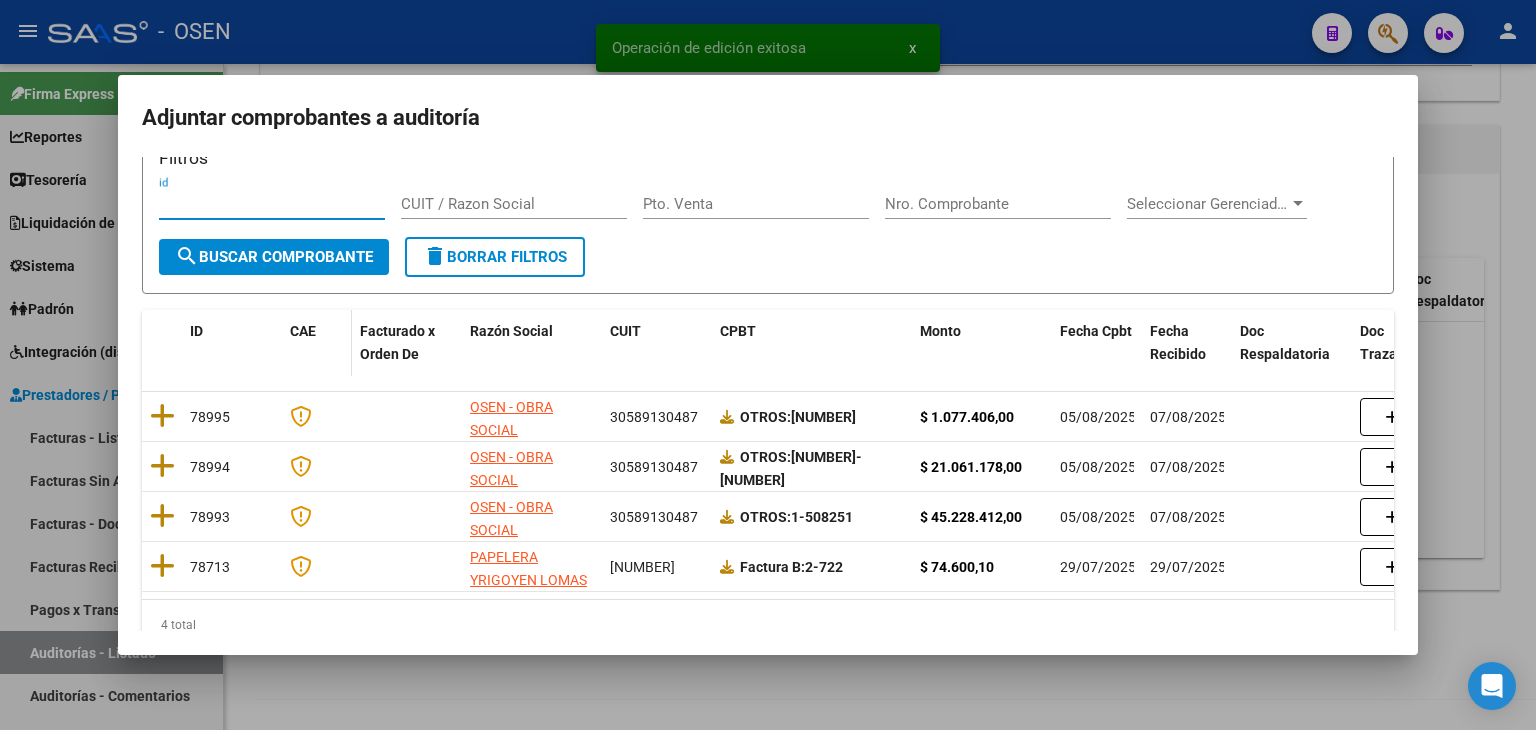 scroll, scrollTop: 97, scrollLeft: 0, axis: vertical 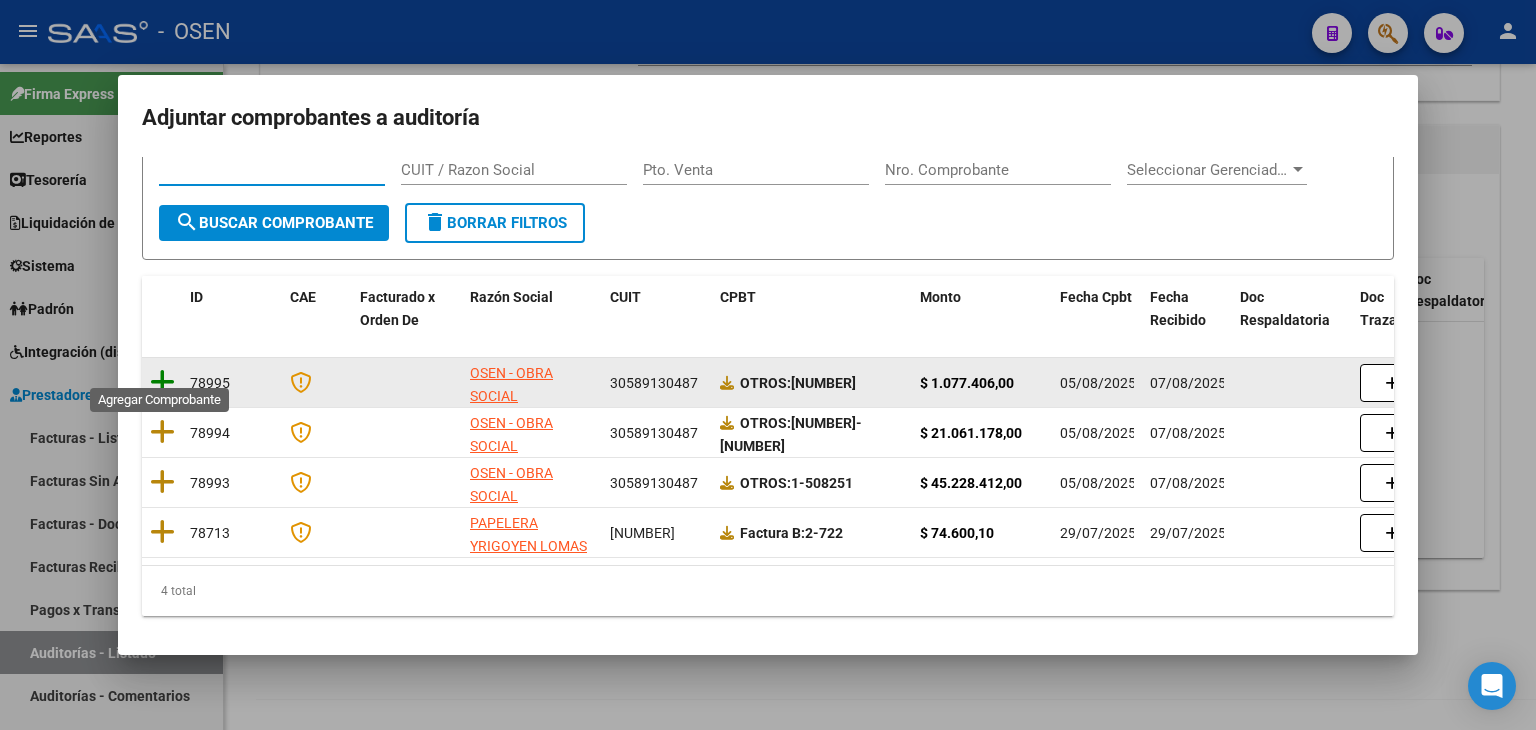 click 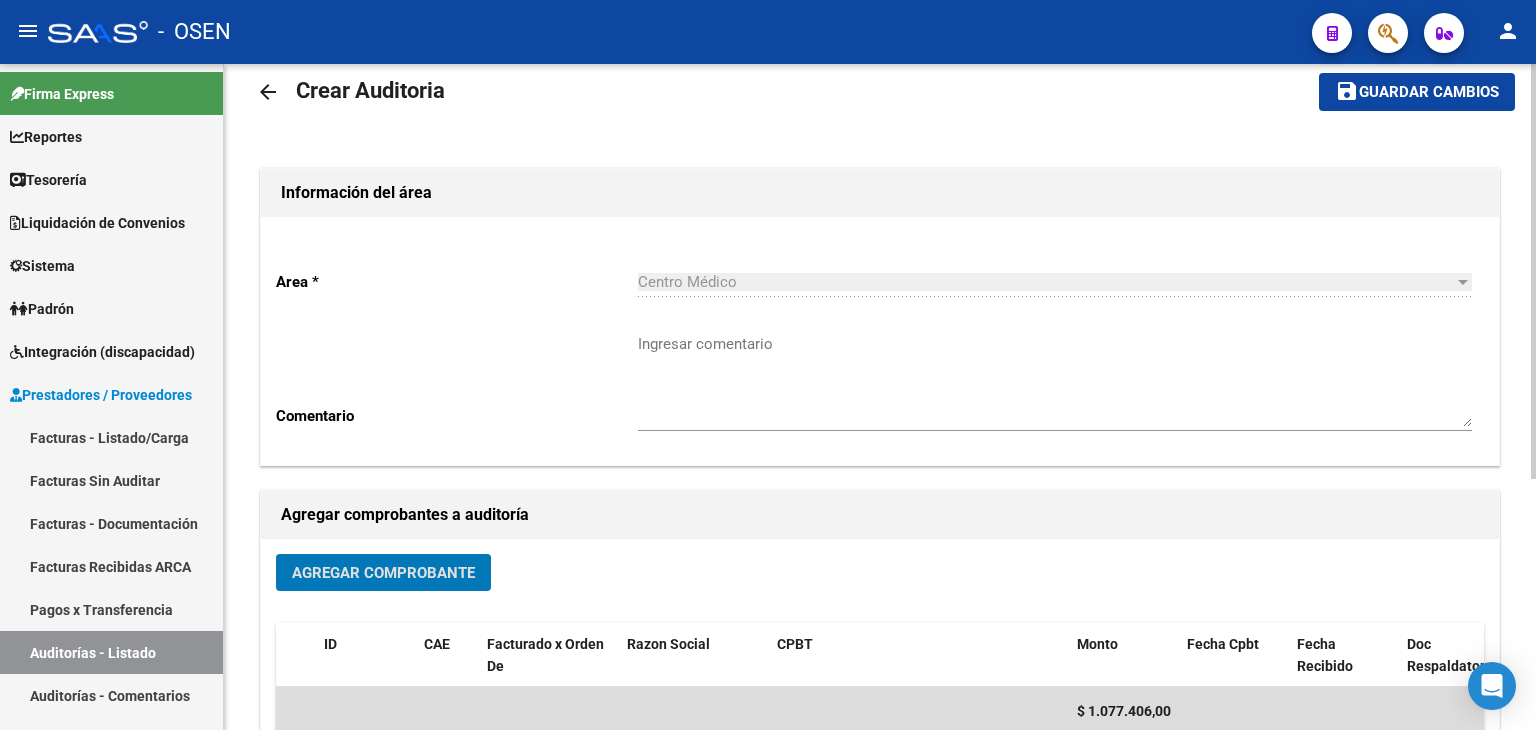scroll, scrollTop: 0, scrollLeft: 0, axis: both 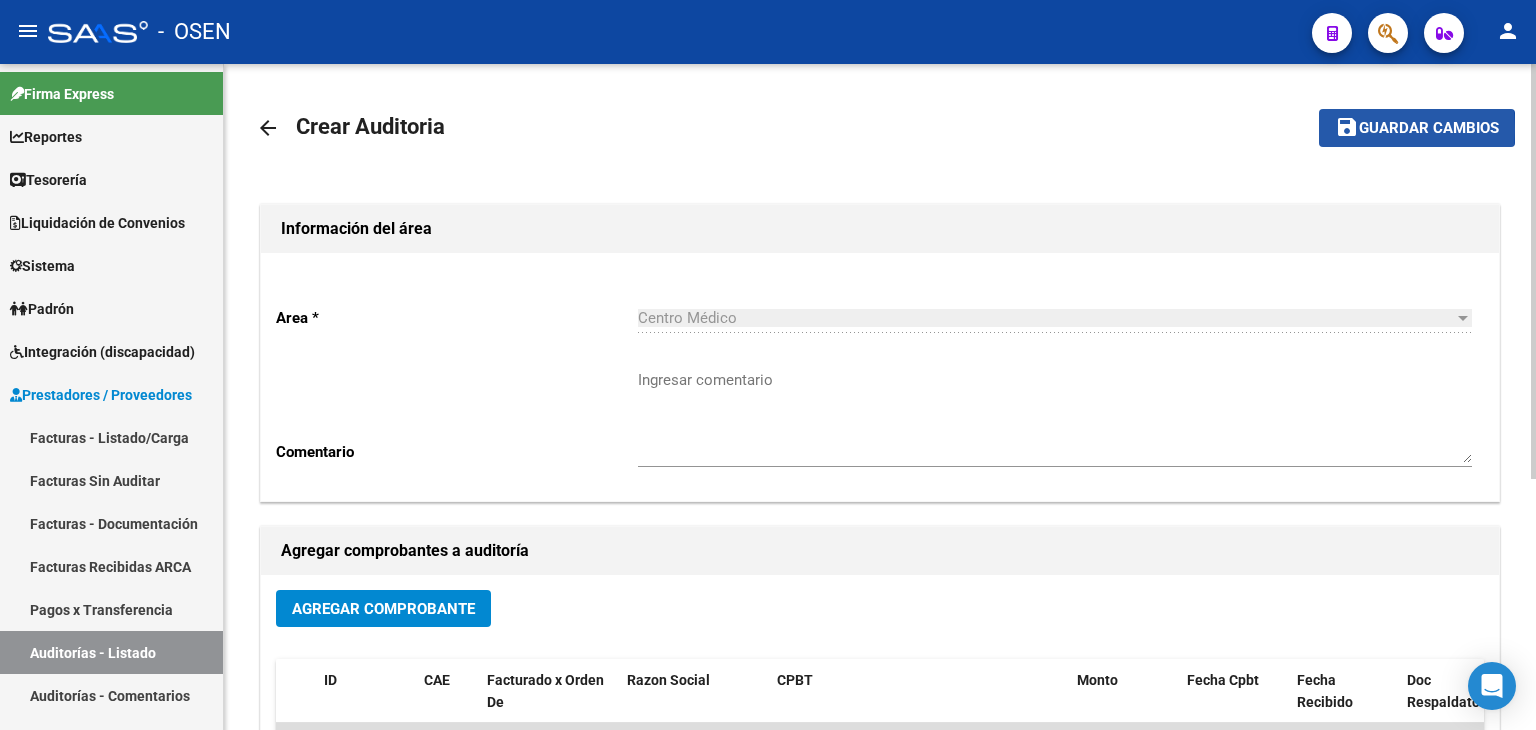 drag, startPoint x: 1375, startPoint y: 129, endPoint x: 1156, endPoint y: 214, distance: 234.917 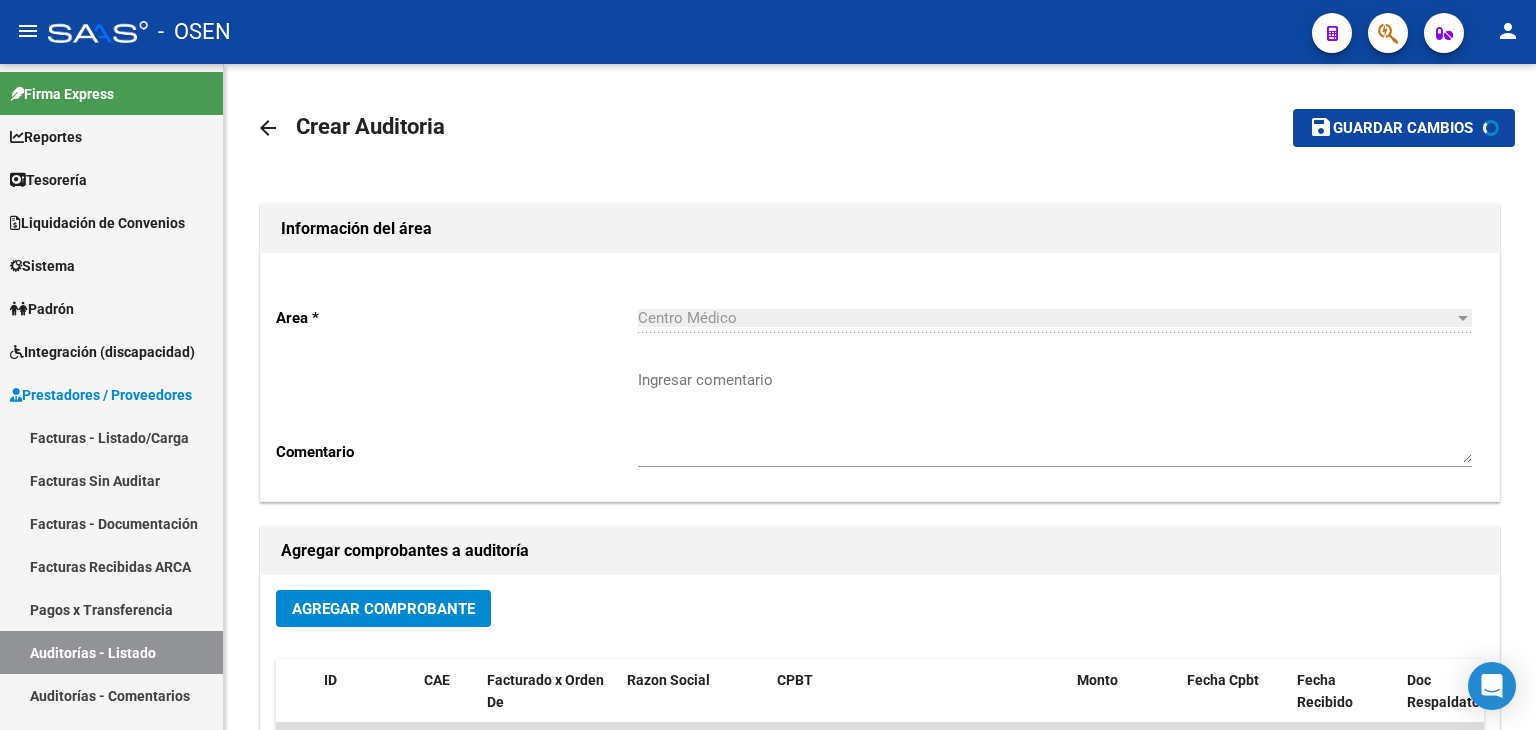 scroll 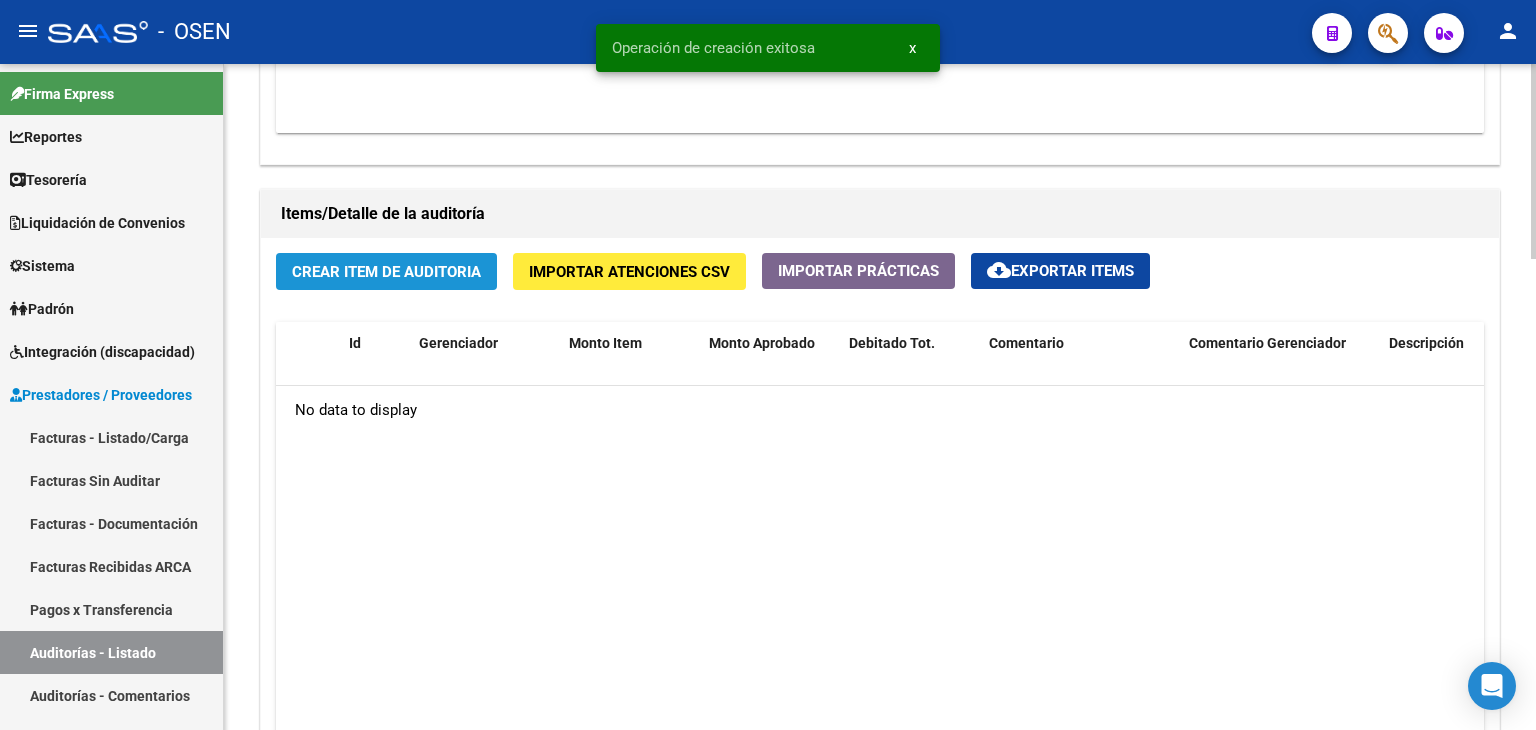 click on "Crear Item de Auditoria" 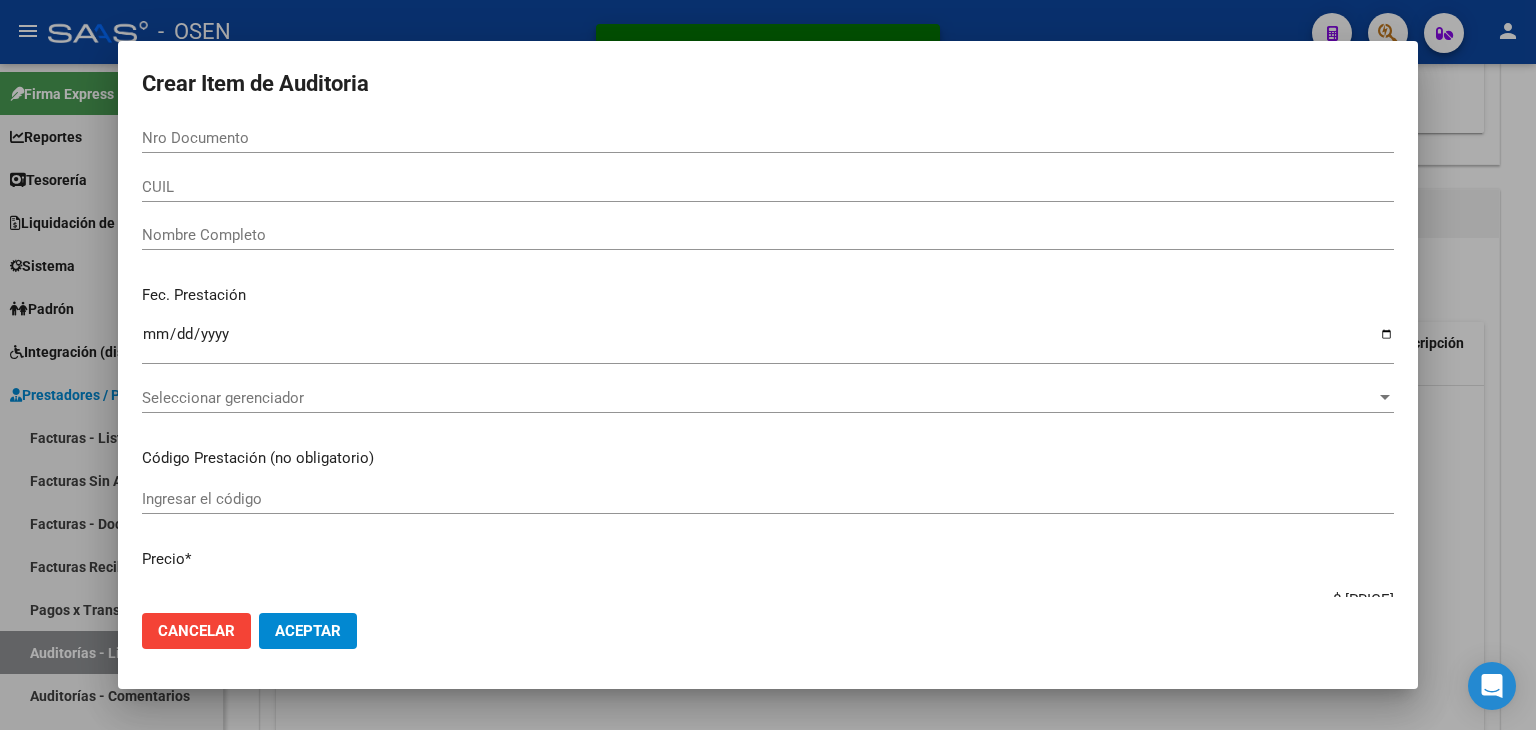 click on "Cancelar Aceptar" 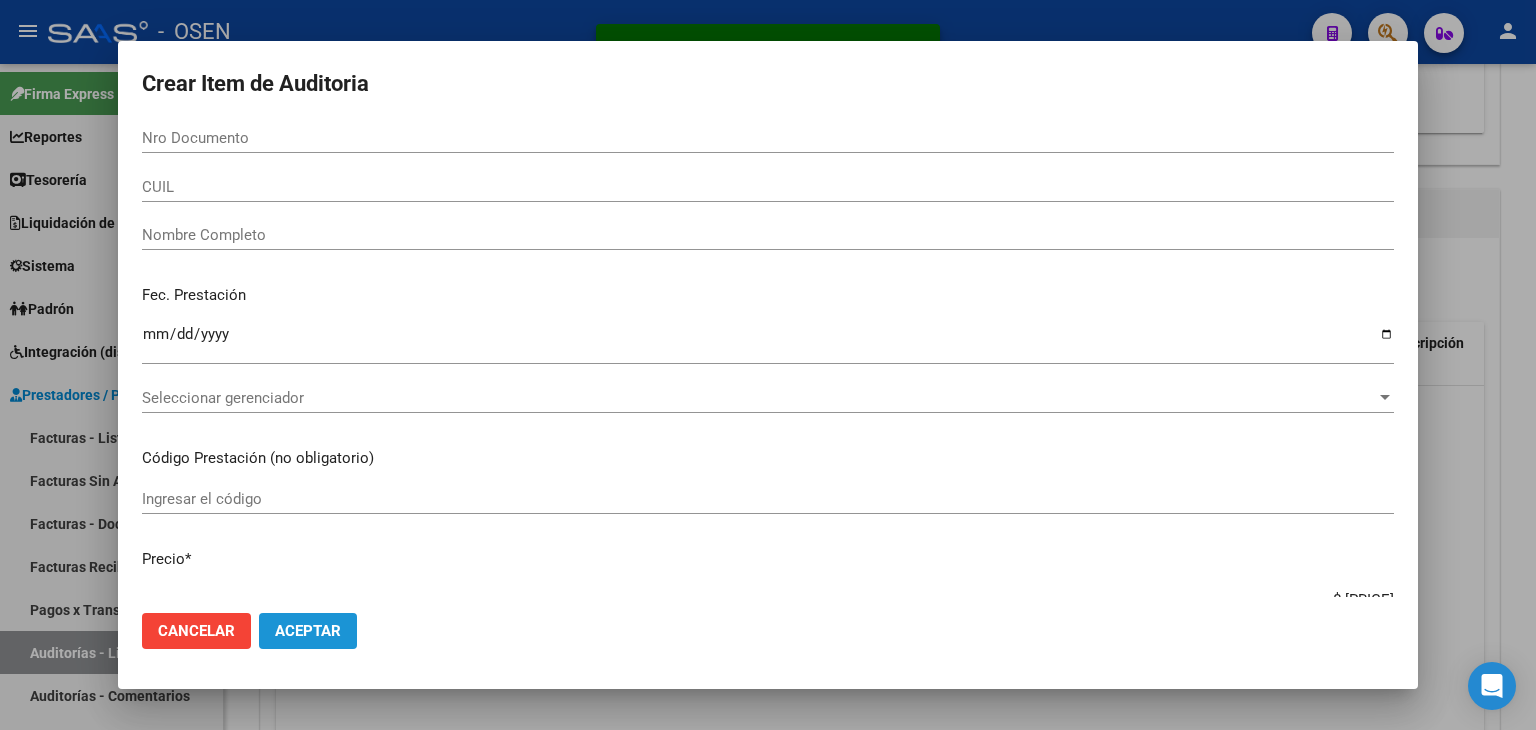 click on "Aceptar" 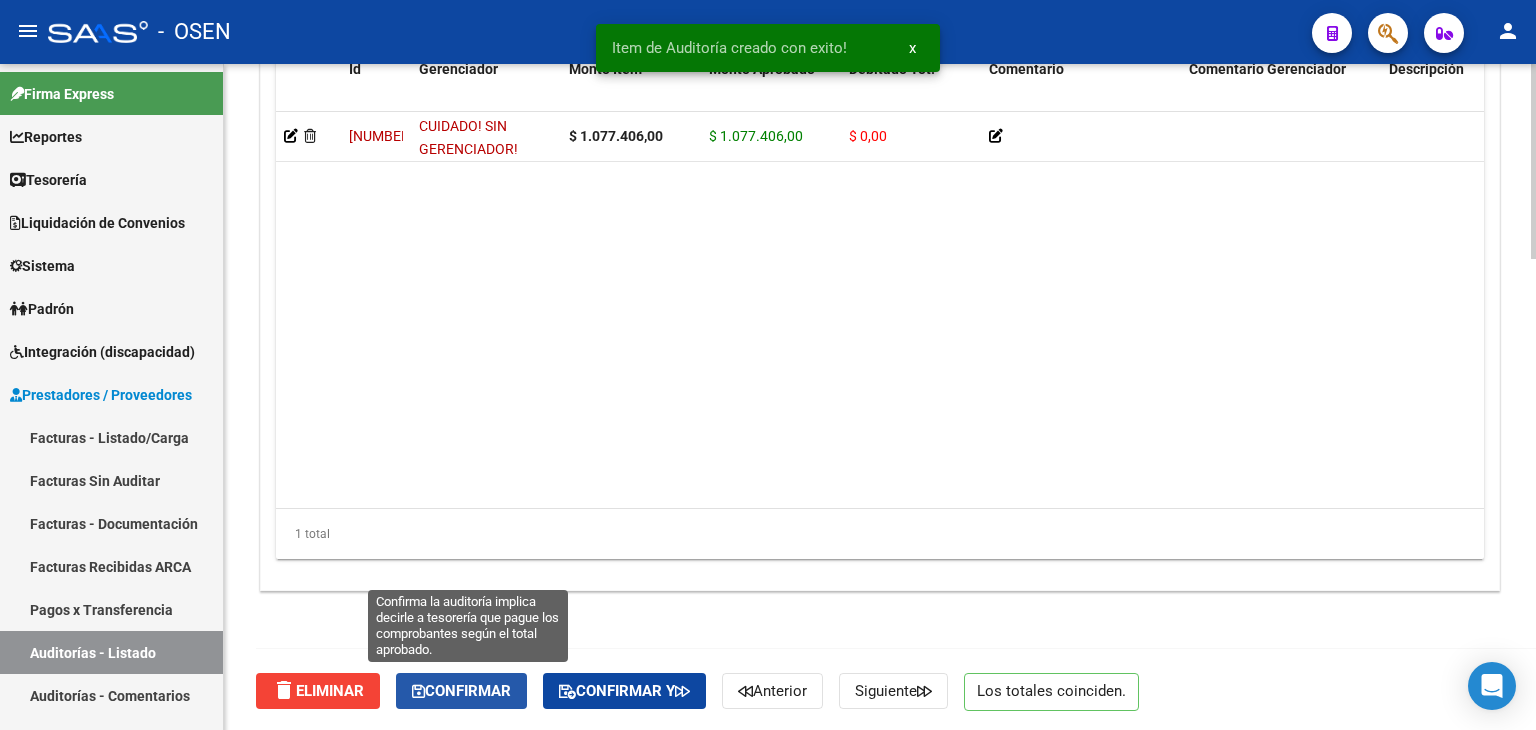 click on "Confirmar" 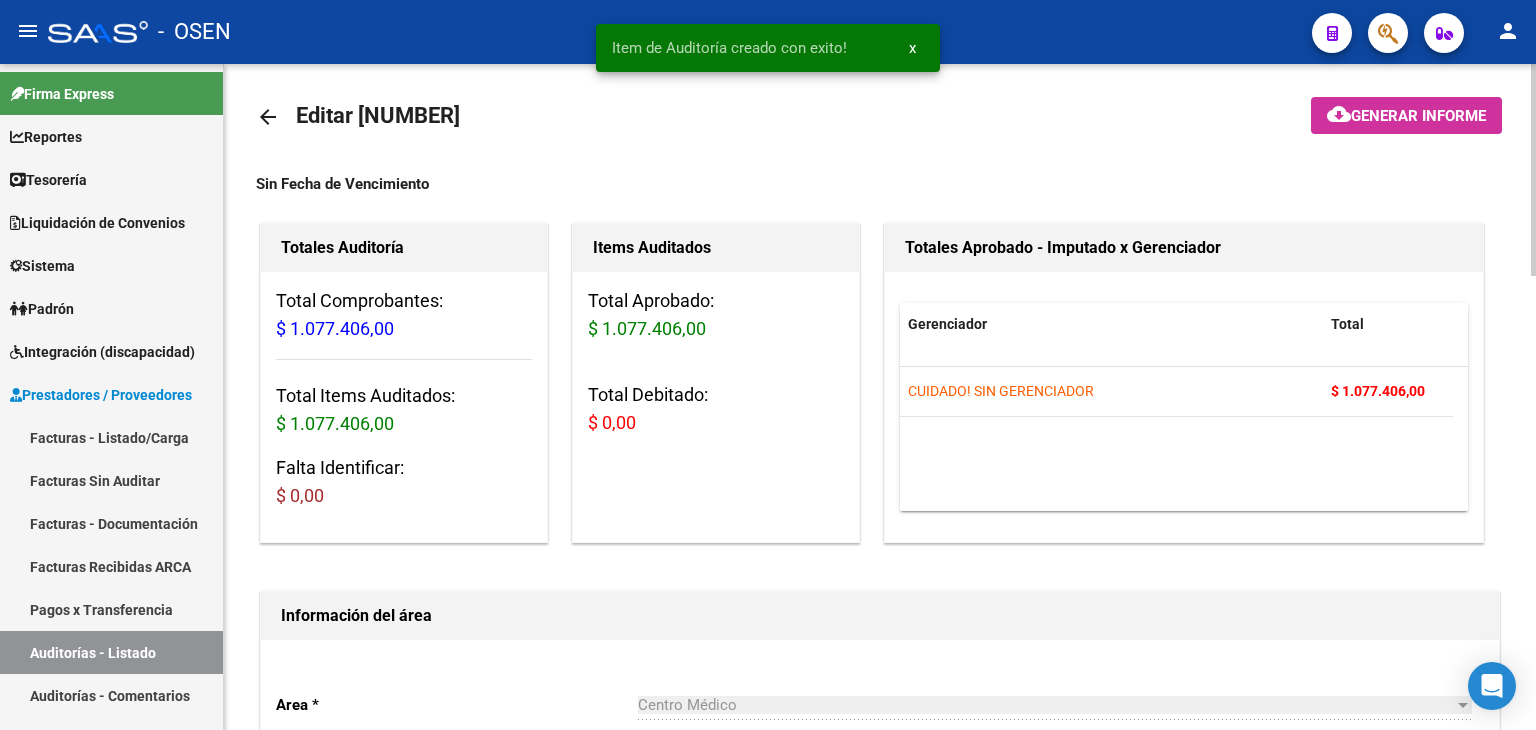 type on "202508" 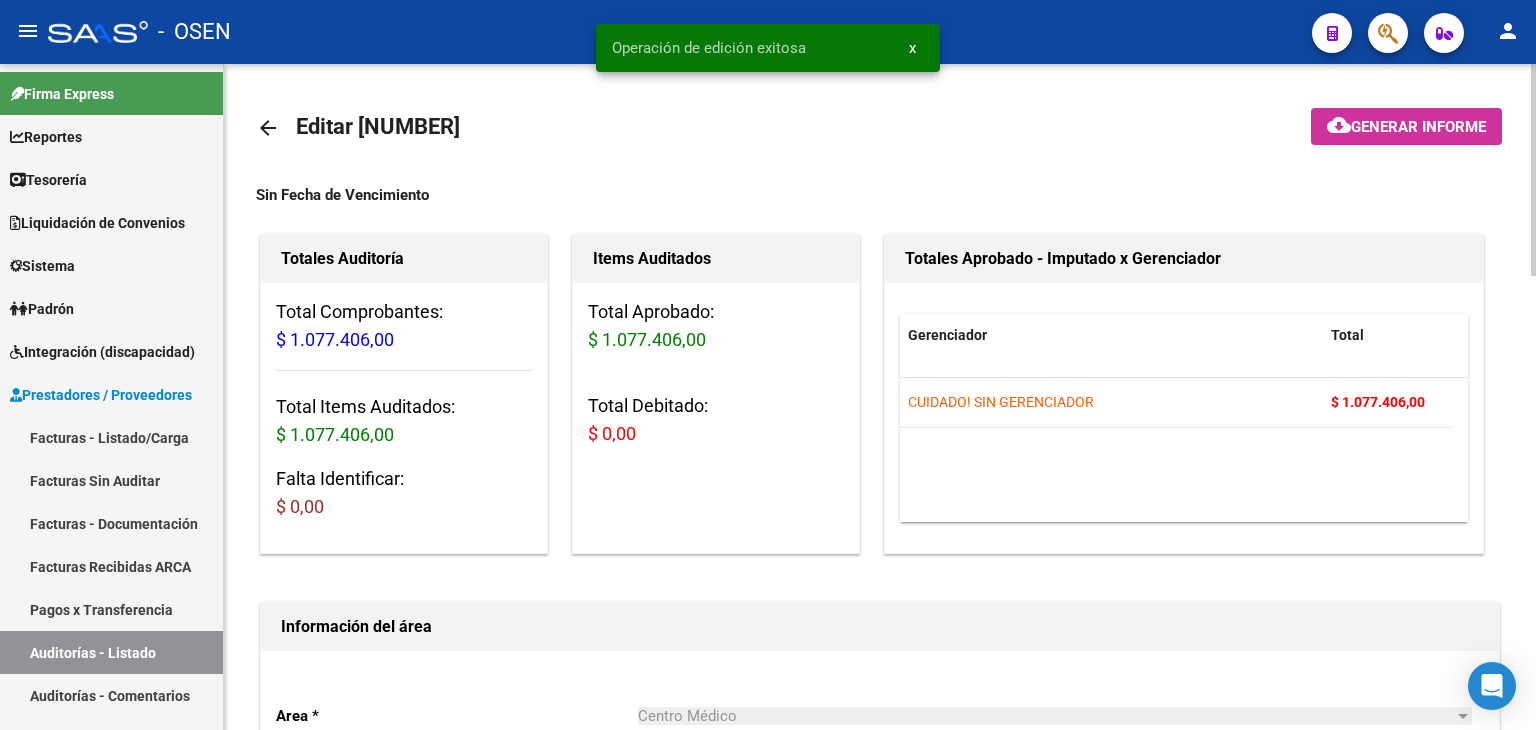 click on "arrow_back" 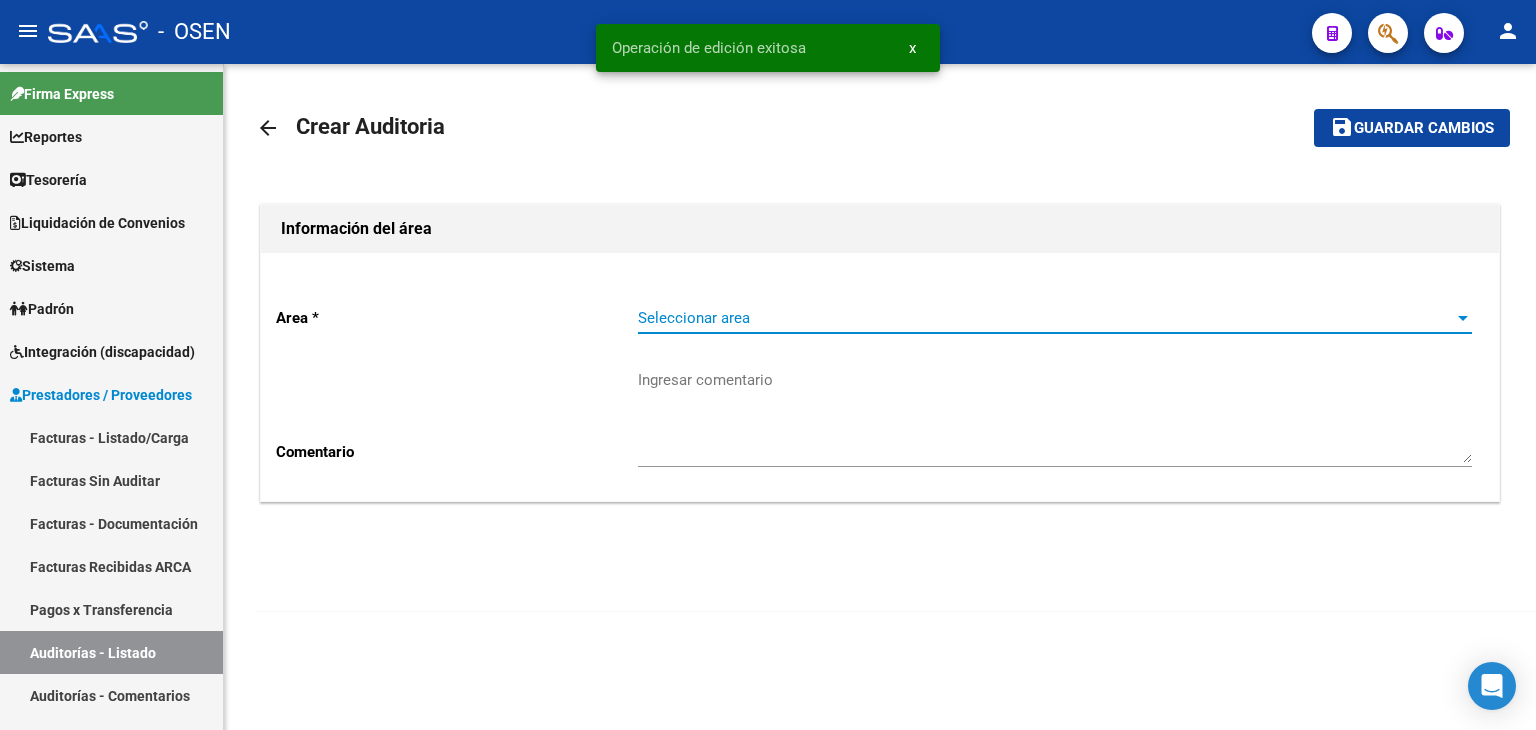 click on "Seleccionar area" at bounding box center [1046, 318] 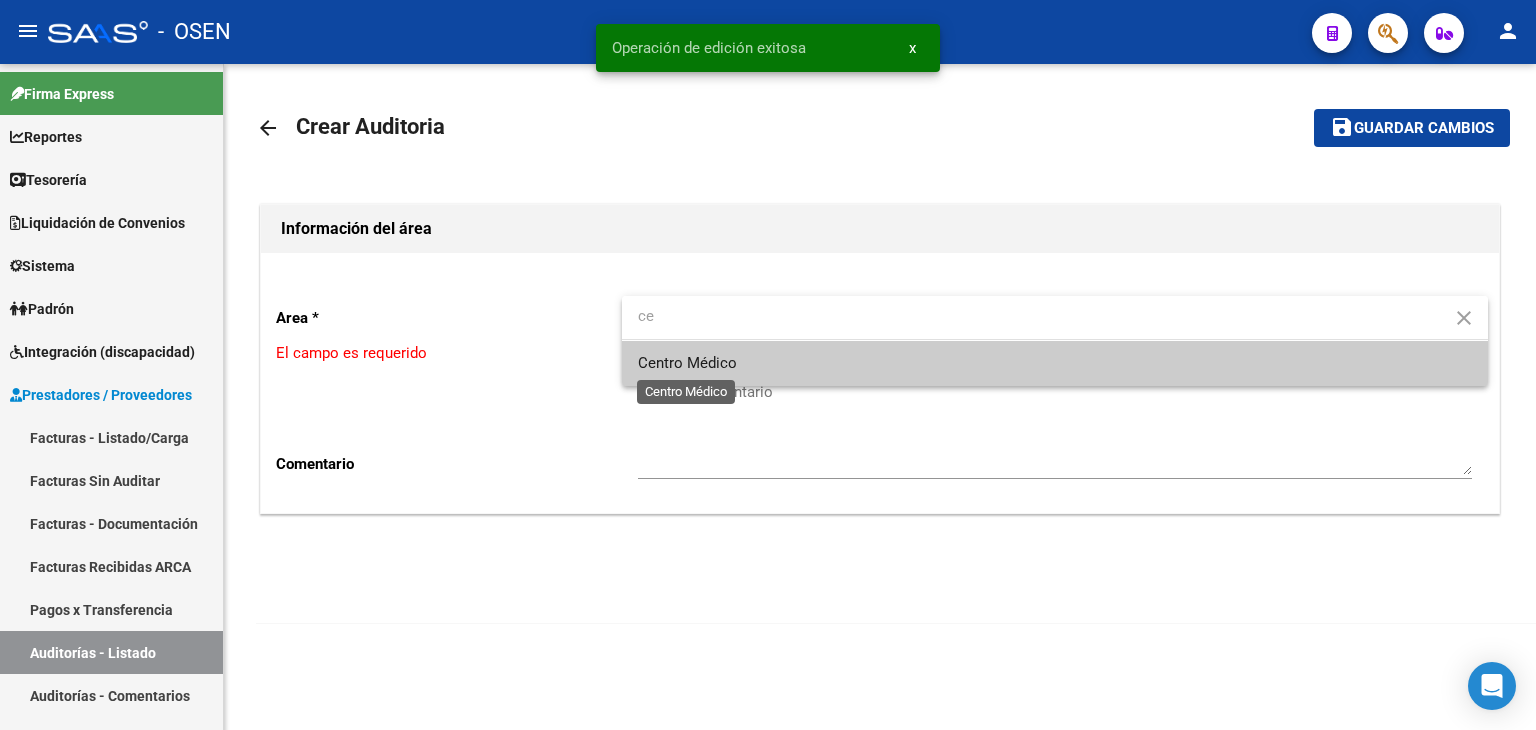 type on "ce" 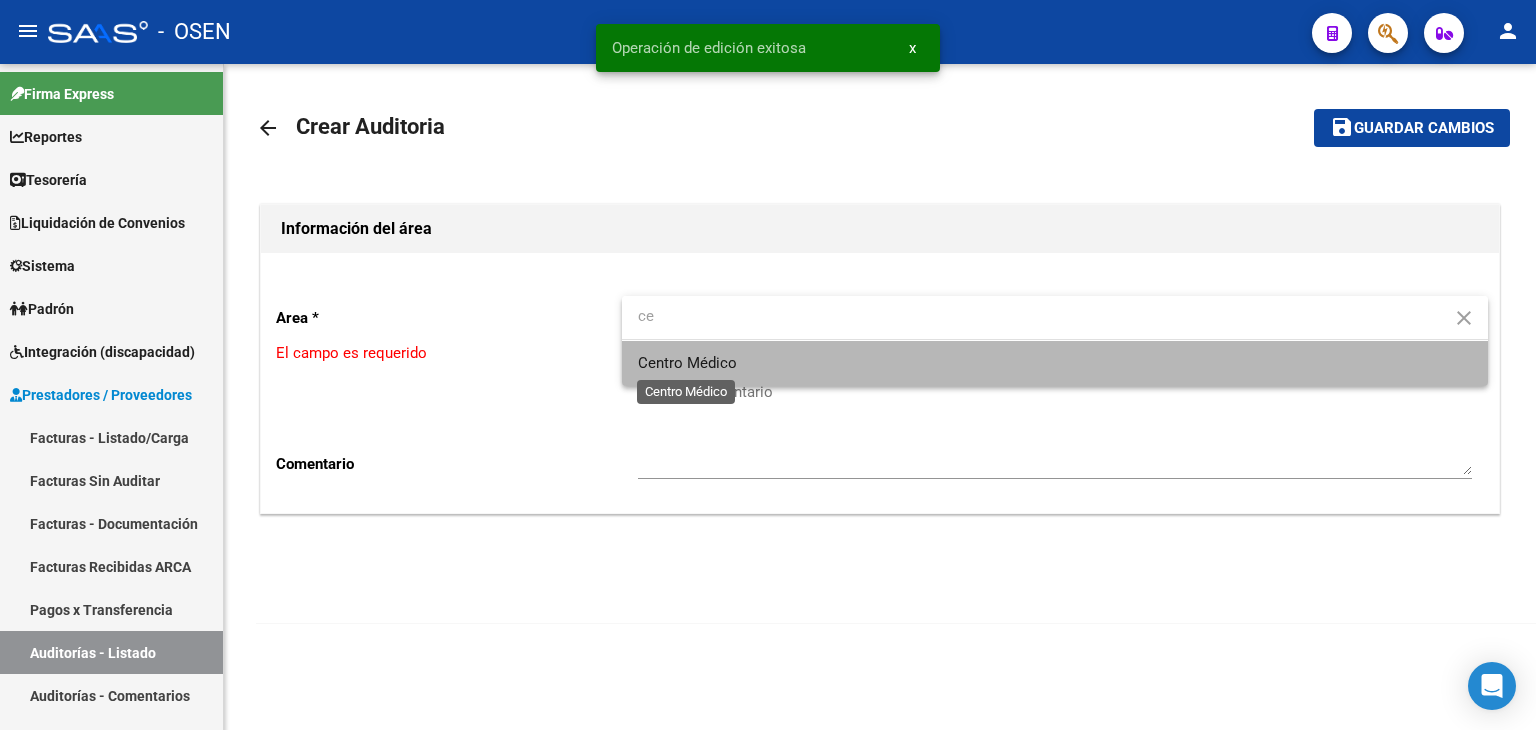 click on "Centro Médico" at bounding box center [687, 363] 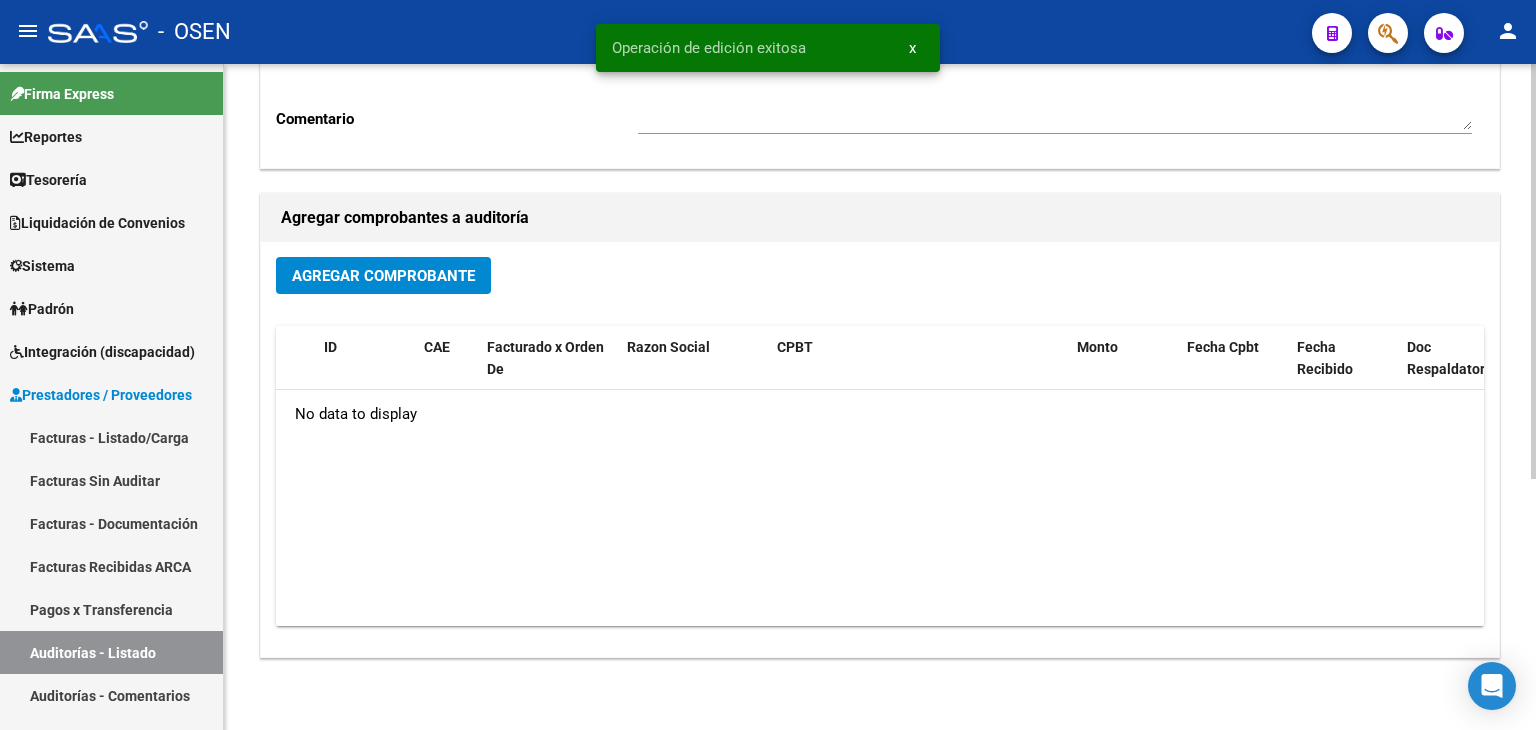 click on "Agregar Comprobante ID CAE Facturado x Orden De Razon Social CPBT Monto Fecha Cpbt Fecha Recibido Doc Respaldatoria Doc Trazabilidad Expte. Interno Creado Usuario No data to display" 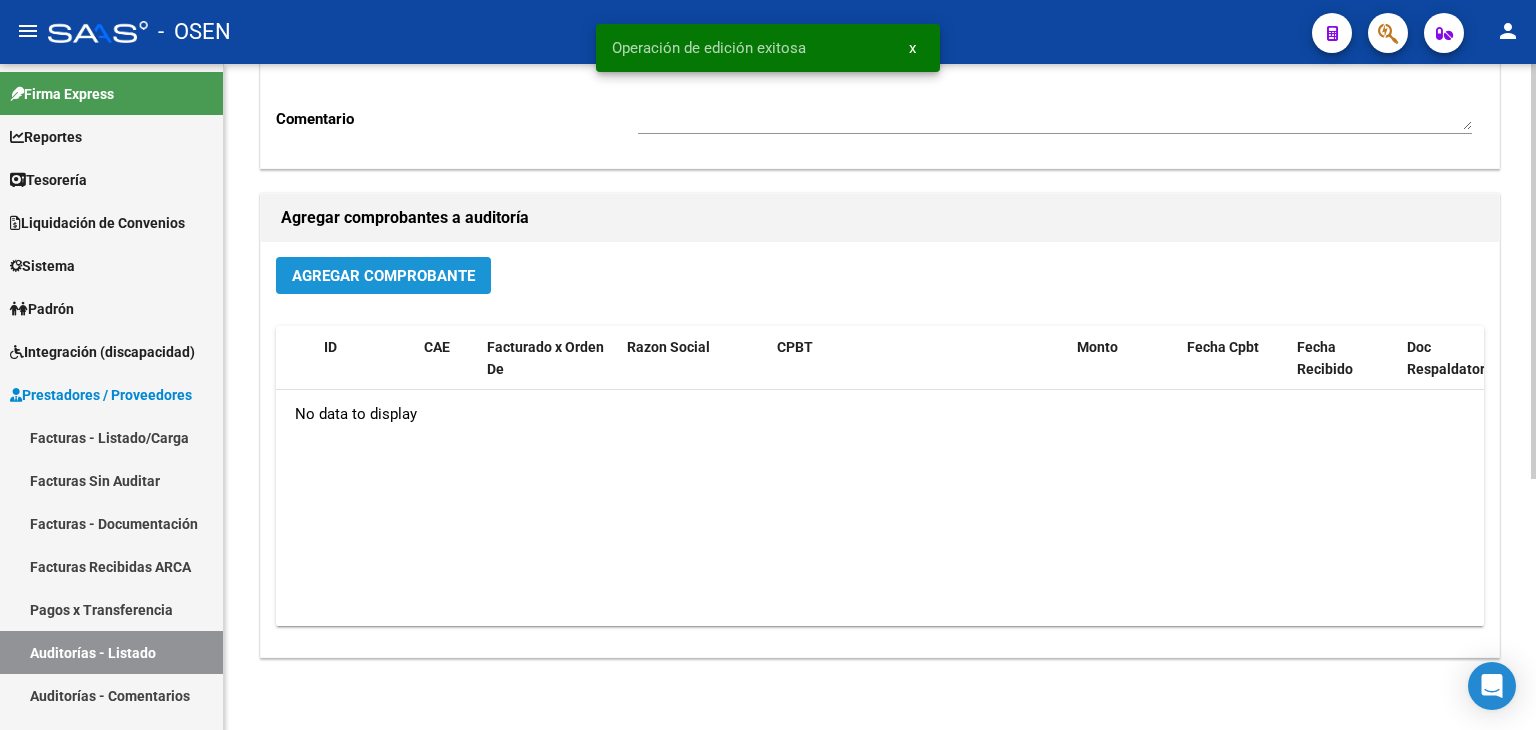click on "Agregar Comprobante" 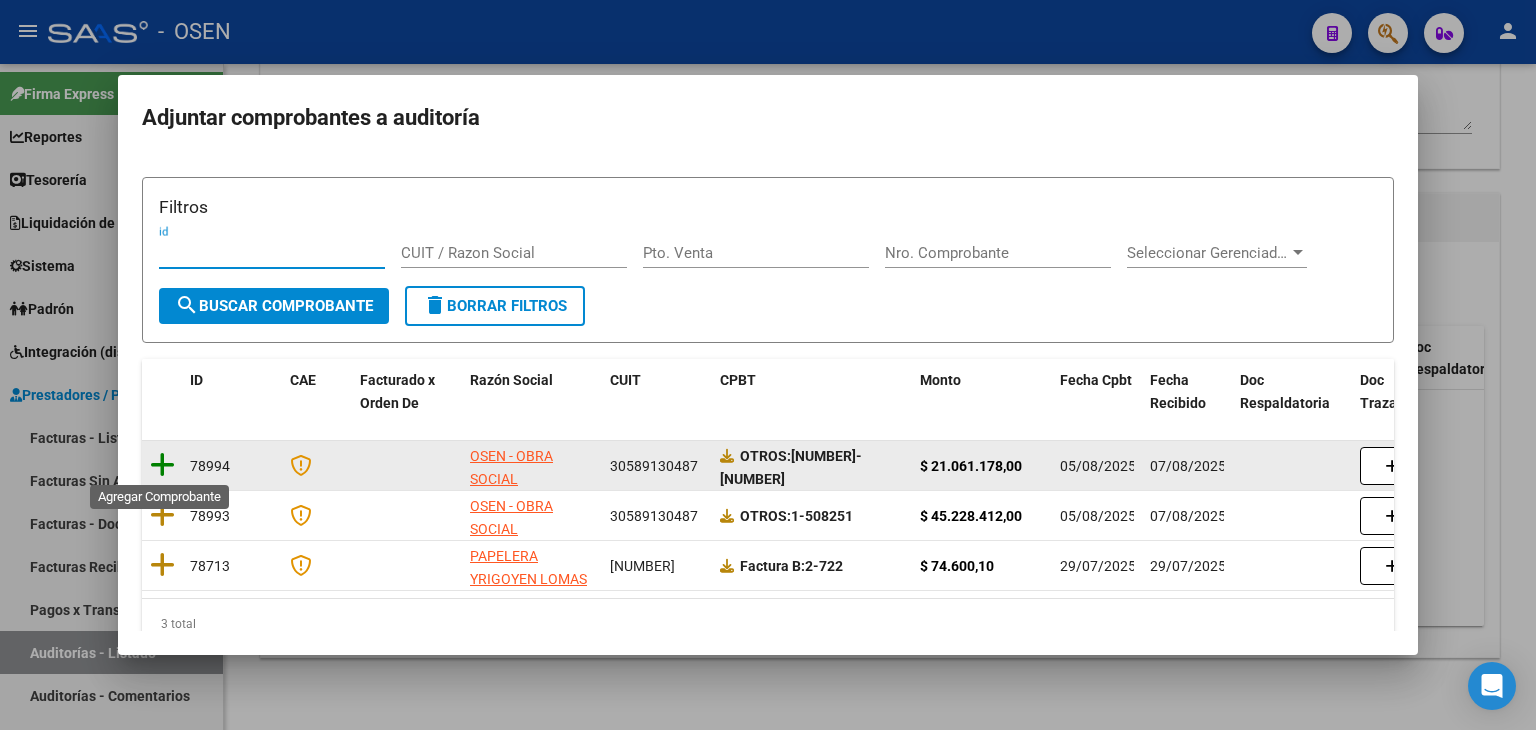 click 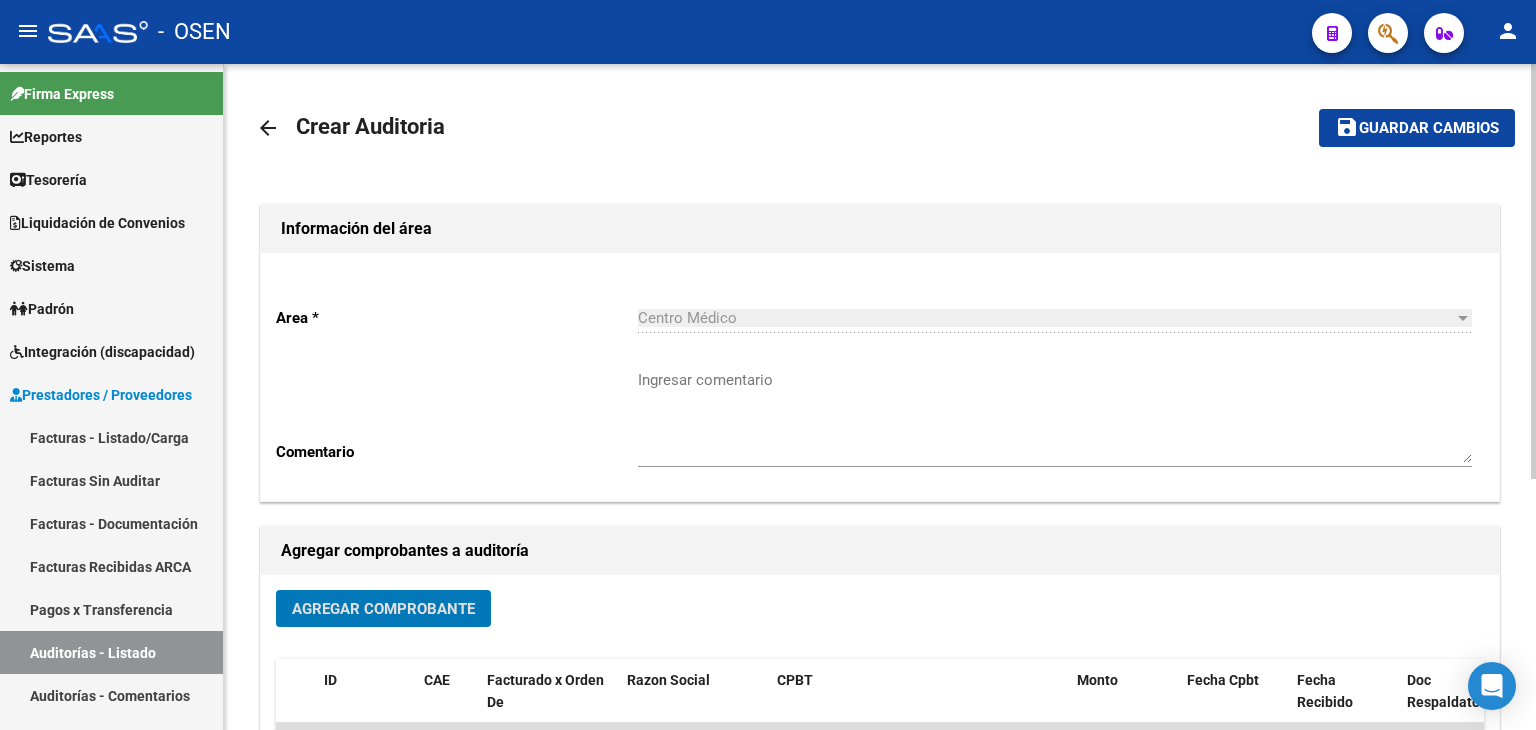 click on "Guardar cambios" 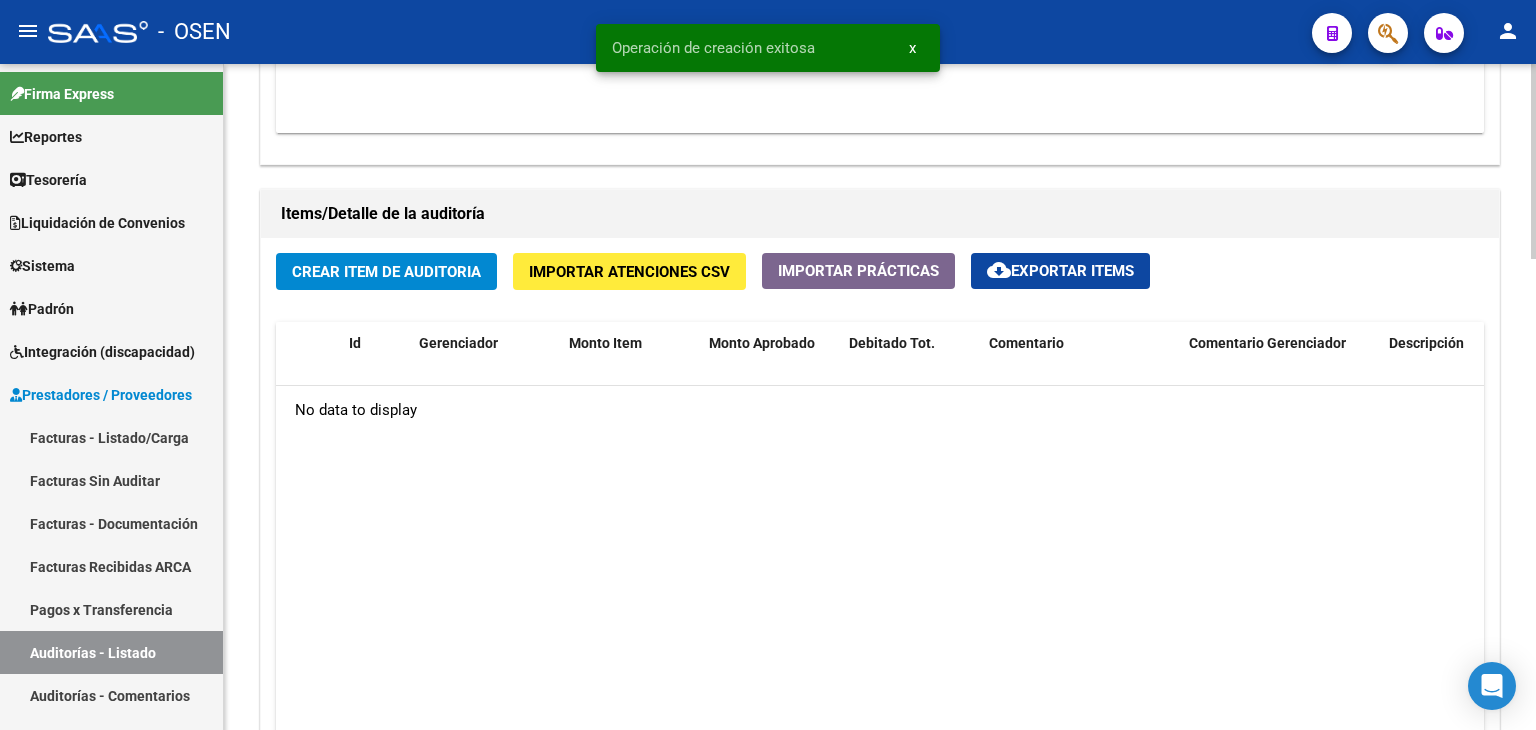 click on "Crear Item de Auditoria" 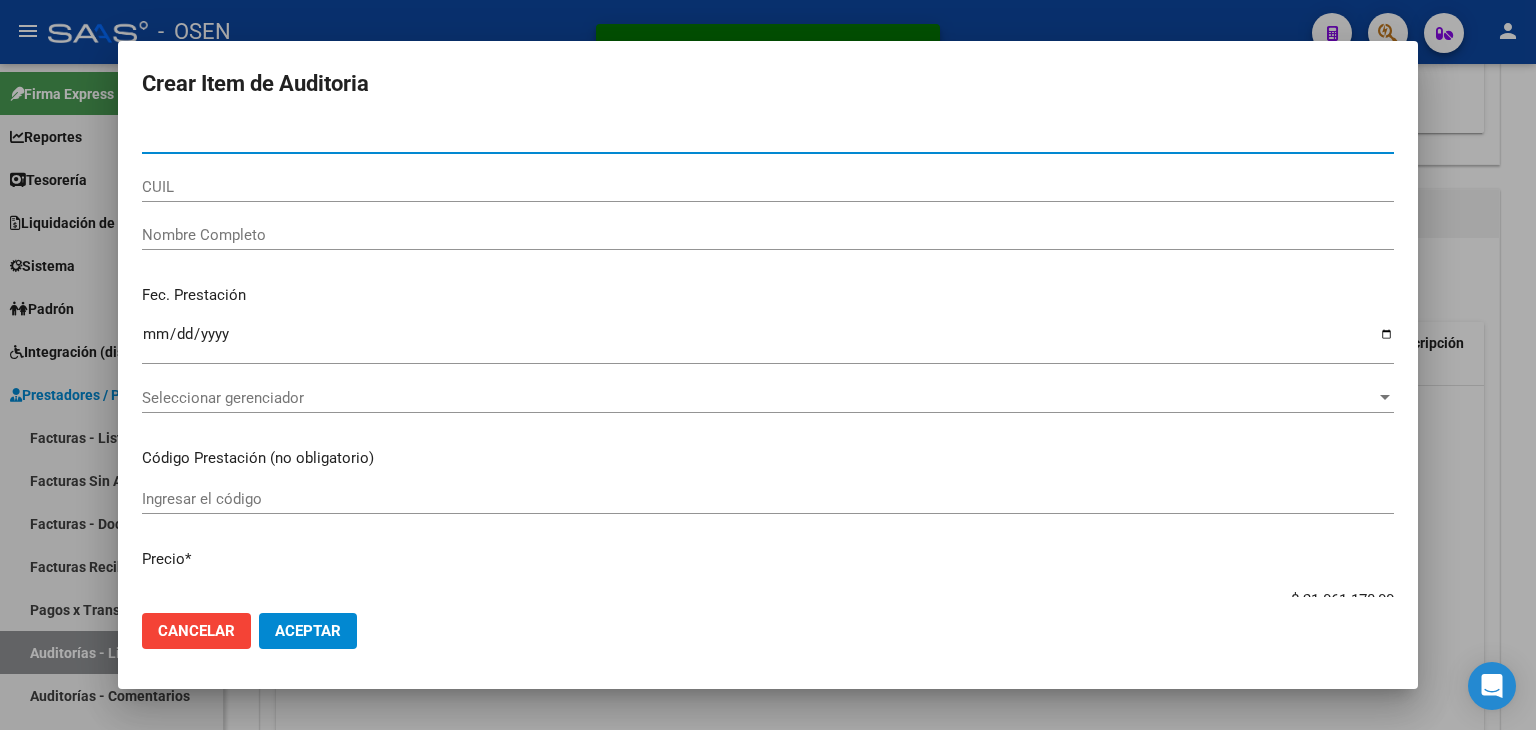 click on "Aceptar" 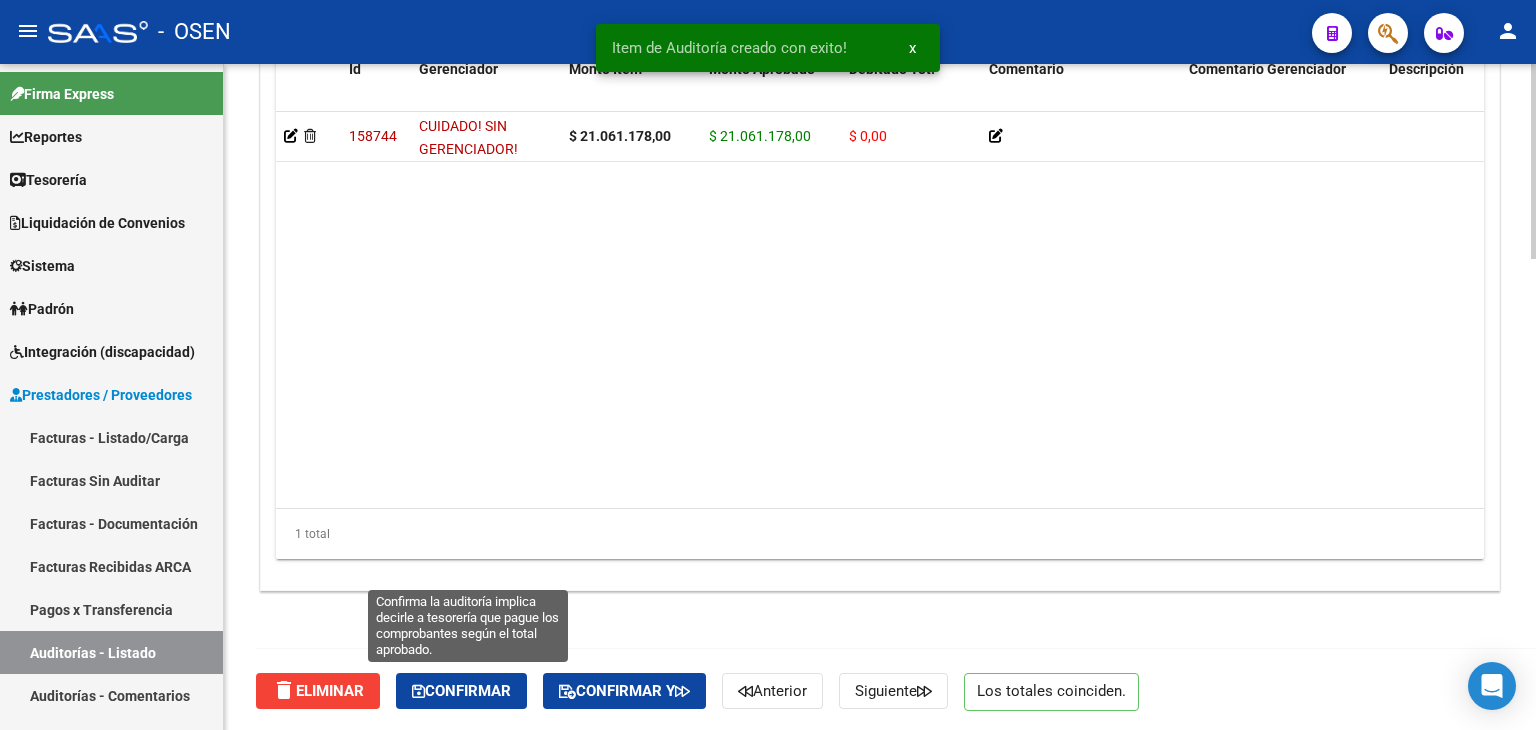 click on "Confirmar" 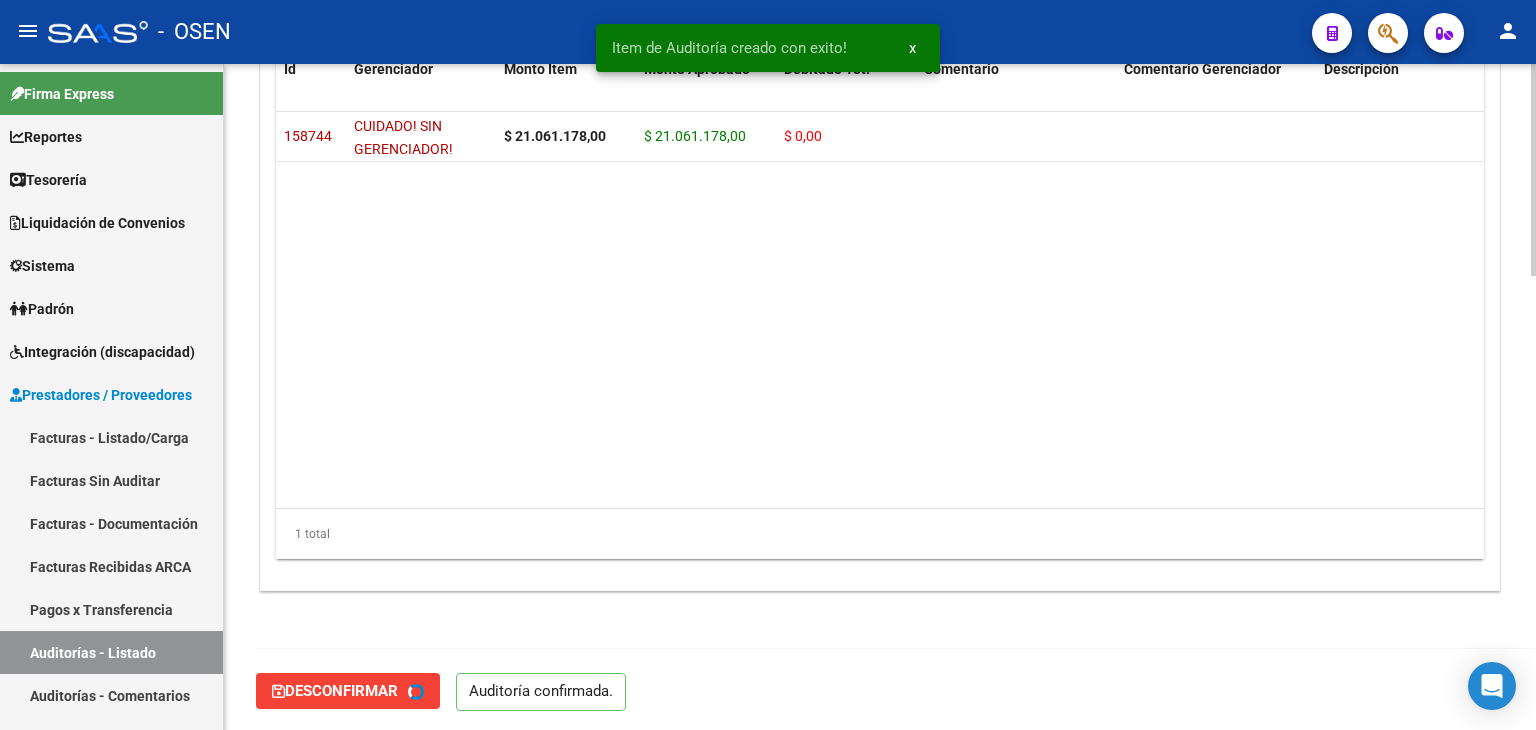 type on "202508" 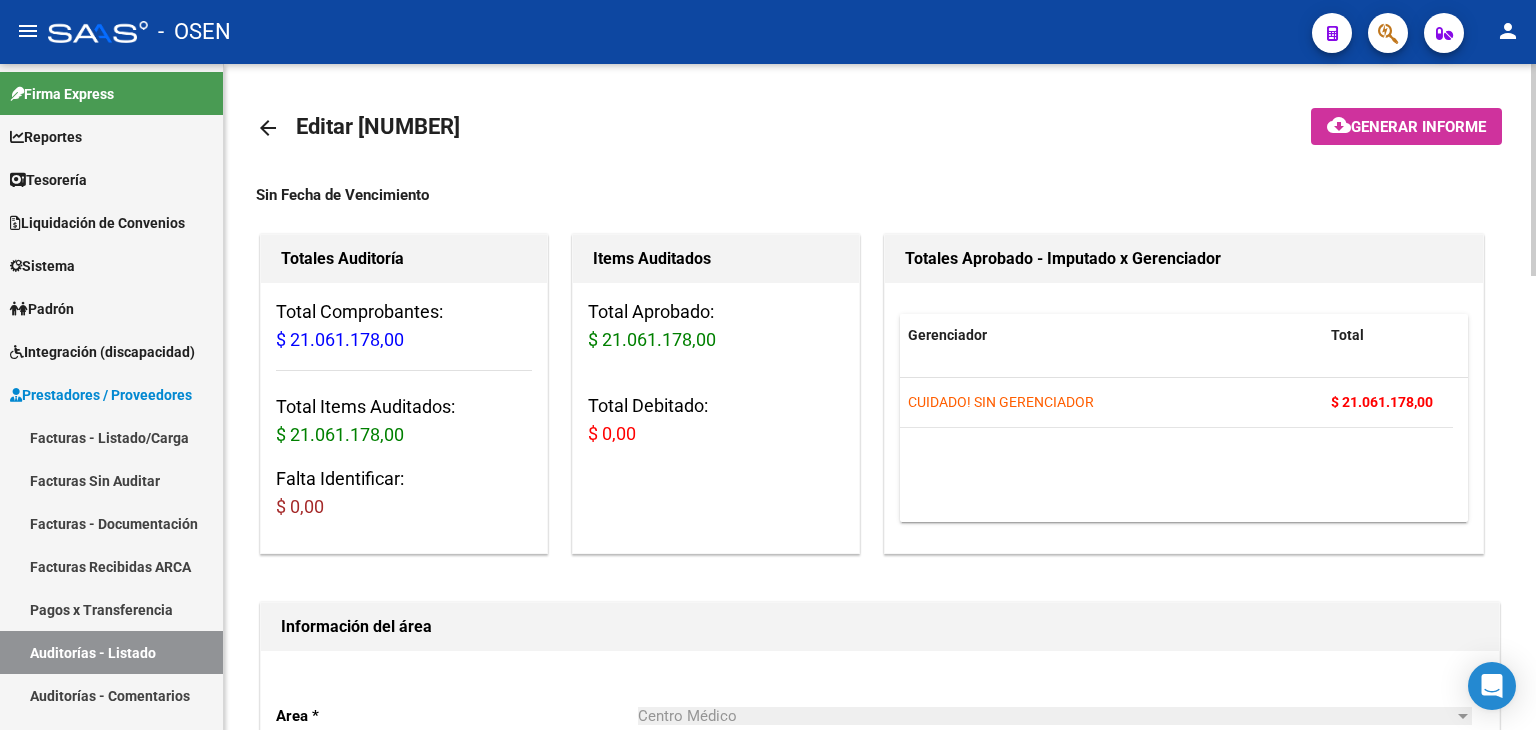 click on "arrow_back" 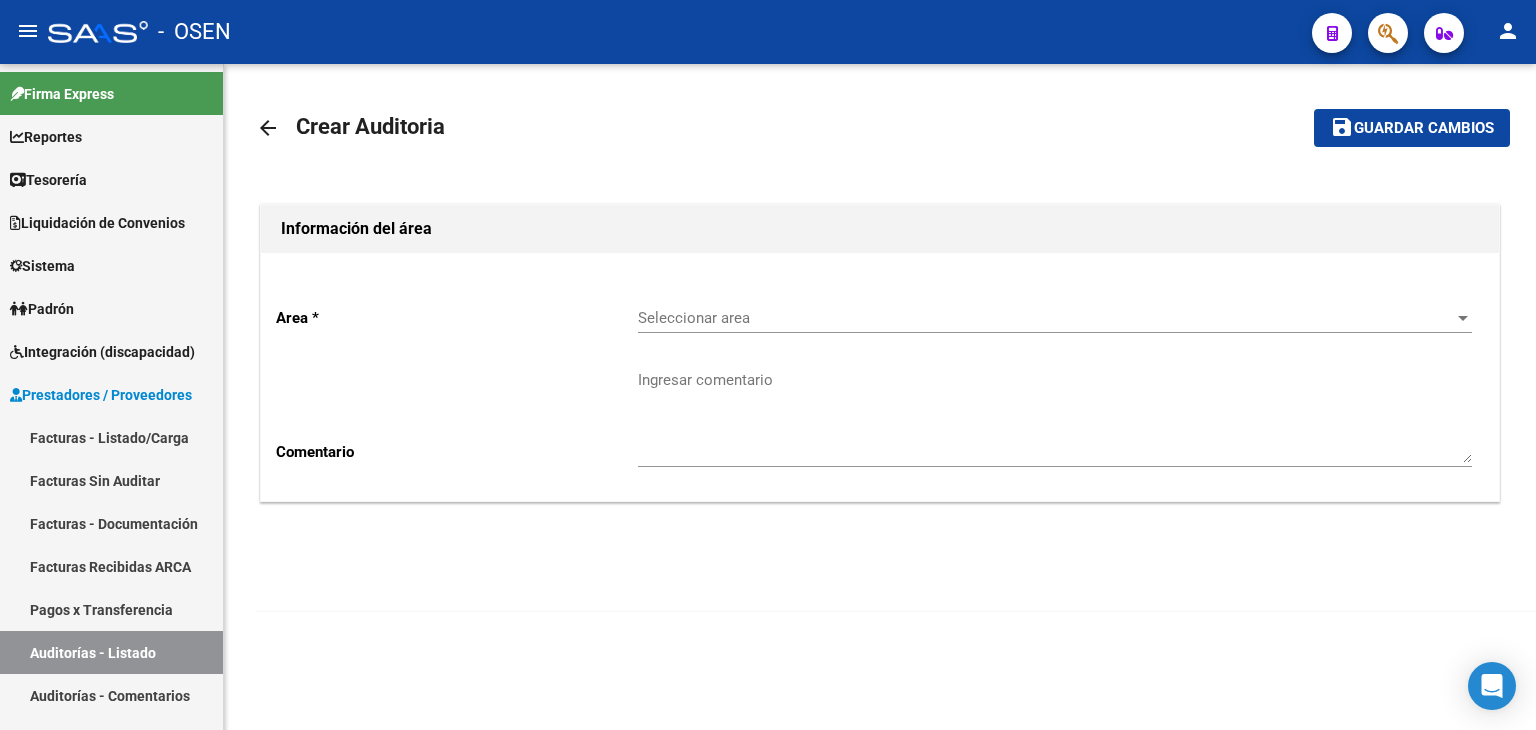 click on "Seleccionar area Seleccionar area" 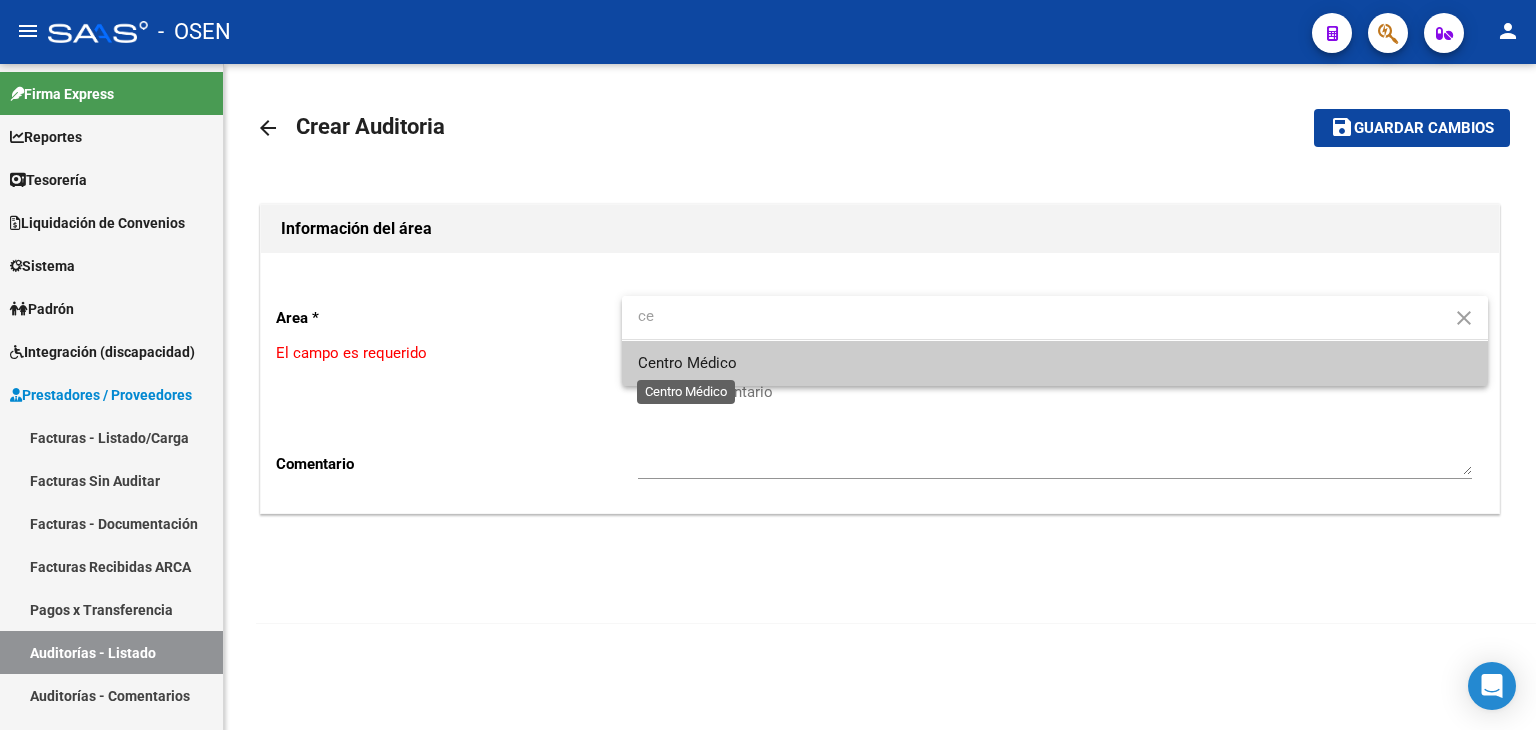 type on "ce" 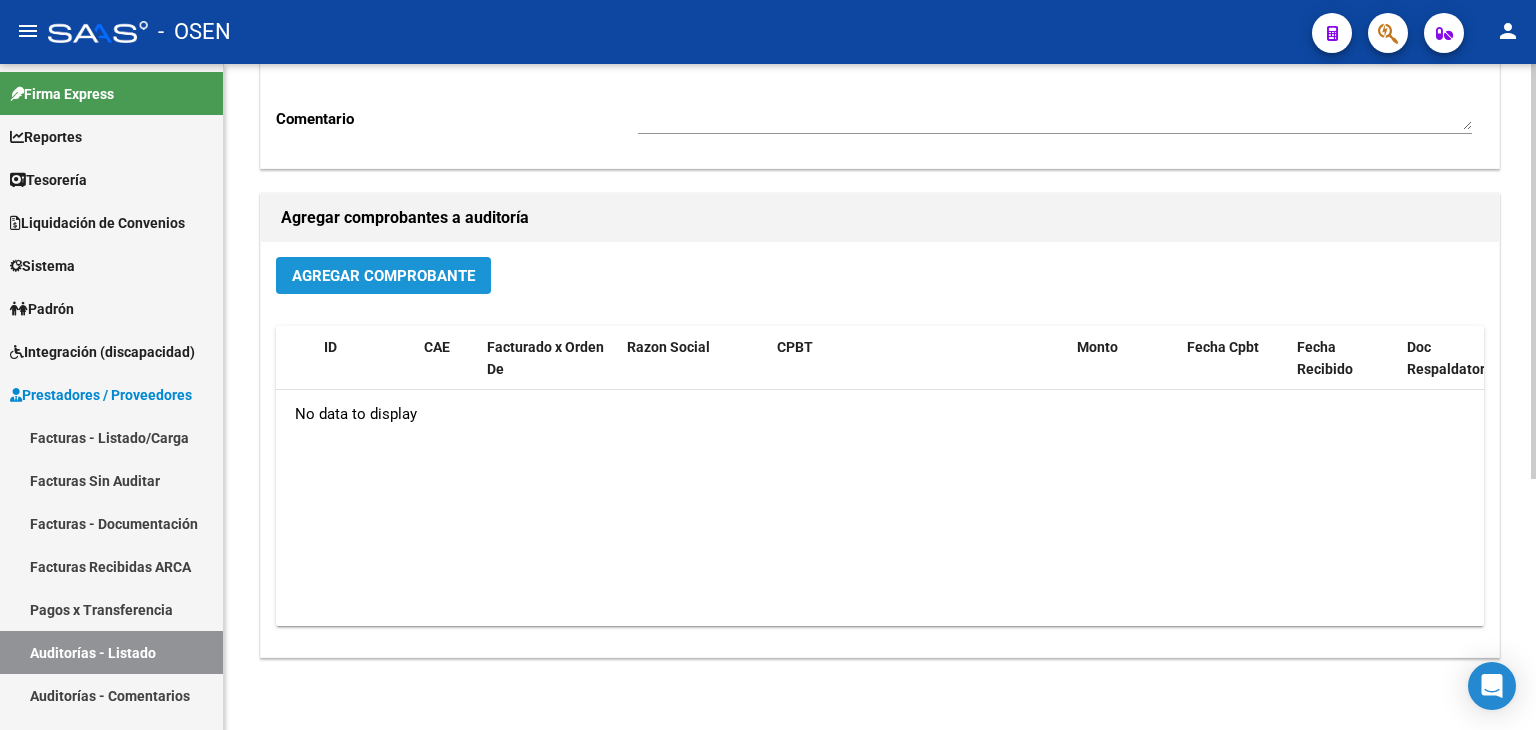 click on "Agregar Comprobante" 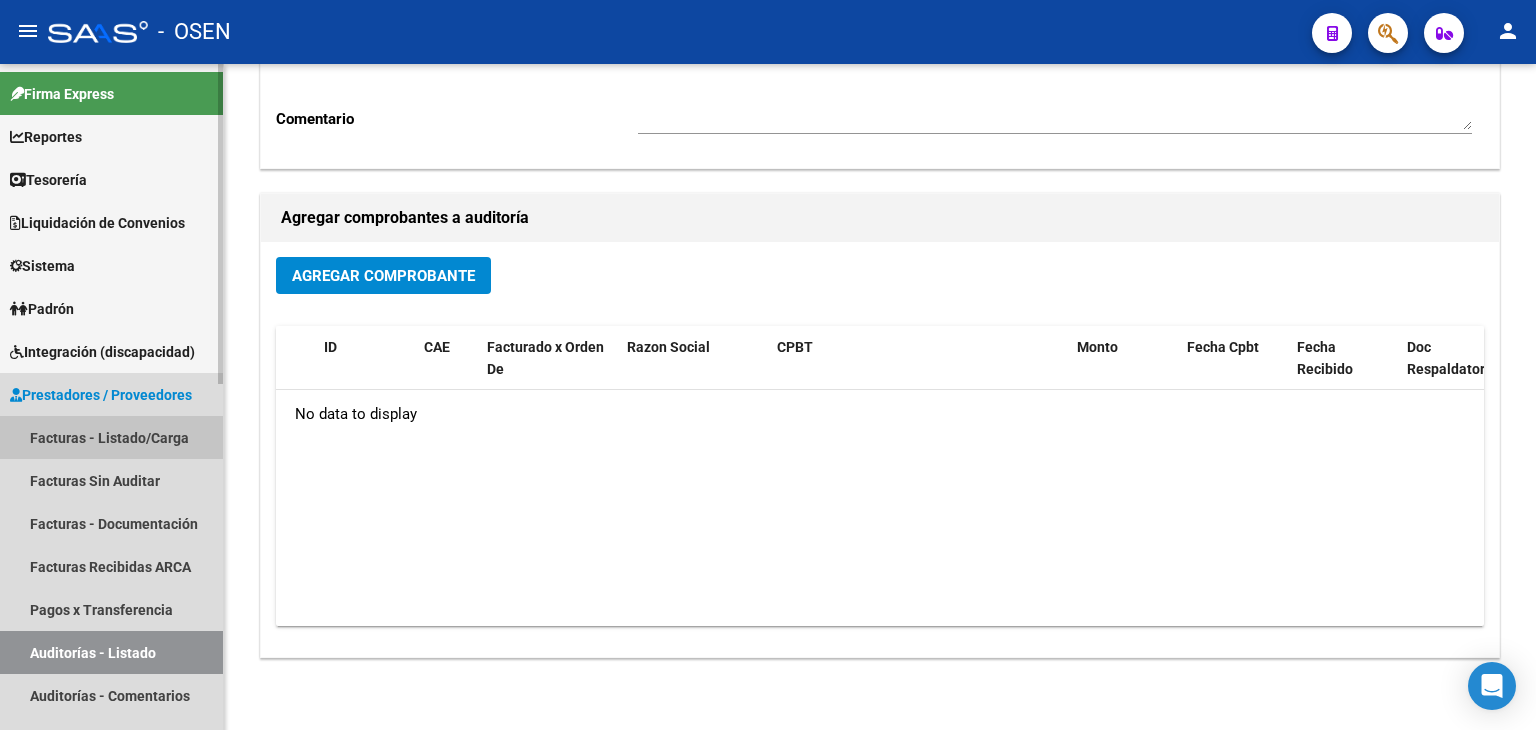 click on "Facturas - Listado/Carga" at bounding box center (111, 437) 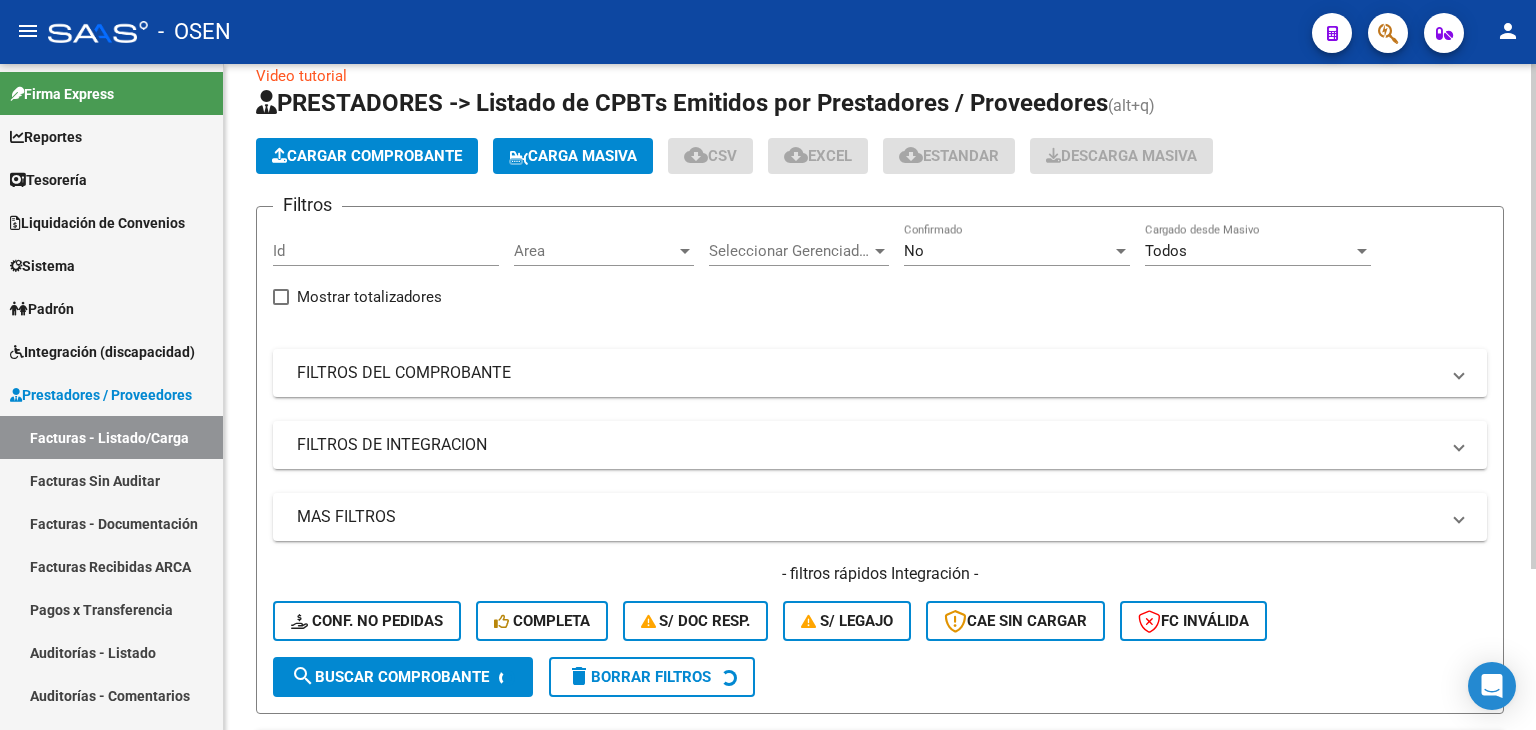 scroll, scrollTop: 0, scrollLeft: 0, axis: both 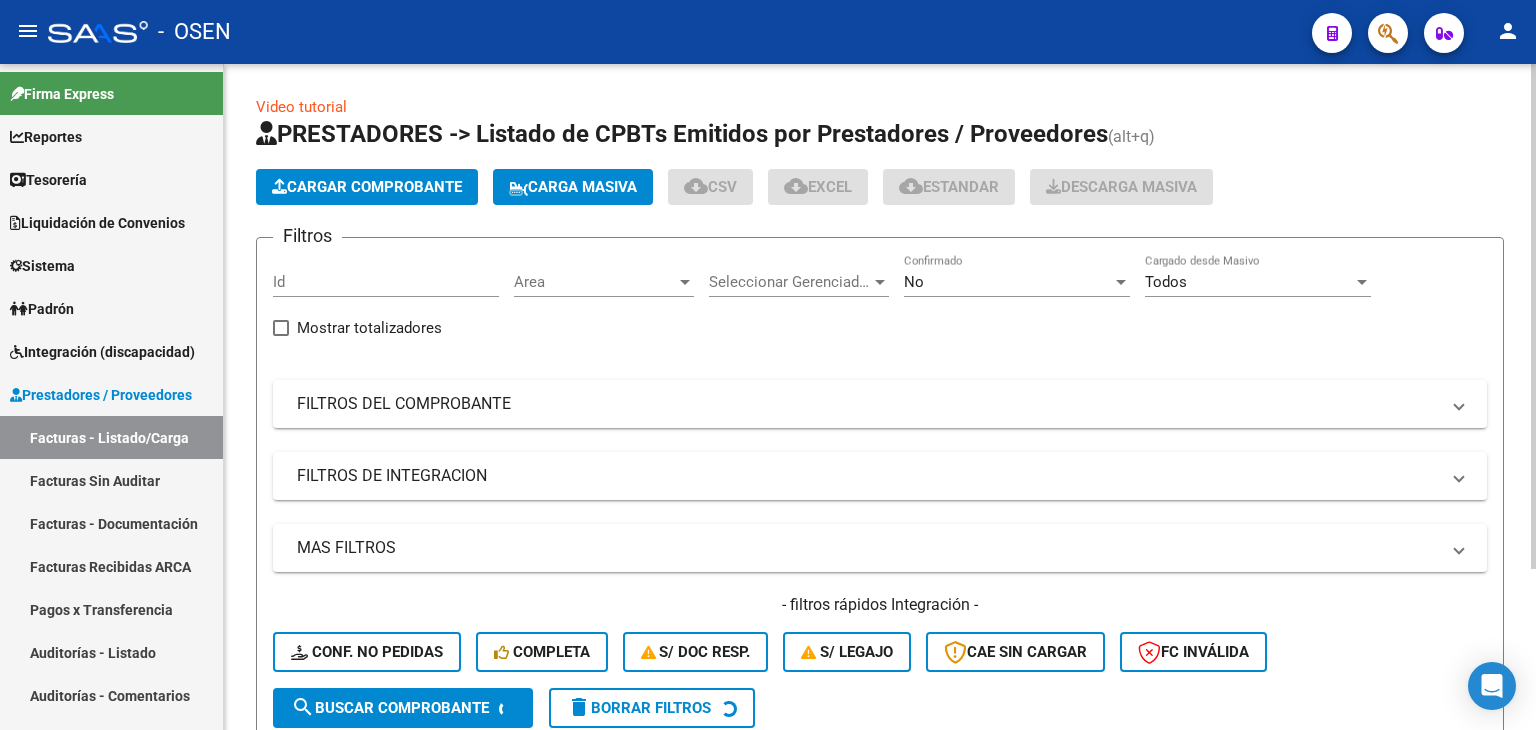 click on "Area" at bounding box center [595, 282] 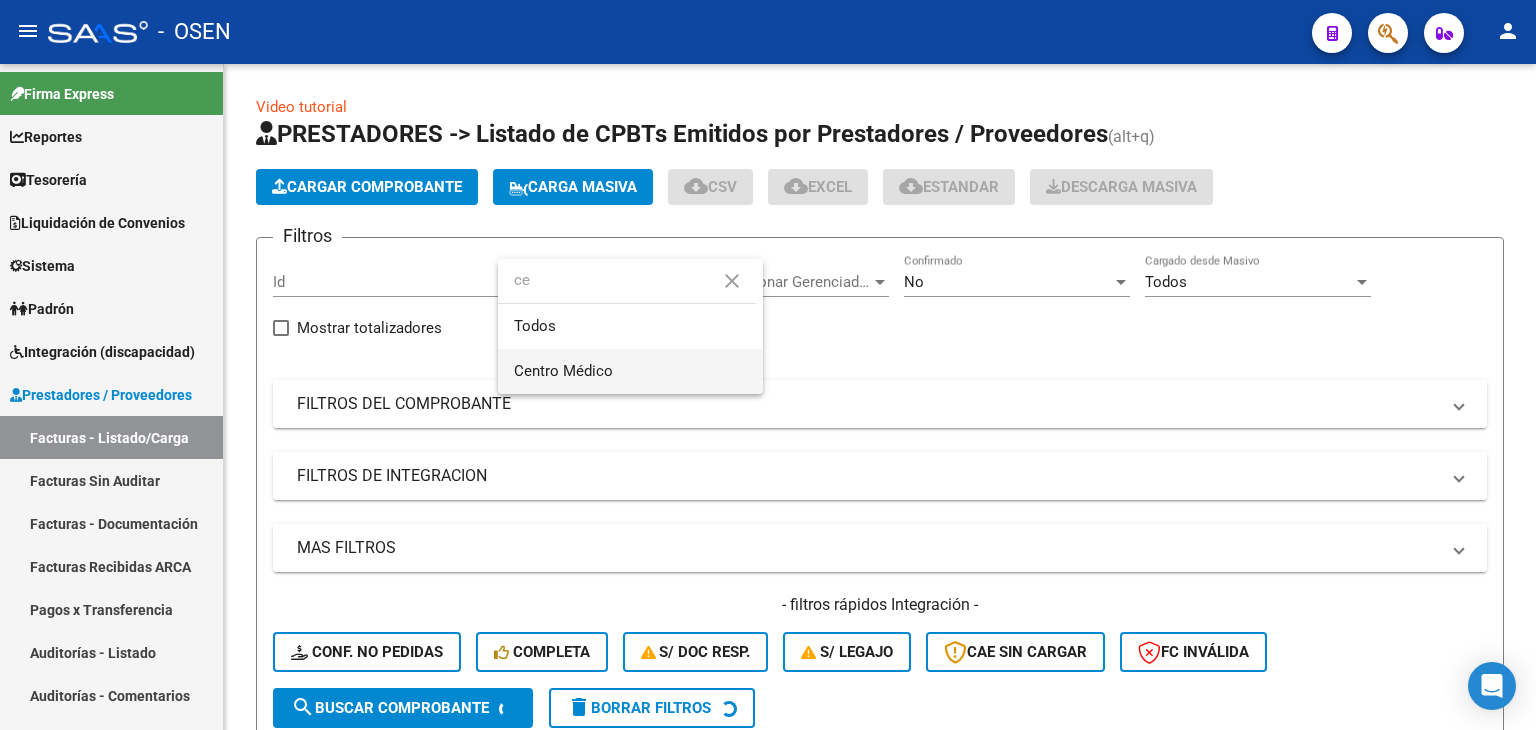type on "ce" 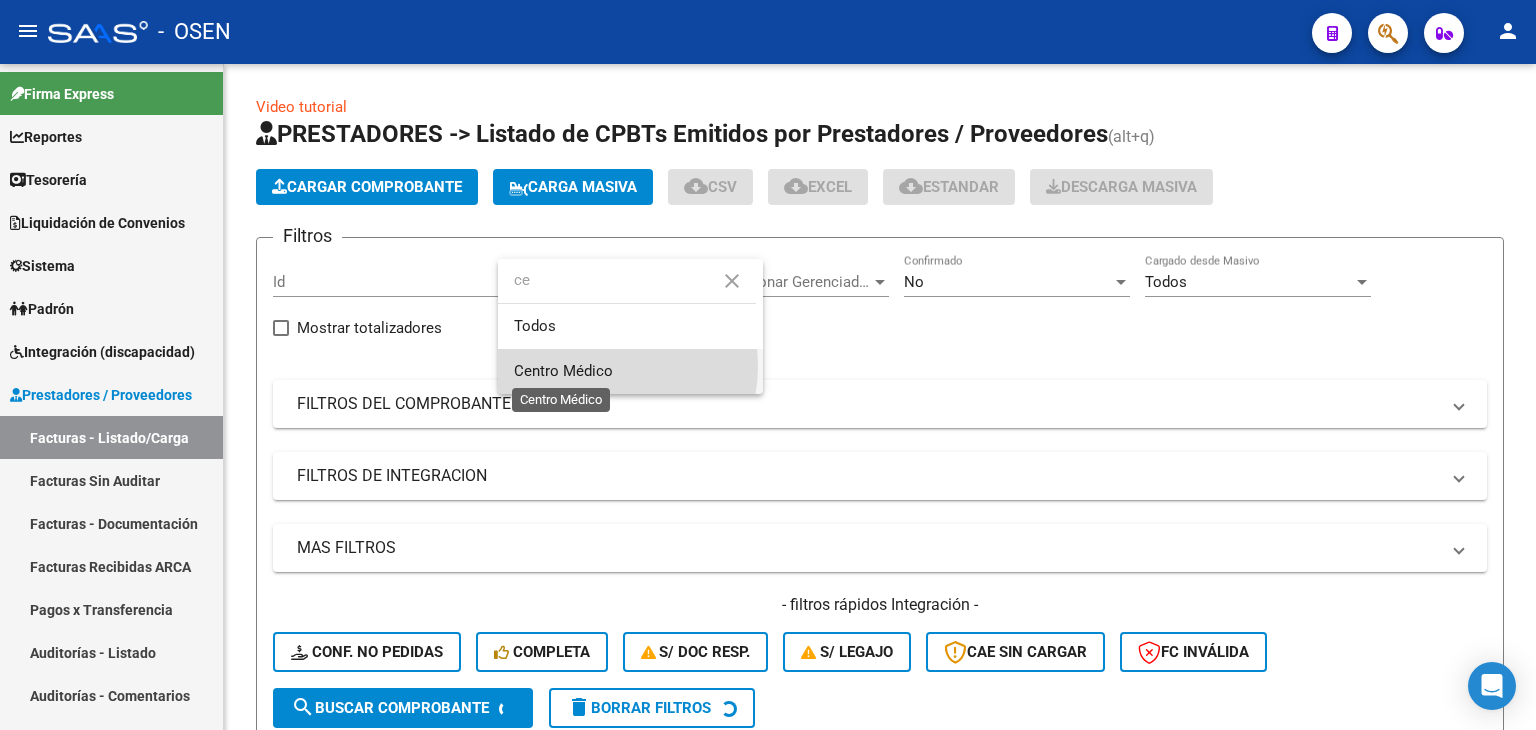 click on "Centro Médico" at bounding box center (563, 371) 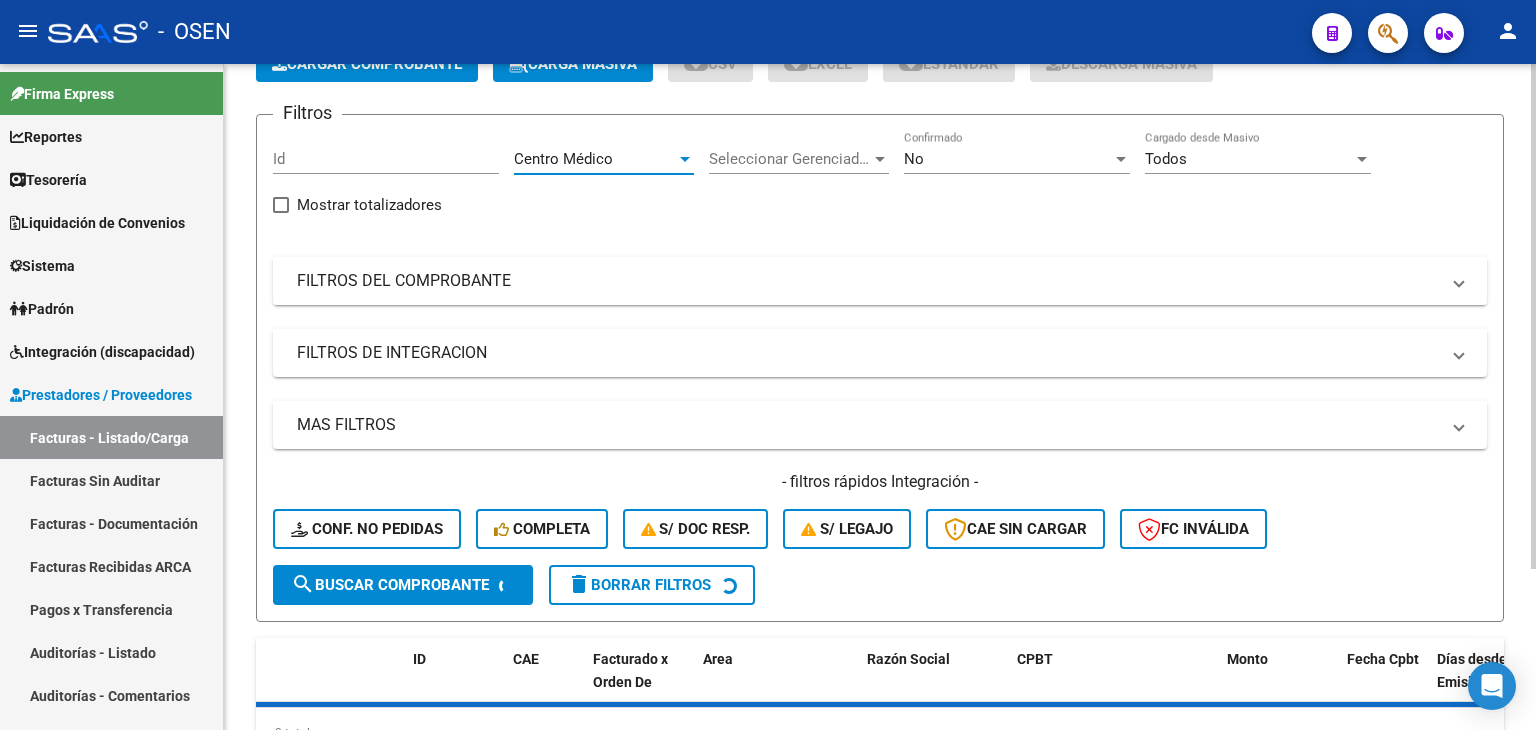scroll, scrollTop: 212, scrollLeft: 0, axis: vertical 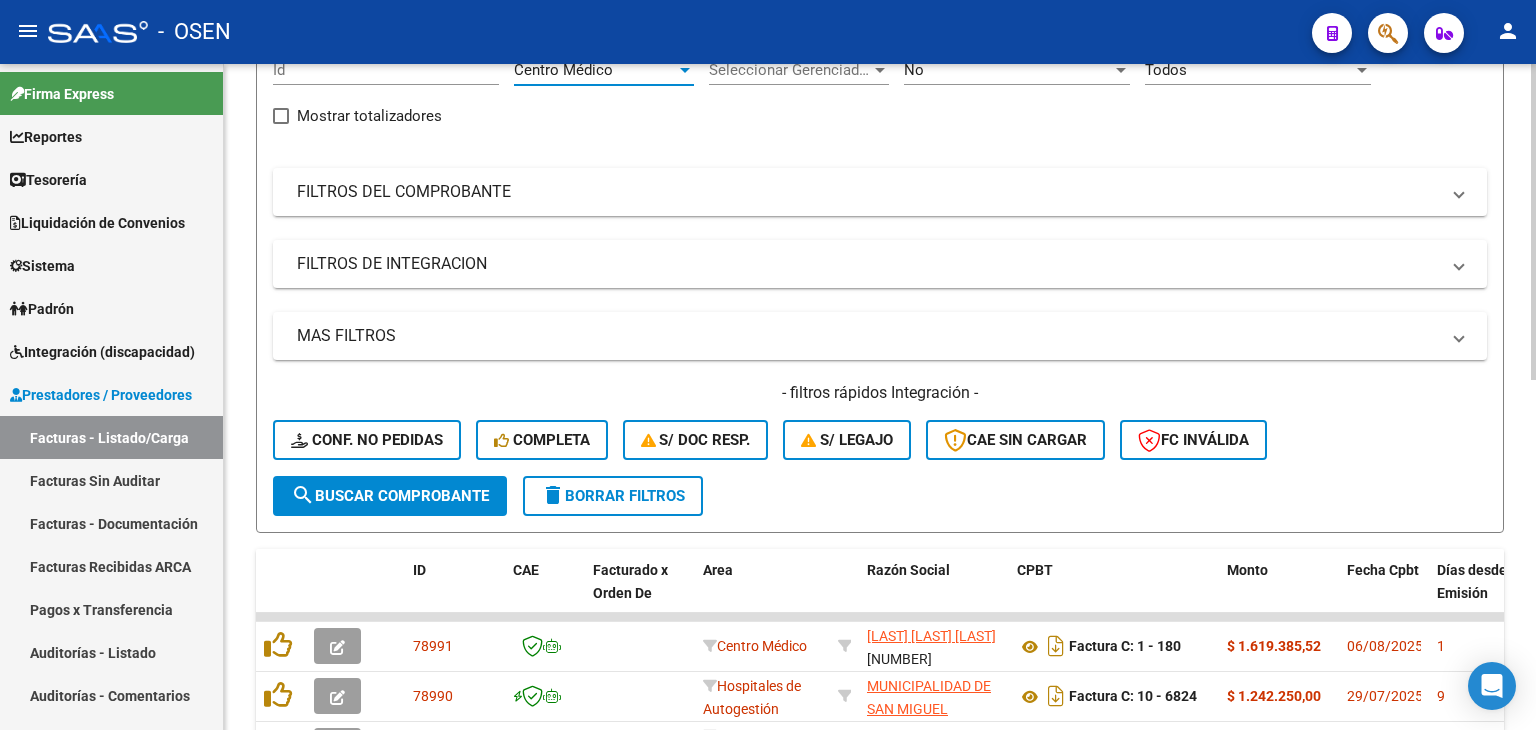 click on "search  Buscar Comprobante" 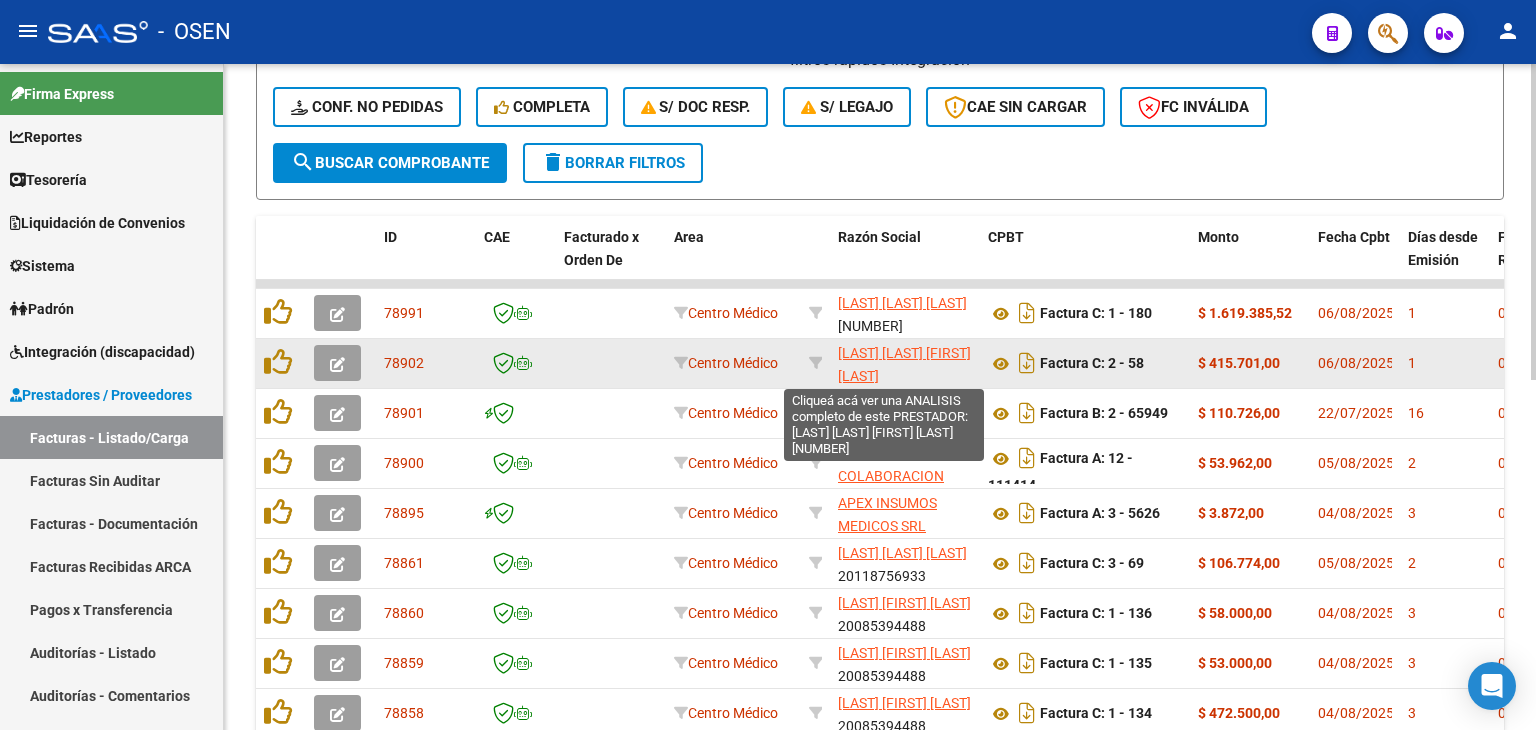 scroll, scrollTop: 0, scrollLeft: 0, axis: both 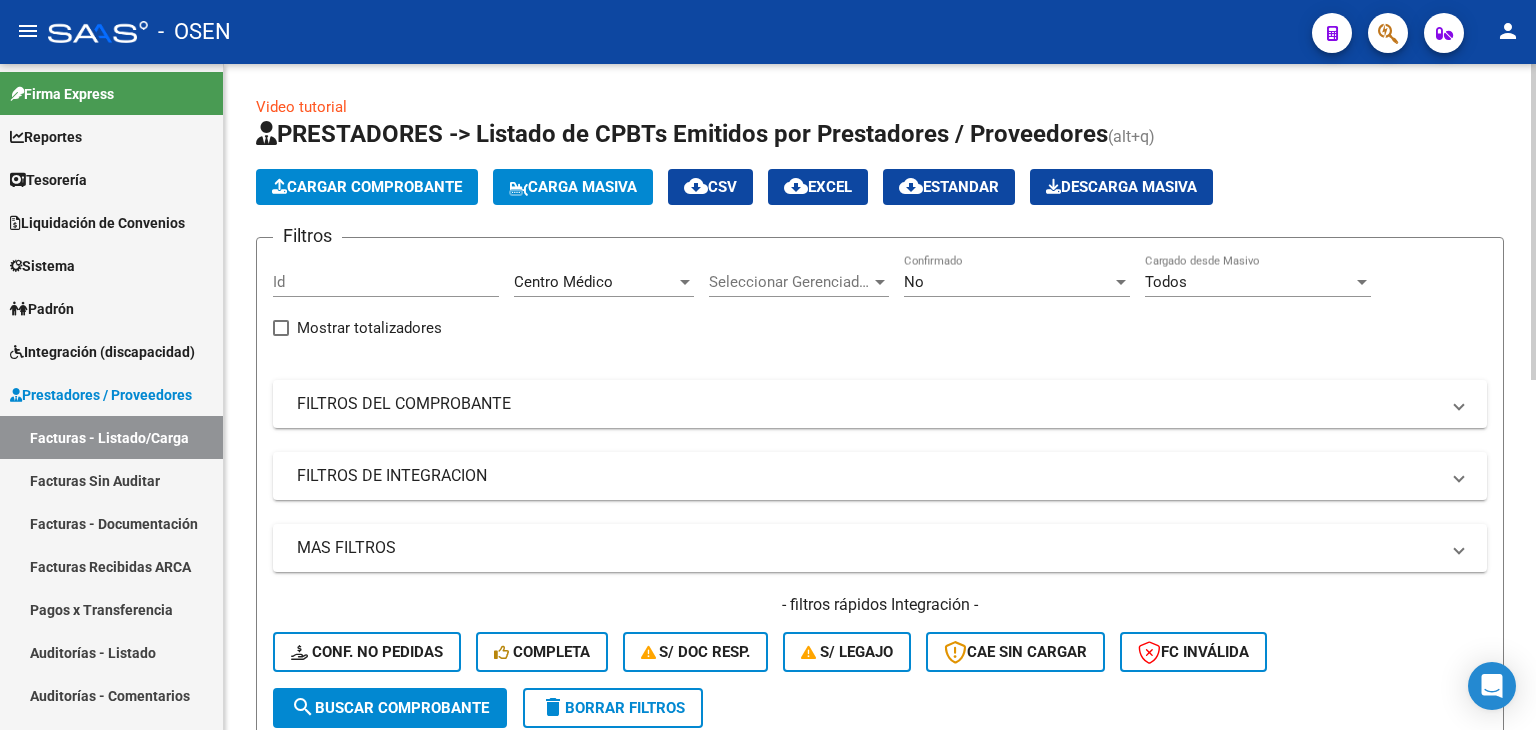 click on "No Confirmado" 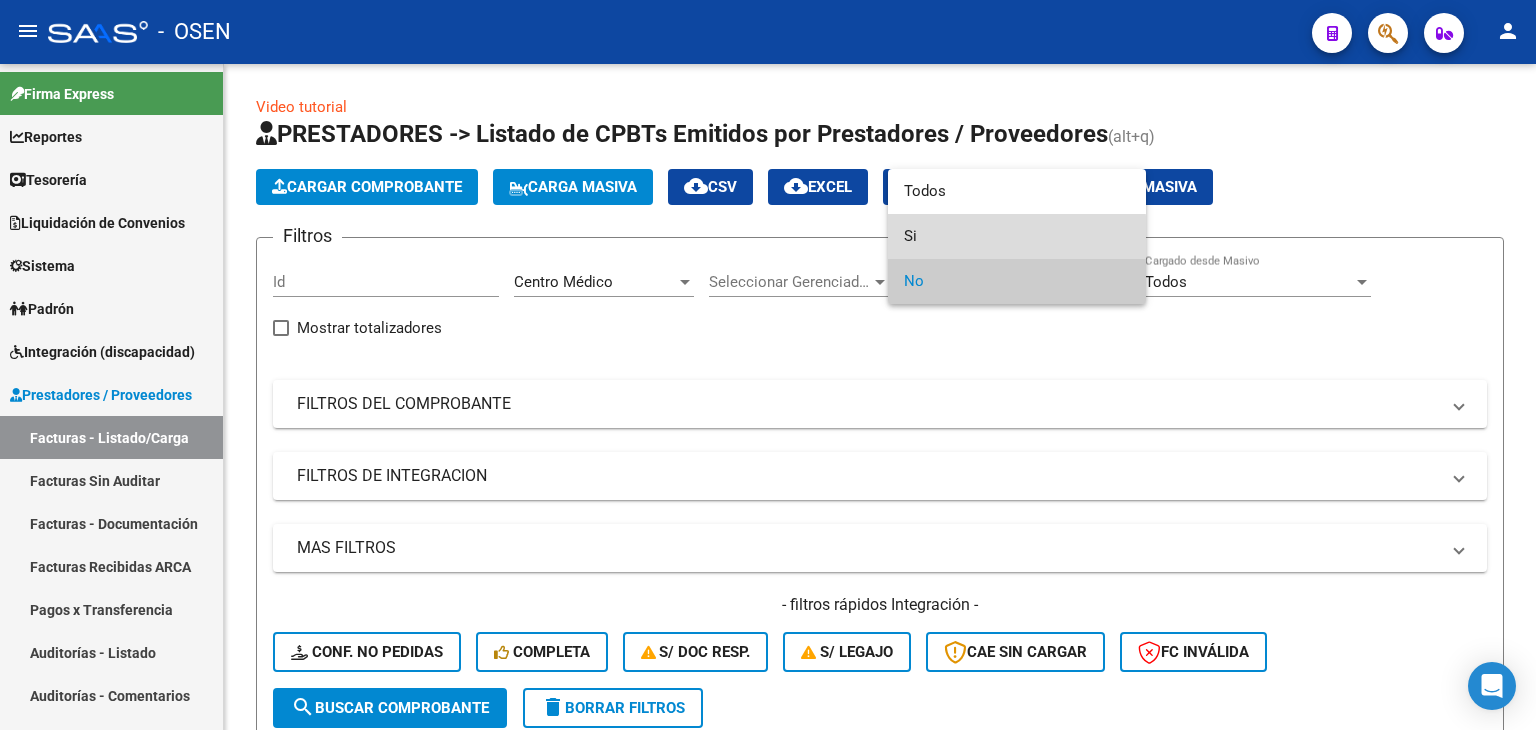 click on "Si" at bounding box center (1017, 236) 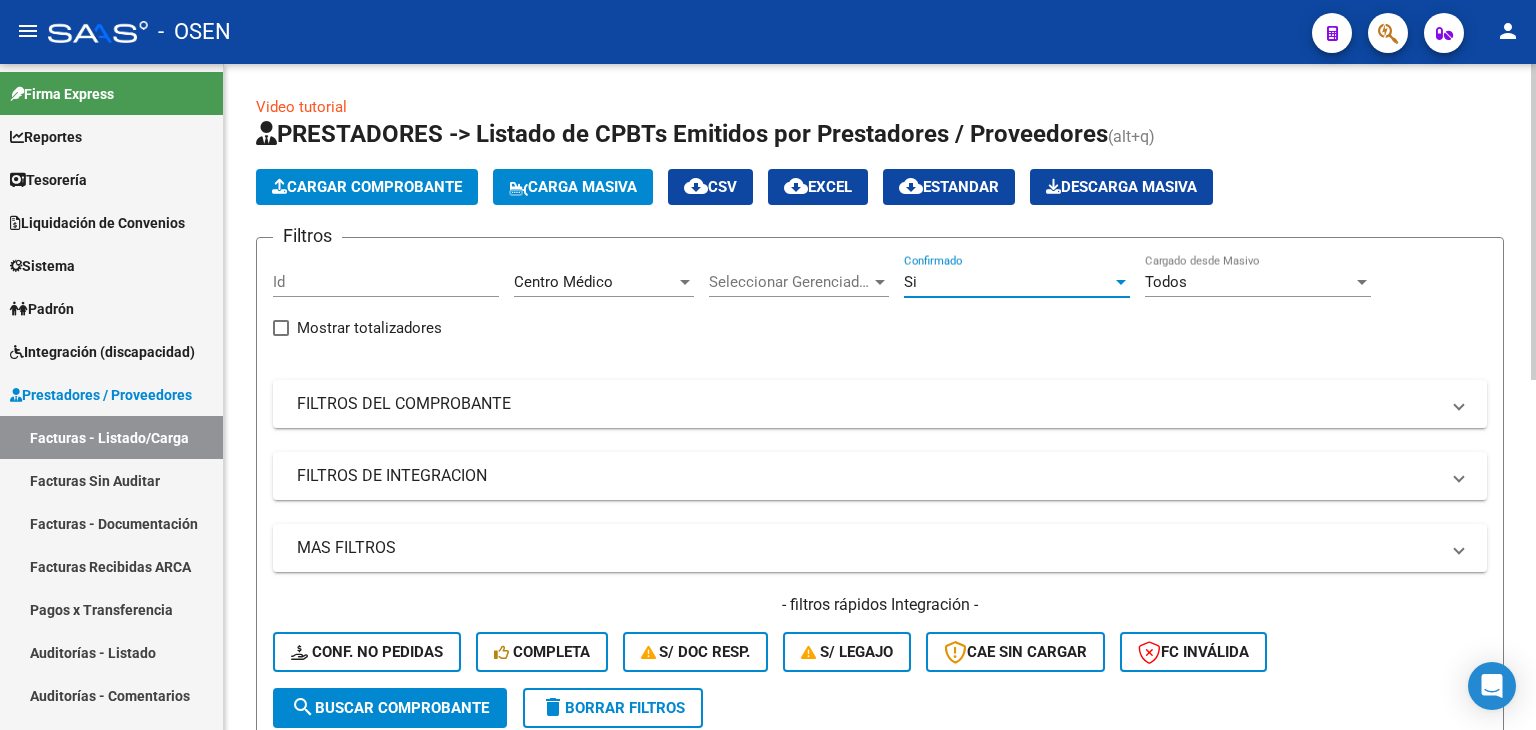 click on "search  Buscar Comprobante" 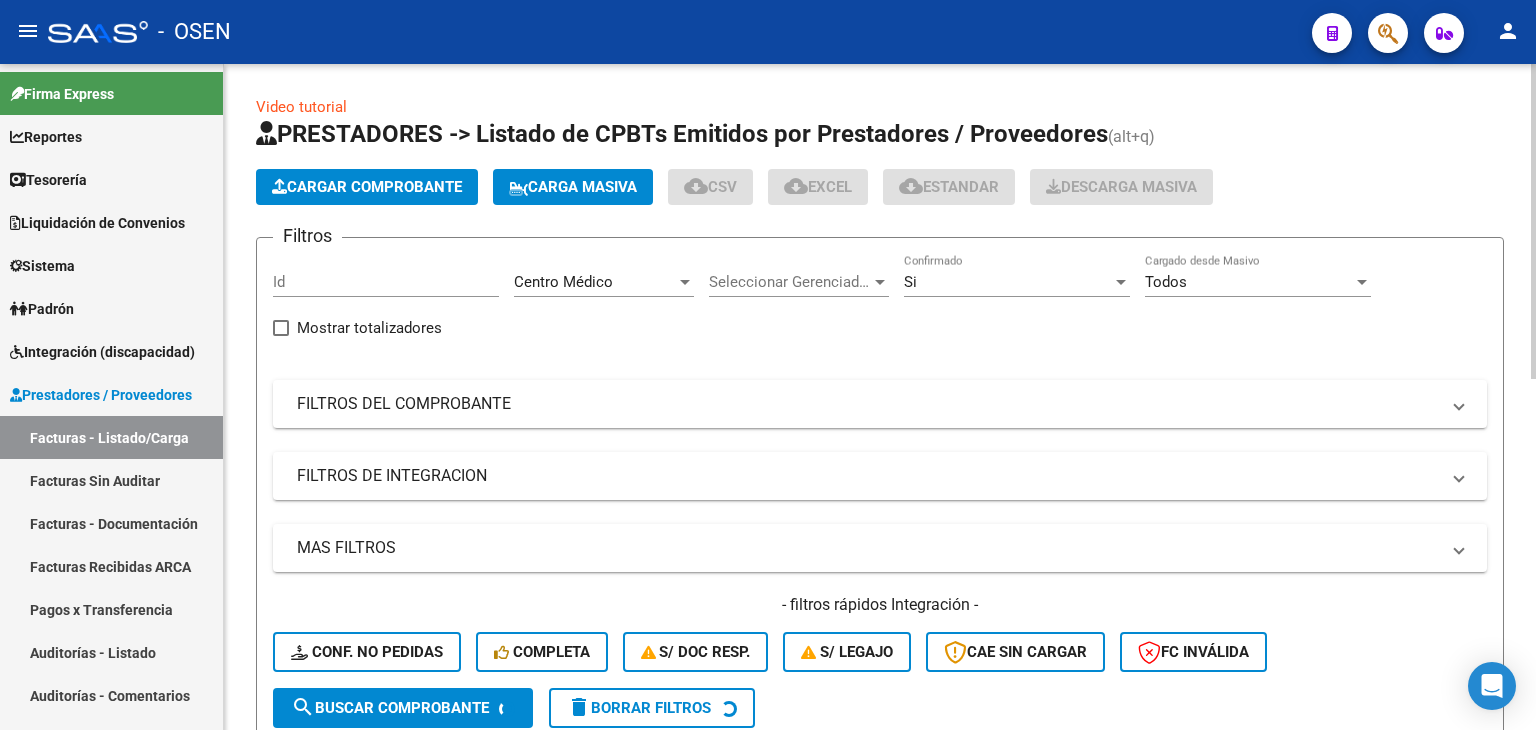 scroll, scrollTop: 333, scrollLeft: 0, axis: vertical 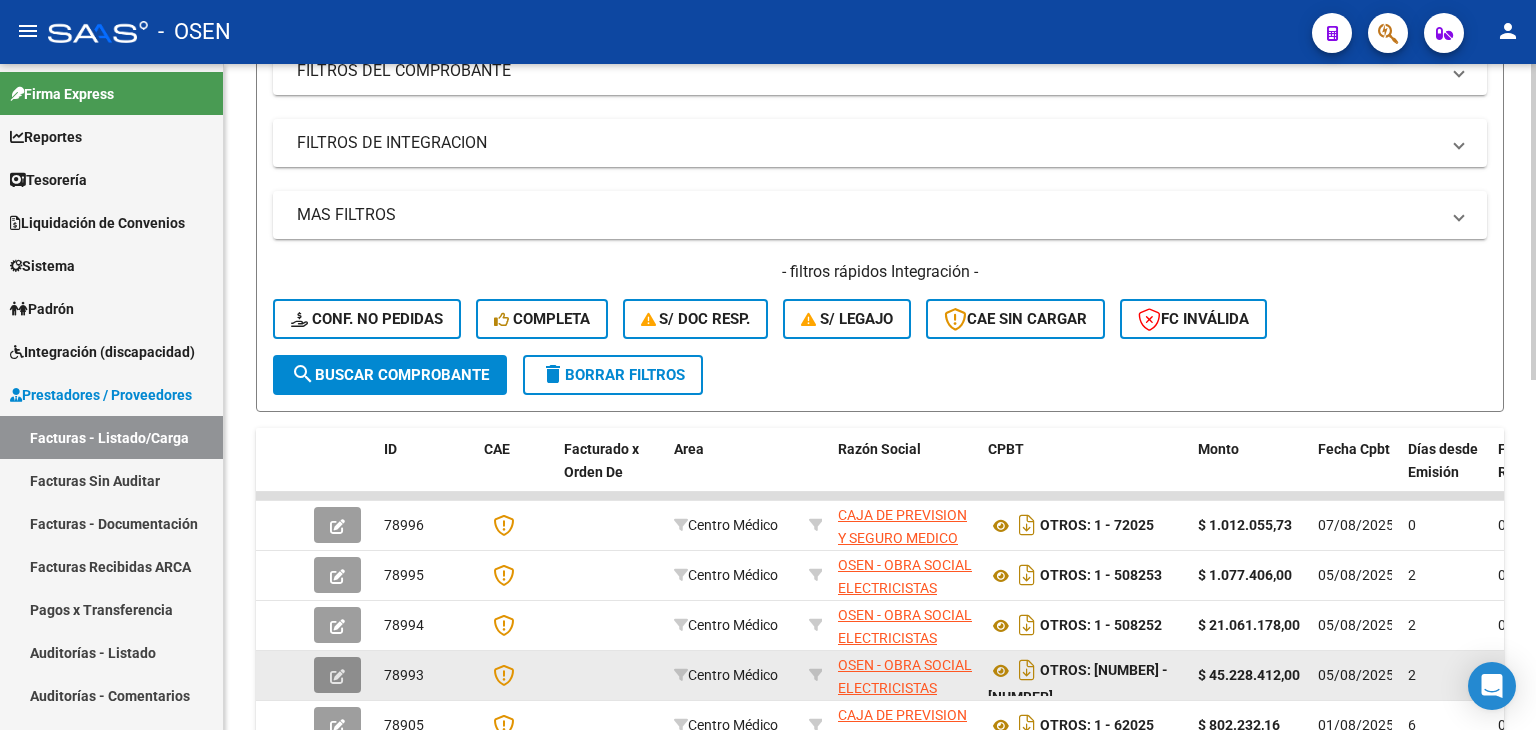 click 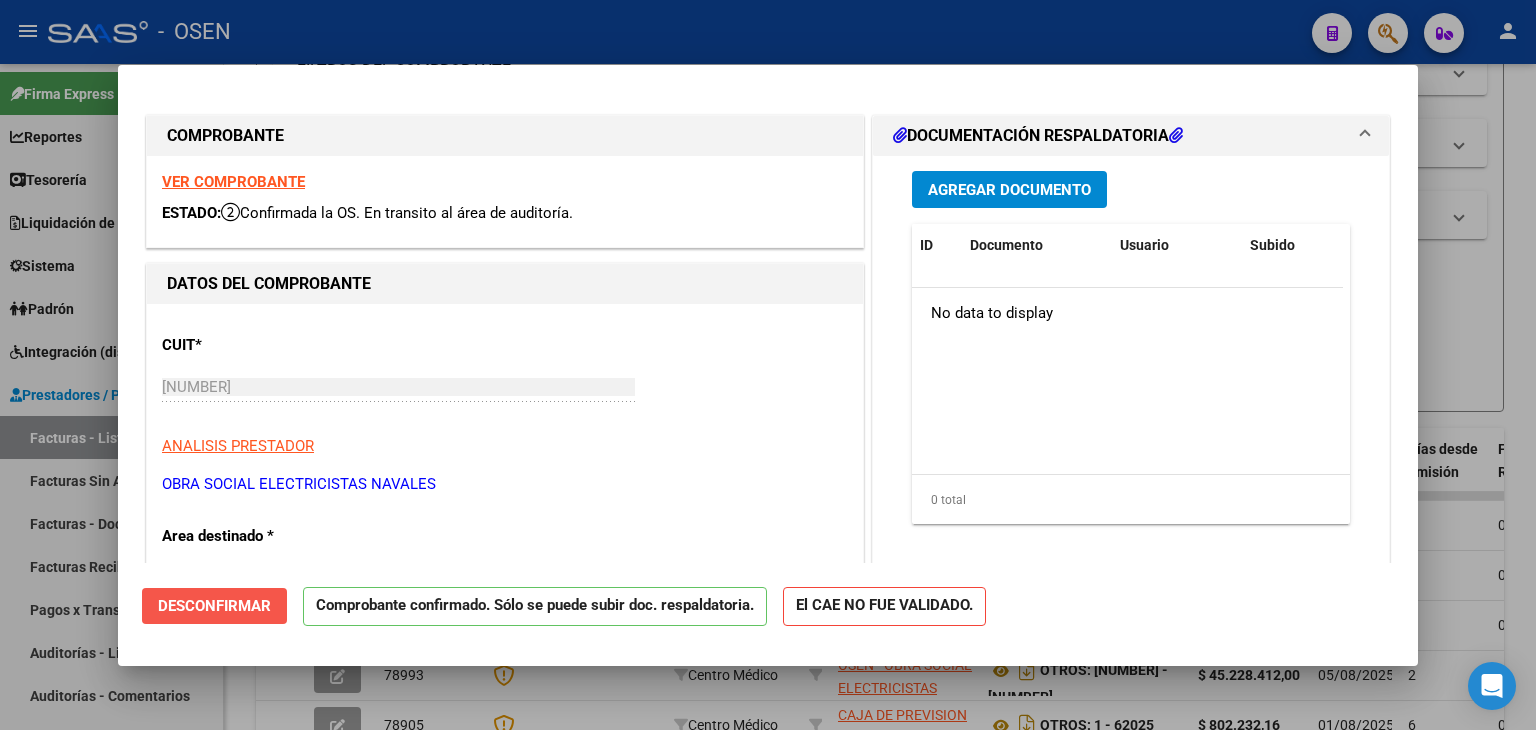click on "Desconfirmar" 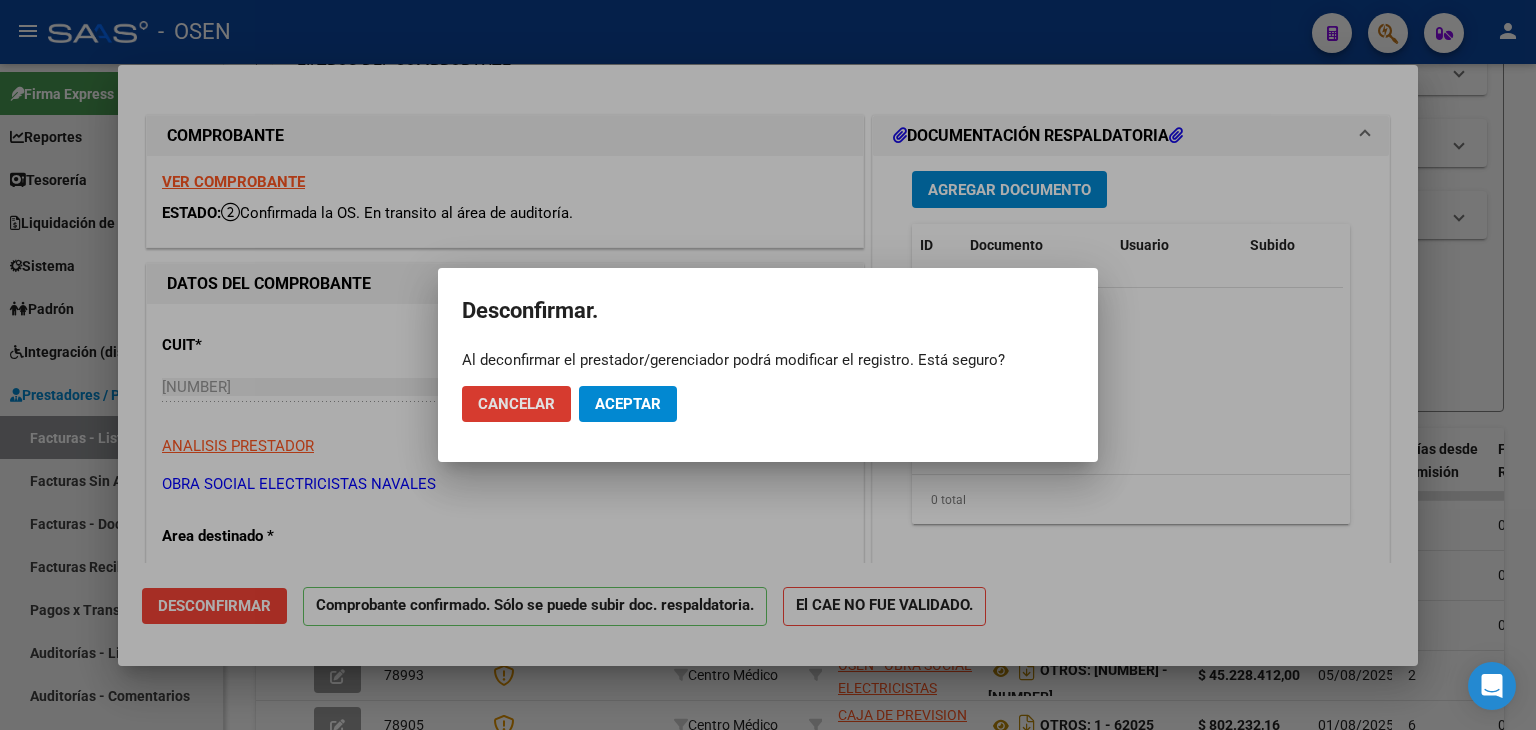 click on "Cancelar Aceptar" 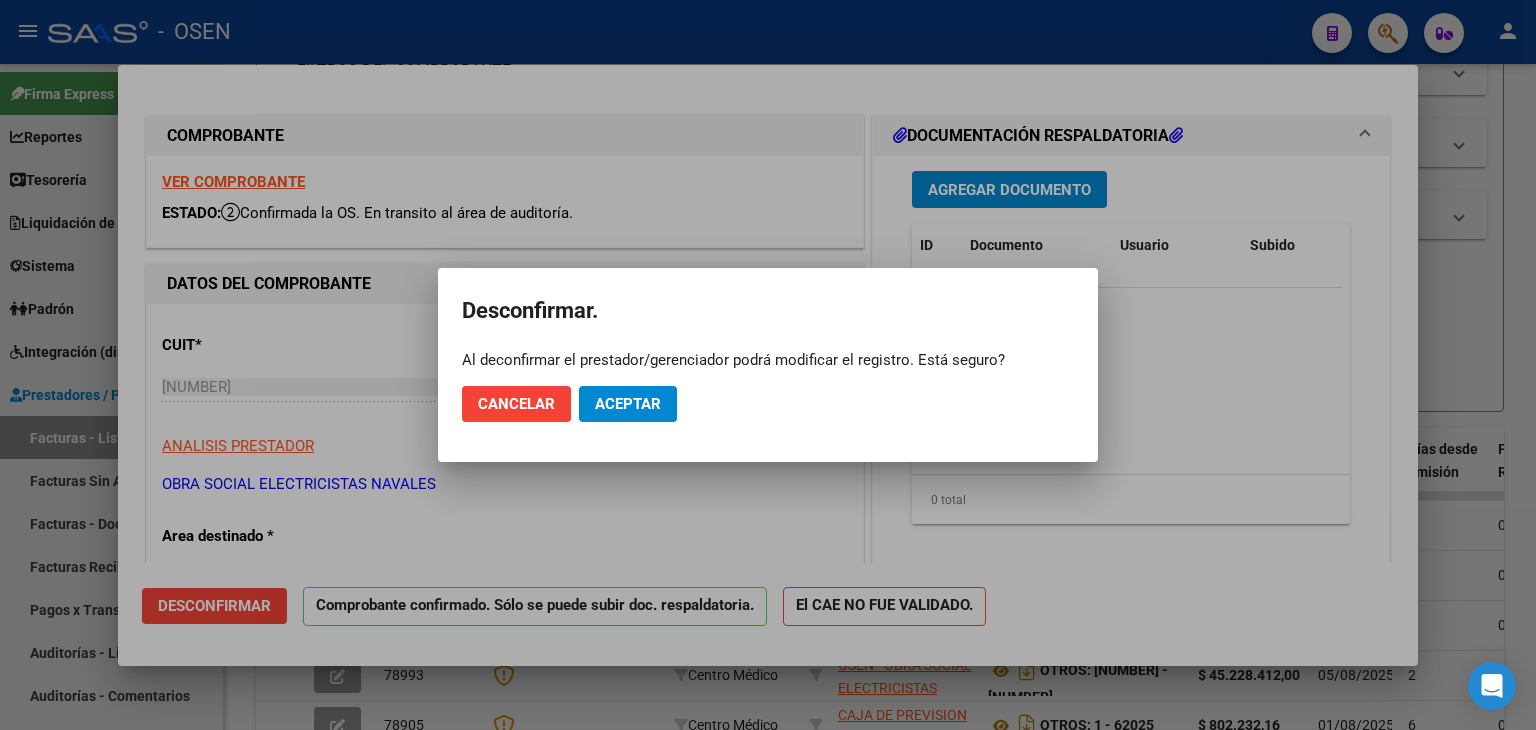 click on "Aceptar" 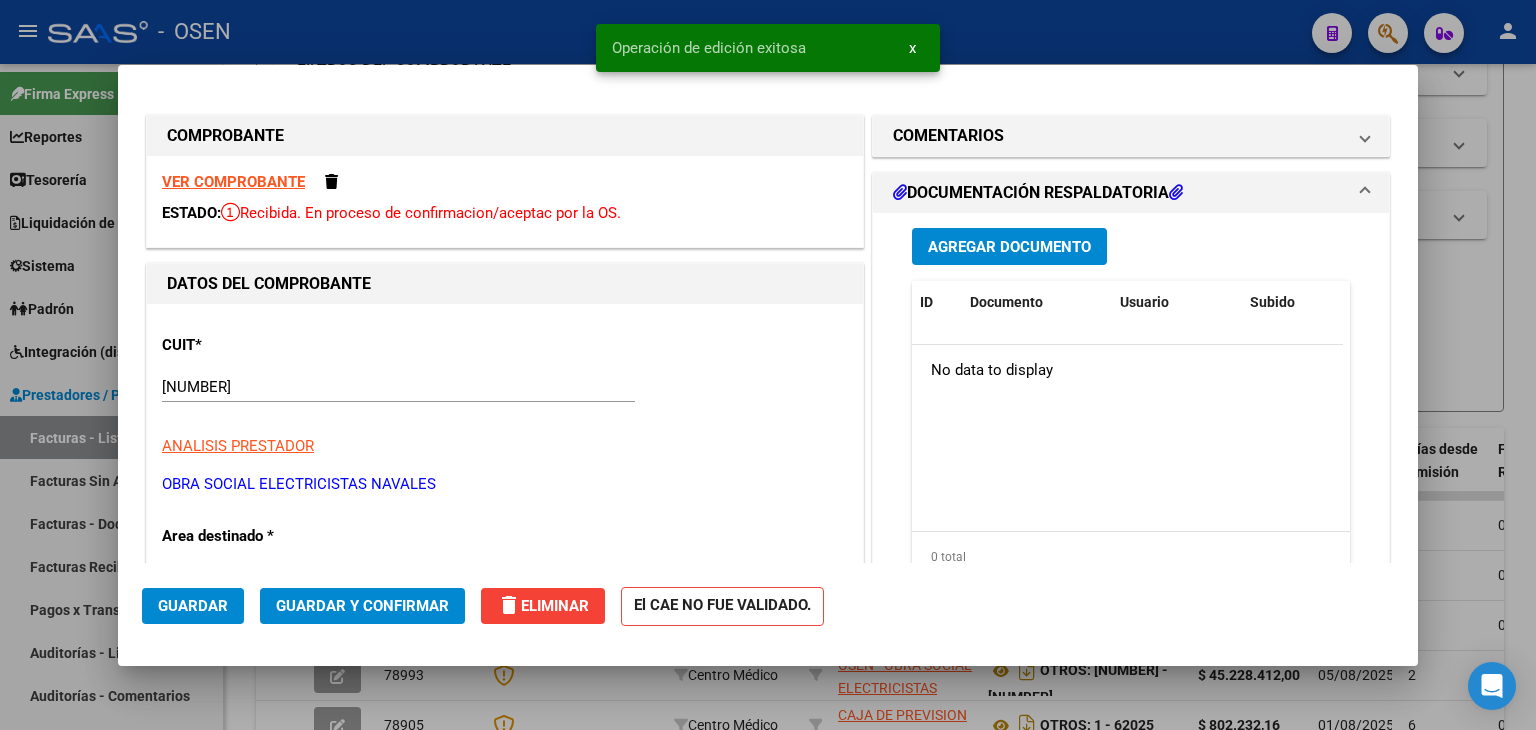 scroll, scrollTop: 333, scrollLeft: 0, axis: vertical 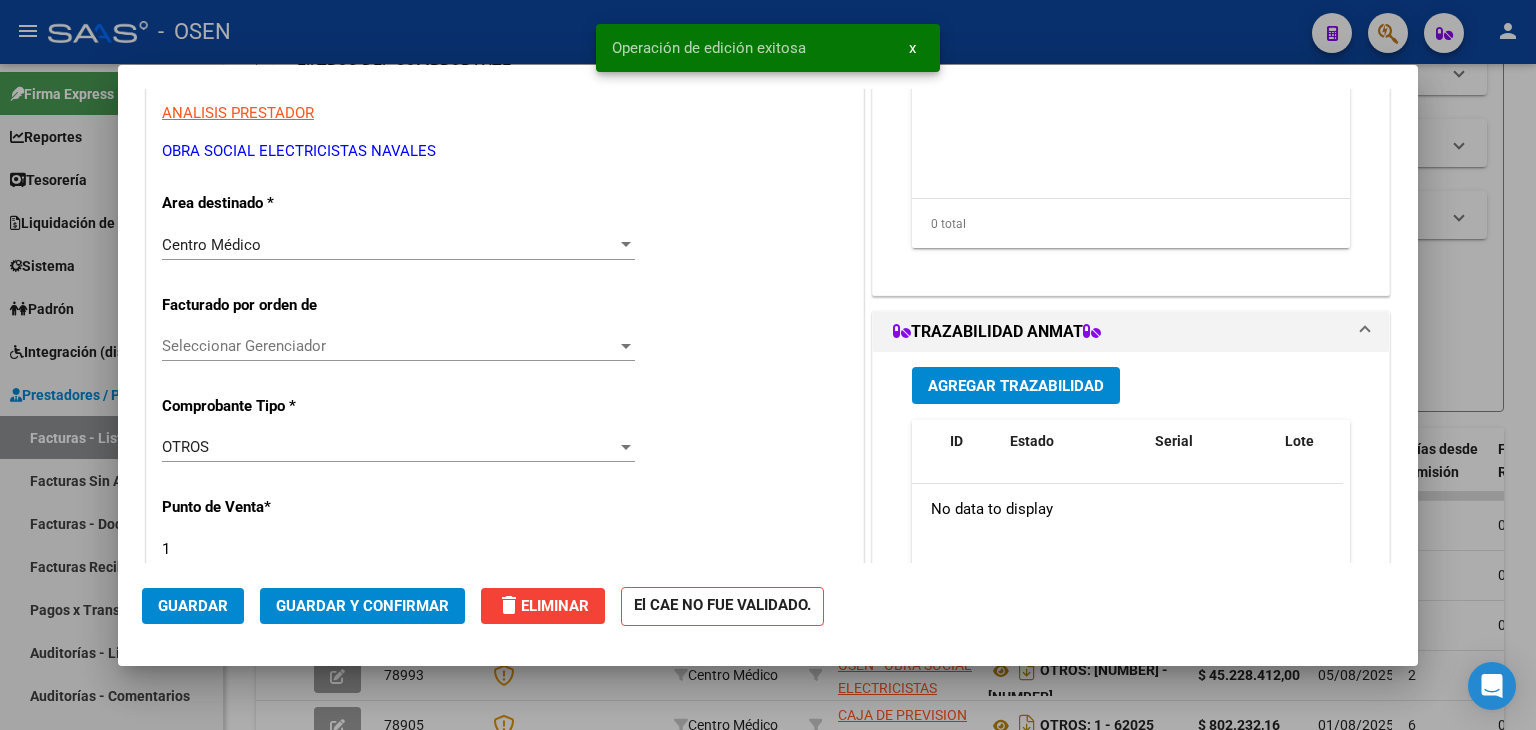 click on "Centro Médico" at bounding box center [389, 245] 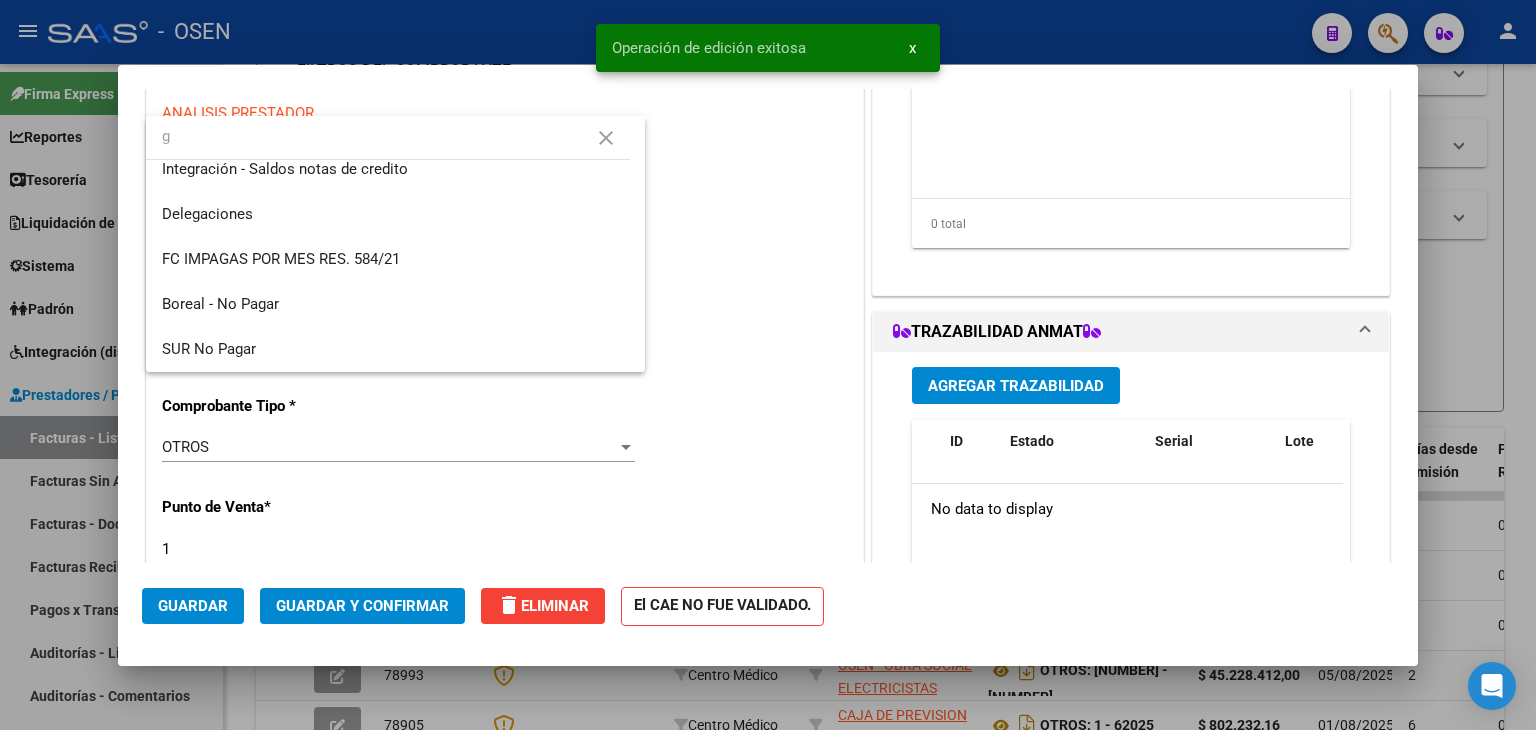 scroll, scrollTop: 0, scrollLeft: 0, axis: both 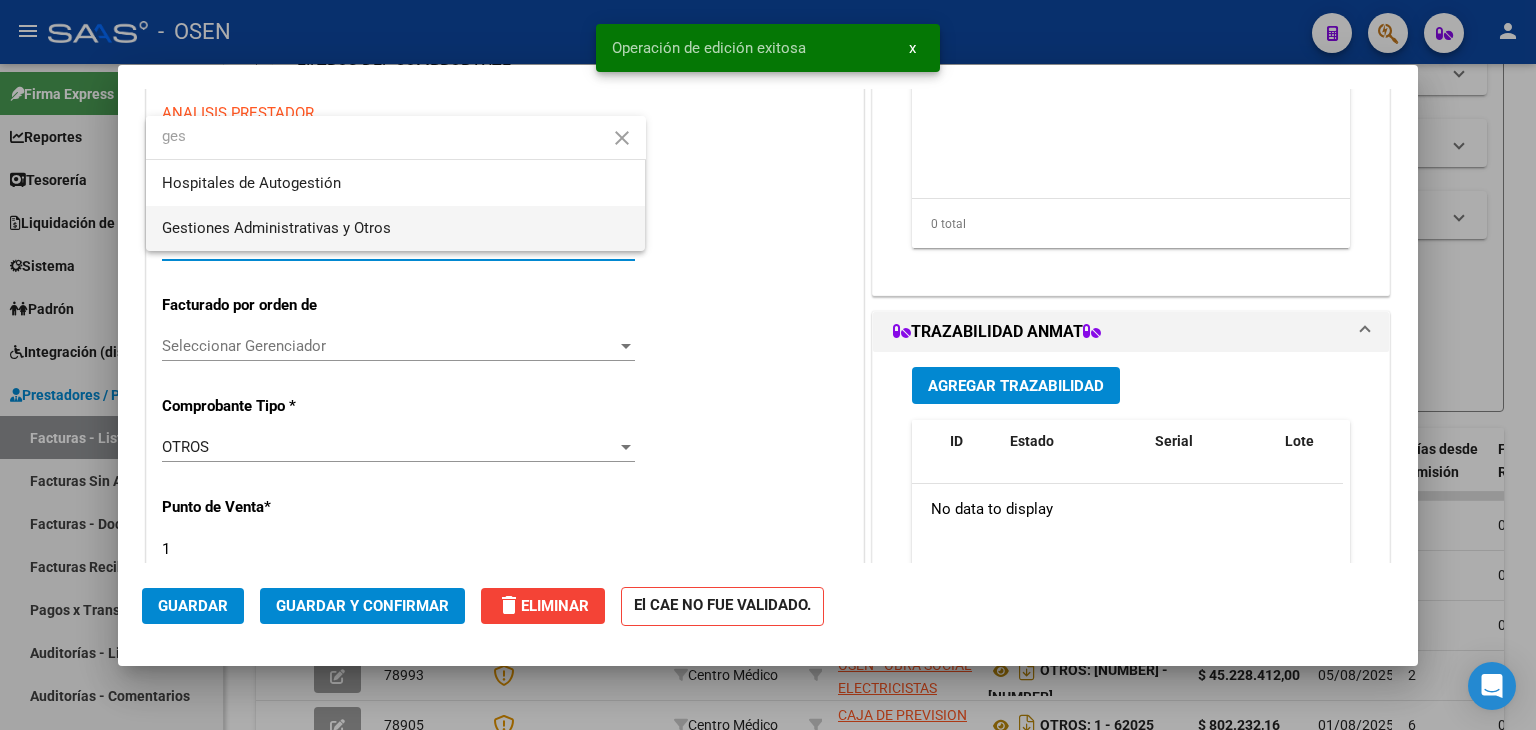 type on "ges" 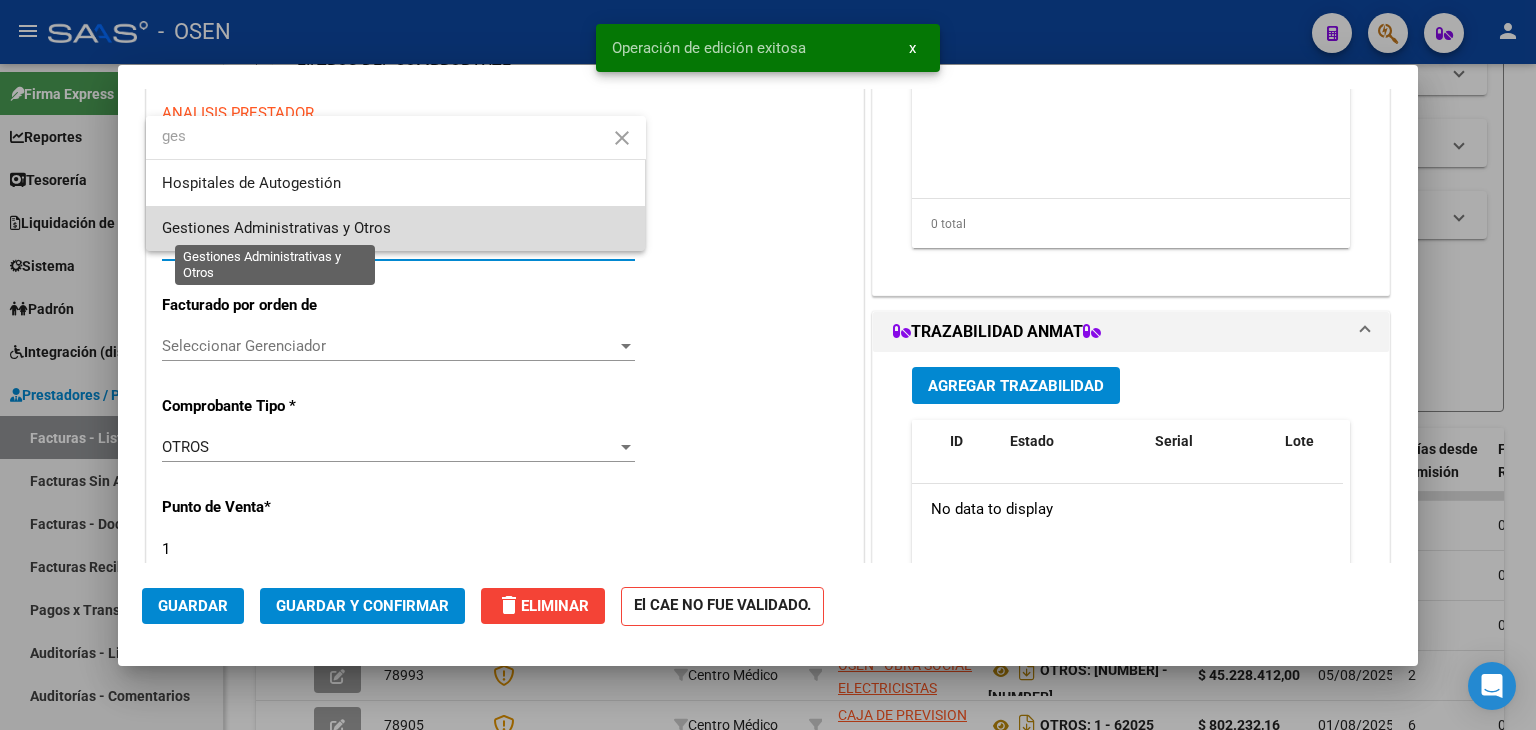 click on "Gestiones Administrativas y Otros" at bounding box center [276, 228] 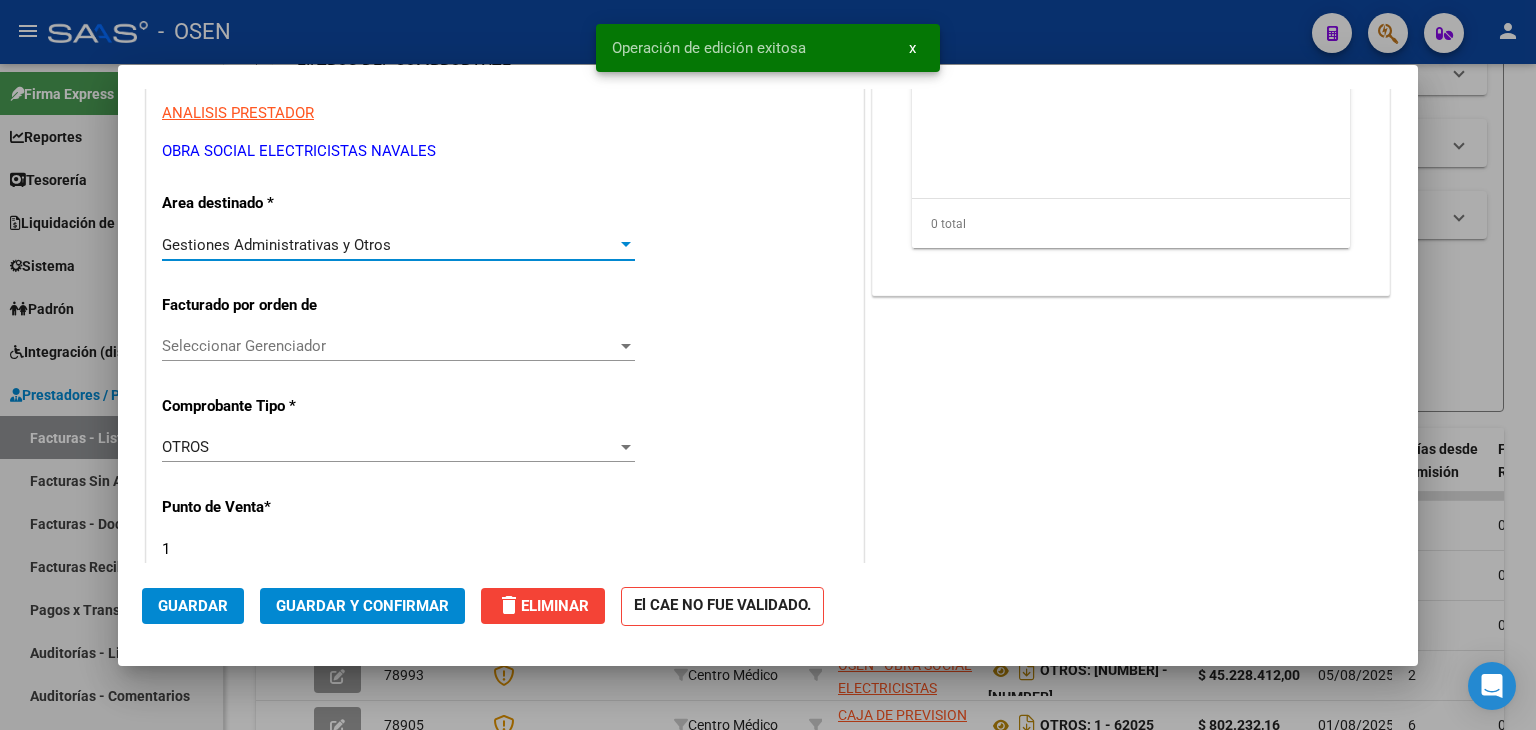 click on "Guardar y Confirmar" 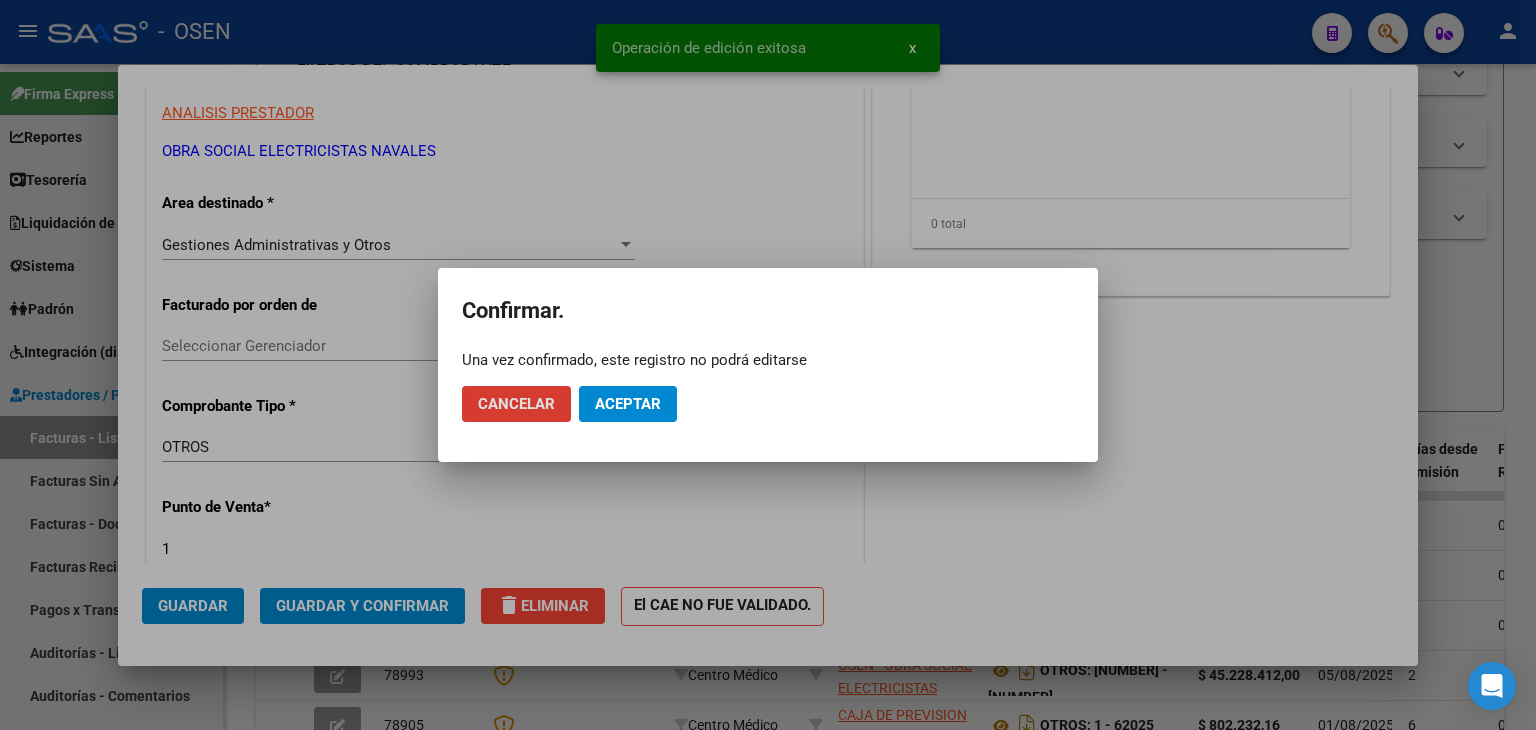 click on "Aceptar" 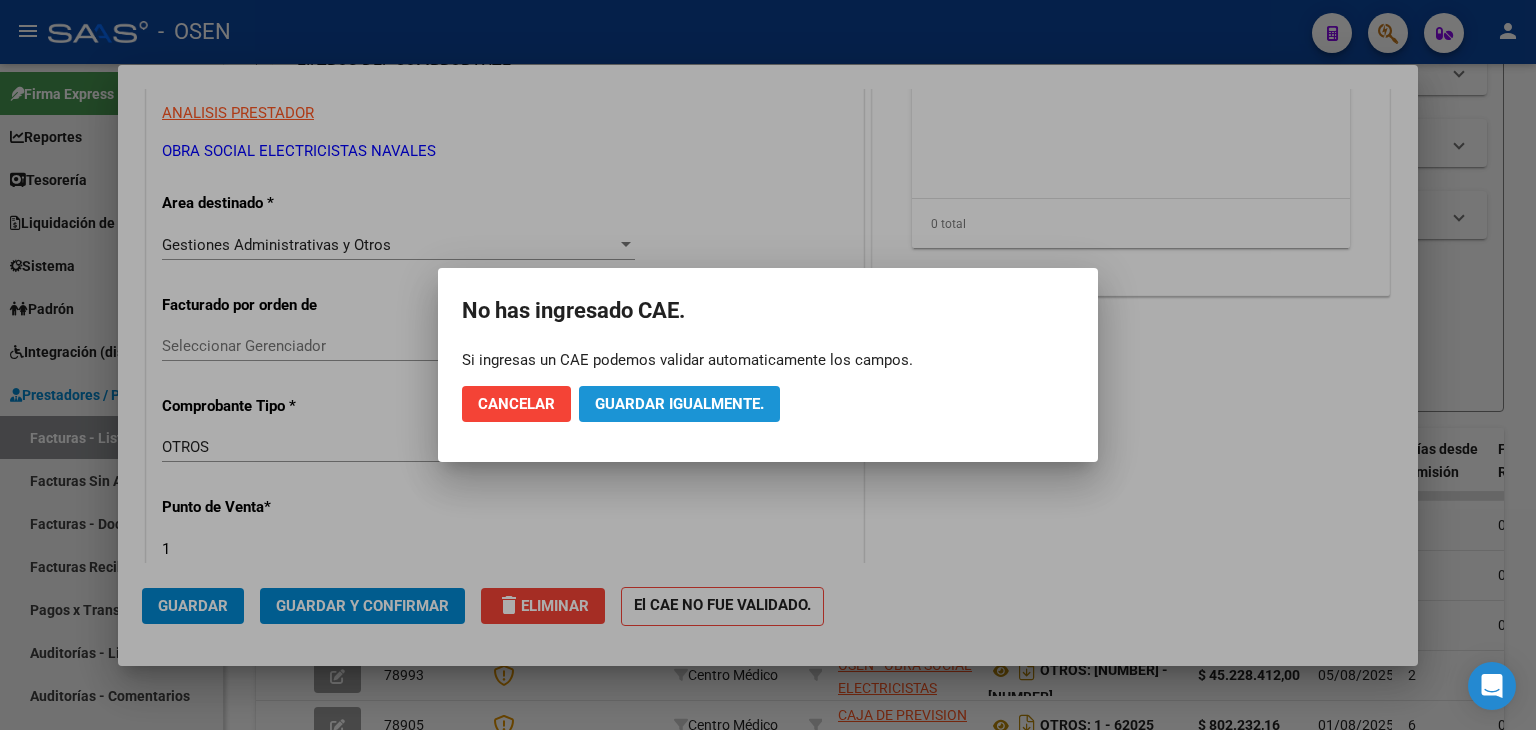 drag, startPoint x: 711, startPoint y: 405, endPoint x: 416, endPoint y: 522, distance: 317.3547 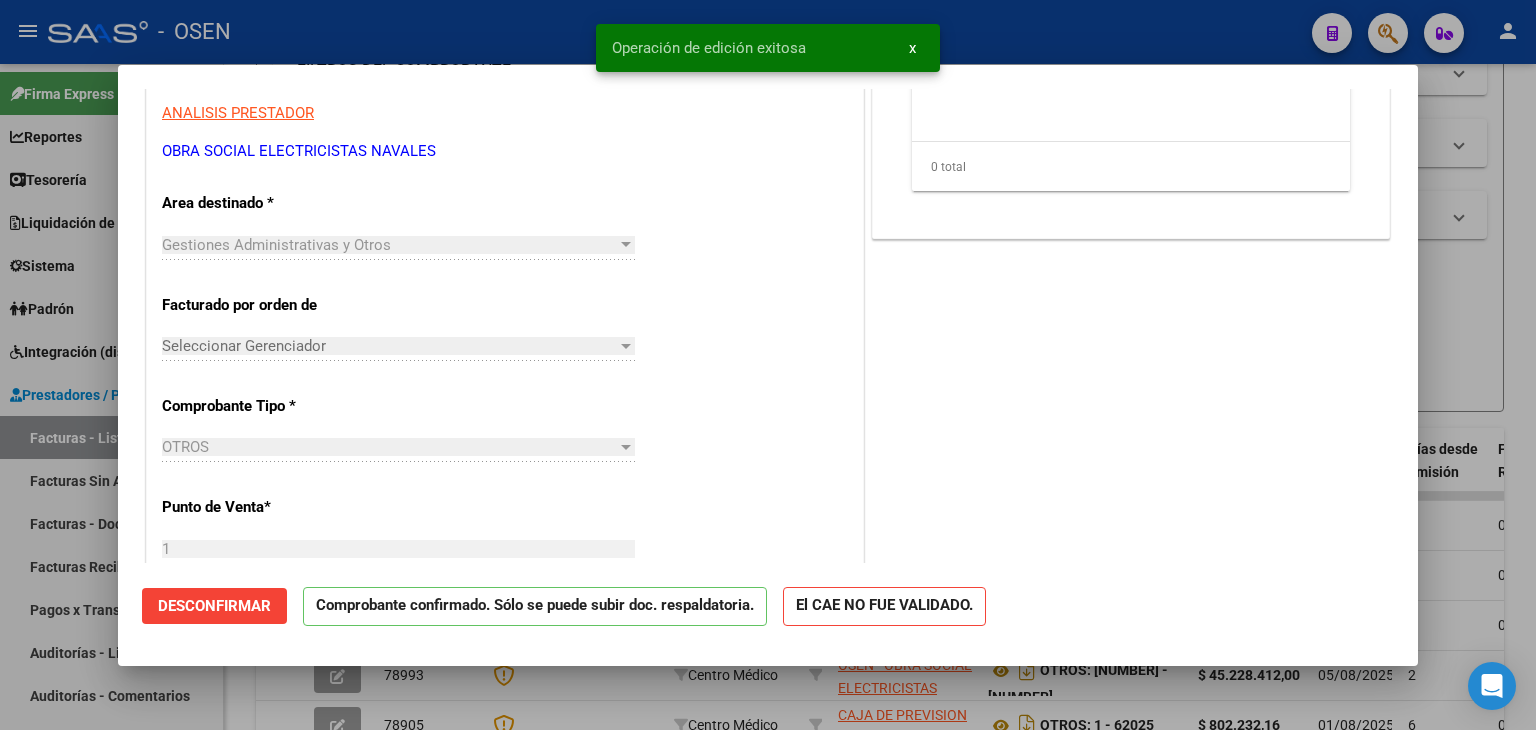 click at bounding box center [768, 365] 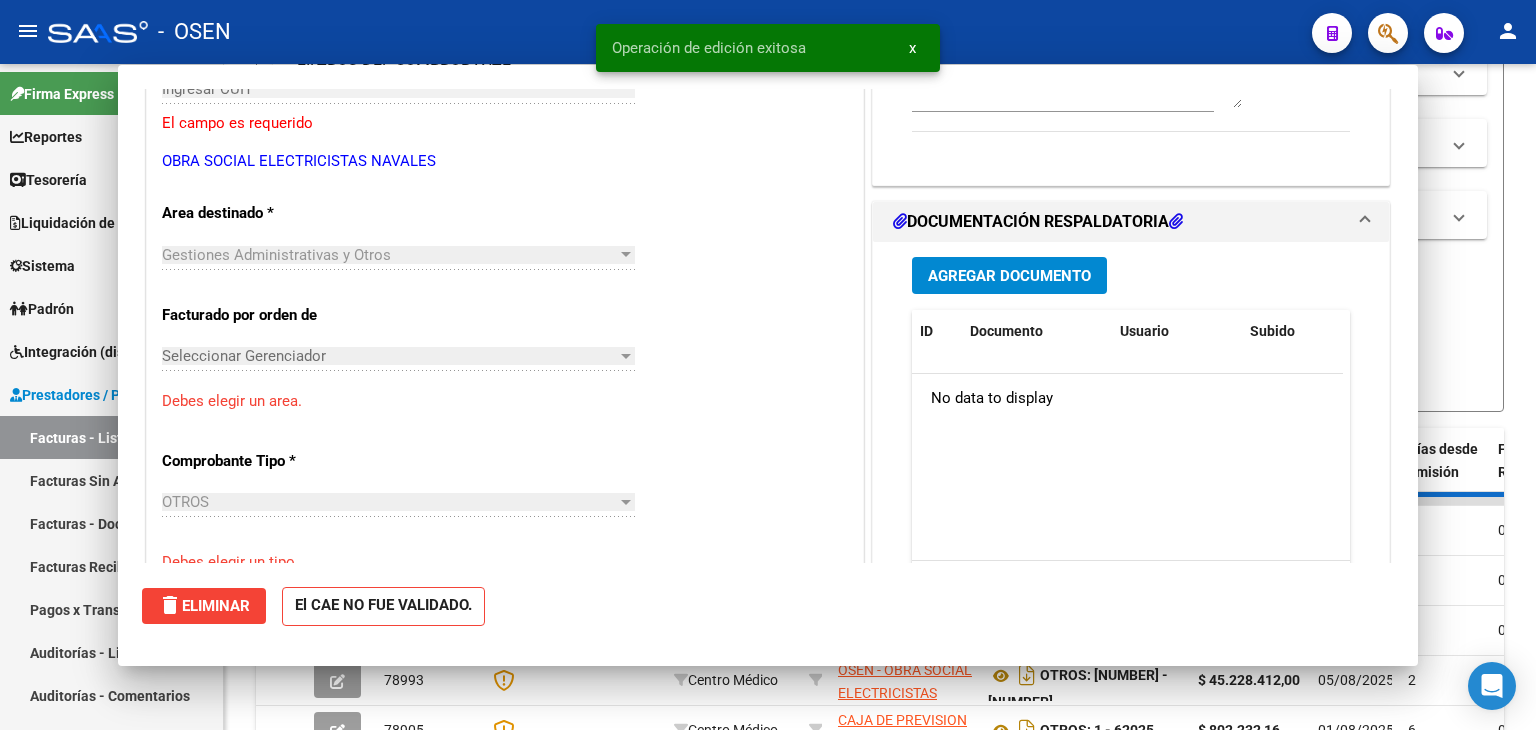 scroll, scrollTop: 343, scrollLeft: 0, axis: vertical 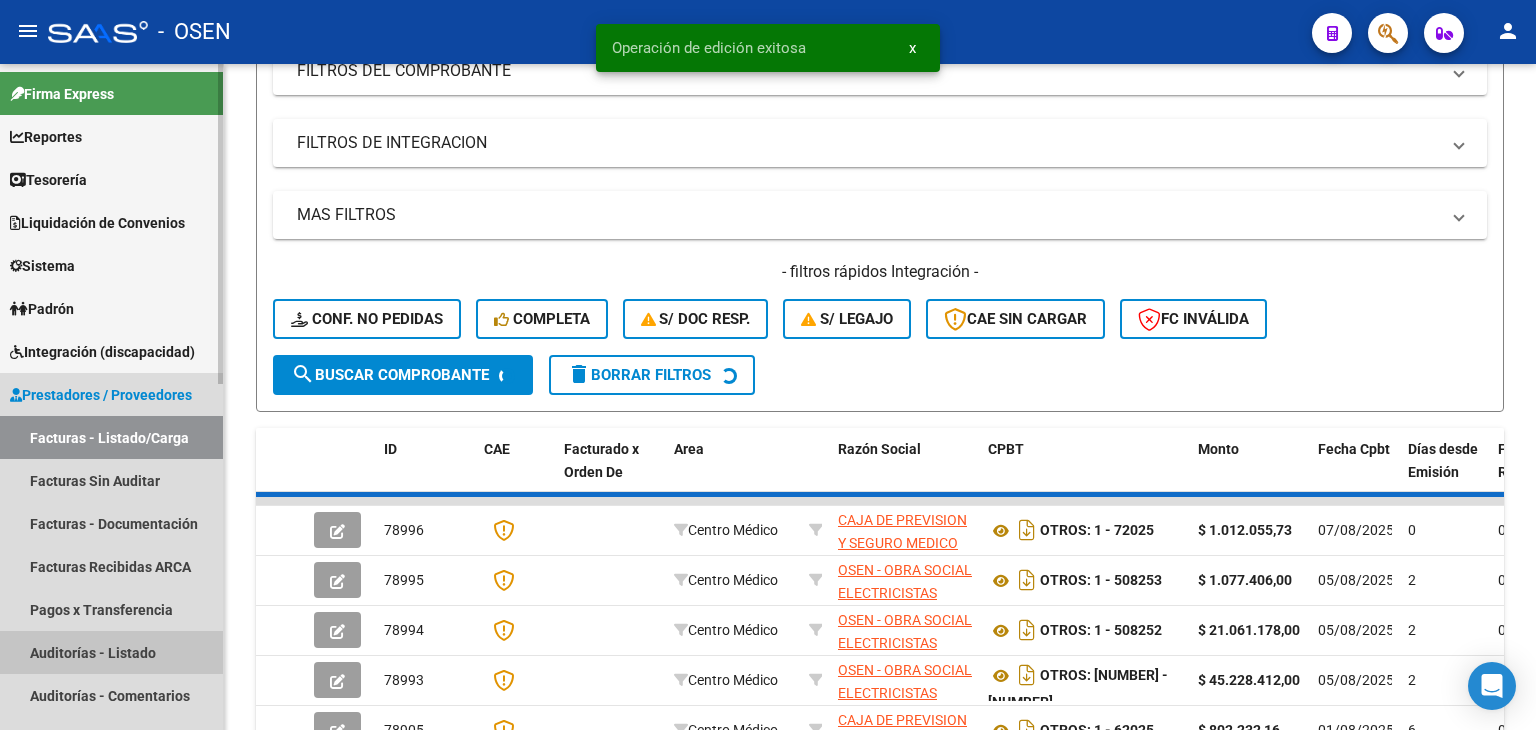 click on "Auditorías - Listado" at bounding box center [111, 652] 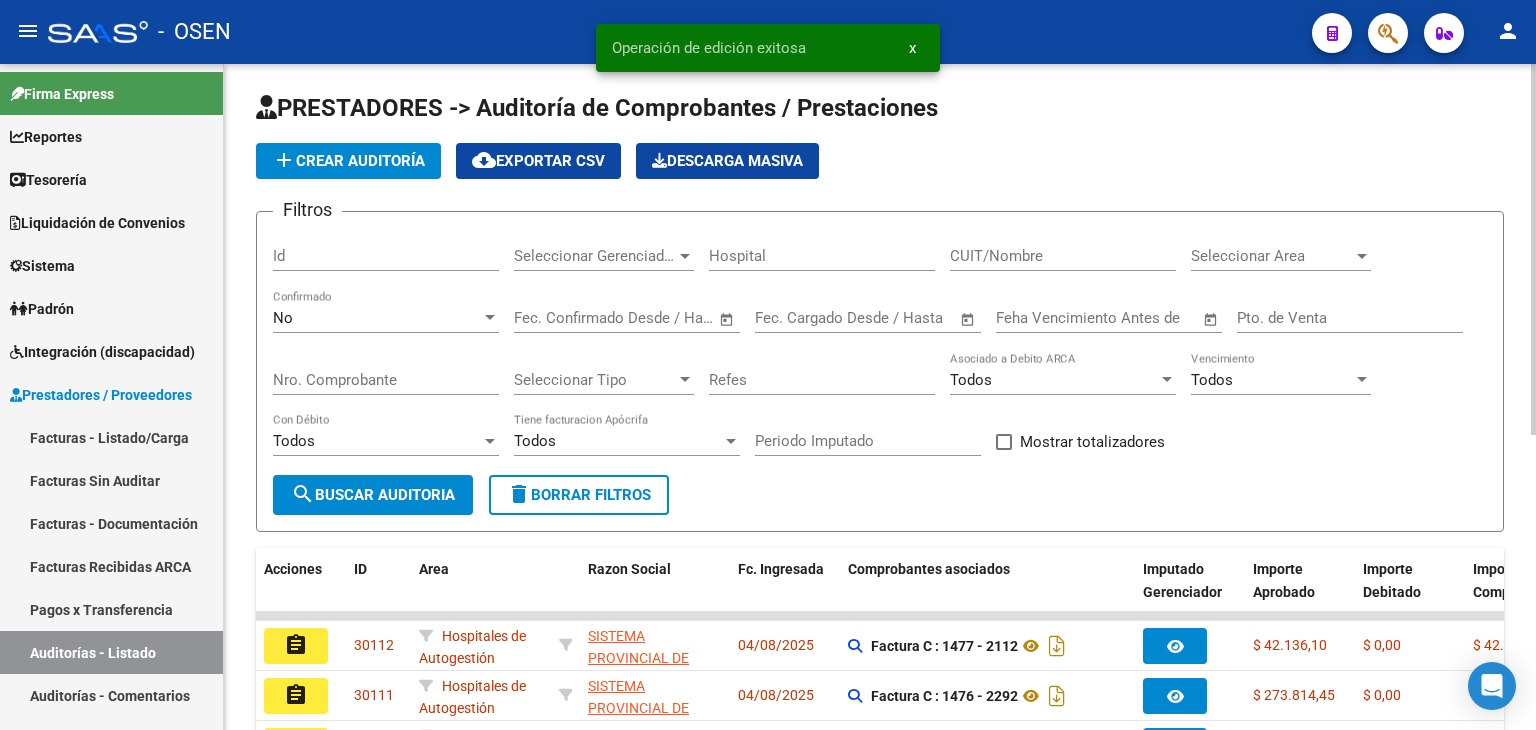 scroll, scrollTop: 333, scrollLeft: 0, axis: vertical 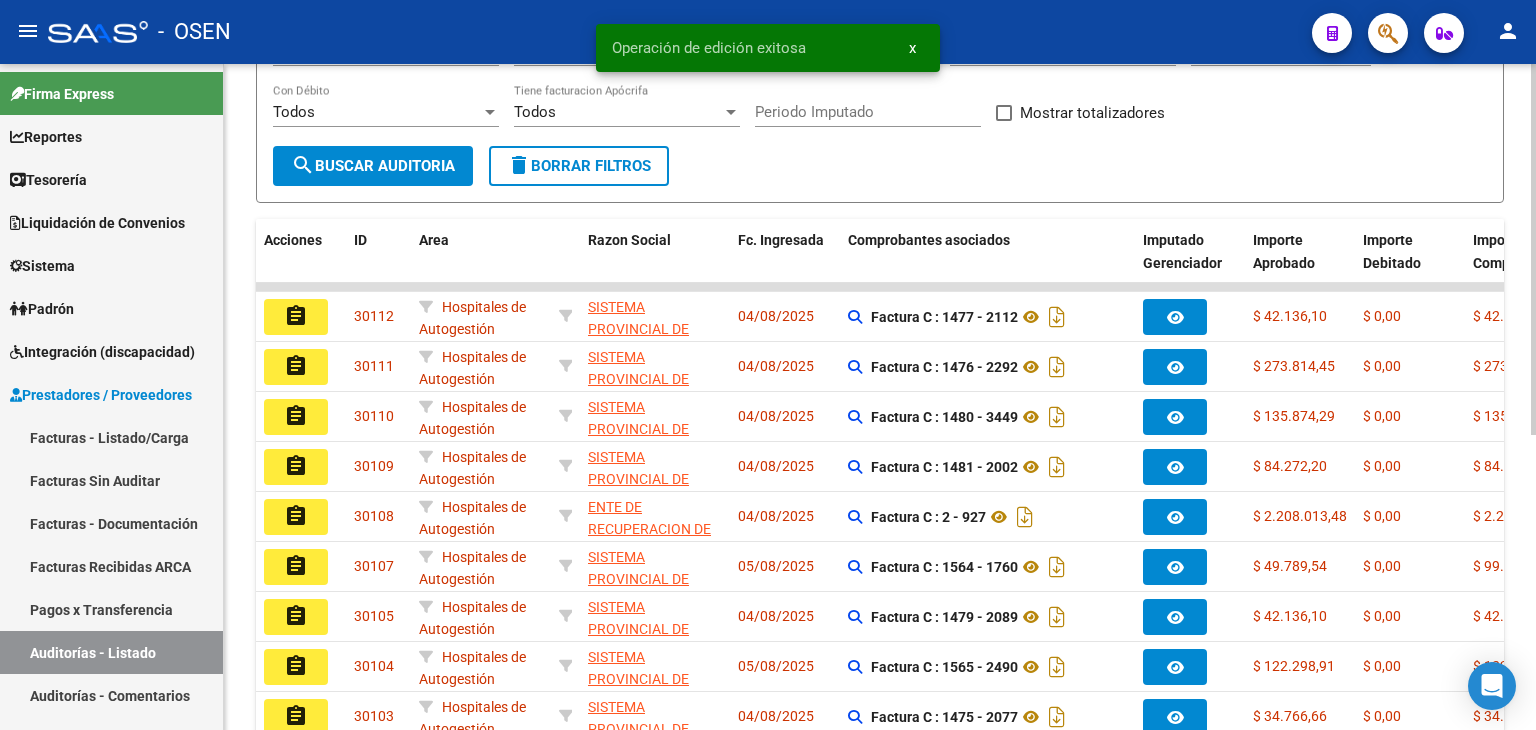 drag, startPoint x: 353, startPoint y: 151, endPoint x: 378, endPoint y: 147, distance: 25.317978 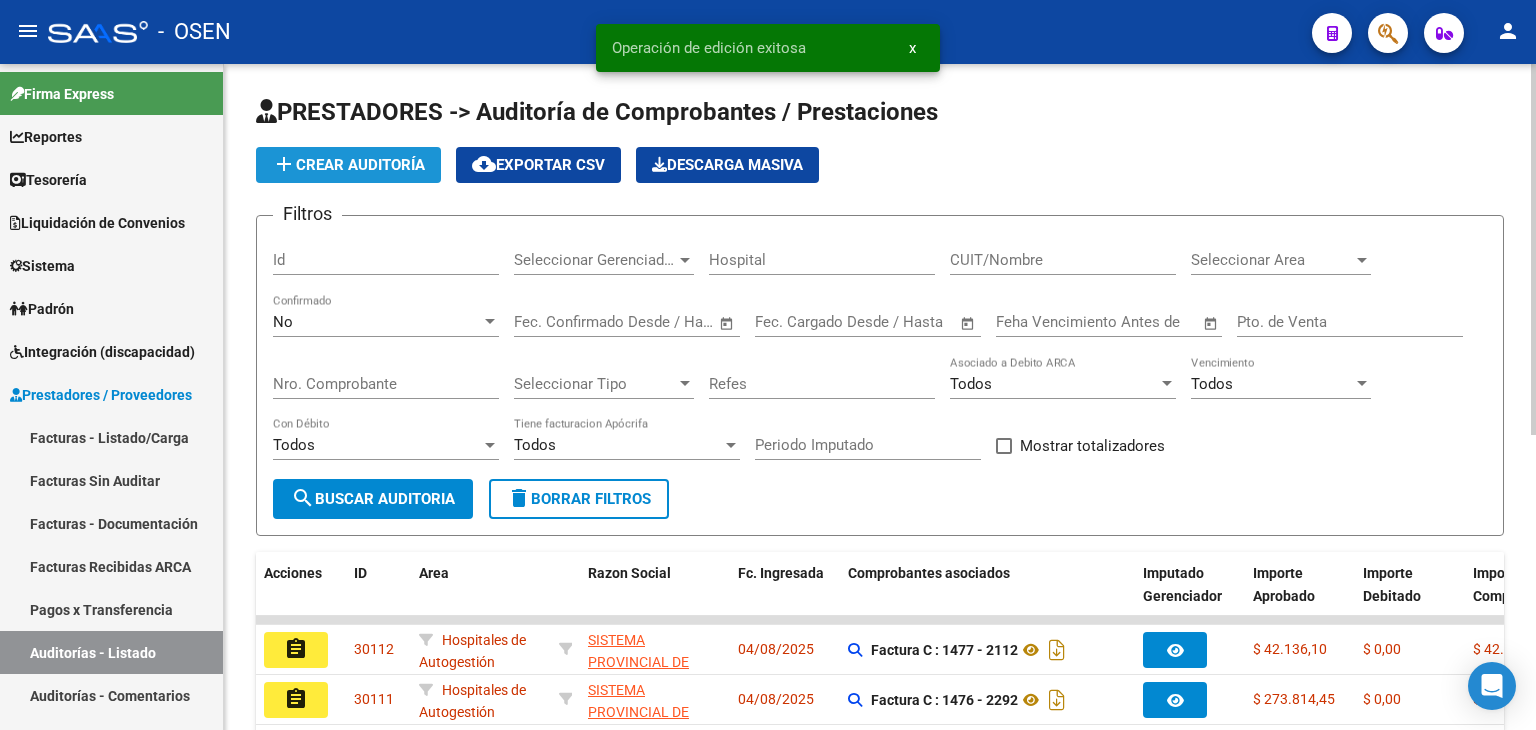 click on "add  Crear Auditoría" 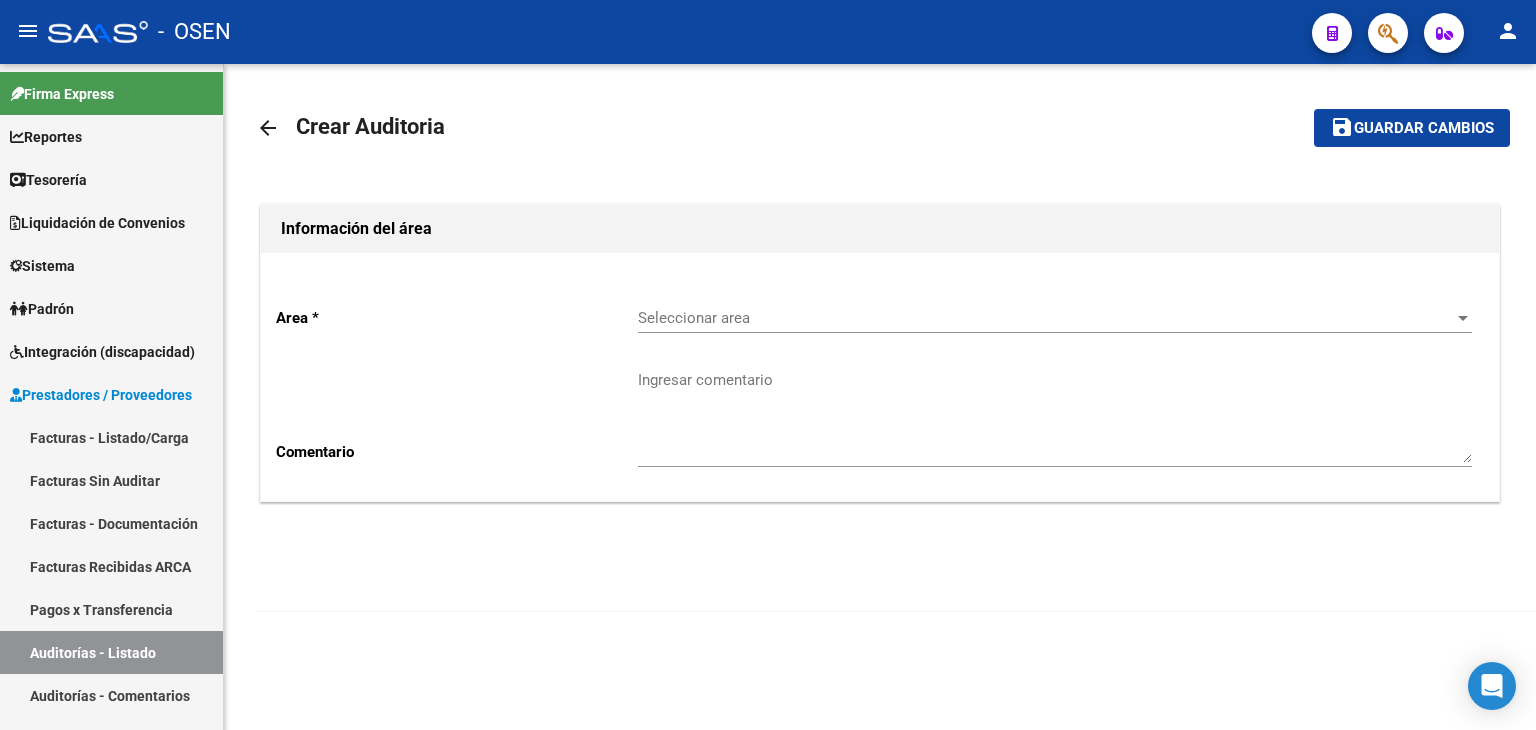 click on "arrow_back Crear Auditoria    save Guardar cambios Información del área  Area * Seleccionar area Seleccionar area Comentario    Ingresar comentario" 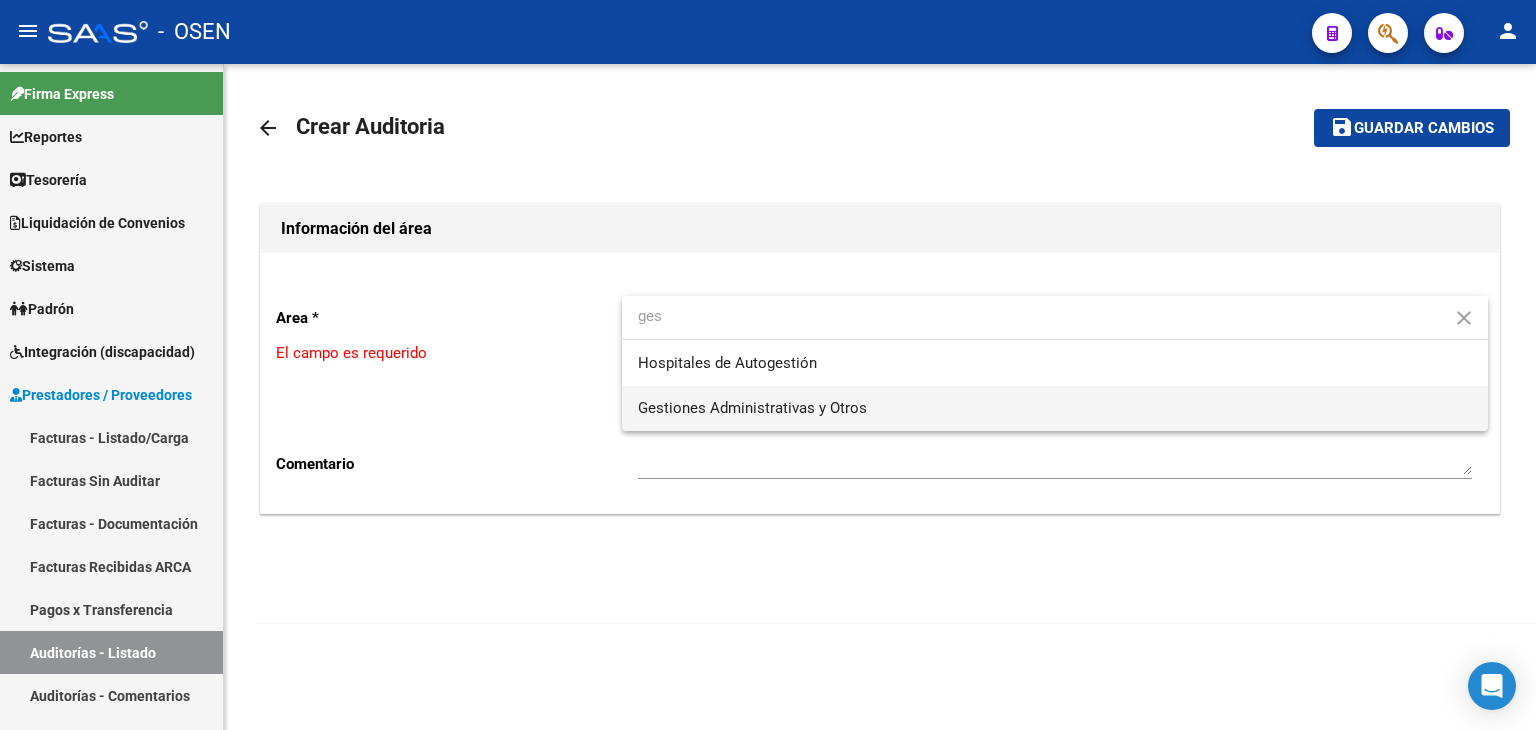 type on "ges" 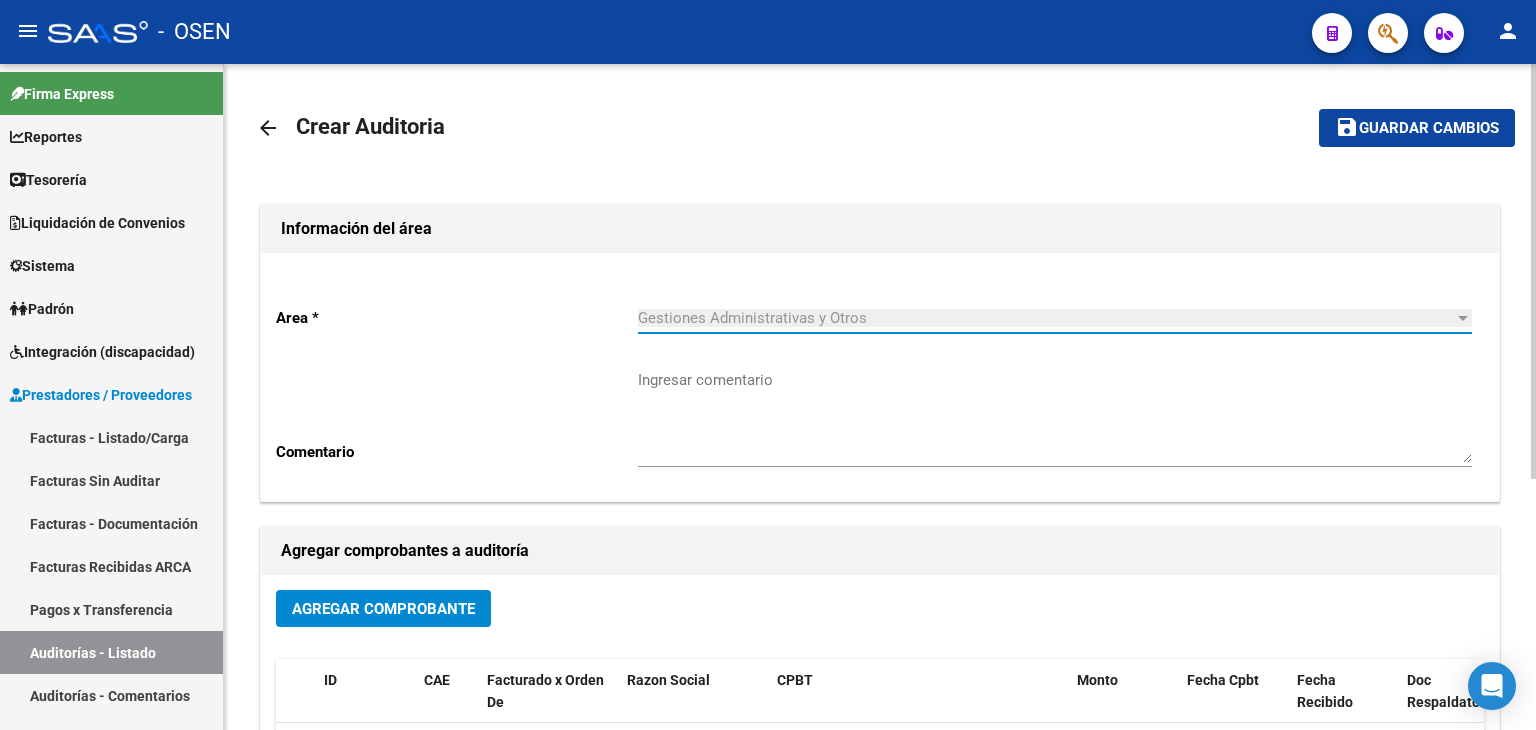 scroll, scrollTop: 333, scrollLeft: 0, axis: vertical 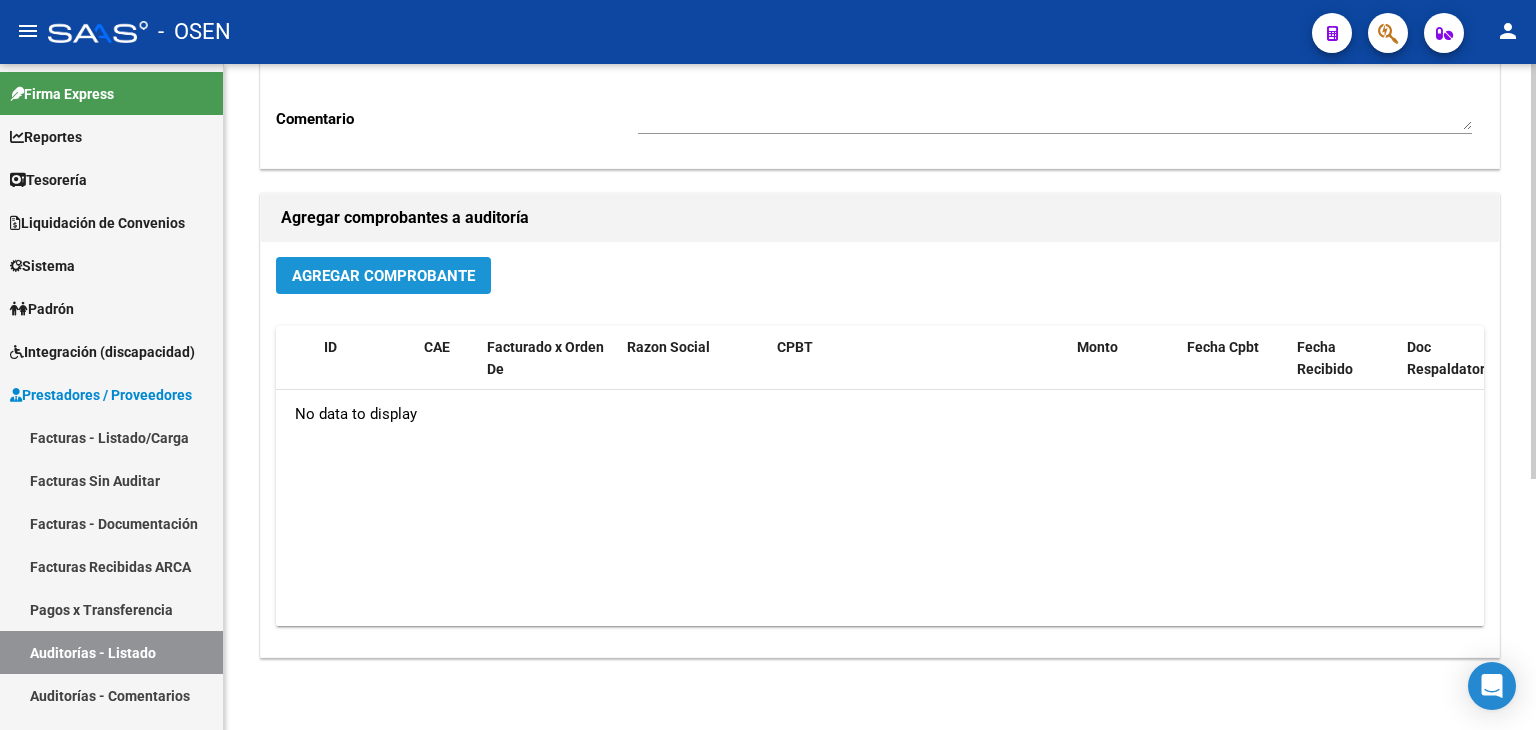 click on "Agregar Comprobante" 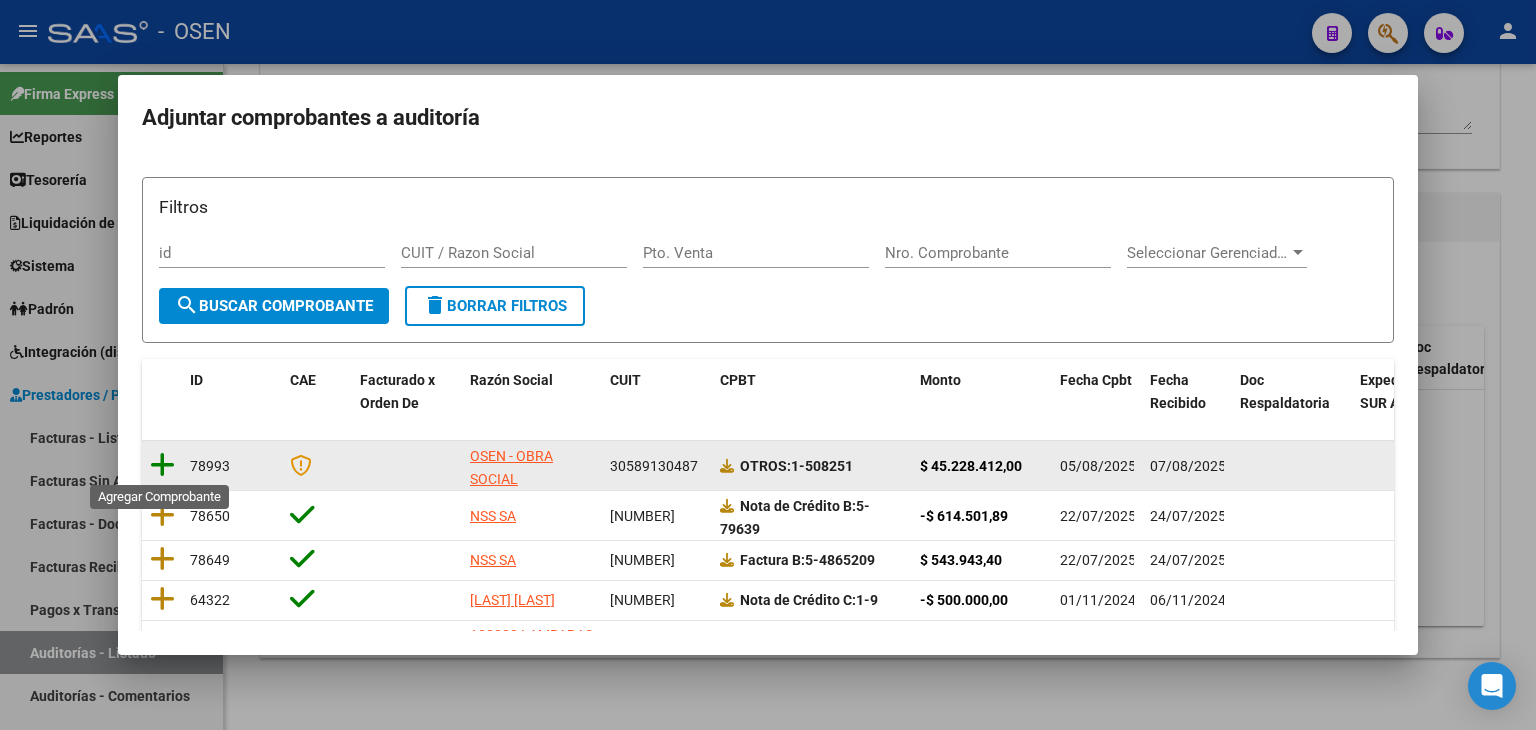 click 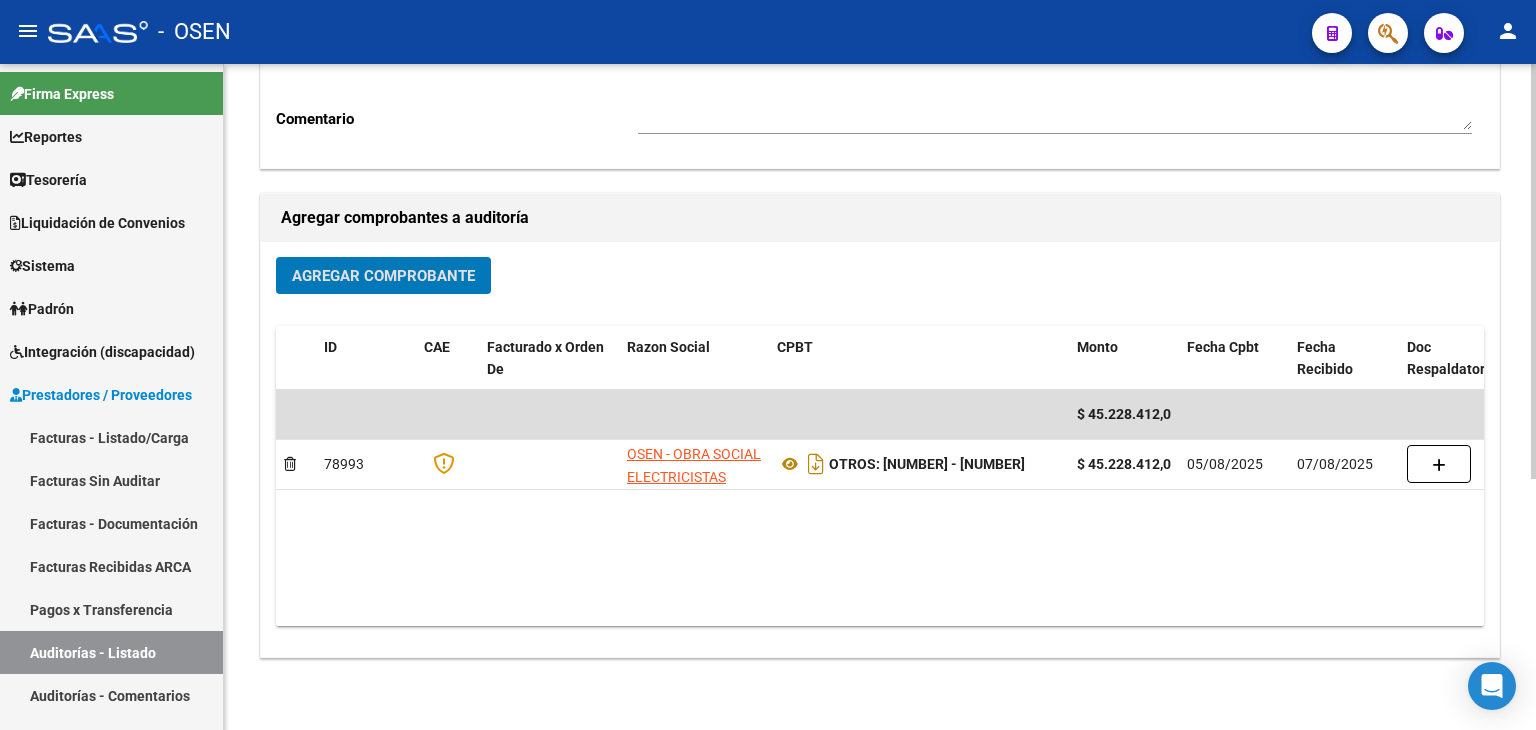 scroll, scrollTop: 0, scrollLeft: 0, axis: both 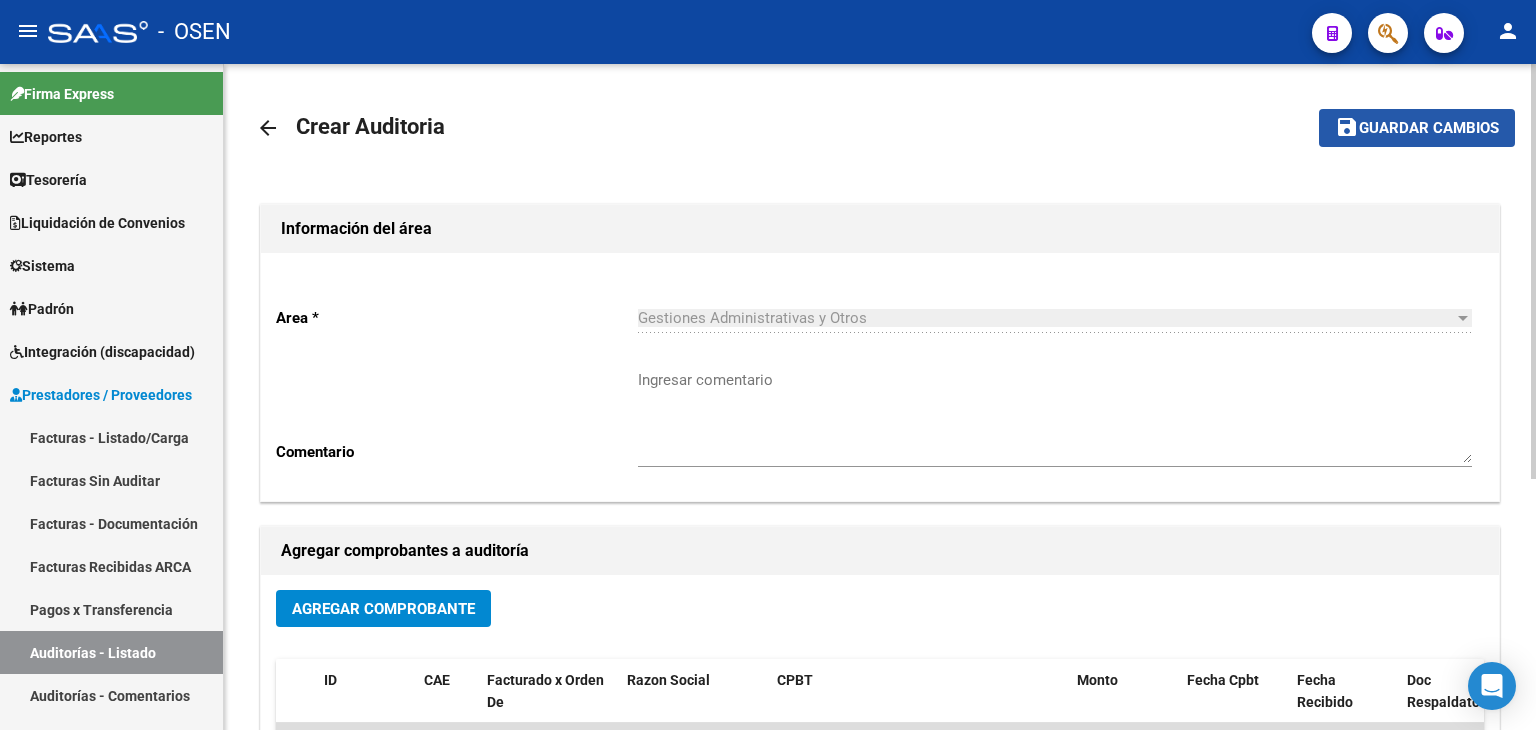 click on "Guardar cambios" 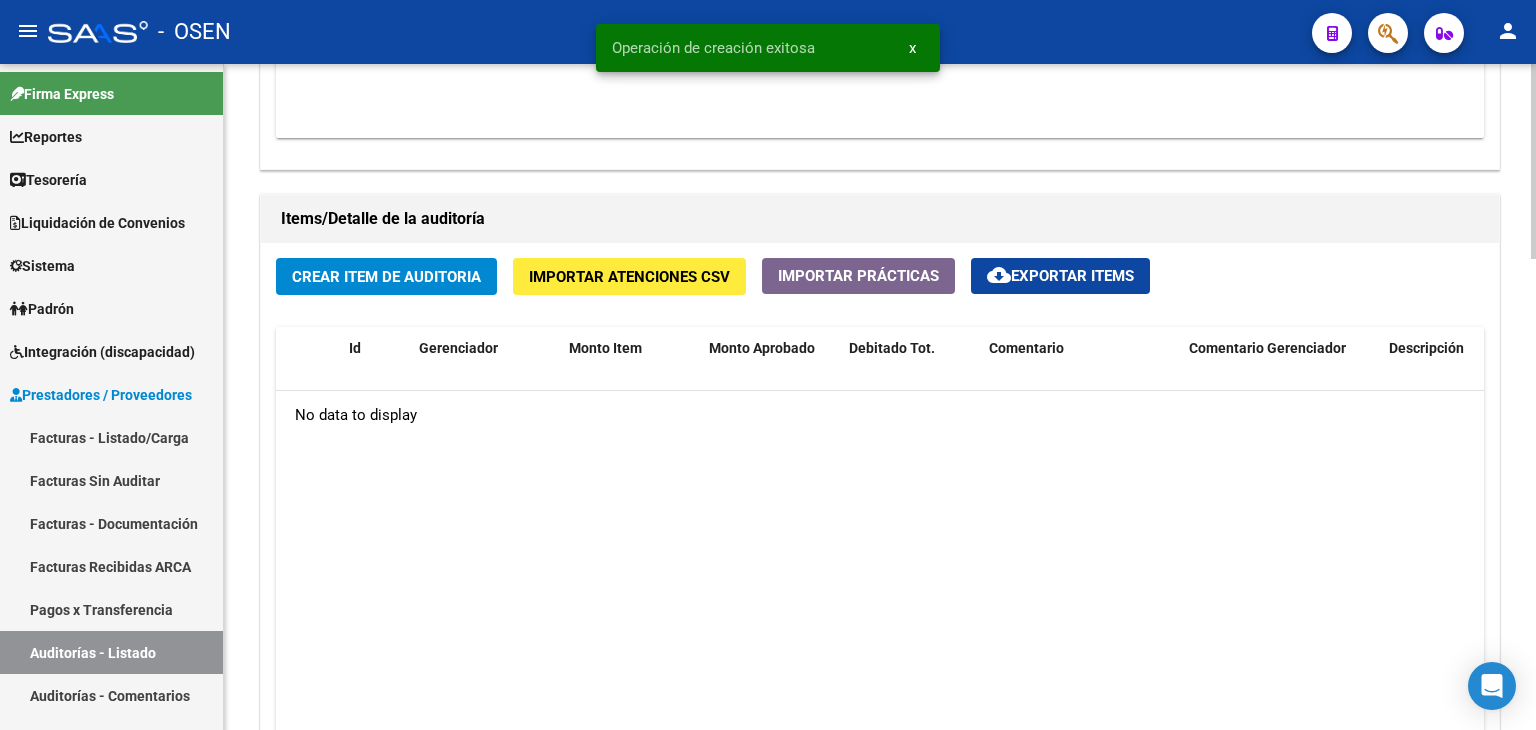 scroll, scrollTop: 1333, scrollLeft: 0, axis: vertical 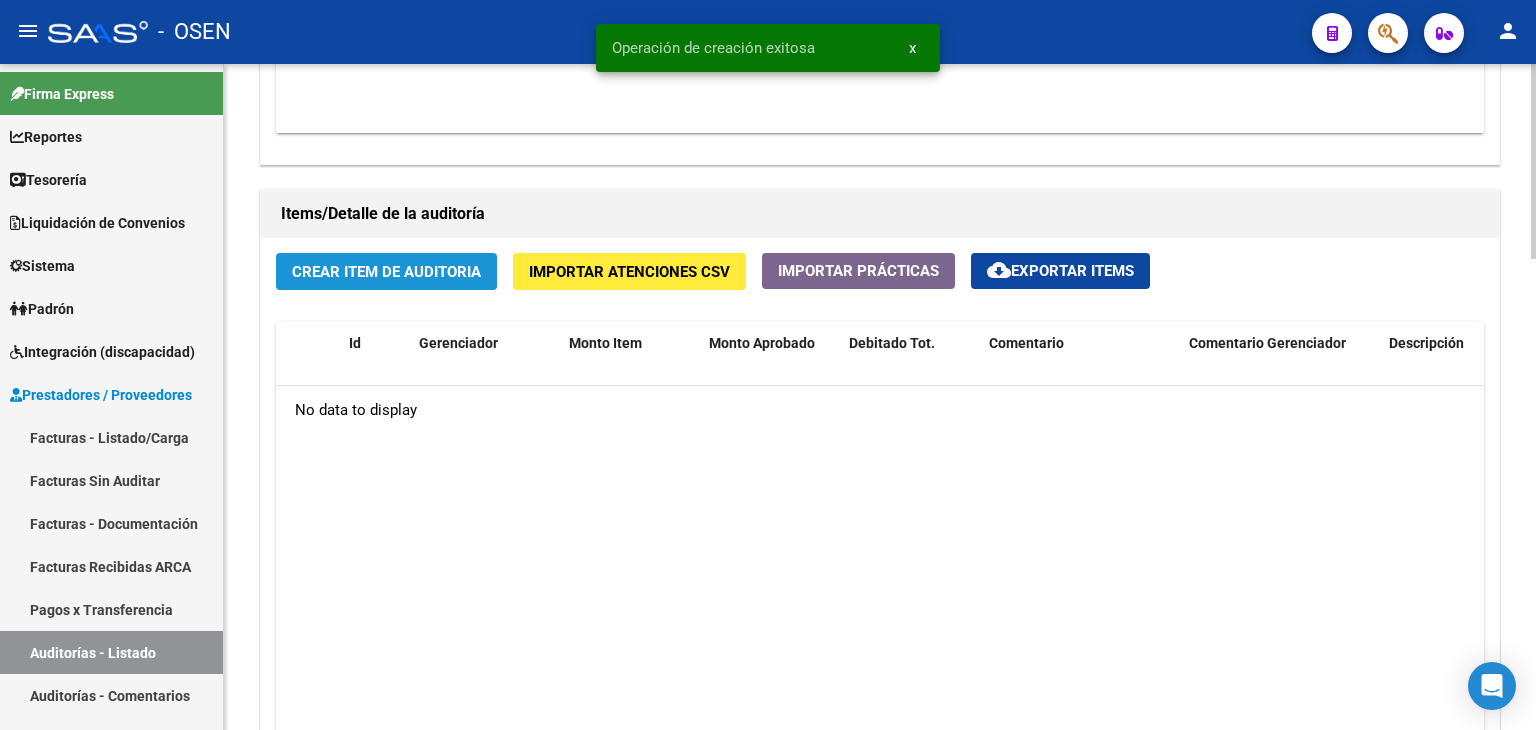 click on "Crear Item de Auditoria" 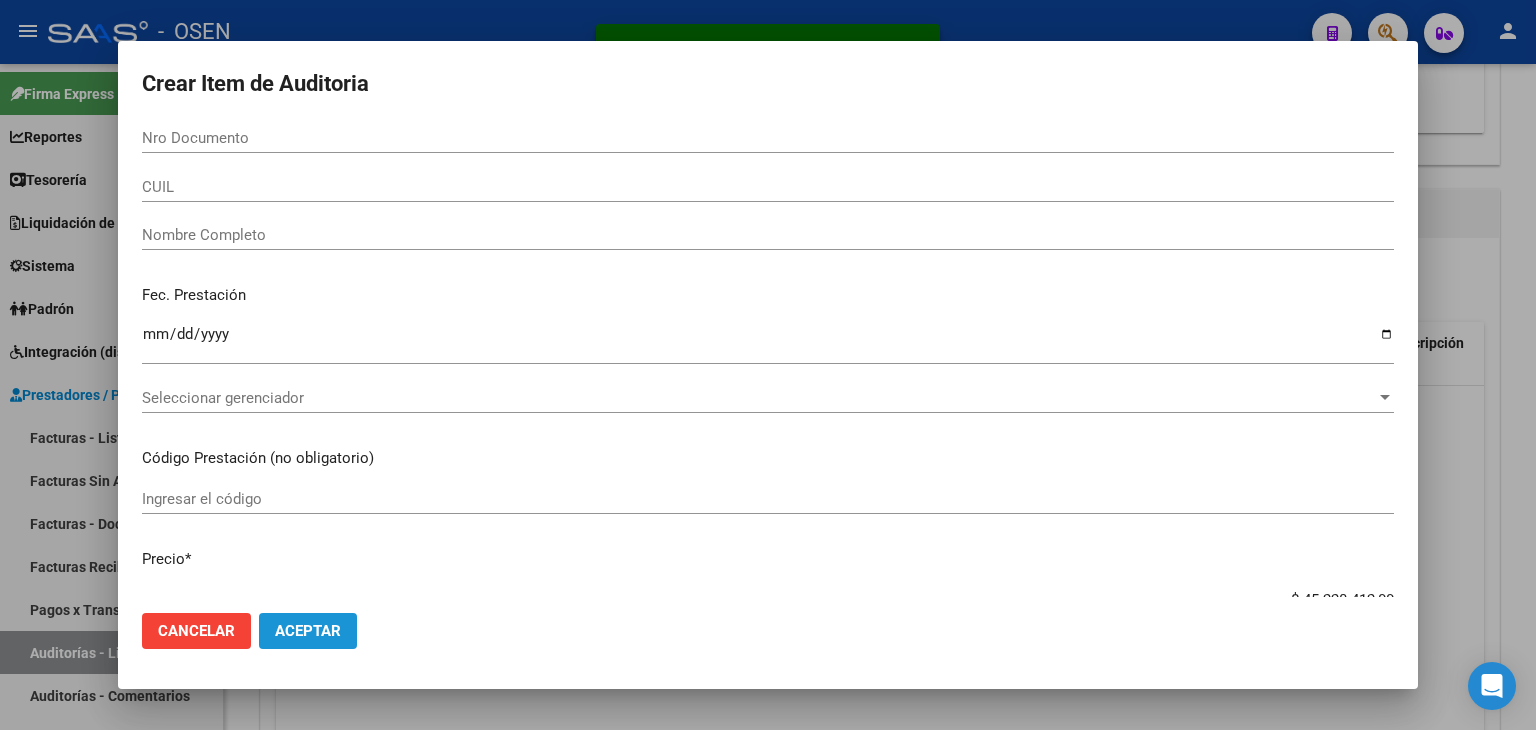click on "Aceptar" 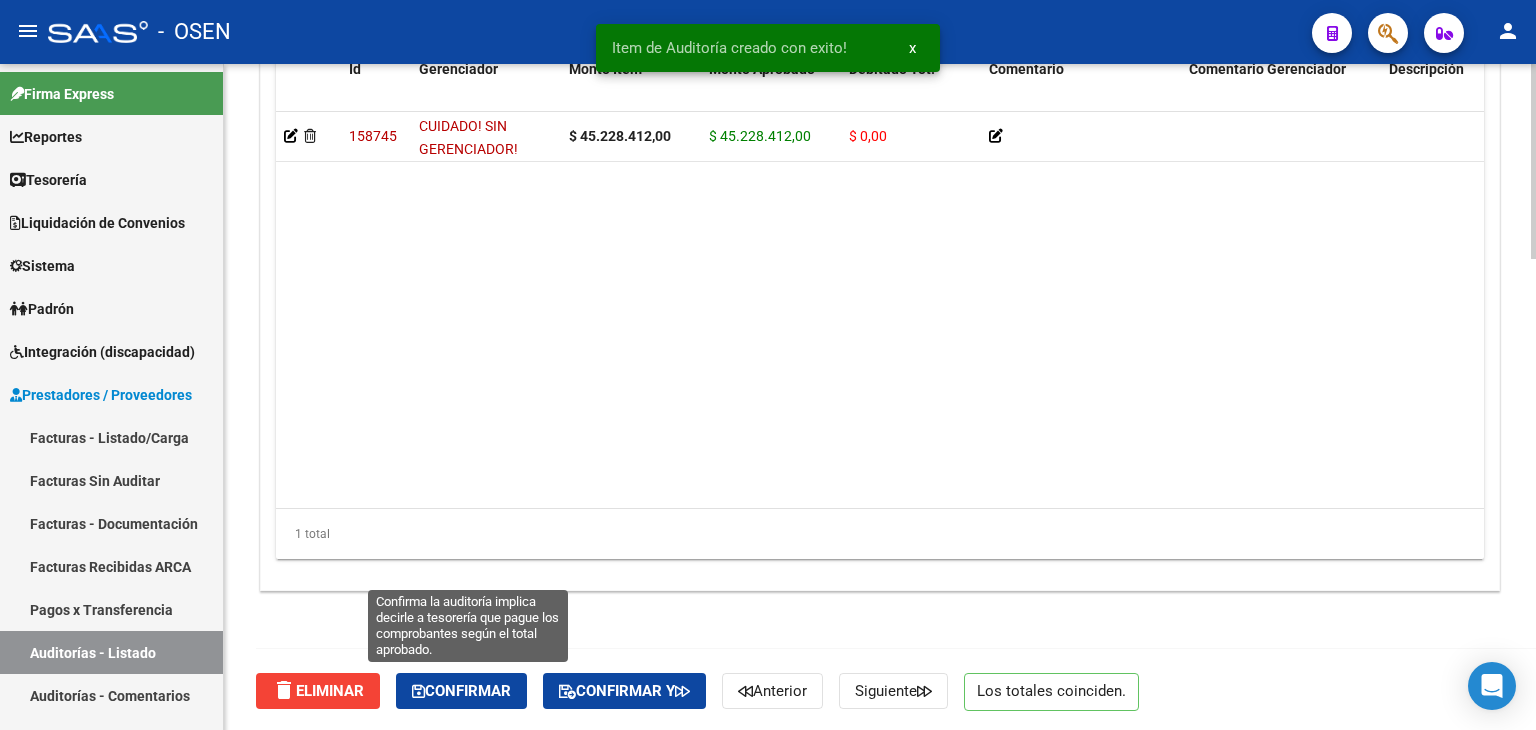 click on "Confirmar" 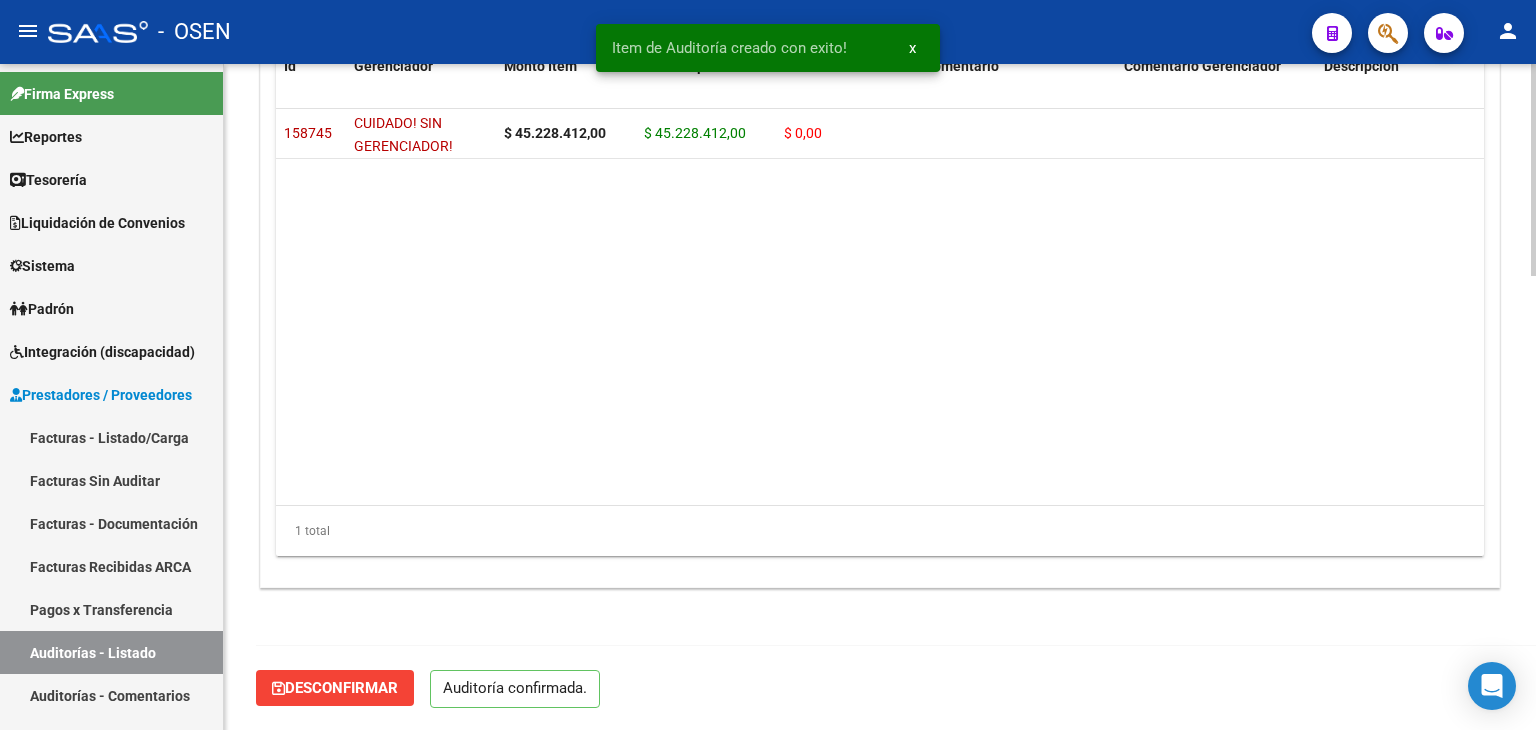 scroll, scrollTop: 1430, scrollLeft: 0, axis: vertical 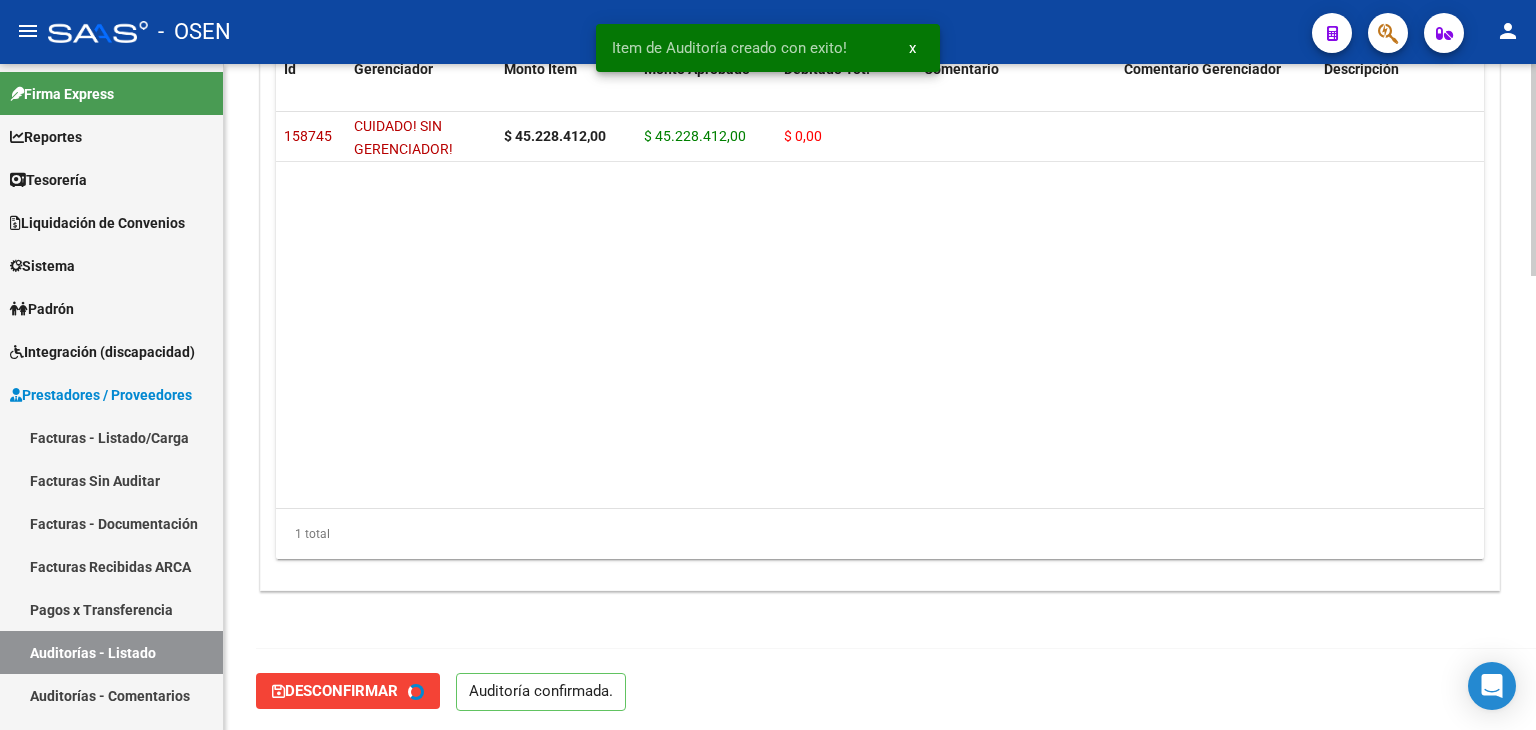 type on "202508" 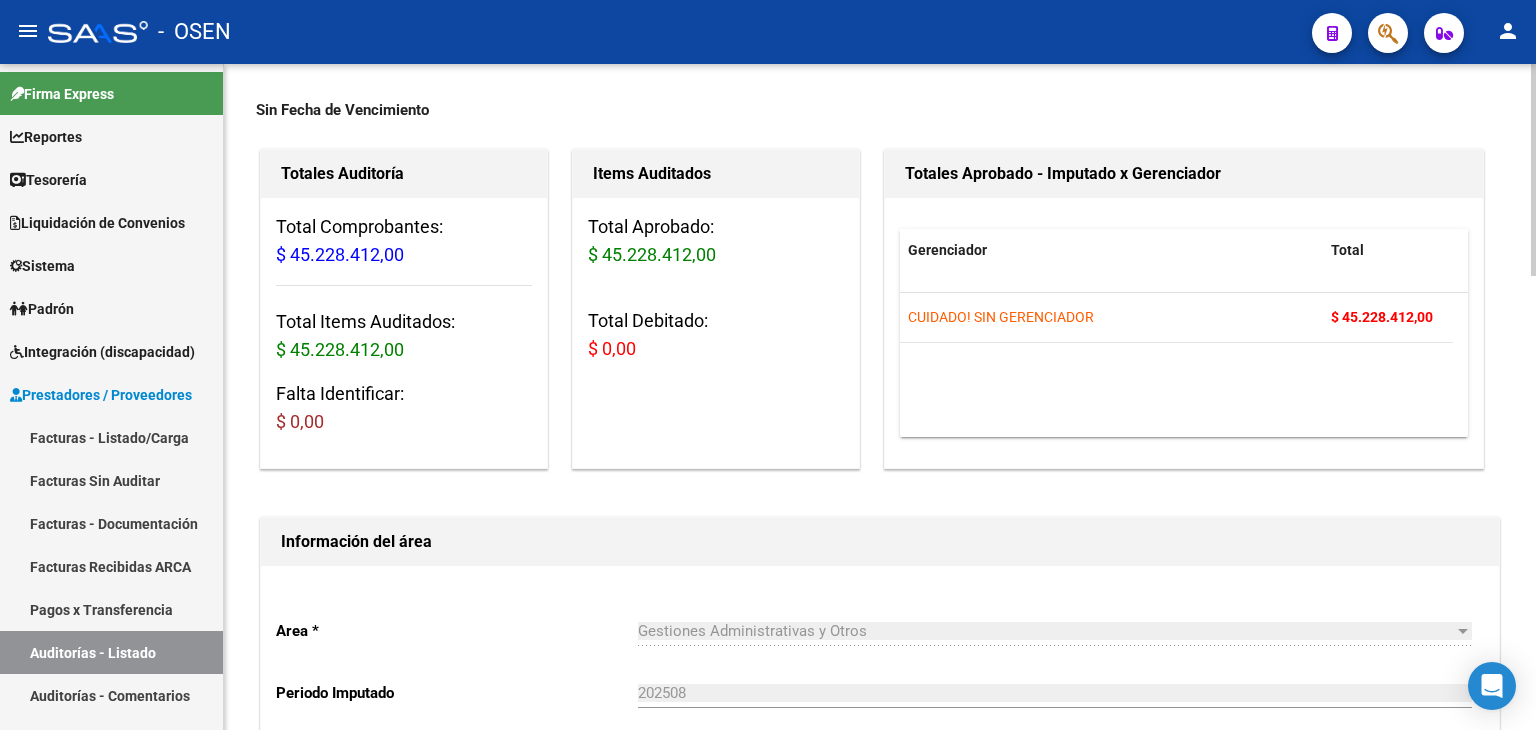 scroll, scrollTop: 0, scrollLeft: 0, axis: both 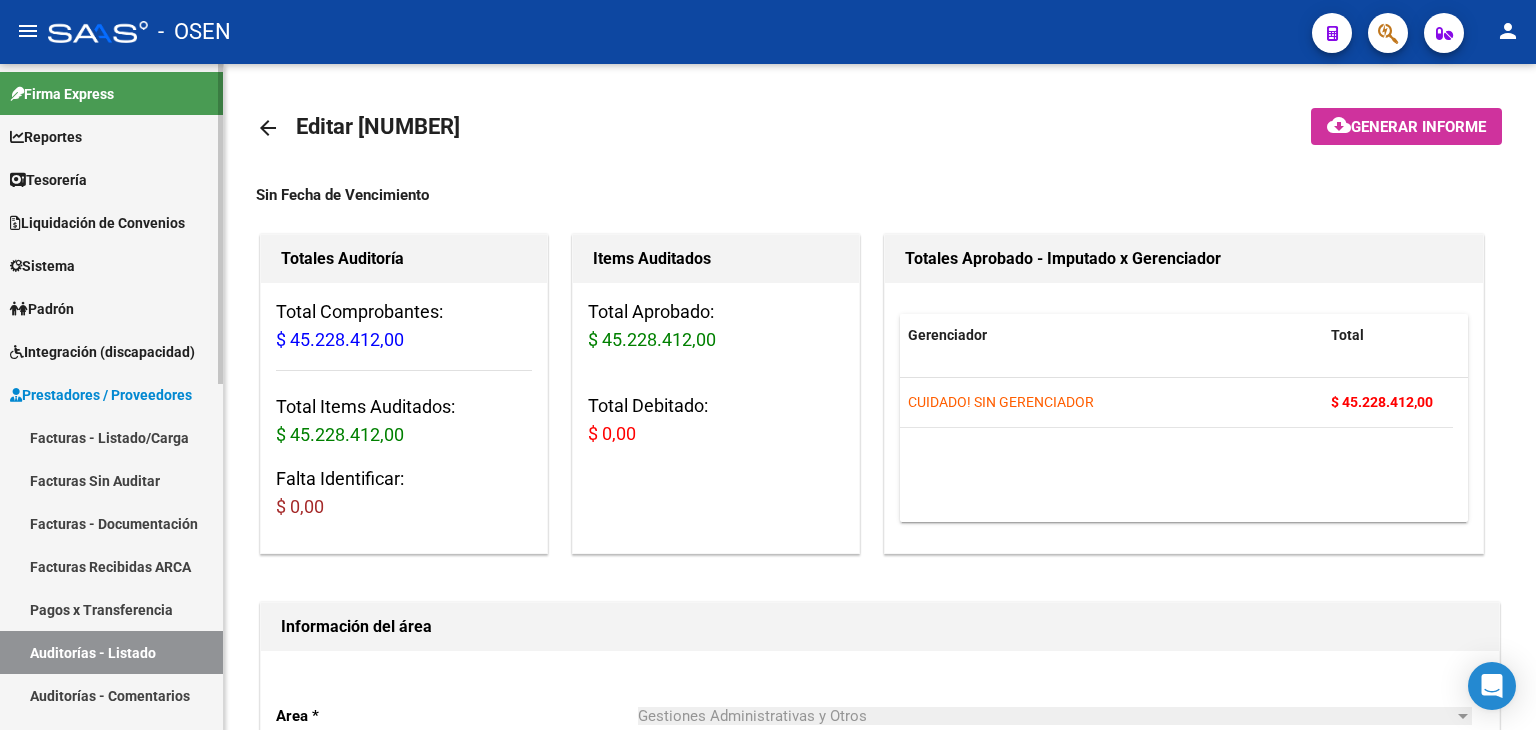 click on "Tesorería" at bounding box center [111, 179] 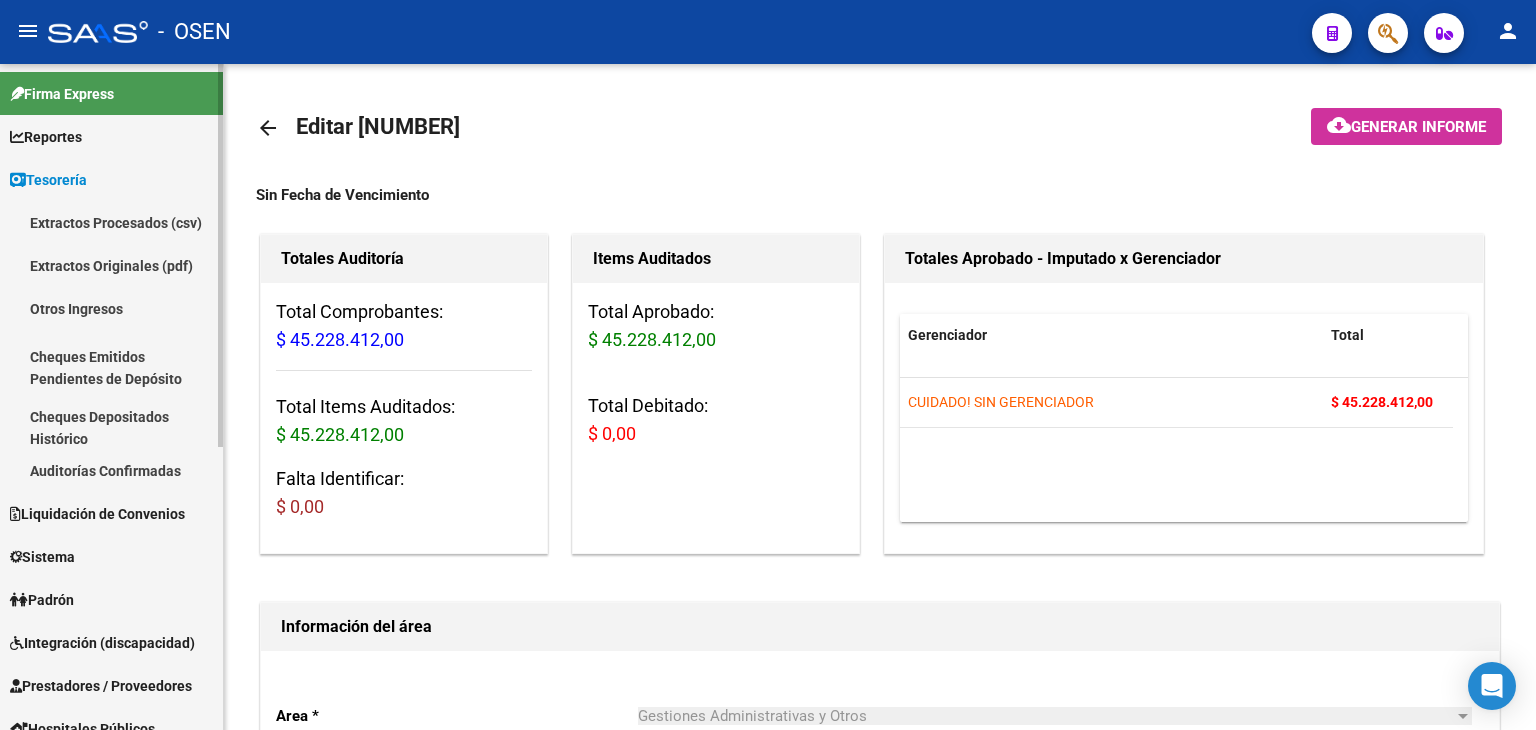 click on "Auditorías Confirmadas" at bounding box center (111, 470) 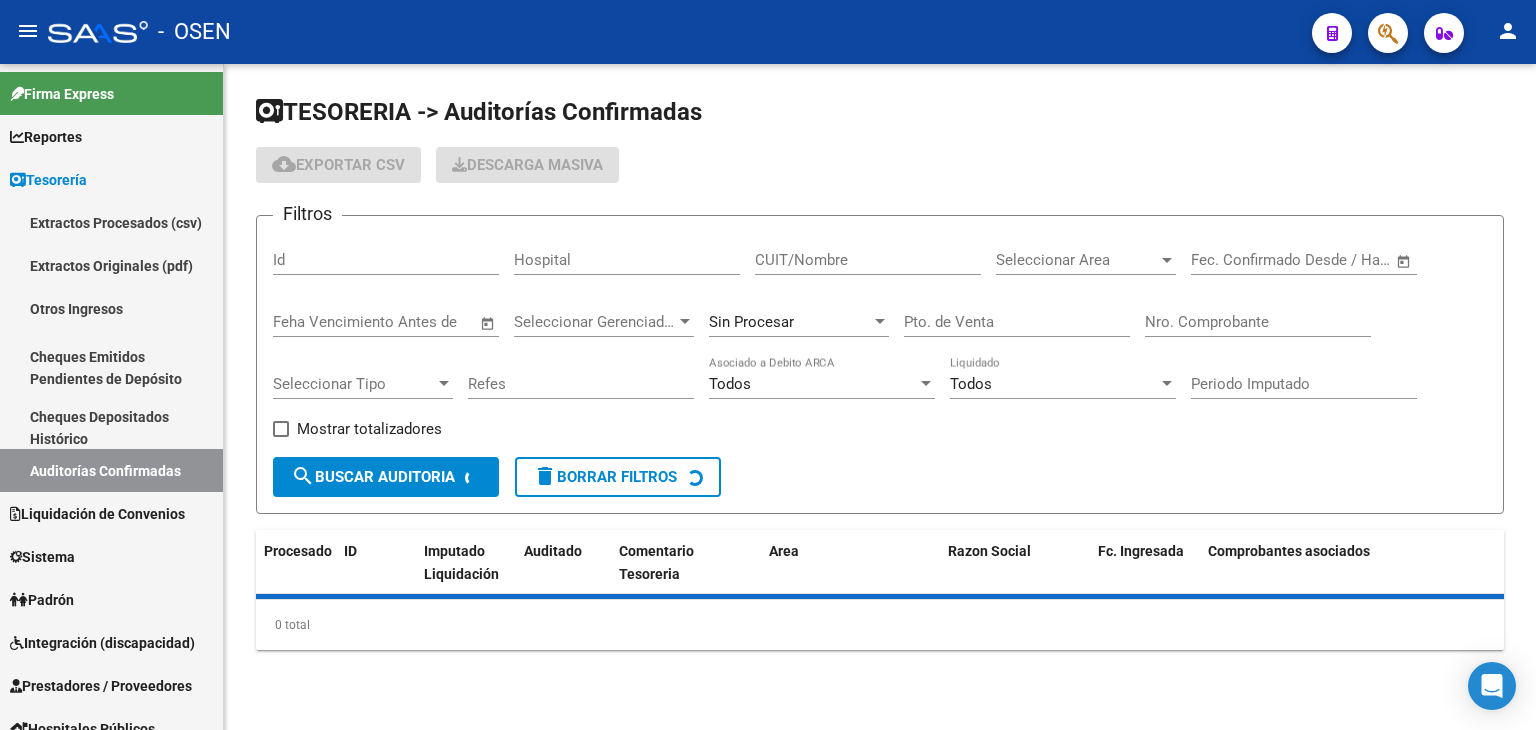 click on "Seleccionar Area Seleccionar Area" 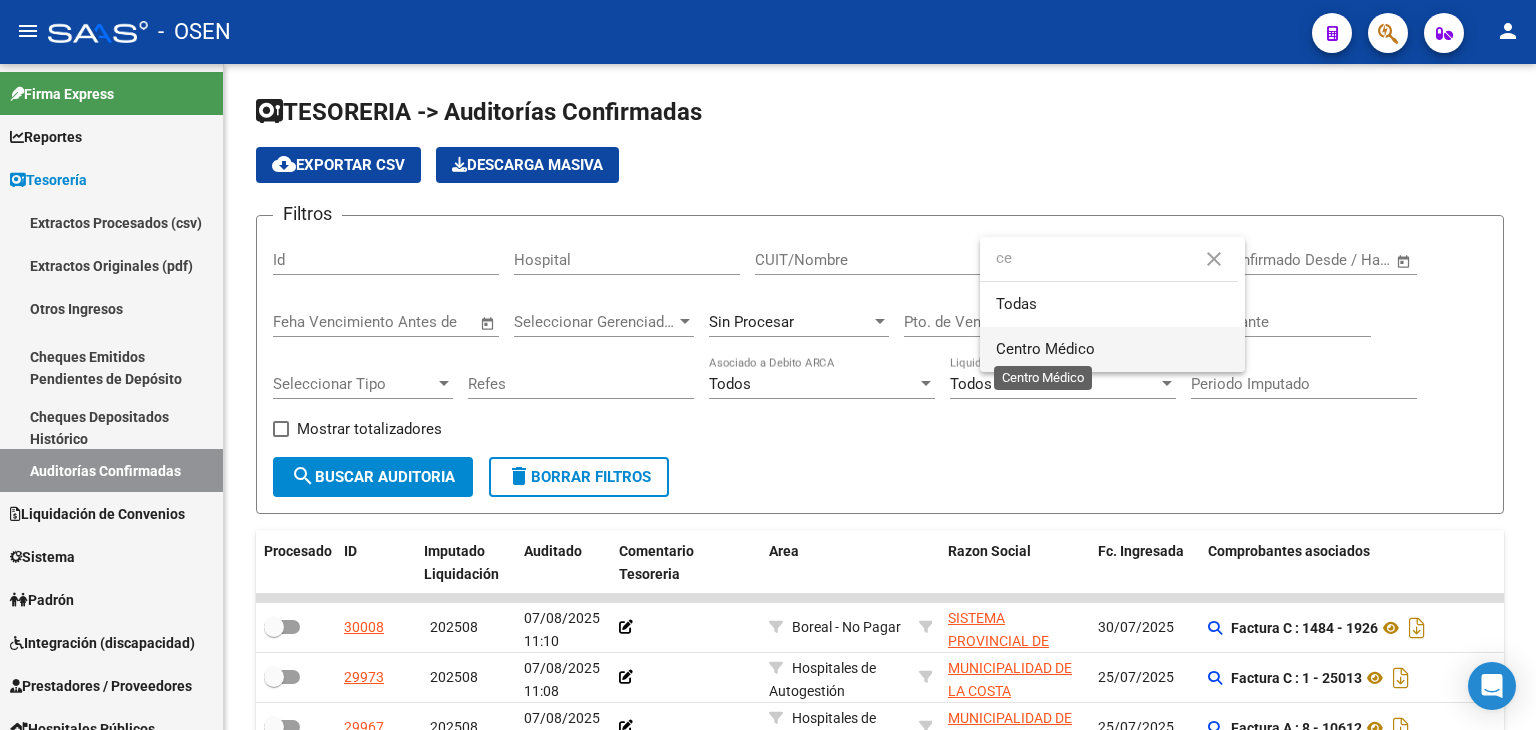 type on "ce" 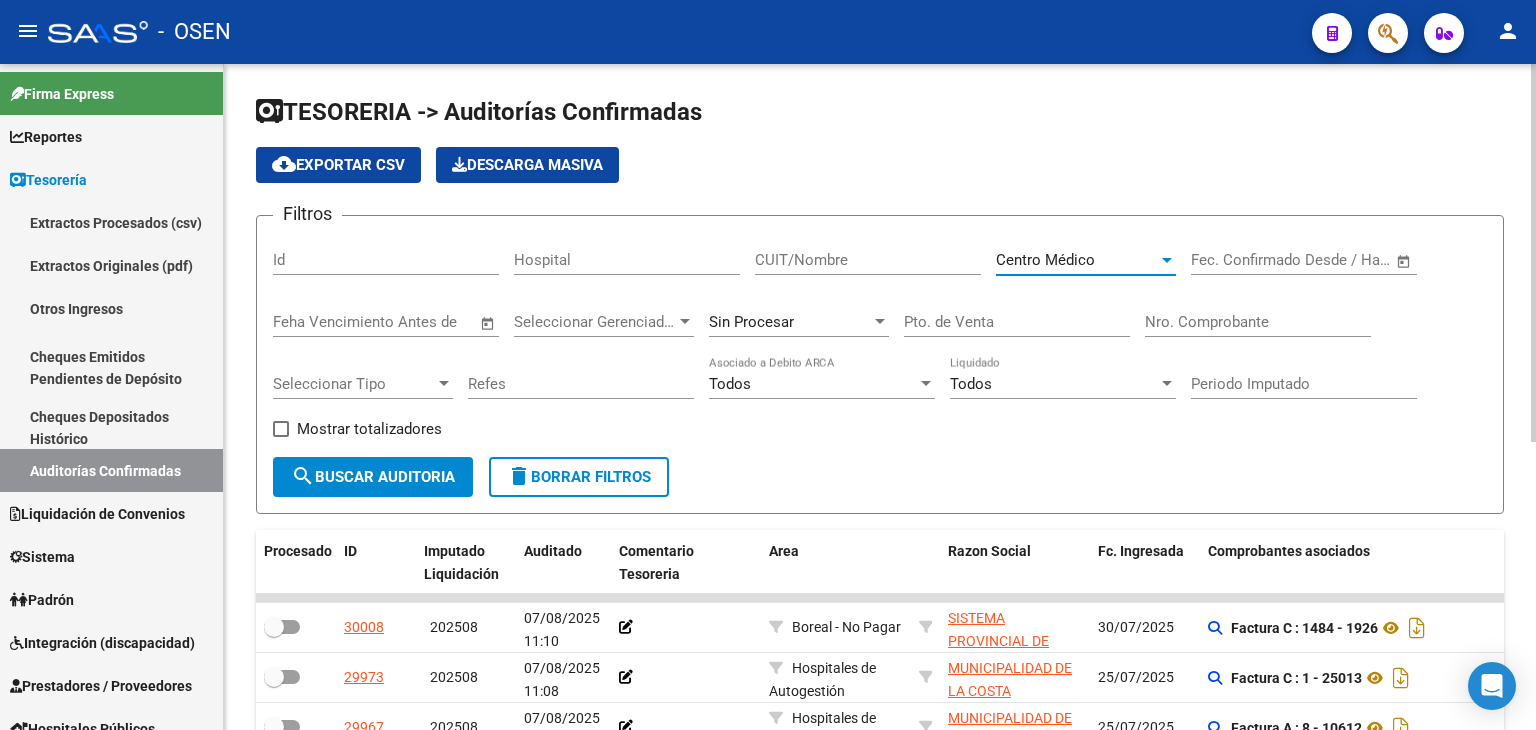 click on "search  Buscar Auditoria" 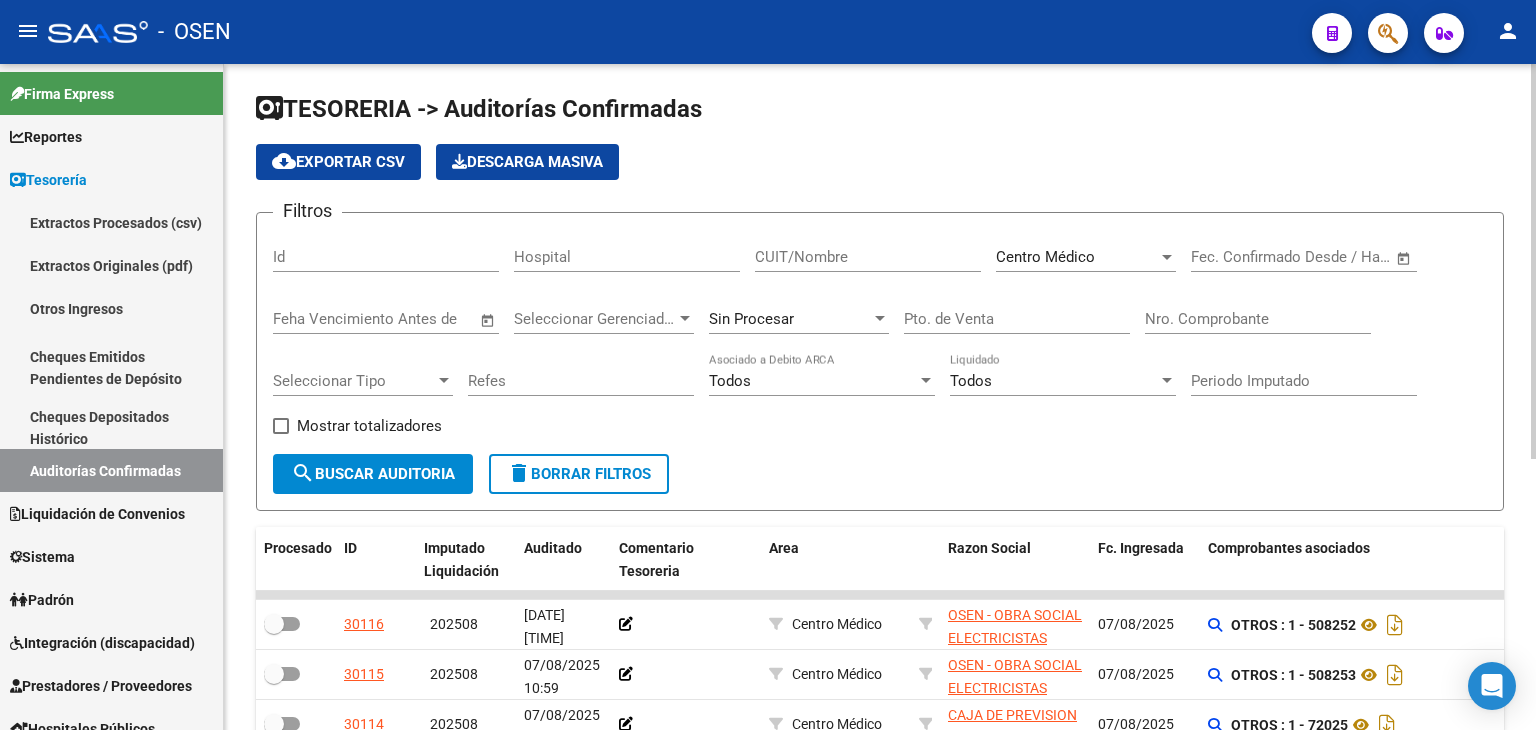 scroll, scrollTop: 0, scrollLeft: 0, axis: both 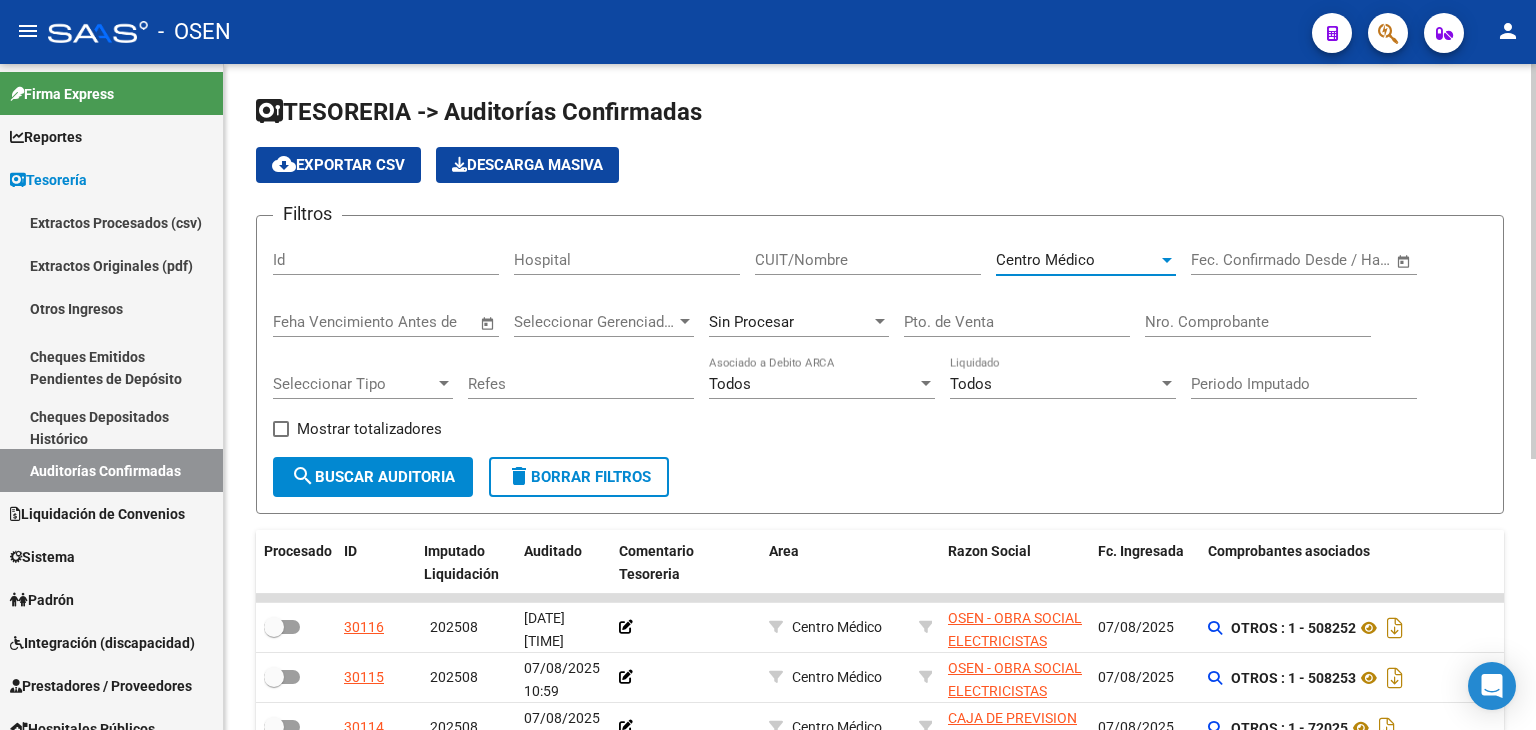 click on "Centro Médico" at bounding box center (1077, 260) 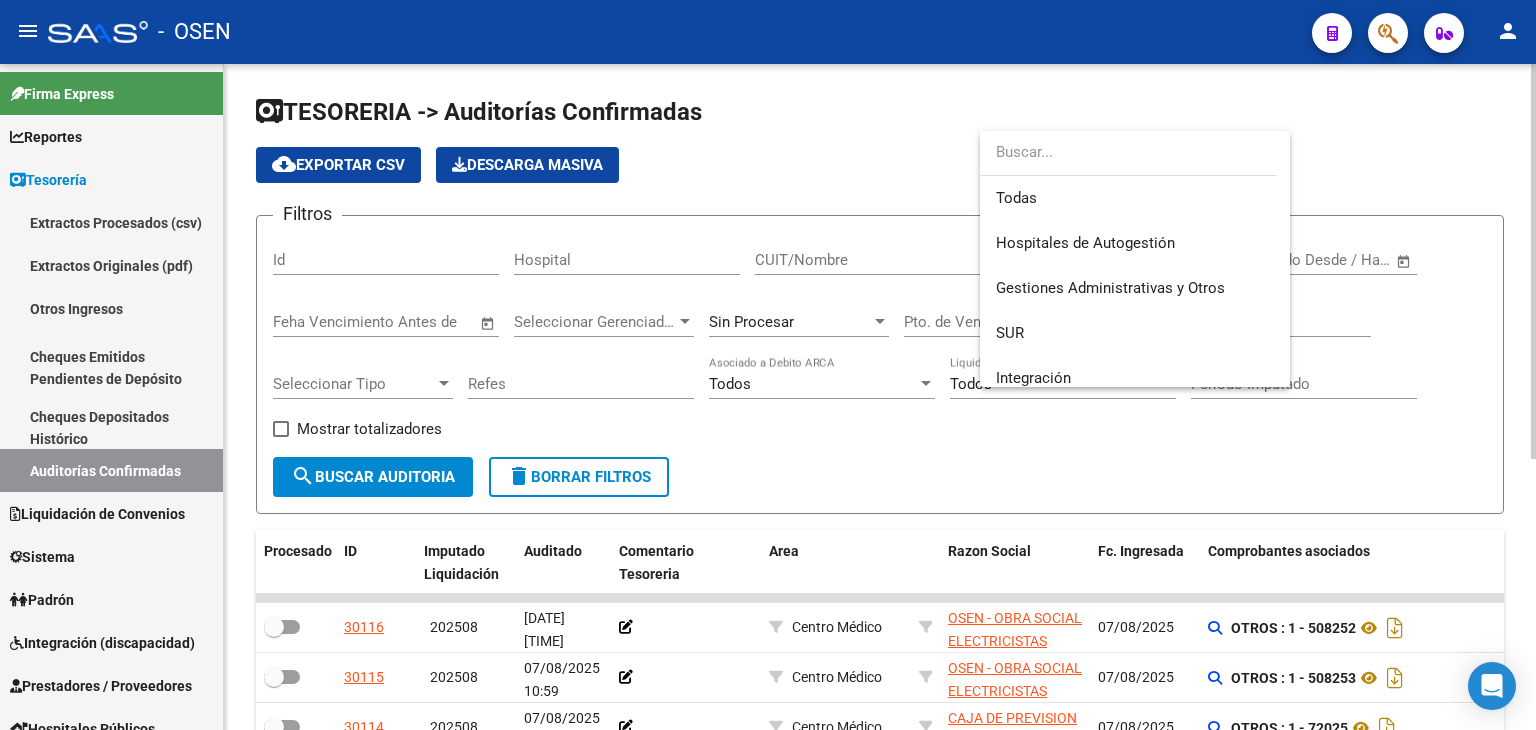 scroll, scrollTop: 569, scrollLeft: 0, axis: vertical 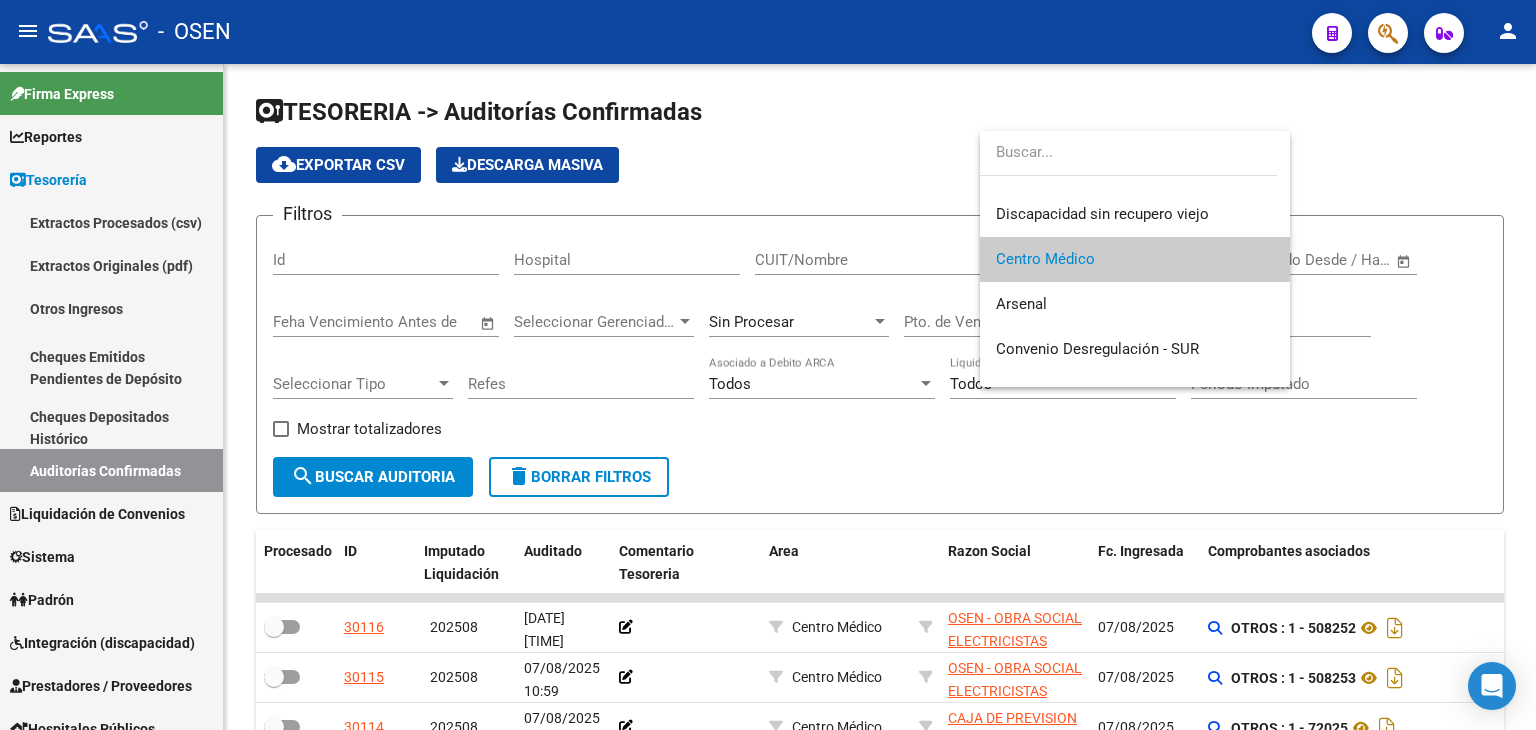 click at bounding box center (768, 365) 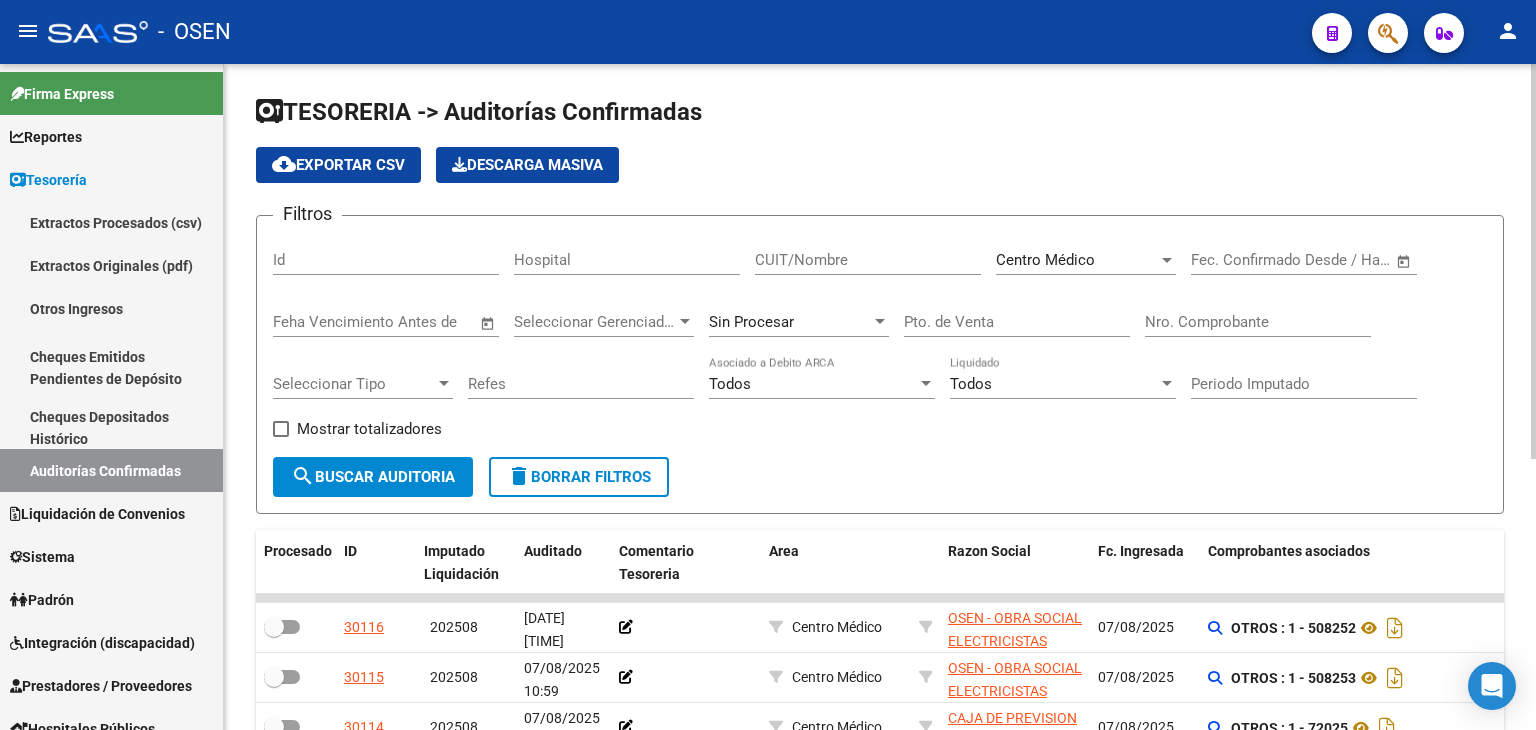 scroll, scrollTop: 333, scrollLeft: 0, axis: vertical 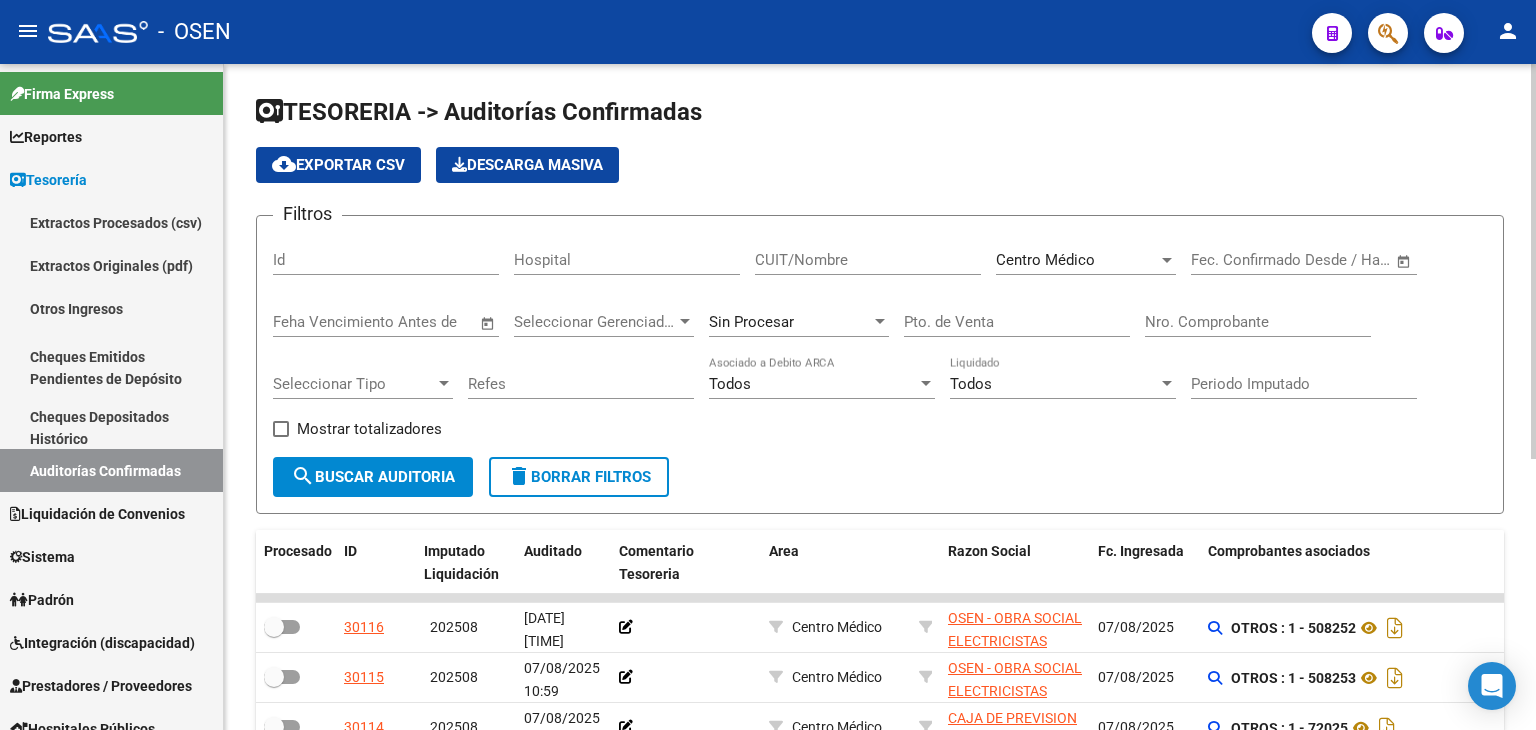 click on "Centro Médico Seleccionar Area" 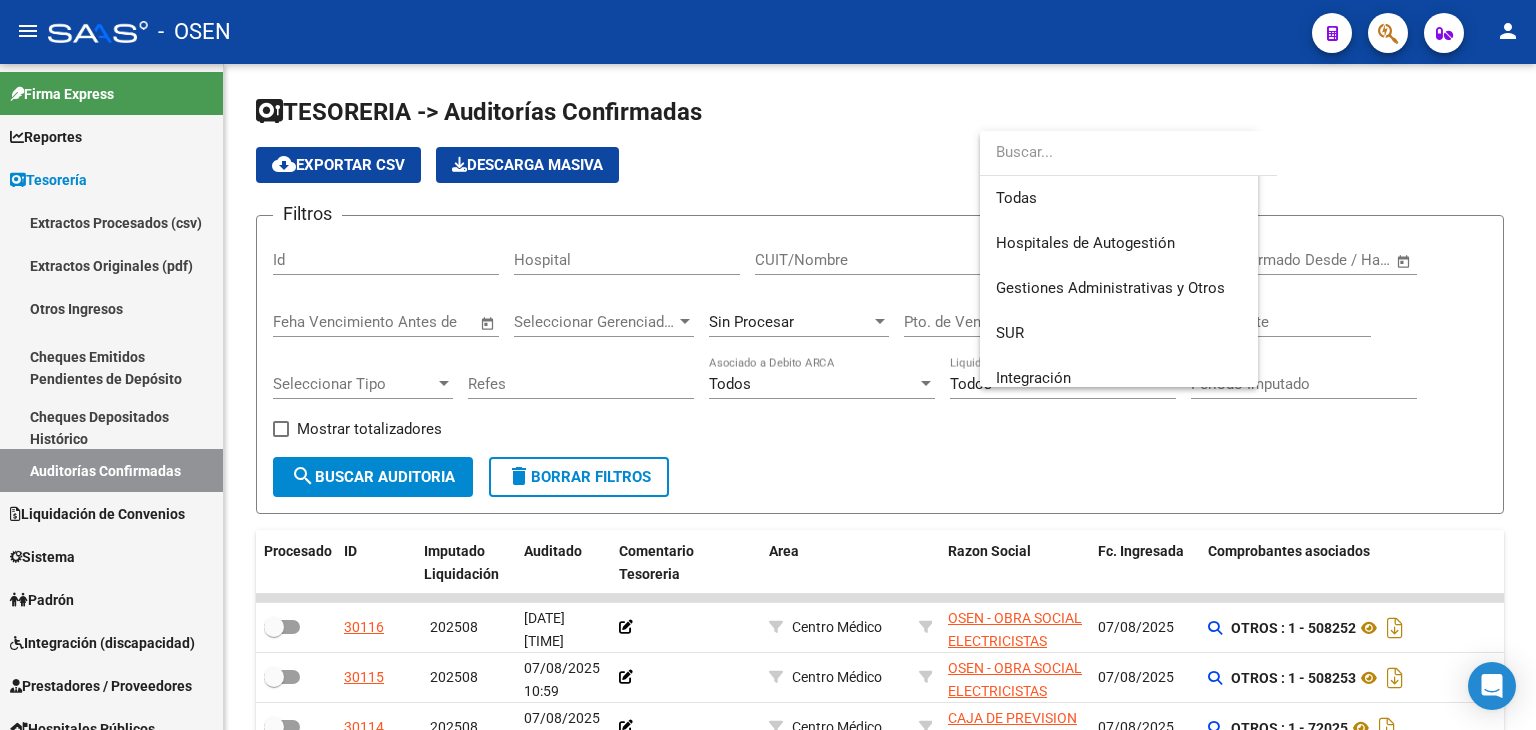 scroll, scrollTop: 569, scrollLeft: 0, axis: vertical 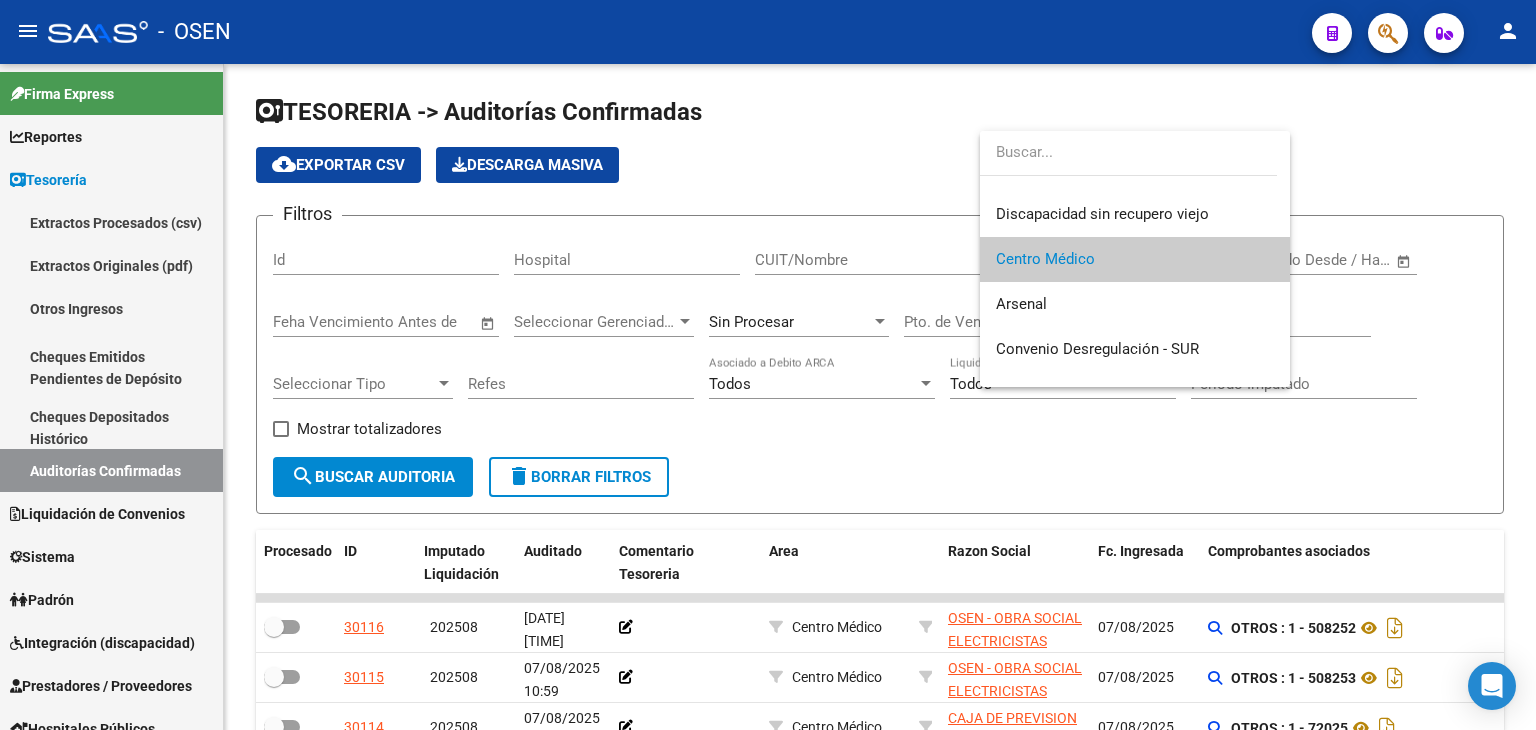 click at bounding box center [768, 365] 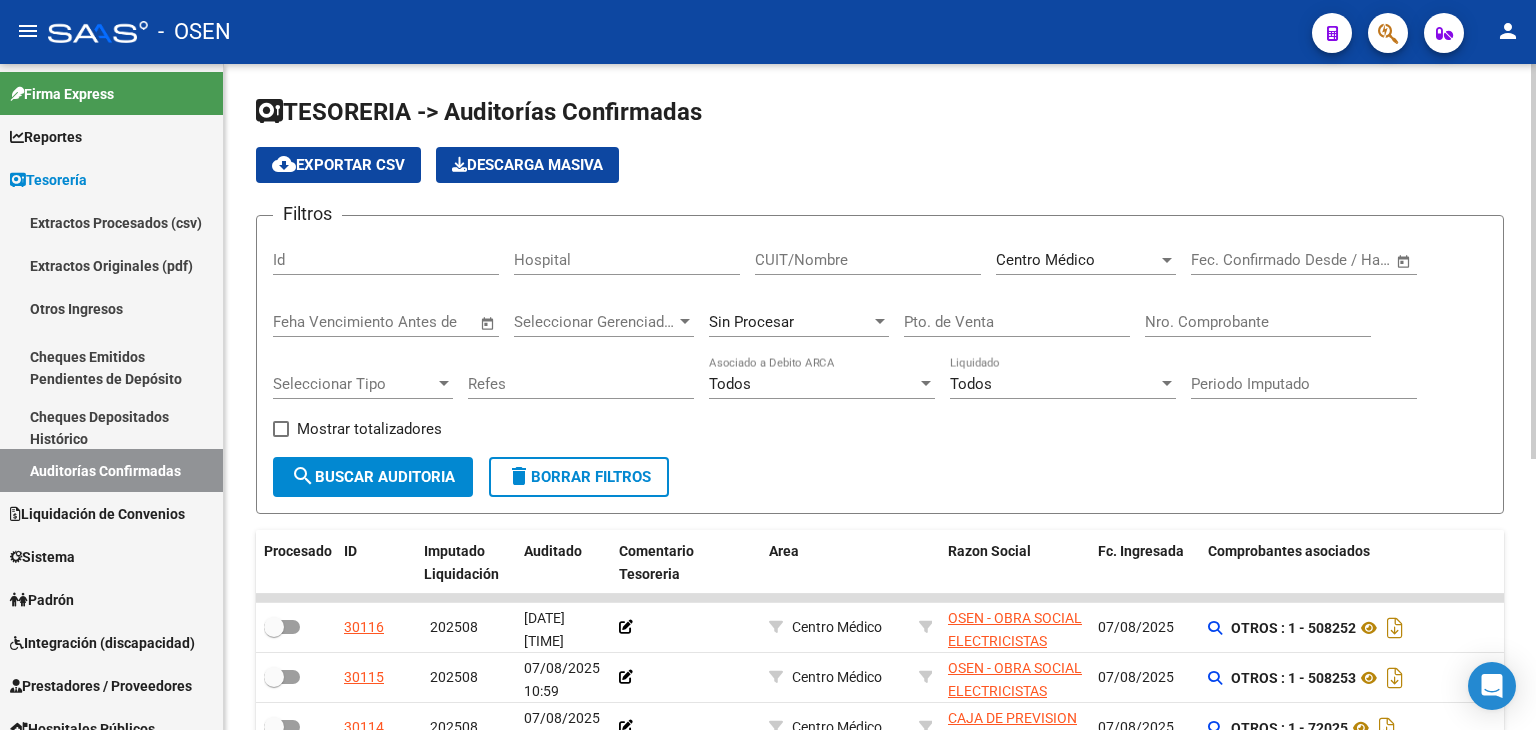 click on "Sin Procesar" 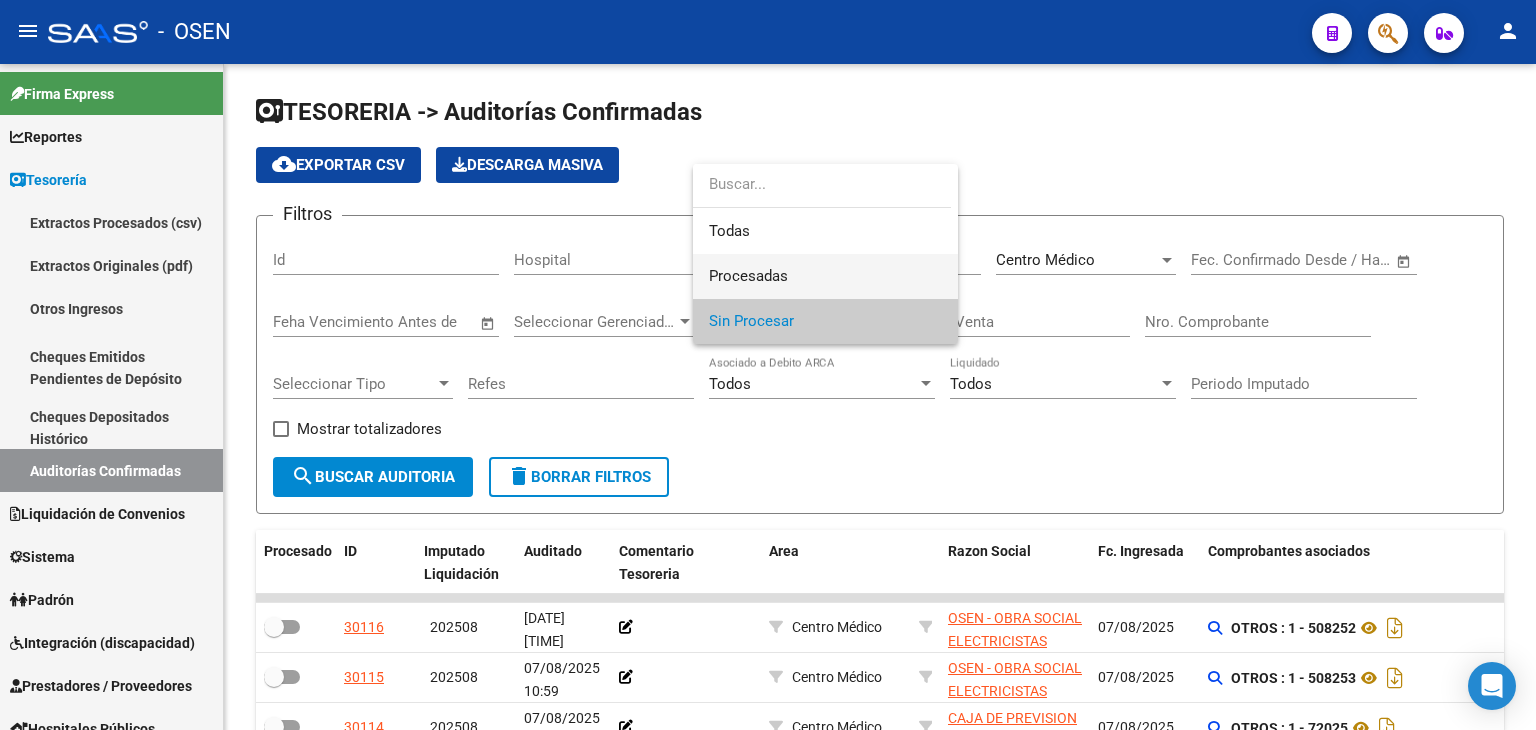click on "Procesadas" at bounding box center (825, 276) 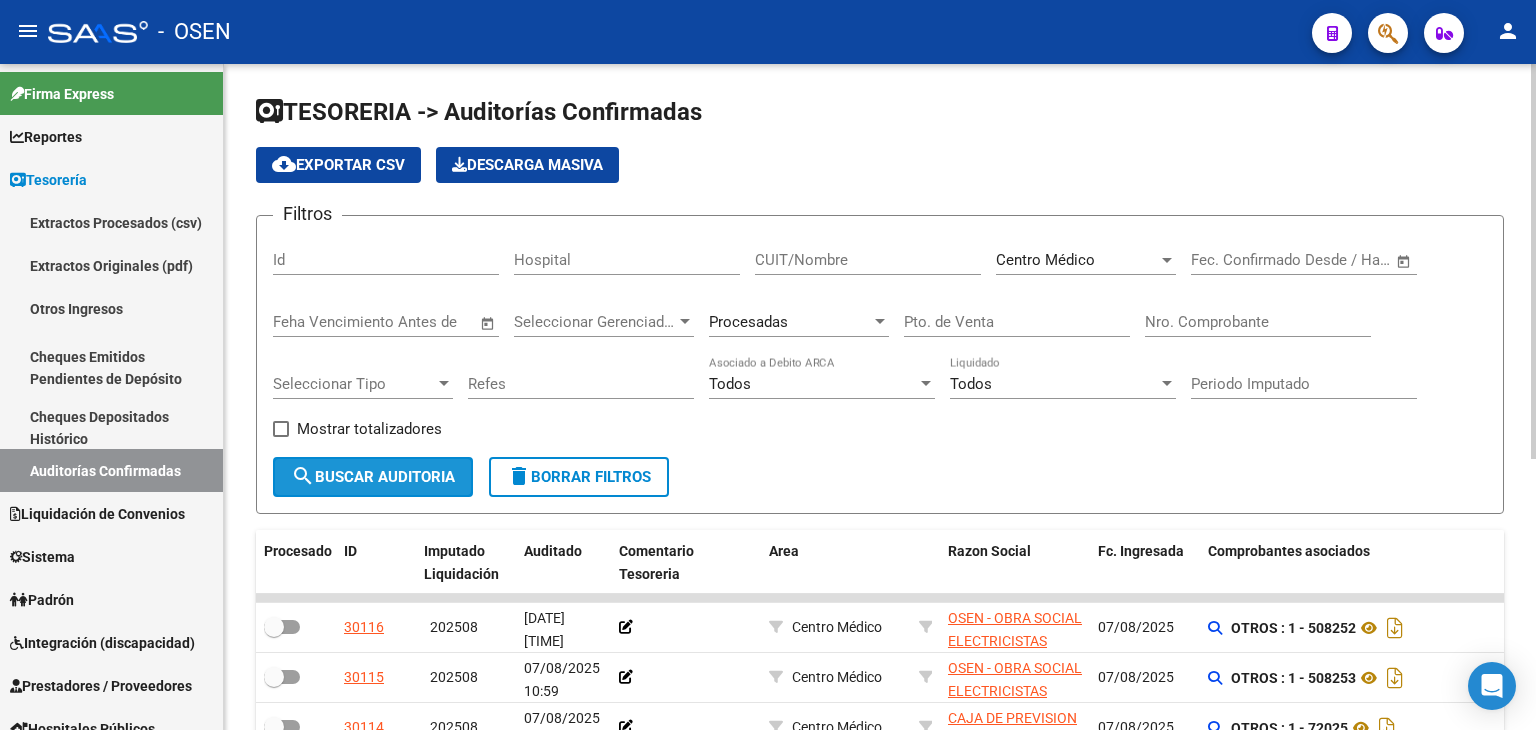click on "search  Buscar Auditoria" 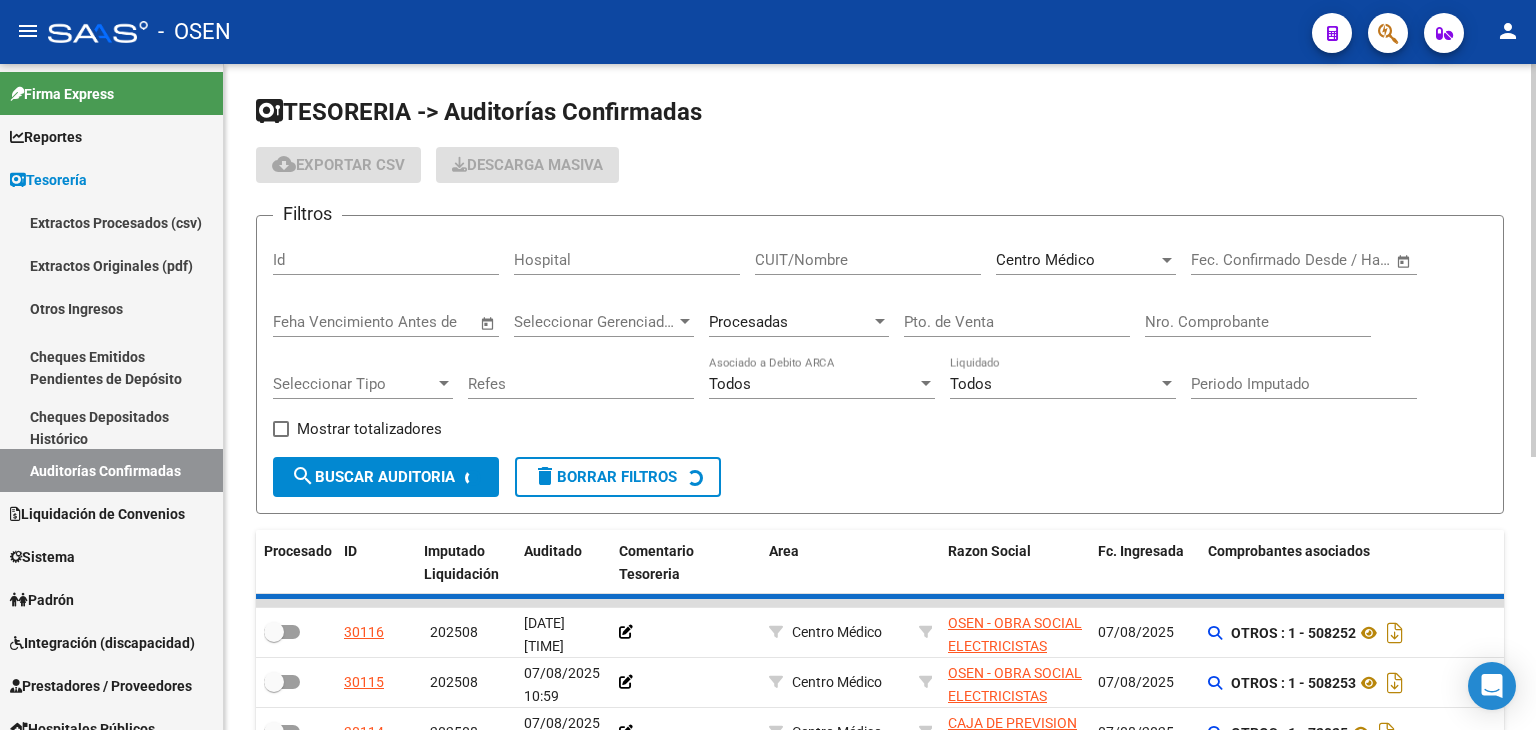 checkbox on "true" 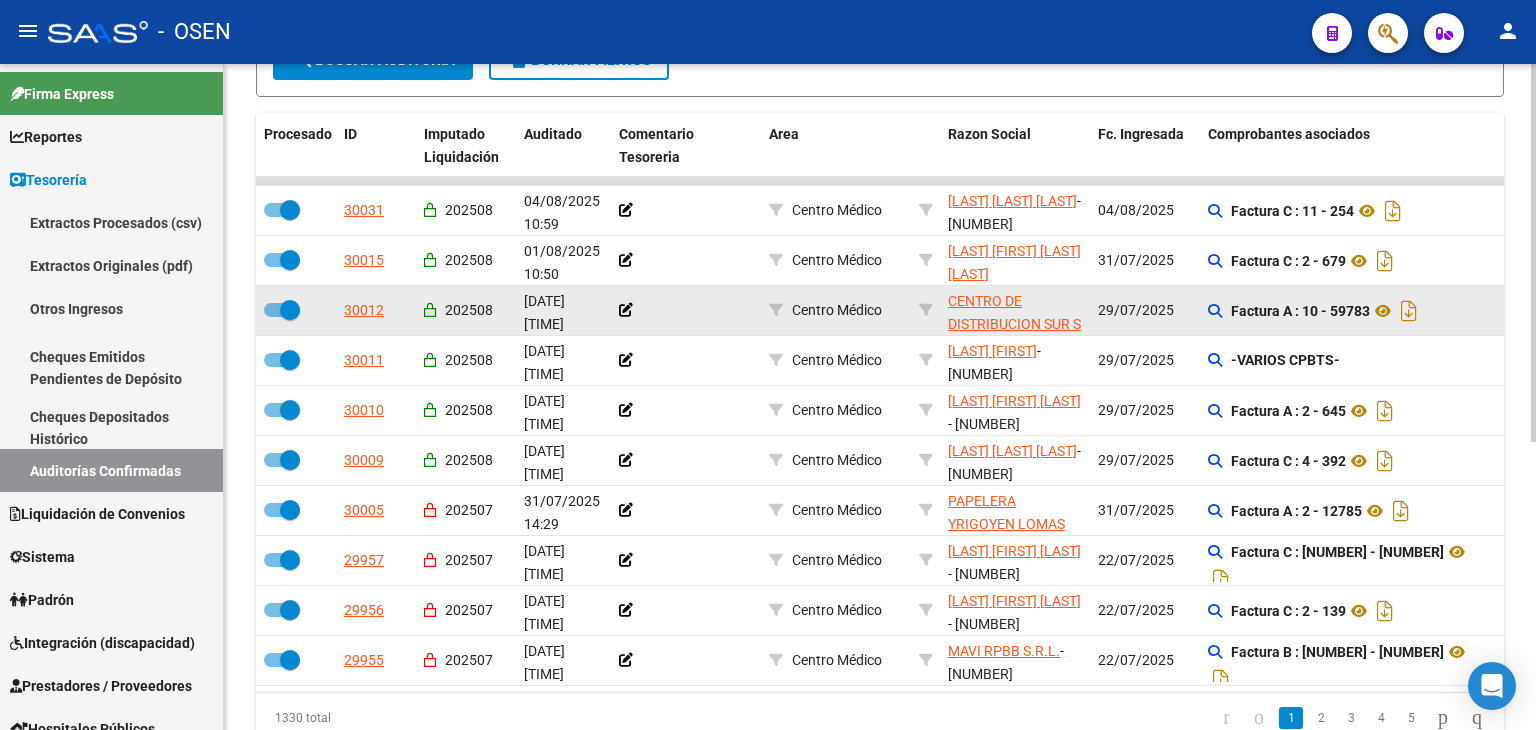 scroll, scrollTop: 507, scrollLeft: 0, axis: vertical 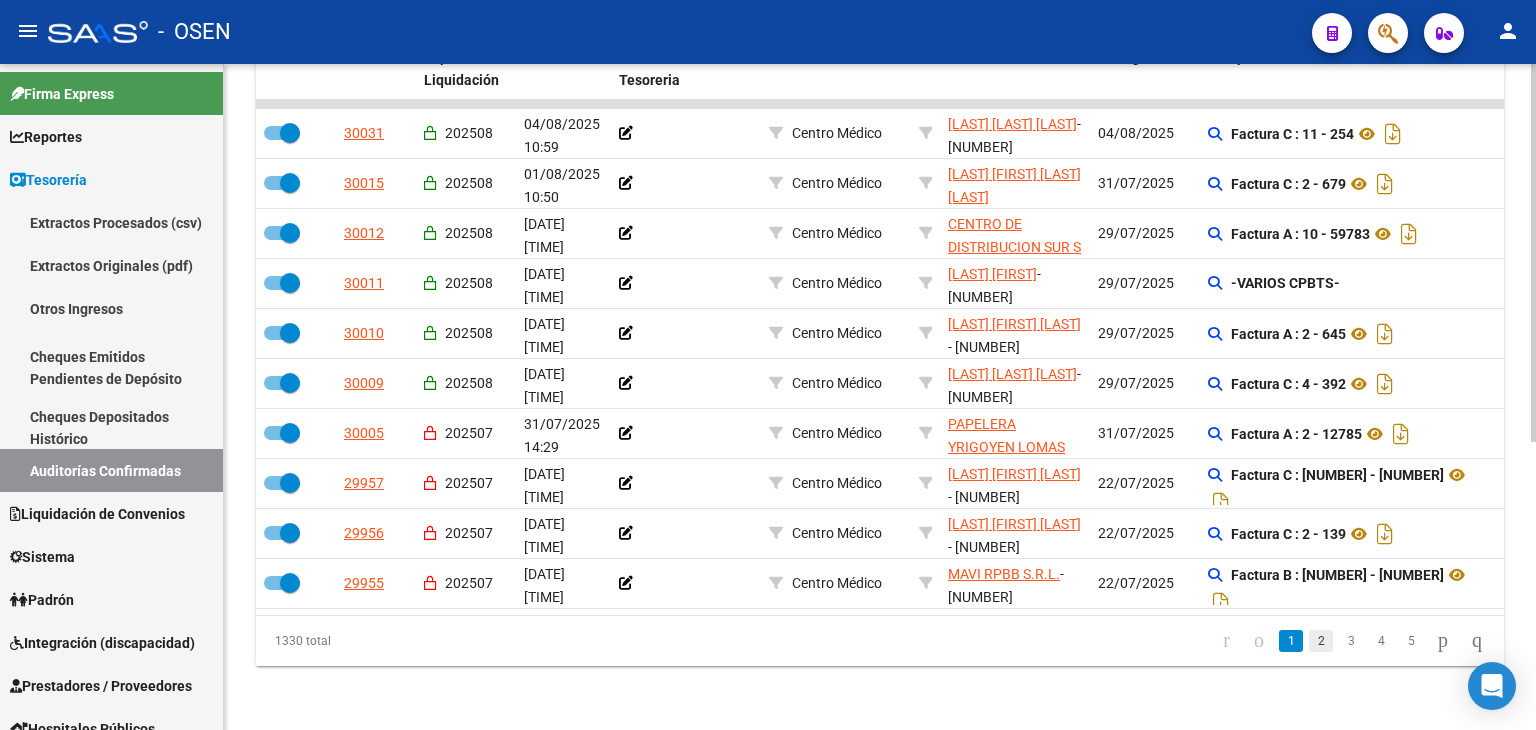click on "2" 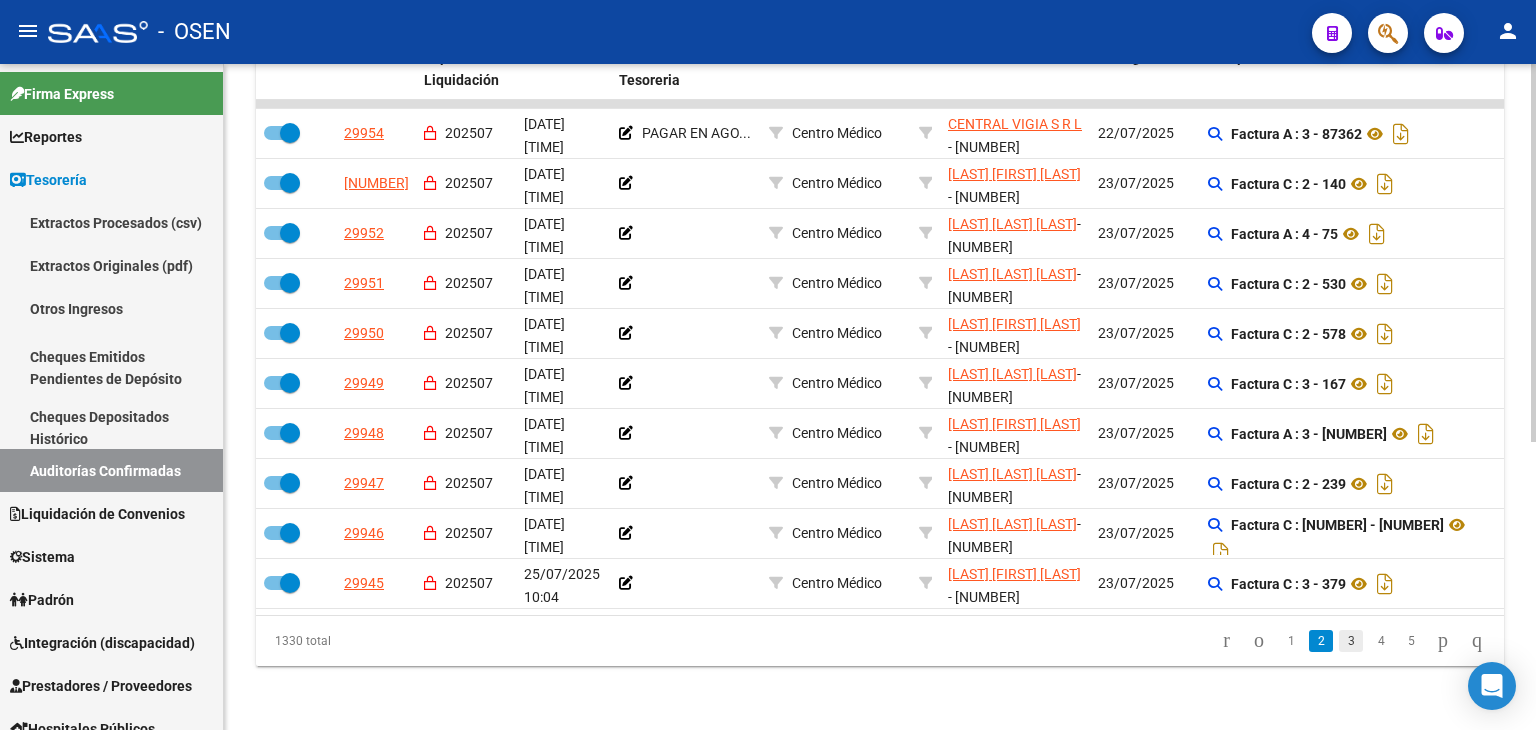 click on "3" 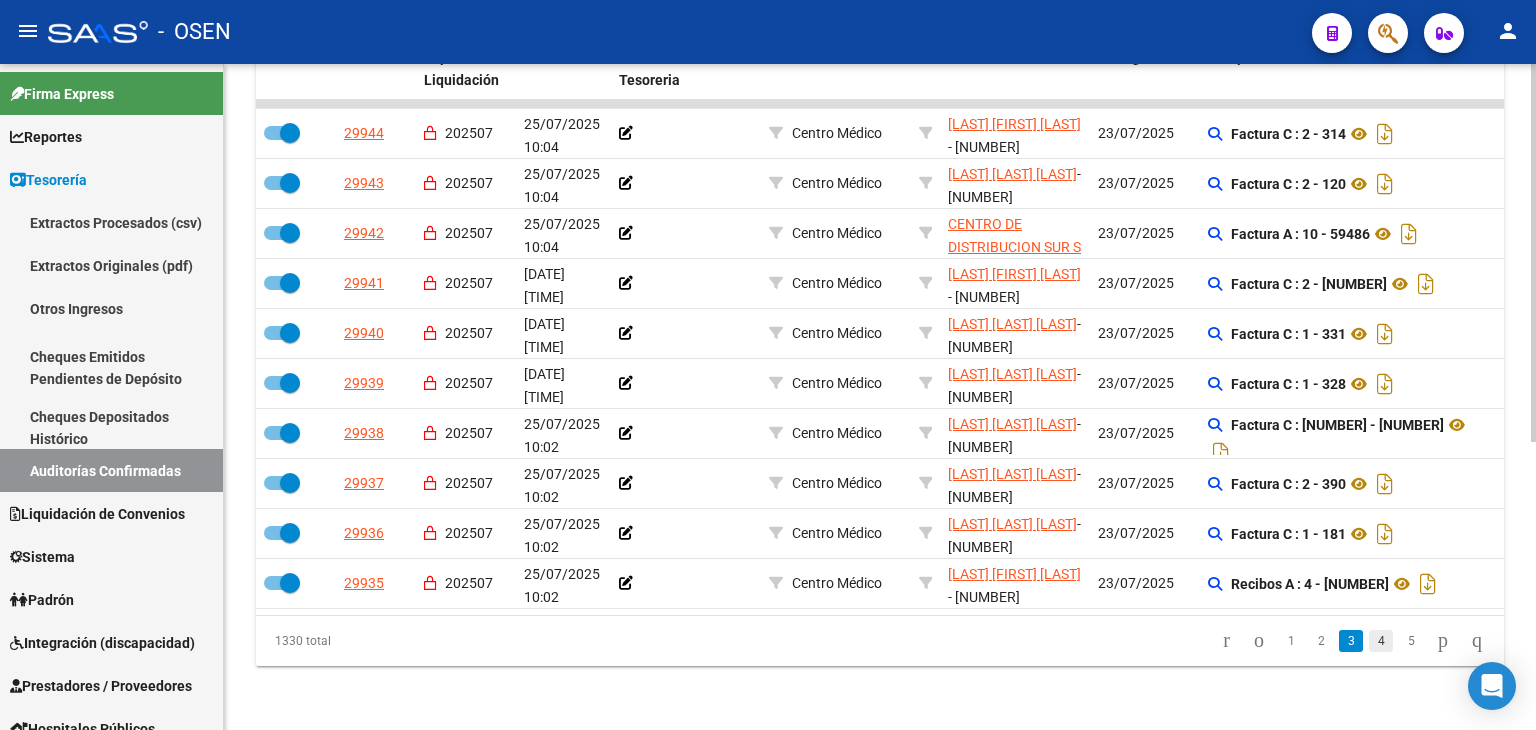 click on "4" 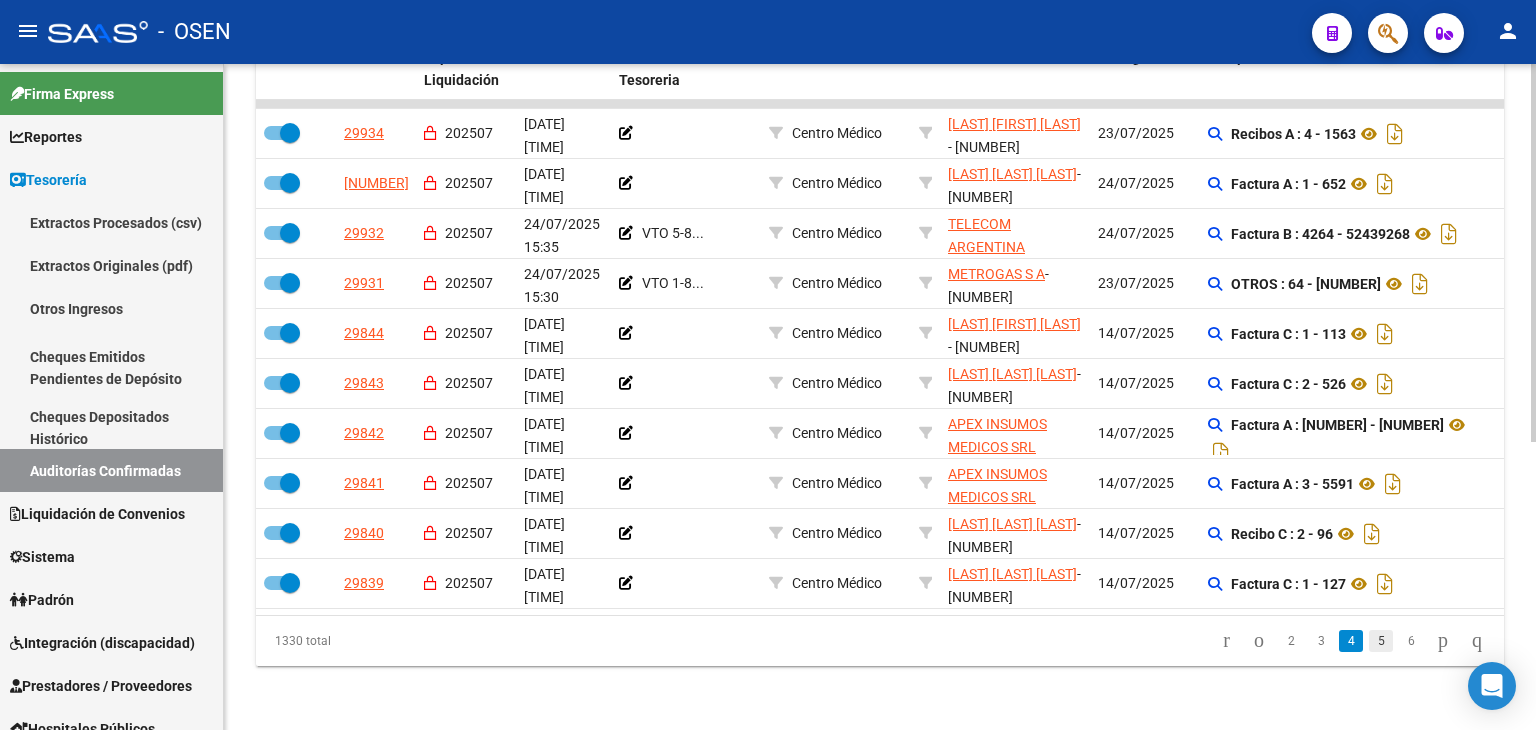 click on "5" 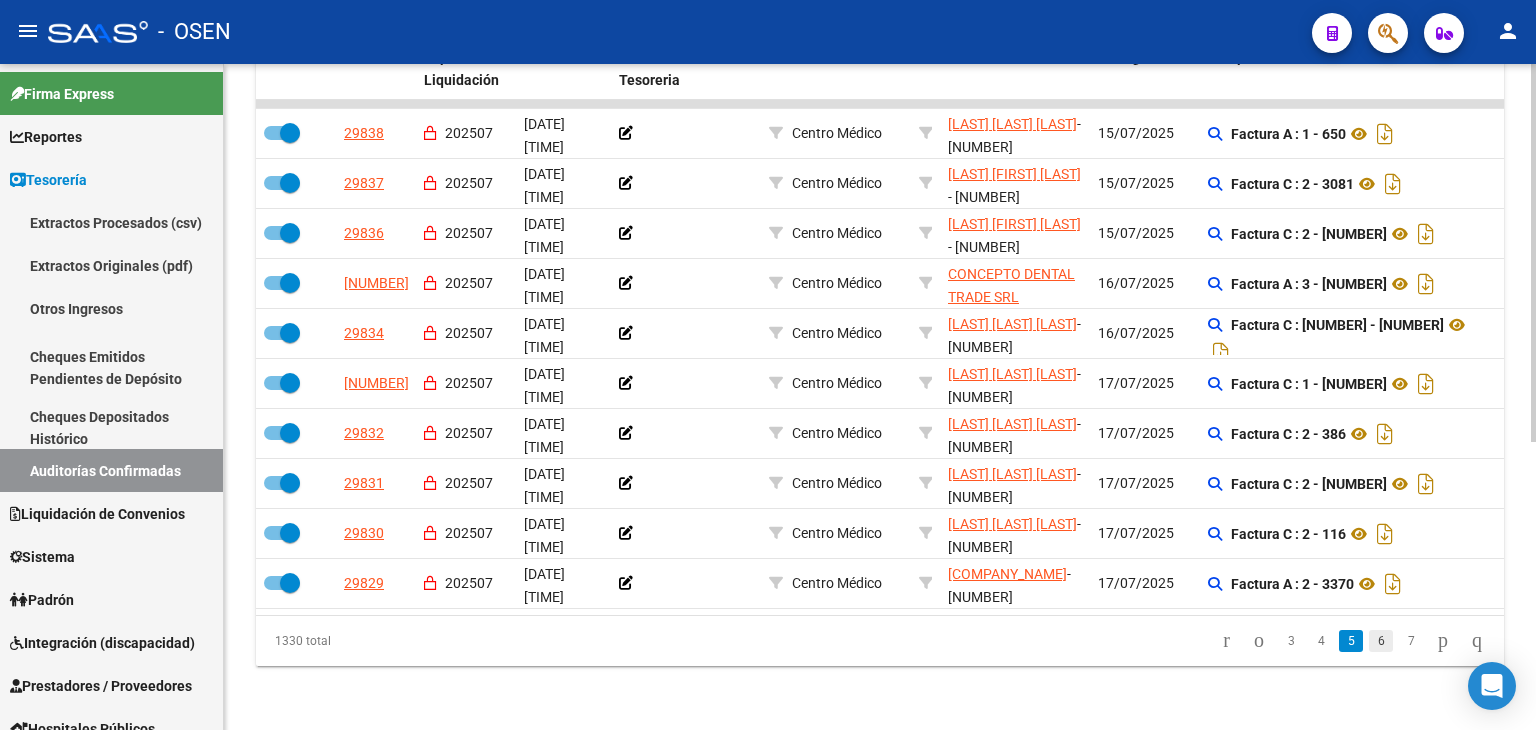 click on "6" 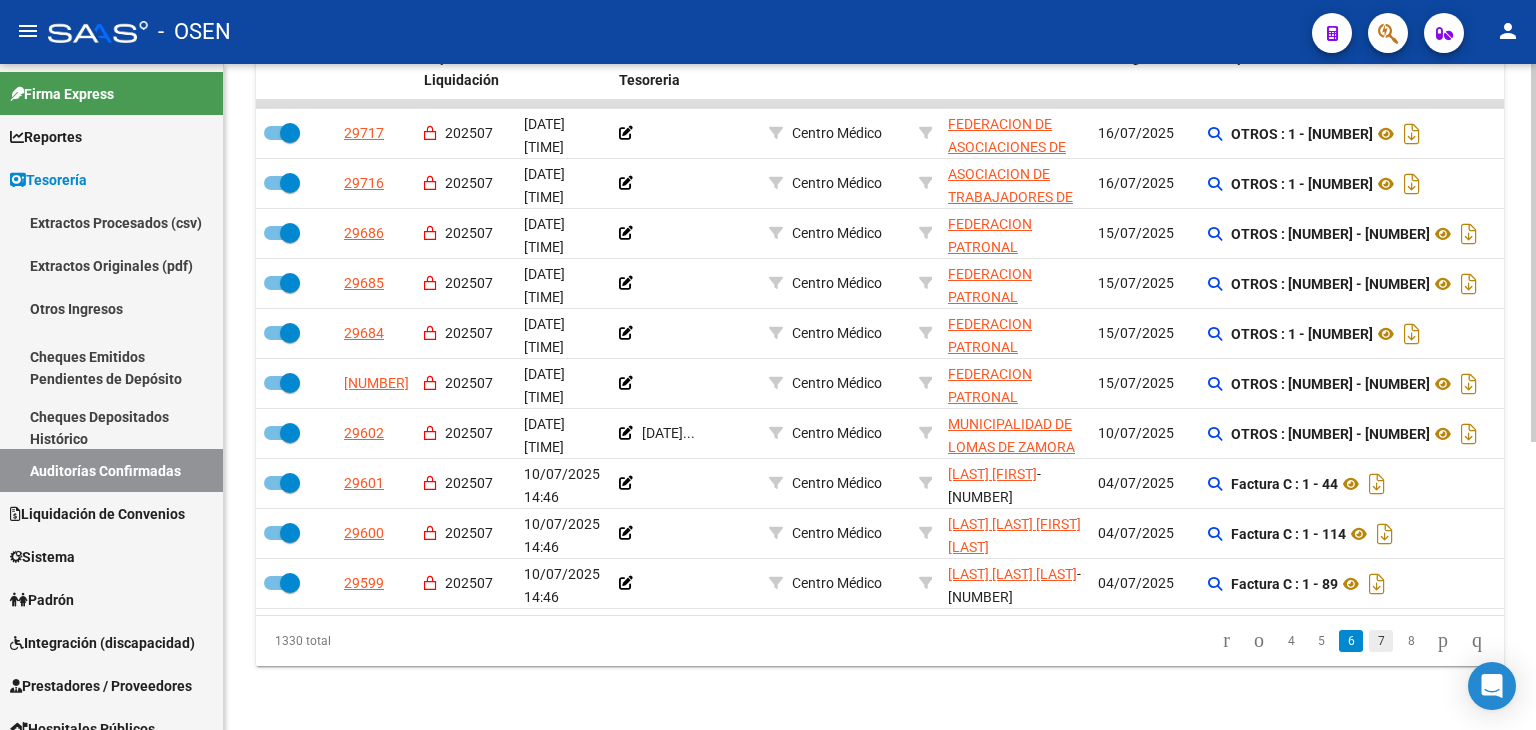click on "7" 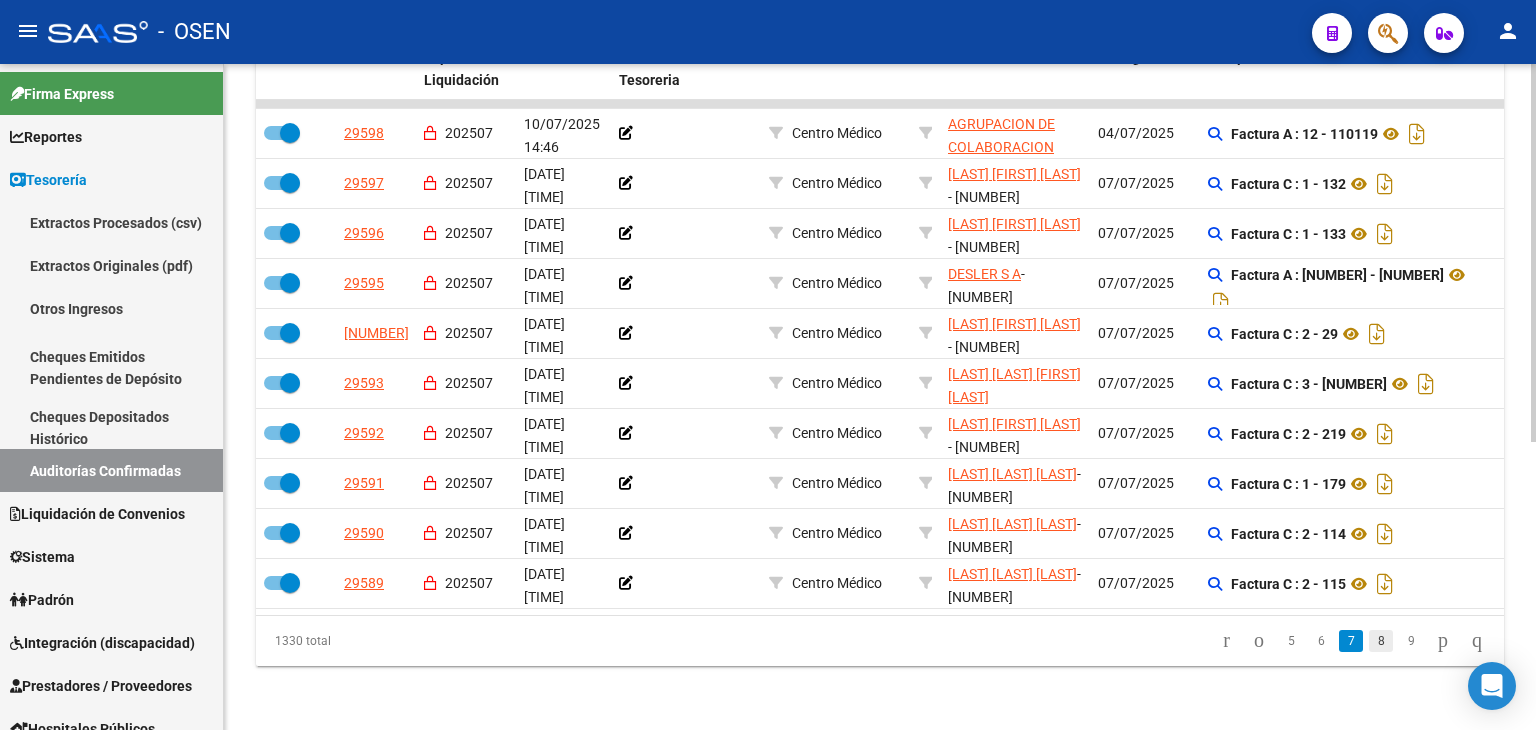 click on "8" 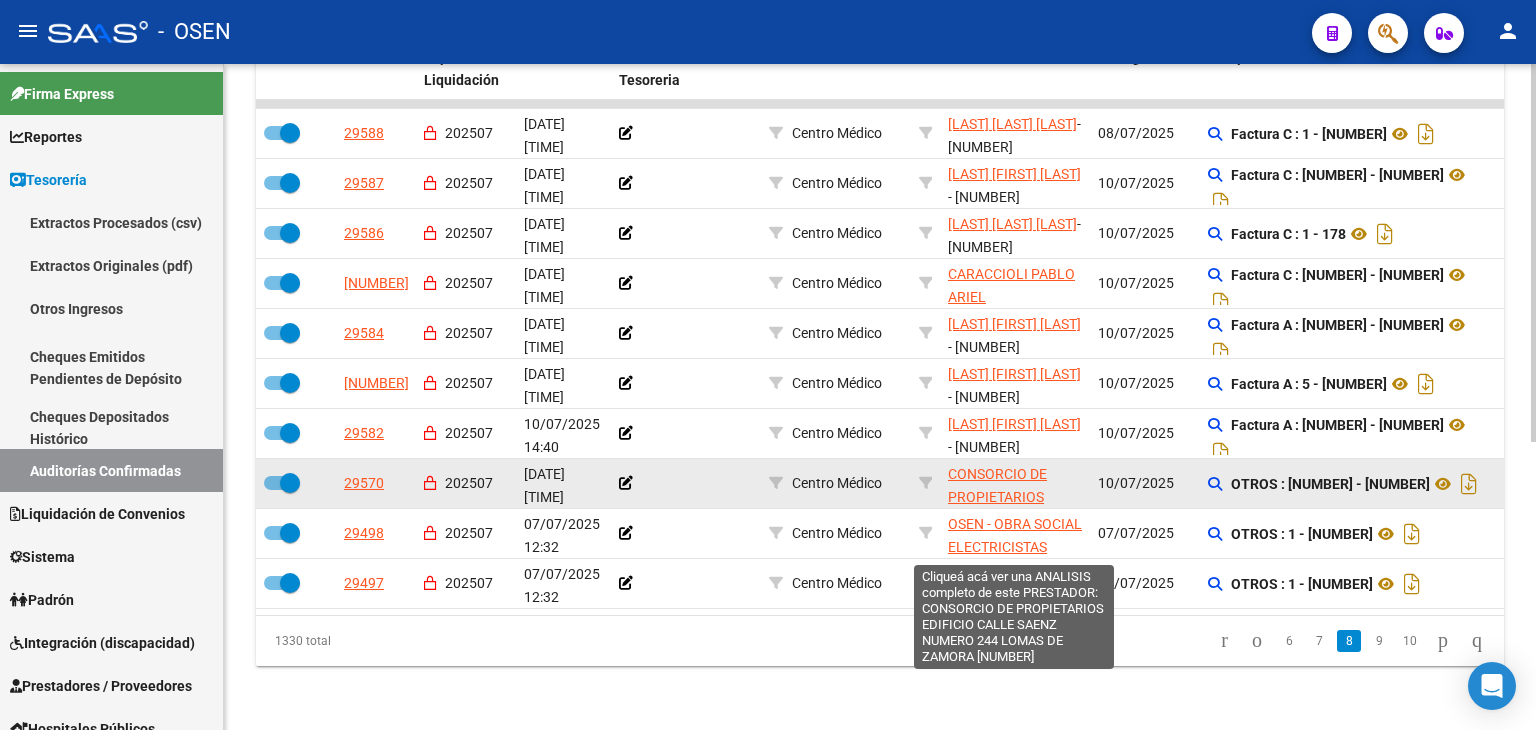 click on "CONSORCIO DE PROPIETARIOS EDIFICIO CALLE SAENZ NUMERO 244 LOMAS DE ZAMORA" 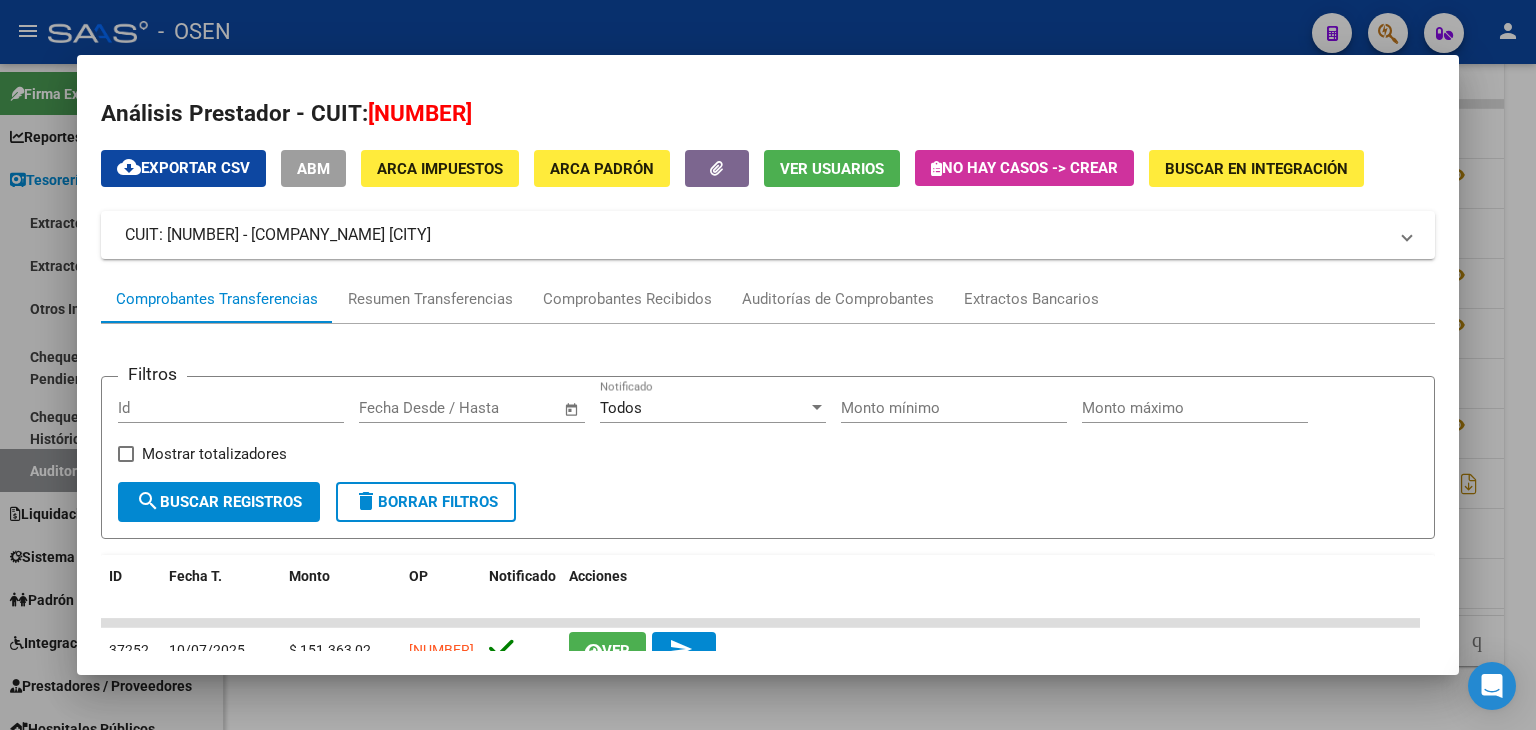 drag, startPoint x: 367, startPoint y: 119, endPoint x: 546, endPoint y: 116, distance: 179.02513 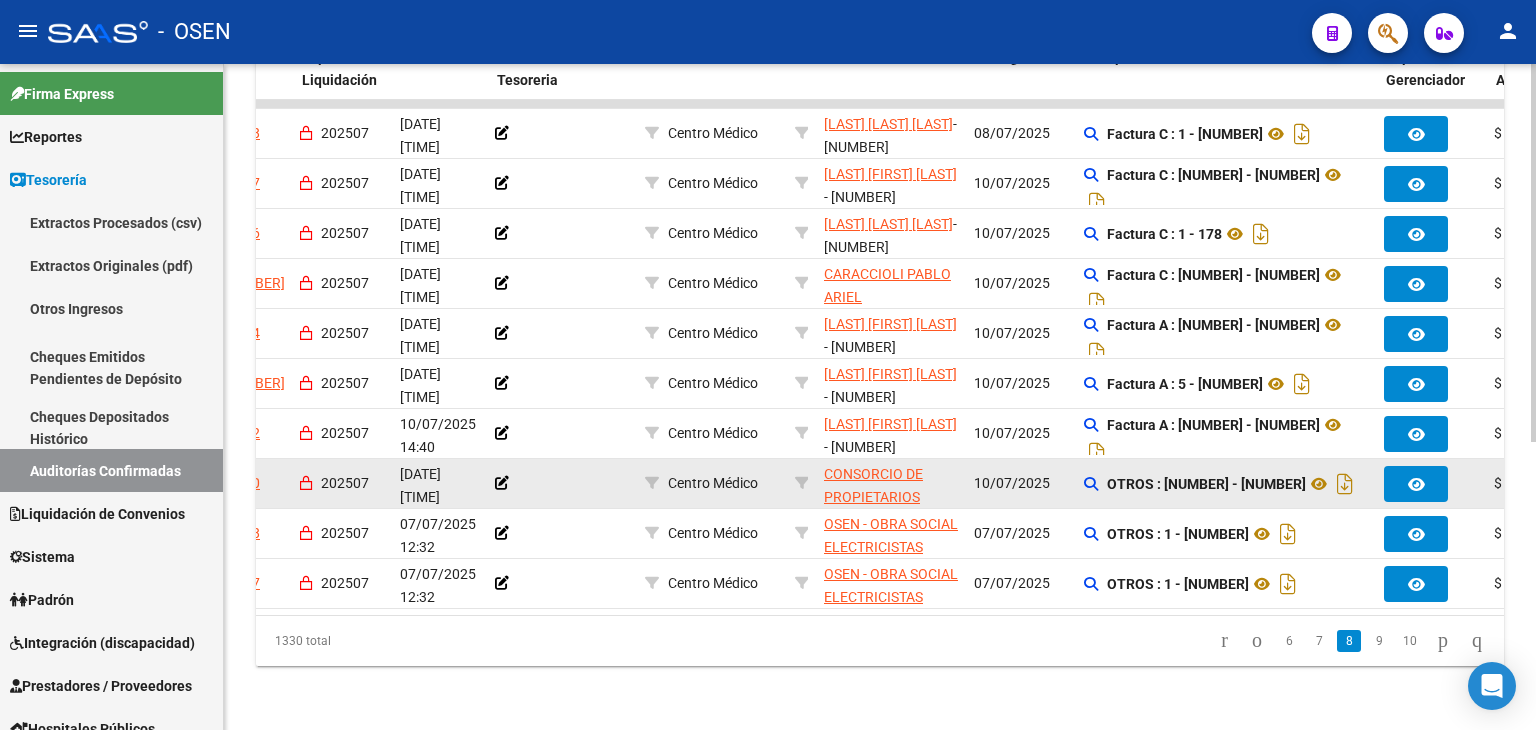 scroll, scrollTop: 0, scrollLeft: 131, axis: horizontal 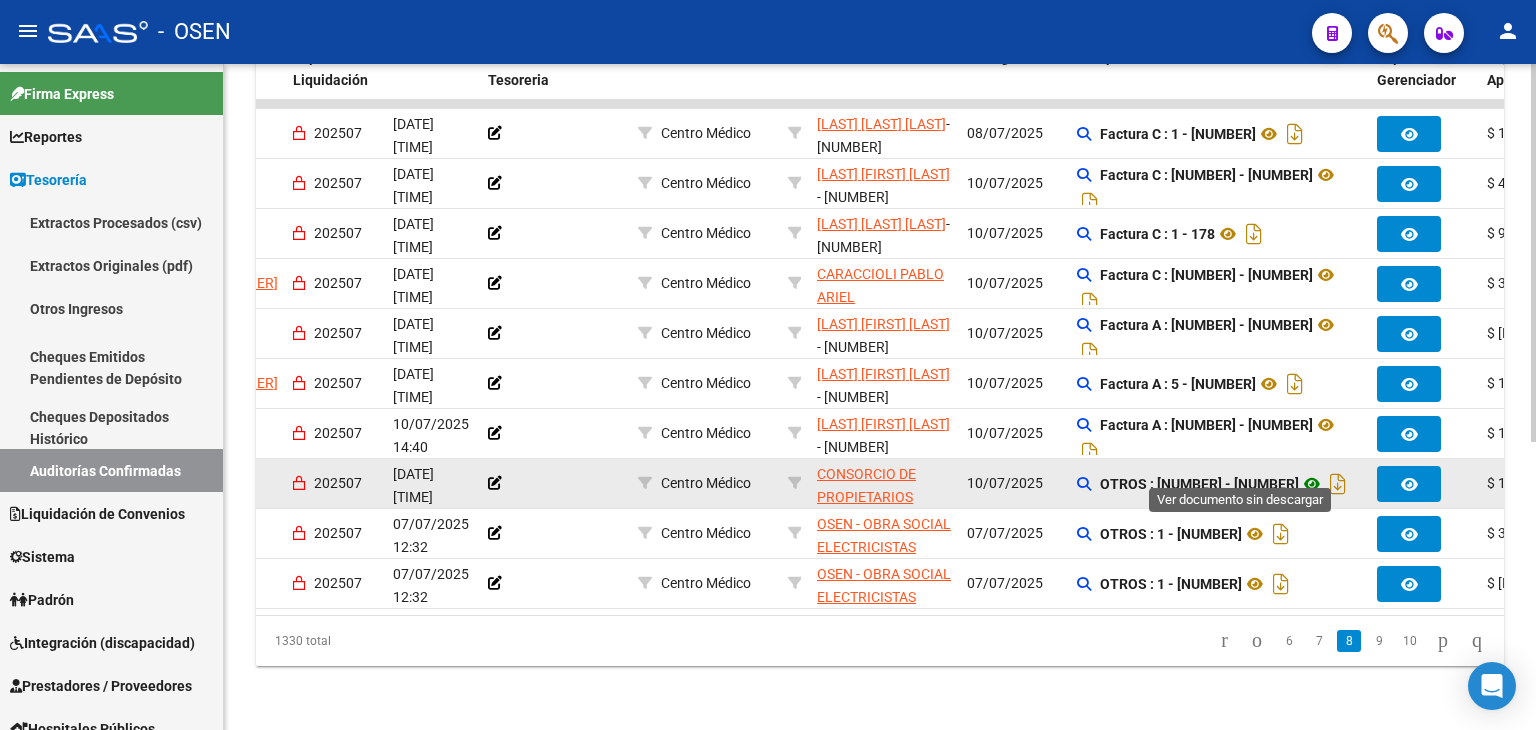 click 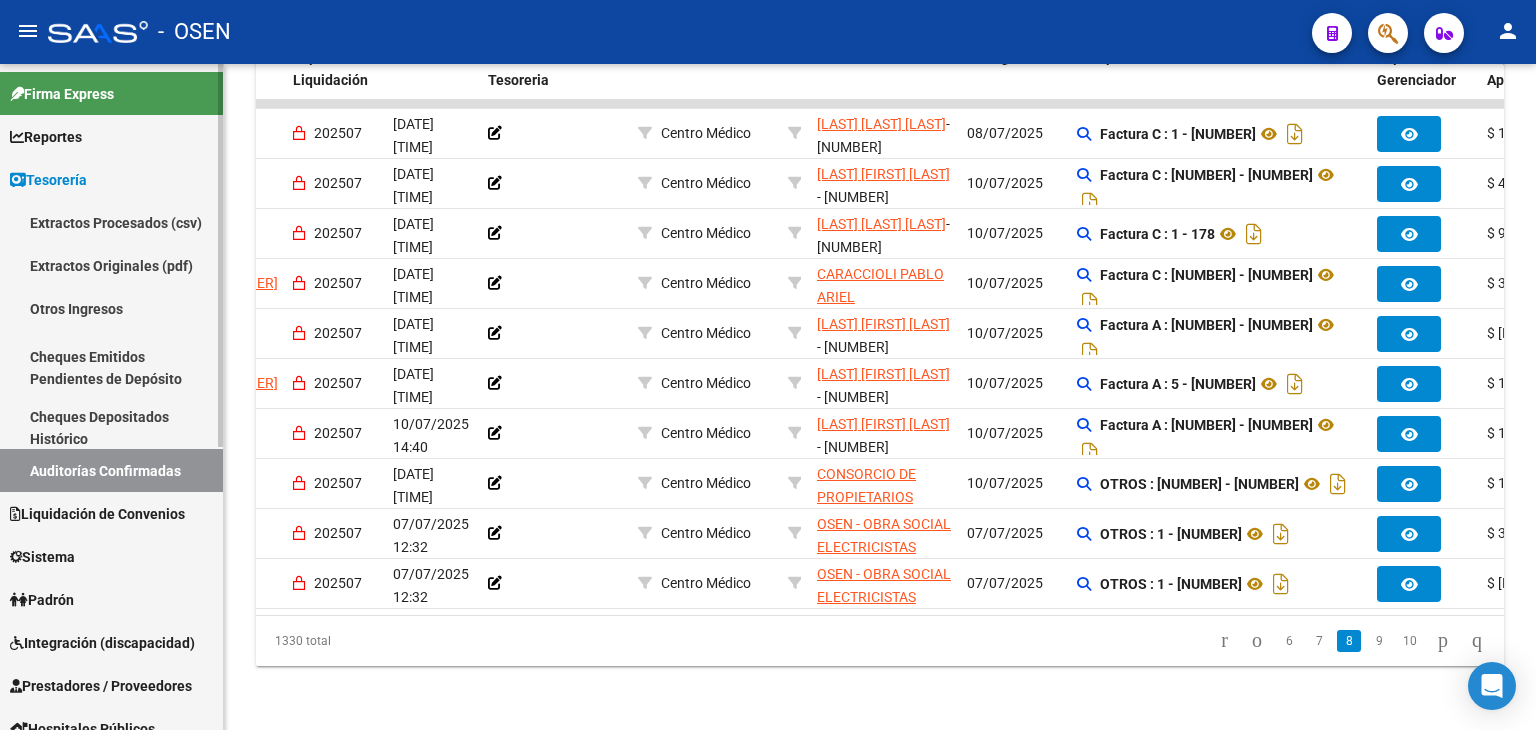 scroll, scrollTop: 333, scrollLeft: 0, axis: vertical 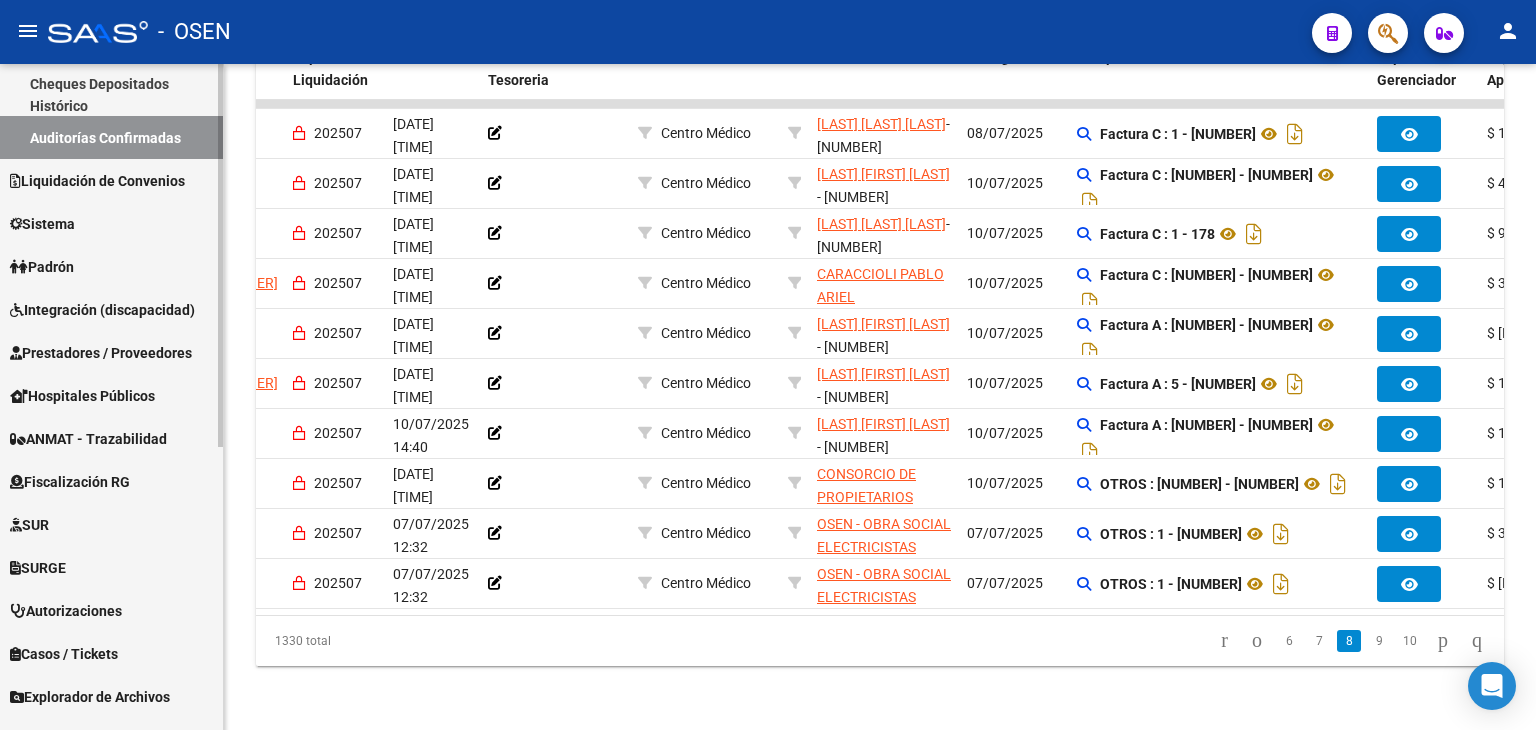 click on "Prestadores / Proveedores" at bounding box center [101, 353] 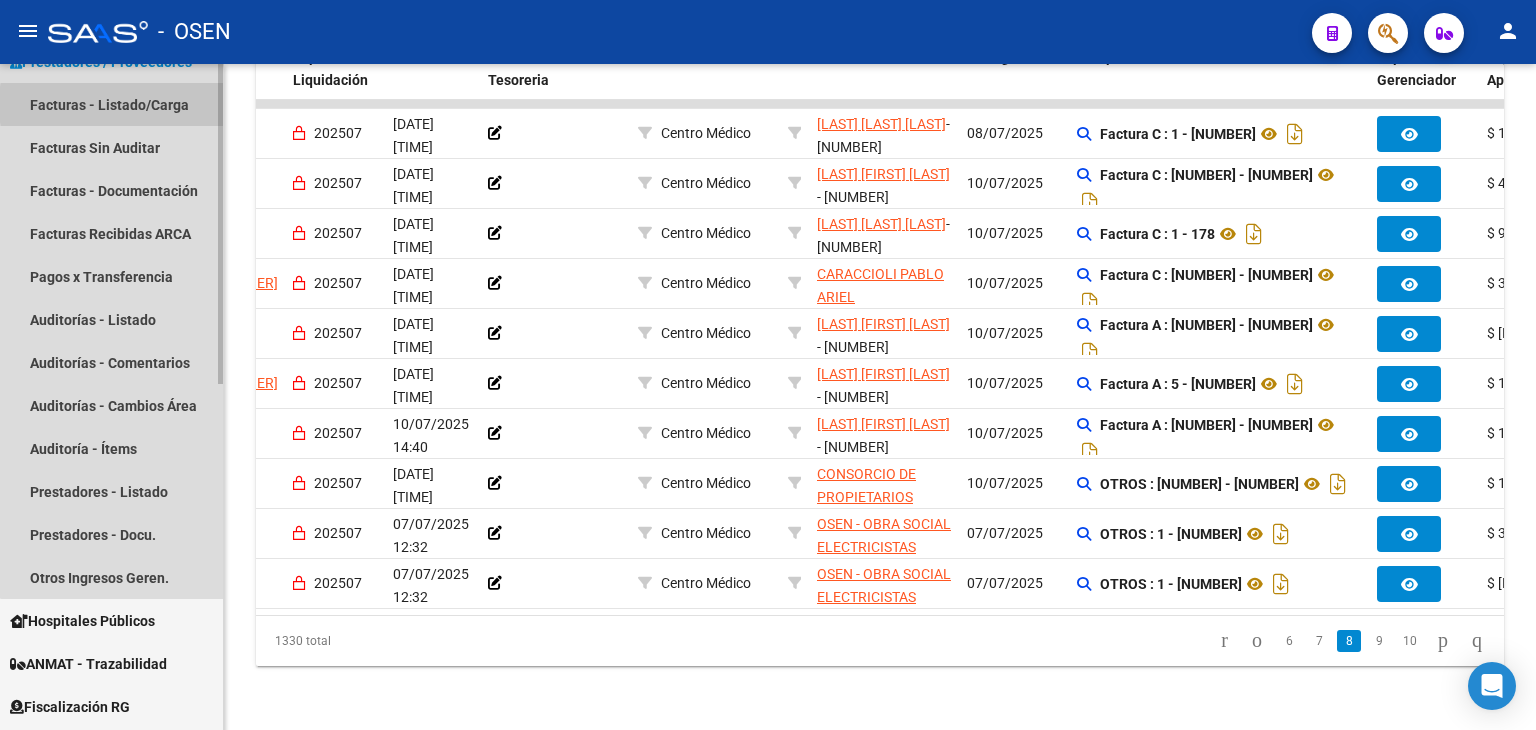 click on "Facturas - Listado/Carga" at bounding box center (111, 104) 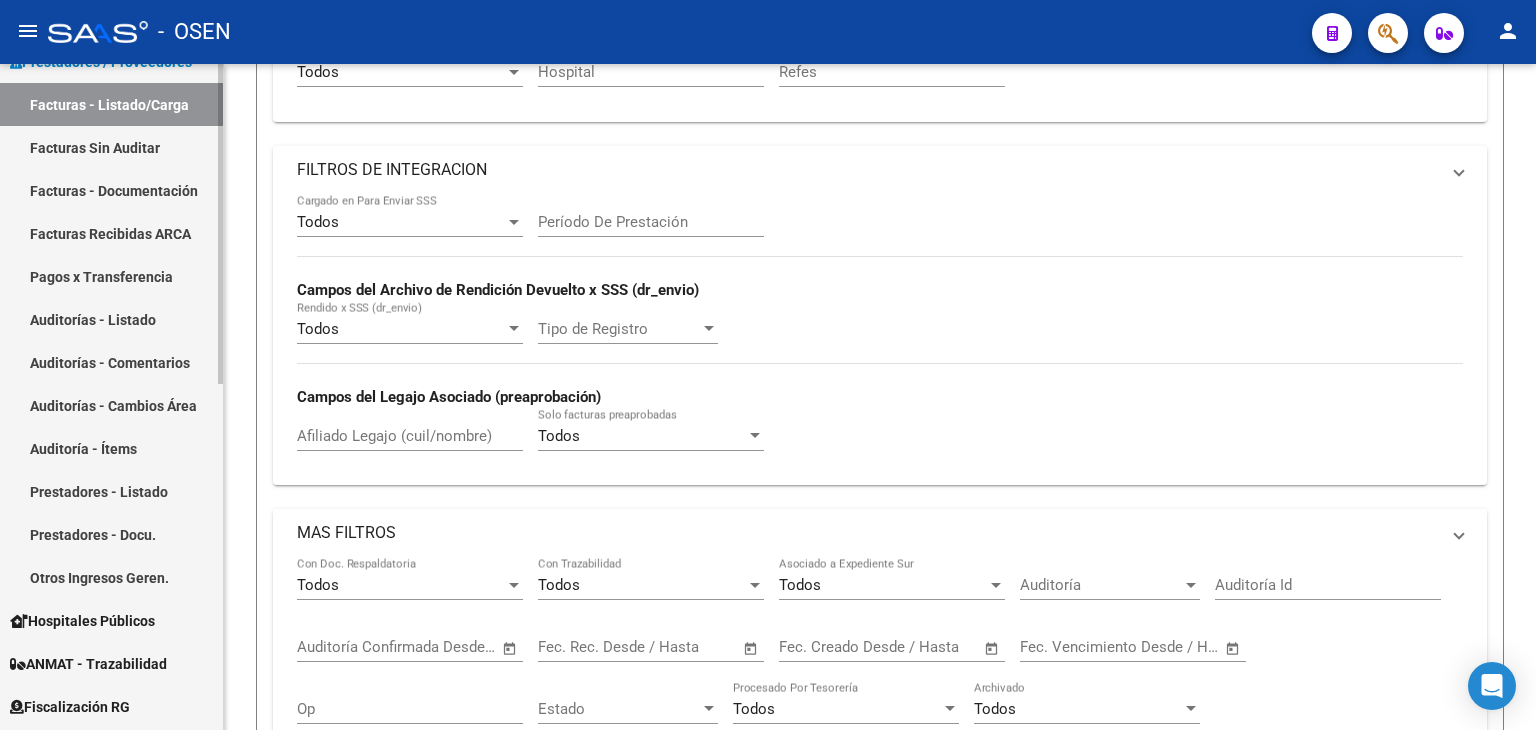scroll, scrollTop: 0, scrollLeft: 0, axis: both 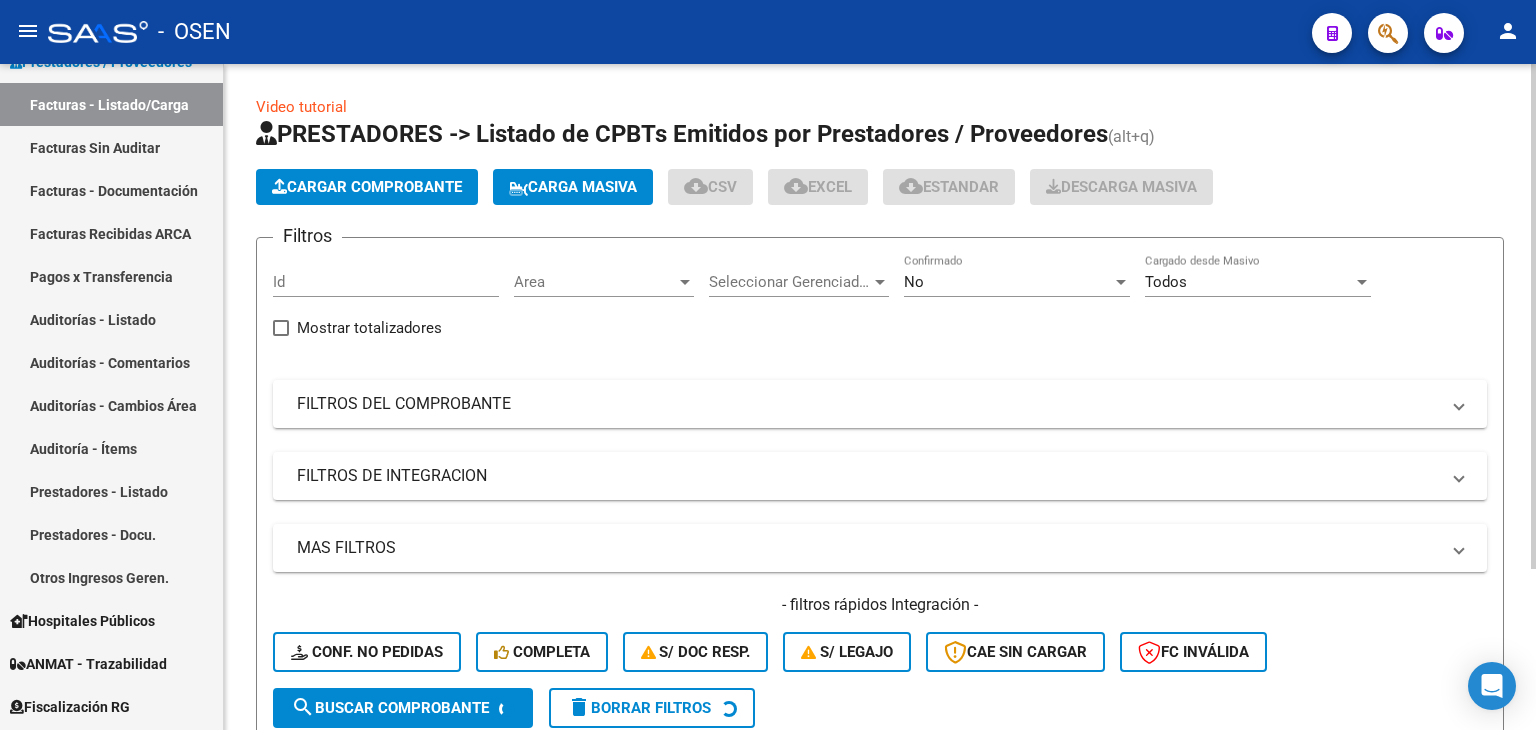click on "Cargar Comprobante" 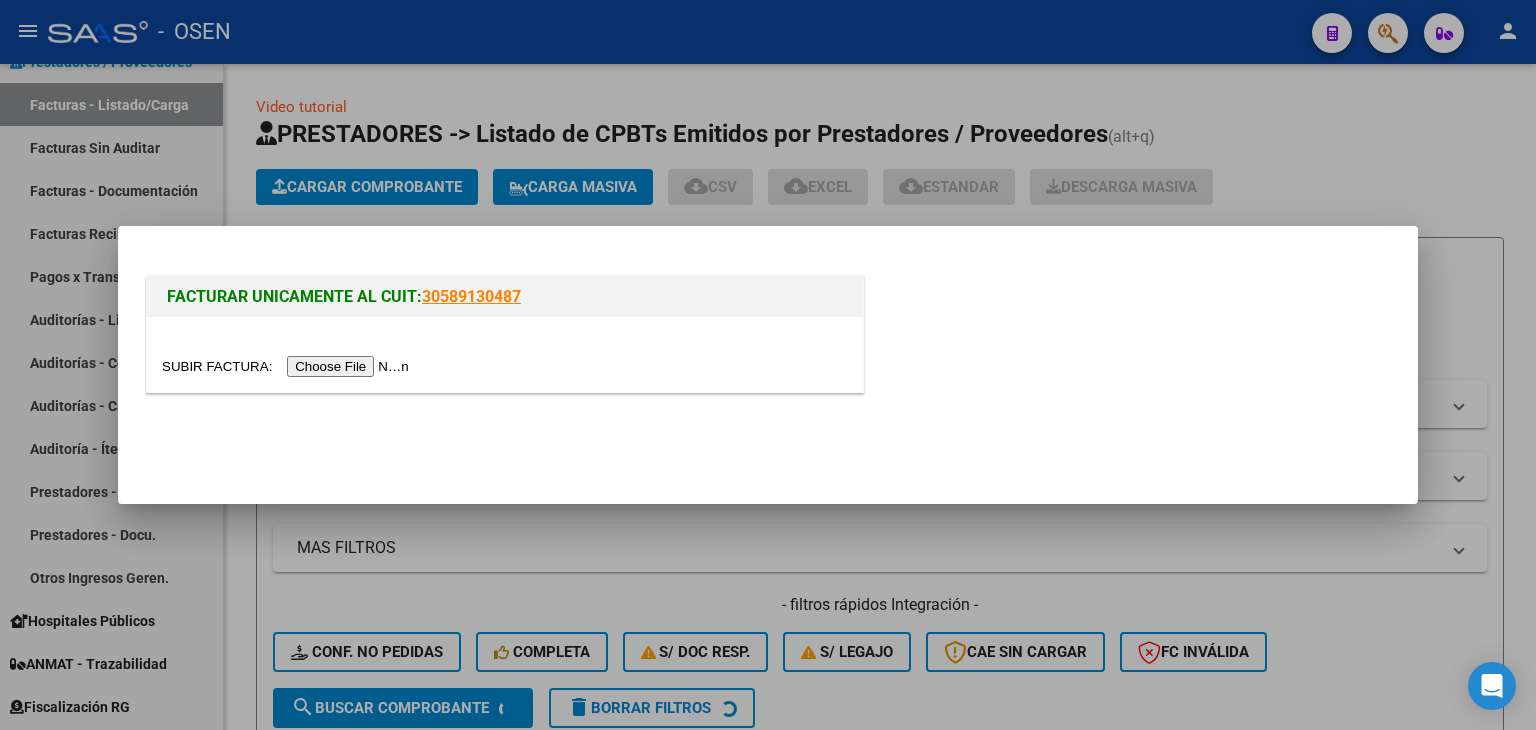 click at bounding box center [288, 366] 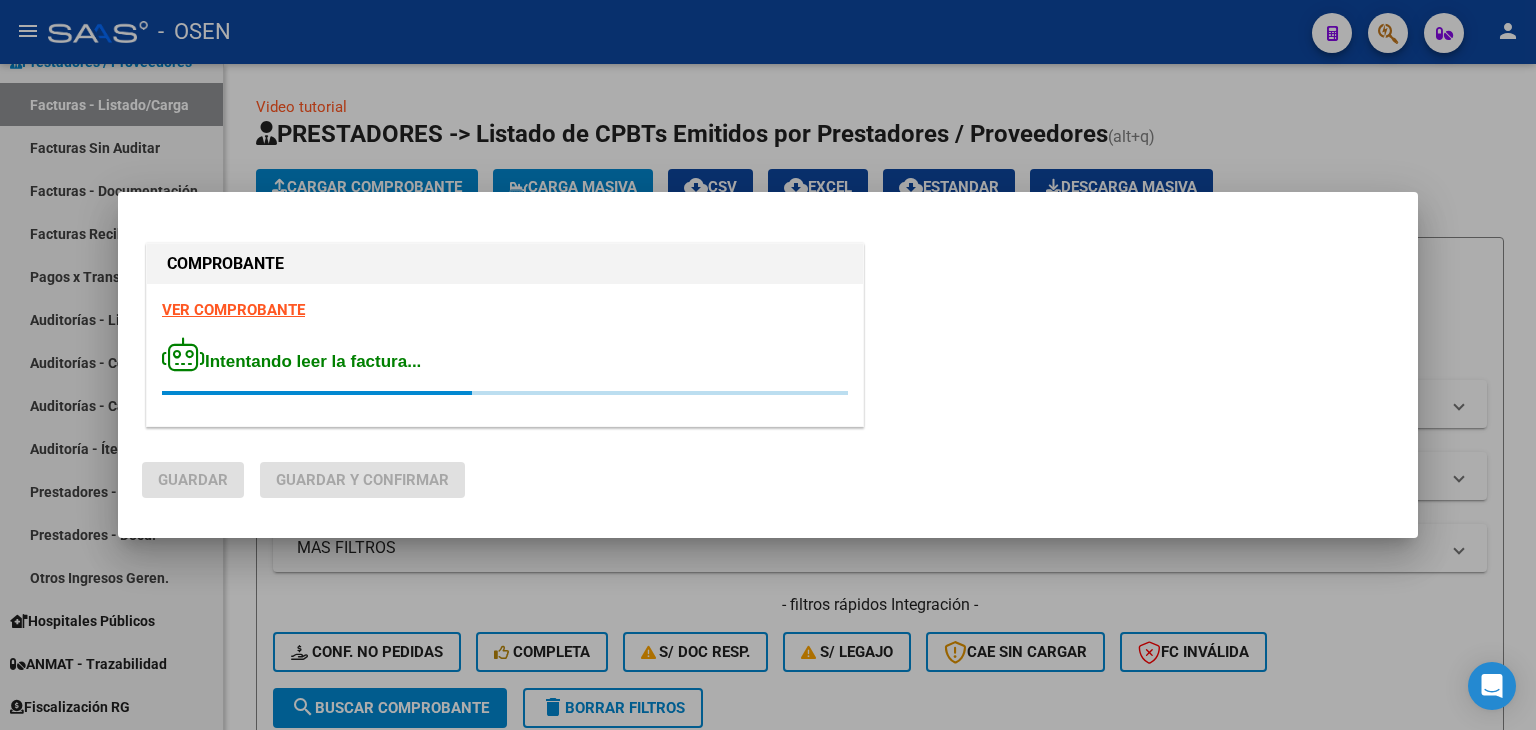 click on "VER COMPROBANTE" at bounding box center [233, 310] 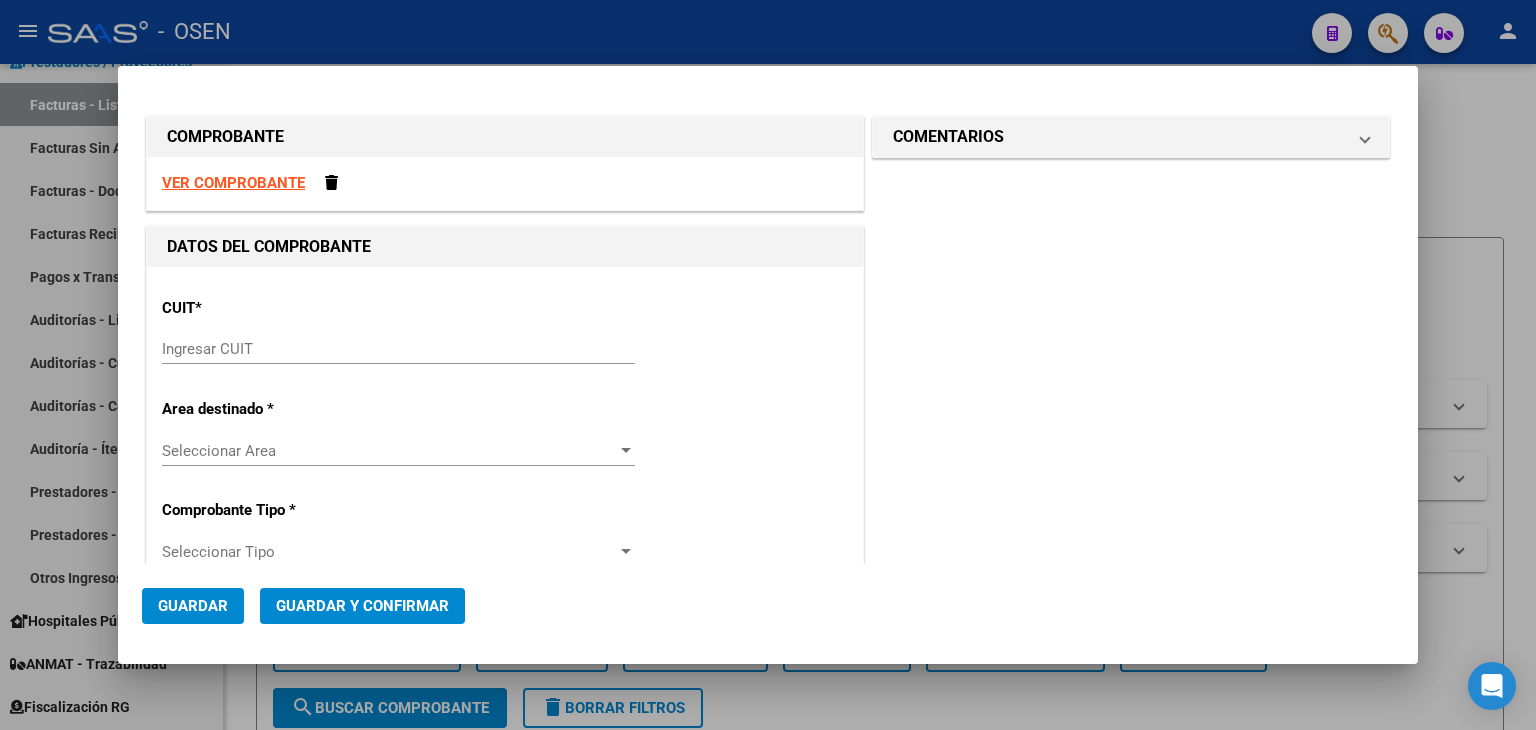 click on "Ingresar CUIT" at bounding box center [398, 349] 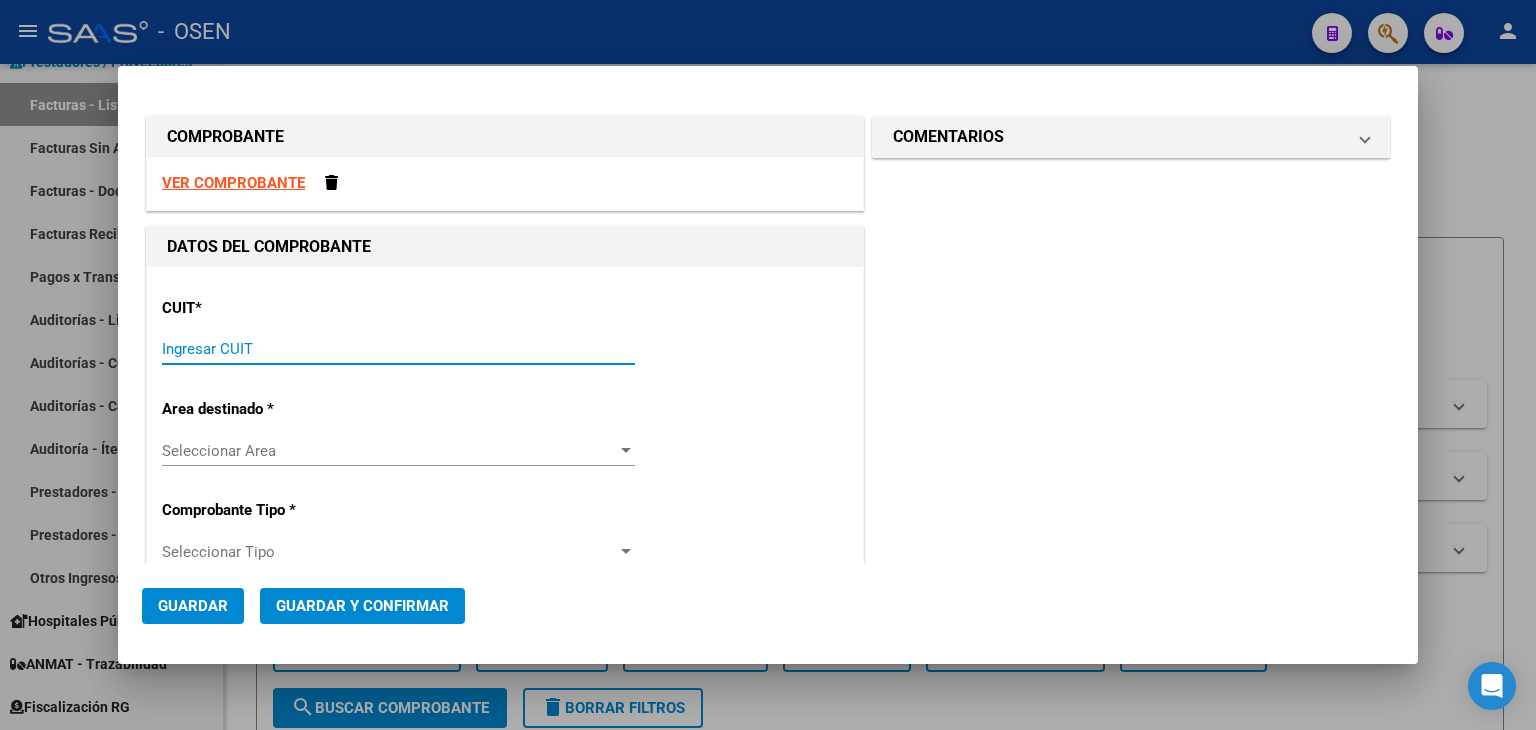paste on "30-68822509-0" 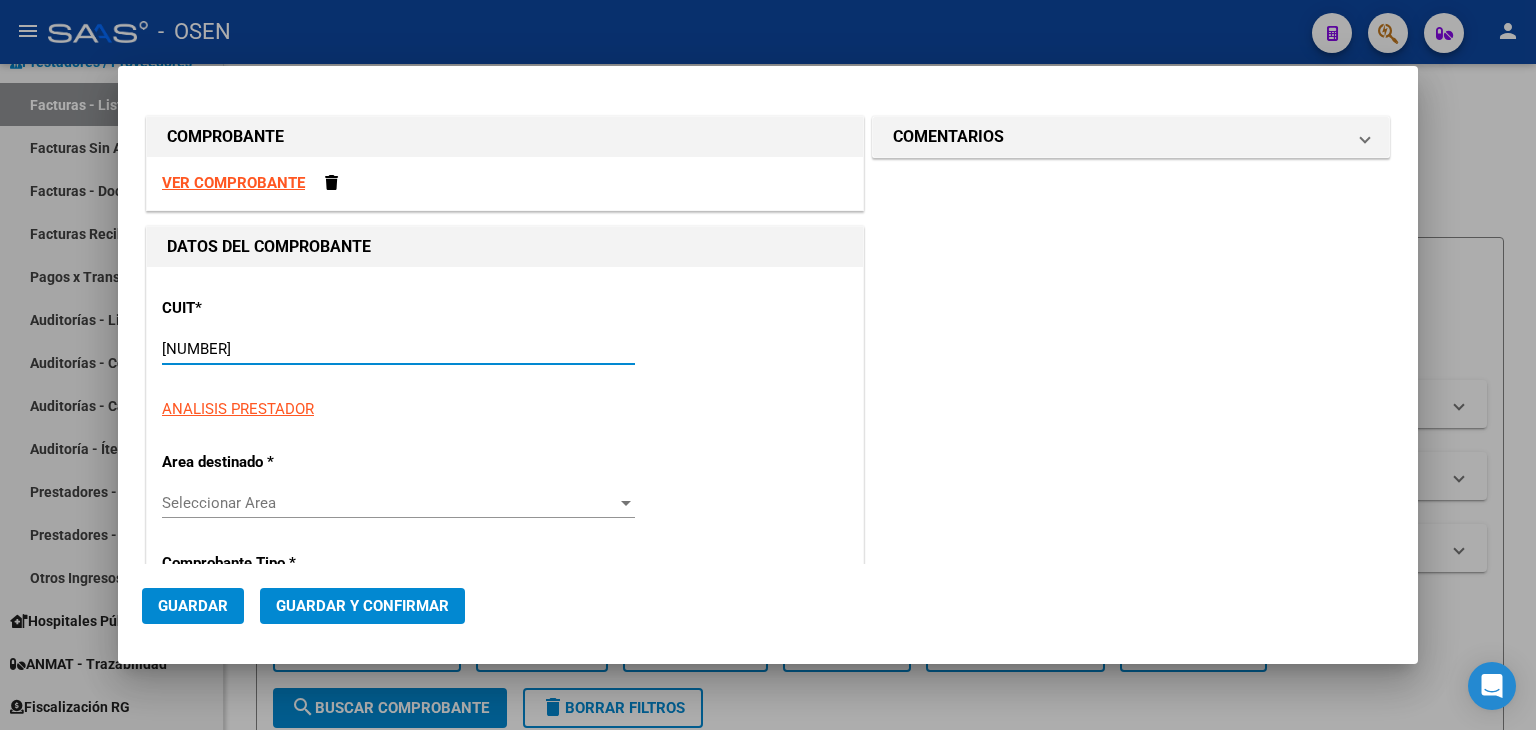 type on "1" 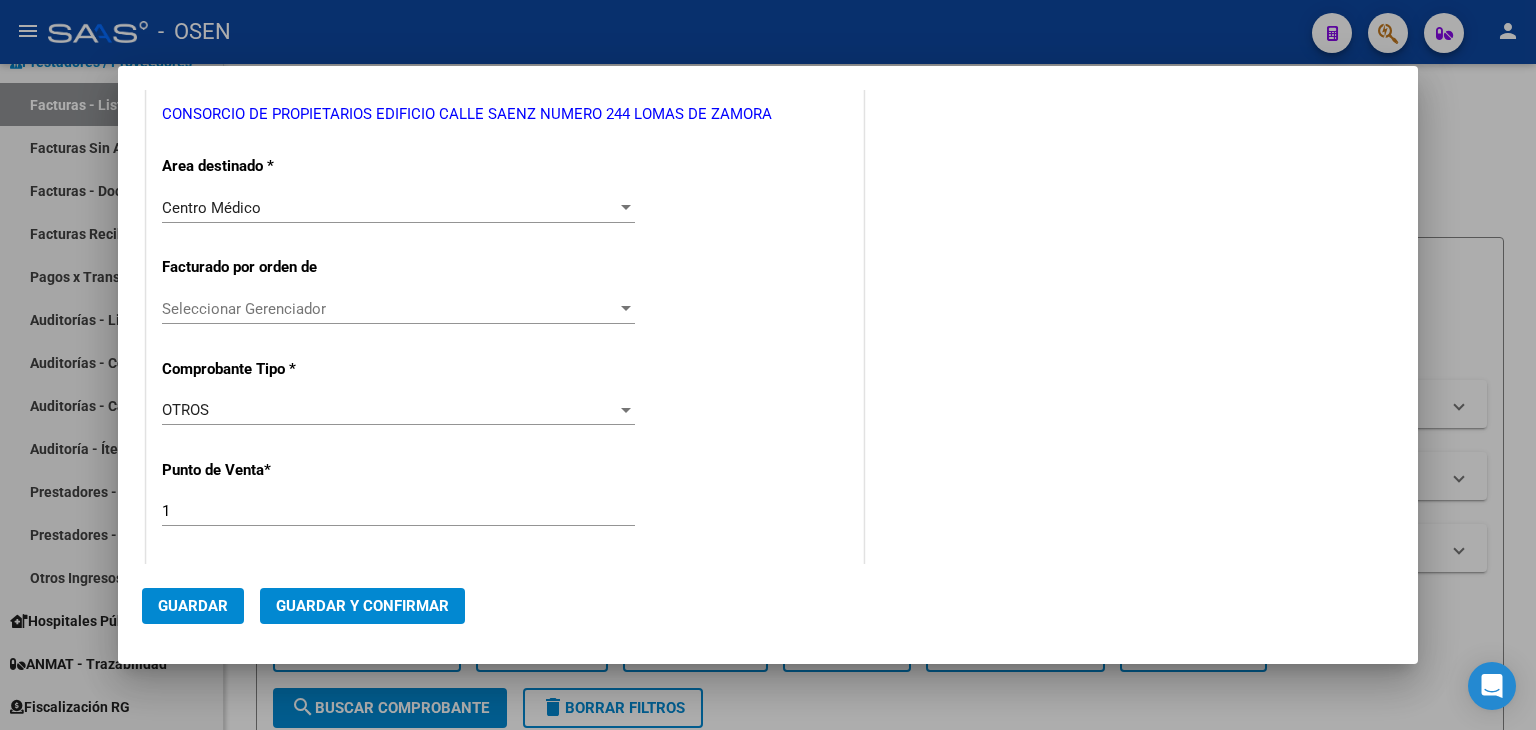 scroll, scrollTop: 666, scrollLeft: 0, axis: vertical 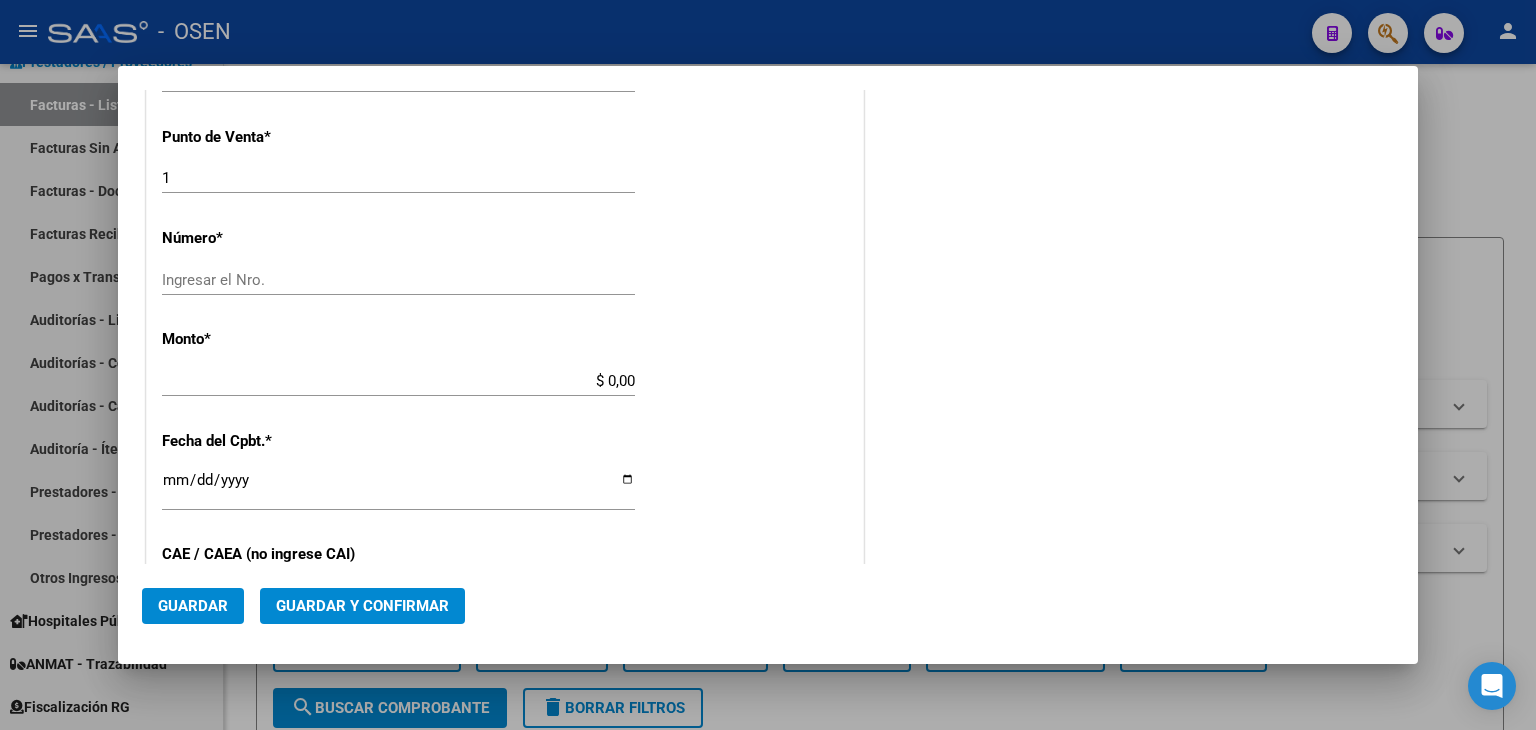 type on "30-68822509-0" 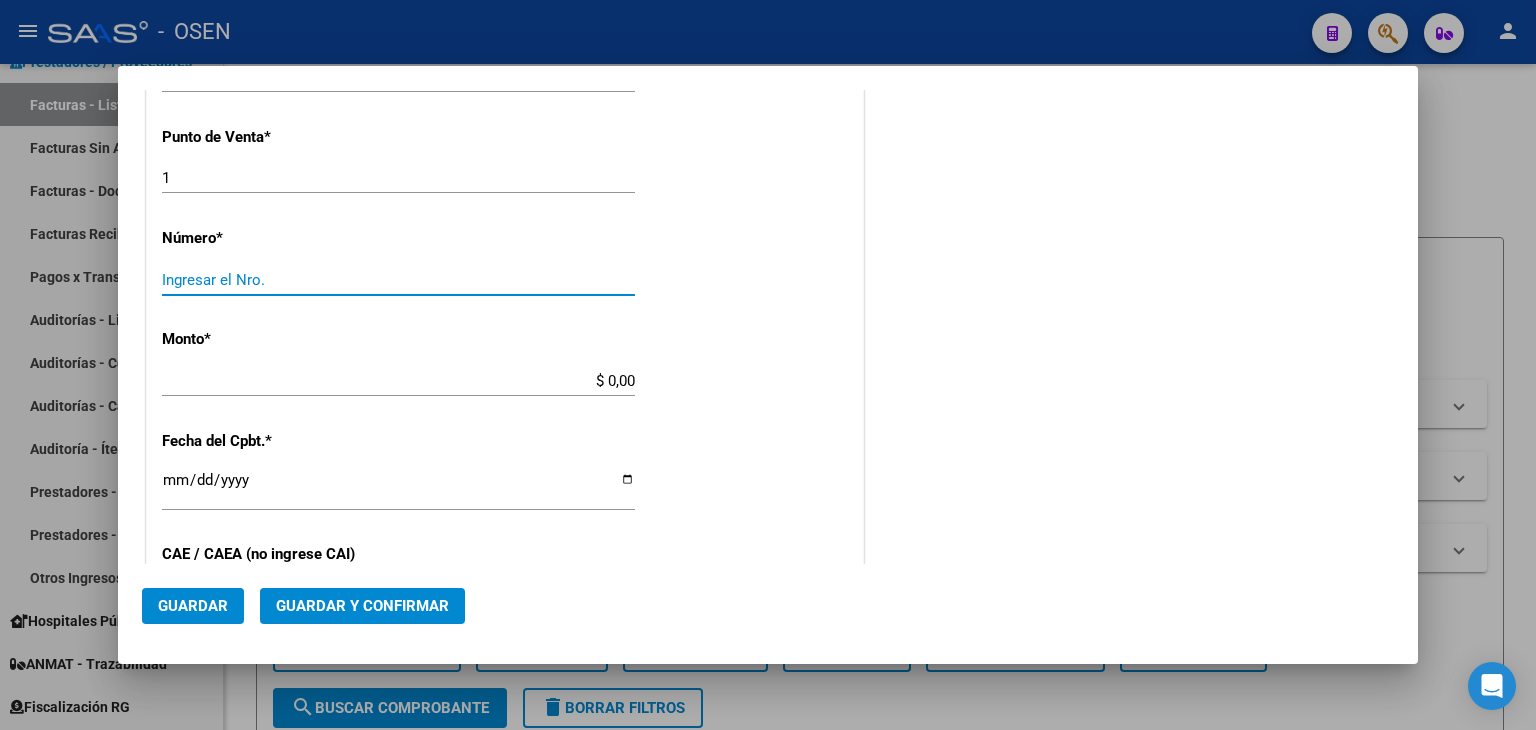 click on "Ingresar el Nro." at bounding box center [398, 280] 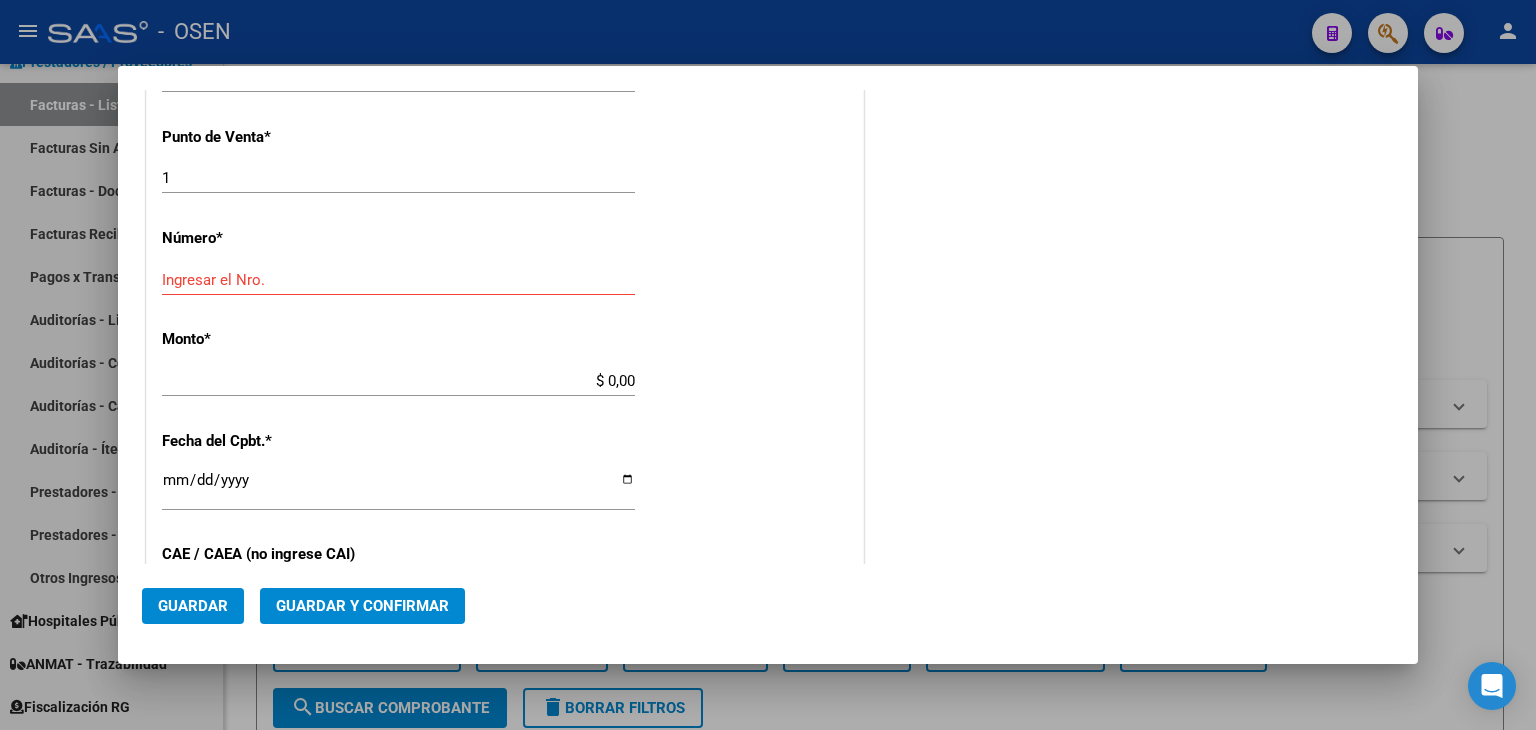 click on "CUIT  *   30-68822509-0 Ingresar CUIT  ANALISIS PRESTADOR  CONSORCIO DE PROPIETARIOS EDIFICIO CALLE SAENZ NUMERO 244 LOMAS DE ZAMORA  ARCA Padrón  Area destinado * Centro Médico Seleccionar Area  Facturado por orden de  Seleccionar Gerenciador Seleccionar Gerenciador  Comprobante Tipo * OTROS Seleccionar Tipo Punto de Venta  *   1 Ingresar el Nro.  Número  *   Ingresar el Nro.  Monto  *   $ 0,00 Ingresar el monto  Fecha del Cpbt.  *   Ingresar la fecha  CAE / CAEA (no ingrese CAI)    Ingresar el CAE o CAEA (no ingrese CAI)  Fecha Recibido  *   2025-08-07 Ingresar la fecha  Fecha de Vencimiento    Ingresar la fecha  Ref. Externa    Ingresar la ref.  N° Liquidación    Ingresar el N° Liquidación" at bounding box center [505, 360] 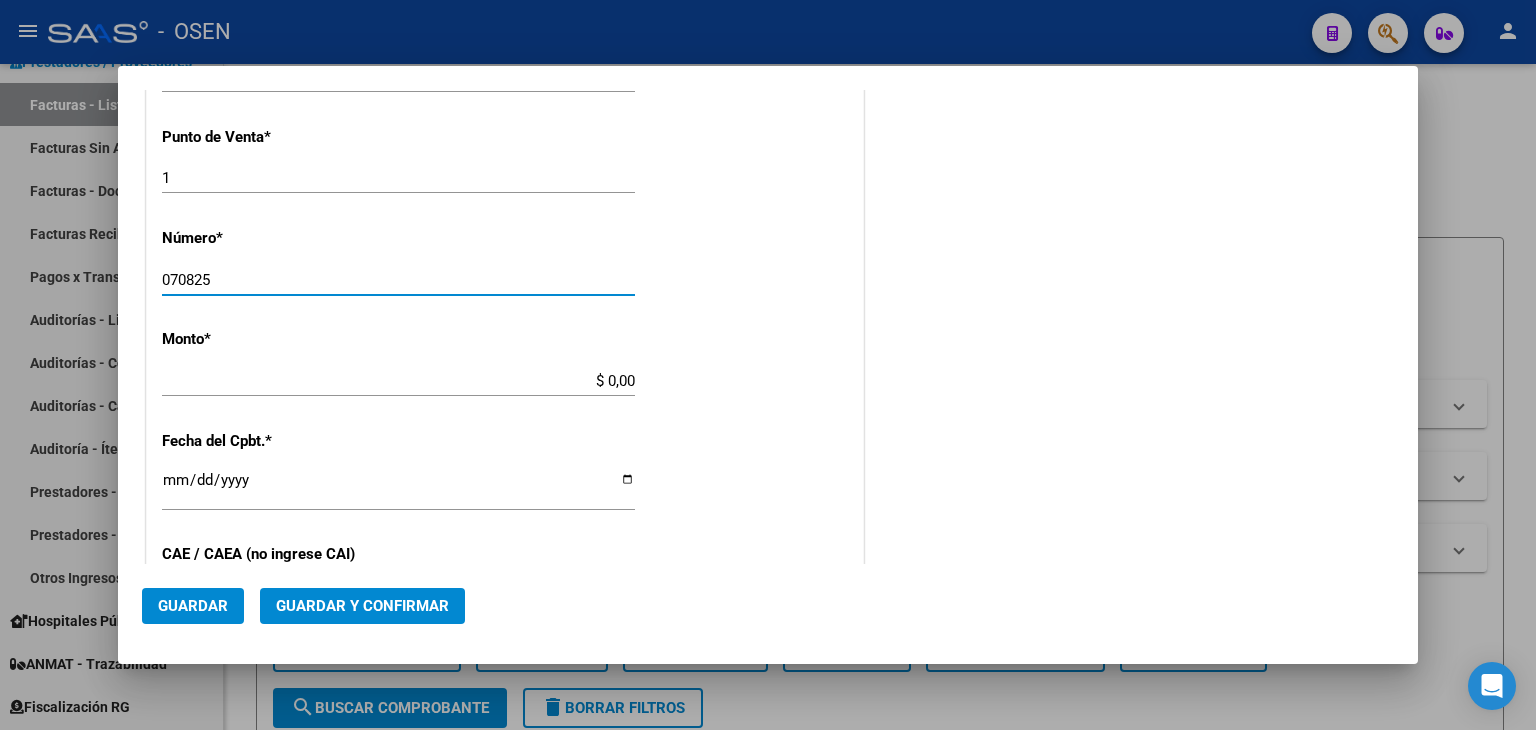 type on "070825" 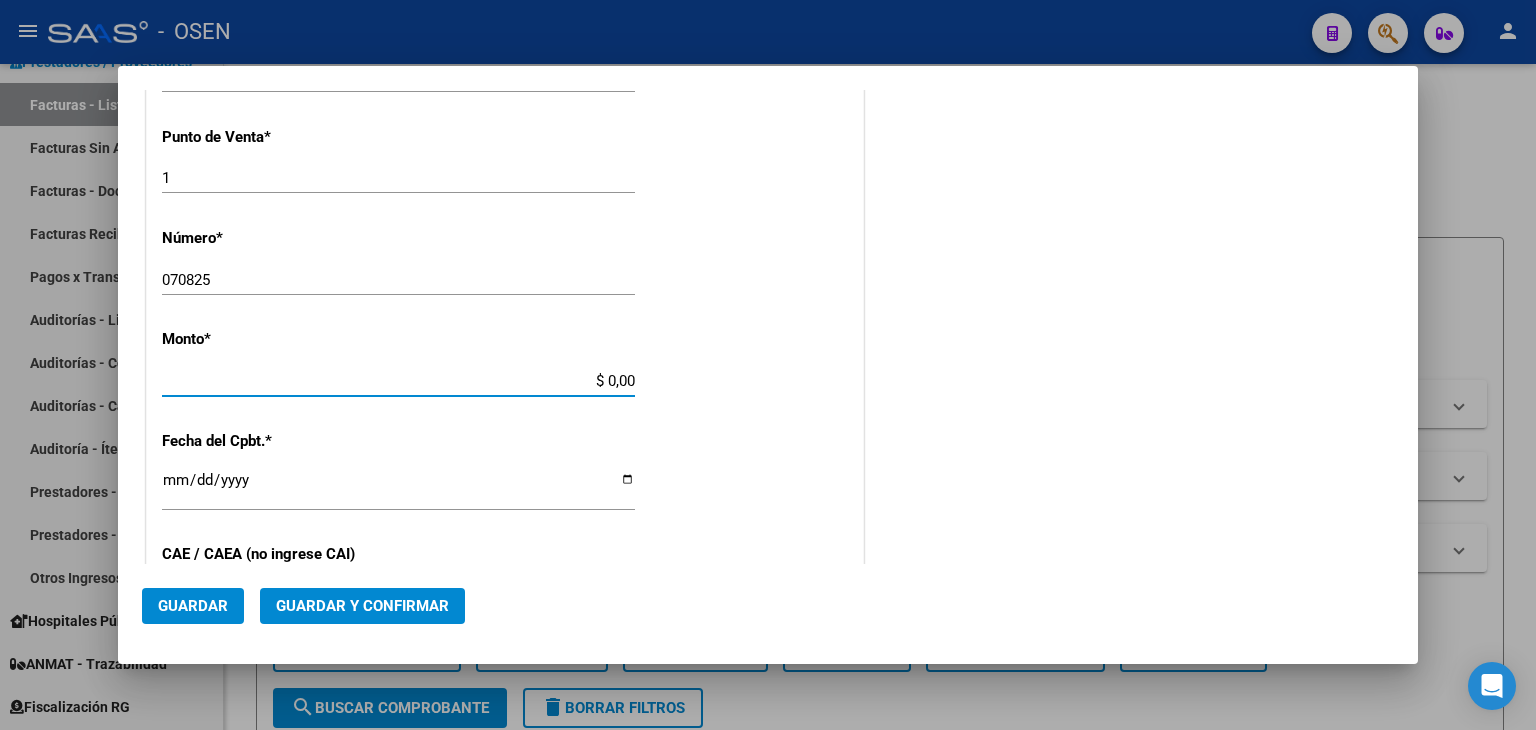 scroll, scrollTop: 709, scrollLeft: 0, axis: vertical 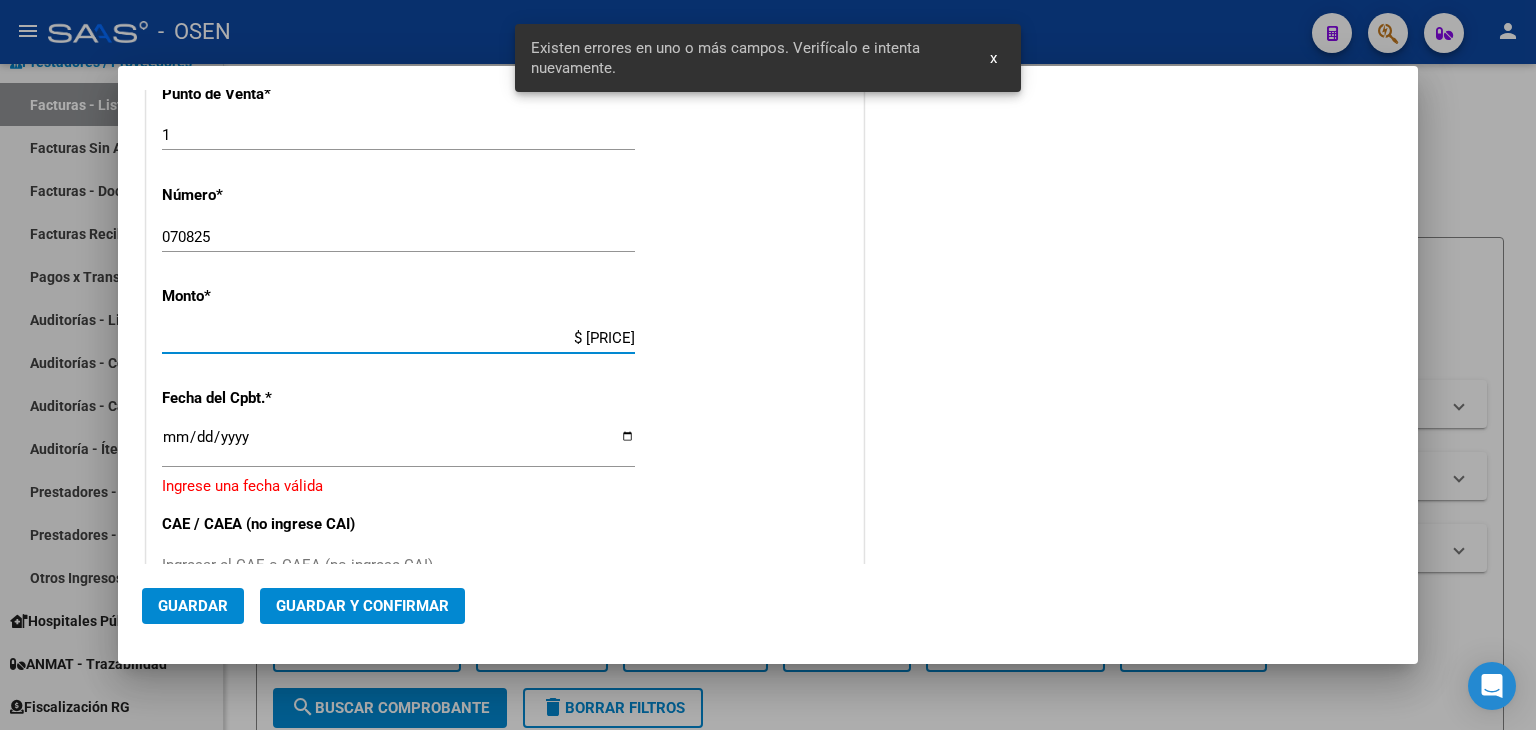 type on "$ 269.612,02" 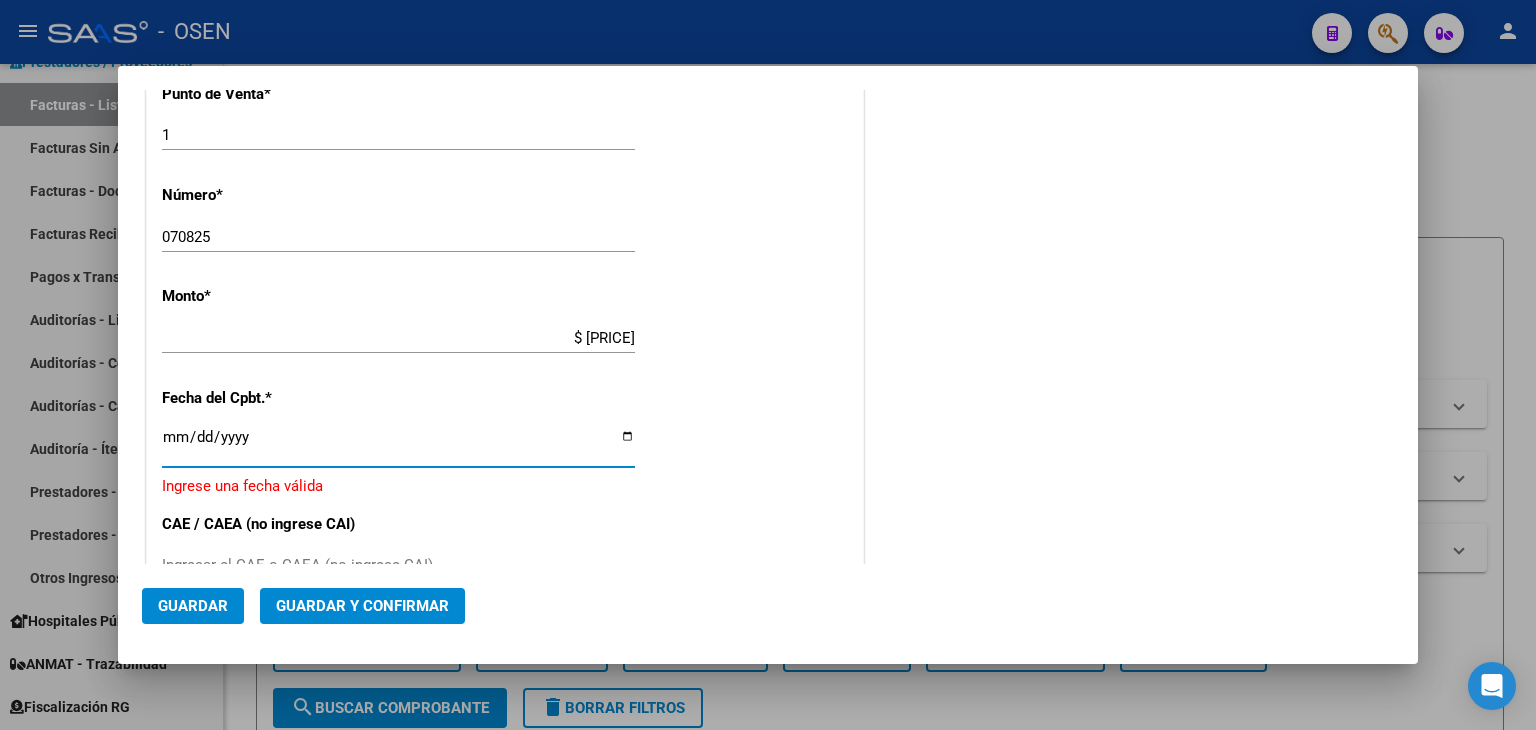 click on "Ingresar la fecha" at bounding box center [398, 445] 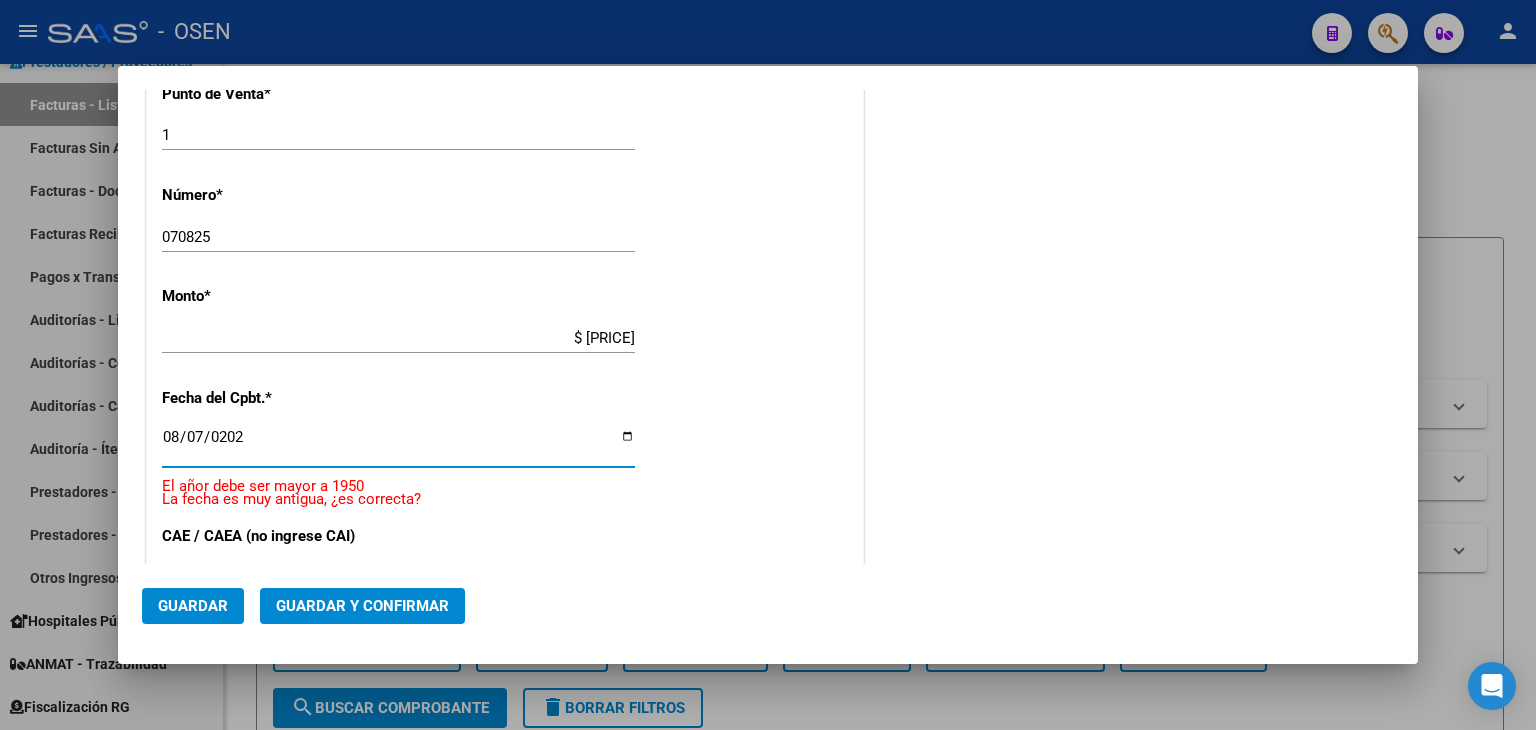 type on "2025-08-07" 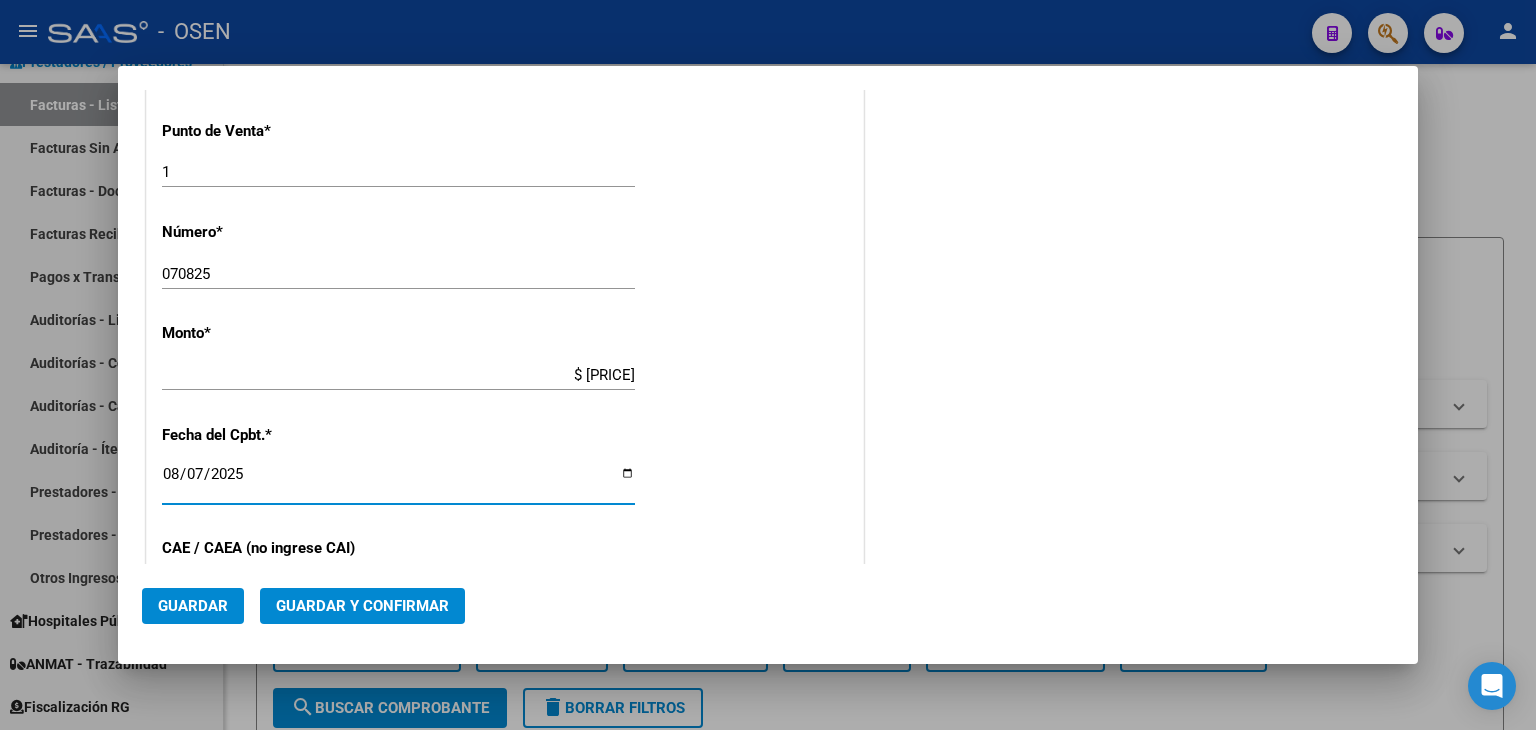 scroll, scrollTop: 666, scrollLeft: 0, axis: vertical 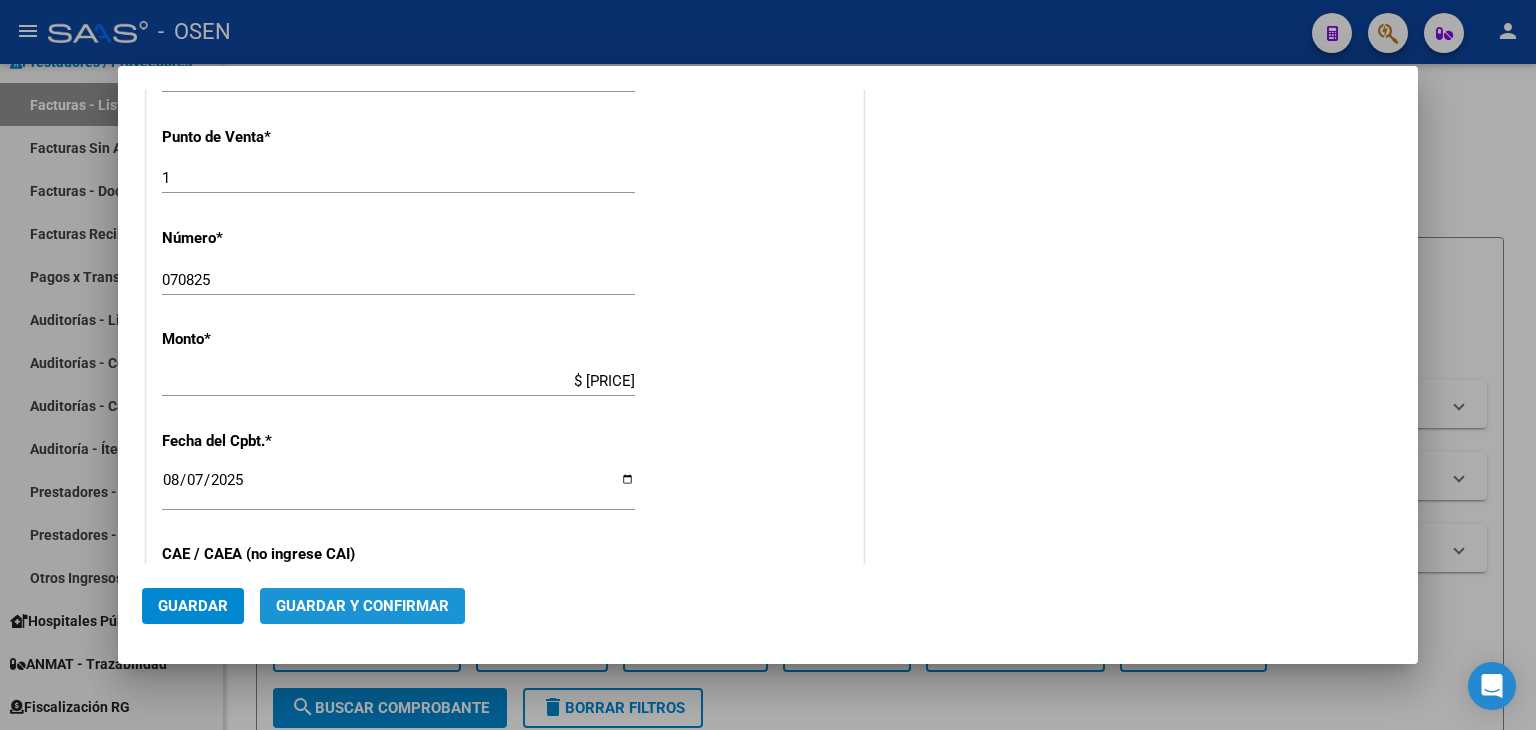 click on "Guardar y Confirmar" 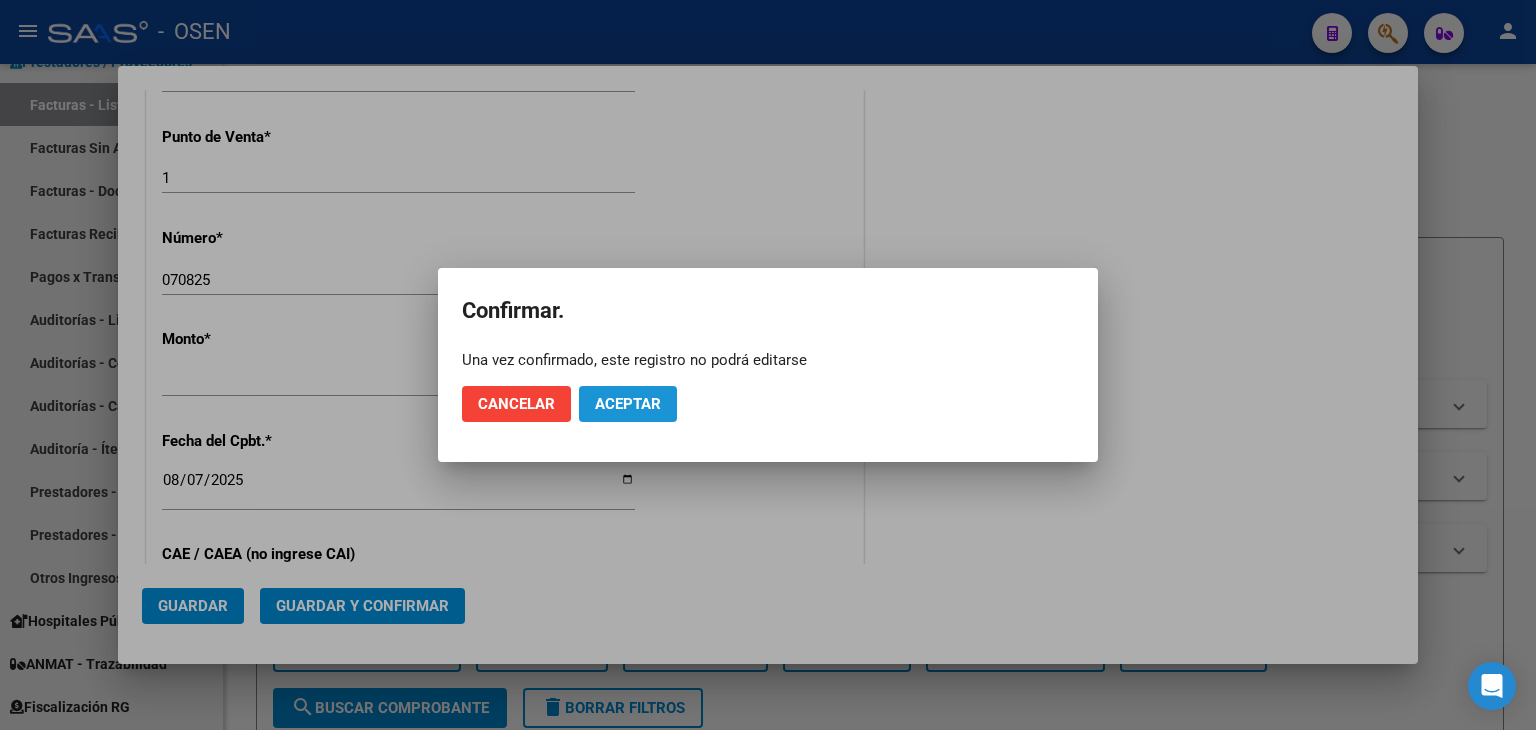 click on "Aceptar" 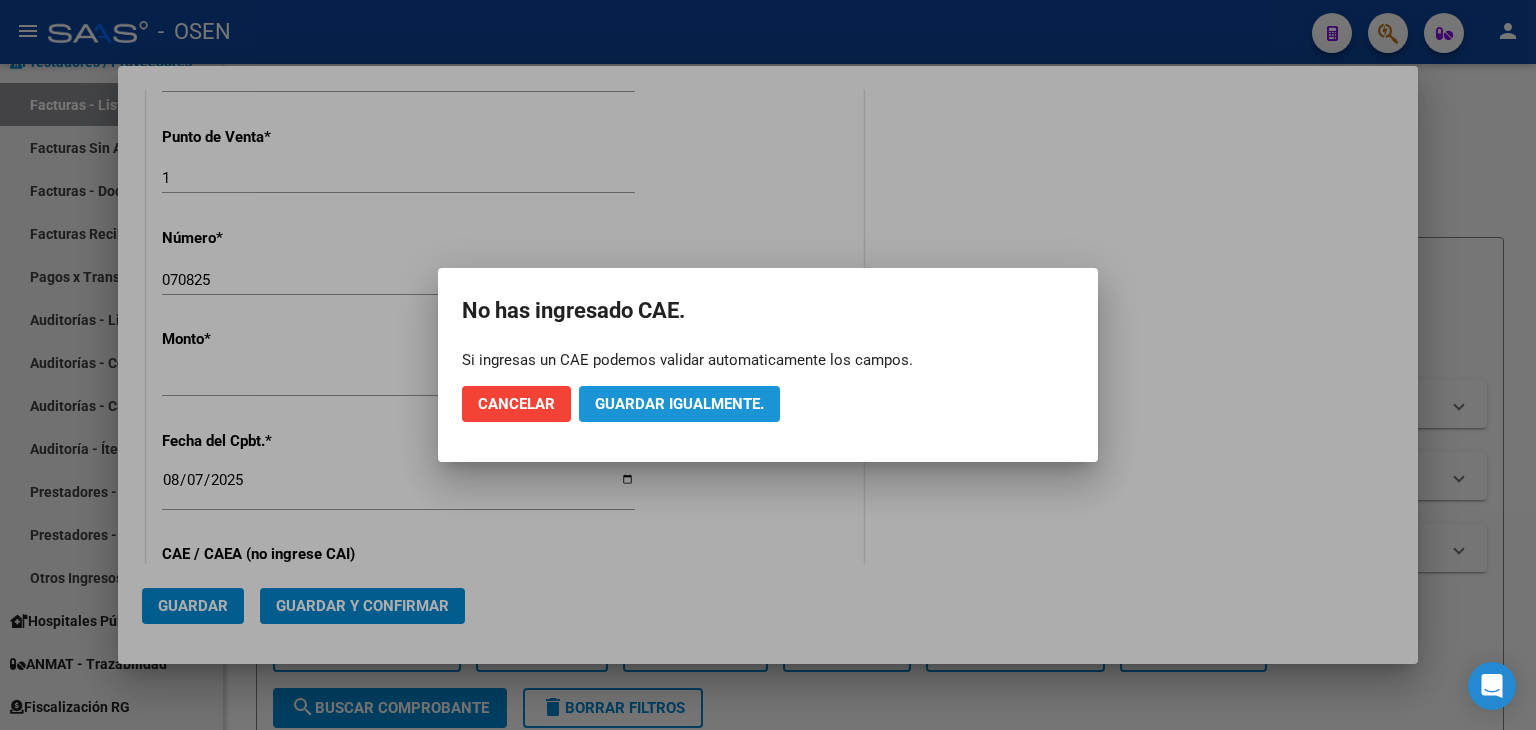 click on "Guardar igualmente." 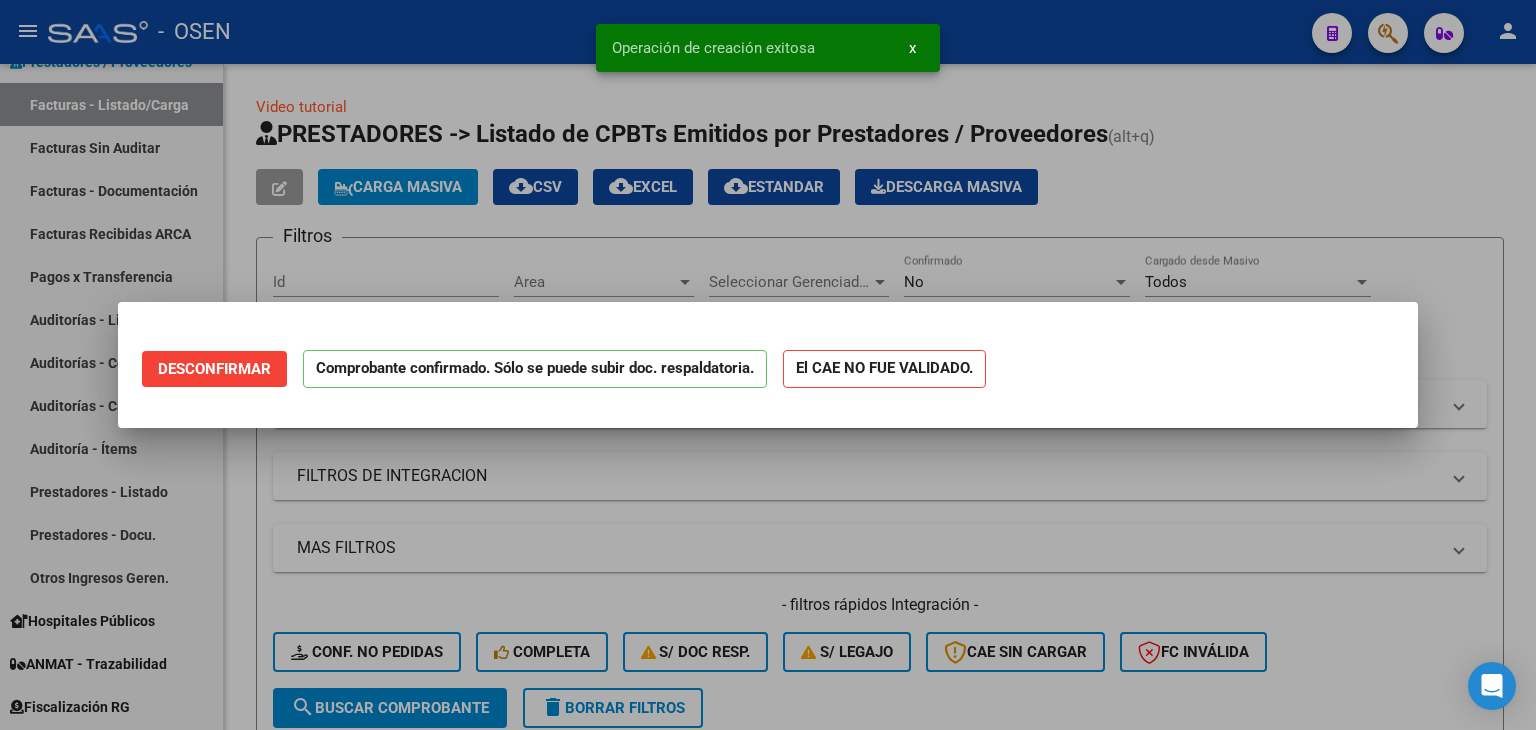 scroll, scrollTop: 0, scrollLeft: 0, axis: both 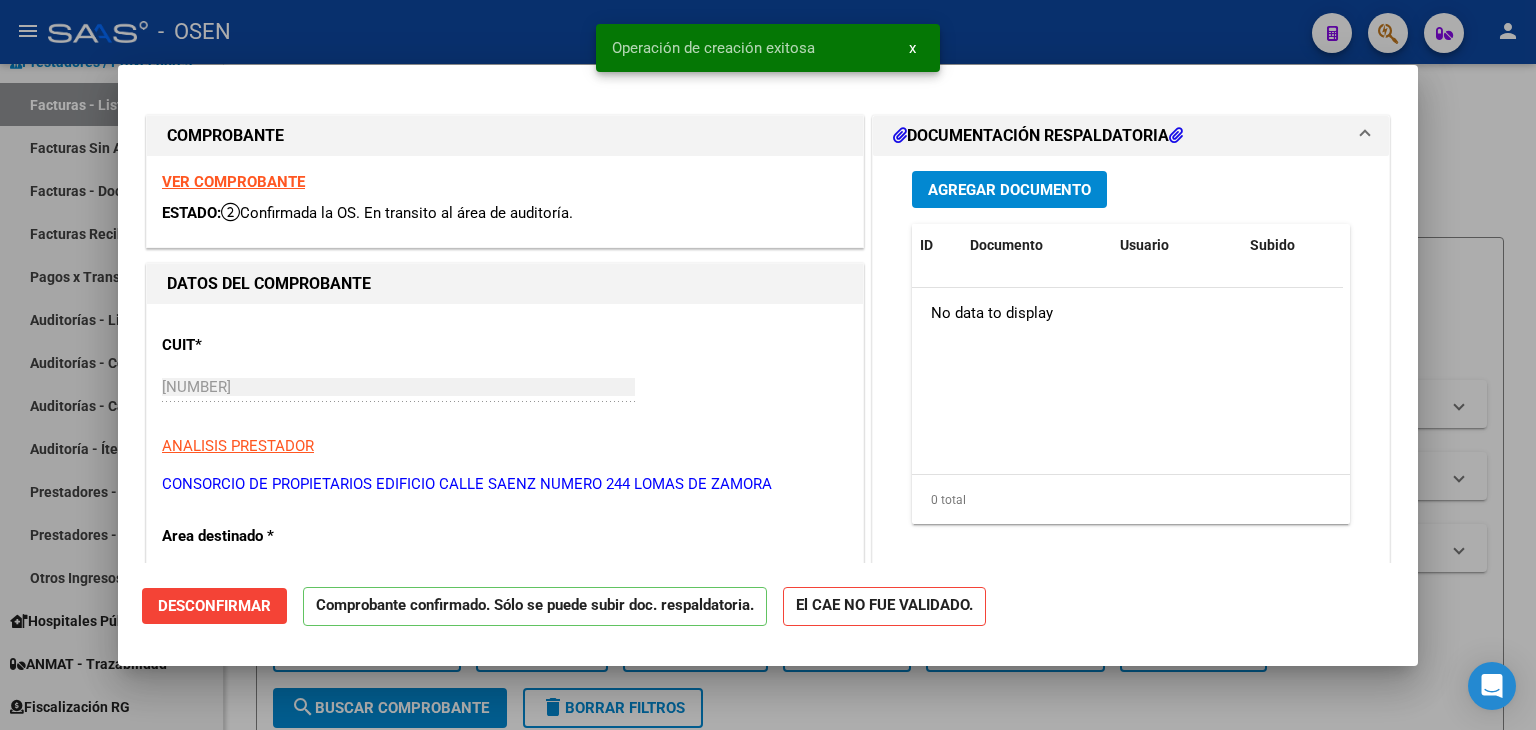 click at bounding box center (768, 365) 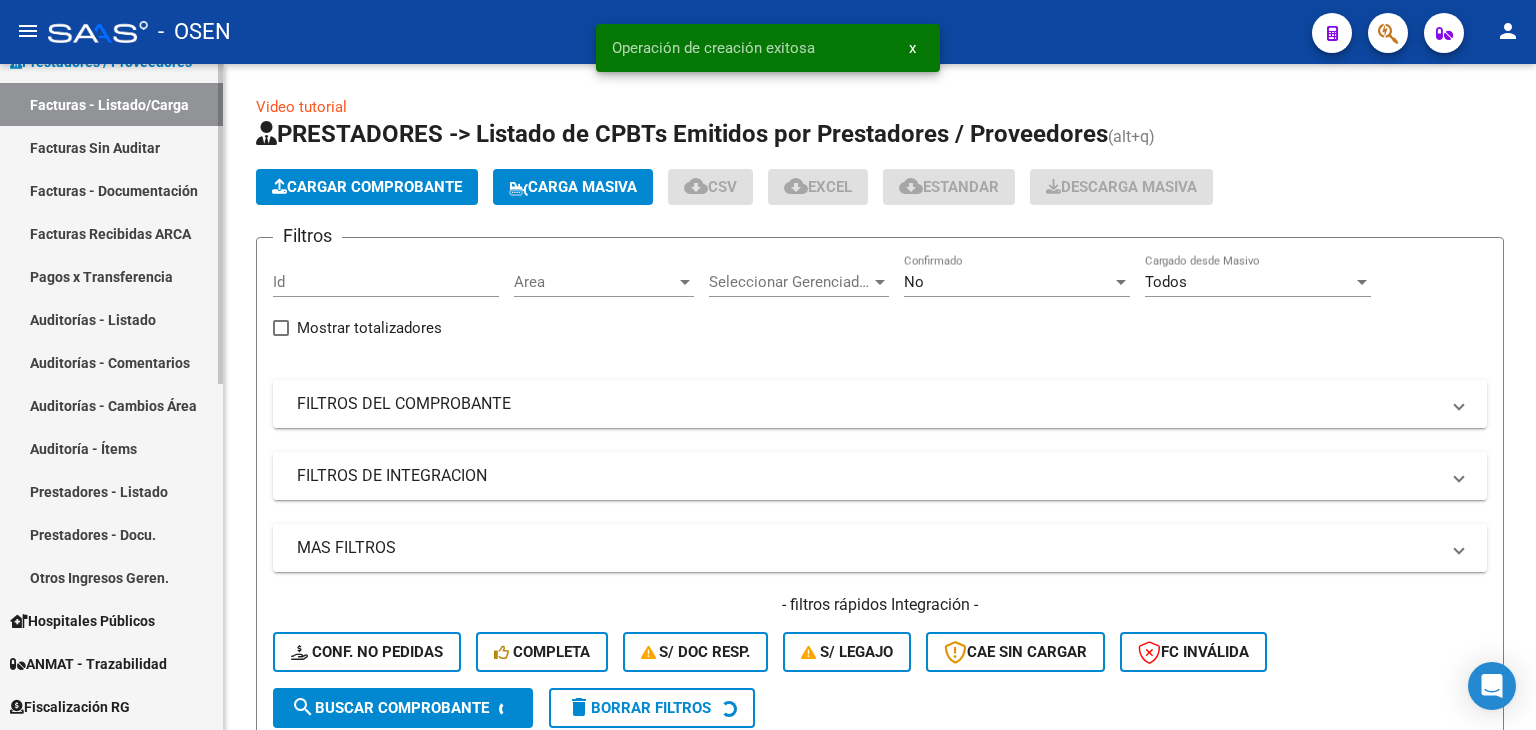 click on "Auditorías - Listado" at bounding box center (111, 319) 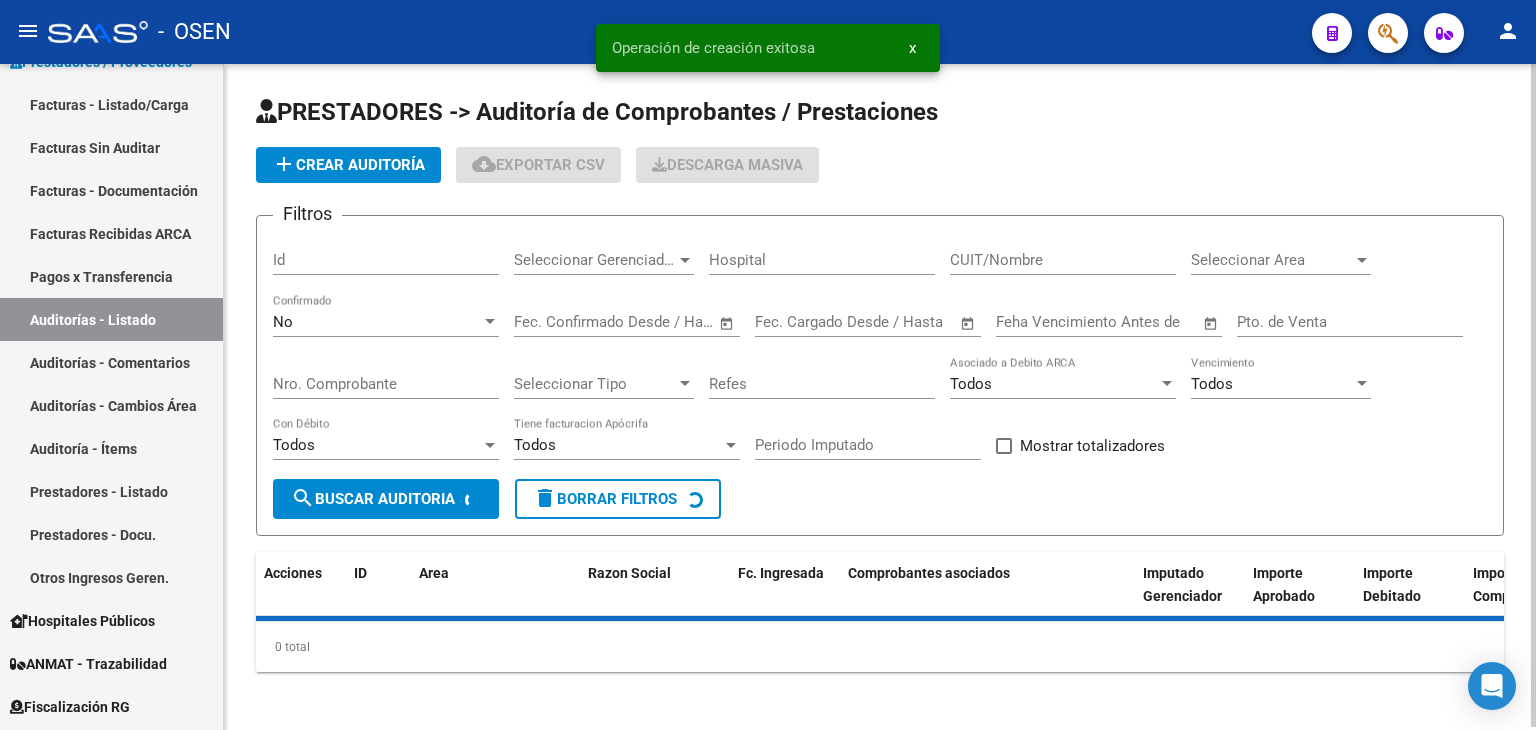 click on "PRESTADORES -> Auditoría de Comprobantes / Prestaciones add  Crear Auditoría
cloud_download  Exportar CSV   Descarga Masiva
Filtros Id Seleccionar Gerenciador Seleccionar Gerenciador Hospital CUIT/Nombre Seleccionar Area Seleccionar Area No Confirmado Start date – End date Fec. Confirmado Desde / Hasta Start date – End date Fec. Cargado Desde / Hasta Feha Vencimiento Antes de Pto. de Venta Nro. Comprobante Seleccionar Tipo Seleccionar Tipo Refes Todos Asociado a Debito ARCA Todos Vencimiento Todos Con Débito Todos Tiene facturacion Apócrifa Periodo Imputado    Mostrar totalizadores search  Buscar Auditoria  delete  Borrar Filtros" 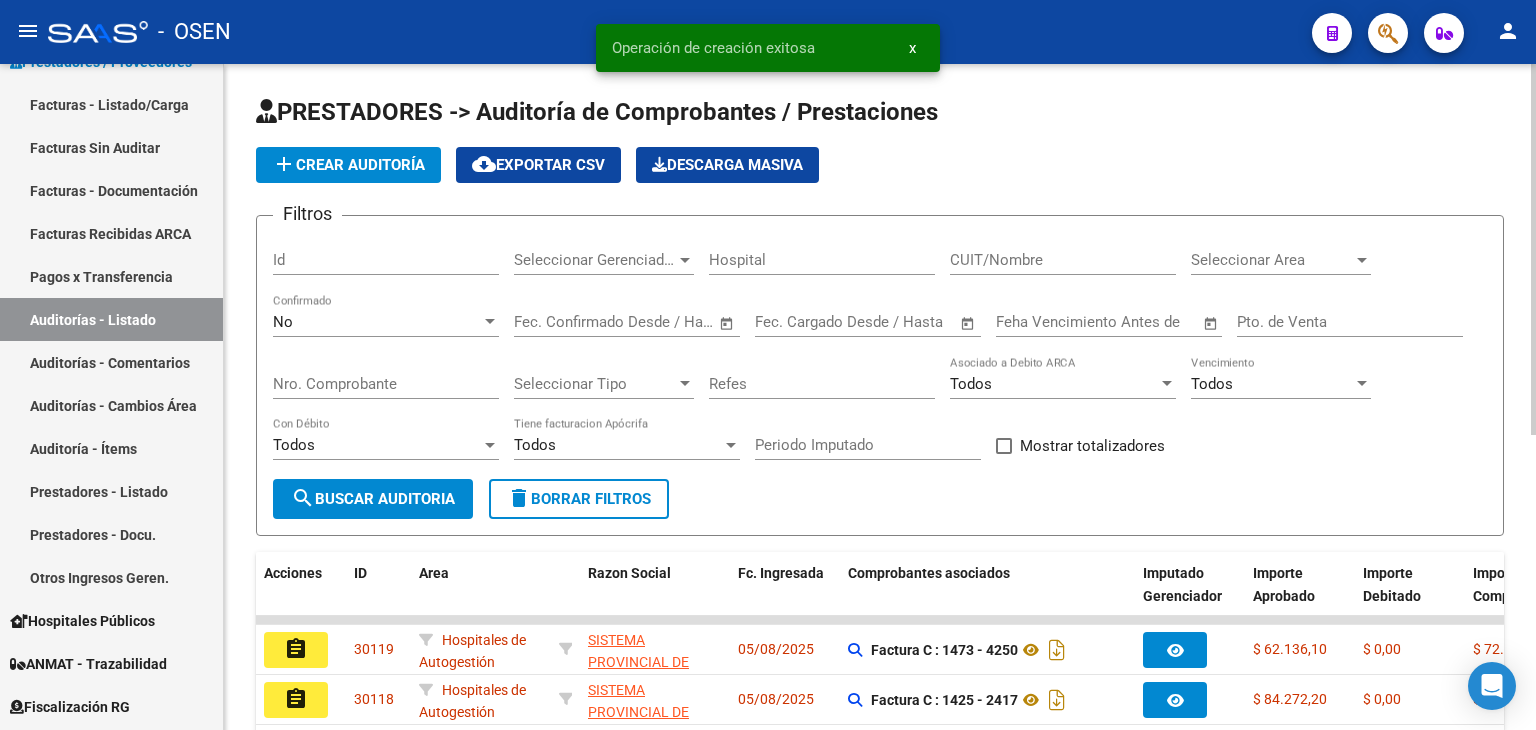 click on "add  Crear Auditoría" 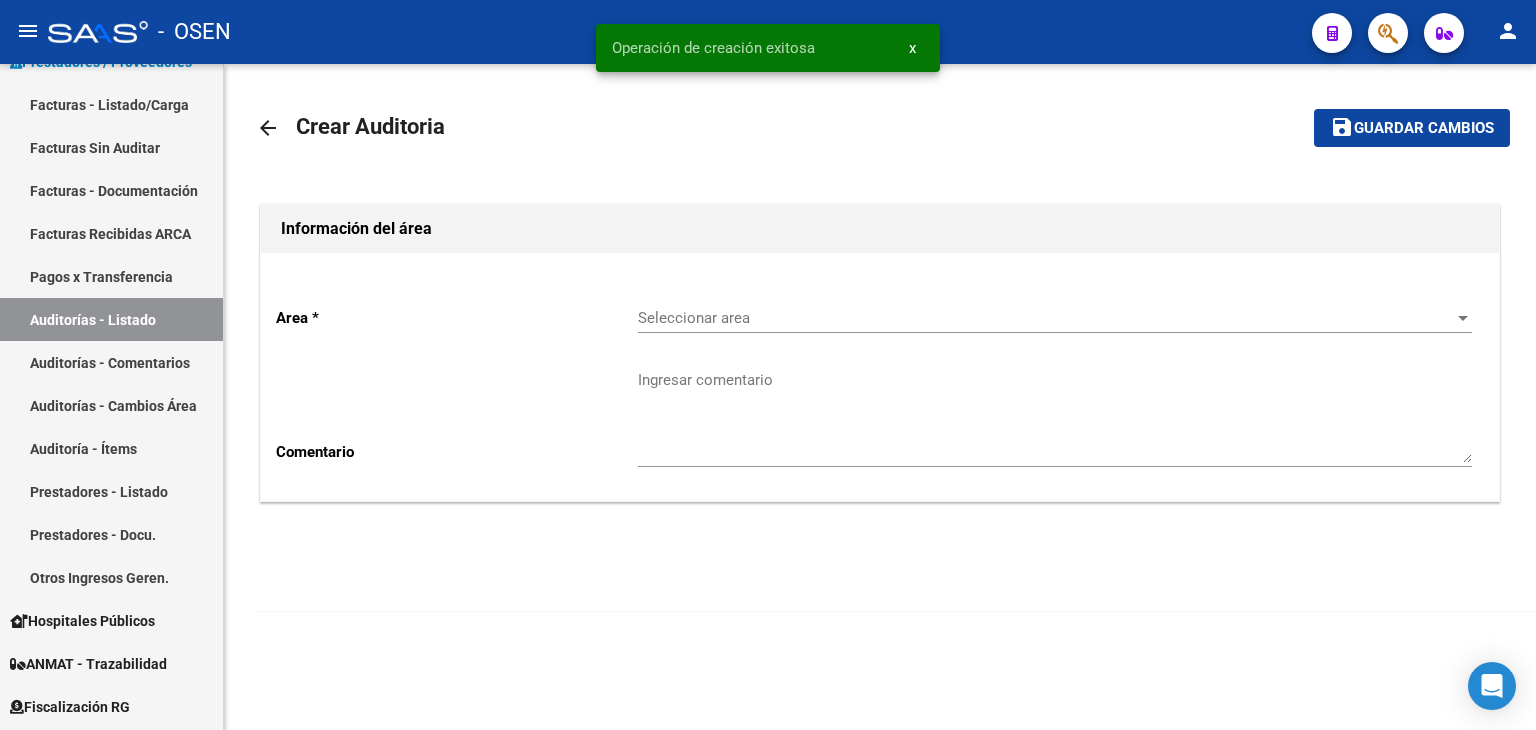 click on "Seleccionar area" at bounding box center [1046, 318] 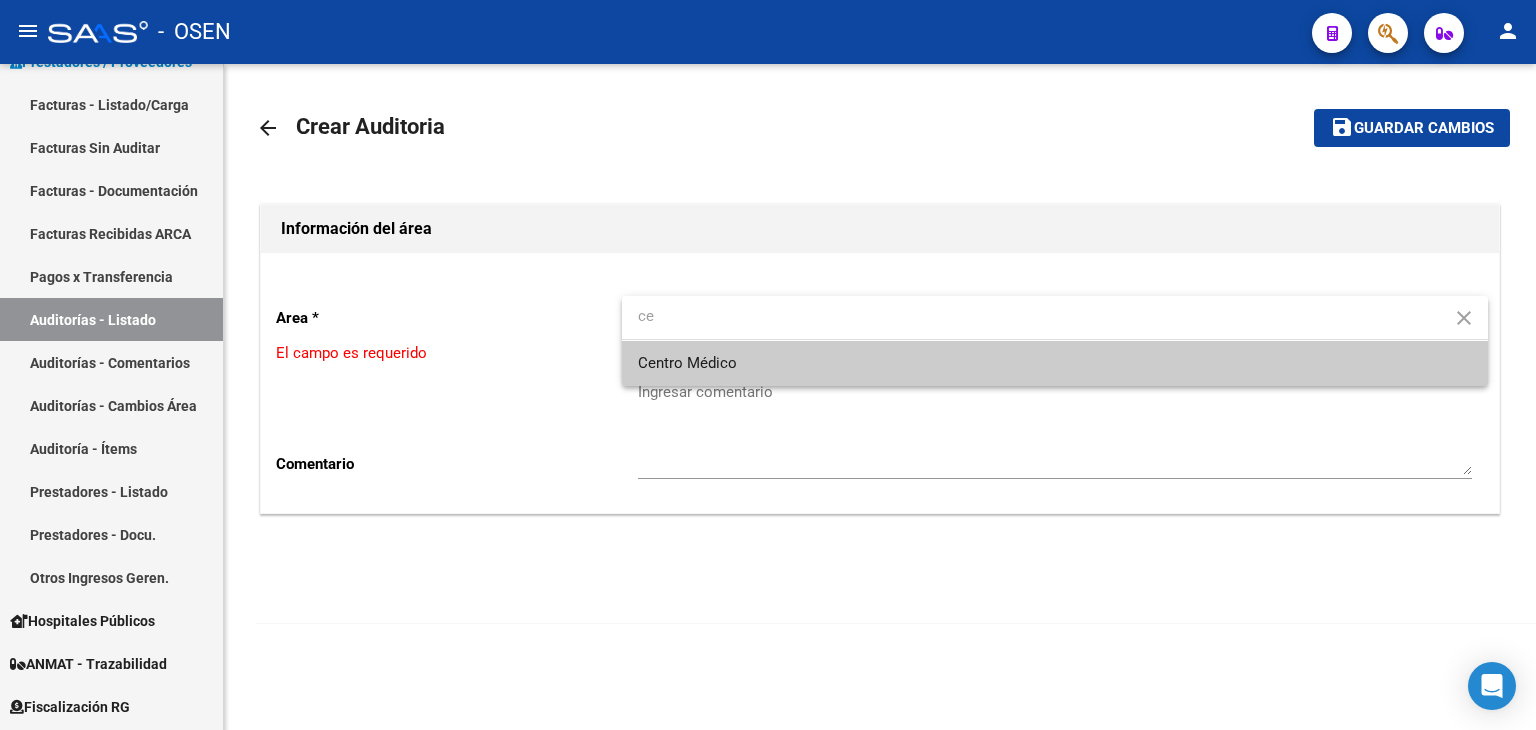 type on "ce" 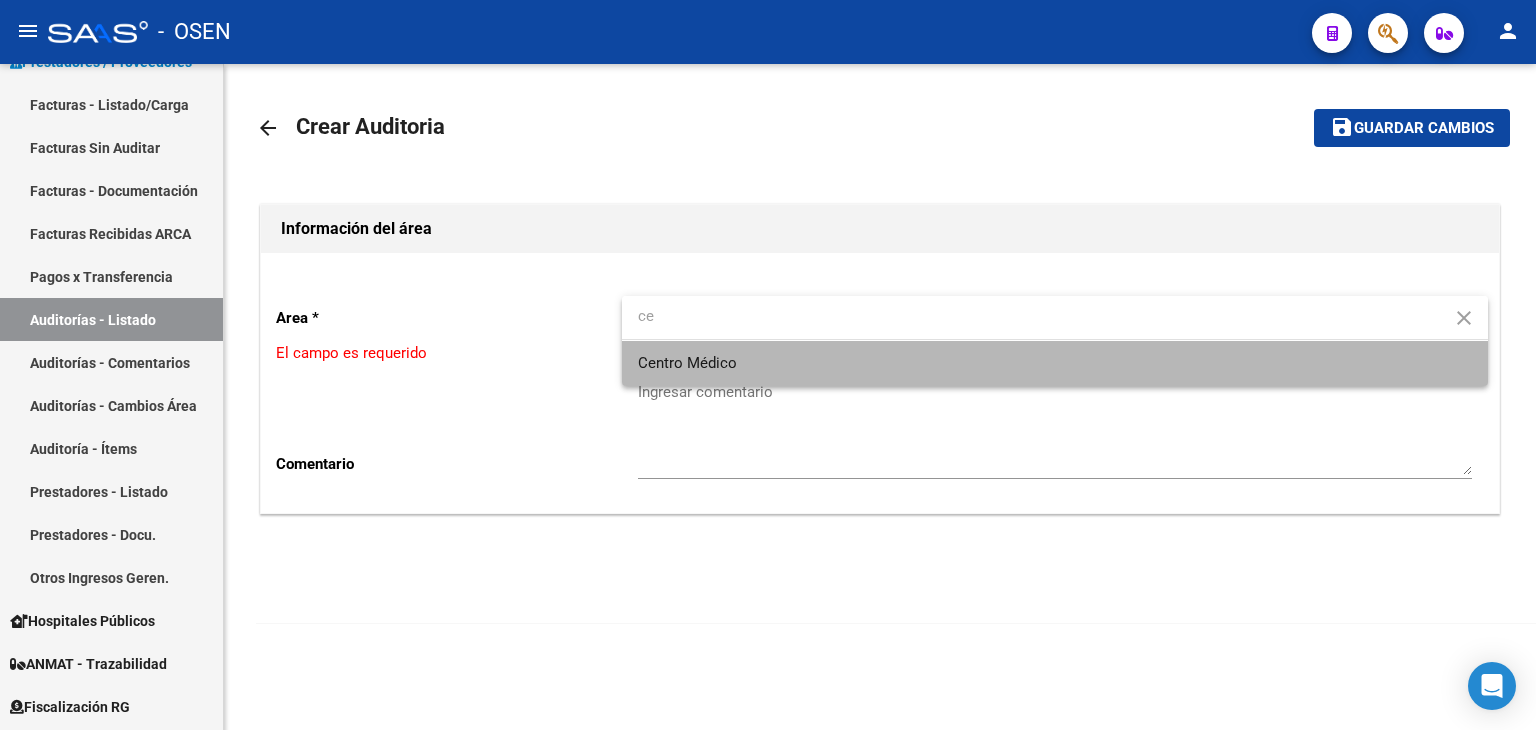 click on "Centro Médico" at bounding box center (1055, 363) 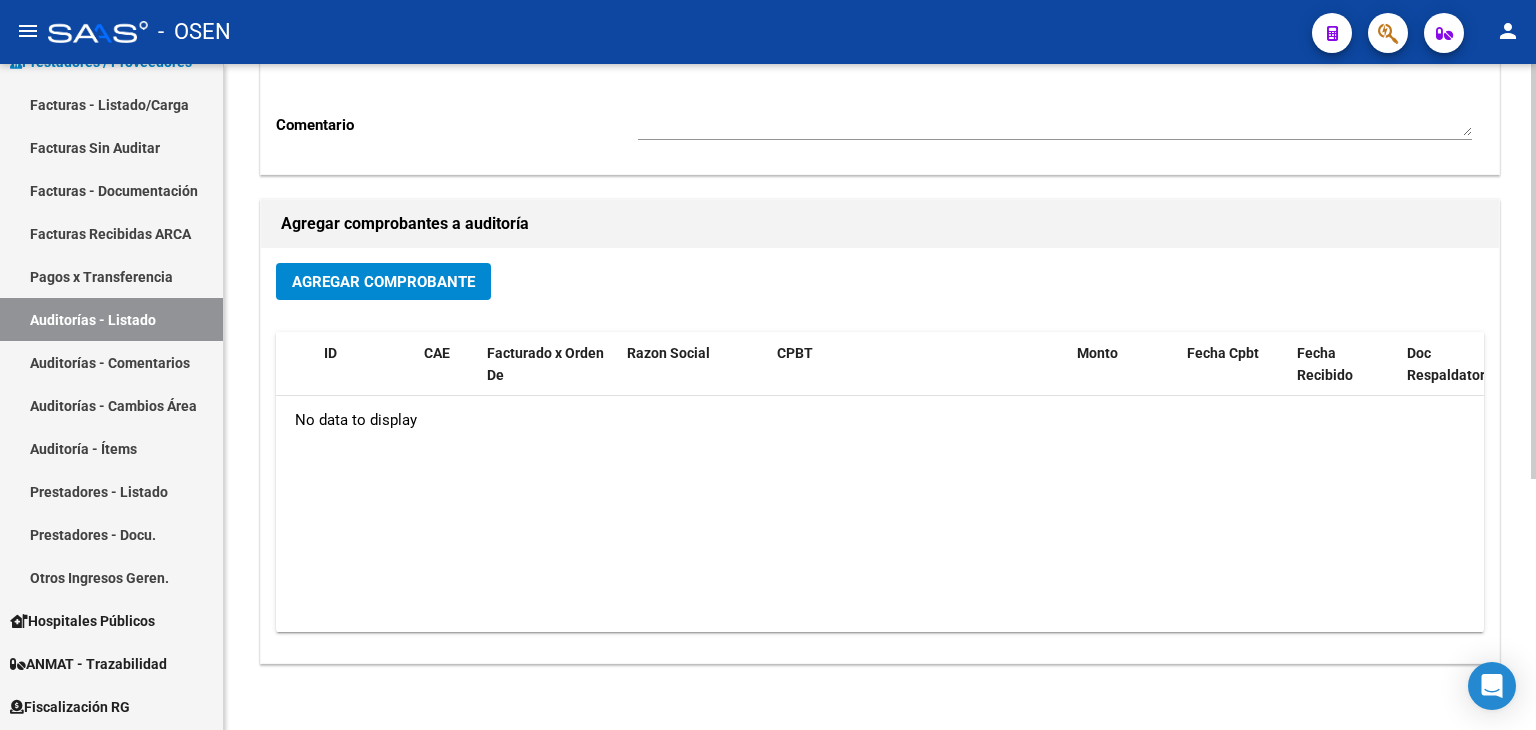 scroll, scrollTop: 333, scrollLeft: 0, axis: vertical 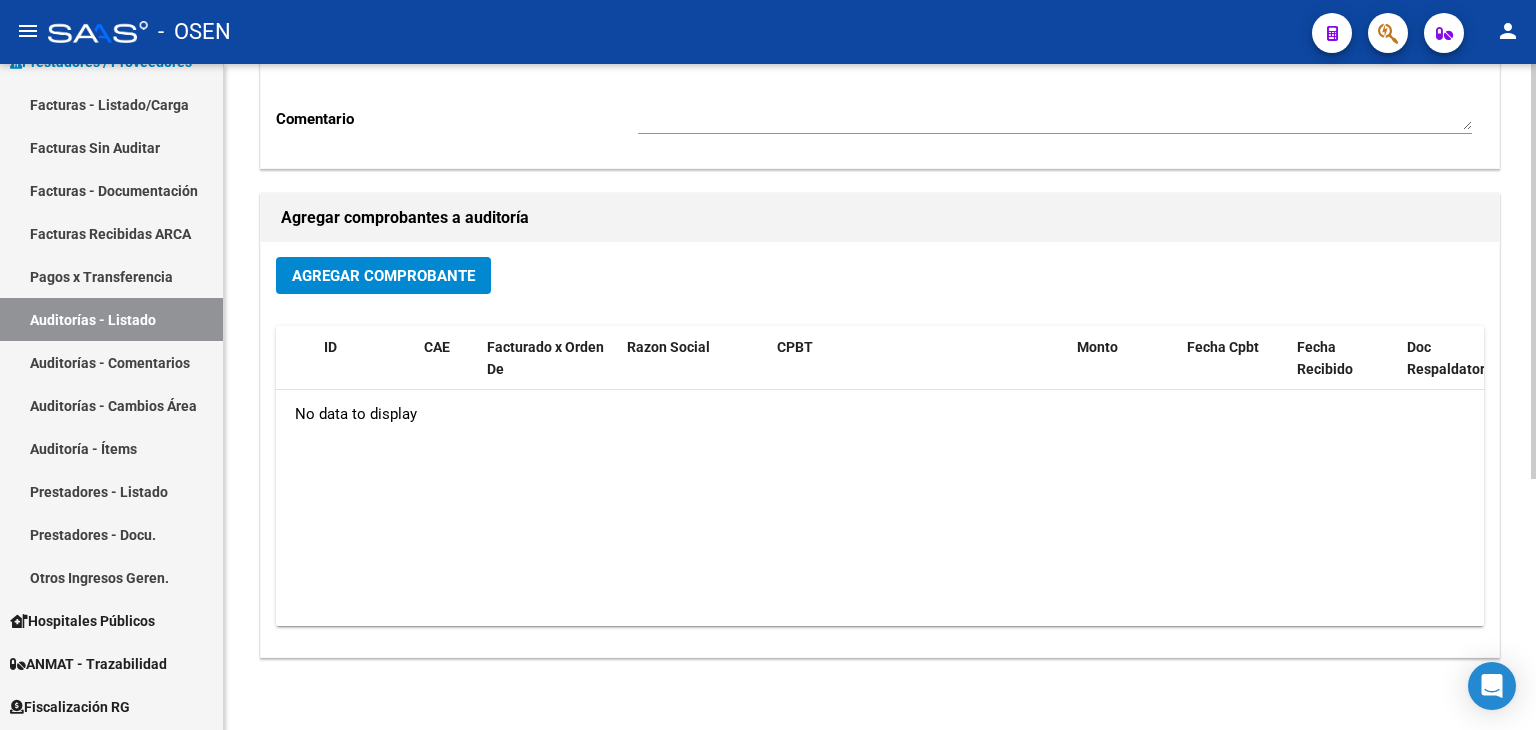 click on "Agregar Comprobante" 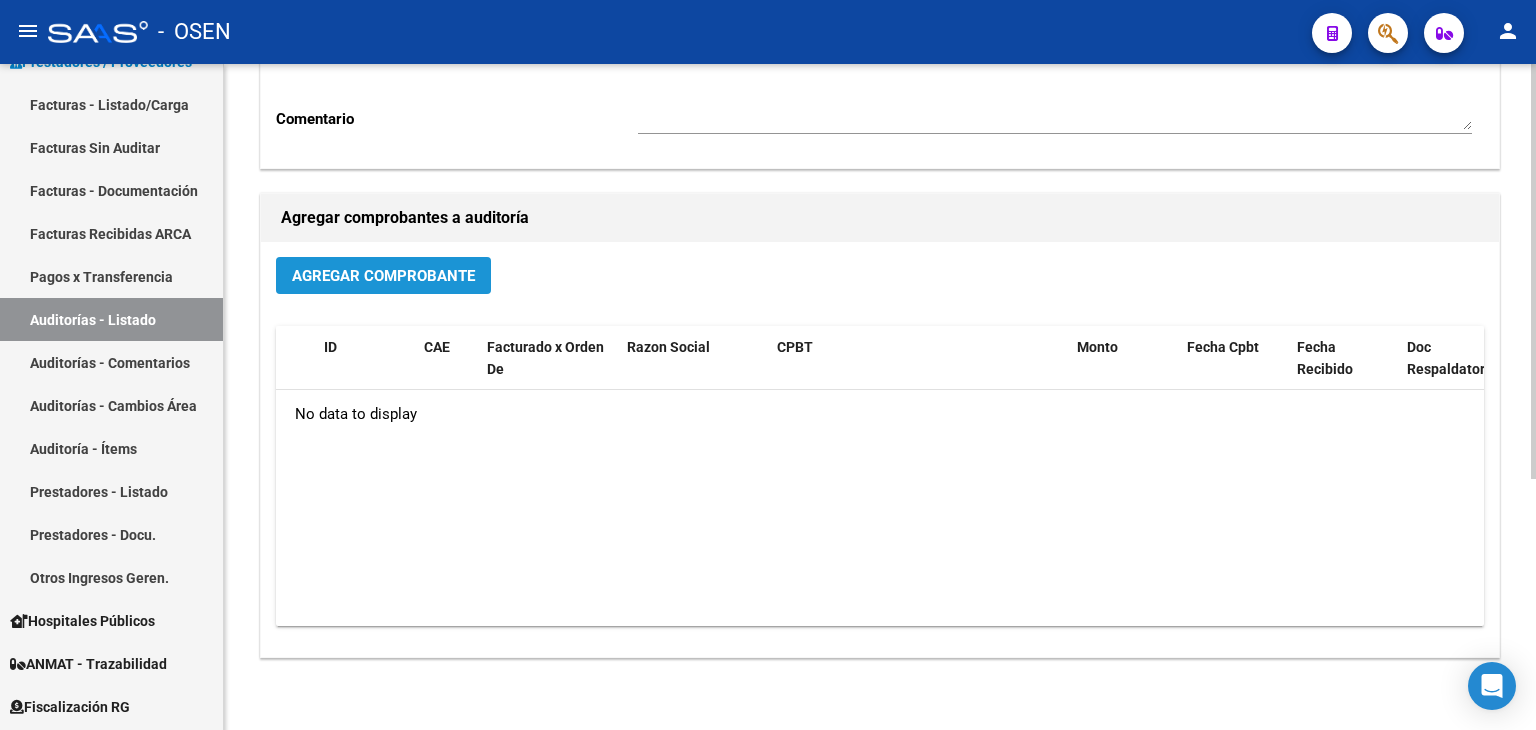 click on "Agregar Comprobante" 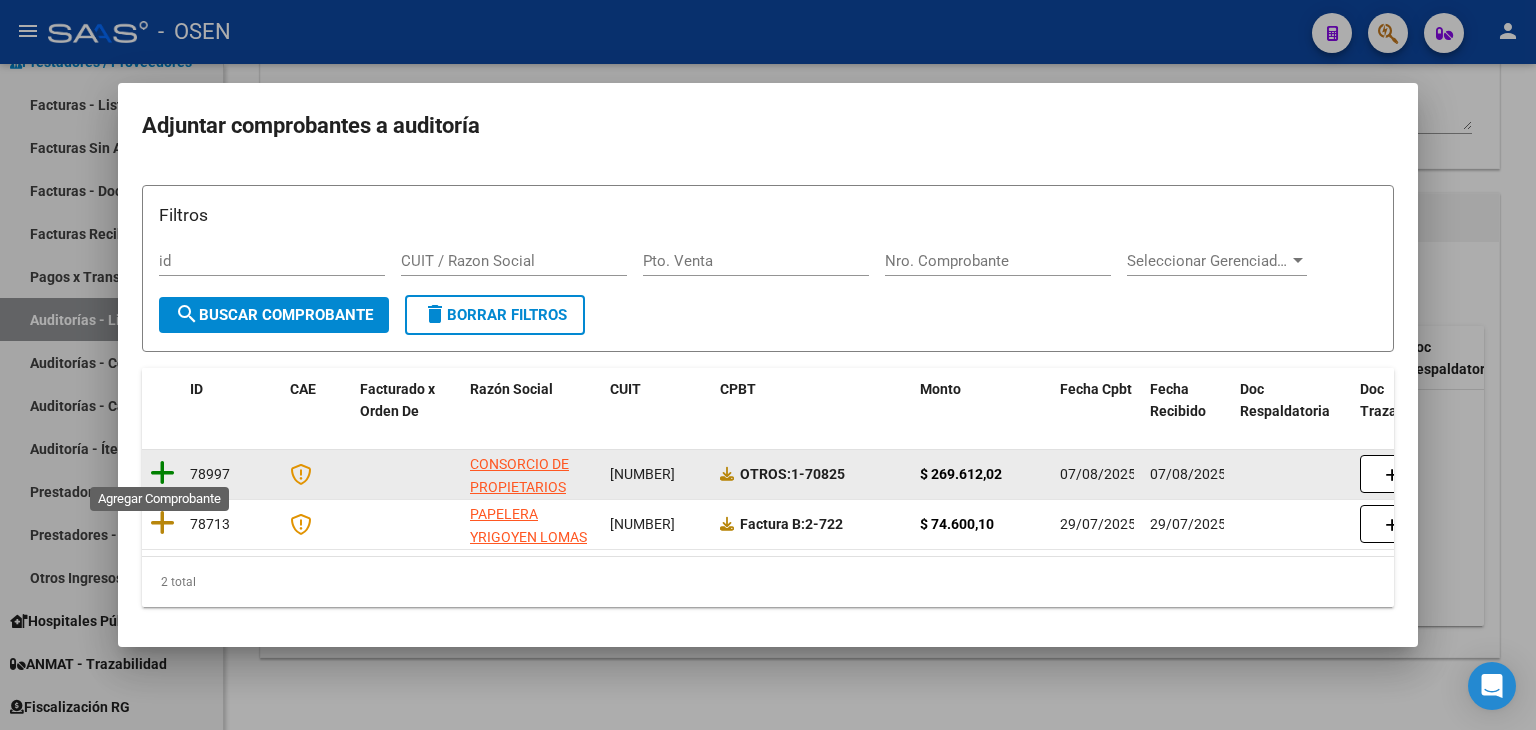 click 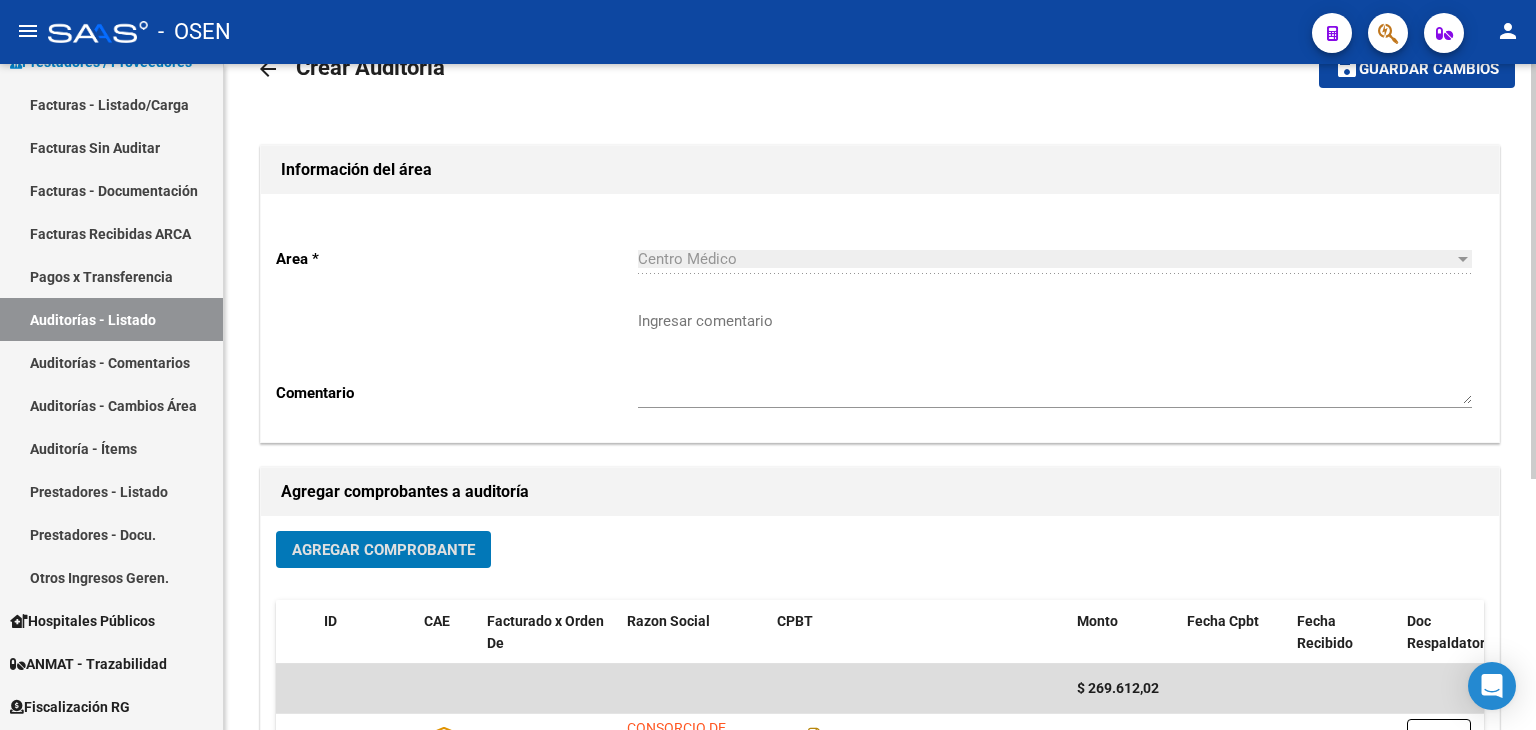 scroll, scrollTop: 0, scrollLeft: 0, axis: both 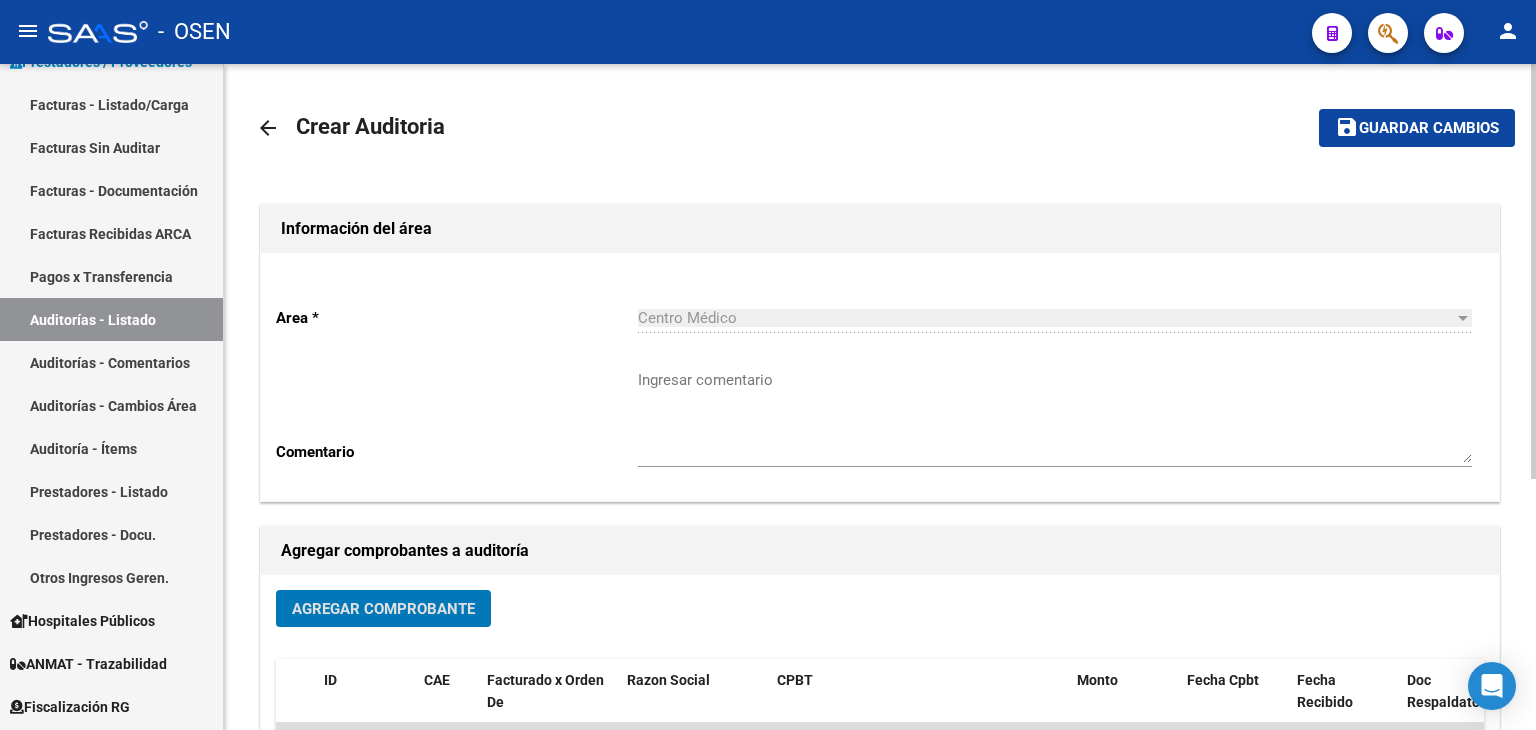 click on "save Guardar cambios" 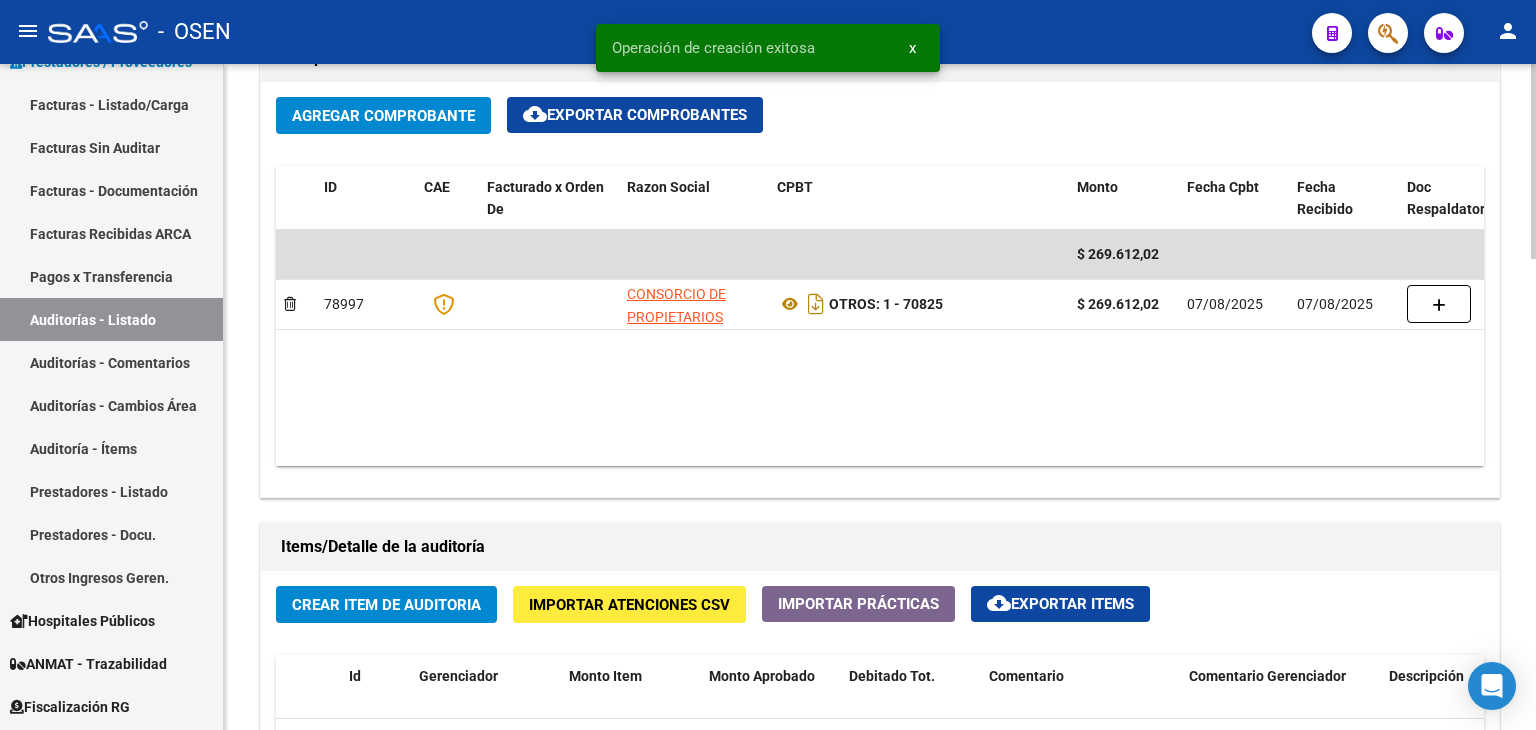 scroll, scrollTop: 1333, scrollLeft: 0, axis: vertical 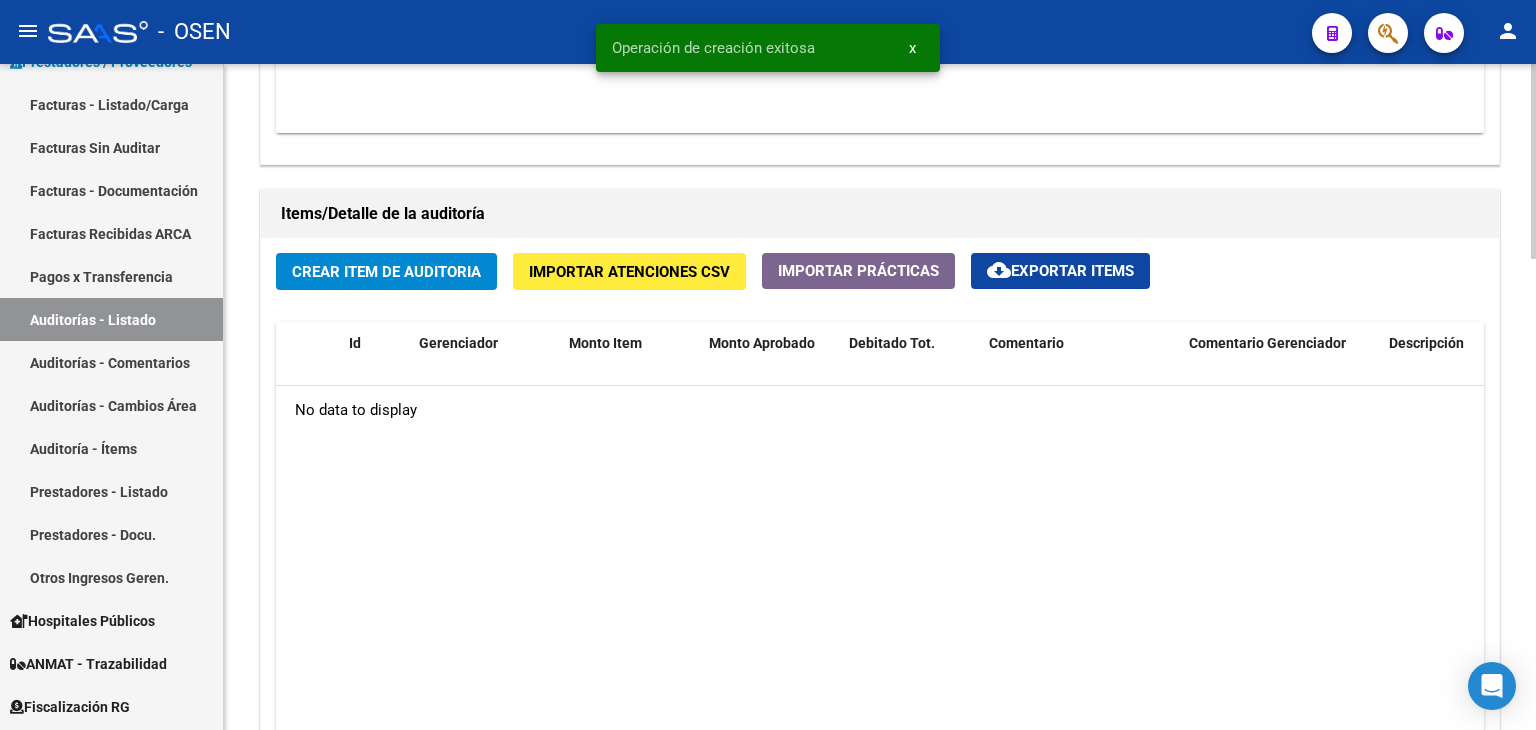 click on "Crear Item de Auditoria" 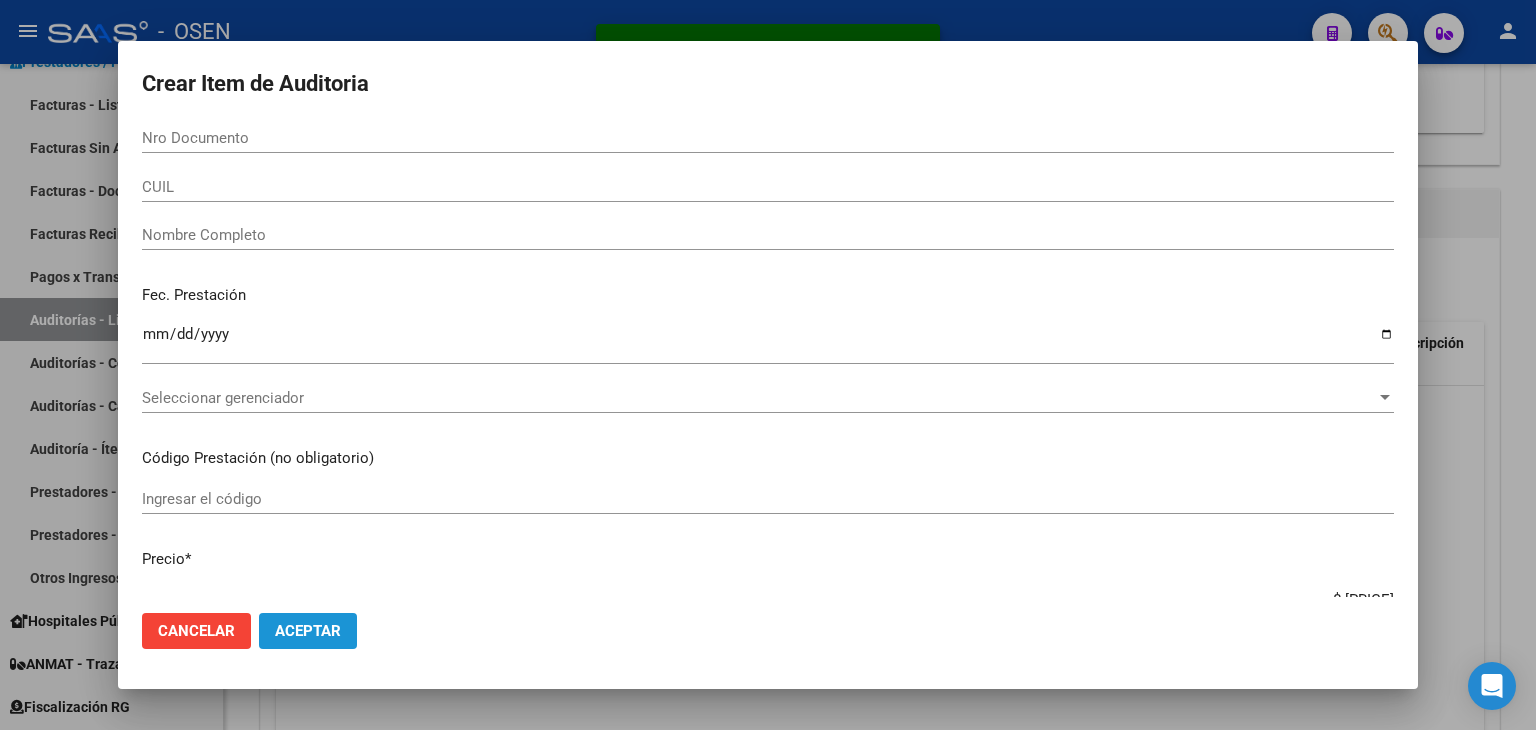 drag, startPoint x: 333, startPoint y: 614, endPoint x: 336, endPoint y: 634, distance: 20.22375 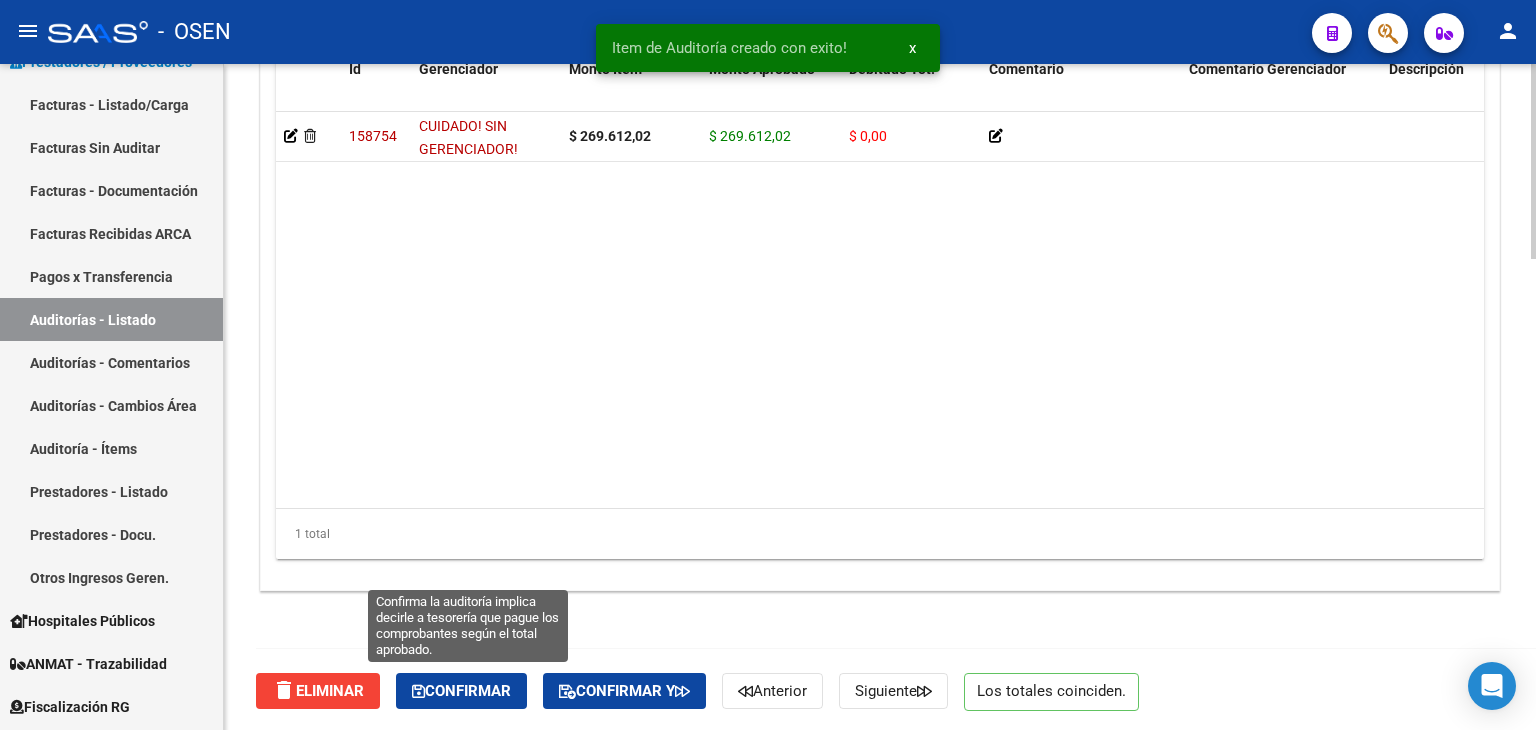 click on "Confirmar" 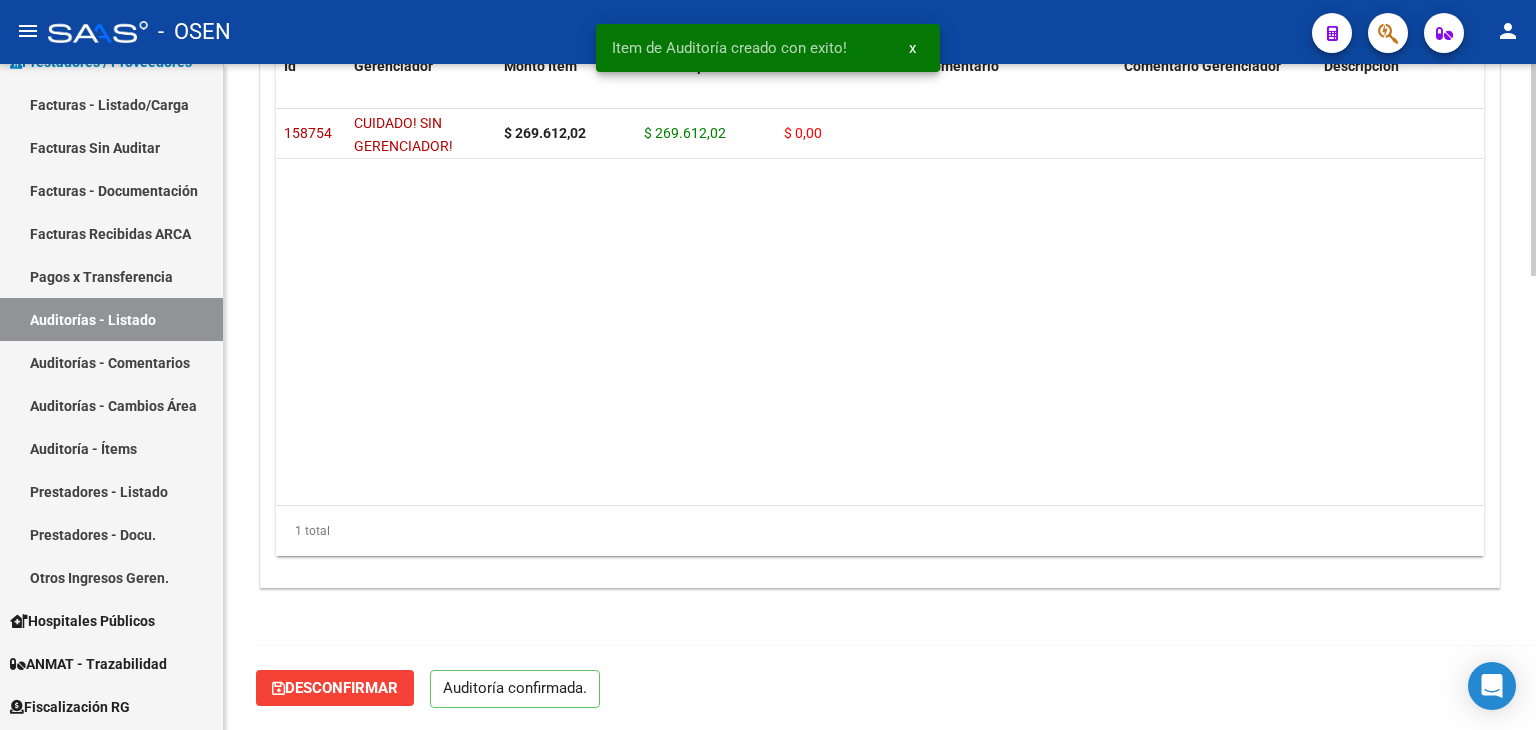 scroll, scrollTop: 1430, scrollLeft: 0, axis: vertical 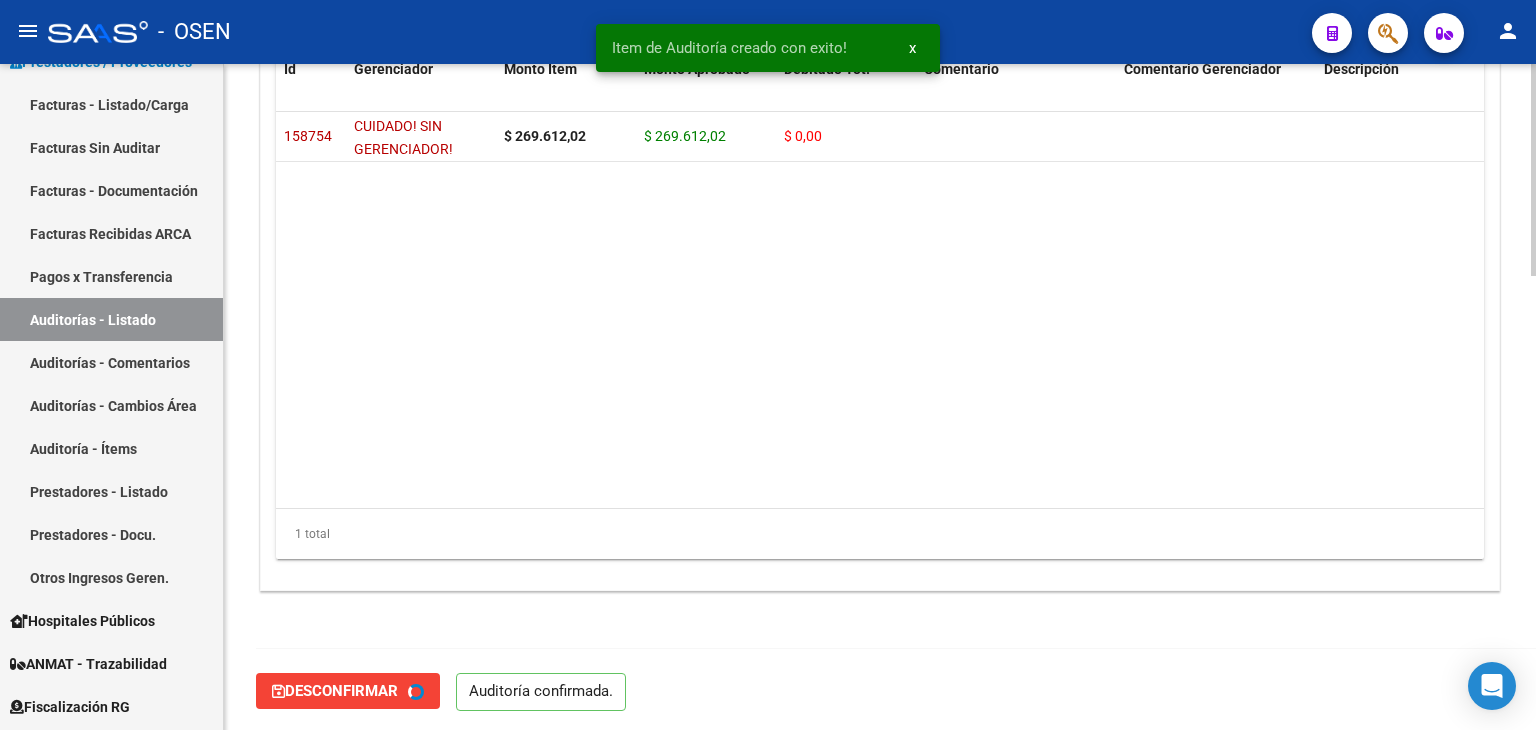 type on "202508" 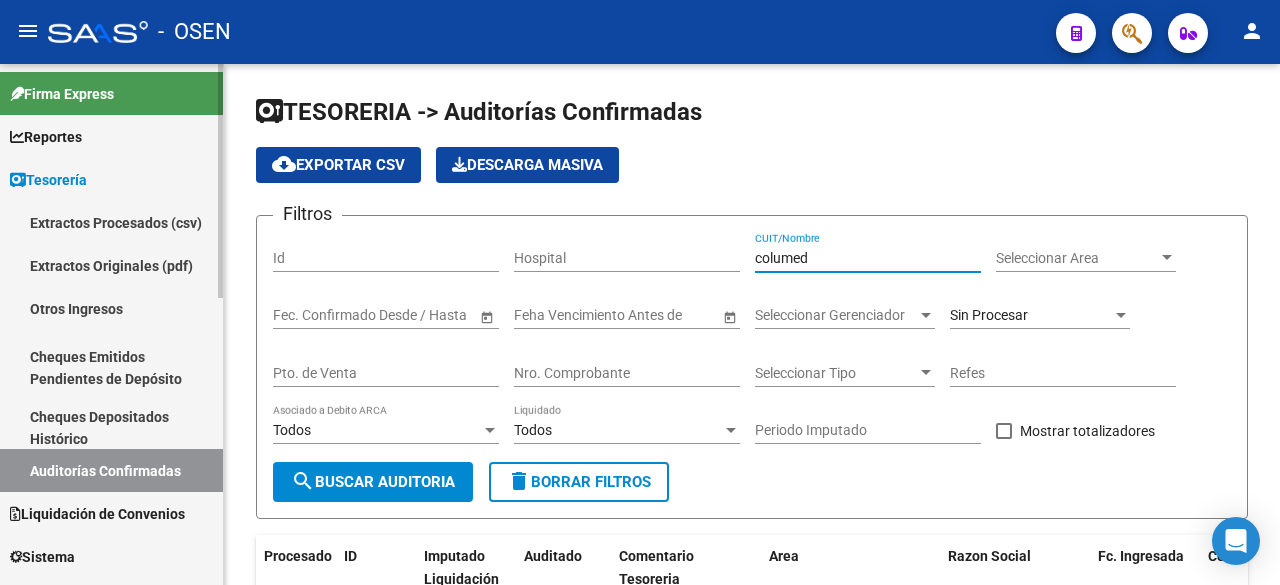 scroll, scrollTop: 0, scrollLeft: 0, axis: both 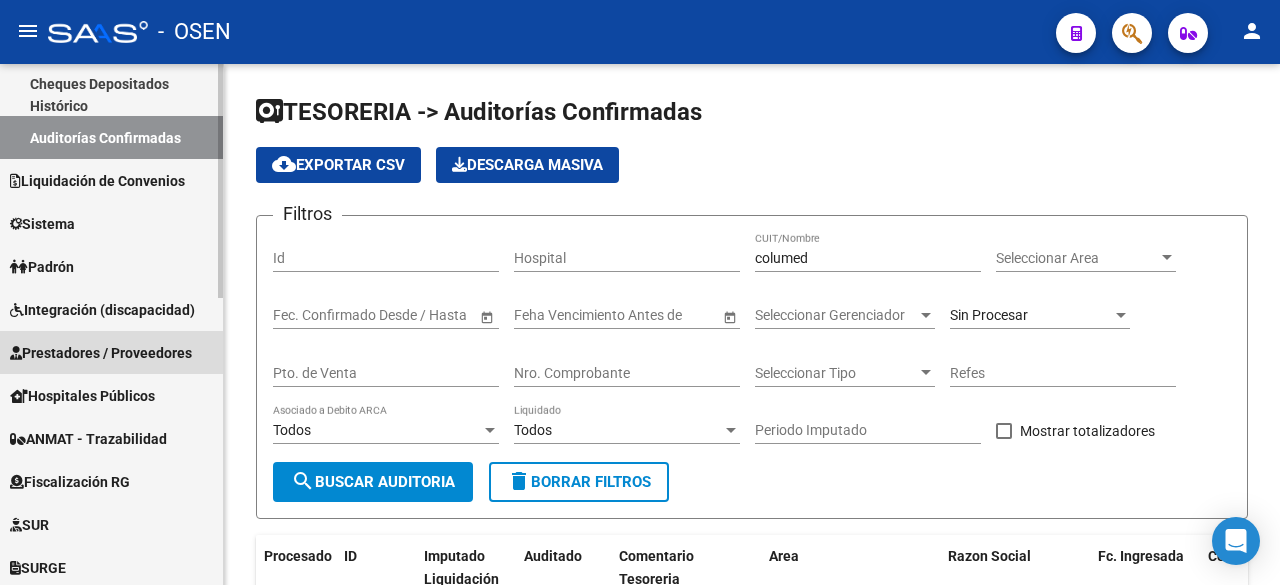 click on "Prestadores / Proveedores" at bounding box center [101, 353] 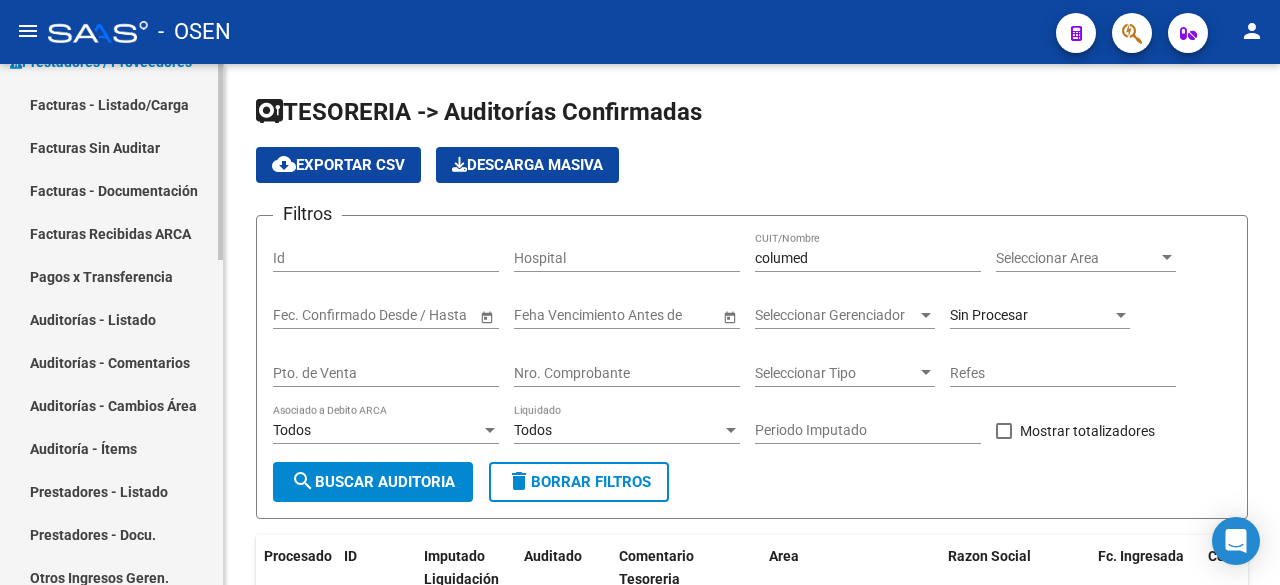 click on "Facturas - Listado/Carga" at bounding box center [111, 104] 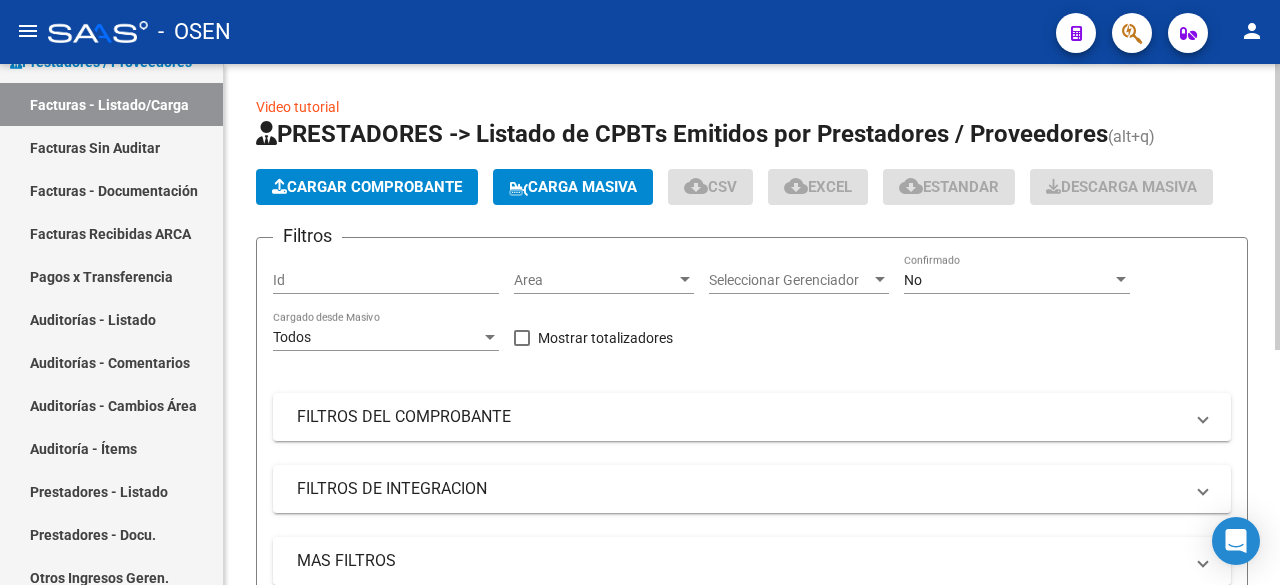 click on "MAS FILTROS" at bounding box center (740, 561) 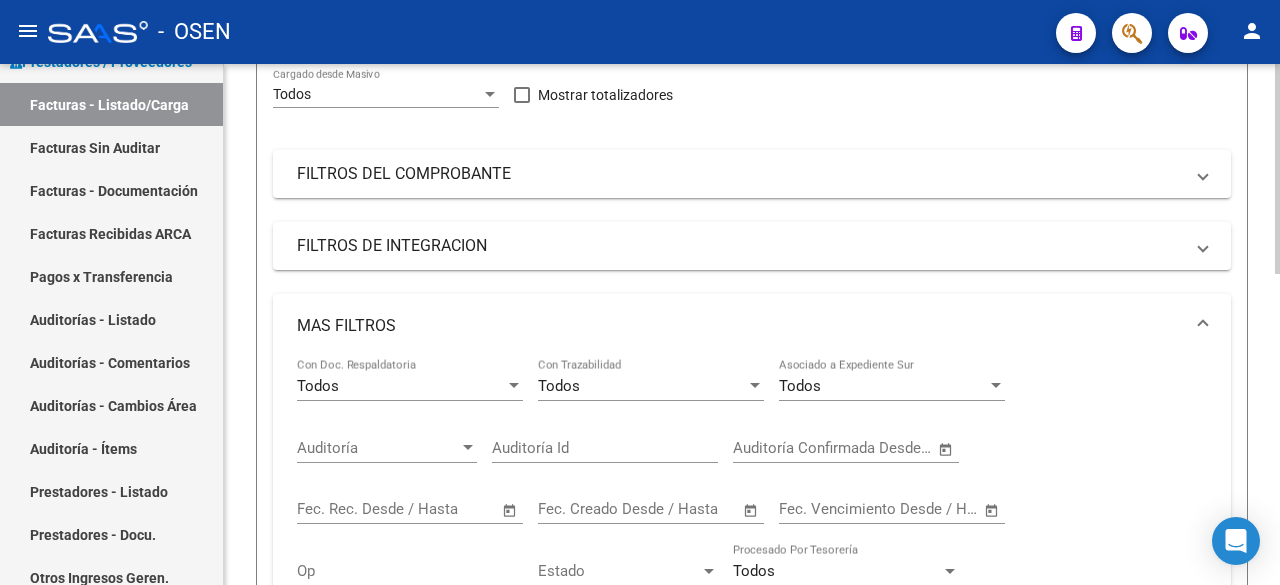 scroll, scrollTop: 297, scrollLeft: 0, axis: vertical 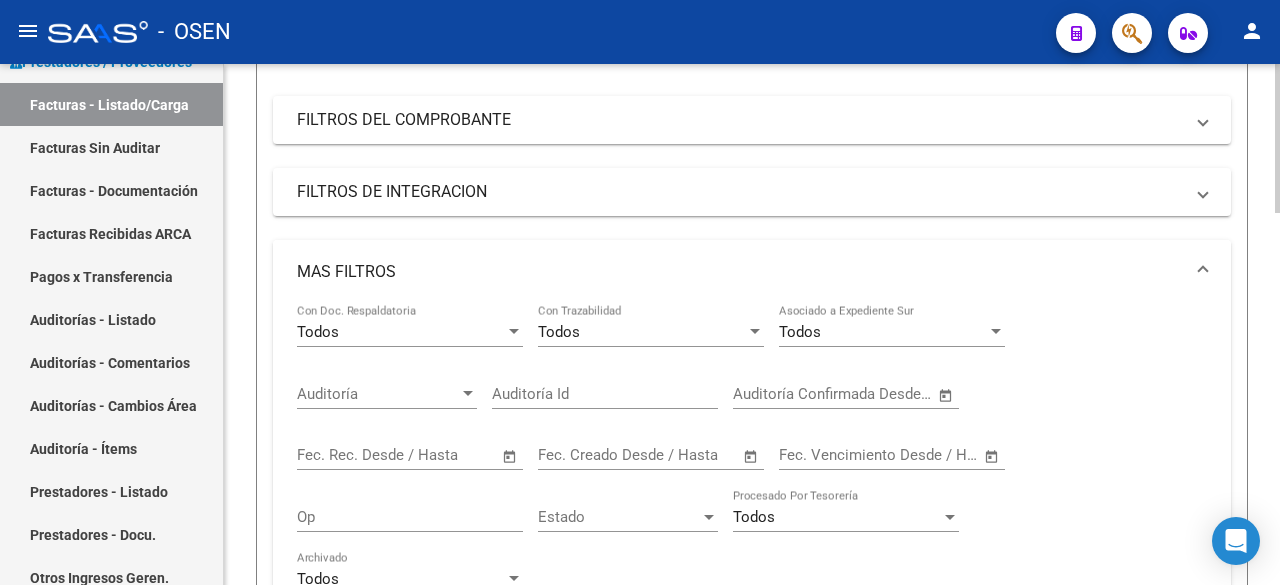 click on "Video tutorial   PRESTADORES -> Listado de CPBTs Emitidos por Prestadores / Proveedores (alt+q)   Cargar Comprobante
Carga Masiva  cloud_download  CSV  cloud_download  EXCEL  cloud_download  Estandar   Descarga Masiva
Filtros Id Area Area Seleccionar Gerenciador Seleccionar Gerenciador No Confirmado Todos Cargado desde Masivo   Mostrar totalizadores   FILTROS DEL COMPROBANTE  Comprobante Tipo Comprobante Tipo Start date – End date Fec. Comprobante Desde / Hasta Días Emisión Desde(cant. días) Días Emisión Hasta(cant. días) CUIT / Razón Social Pto. Venta Nro. Comprobante Código SSS CAE Válido CAE Válido Todos Cargado Módulo Hosp. Todos Tiene facturacion Apócrifa Hospital Refes  FILTROS DE INTEGRACION  Todos Cargado en Para Enviar SSS Período De Prestación Campos del Archivo de Rendición Devuelto x SSS (dr_envio) Todos Rendido x SSS (dr_envio) Tipo de Registro Tipo de Registro Período Presentación Período Presentación Campos del Legajo Asociado (preaprobación) Todos  MAS FILTROS  Op" 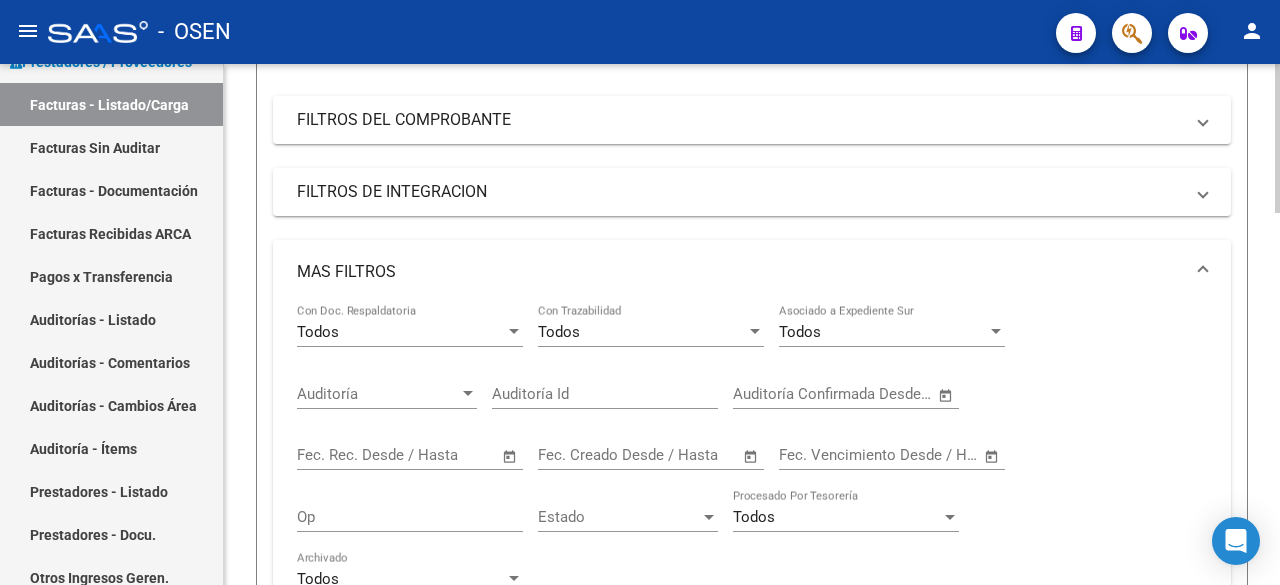 click 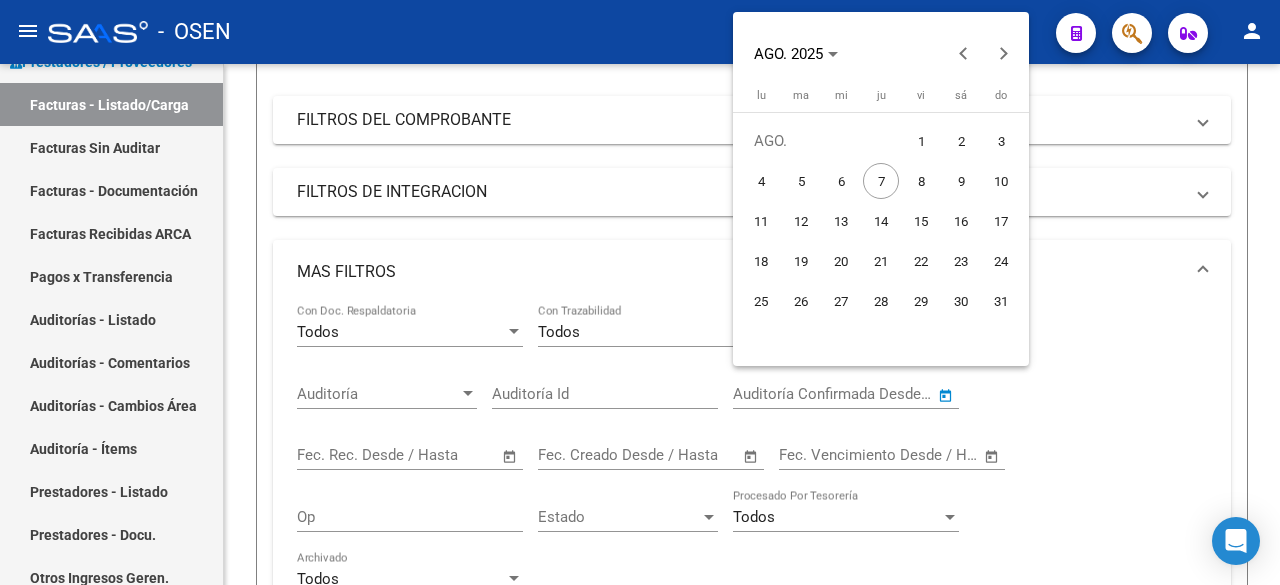 drag, startPoint x: 837, startPoint y: 188, endPoint x: 851, endPoint y: 180, distance: 16.124516 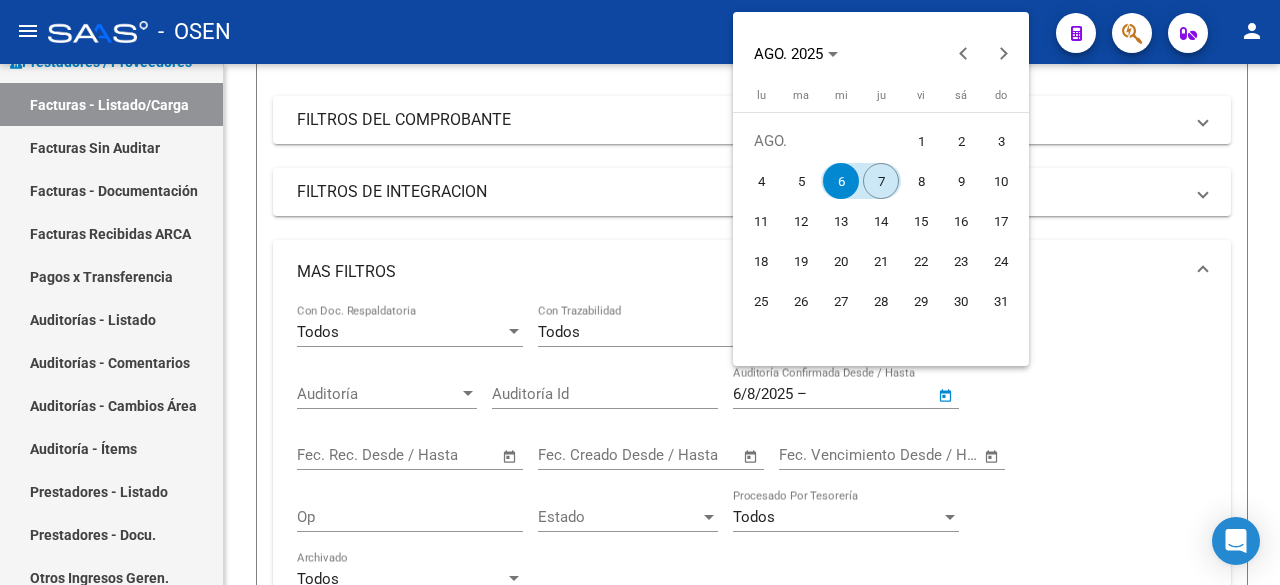 click on "7" at bounding box center (881, 181) 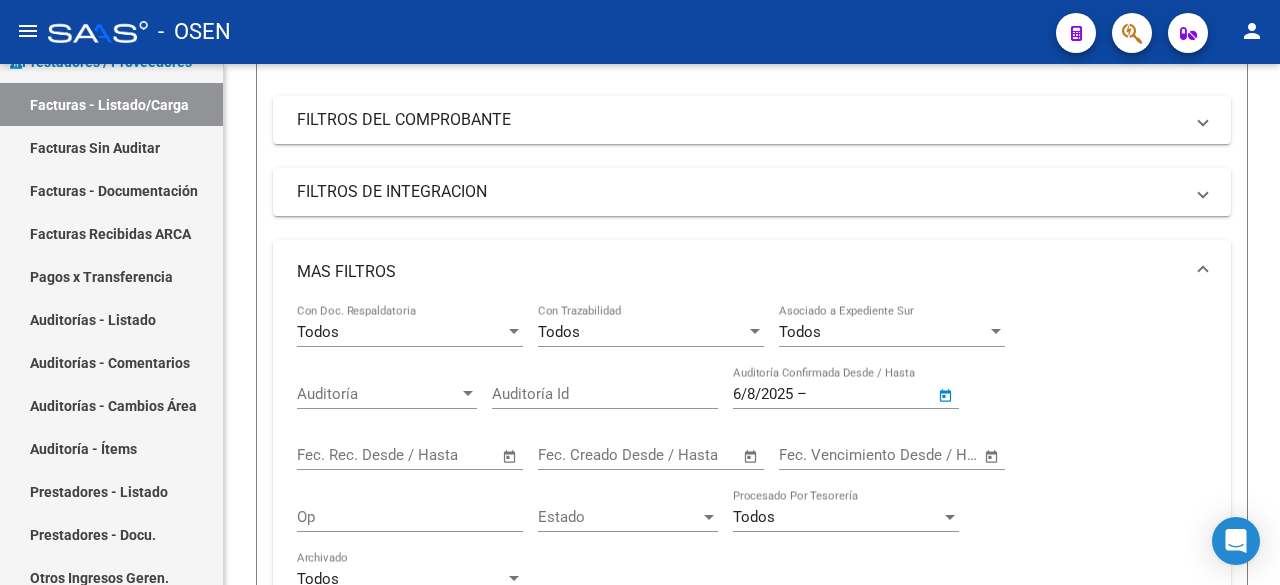 type on "7/8/2025" 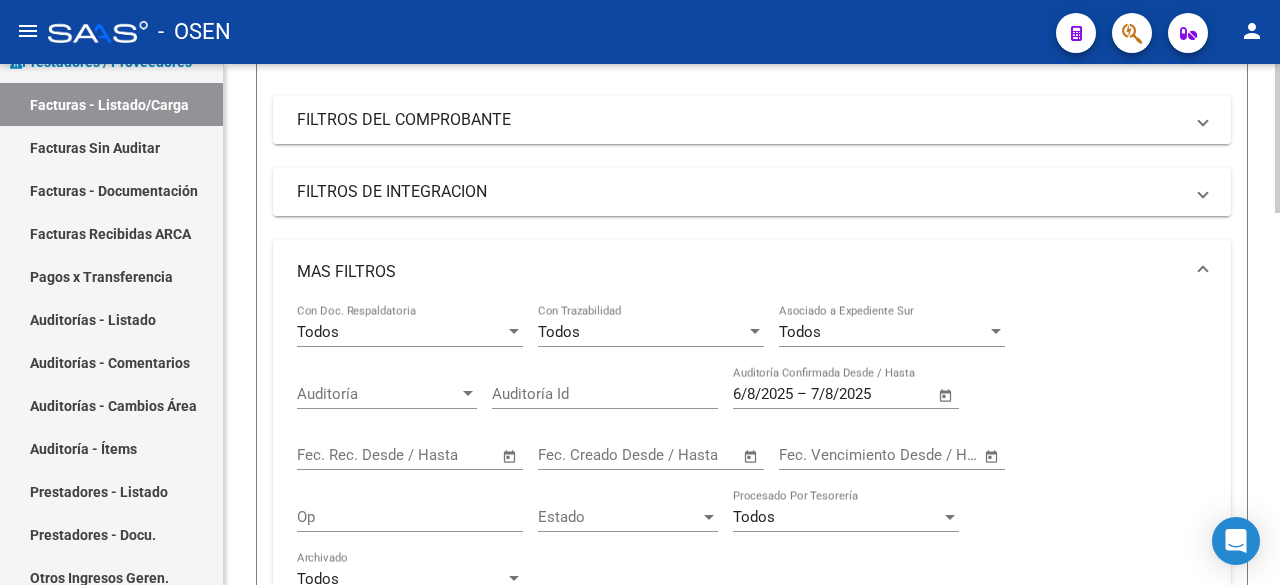 scroll, scrollTop: 0, scrollLeft: 0, axis: both 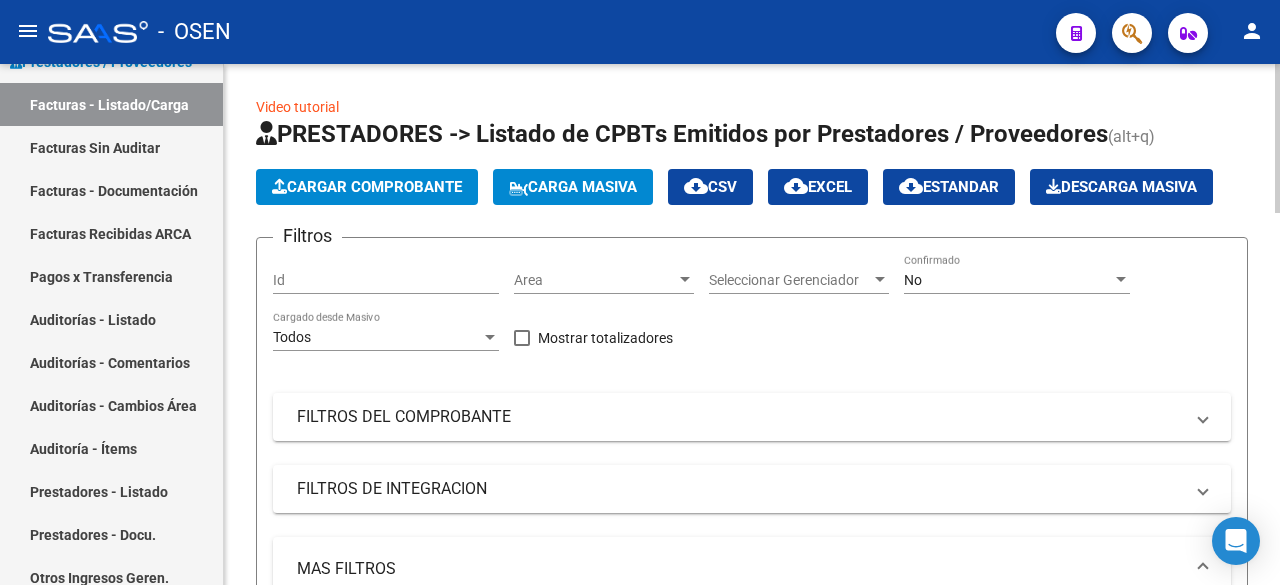 click on "No" at bounding box center [1008, 280] 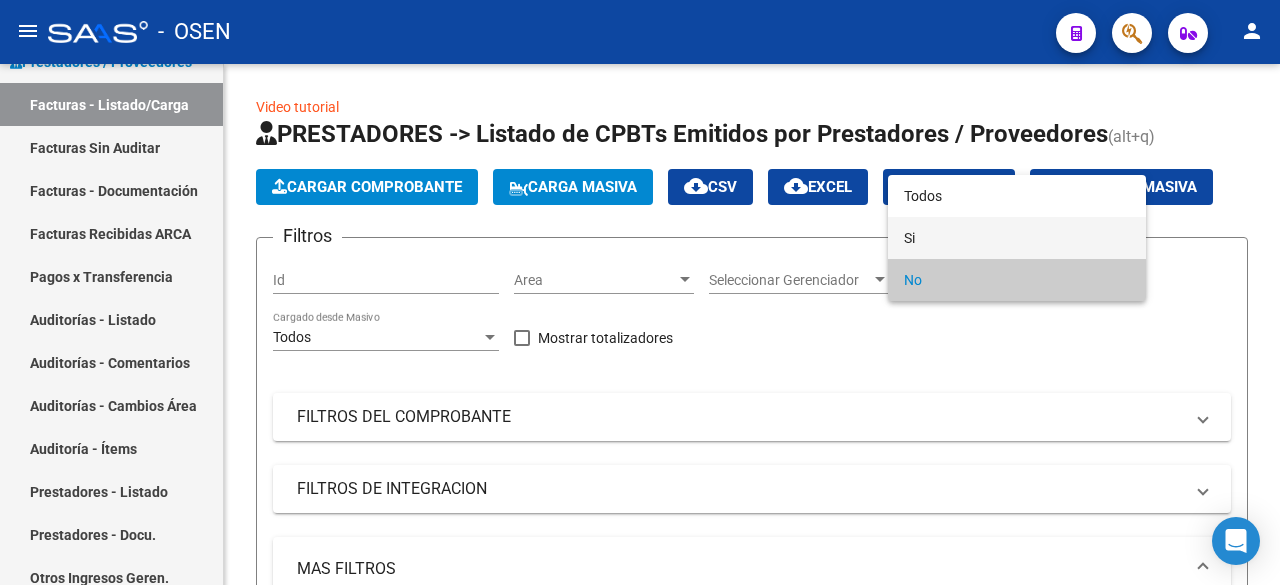 click on "Si" at bounding box center [1017, 238] 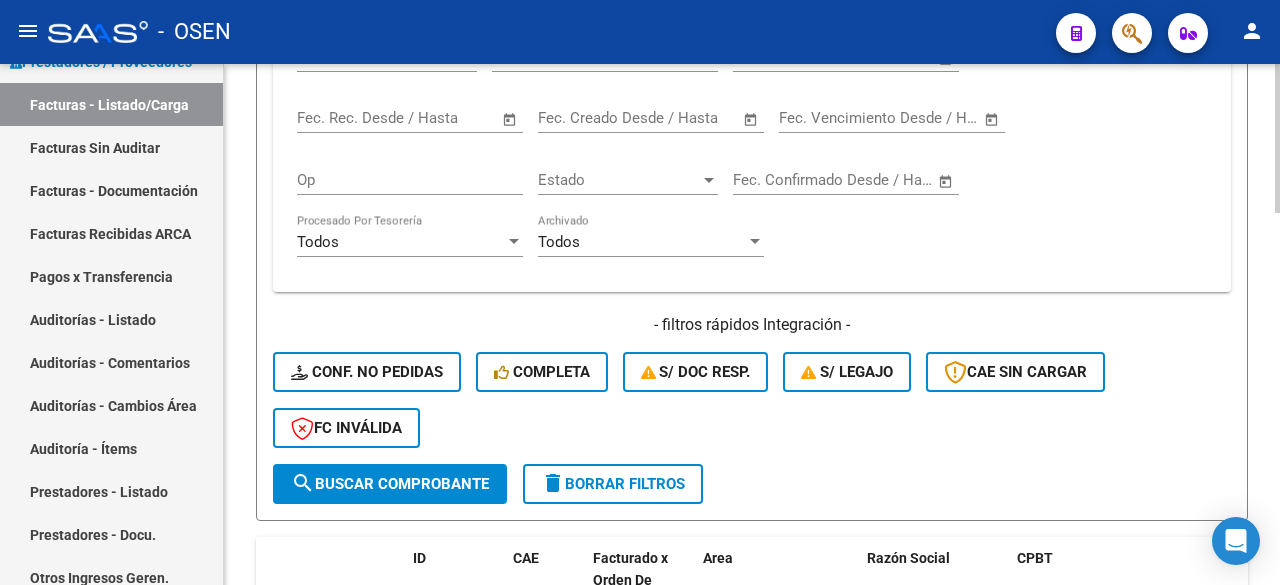 scroll, scrollTop: 667, scrollLeft: 0, axis: vertical 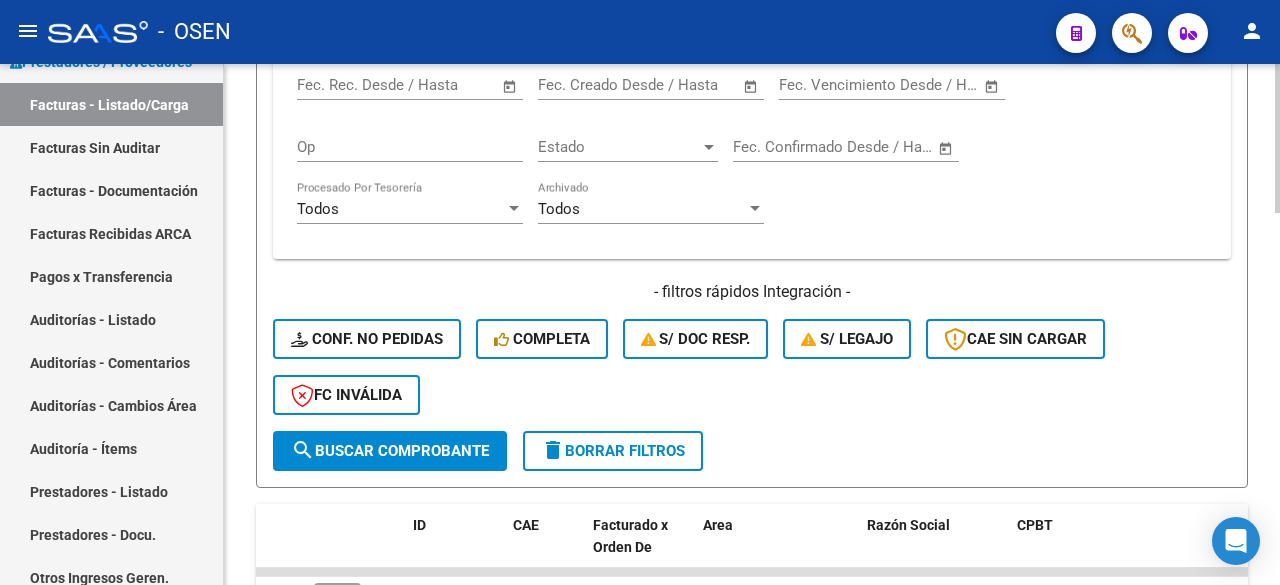 click on "search  Buscar Comprobante" 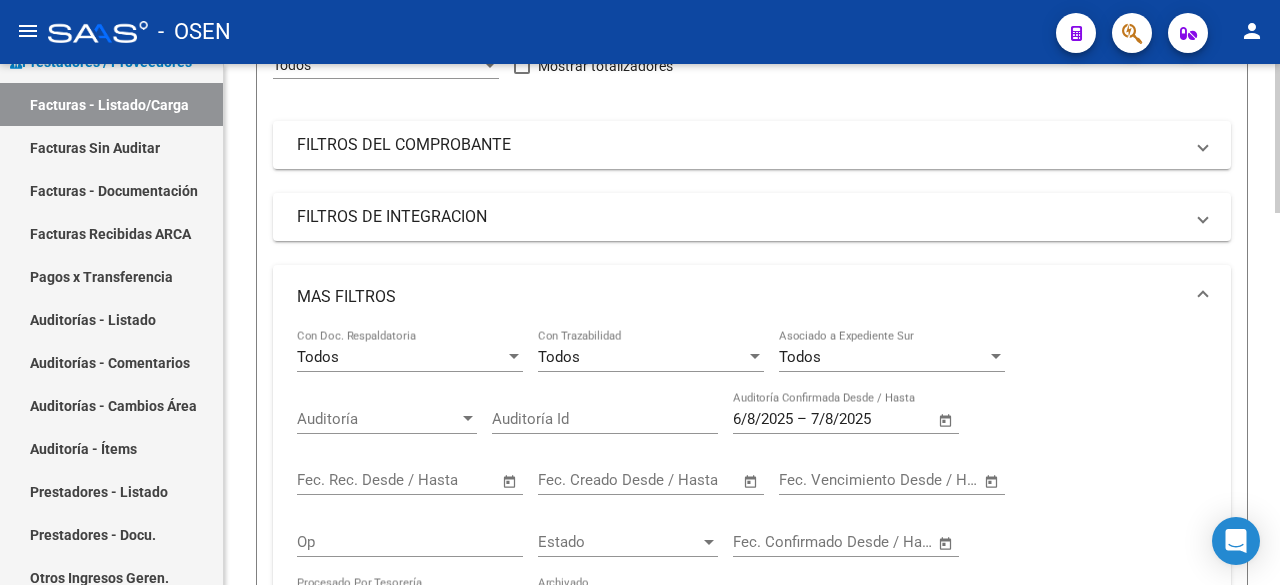 scroll, scrollTop: 0, scrollLeft: 0, axis: both 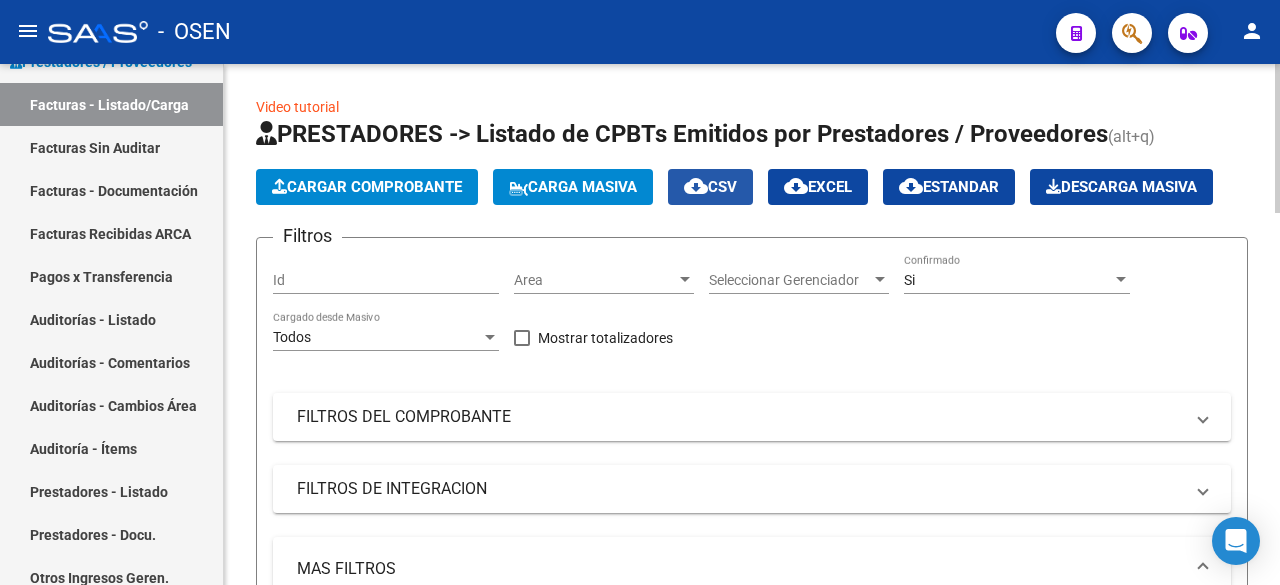 click on "cloud_download  CSV" 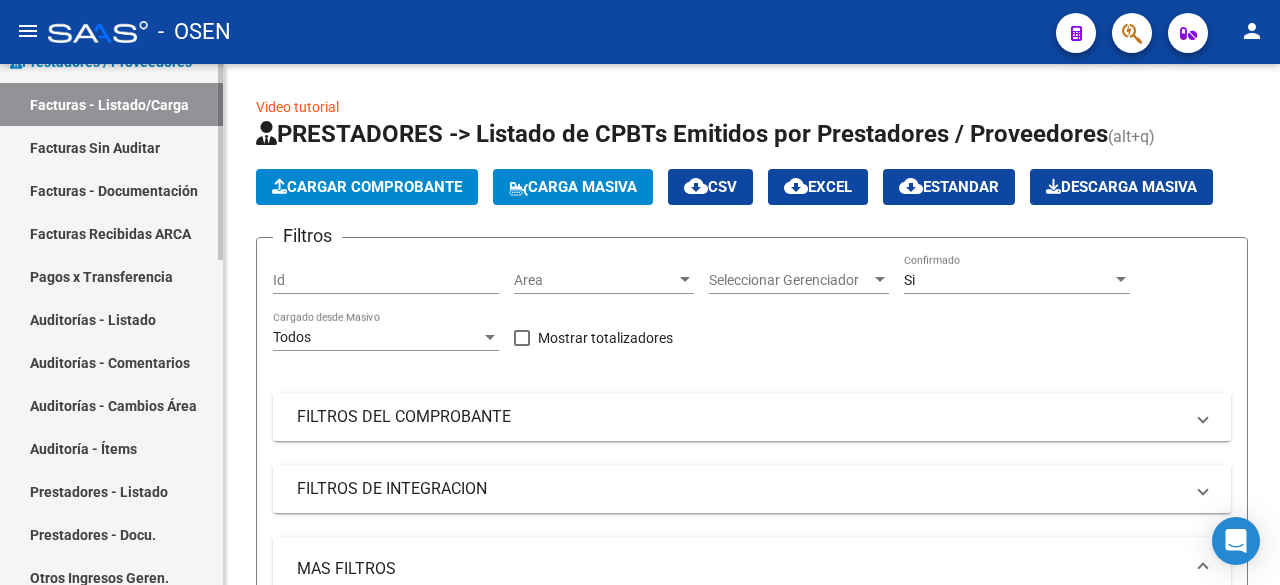 drag, startPoint x: 118, startPoint y: 141, endPoint x: 126, endPoint y: 125, distance: 17.888544 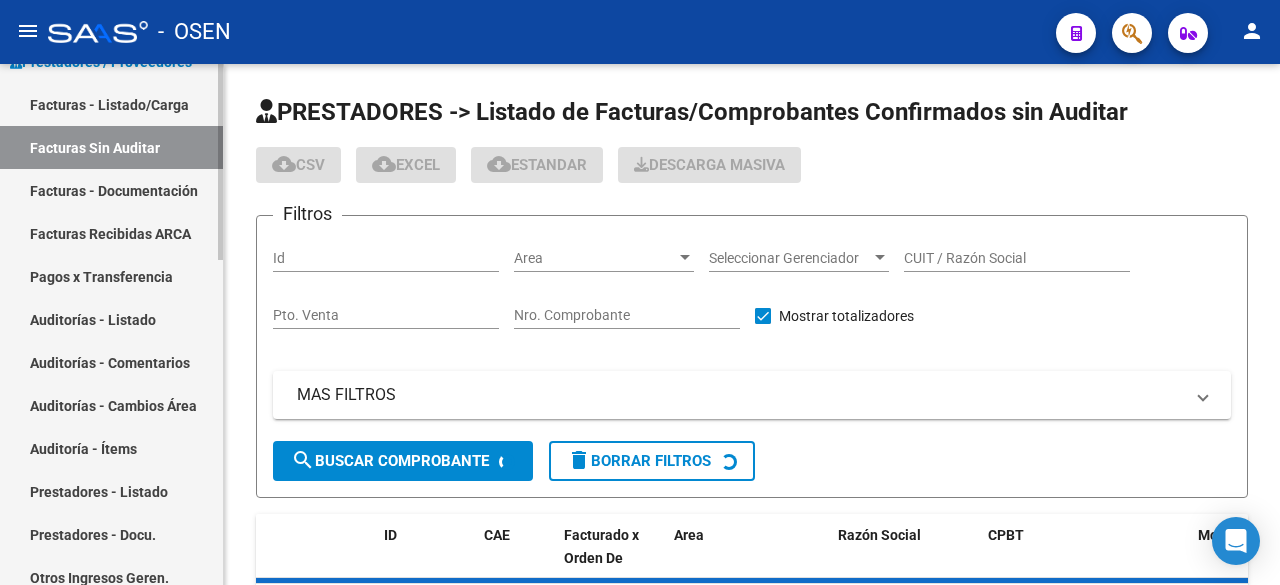 click on "Facturas - Listado/Carga" at bounding box center [111, 104] 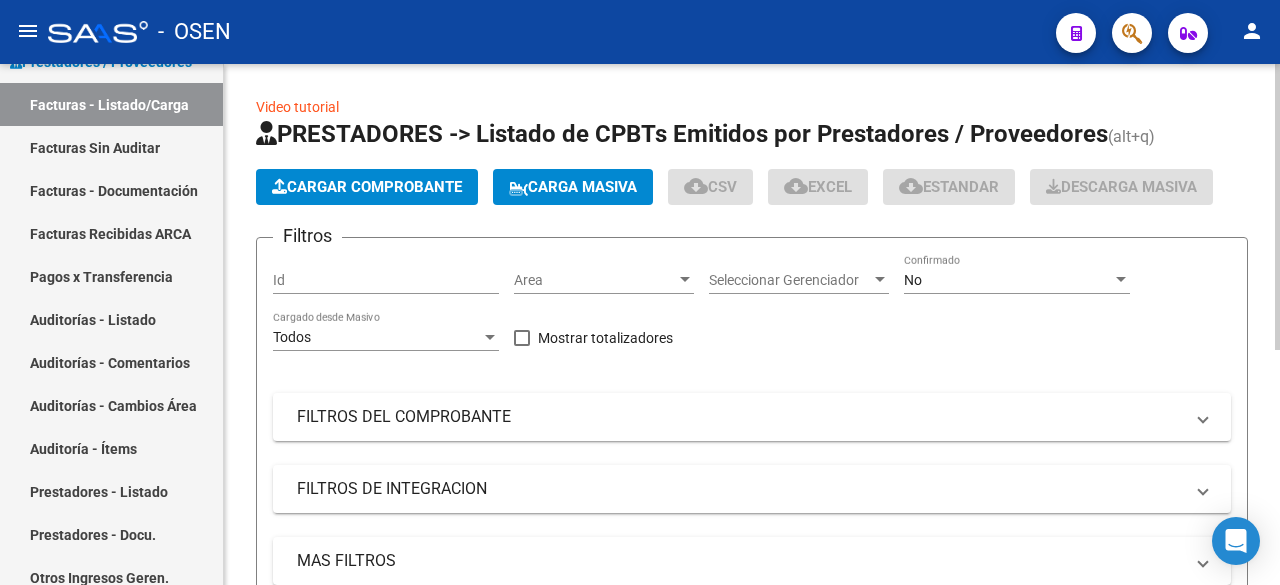 click on "No" at bounding box center (1008, 280) 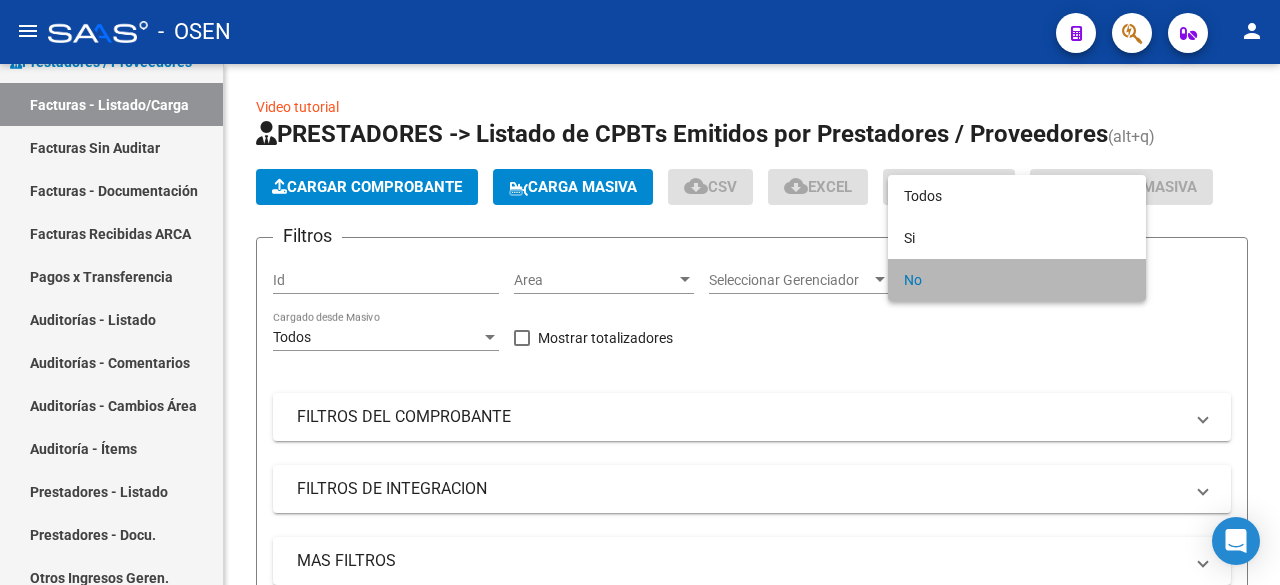 click on "No" at bounding box center [1017, 280] 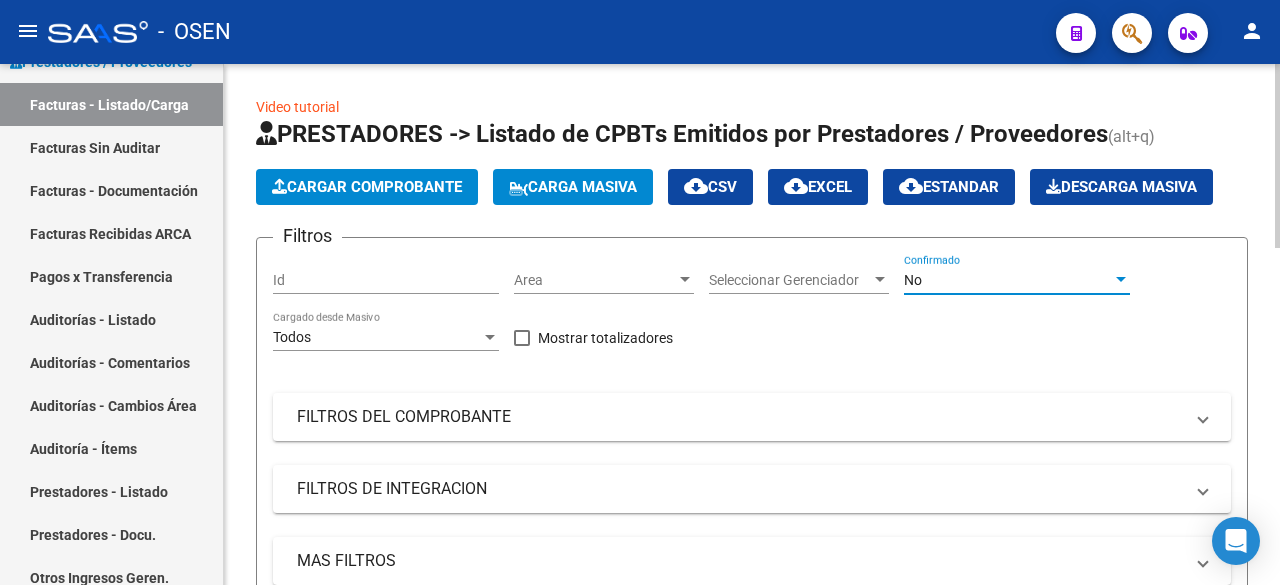 scroll, scrollTop: 333, scrollLeft: 0, axis: vertical 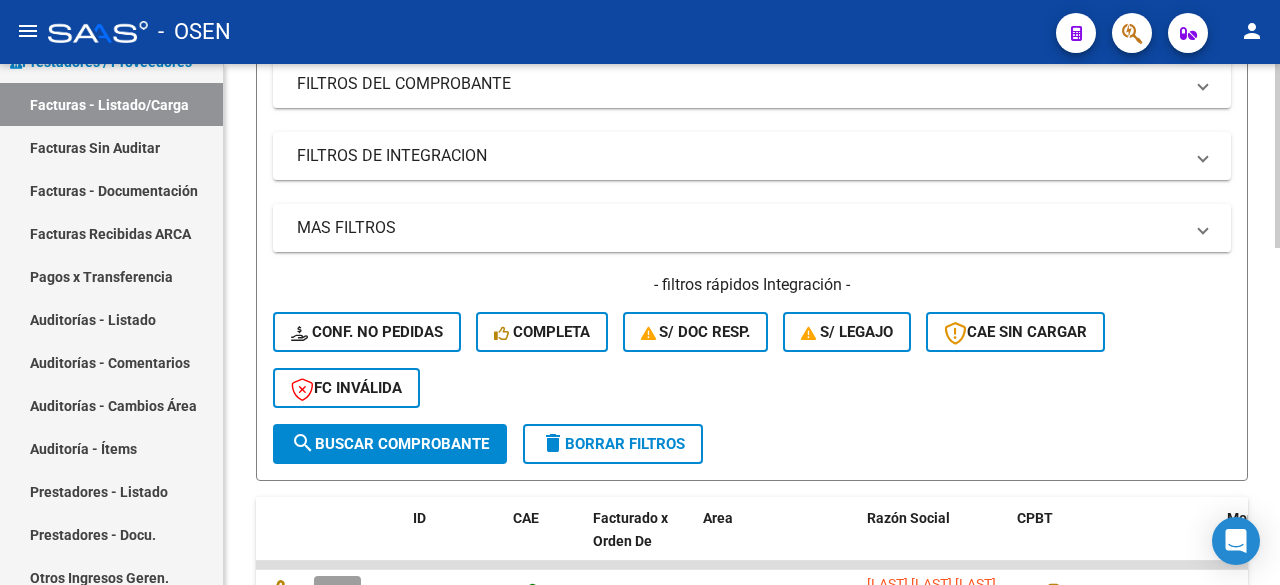 click on "MAS FILTROS" at bounding box center (740, 228) 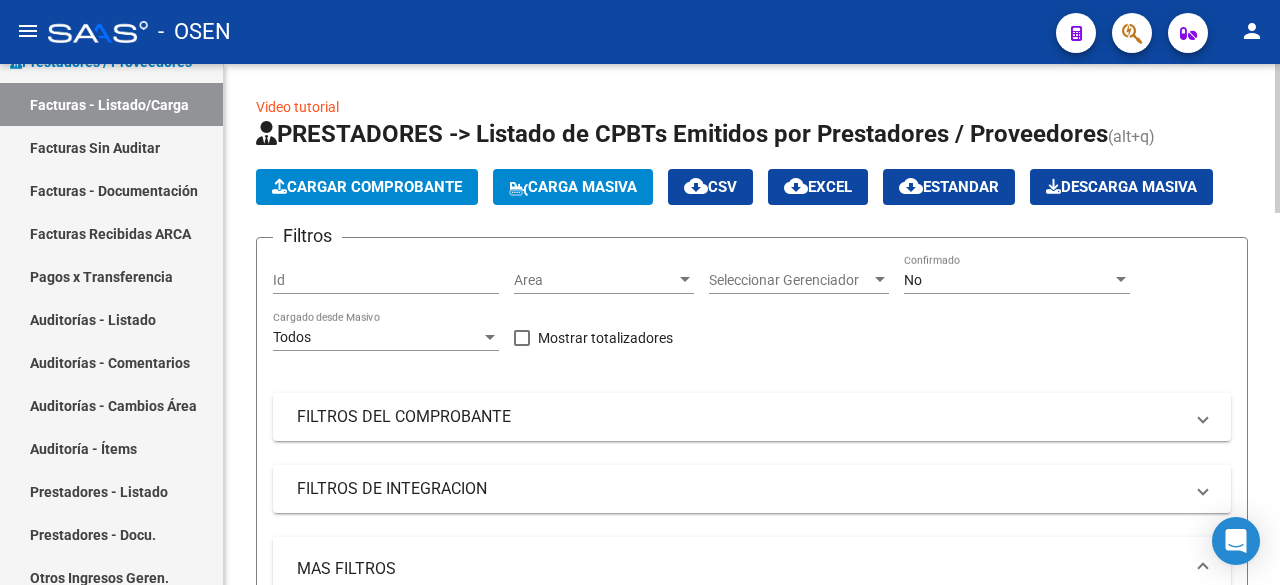 scroll, scrollTop: 333, scrollLeft: 0, axis: vertical 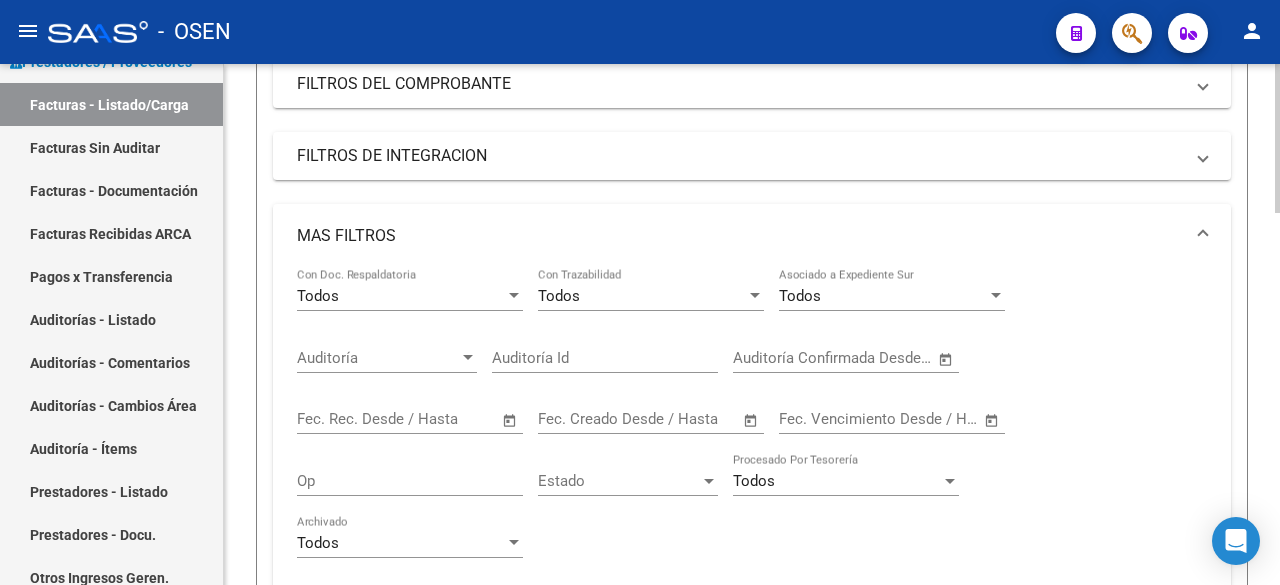 click 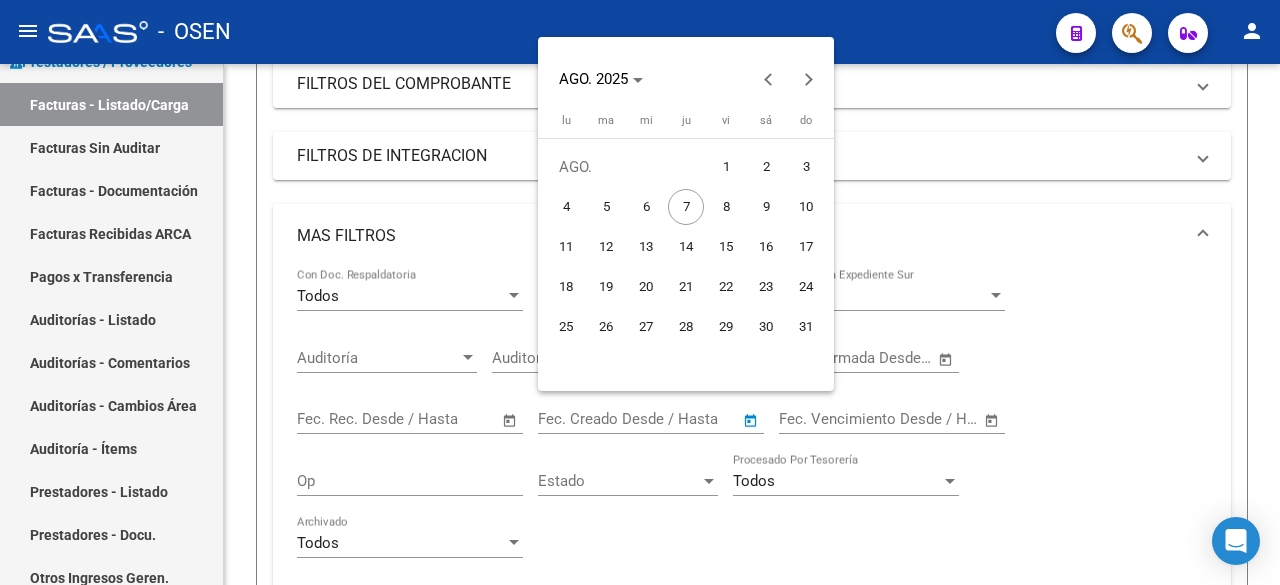 click on "6" at bounding box center (646, 207) 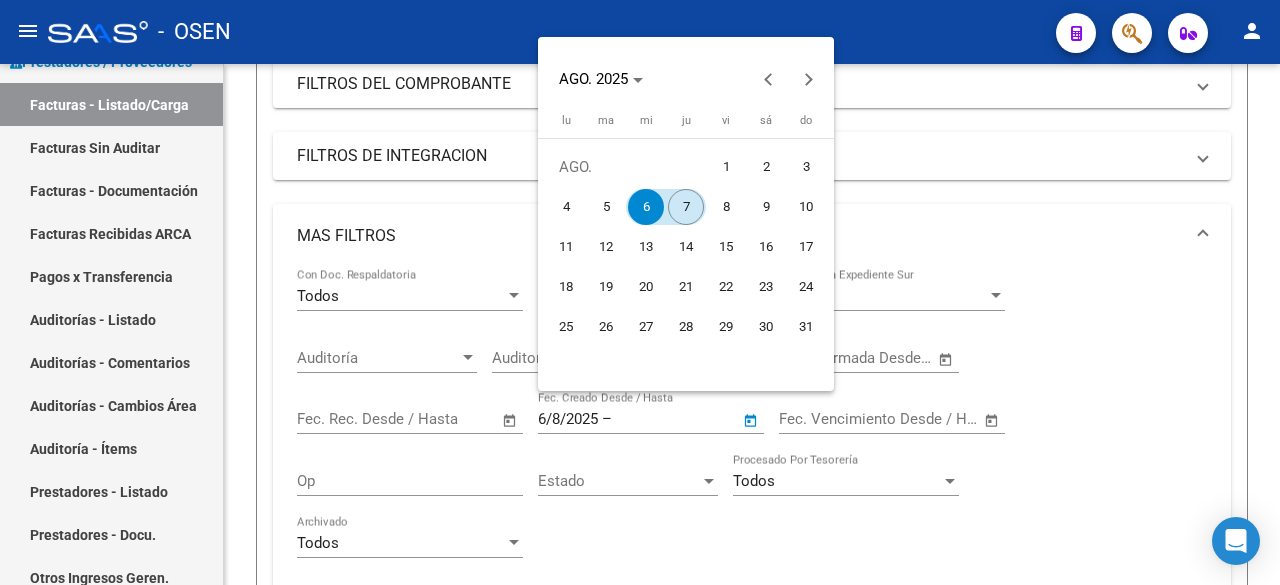 click on "7" at bounding box center (686, 207) 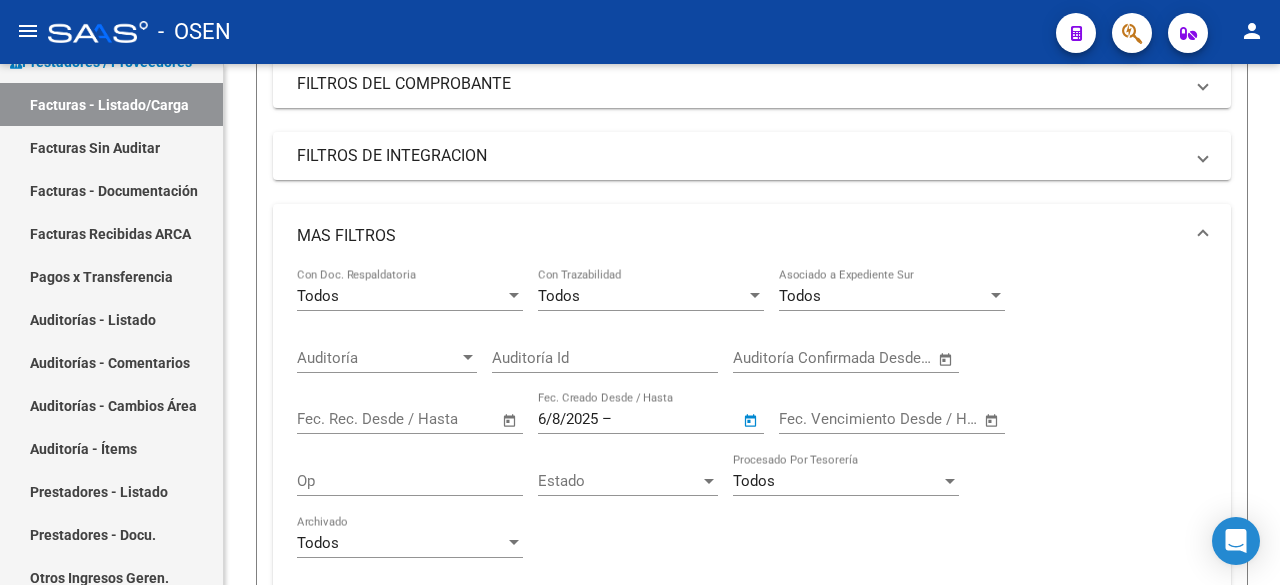 type on "7/8/2025" 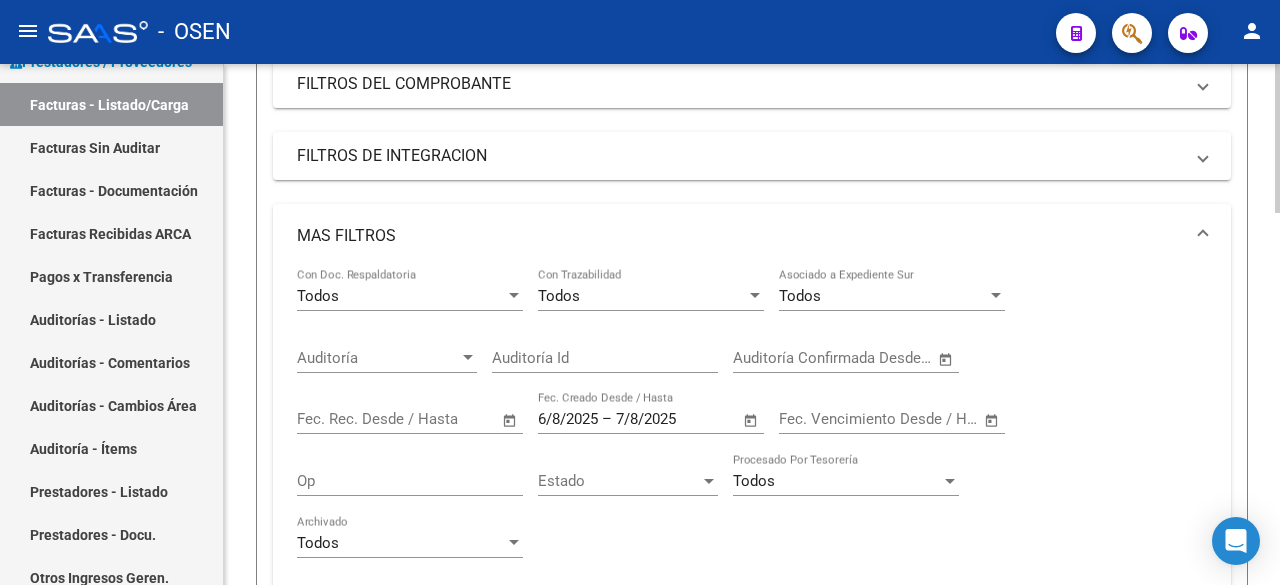 scroll, scrollTop: 0, scrollLeft: 0, axis: both 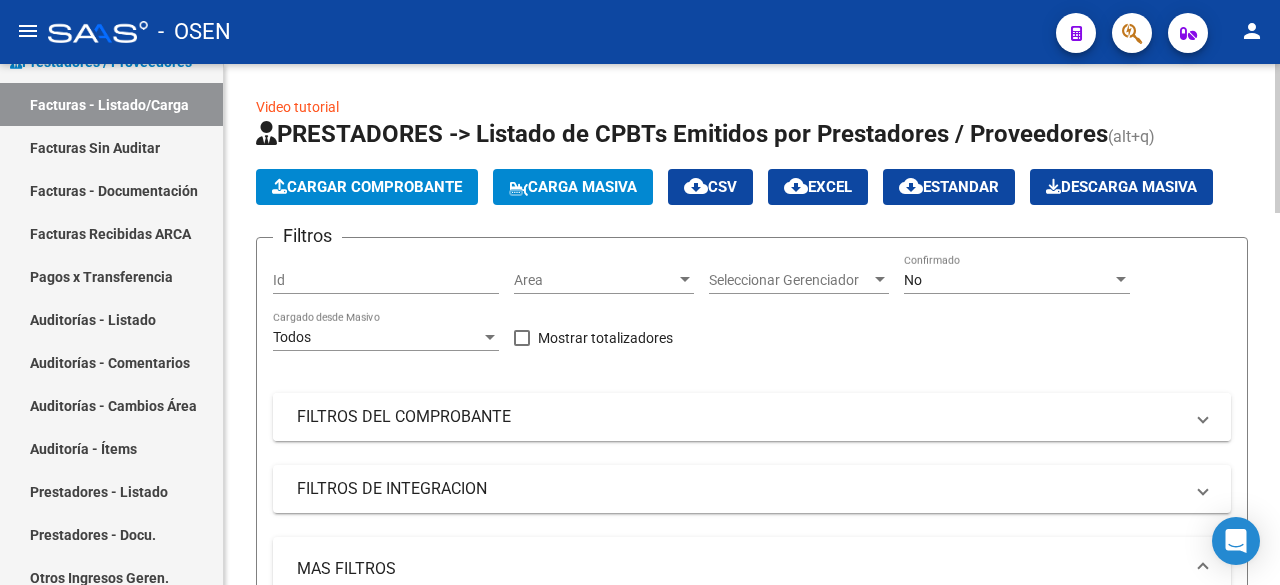 click on "FILTROS DEL COMPROBANTE" at bounding box center [752, 417] 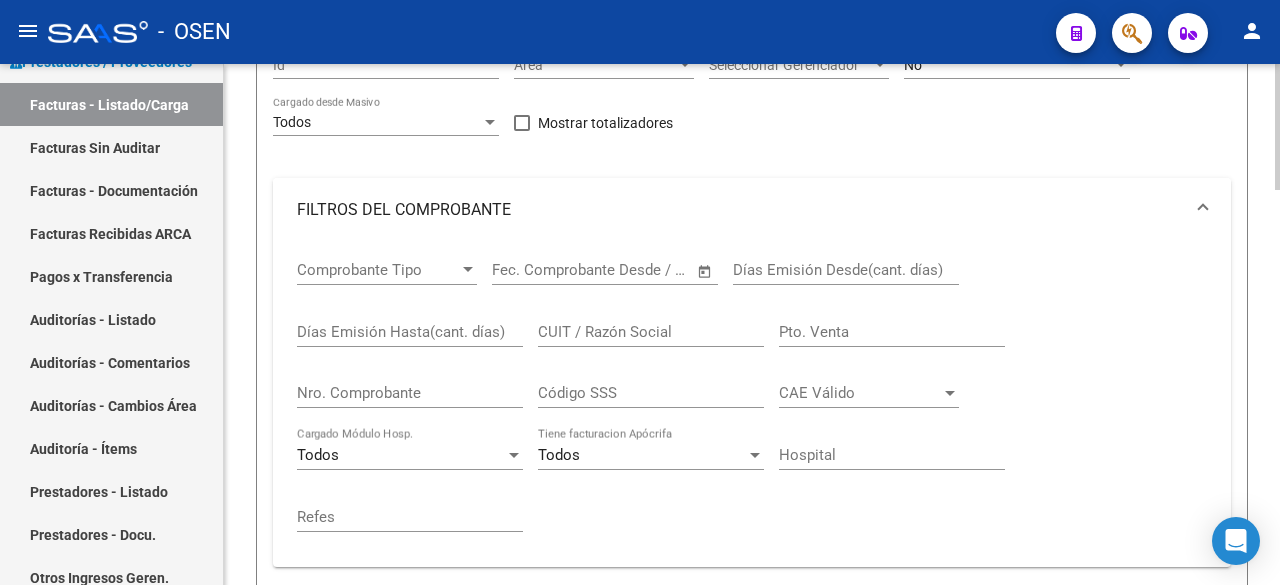 click on "Video tutorial   PRESTADORES -> Listado de CPBTs Emitidos por Prestadores / Proveedores (alt+q)   Cargar Comprobante
Carga Masiva  cloud_download  CSV  cloud_download  EXCEL  cloud_download  Estandar   Descarga Masiva
Filtros Id Area Area Seleccionar Gerenciador Seleccionar Gerenciador No Confirmado Todos Cargado desde Masivo   Mostrar totalizadores   FILTROS DEL COMPROBANTE  Comprobante Tipo Comprobante Tipo Start date – End date Fec. Comprobante Desde / Hasta Días Emisión Desde(cant. días) Días Emisión Hasta(cant. días) CUIT / Razón Social Pto. Venta Nro. Comprobante Código SSS CAE Válido CAE Válido Todos Cargado Módulo Hosp. Todos Tiene facturacion Apócrifa Hospital Refes  FILTROS DE INTEGRACION  Todos Cargado en Para Enviar SSS Período De Prestación Campos del Archivo de Rendición Devuelto x SSS (dr_envio) Todos Rendido x SSS (dr_envio) Tipo de Registro Tipo de Registro Período Presentación Período Presentación Campos del Legajo Asociado (preaprobación) Todos  MAS FILTROS  Op" 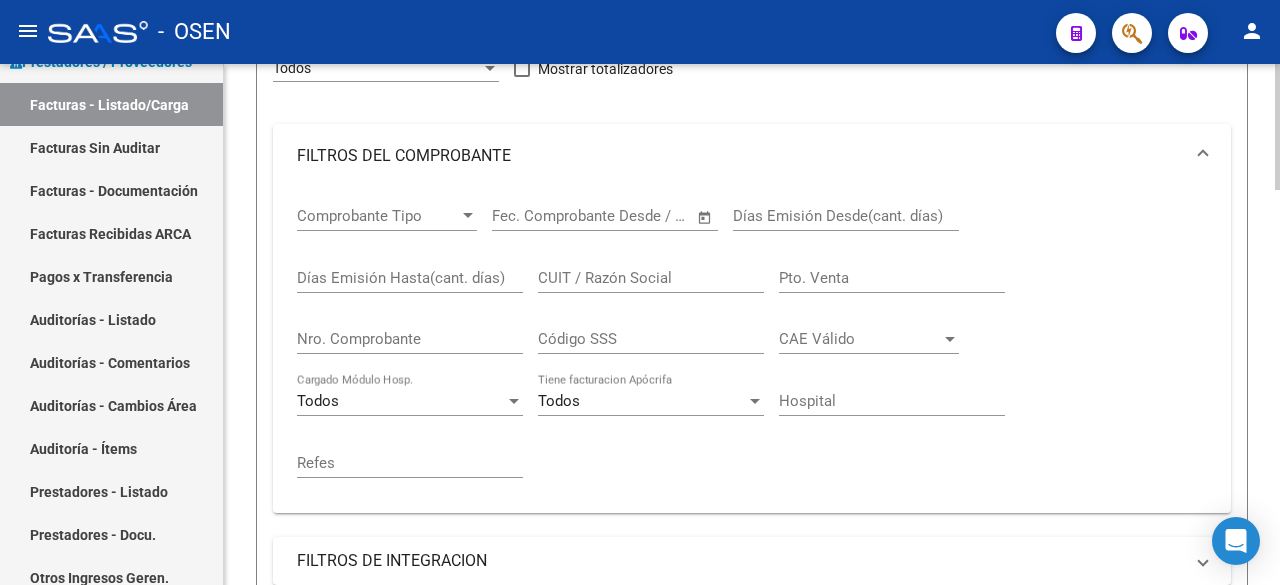click on "Comprobante Tipo" at bounding box center [378, 216] 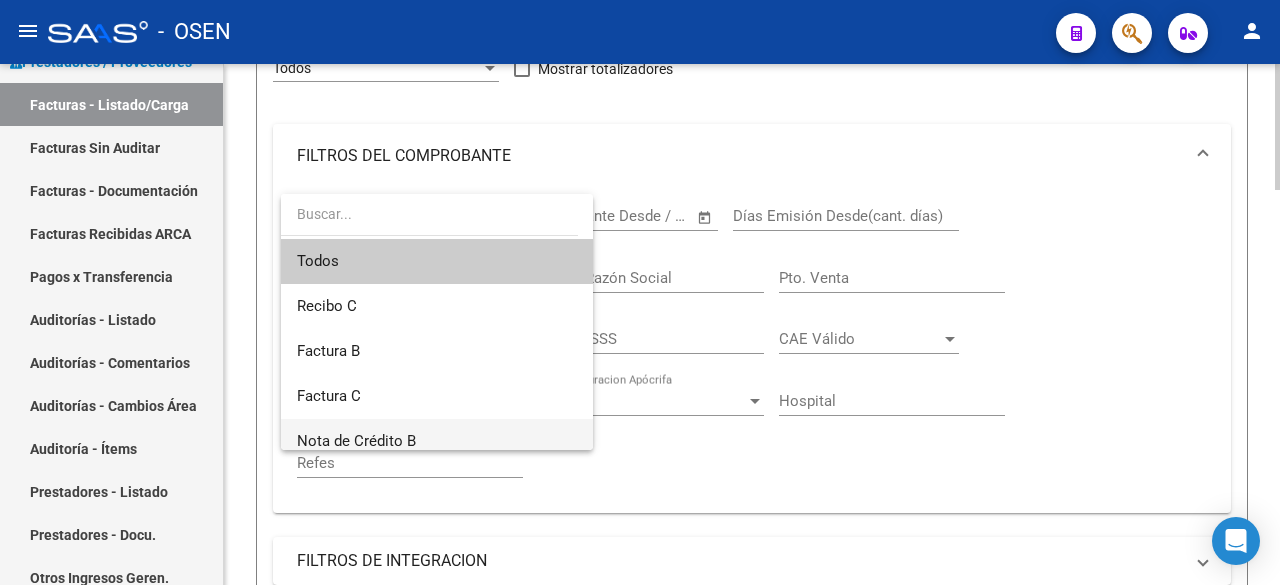 click on "Nota de Crédito B" at bounding box center [437, 441] 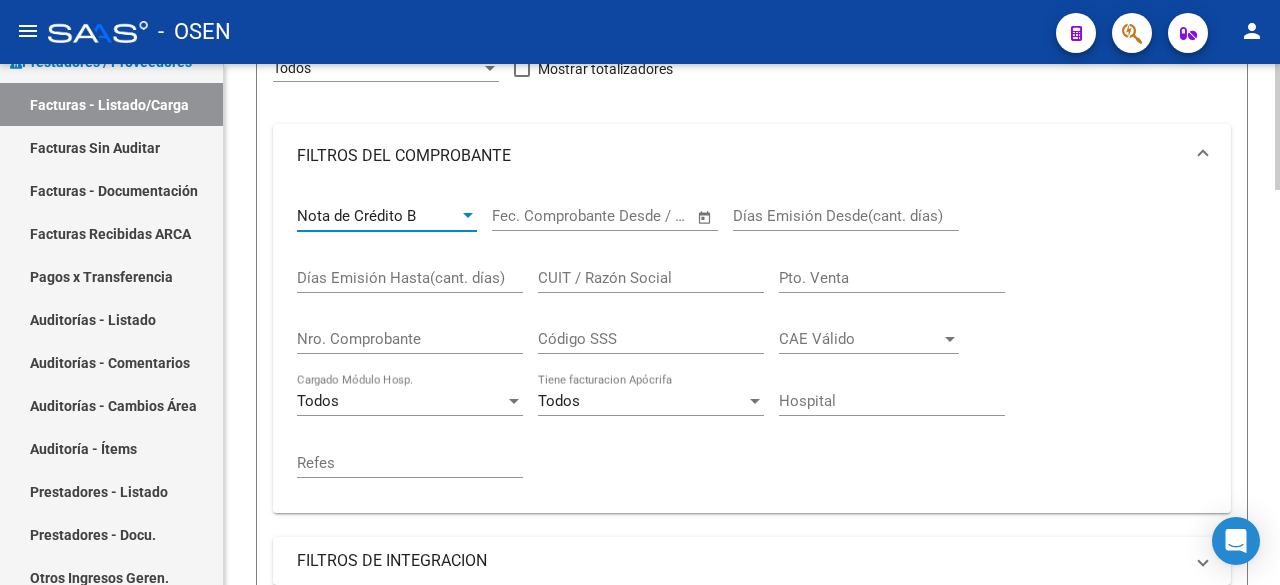 scroll, scrollTop: 11, scrollLeft: 0, axis: vertical 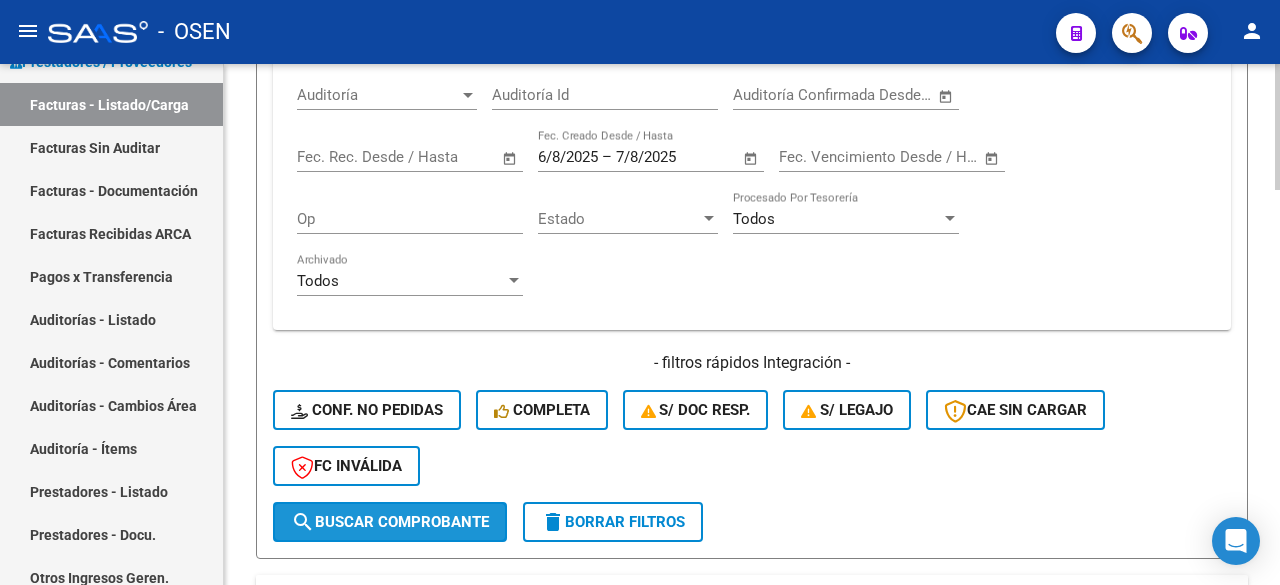 click on "search  Buscar Comprobante" 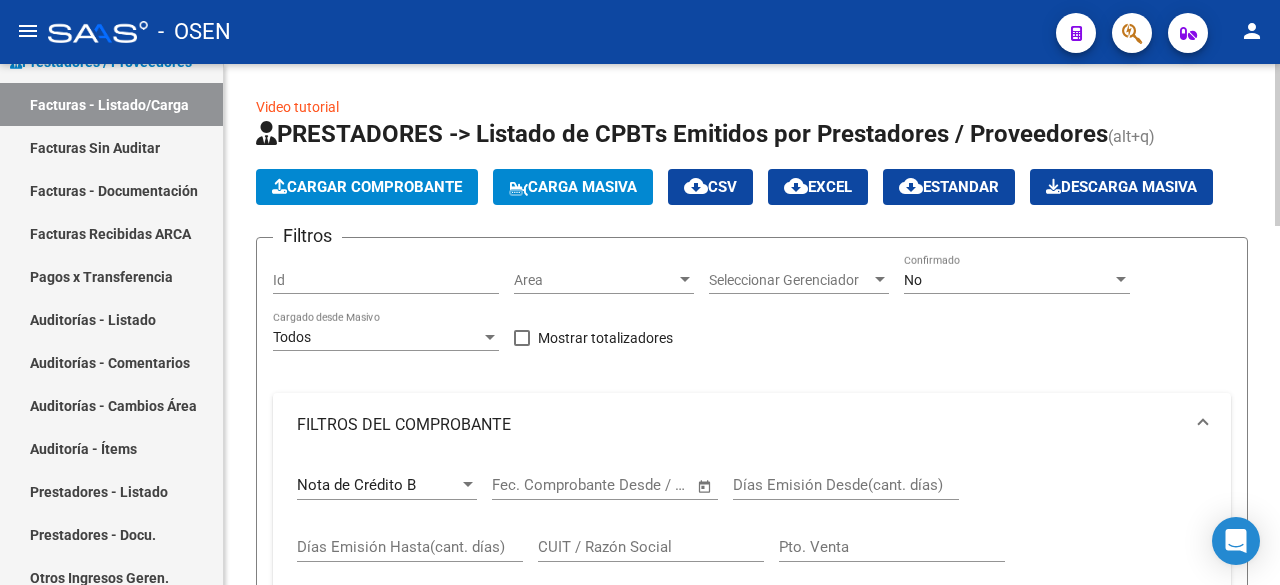scroll, scrollTop: 333, scrollLeft: 0, axis: vertical 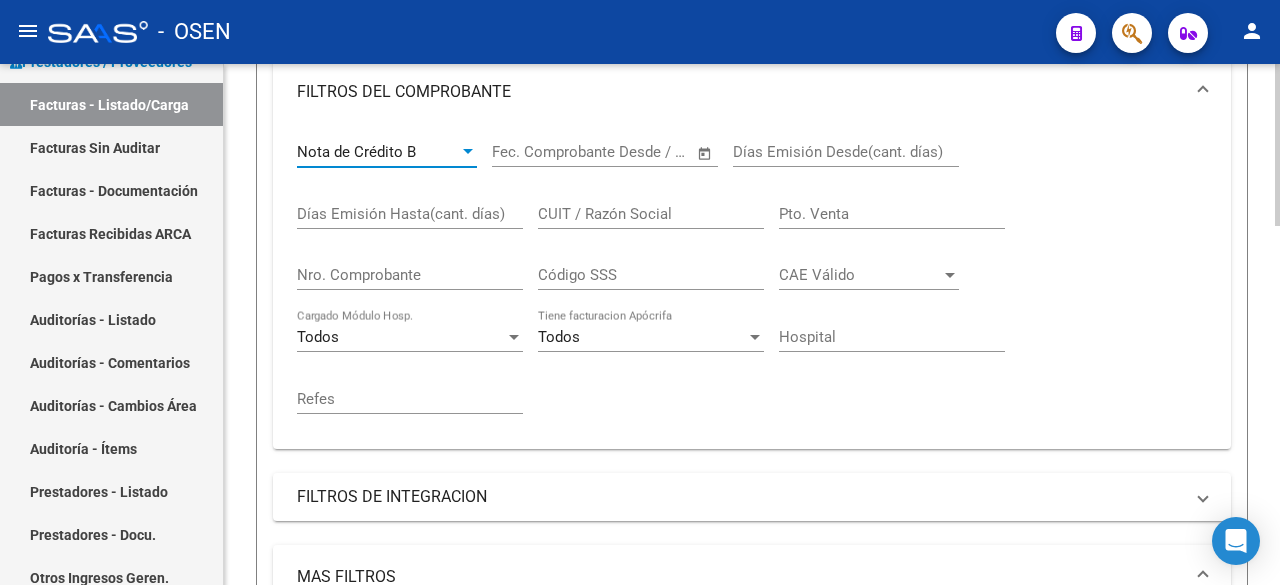 click on "Nota de Crédito B" at bounding box center [378, 152] 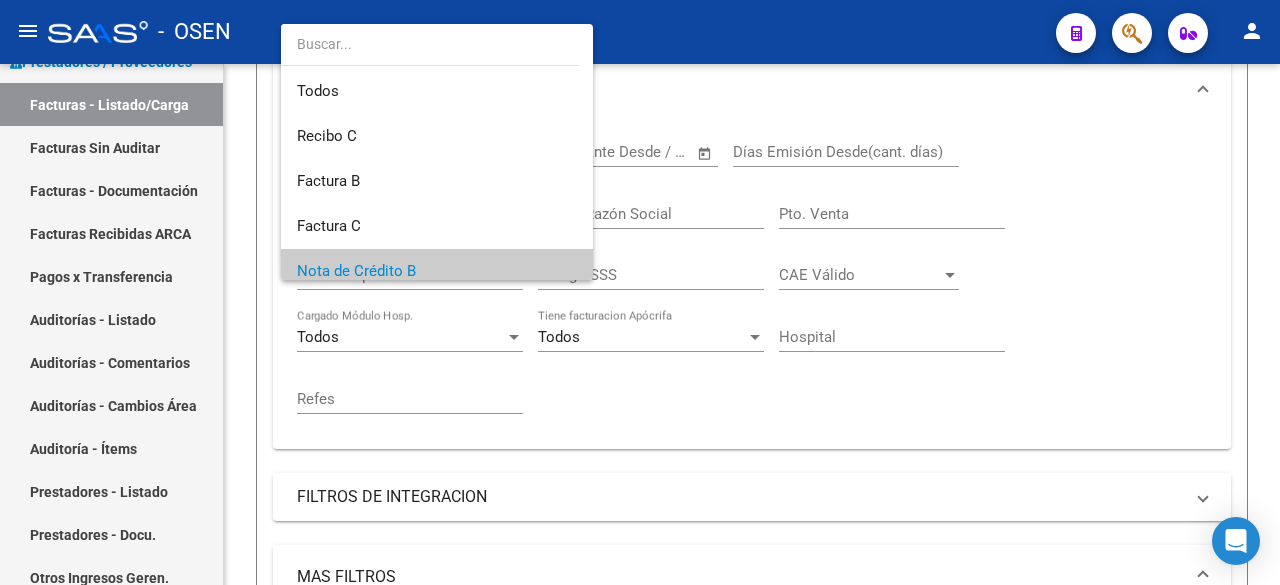 scroll, scrollTop: 120, scrollLeft: 0, axis: vertical 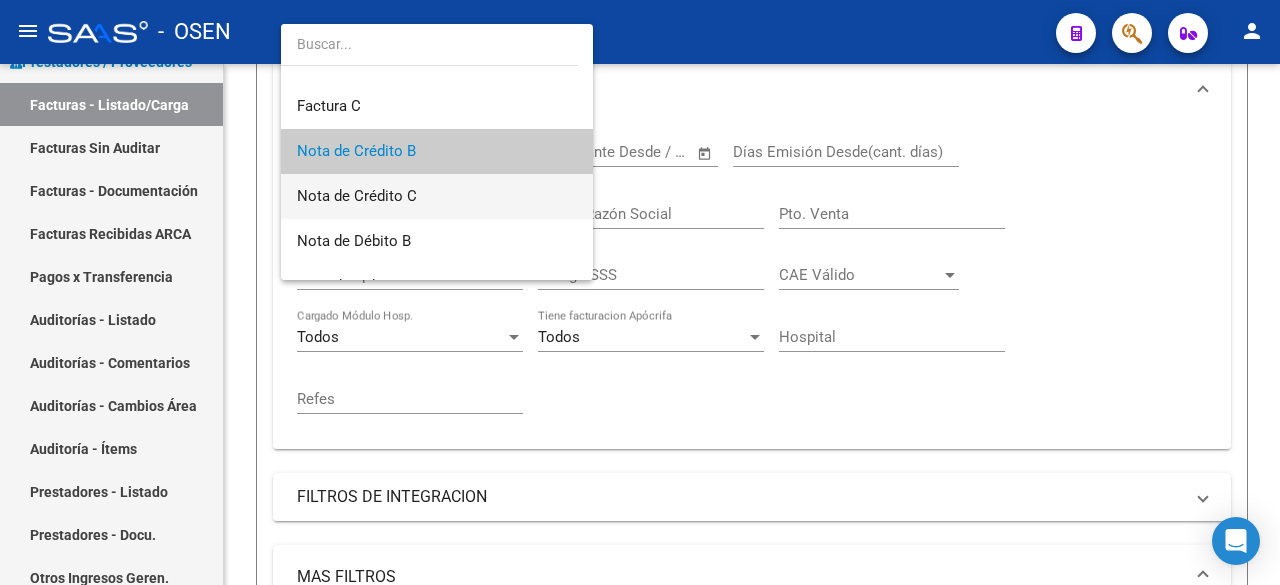 click on "Nota de Crédito C" at bounding box center [437, 196] 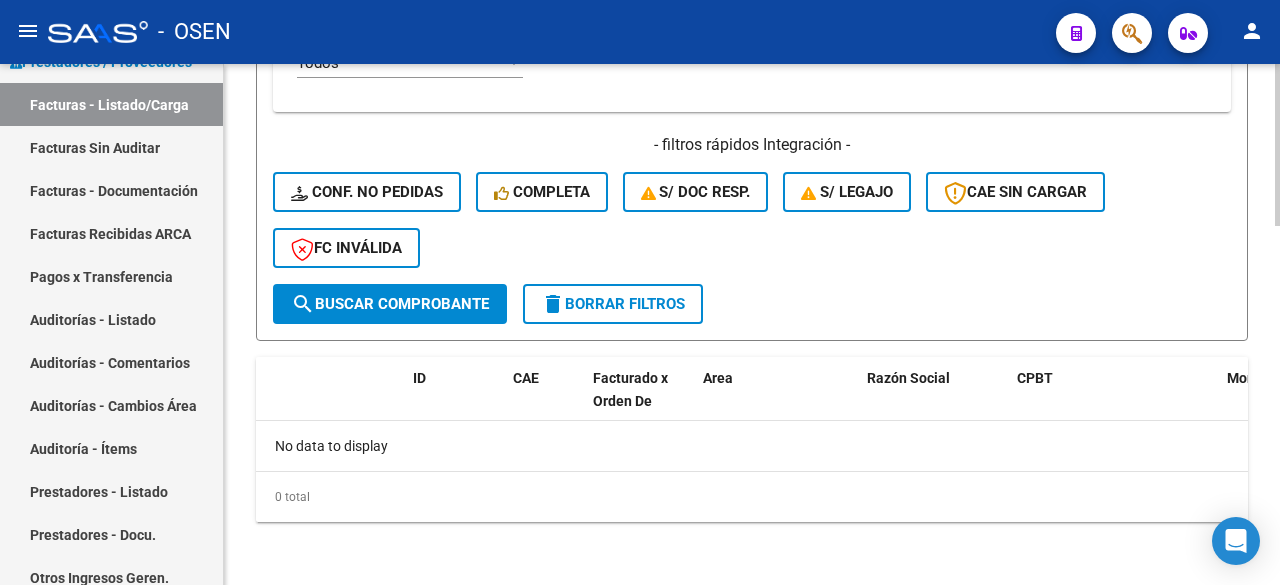 scroll, scrollTop: 1155, scrollLeft: 0, axis: vertical 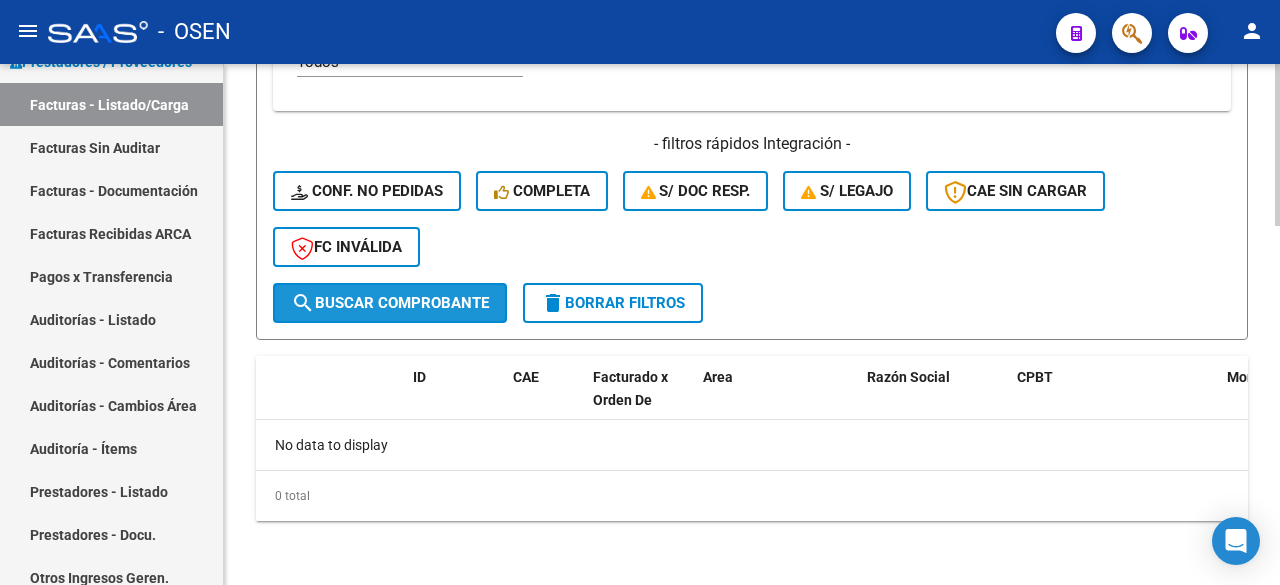 click on "search  Buscar Comprobante" 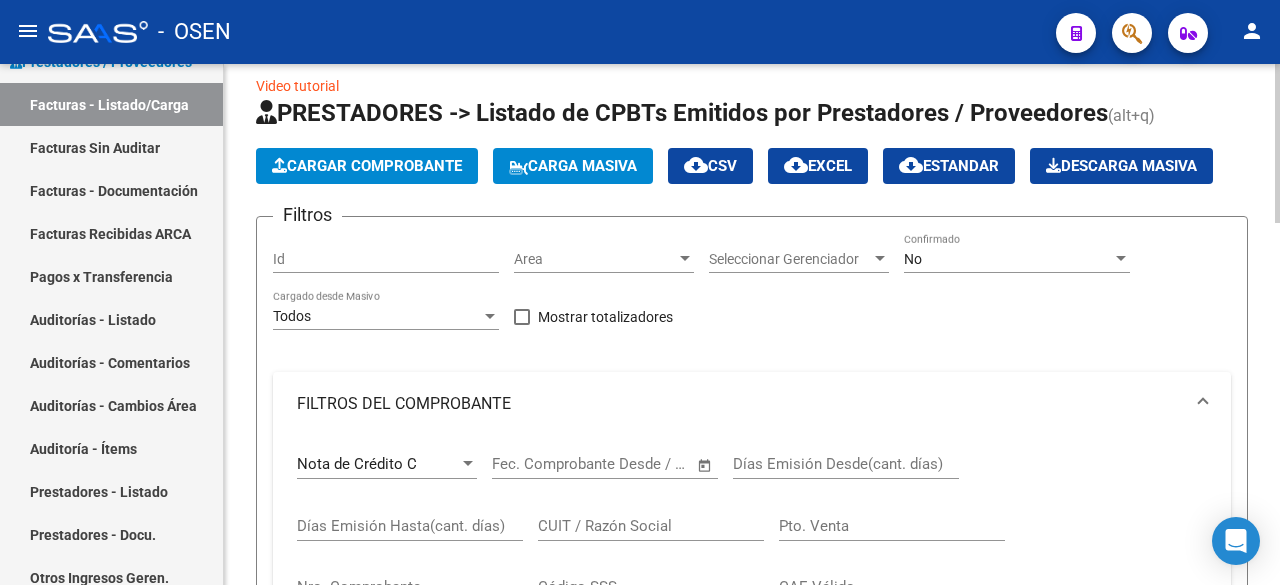 scroll, scrollTop: 0, scrollLeft: 0, axis: both 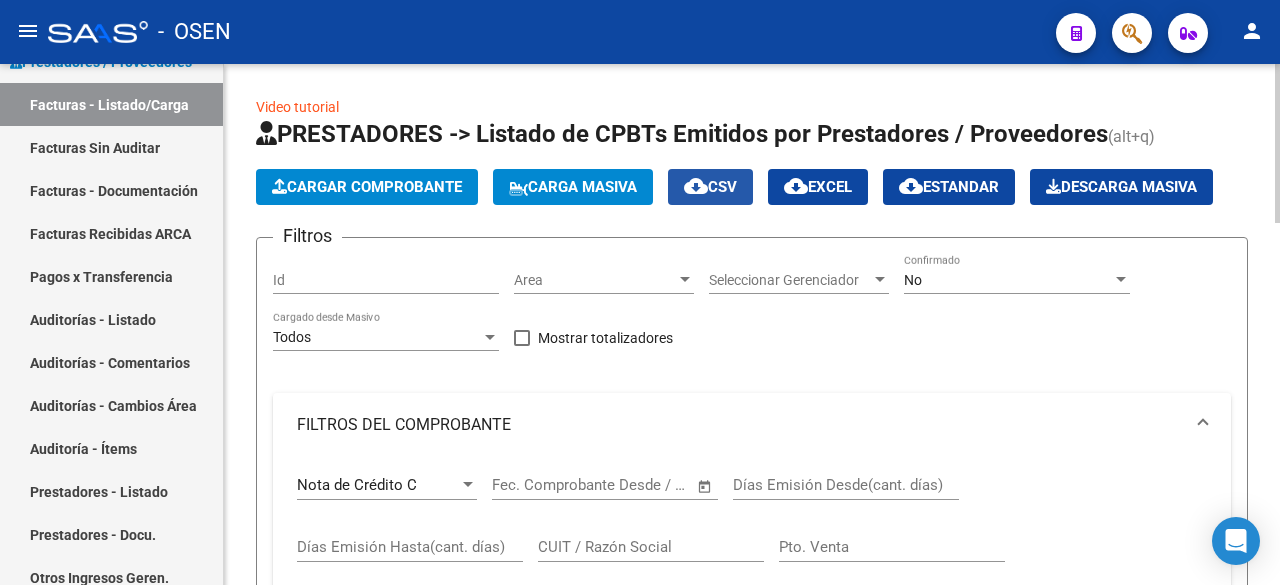 click on "cloud_download  CSV" 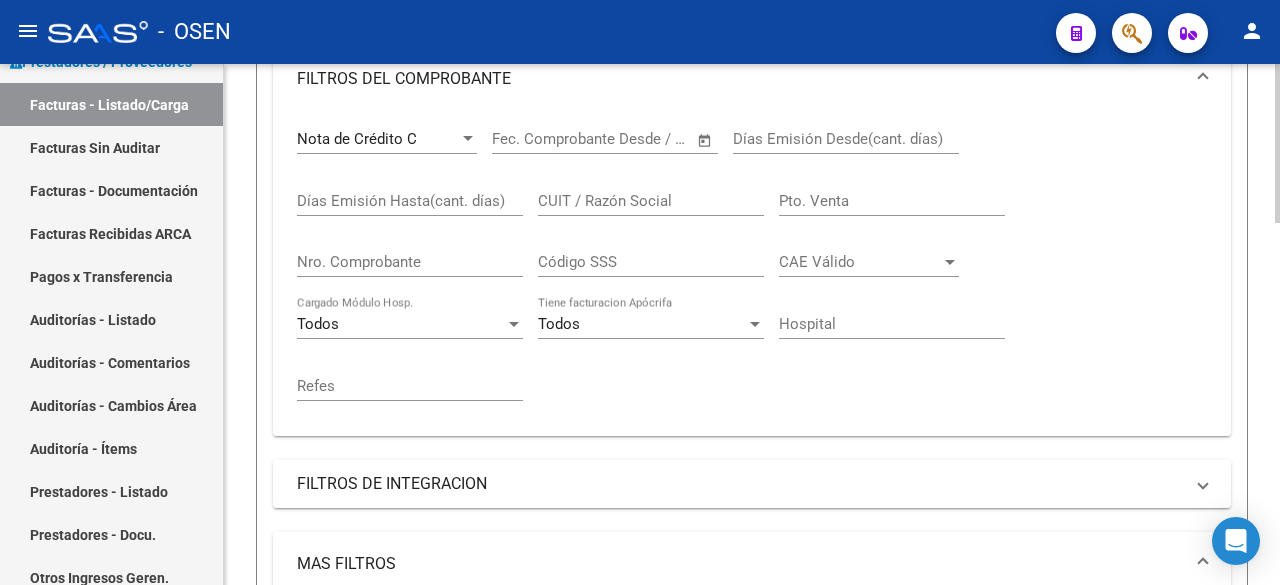 scroll, scrollTop: 333, scrollLeft: 0, axis: vertical 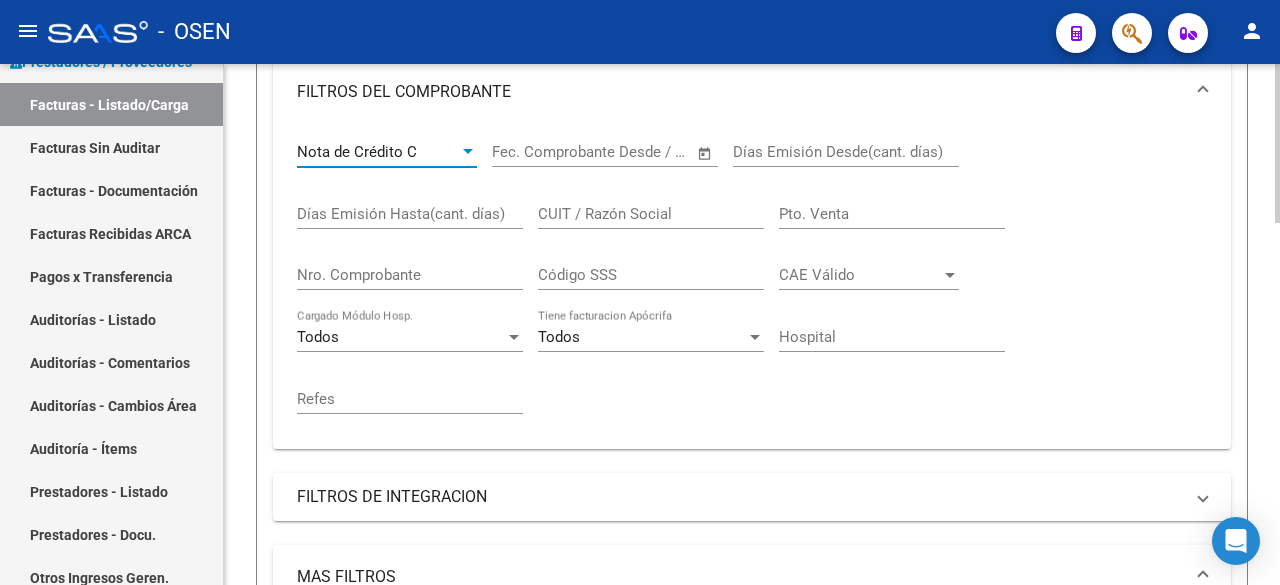 click at bounding box center (468, 152) 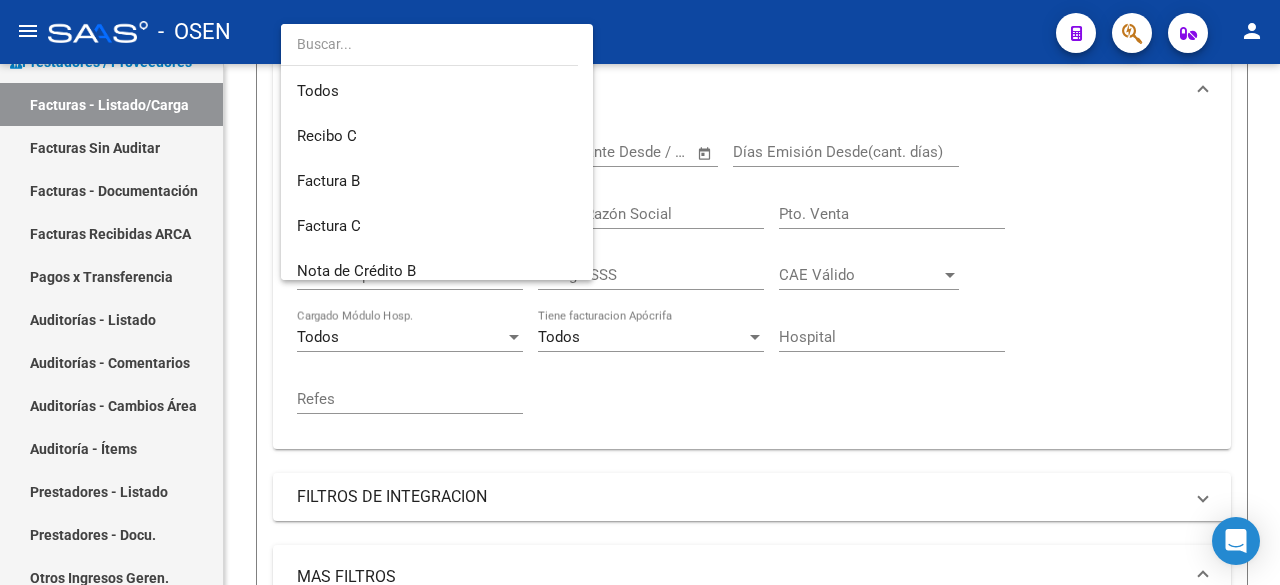scroll, scrollTop: 165, scrollLeft: 0, axis: vertical 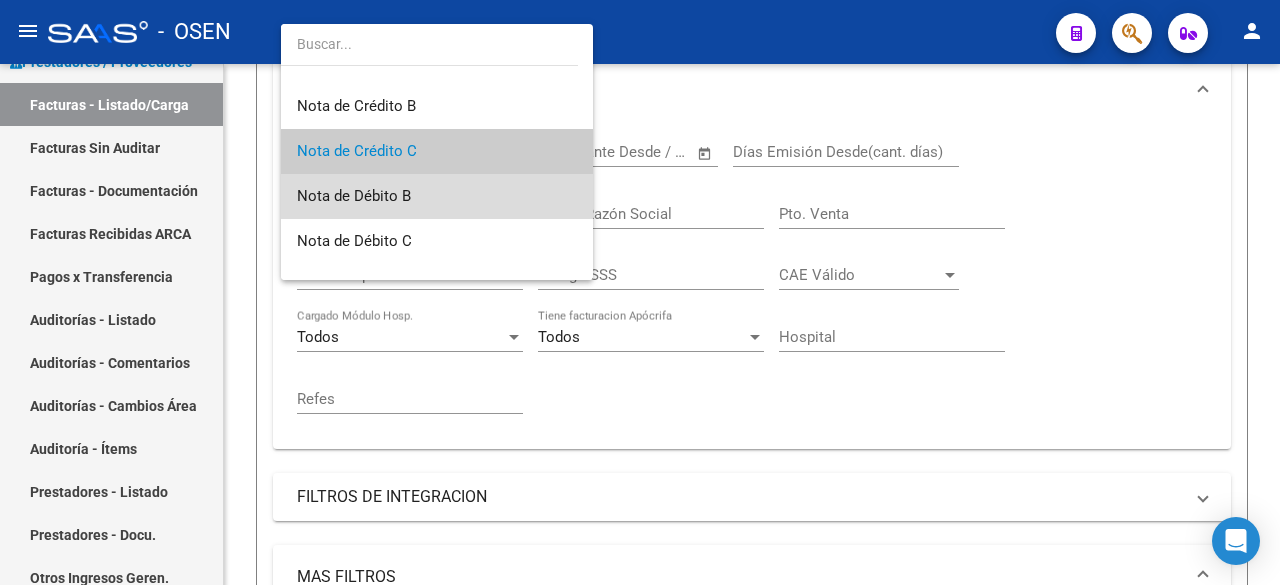 click on "Nota de Débito B" at bounding box center (437, 196) 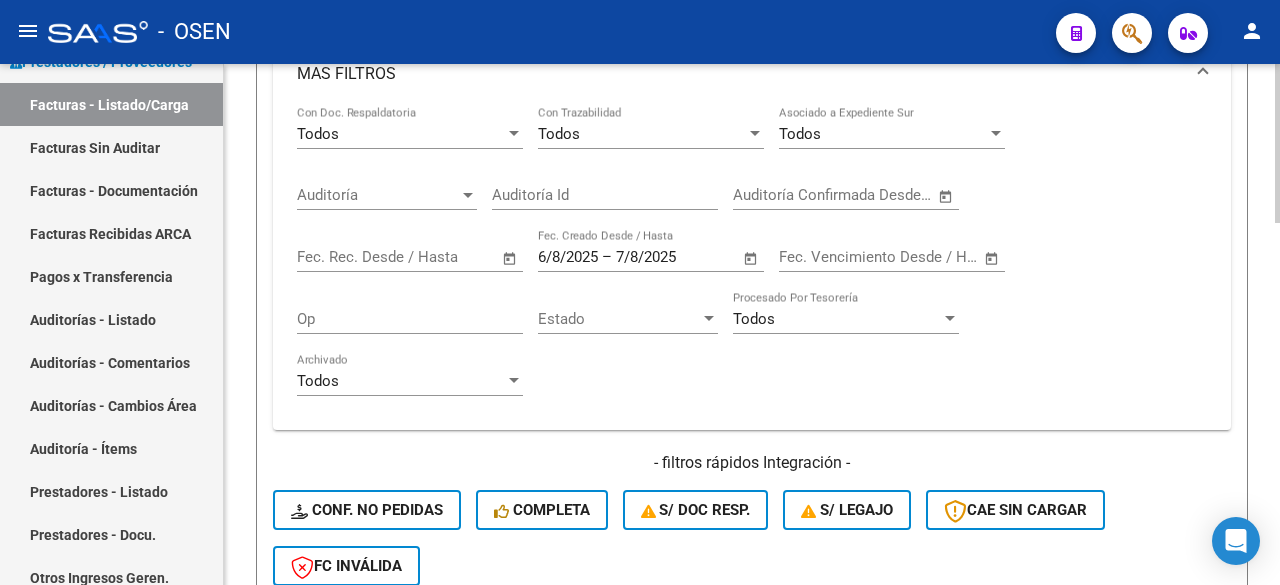 scroll, scrollTop: 1000, scrollLeft: 0, axis: vertical 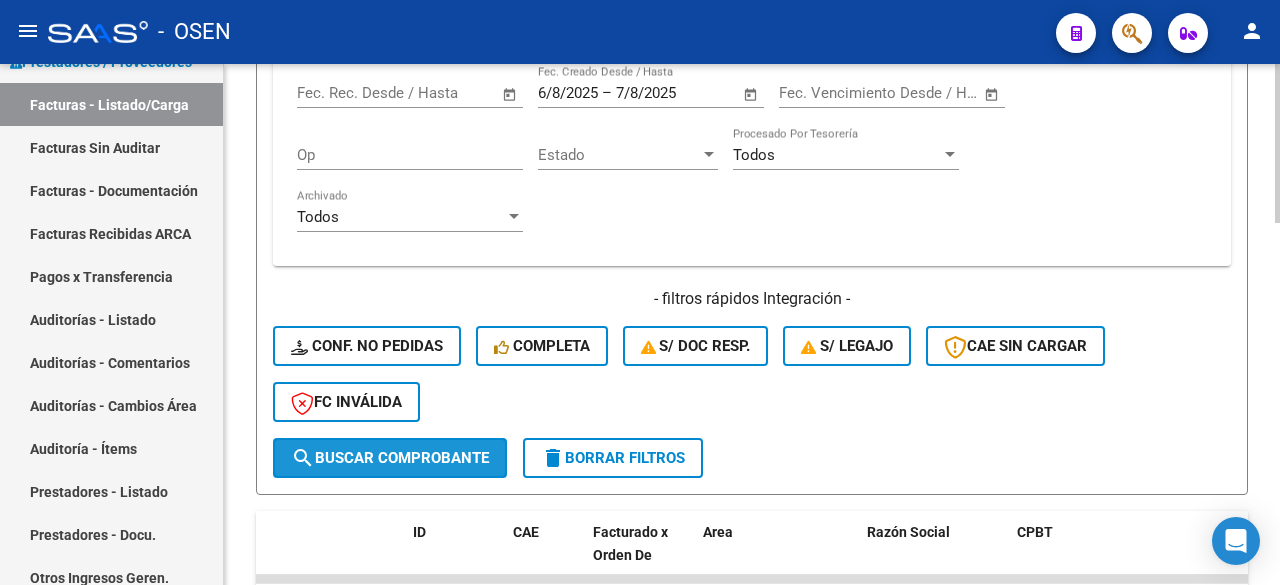 click on "search  Buscar Comprobante" 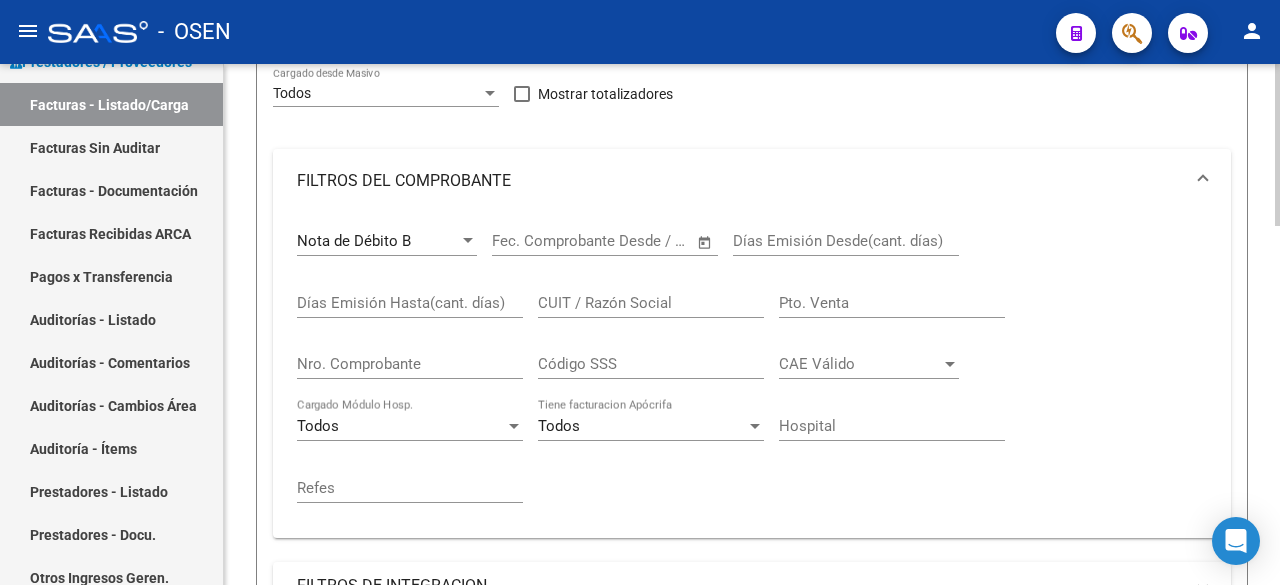 scroll, scrollTop: 155, scrollLeft: 0, axis: vertical 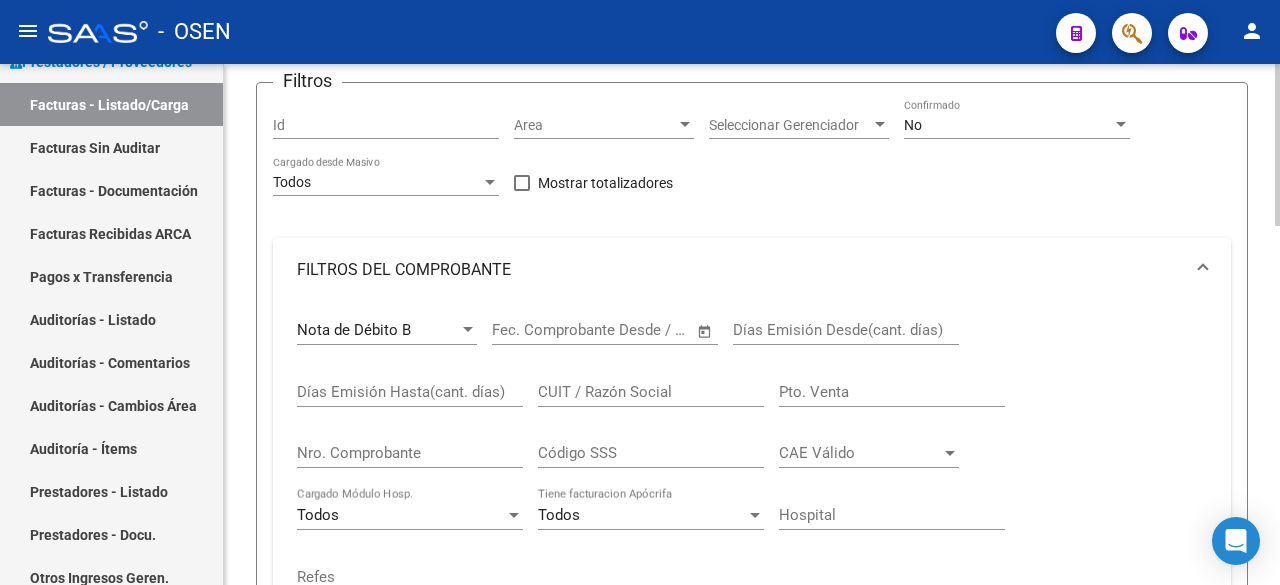 click on "Nota de Débito B Comprobante Tipo" at bounding box center (387, 323) 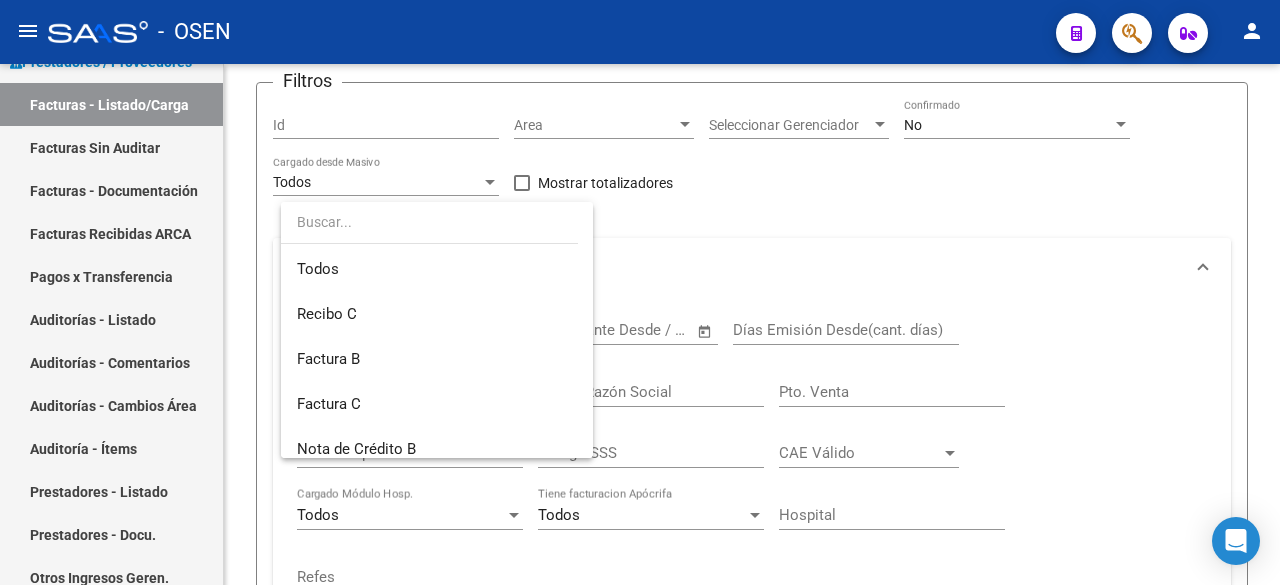 scroll, scrollTop: 210, scrollLeft: 0, axis: vertical 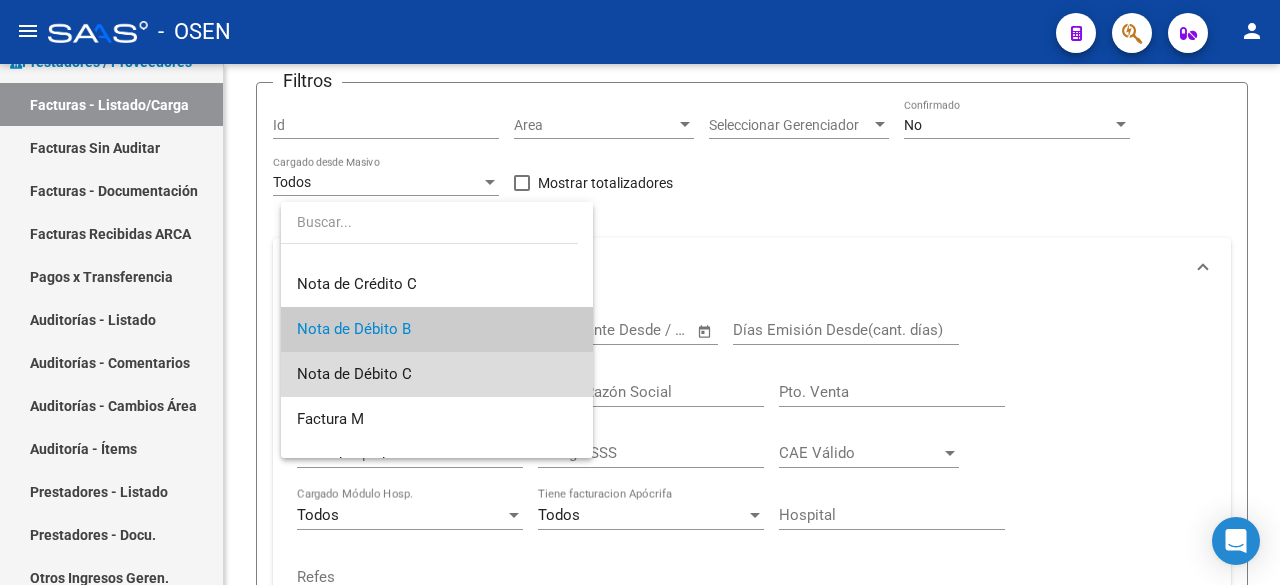 click on "Nota de Débito C" at bounding box center [437, 374] 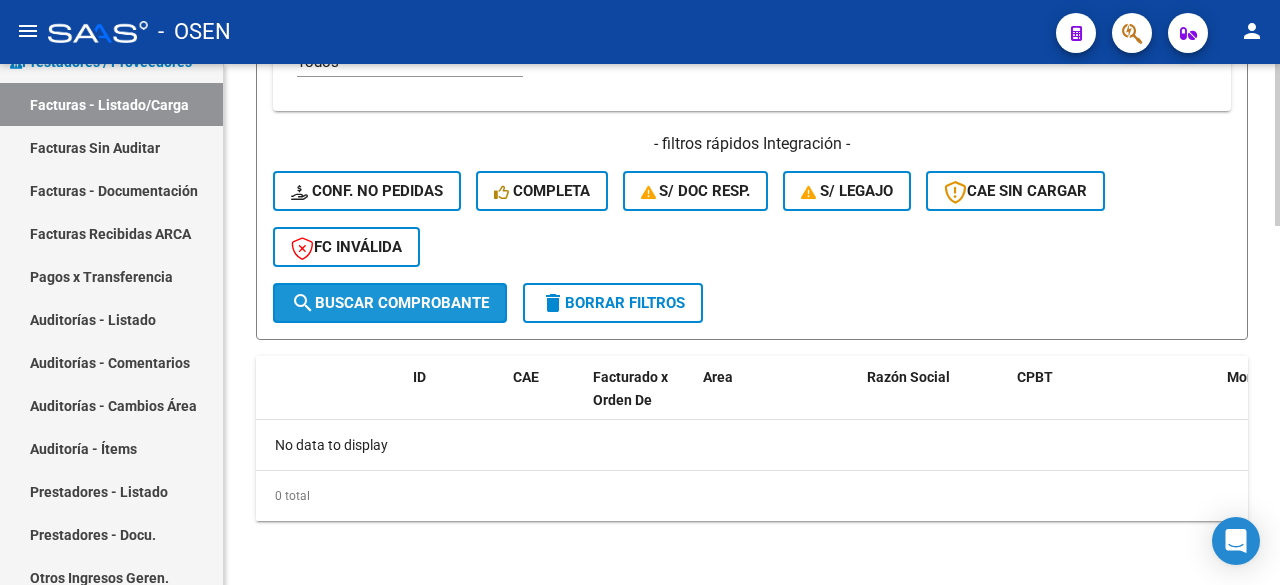 click on "search  Buscar Comprobante" 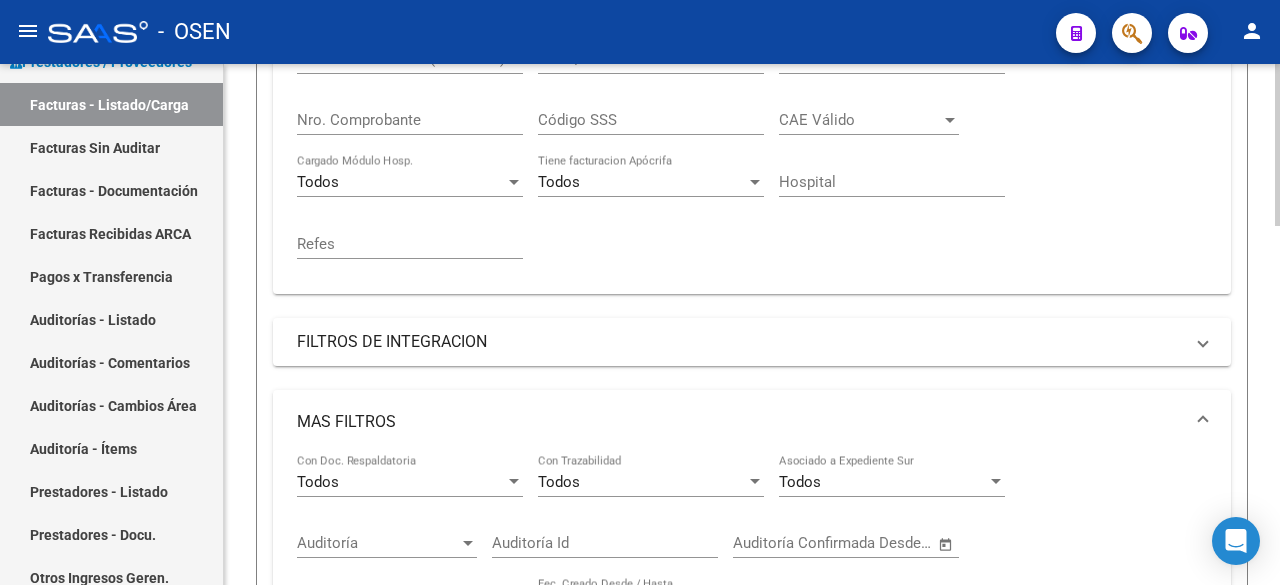 scroll, scrollTop: 155, scrollLeft: 0, axis: vertical 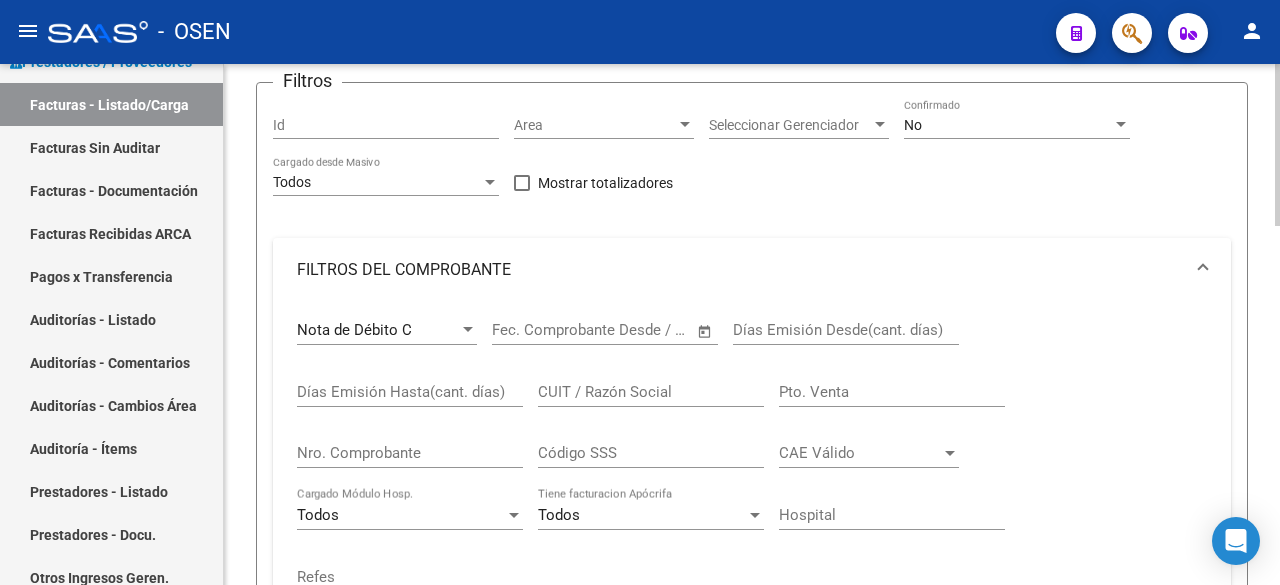 click on "Nota de Débito C" at bounding box center [378, 330] 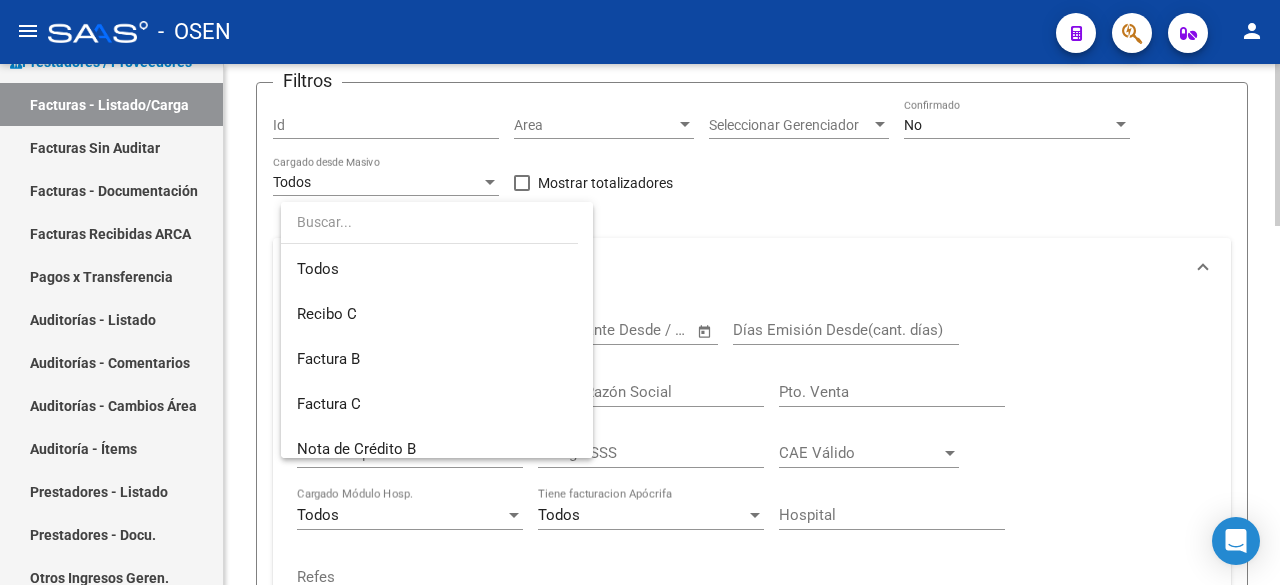scroll, scrollTop: 255, scrollLeft: 0, axis: vertical 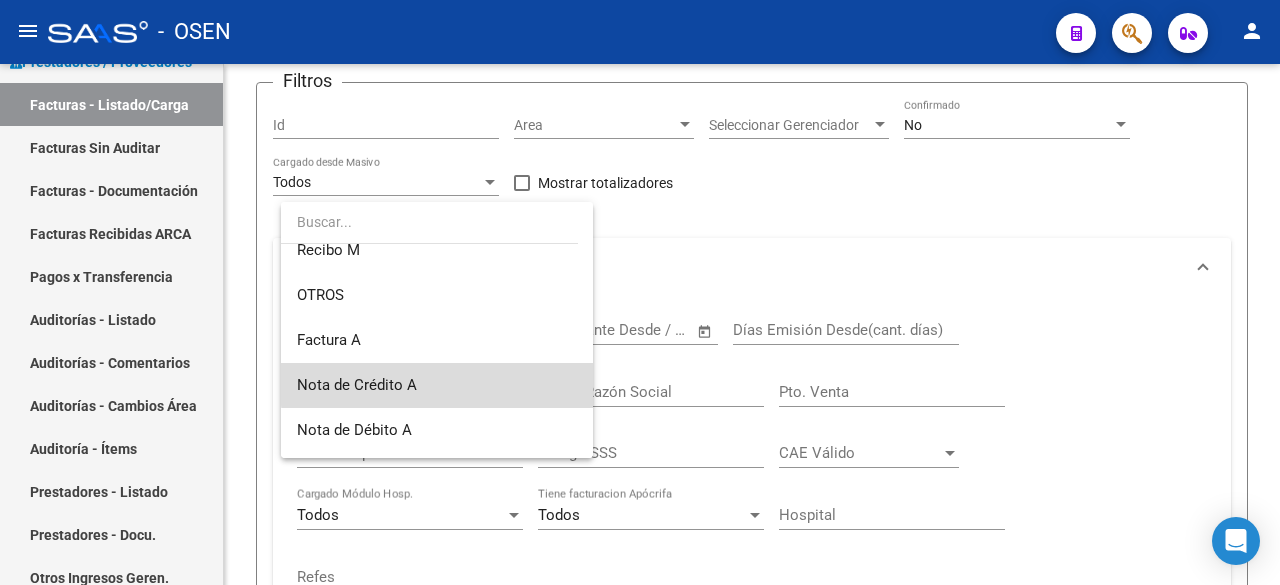 click on "Nota de Crédito A" at bounding box center (437, 385) 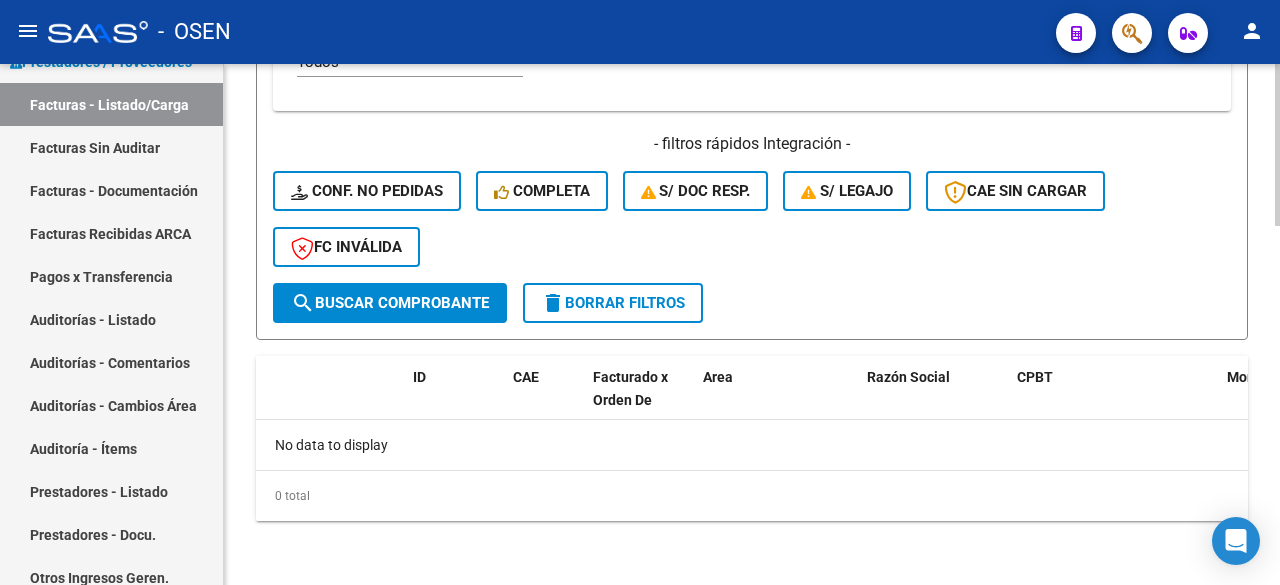 click on "search  Buscar Comprobante" 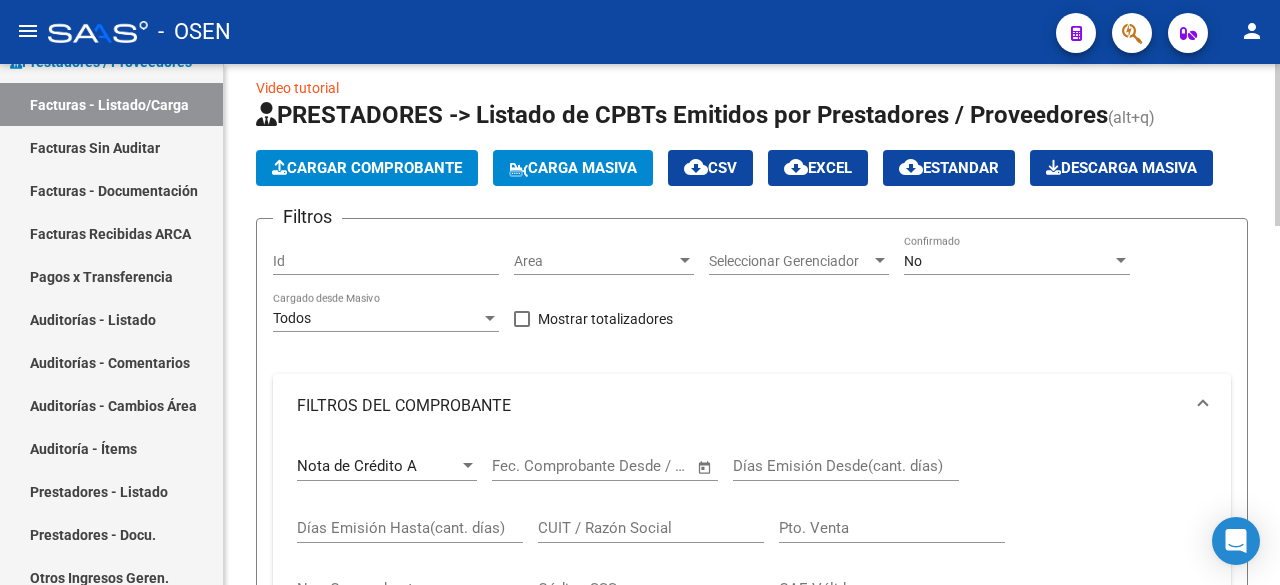 scroll, scrollTop: 0, scrollLeft: 0, axis: both 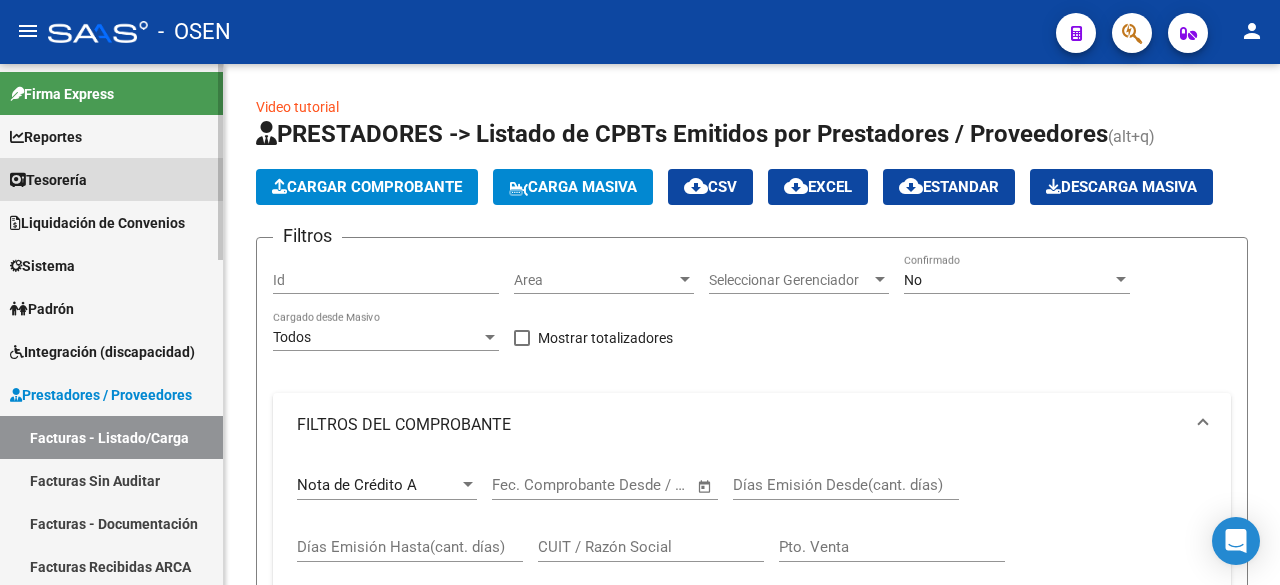 click on "Tesorería" at bounding box center [48, 180] 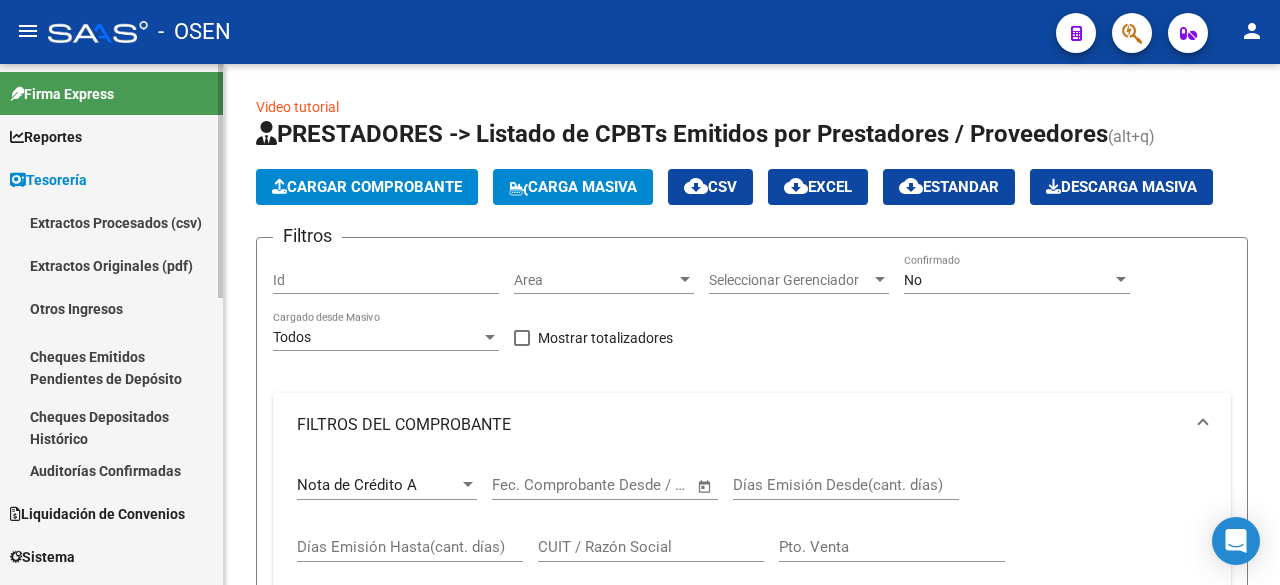 click on "Auditorías Confirmadas" at bounding box center [111, 470] 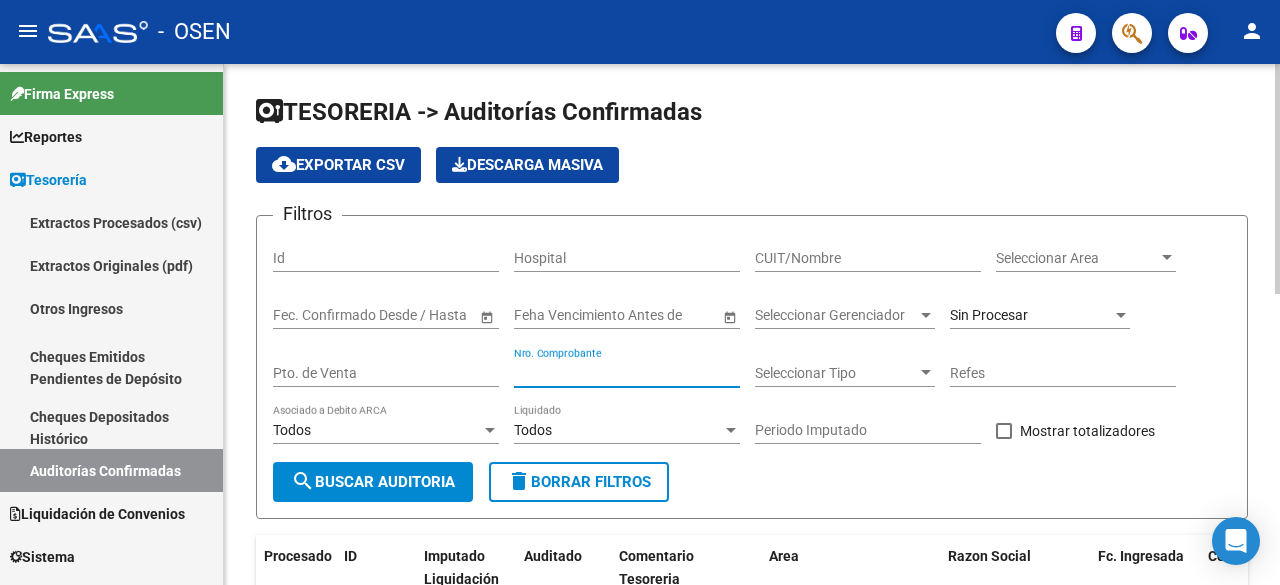 click on "Nro. Comprobante" at bounding box center [627, 373] 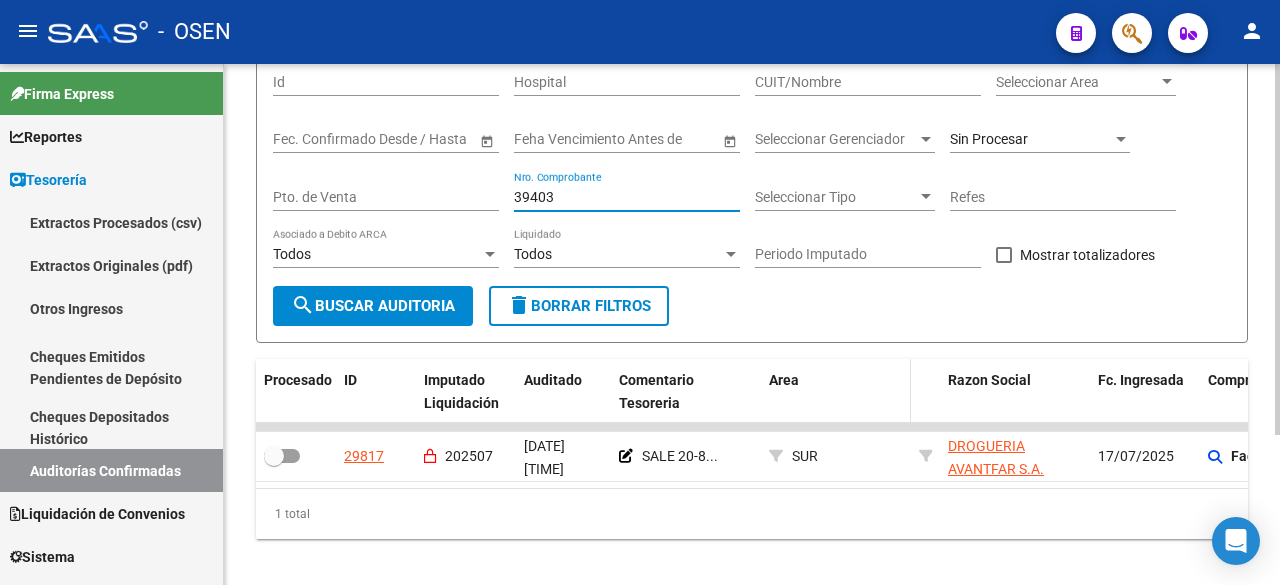 scroll, scrollTop: 210, scrollLeft: 0, axis: vertical 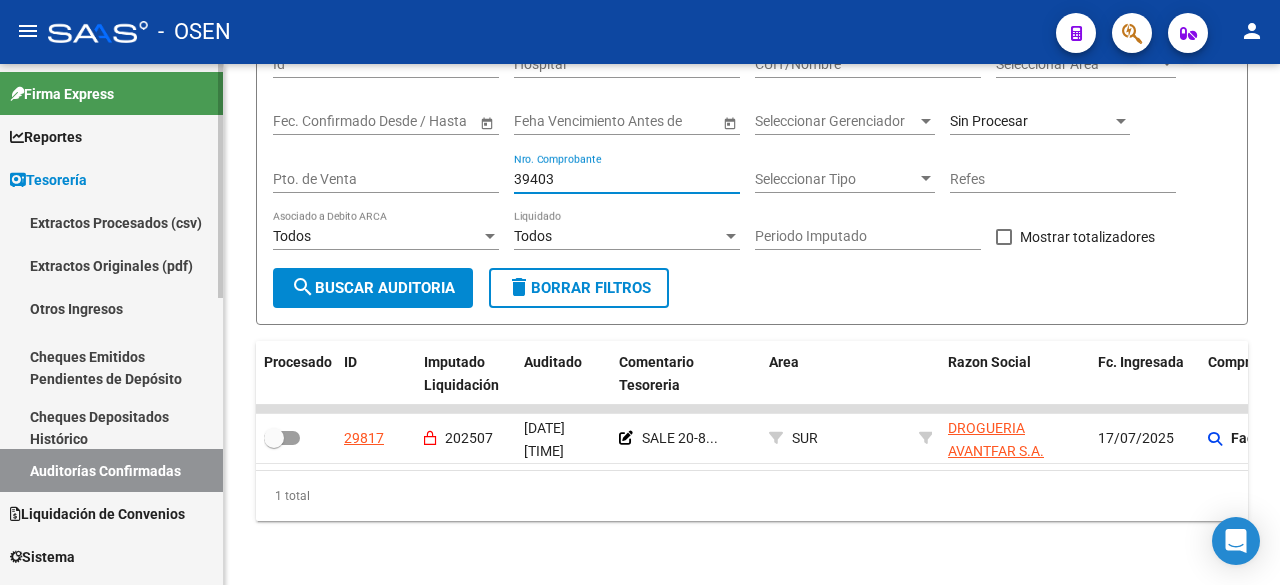 type on "39403" 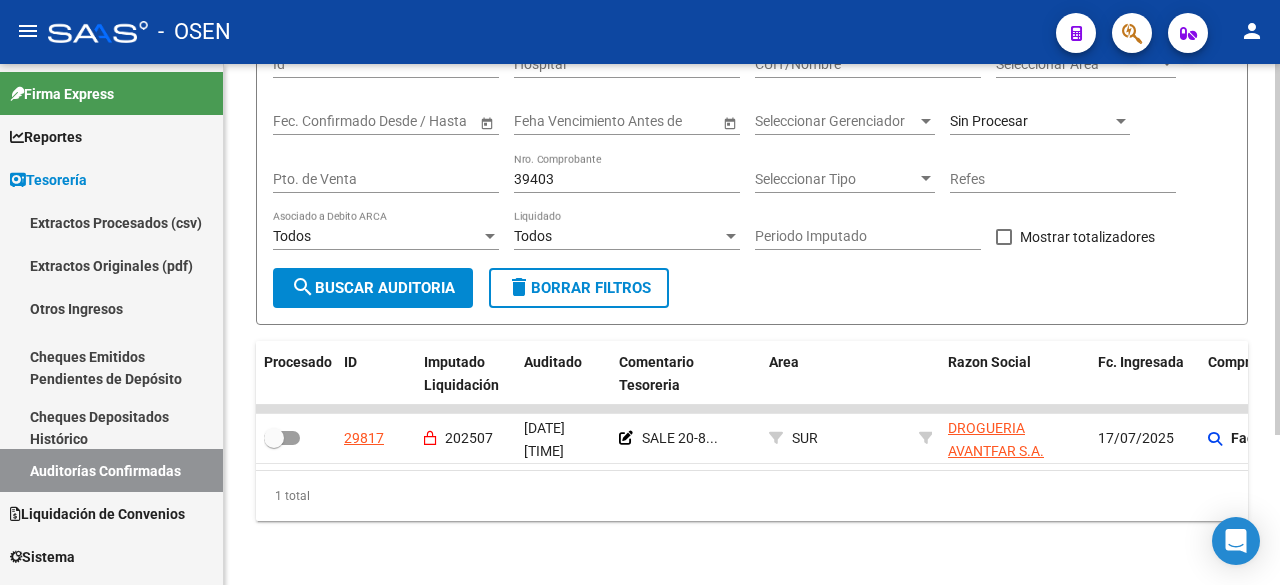 scroll, scrollTop: 0, scrollLeft: 174, axis: horizontal 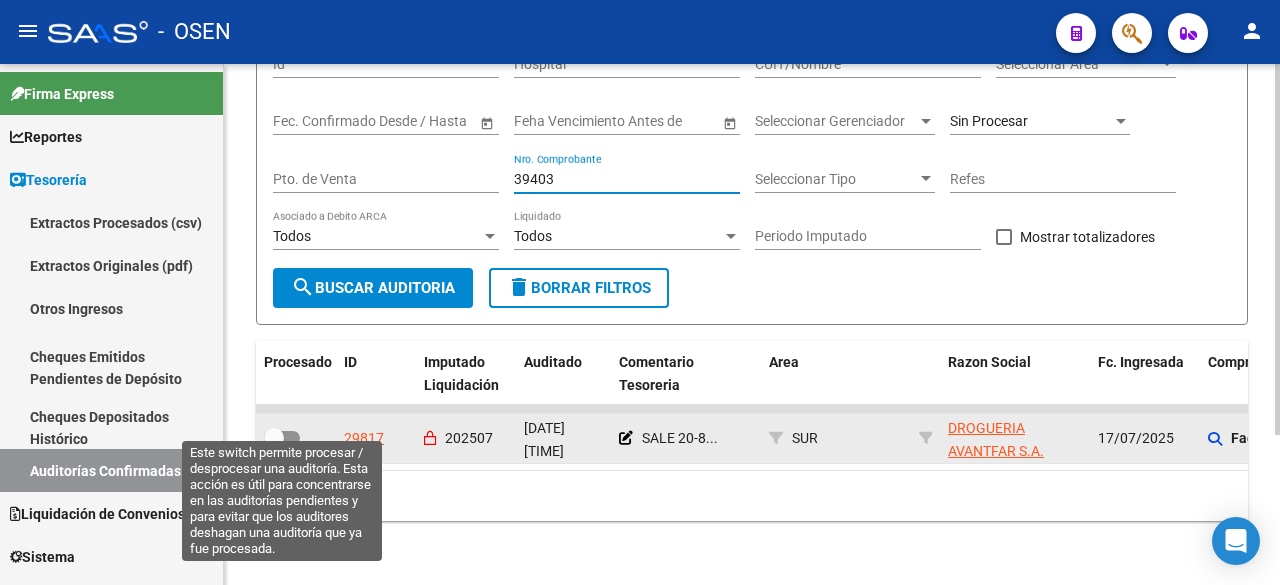 click at bounding box center (282, 438) 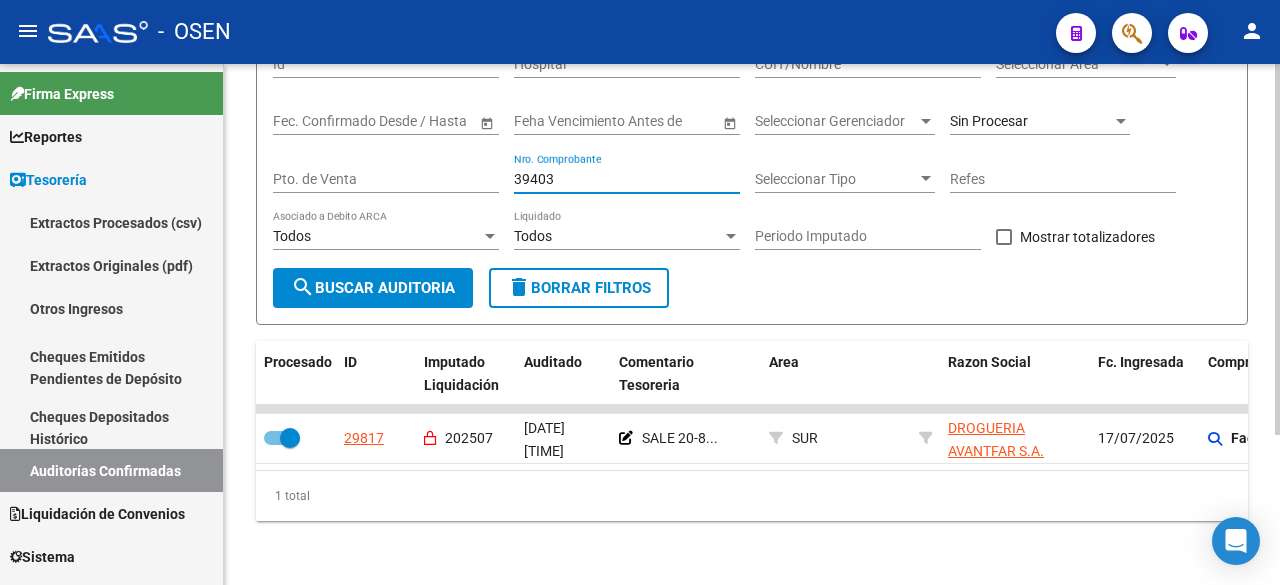 drag, startPoint x: 602, startPoint y: 161, endPoint x: 367, endPoint y: 159, distance: 235.00851 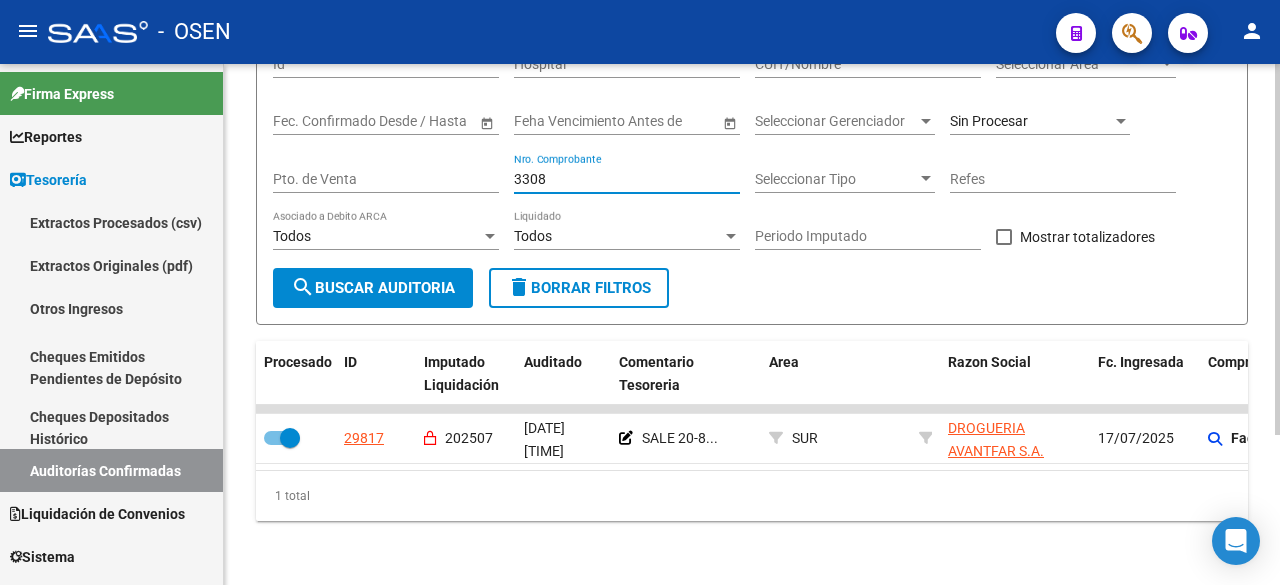 type on "33085" 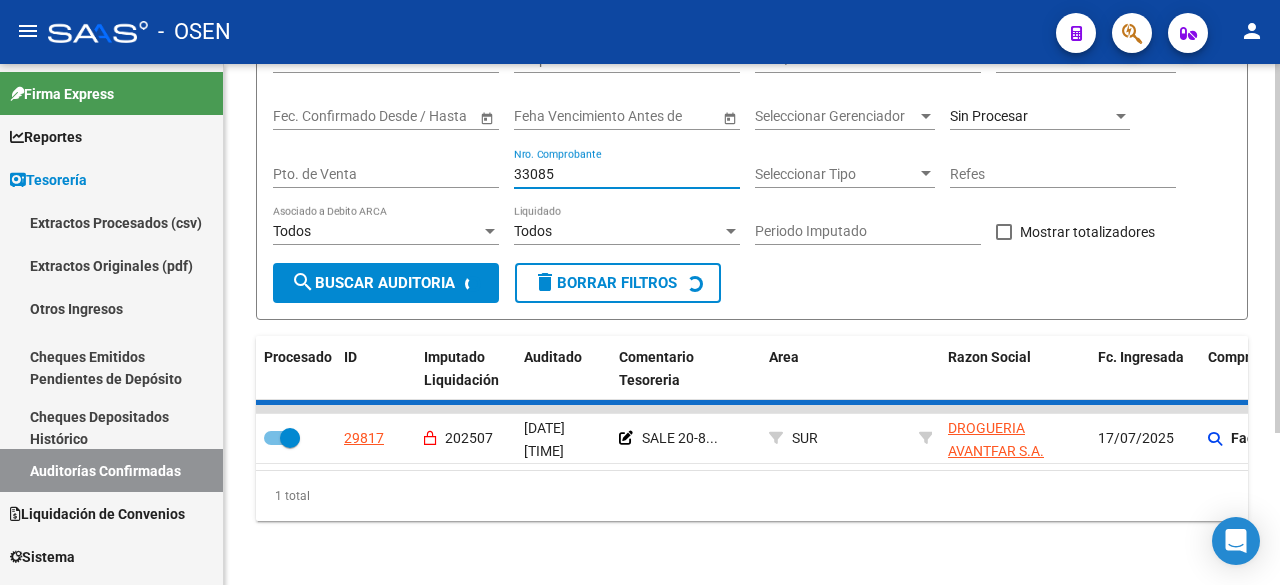 checkbox on "false" 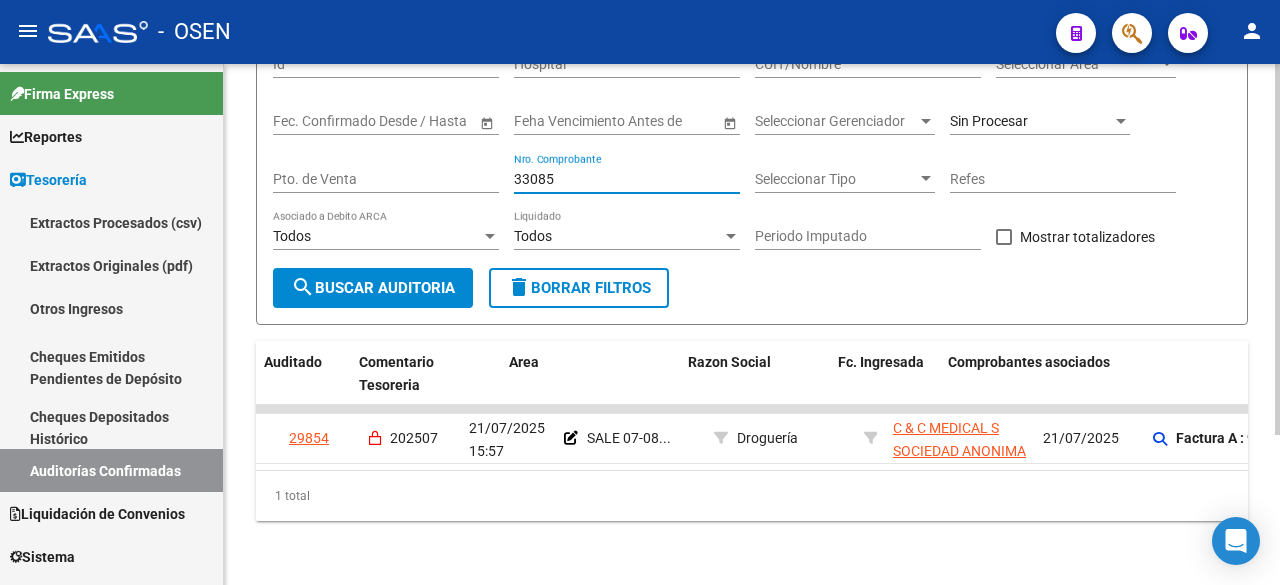 scroll, scrollTop: 0, scrollLeft: 329, axis: horizontal 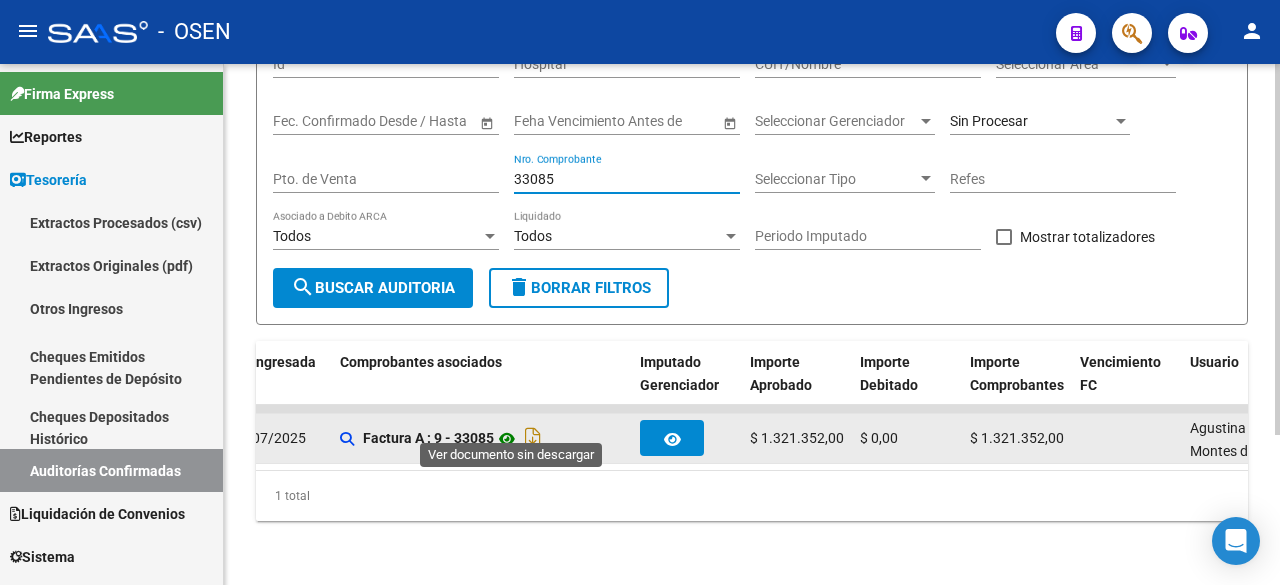 click 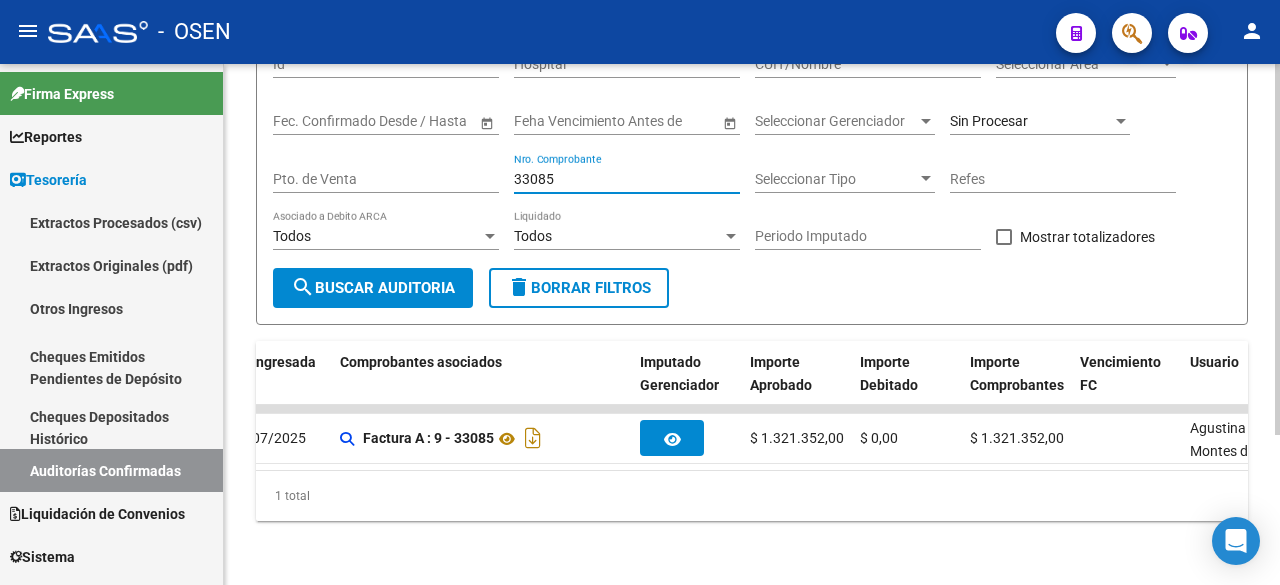 drag, startPoint x: 594, startPoint y: 159, endPoint x: 356, endPoint y: 144, distance: 238.47221 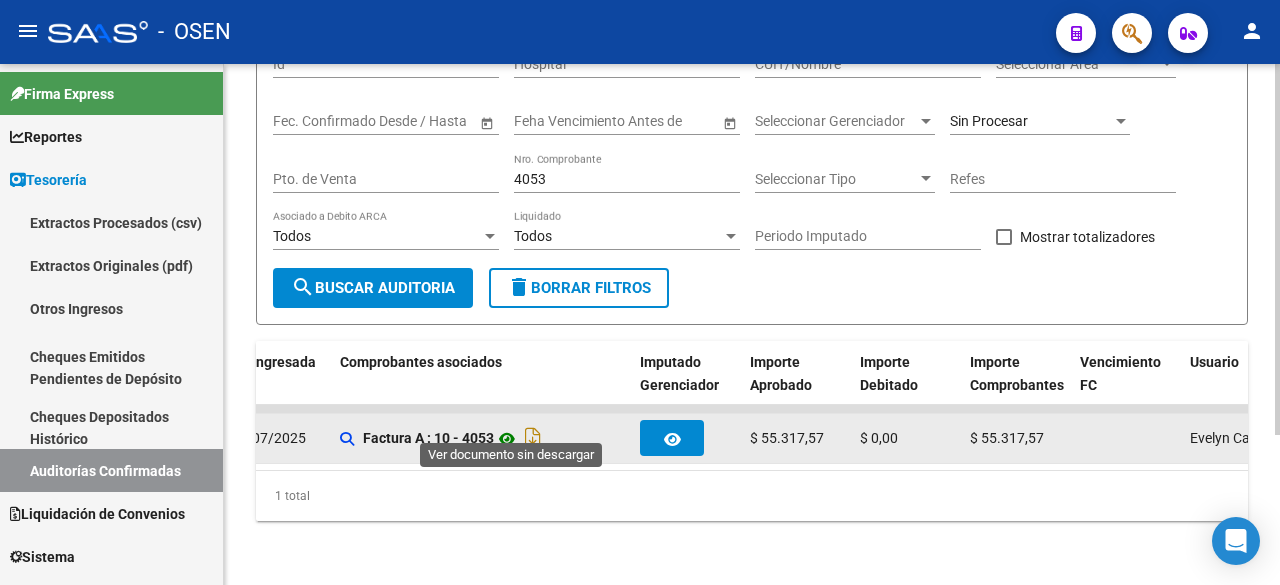 click 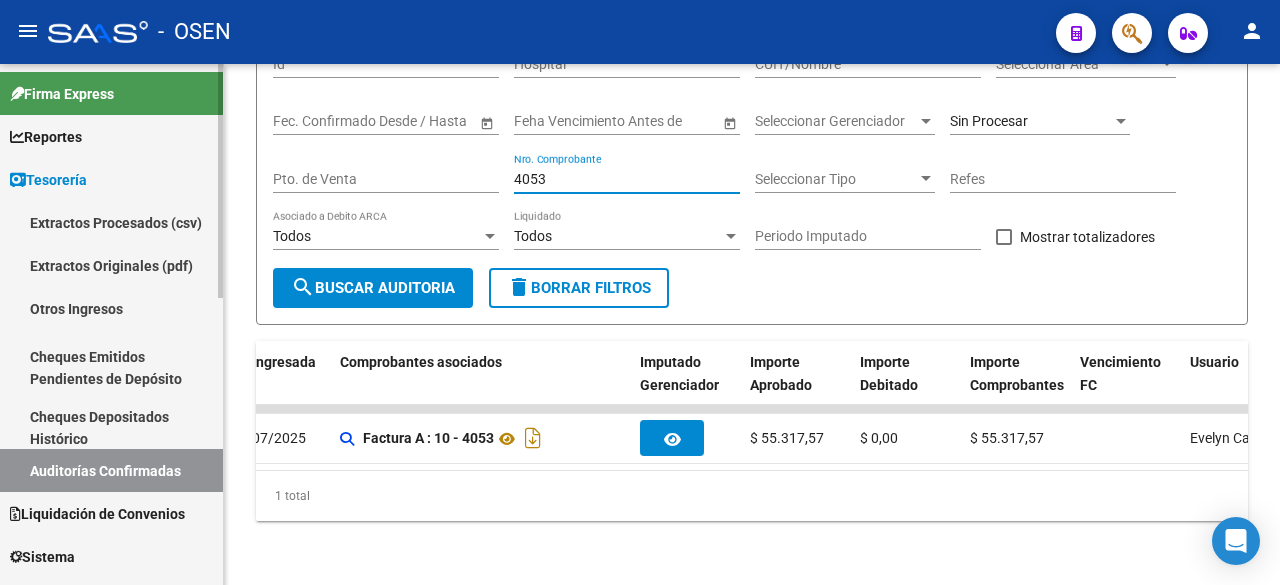 drag, startPoint x: 619, startPoint y: 163, endPoint x: 222, endPoint y: 162, distance: 397.00125 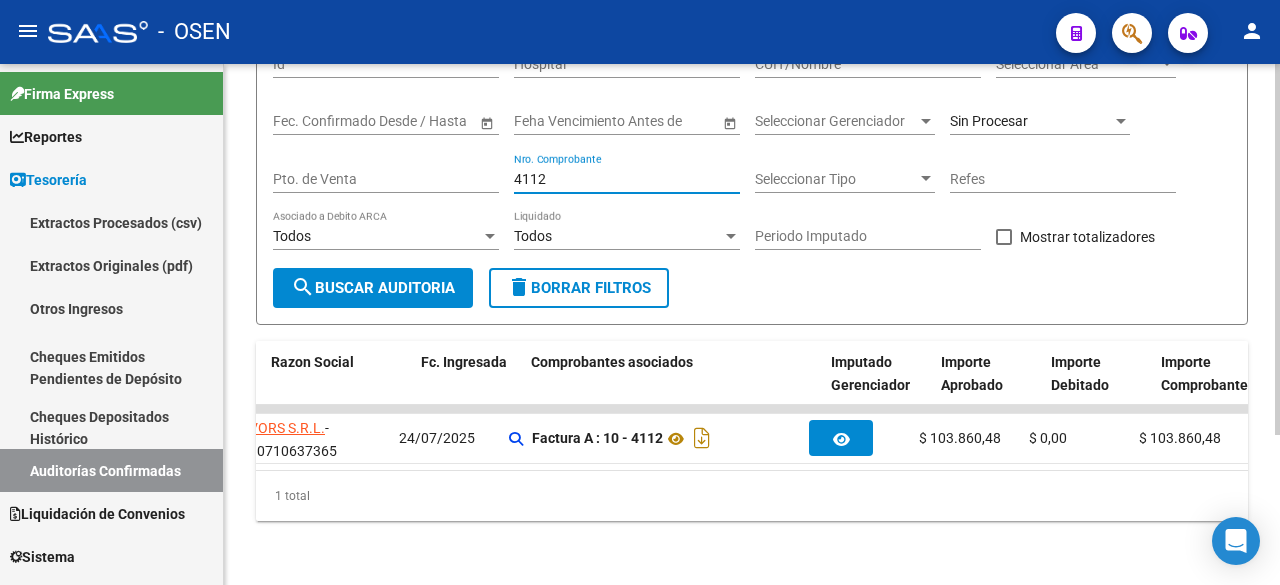 scroll, scrollTop: 0, scrollLeft: 677, axis: horizontal 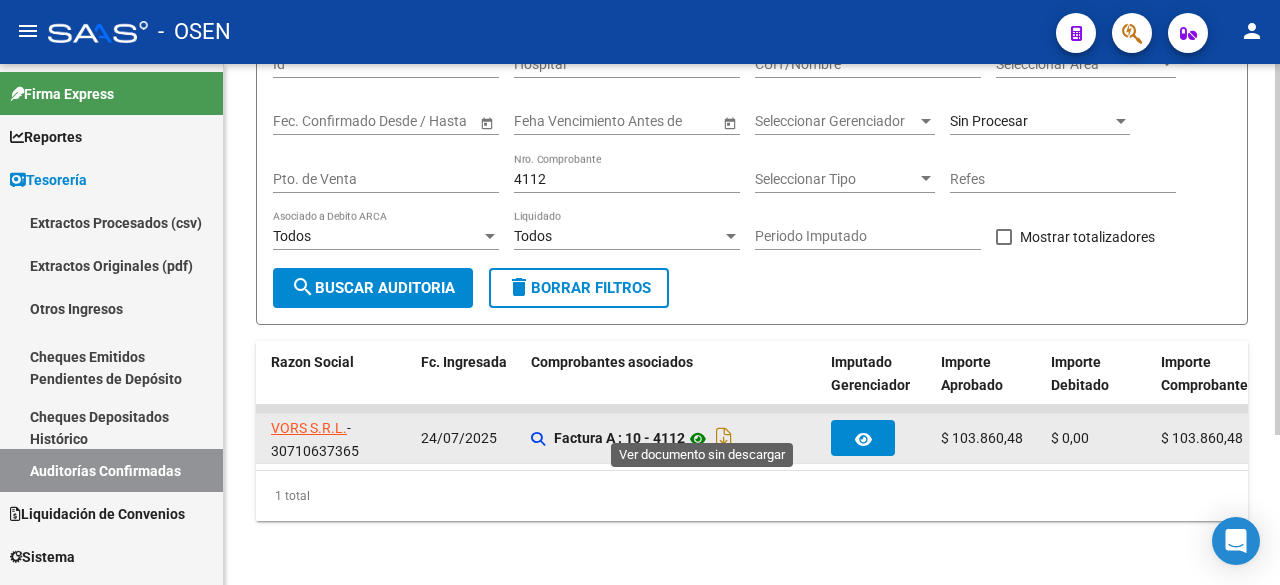 click 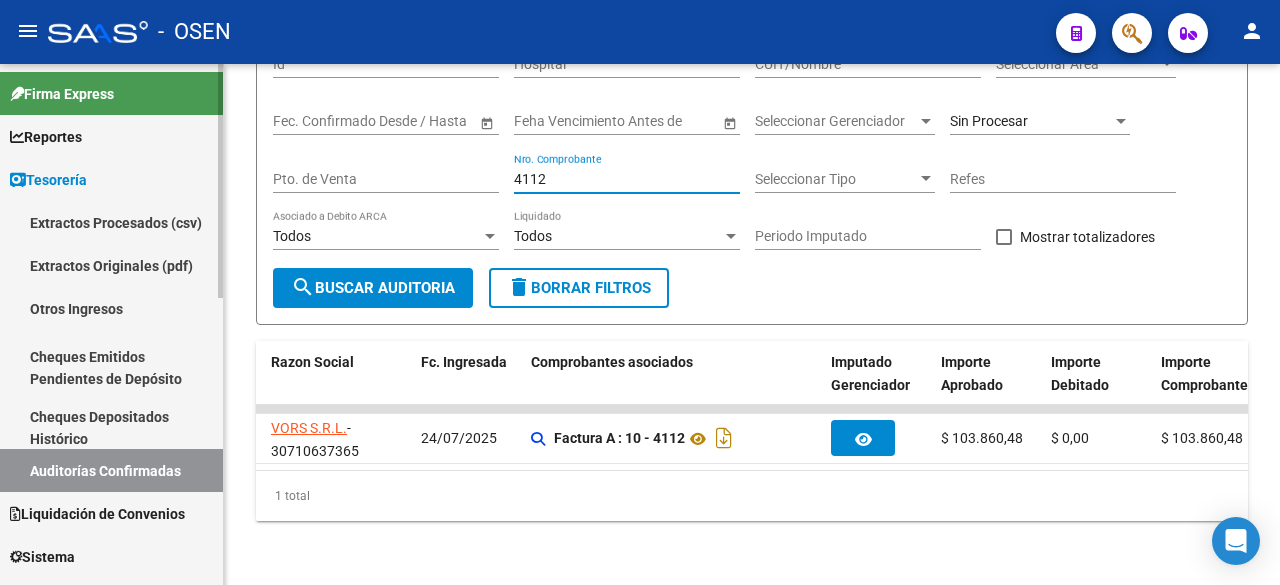 drag, startPoint x: 550, startPoint y: 163, endPoint x: 79, endPoint y: 143, distance: 471.42444 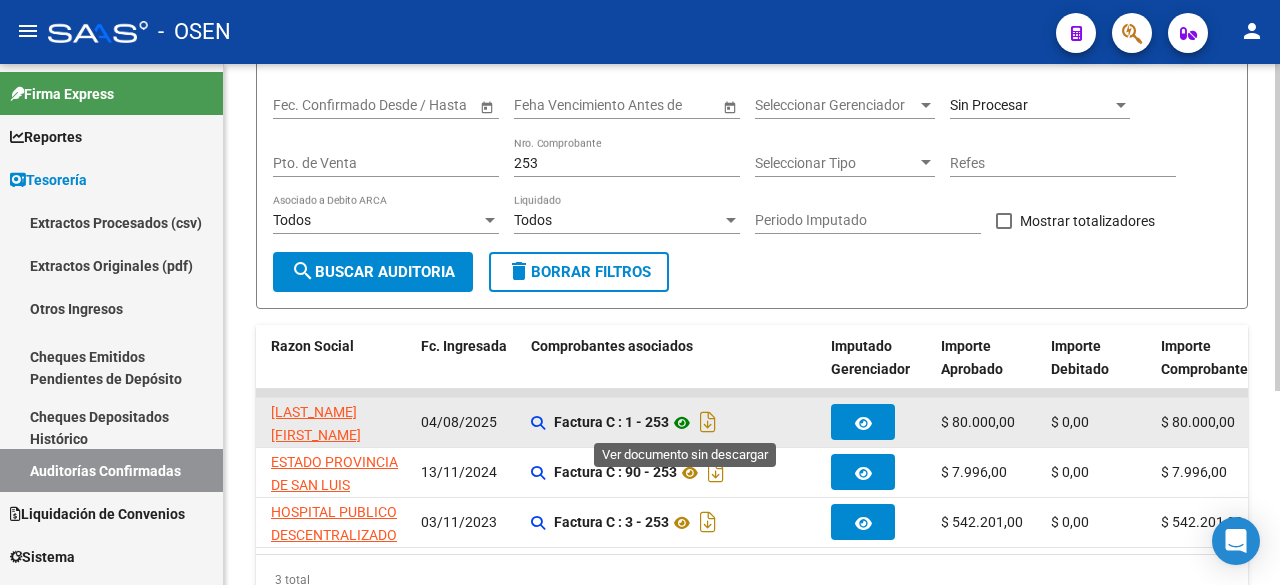 click 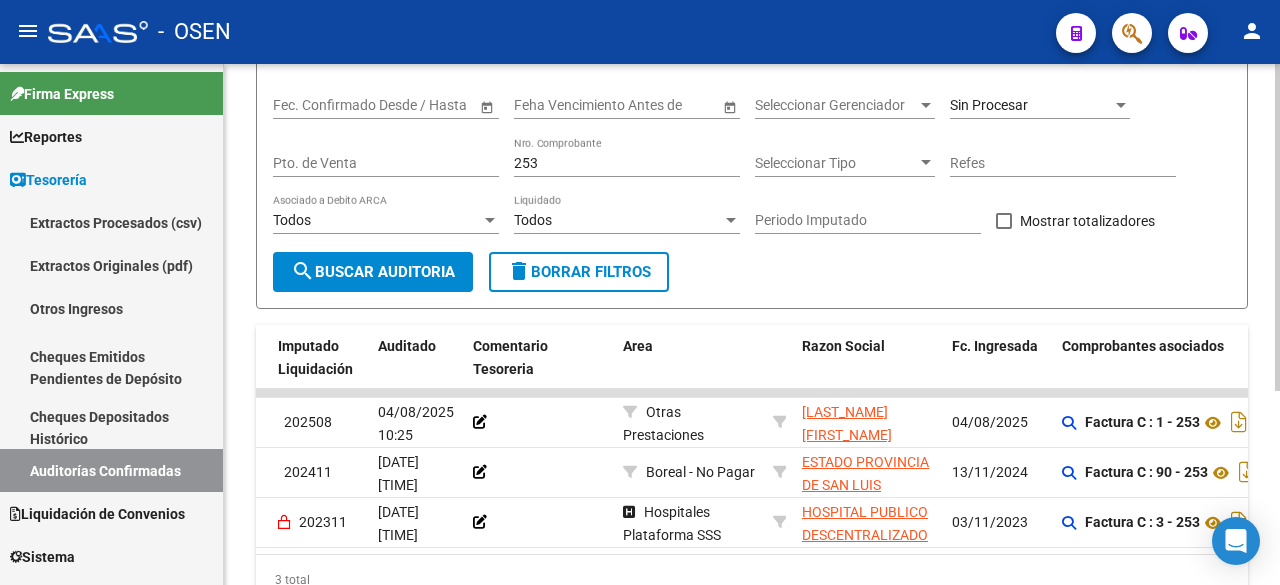 scroll, scrollTop: 0, scrollLeft: 0, axis: both 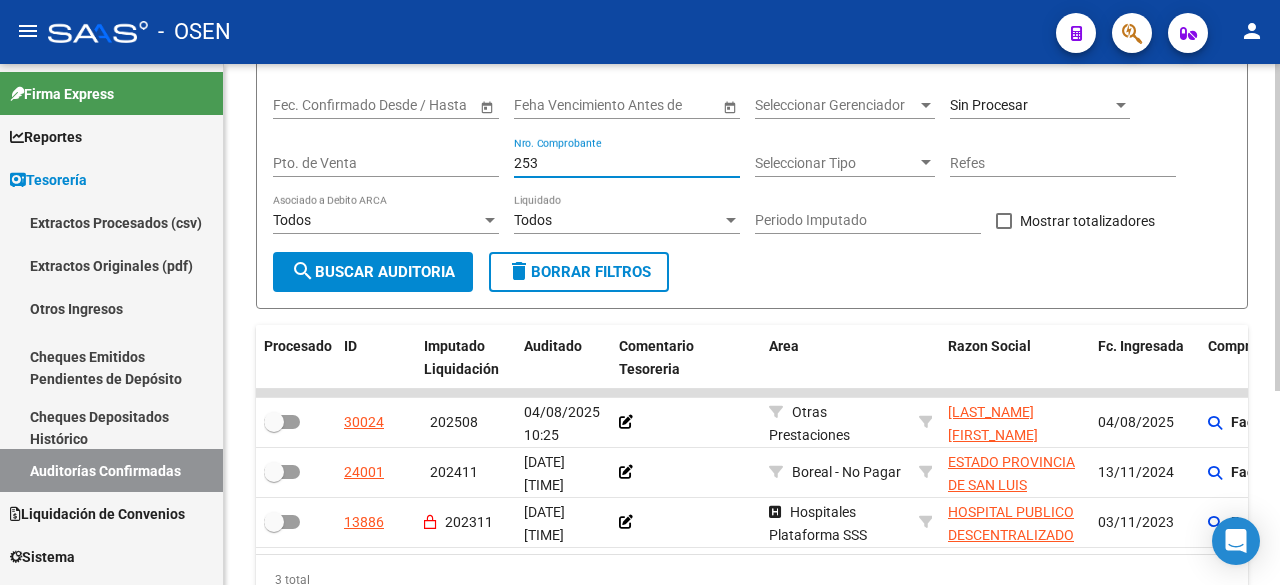 drag, startPoint x: 555, startPoint y: 169, endPoint x: 238, endPoint y: 160, distance: 317.12775 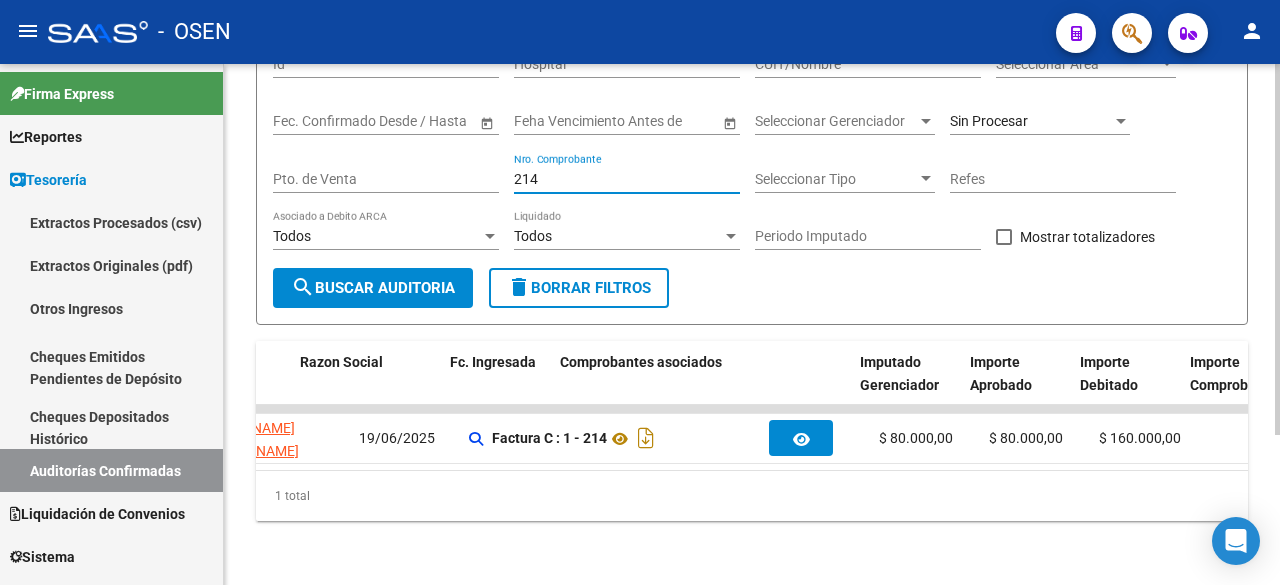 scroll, scrollTop: 0, scrollLeft: 648, axis: horizontal 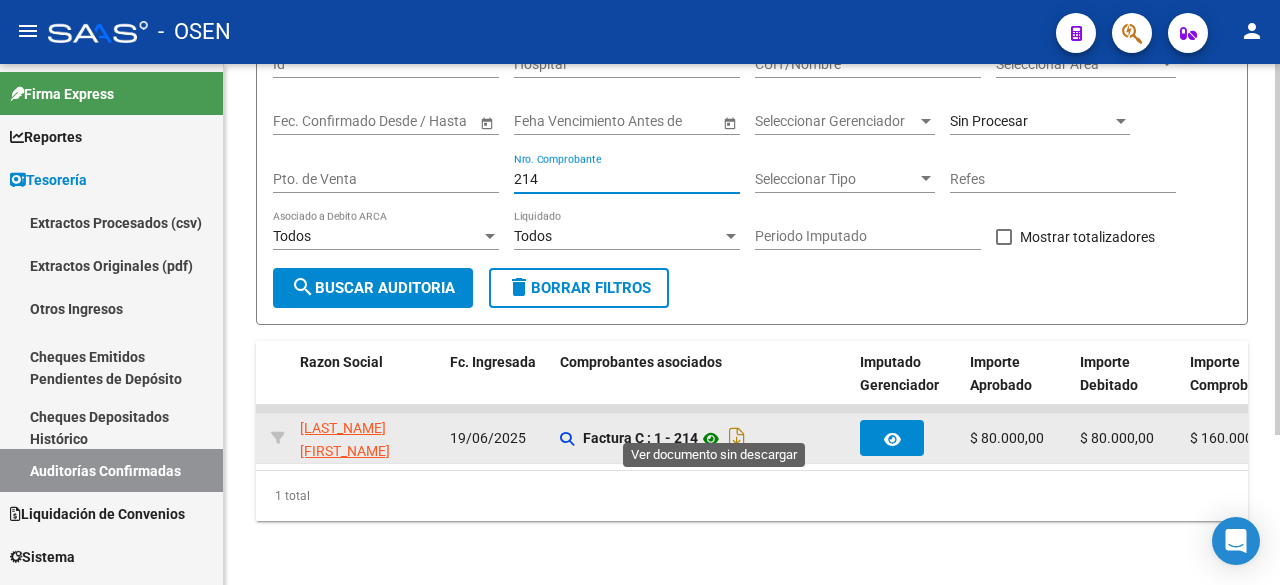 type on "214" 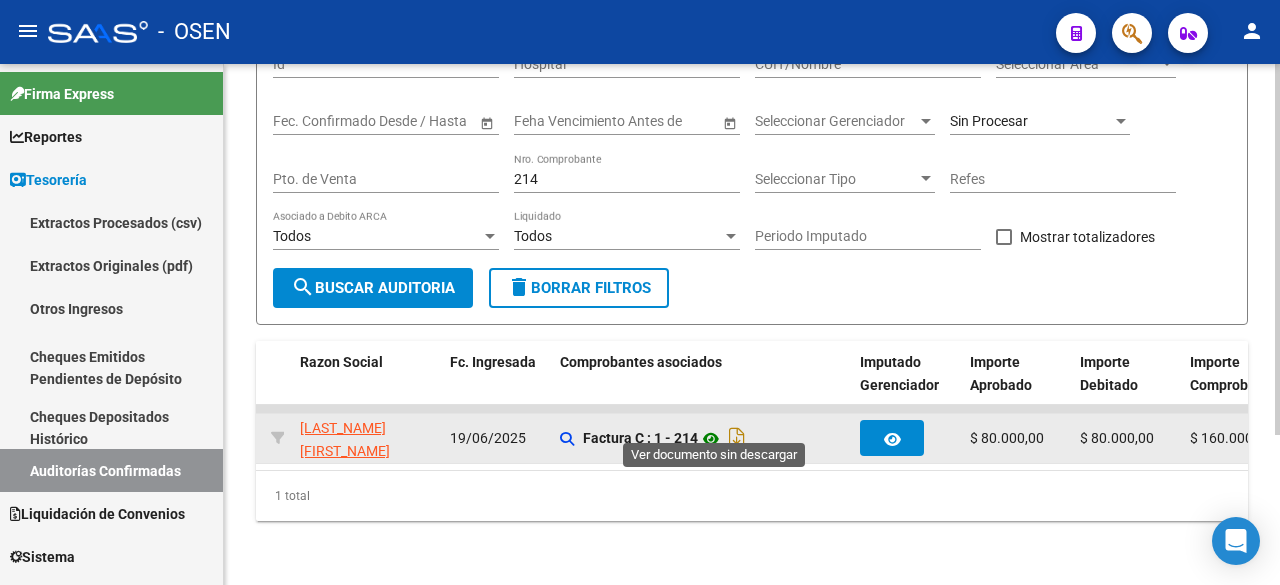 click 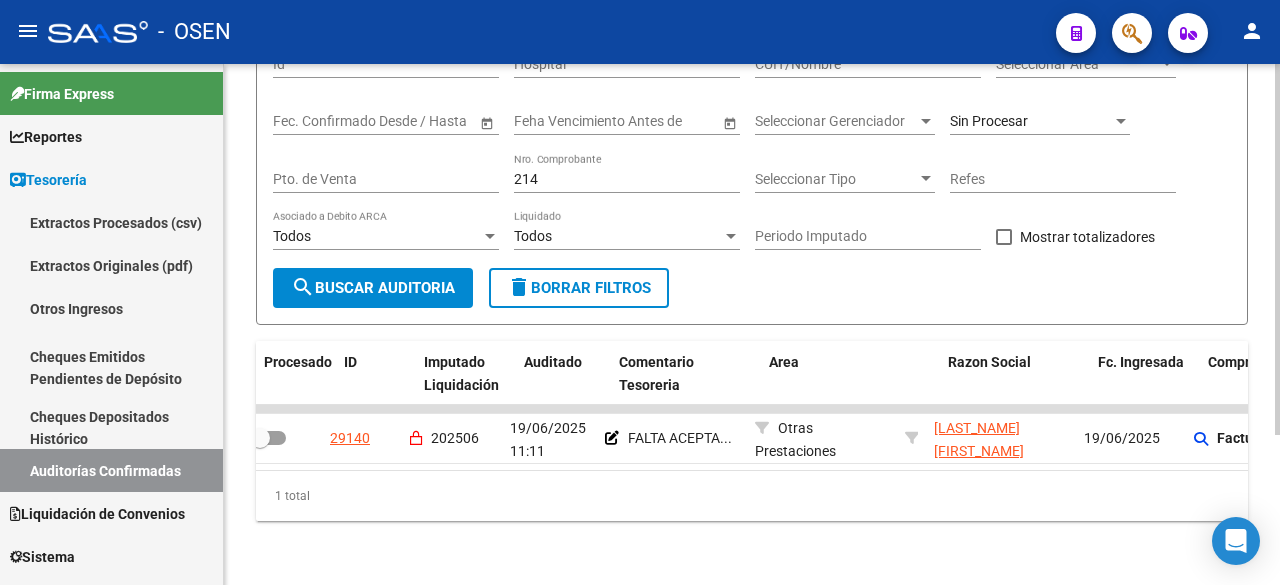 scroll, scrollTop: 0, scrollLeft: 0, axis: both 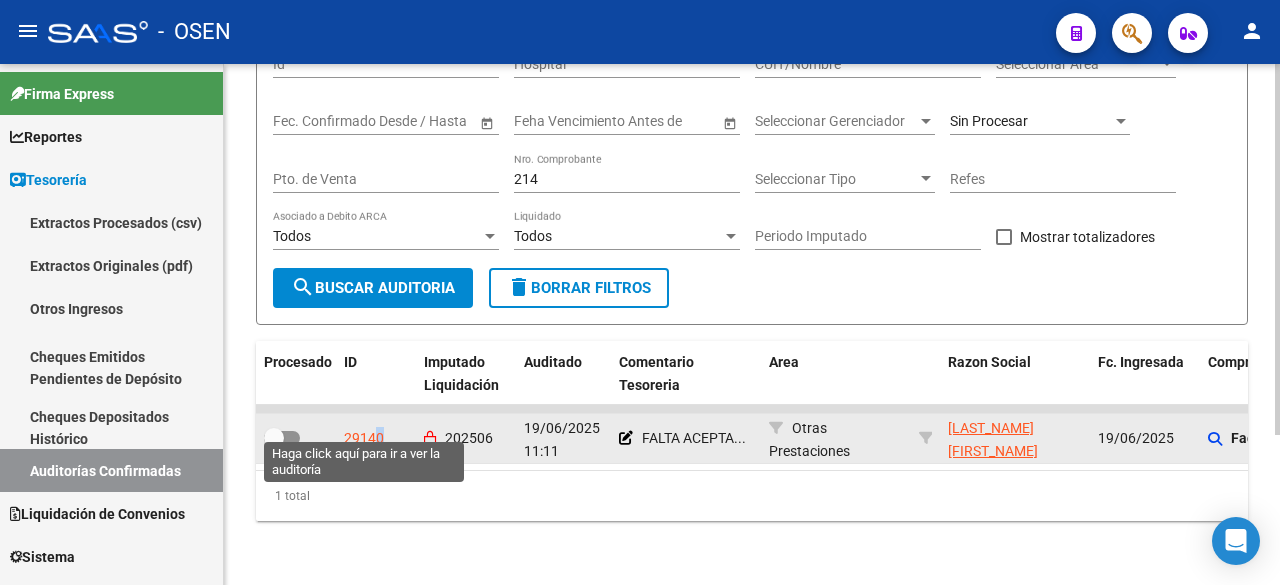 click on "29140" 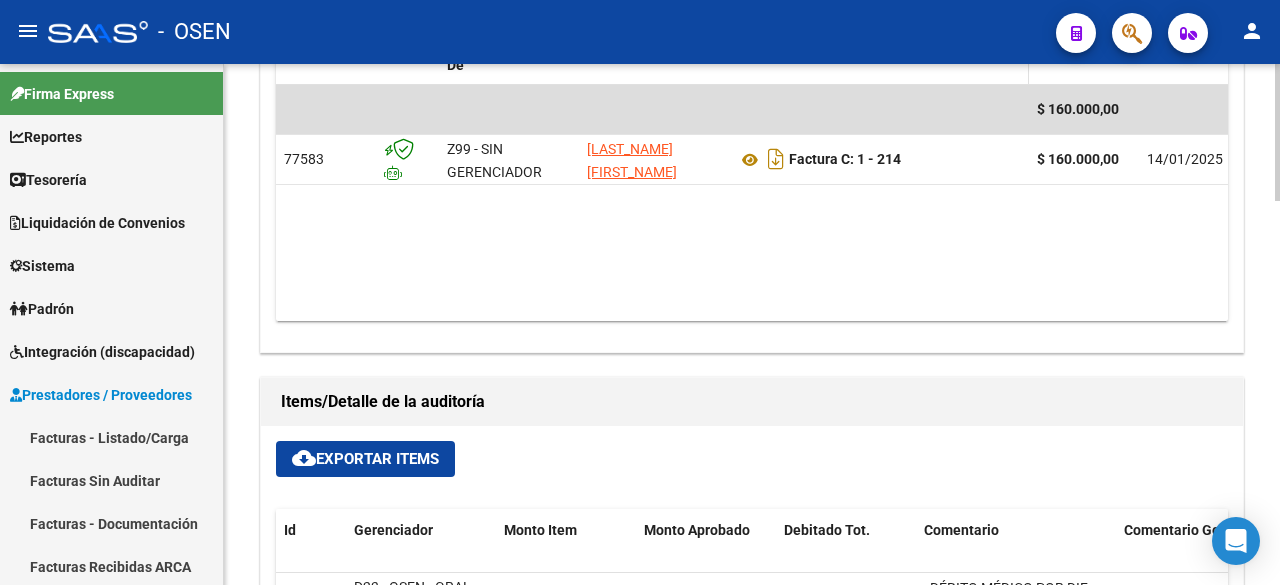 scroll, scrollTop: 1000, scrollLeft: 0, axis: vertical 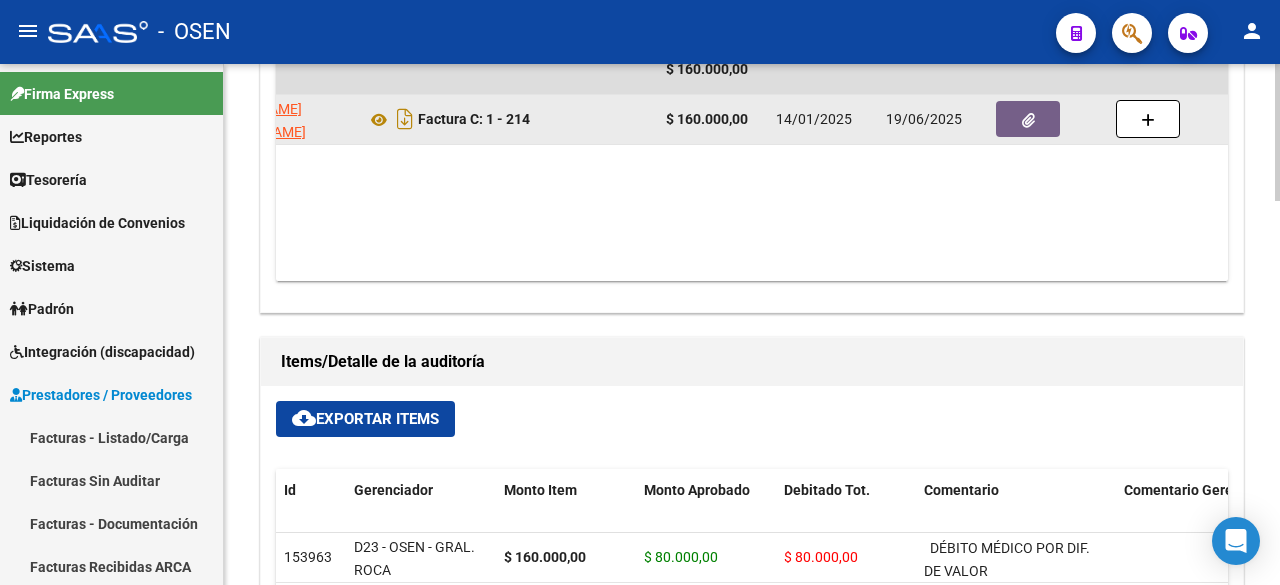 click 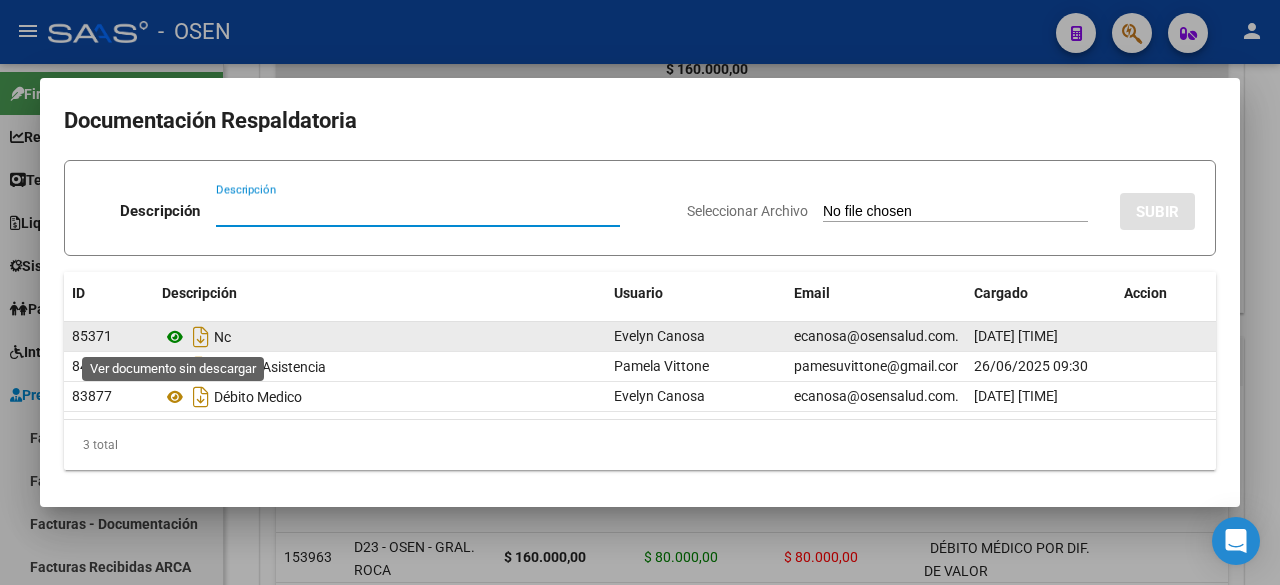 click 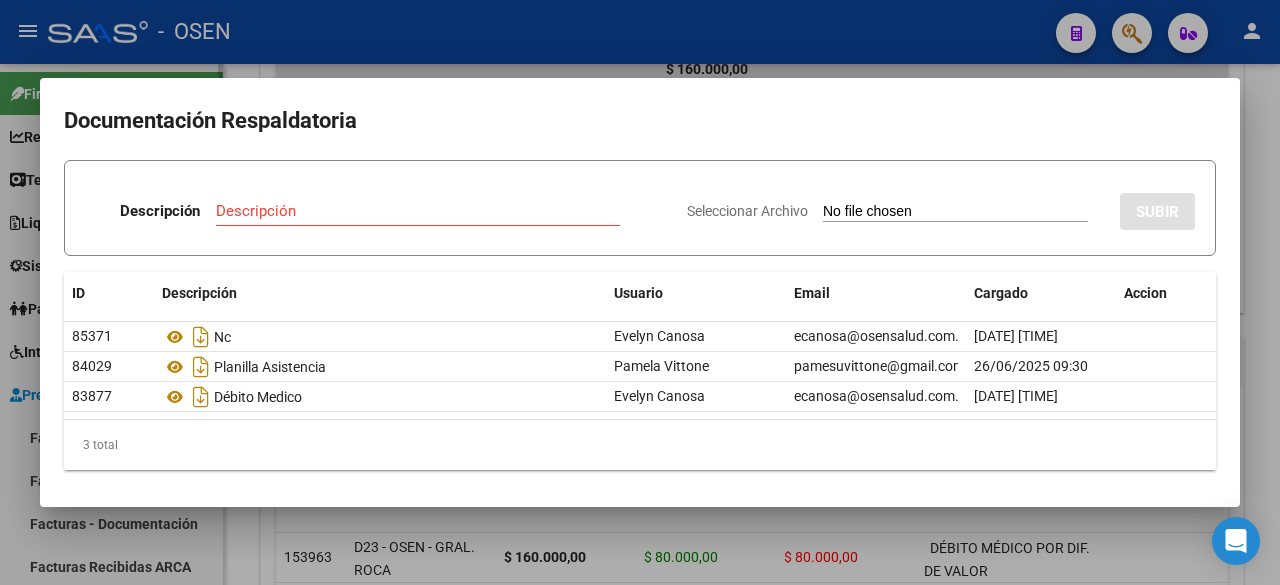 type 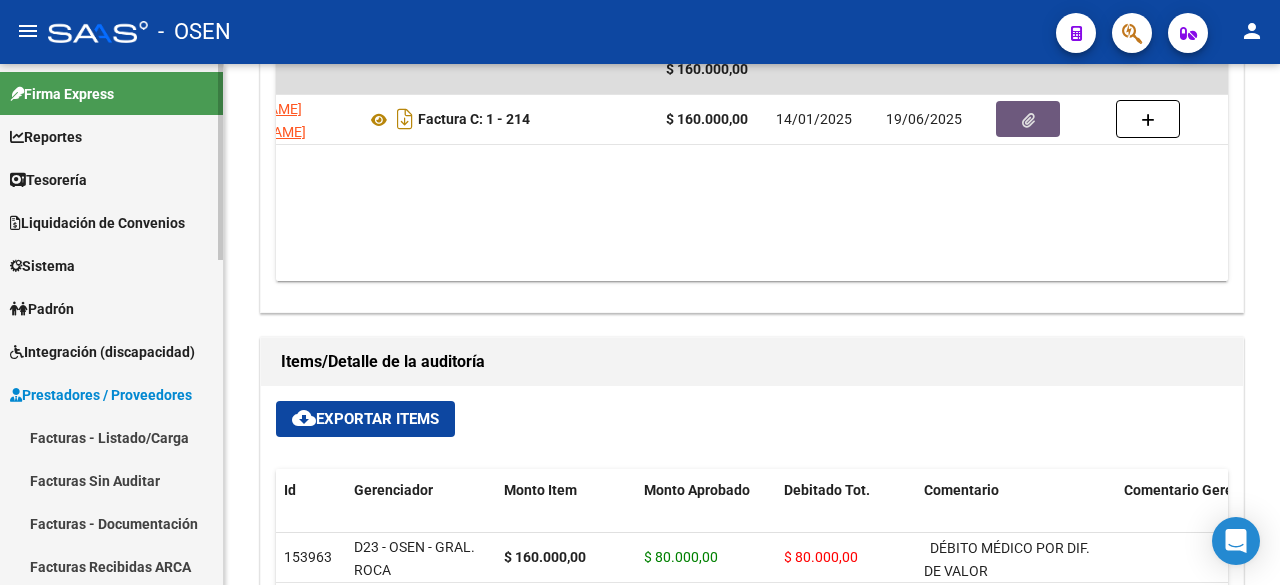 click on "Tesorería" at bounding box center [111, 179] 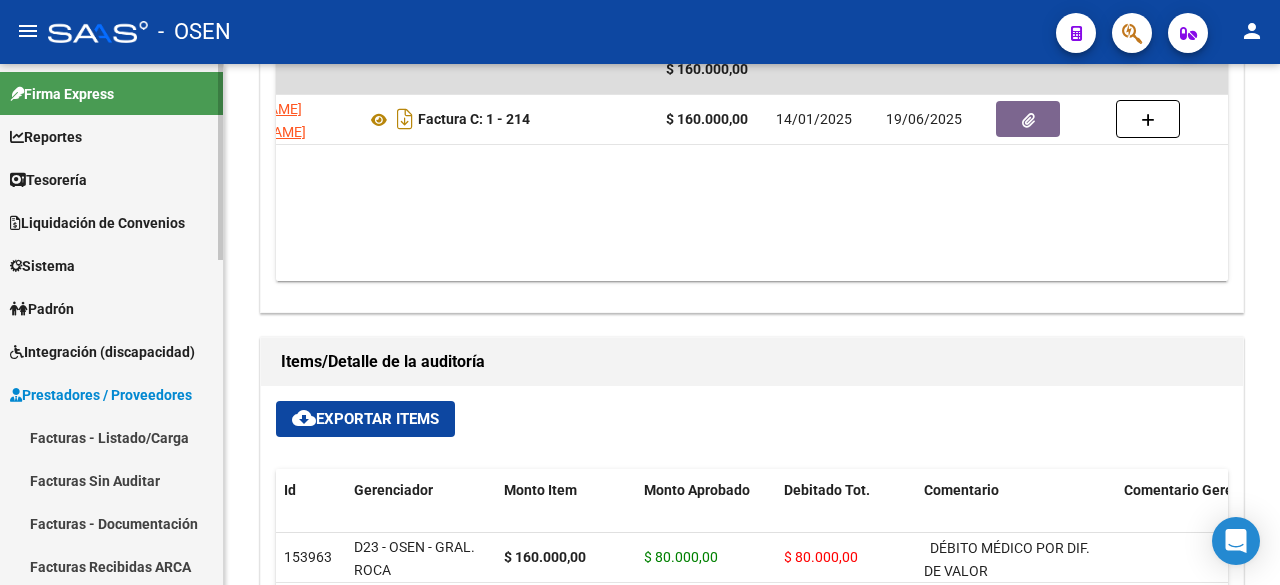 click on "Tesorería" at bounding box center (111, 179) 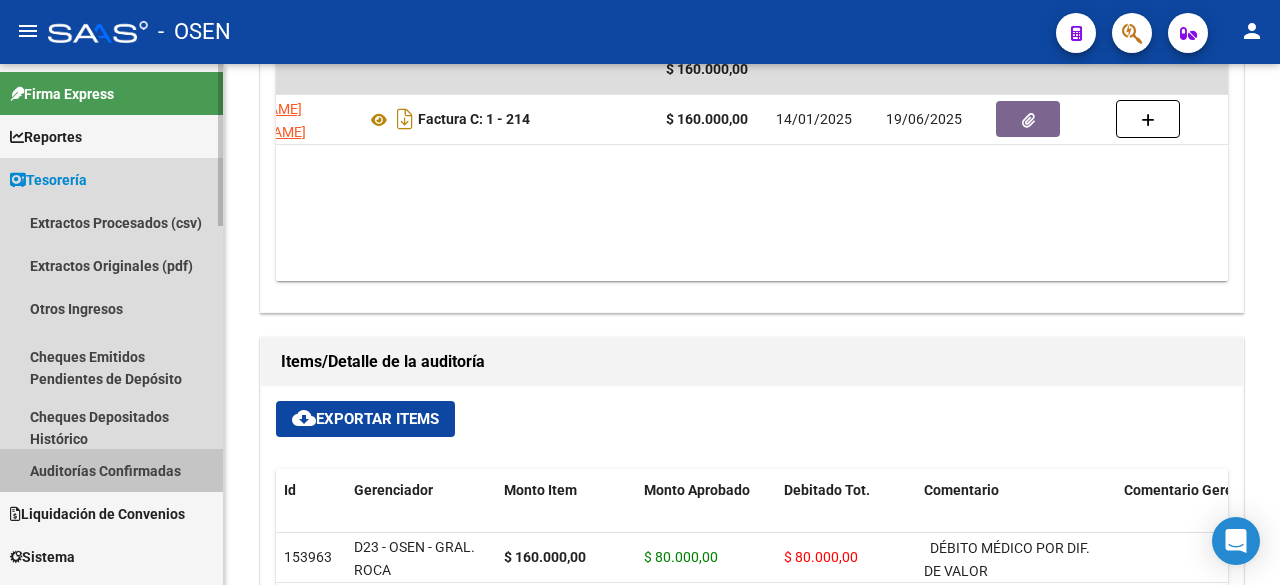click on "Auditorías Confirmadas" at bounding box center (111, 470) 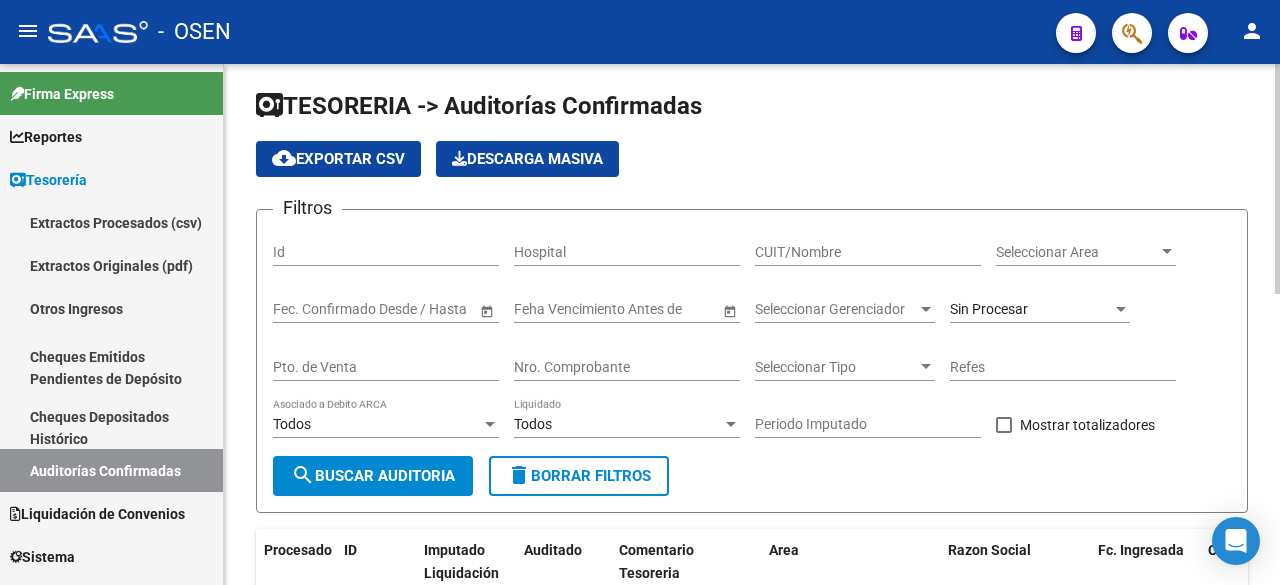 scroll, scrollTop: 0, scrollLeft: 0, axis: both 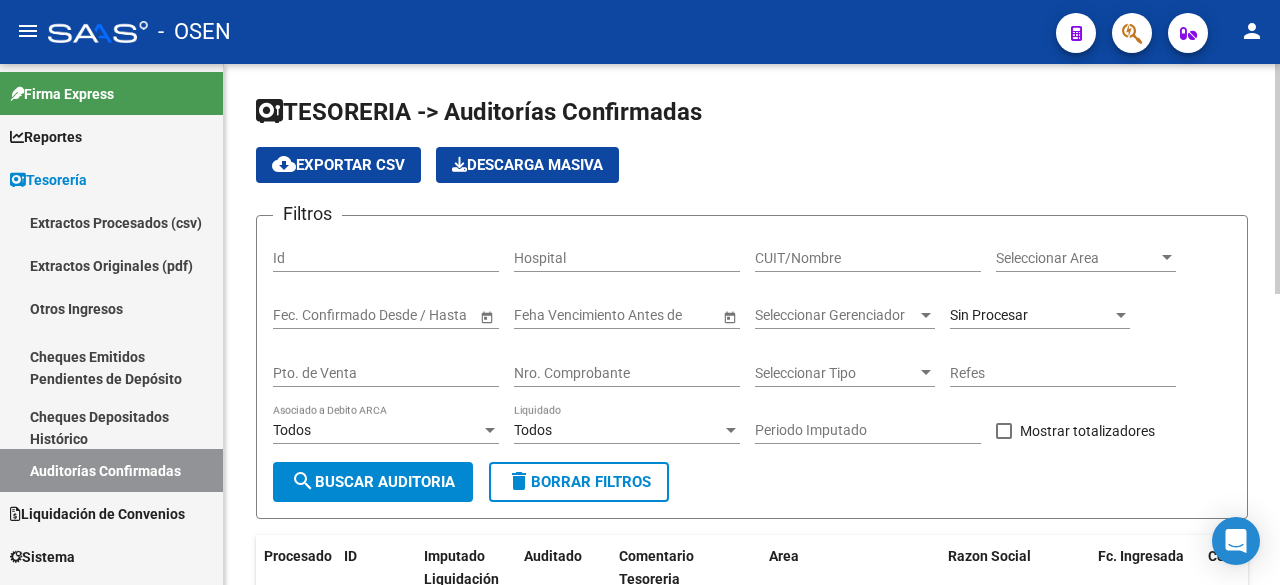 click on "Seleccionar Area" at bounding box center [1077, 258] 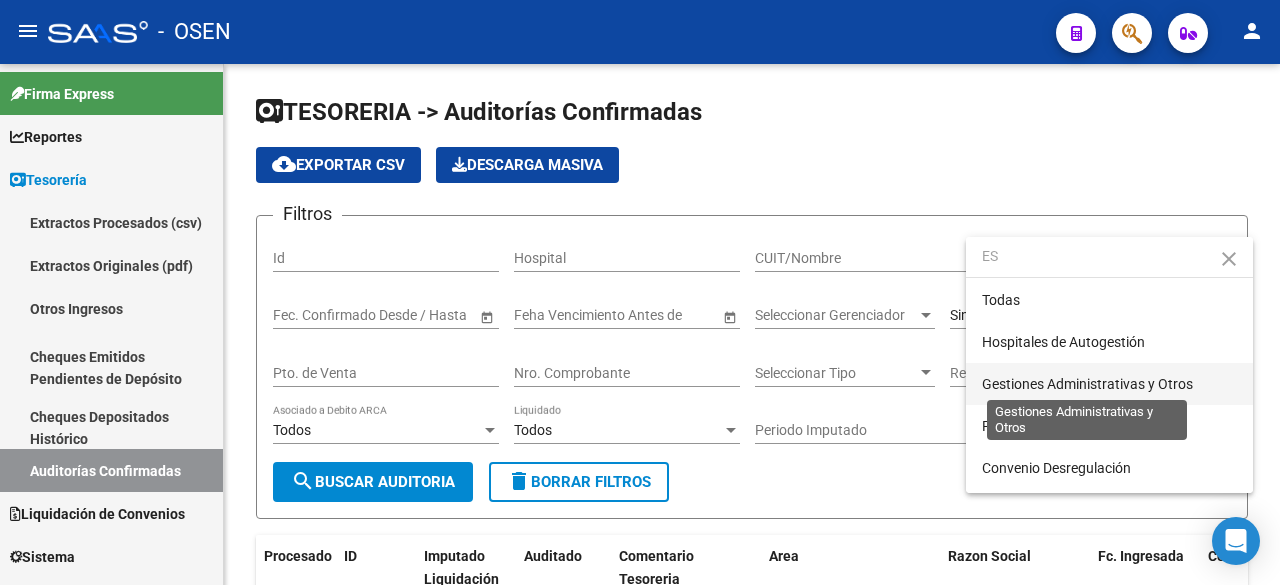 type on "ES" 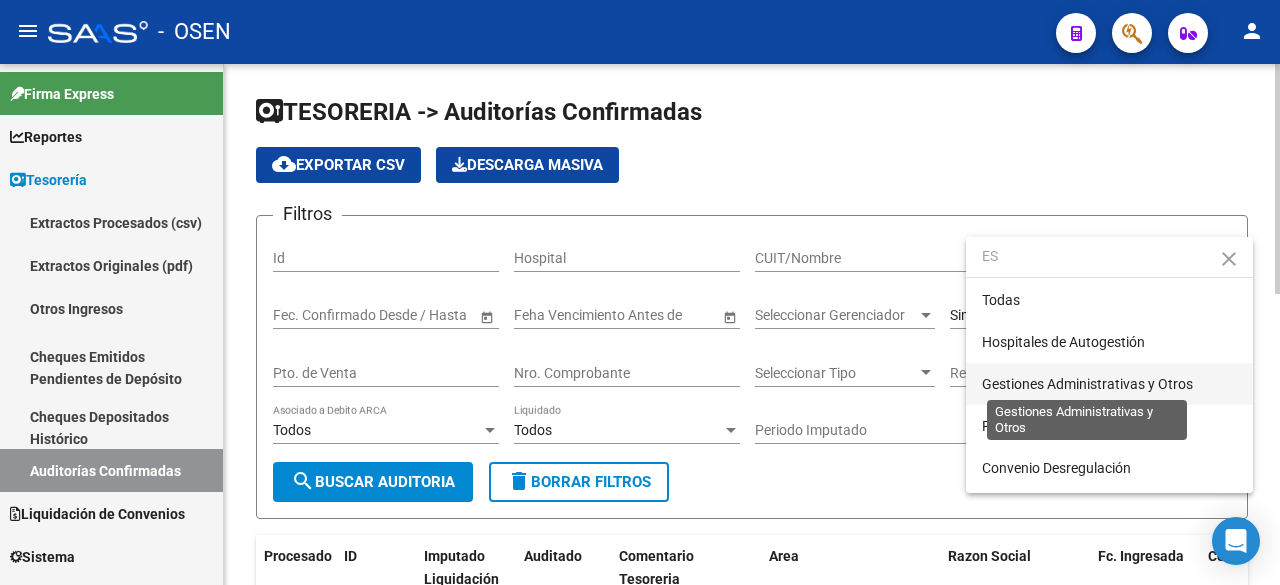 drag, startPoint x: 1039, startPoint y: 375, endPoint x: 594, endPoint y: 376, distance: 445.00113 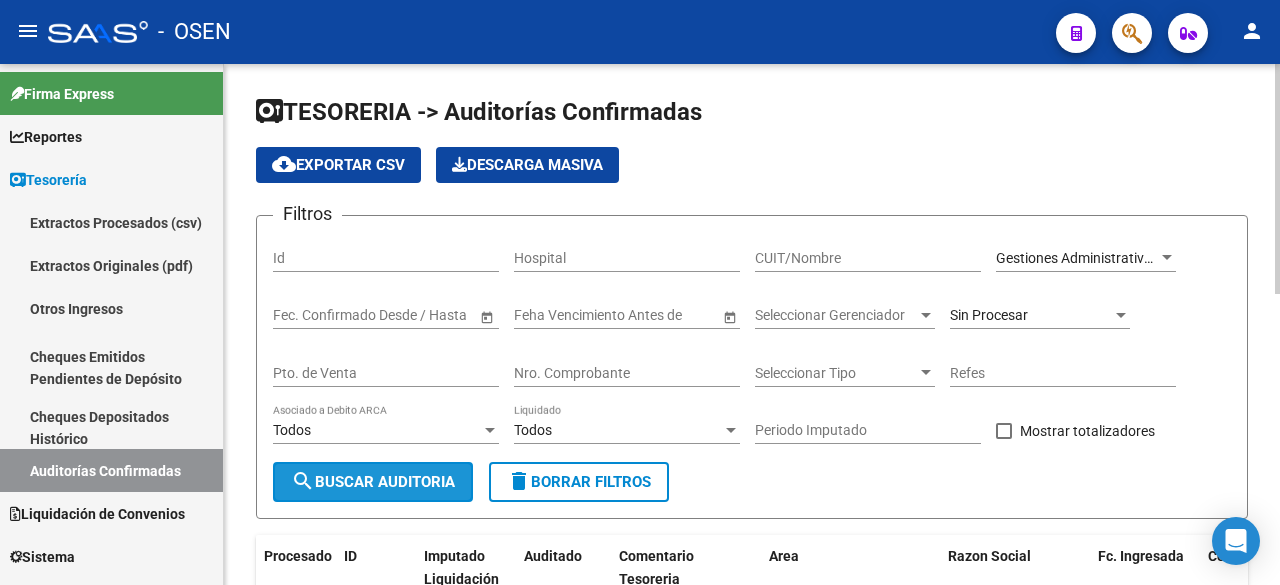 click on "search  Buscar Auditoria" 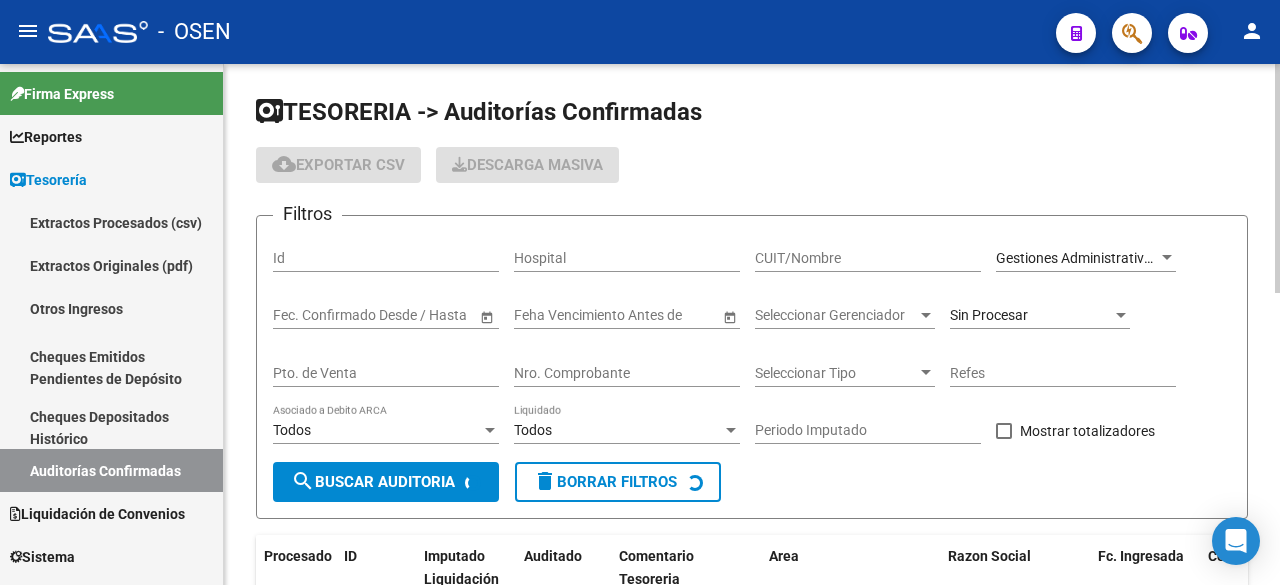 scroll, scrollTop: 333, scrollLeft: 0, axis: vertical 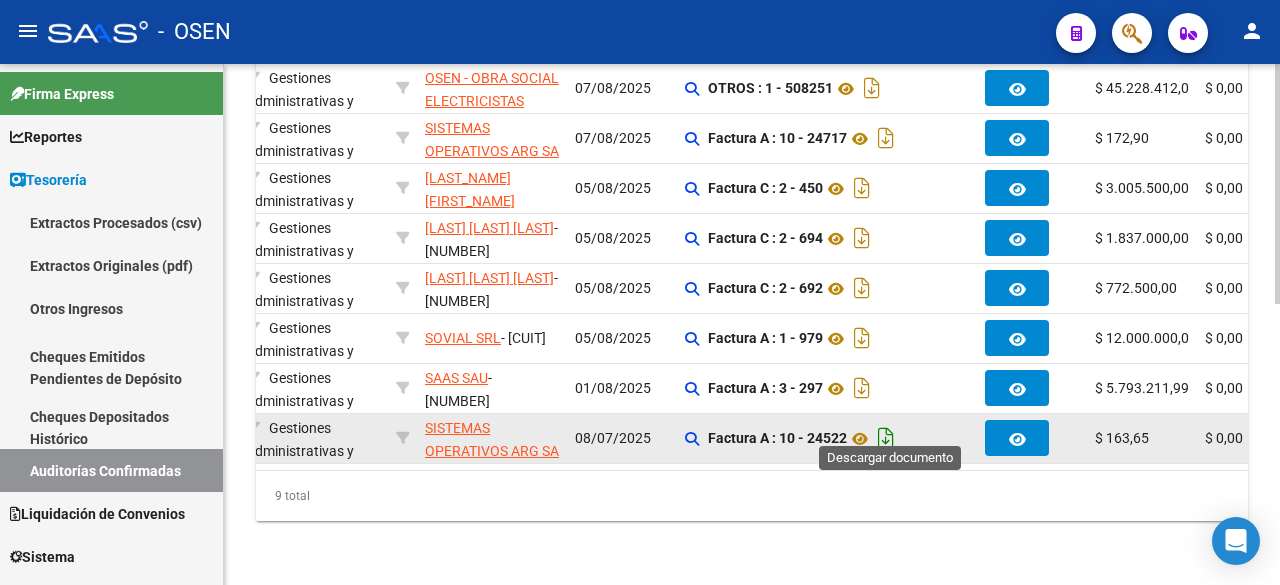 click 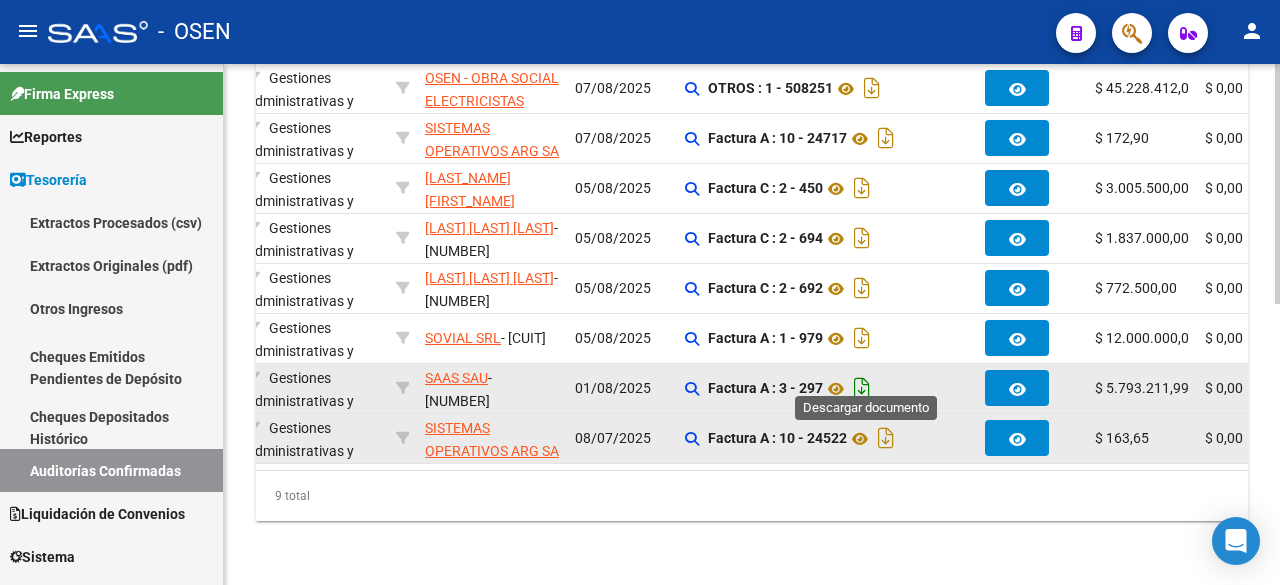 click 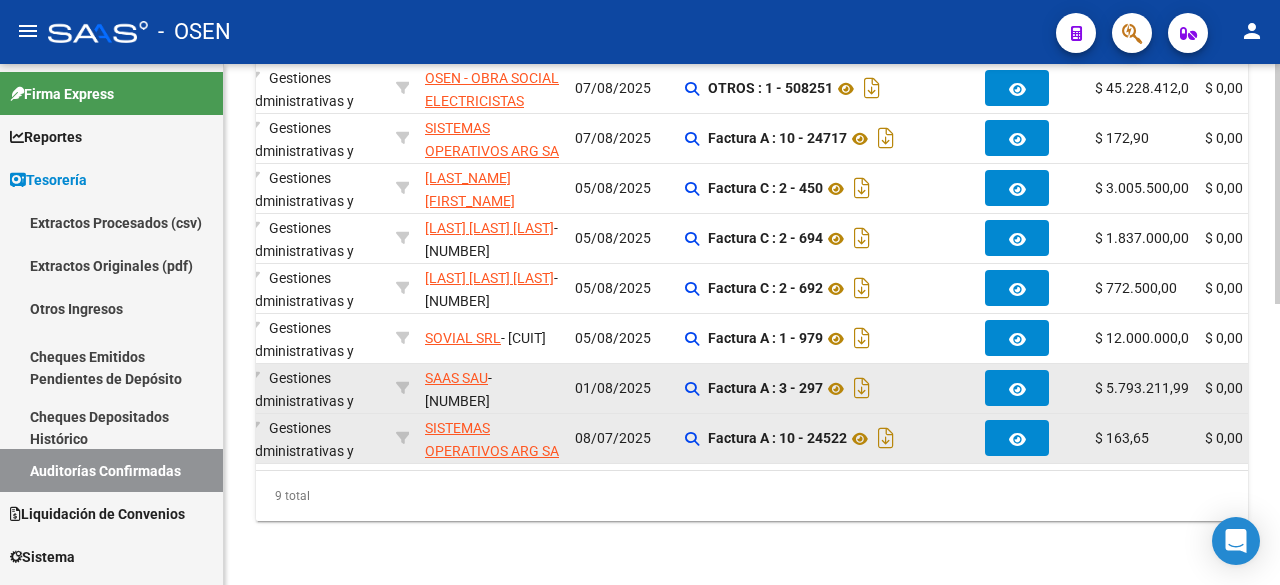 click on "9 total" 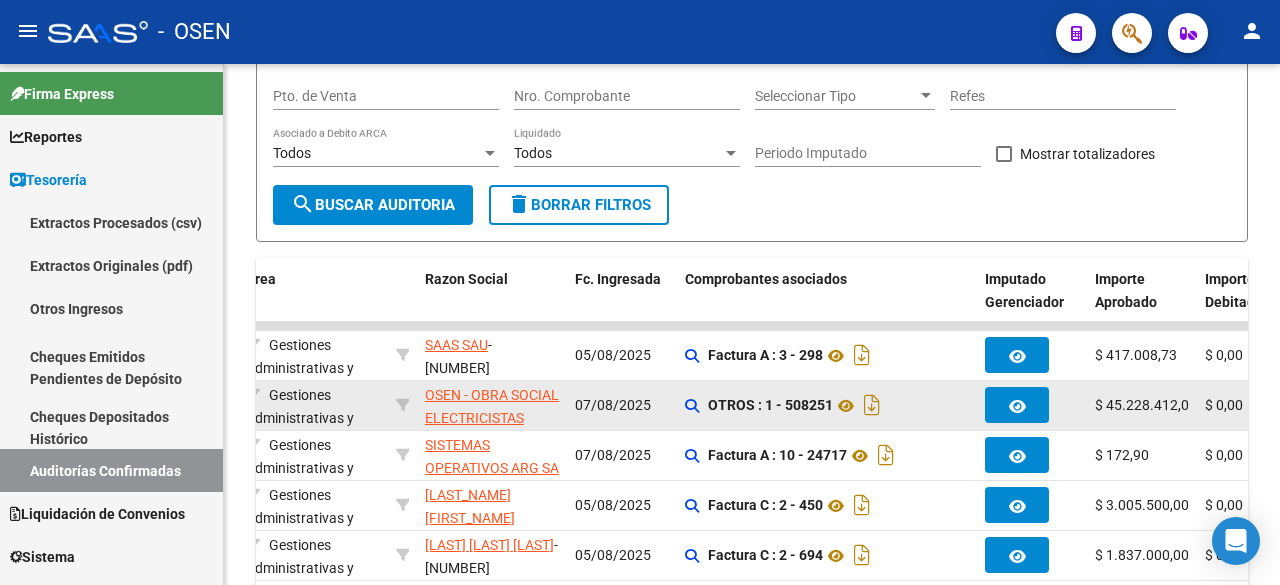 scroll, scrollTop: 610, scrollLeft: 0, axis: vertical 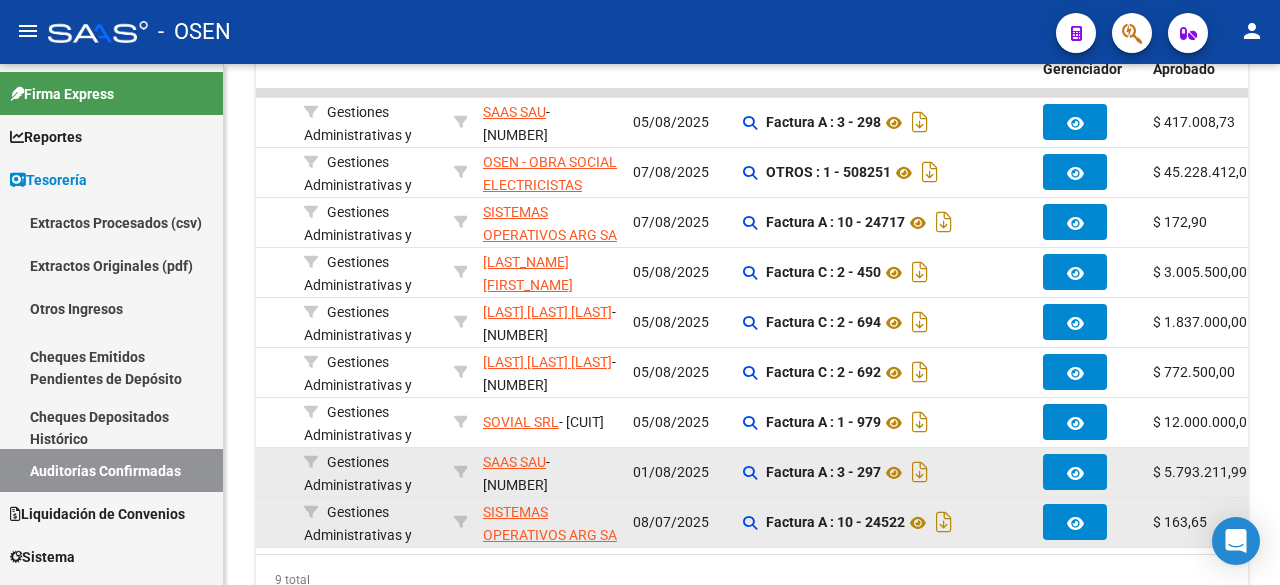 click 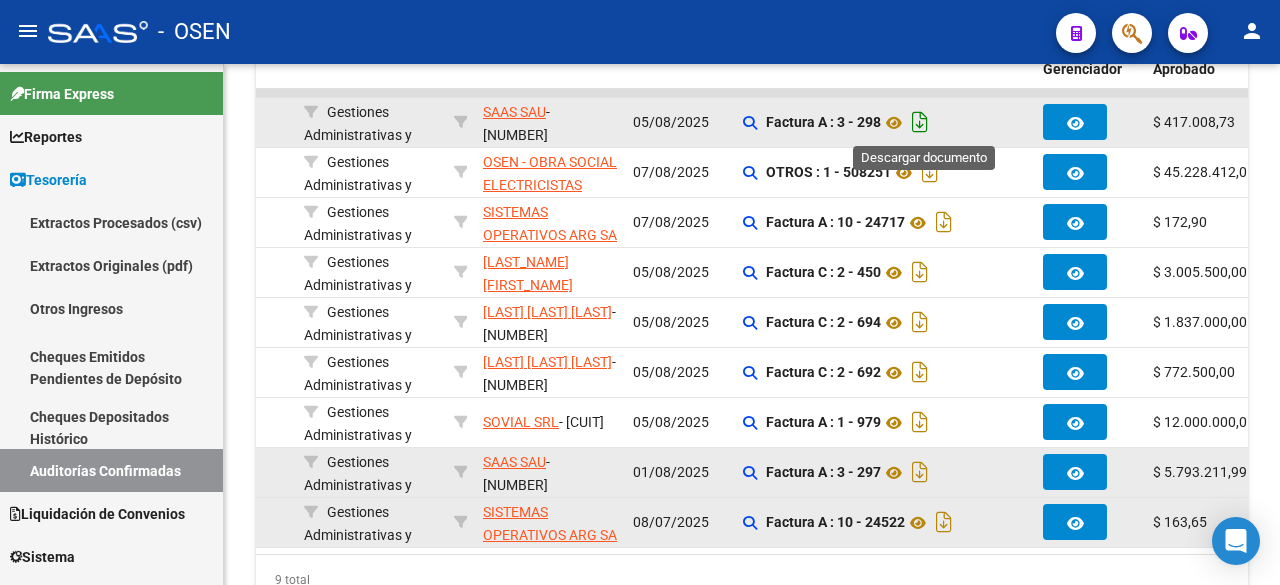 click 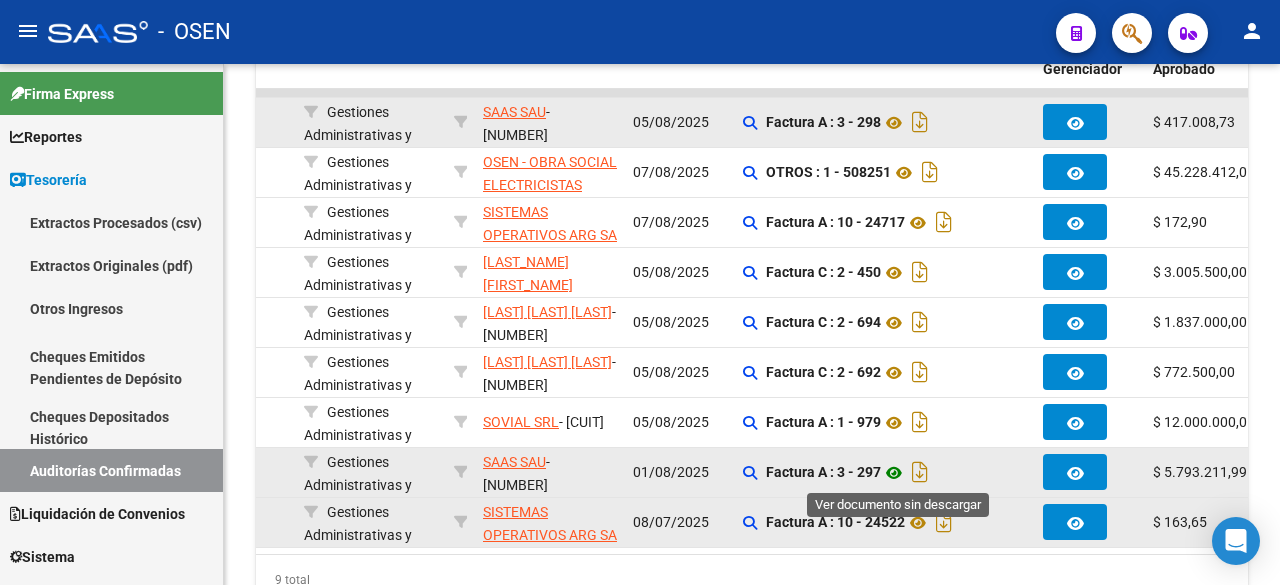 click 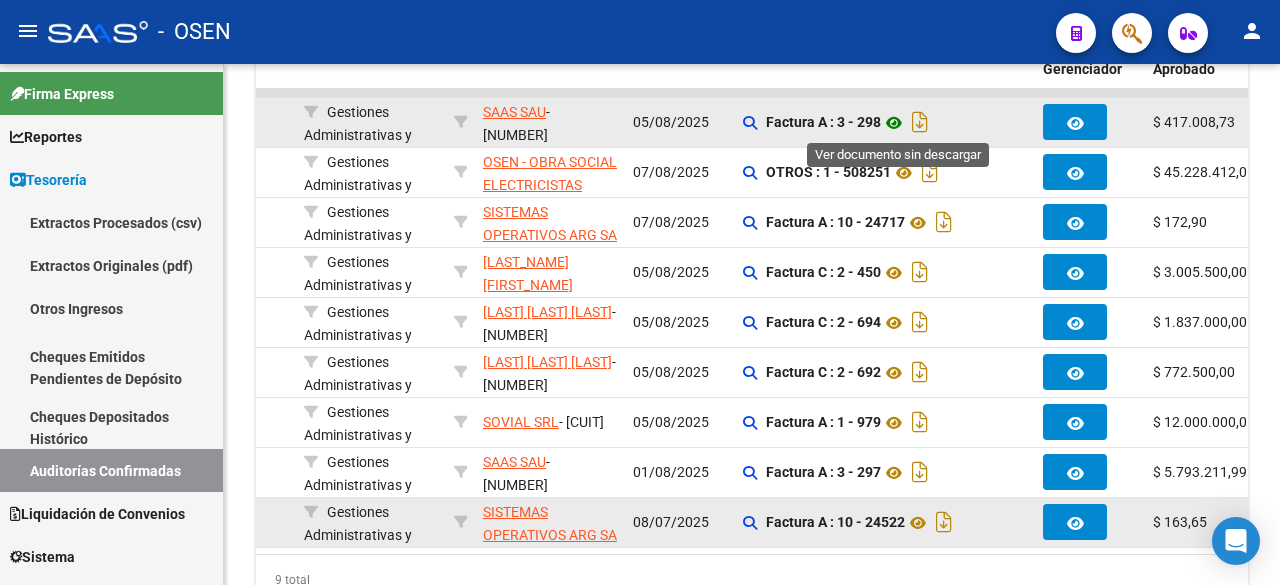 click 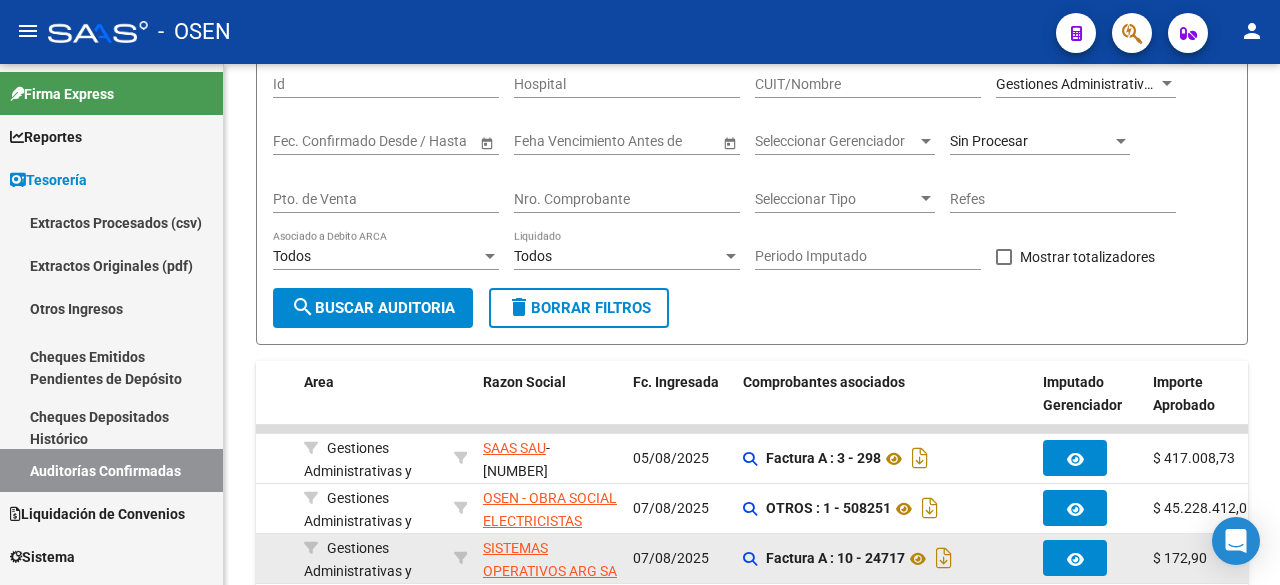scroll, scrollTop: 0, scrollLeft: 0, axis: both 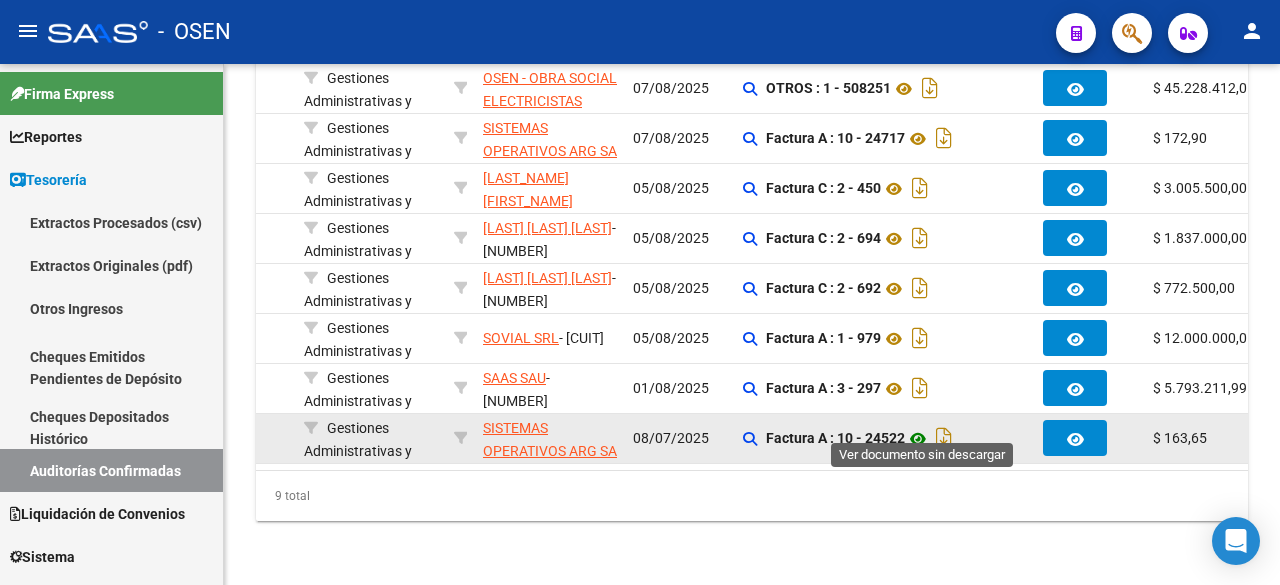click 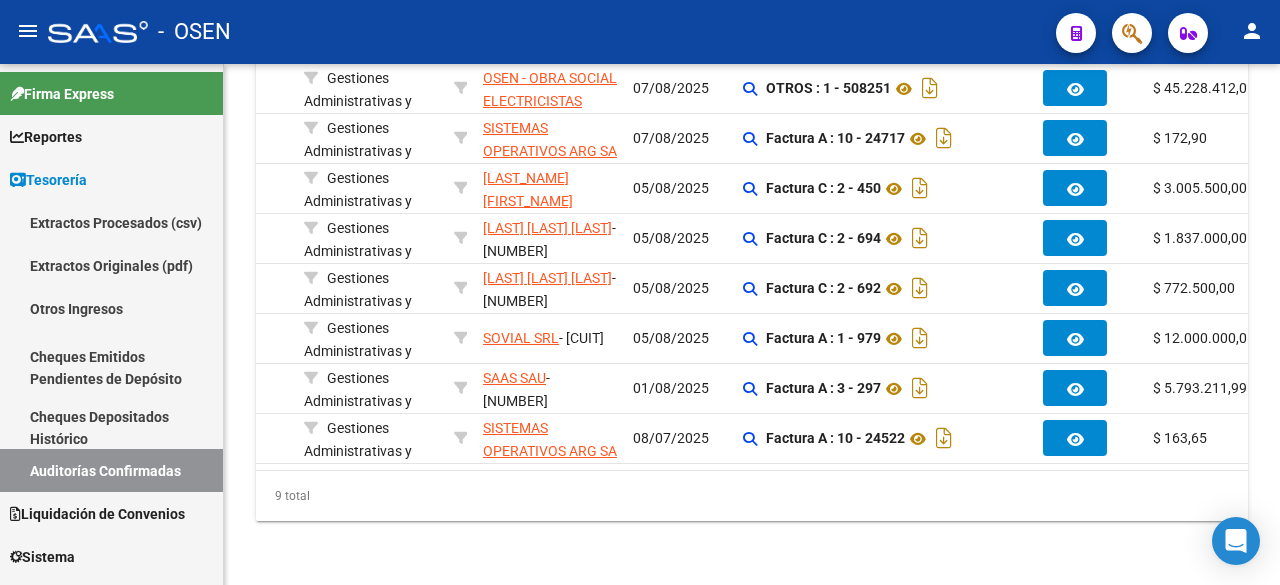 scroll, scrollTop: 0, scrollLeft: 0, axis: both 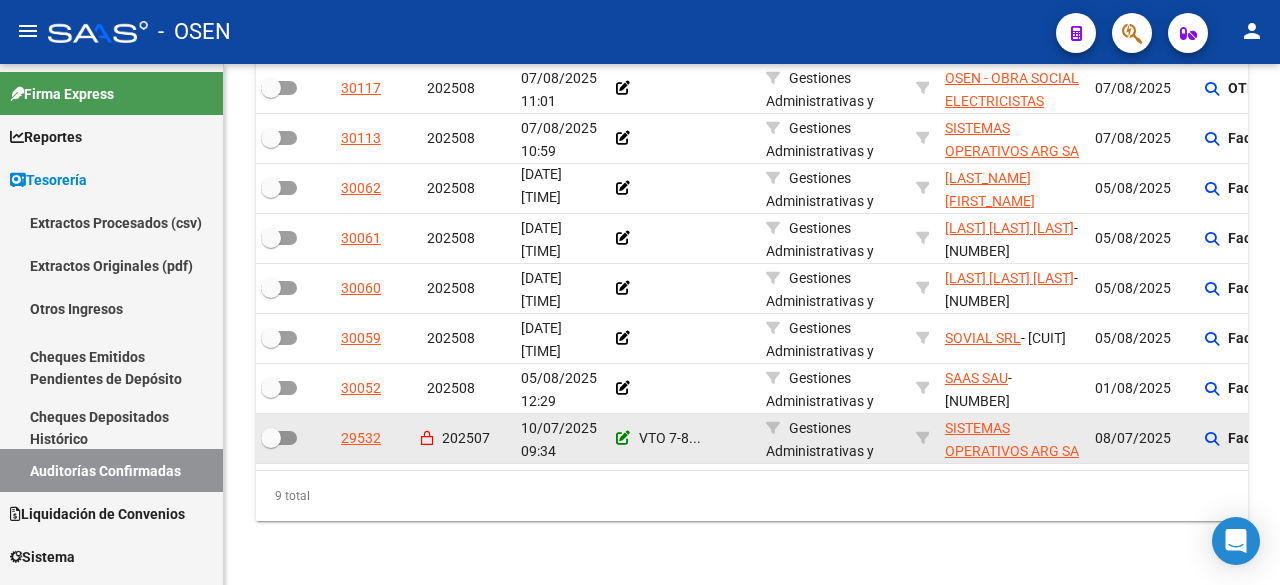 click 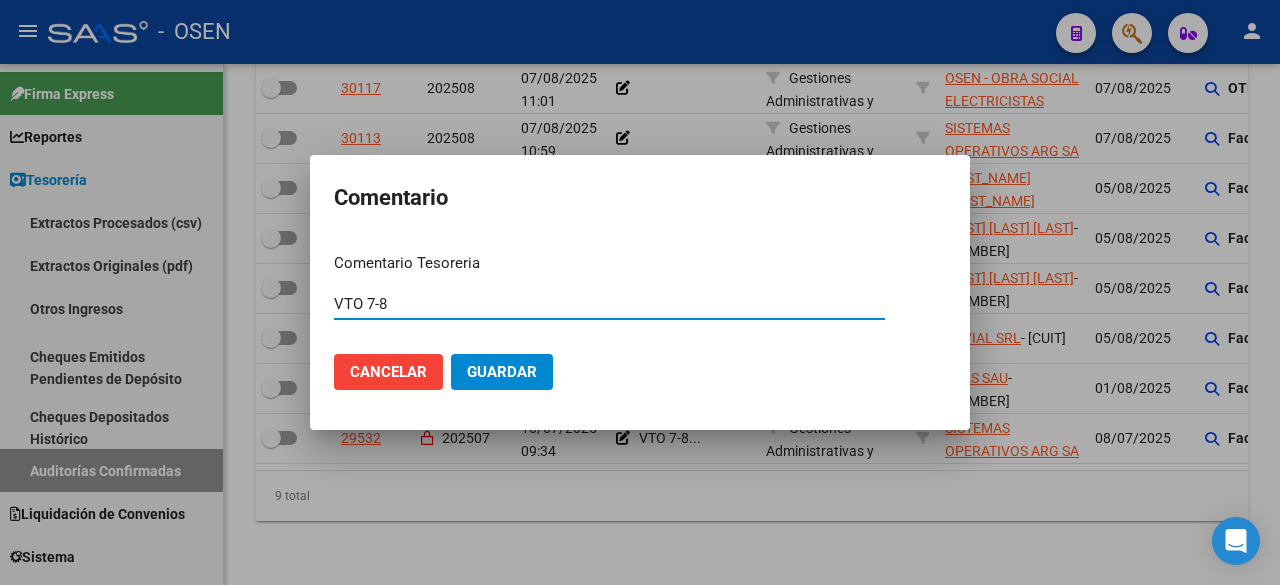 drag, startPoint x: 469, startPoint y: 306, endPoint x: 464, endPoint y: 294, distance: 13 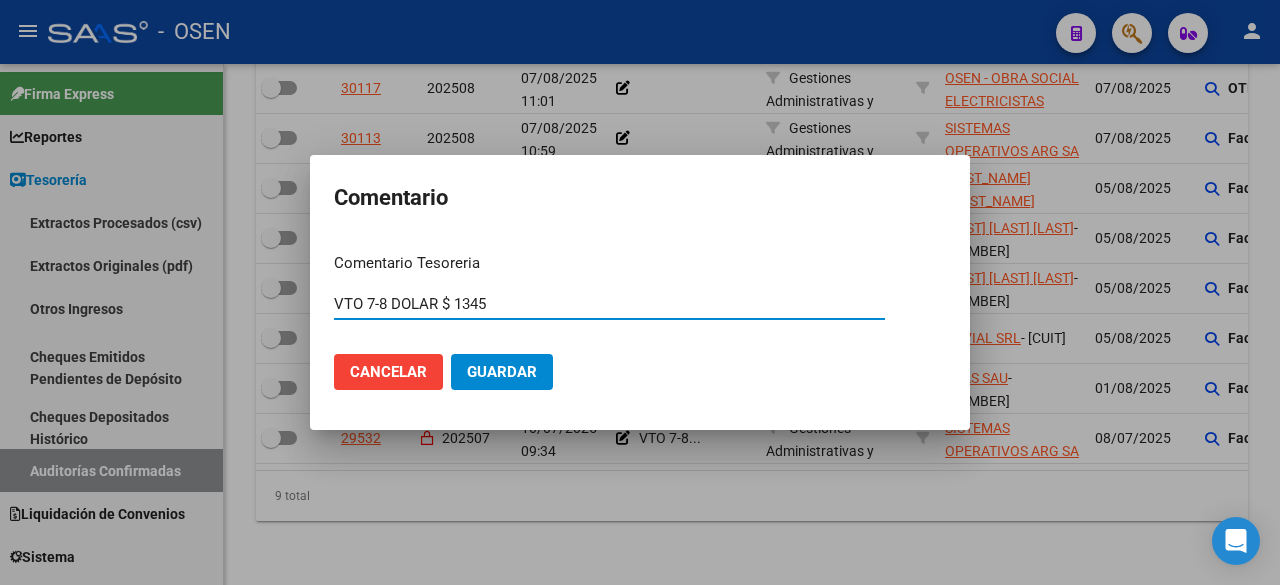 type on "VTO 7-8 DOLAR $ 1345" 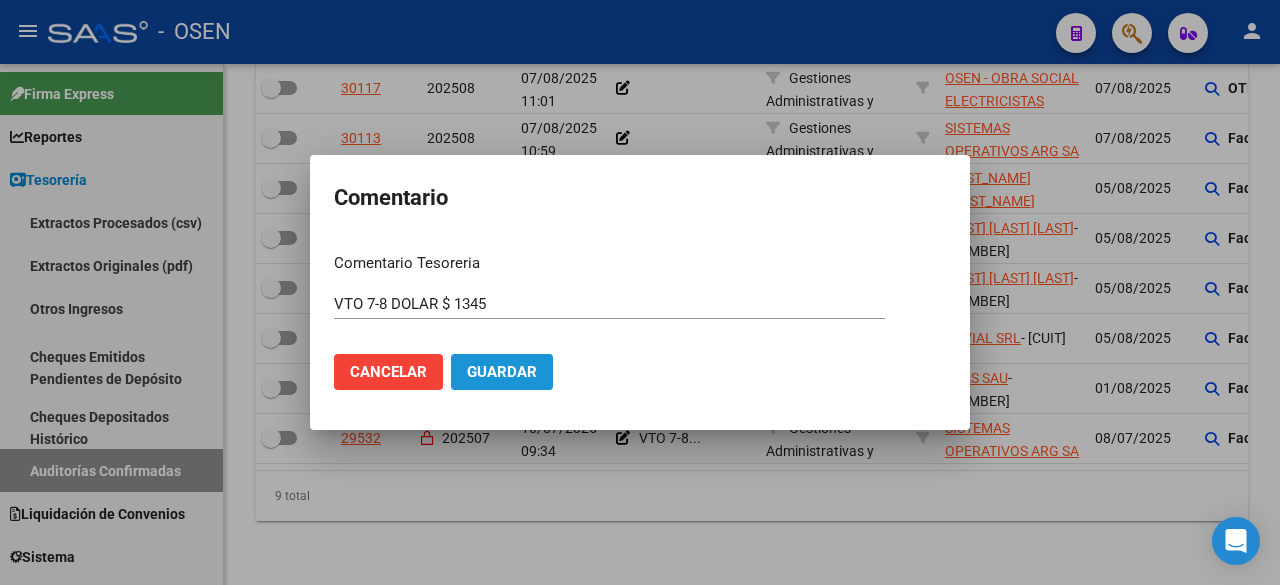 click on "Guardar" 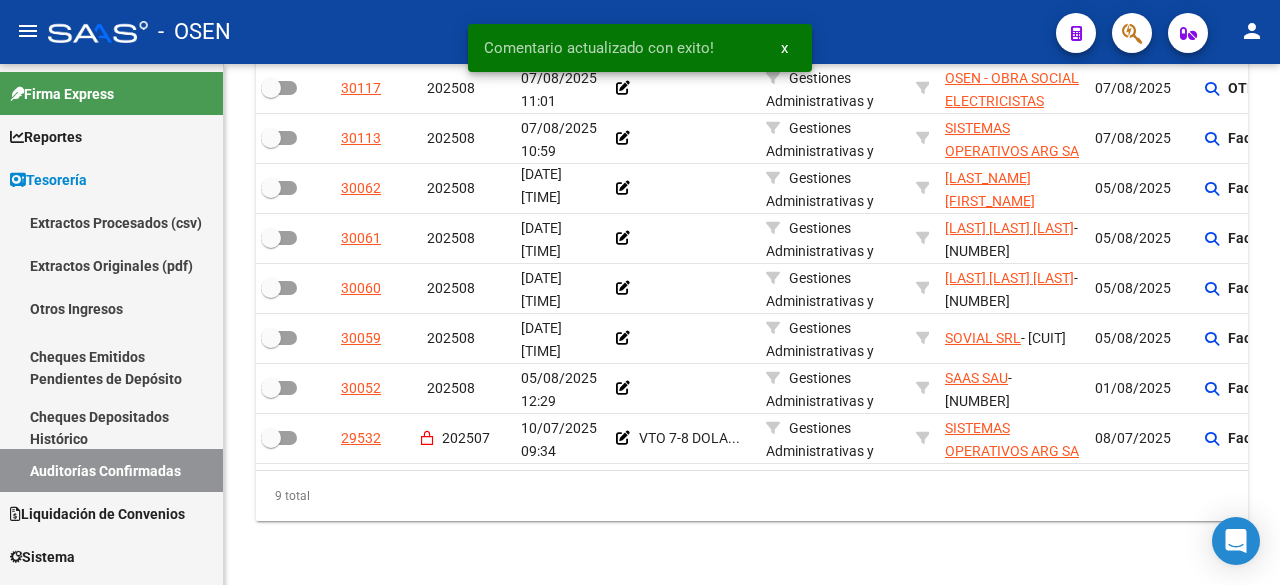 scroll, scrollTop: 610, scrollLeft: 0, axis: vertical 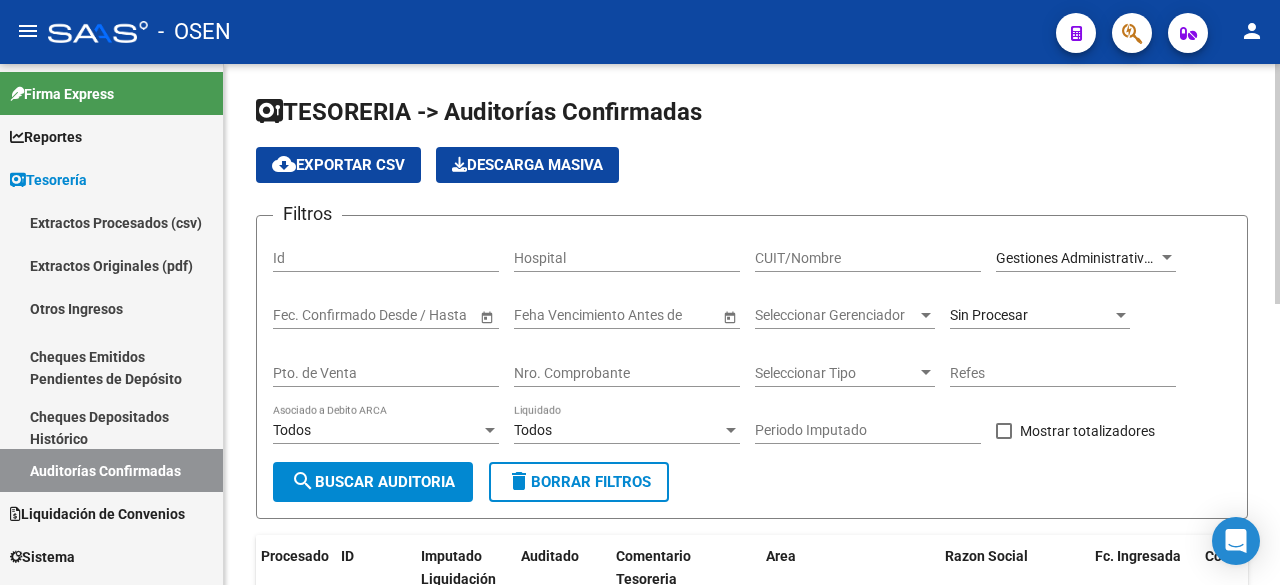 click on "Gestiones Administrativas y Otros" at bounding box center [1101, 258] 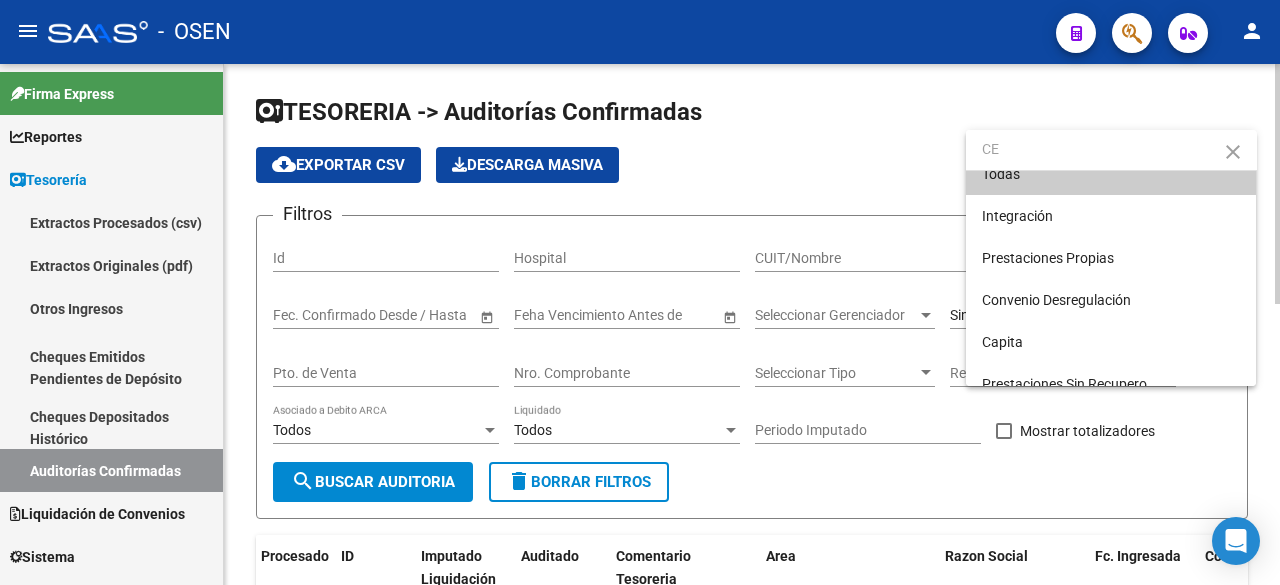 scroll, scrollTop: 0, scrollLeft: 0, axis: both 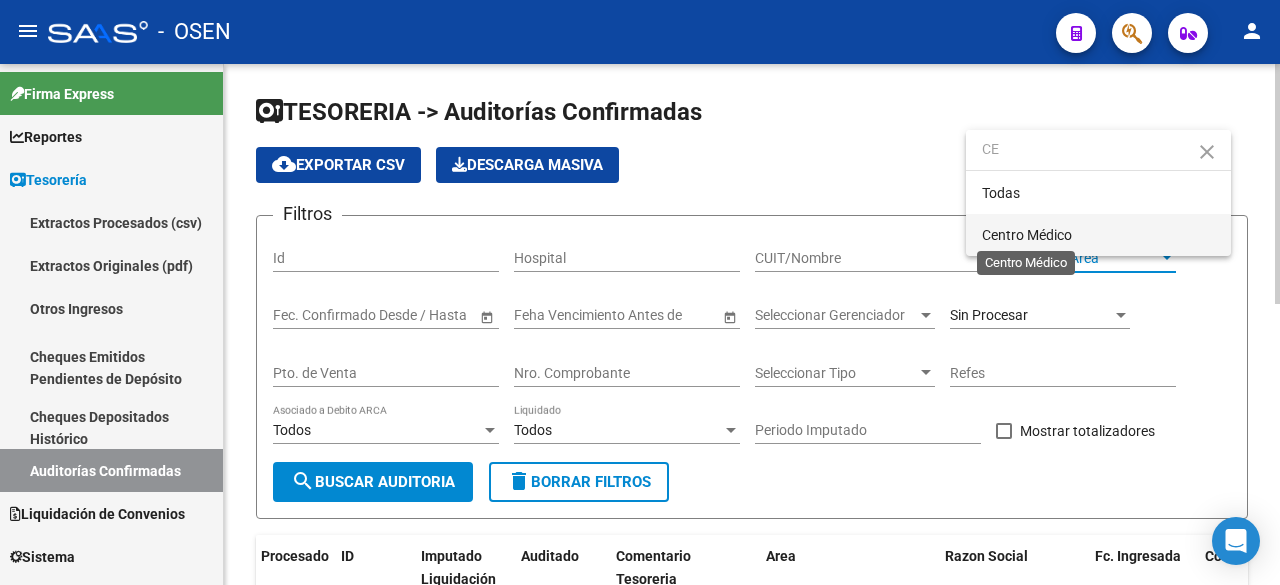 type on "CE" 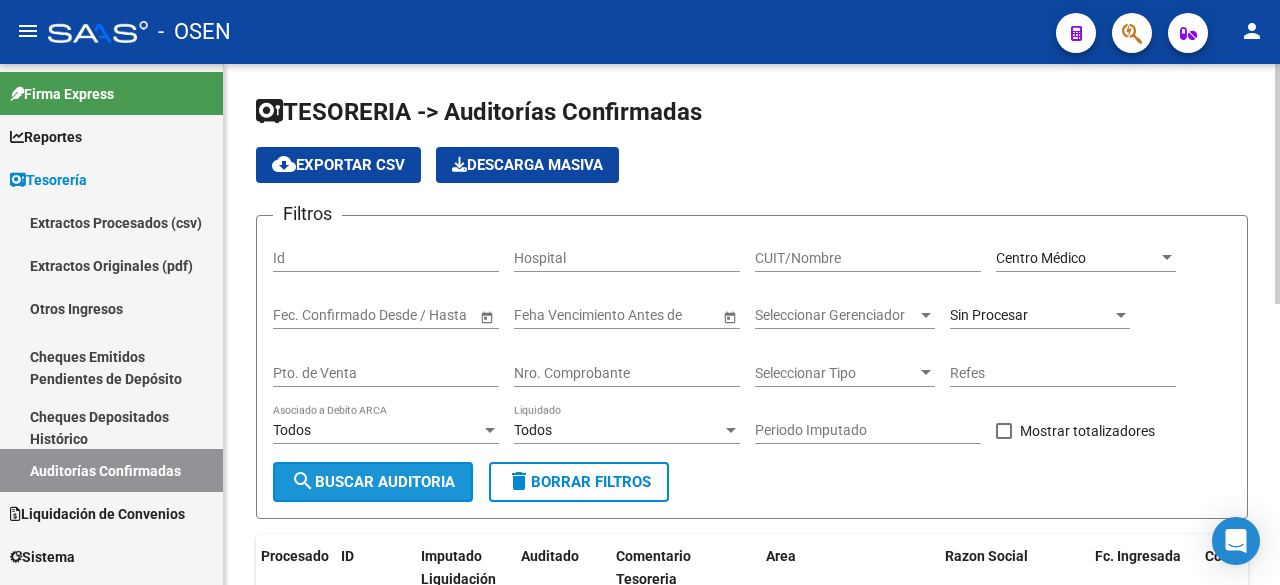 click on "search  Buscar Auditoria" 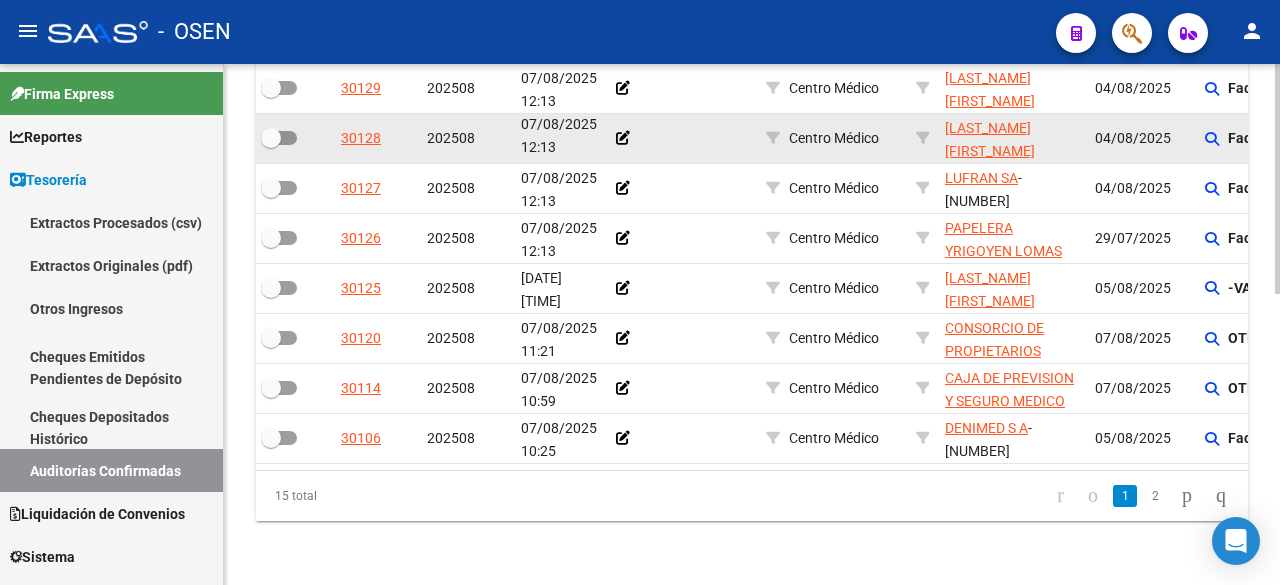 scroll, scrollTop: 660, scrollLeft: 0, axis: vertical 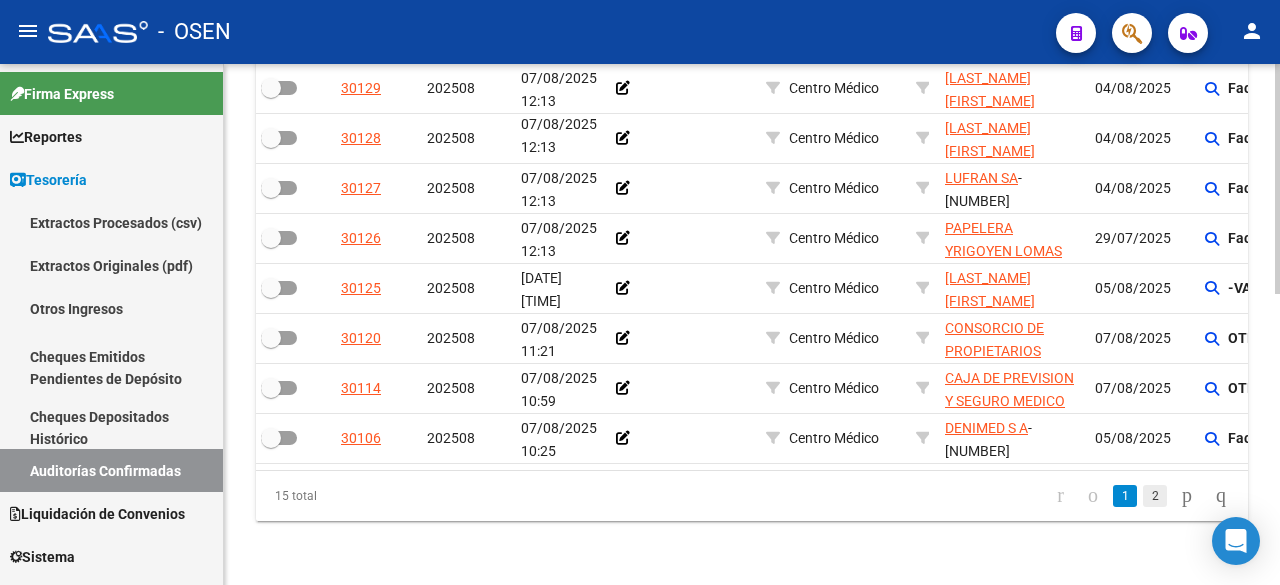 click on "2" 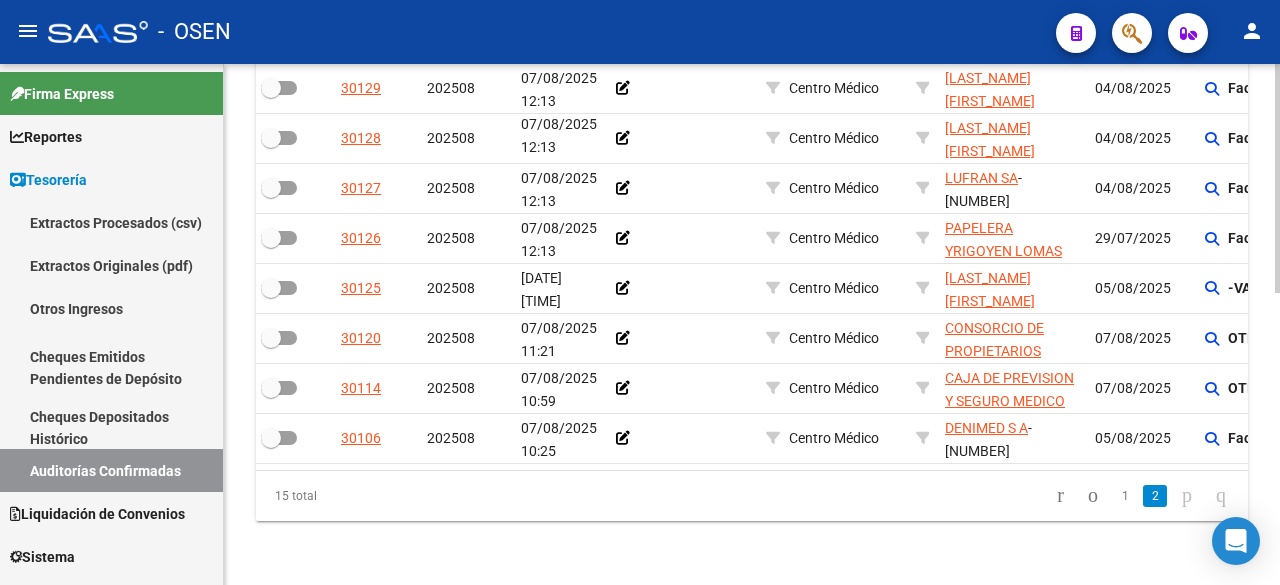scroll, scrollTop: 410, scrollLeft: 0, axis: vertical 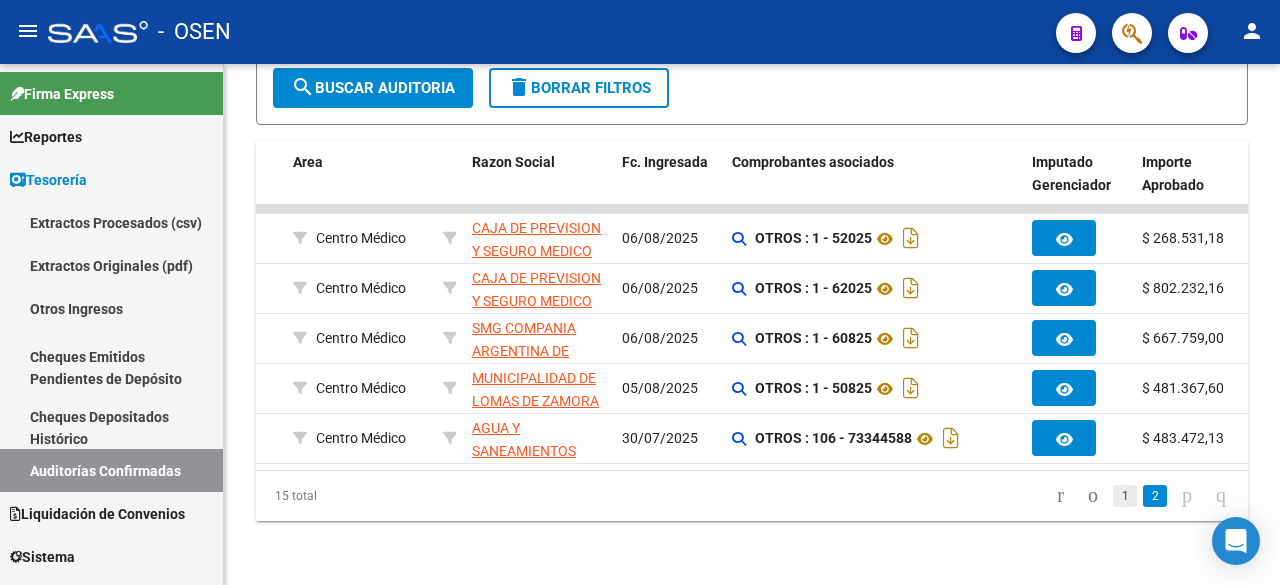 click on "1" 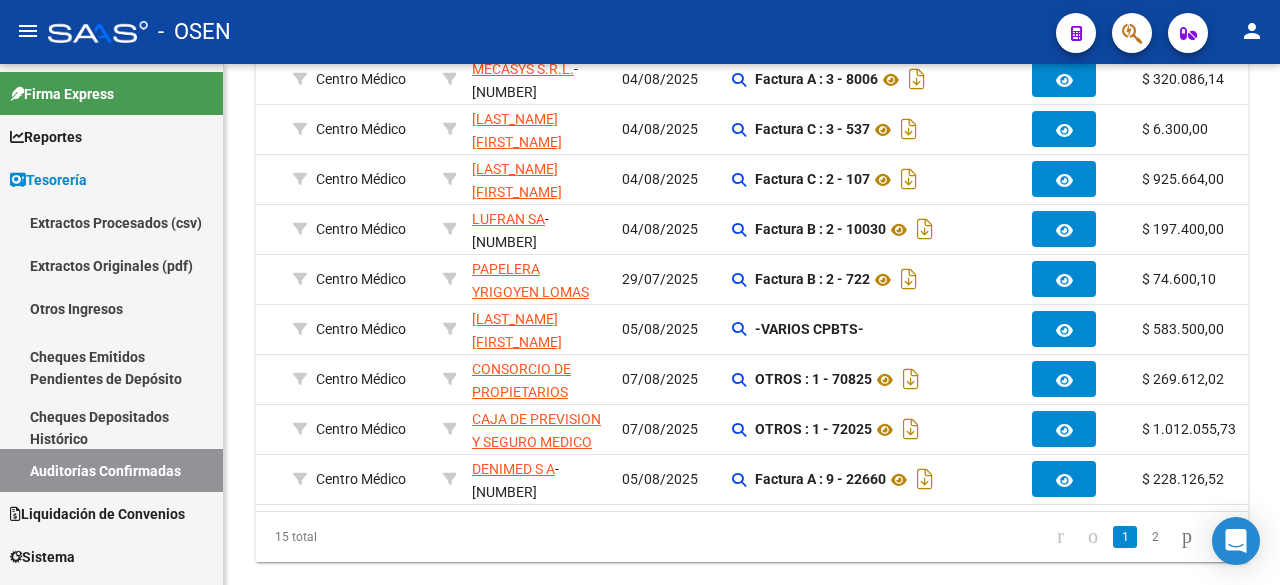 scroll, scrollTop: 660, scrollLeft: 0, axis: vertical 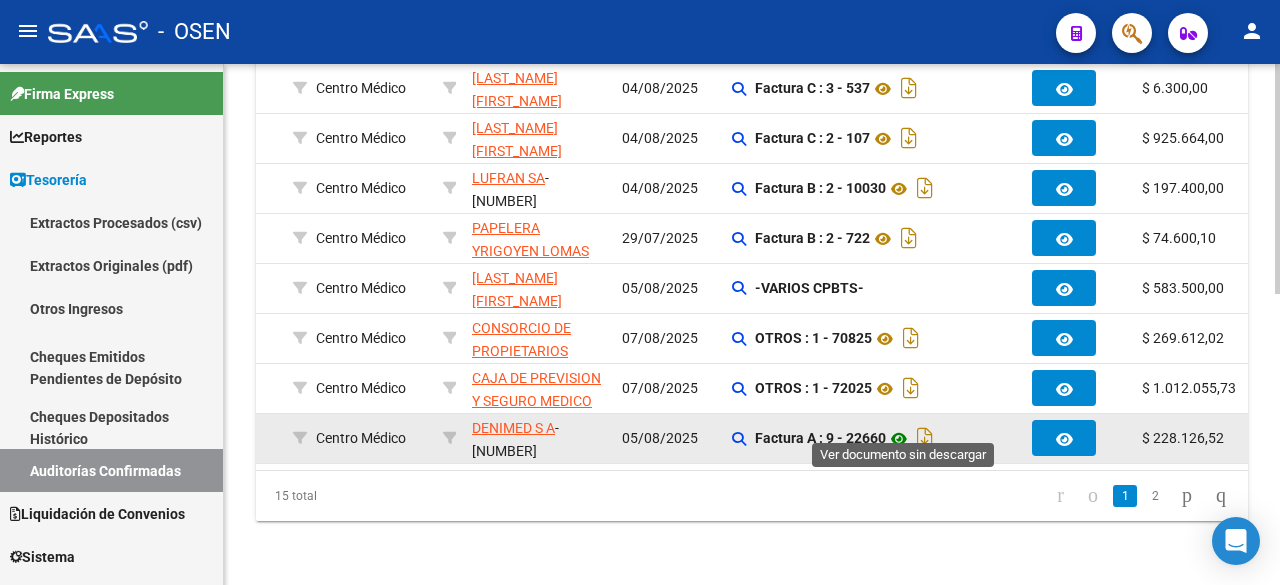 click 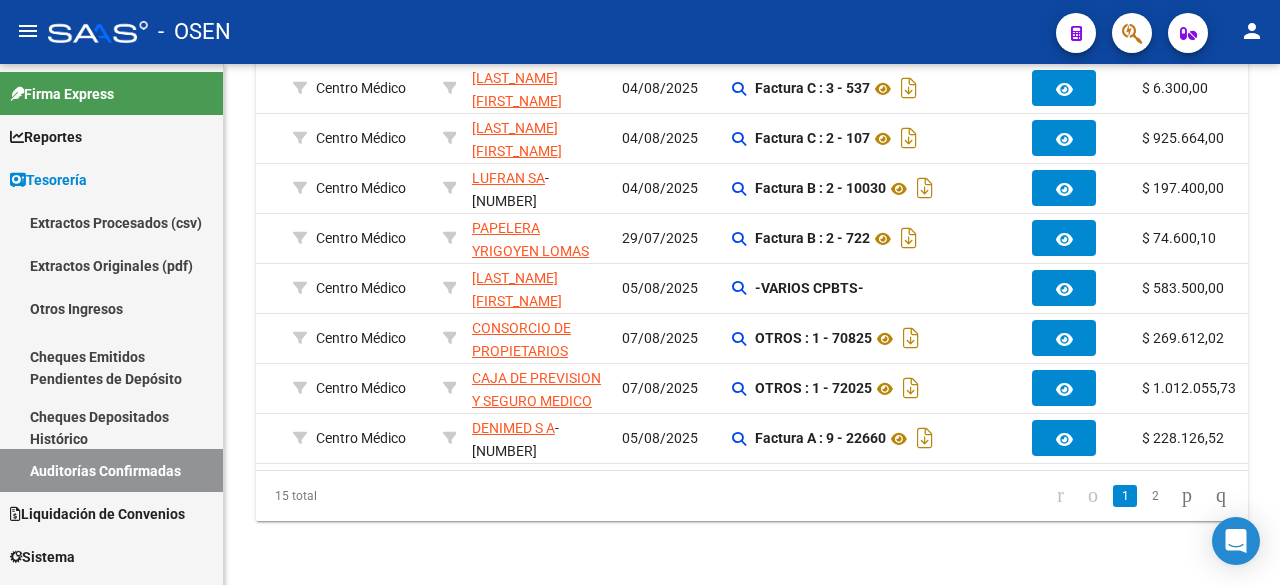 click on "2" 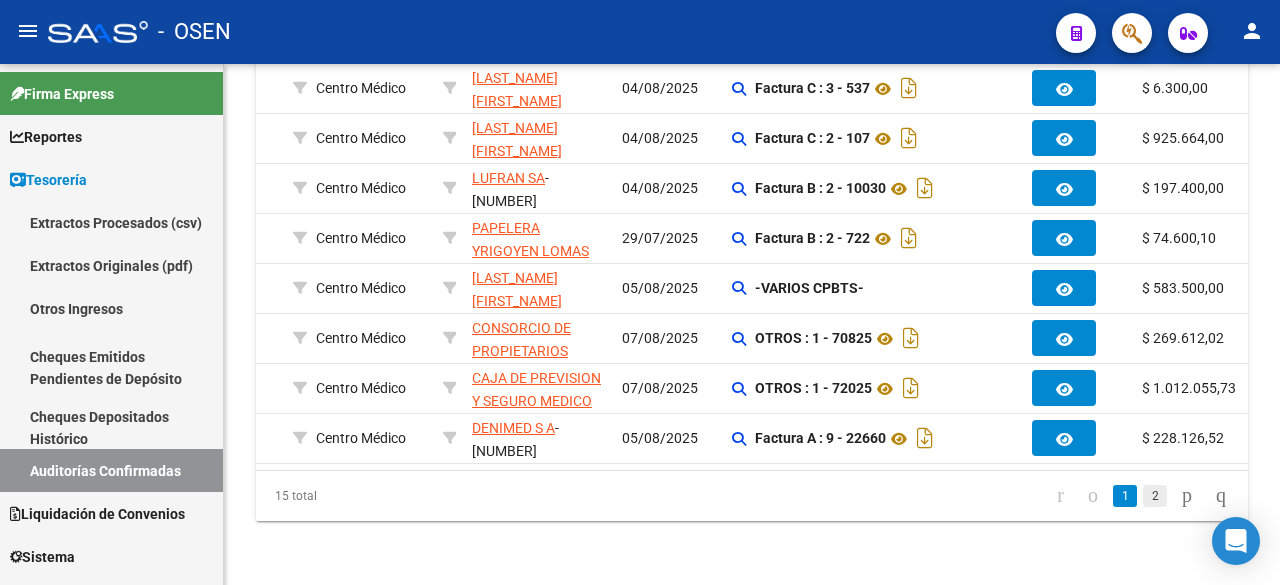 click on "2" 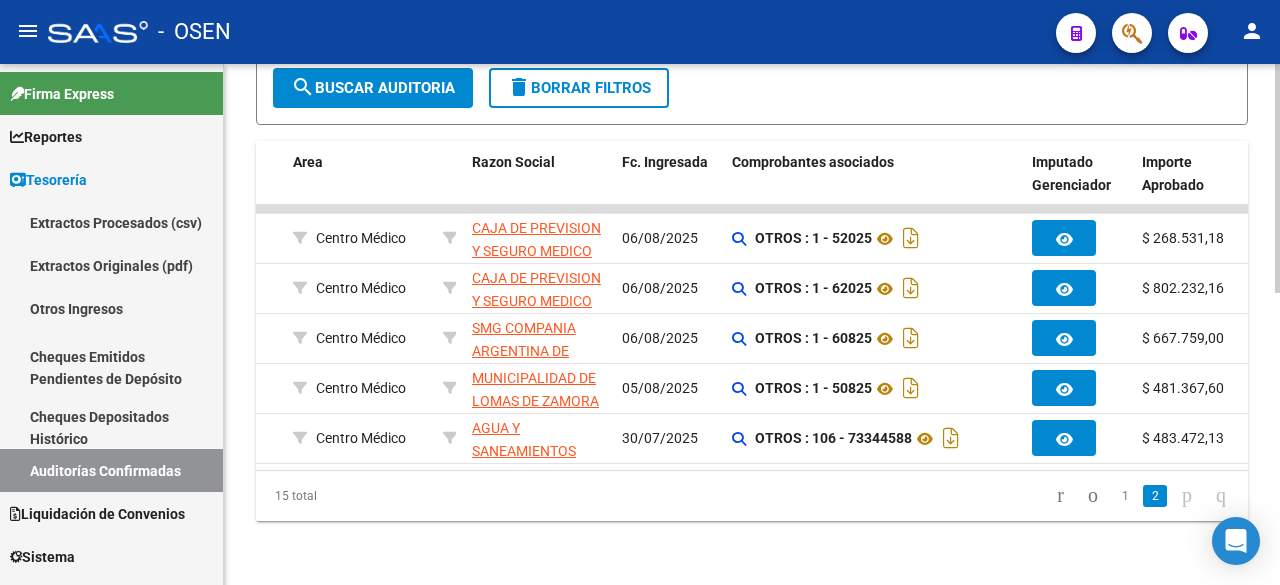 scroll, scrollTop: 410, scrollLeft: 0, axis: vertical 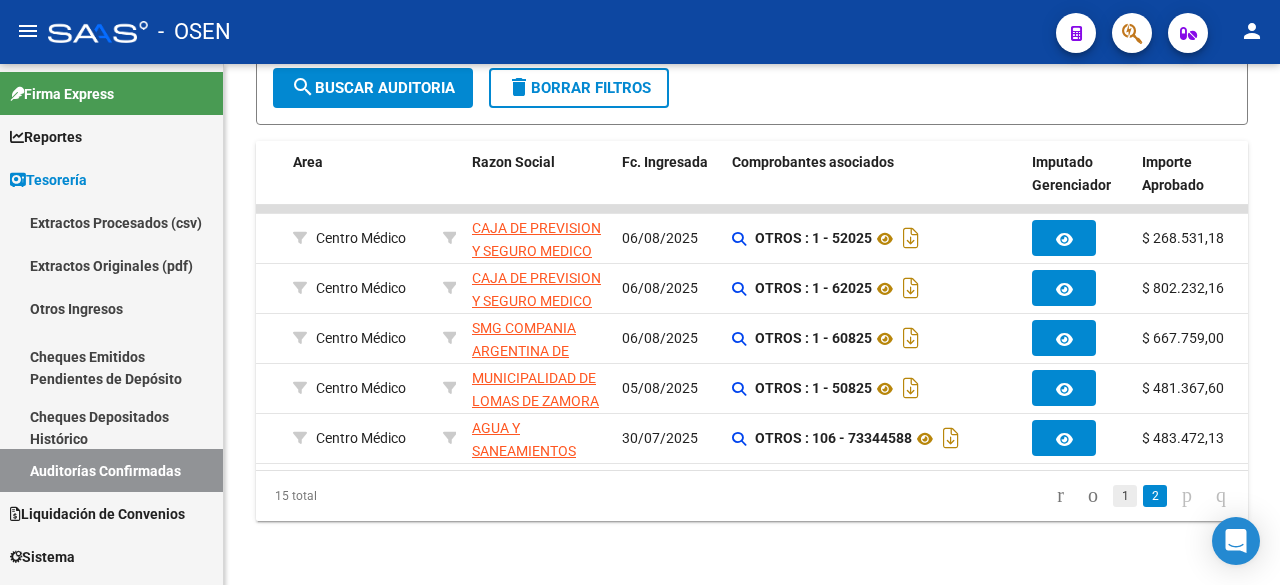 click on "1" 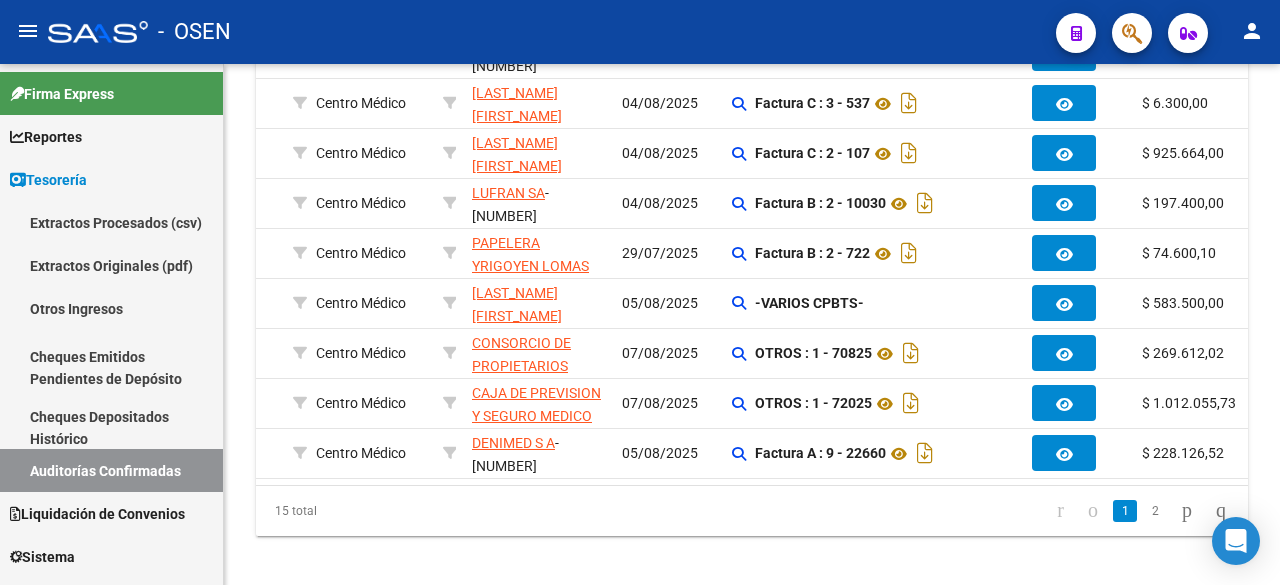 scroll, scrollTop: 660, scrollLeft: 0, axis: vertical 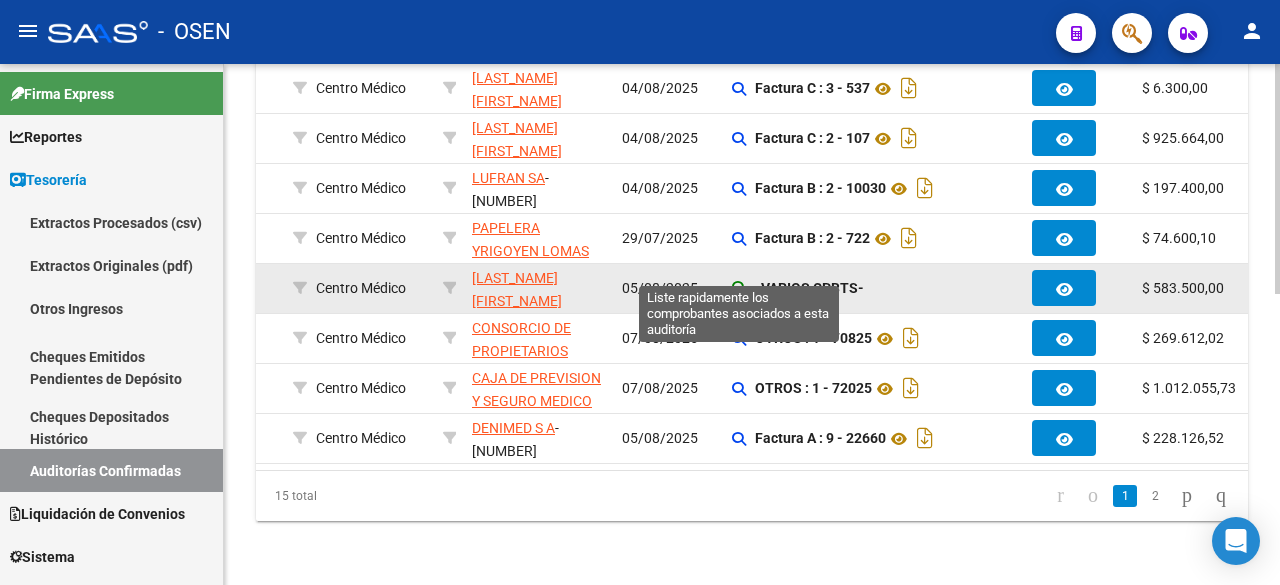 click 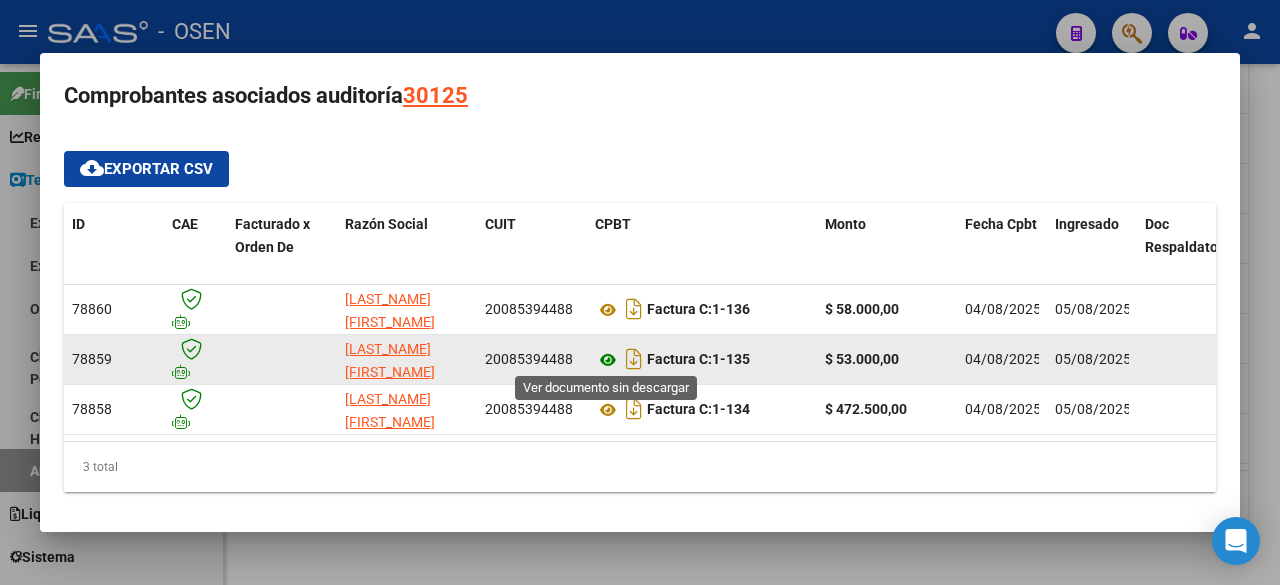 click 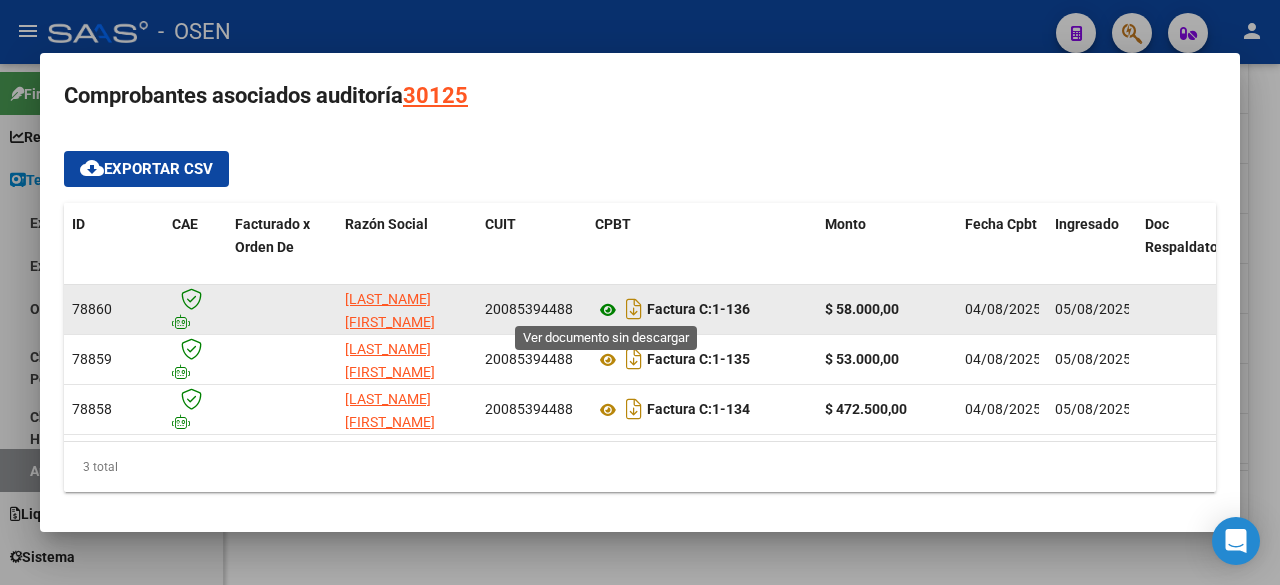 click 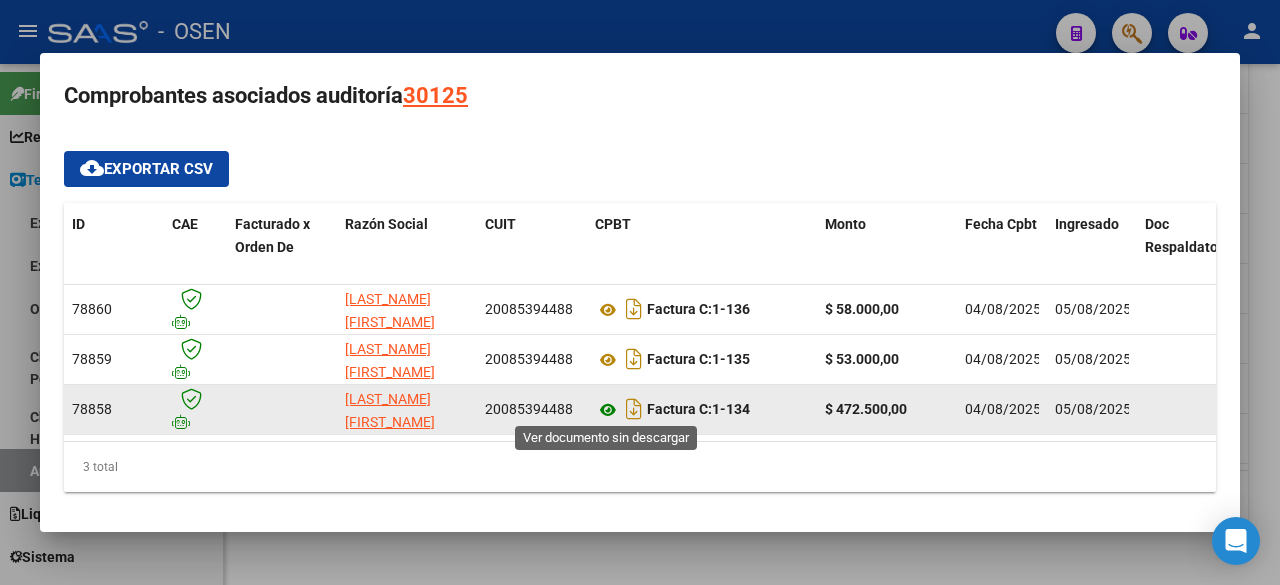 click 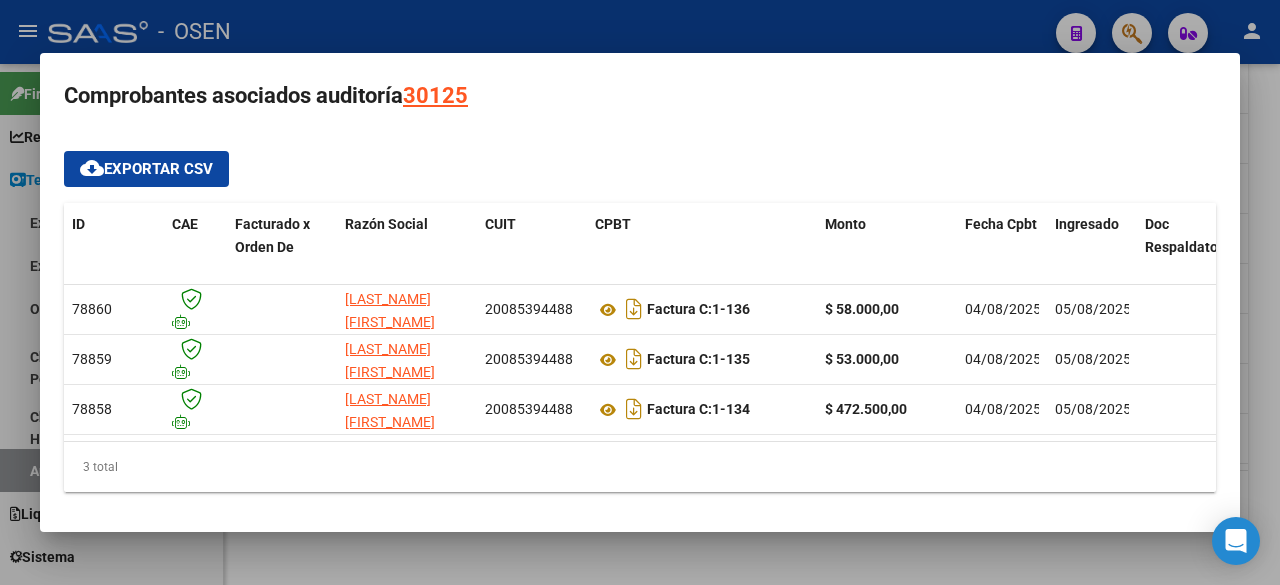 click on "cloud_download  Exportar CSV  ID CAE Facturado x Orden De Razón Social CUIT CPBT Monto Fecha Cpbt Ingresado Doc Respaldatoria Trazabilidad Expediente SUR Asociado Retencion IIBB Retención Ganancias OP Fecha Transferido Monto Transferido Cpbt Trf Creado Usuario  78860  [LAST] [LAST] [LAST] 20085394488 Factura C:   1-136  $ 58.000,00 04/08/2025 05/08/2025  -     05/08/2025 [FIRST] Centro Medico - [EMAIL]  78859  [LAST] [LAST] [LAST] 20085394488 Factura C:   1-135  $ 53.000,00 04/08/2025 05/08/2025  -     05/08/2025 [FIRST] Centro Medico - [EMAIL]  78858  [LAST] [LAST] [LAST] 20085394488 Factura C:   1-134  $ 472.500,00 04/08/2025 05/08/2025  -     05/08/2025 [FIRST] Centro Medico - [EMAIL]  3 total   1" at bounding box center (640, 322) 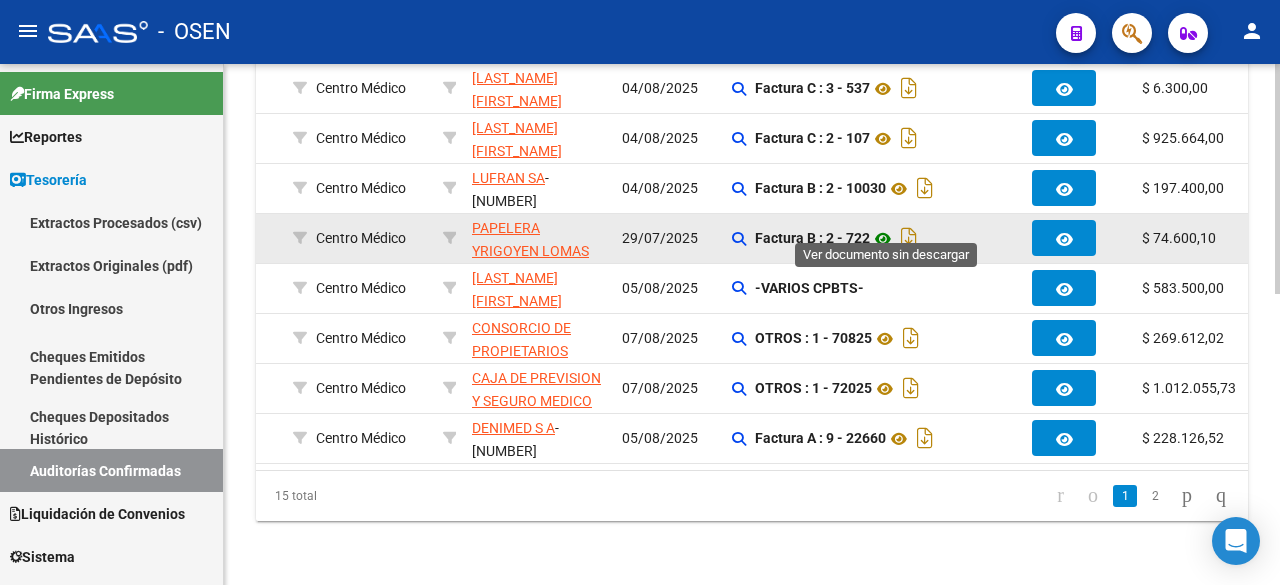 click 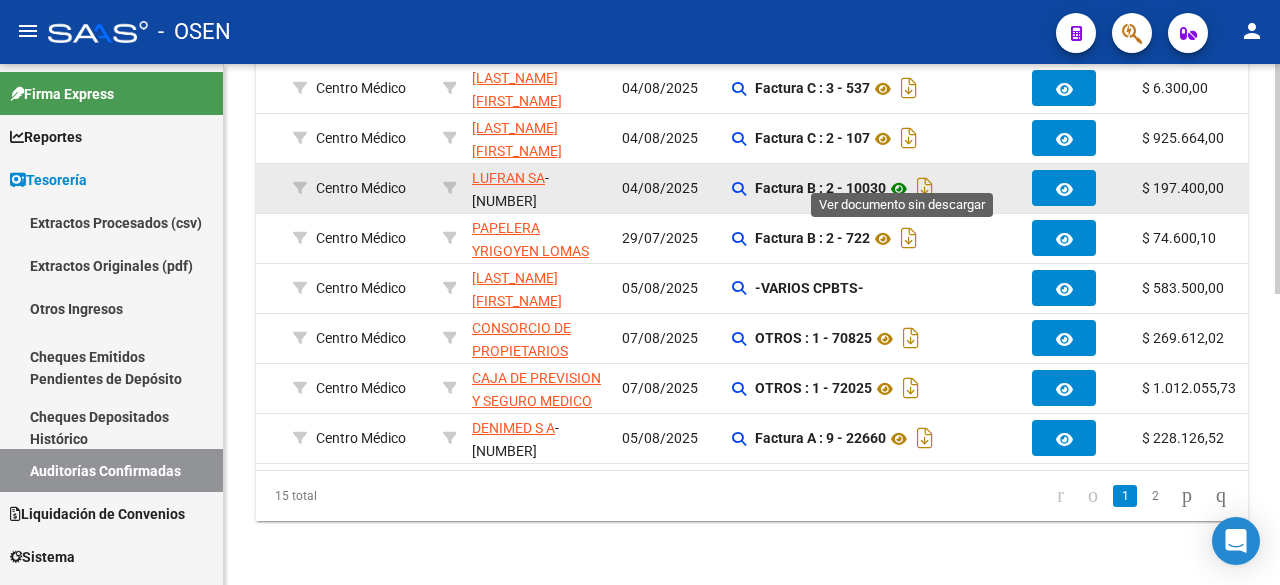 click 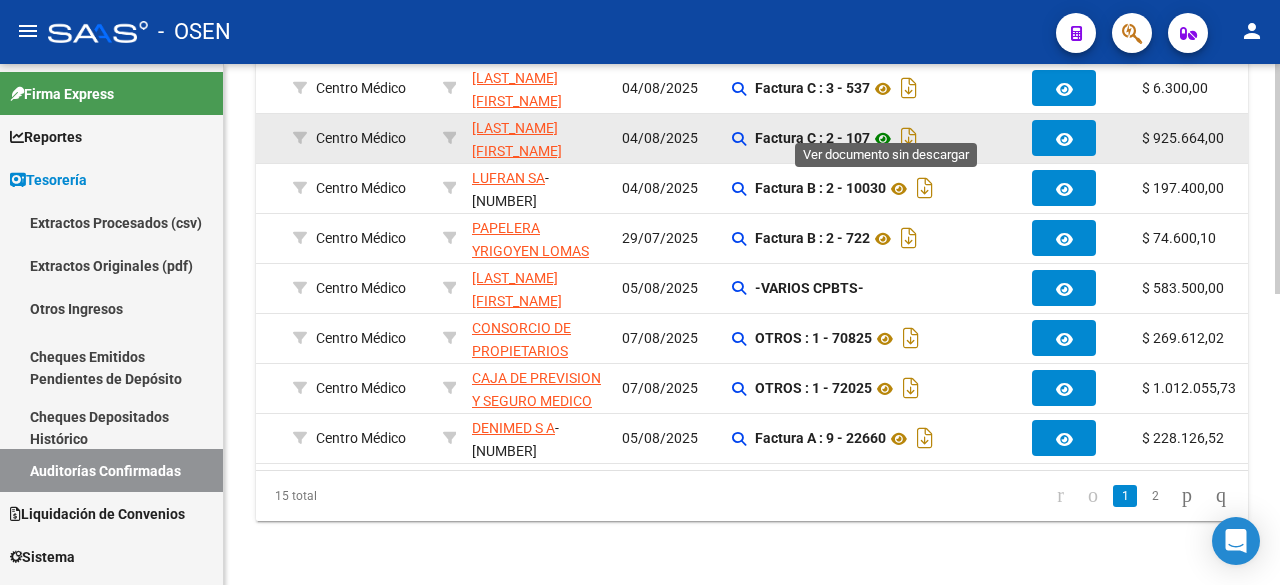 click 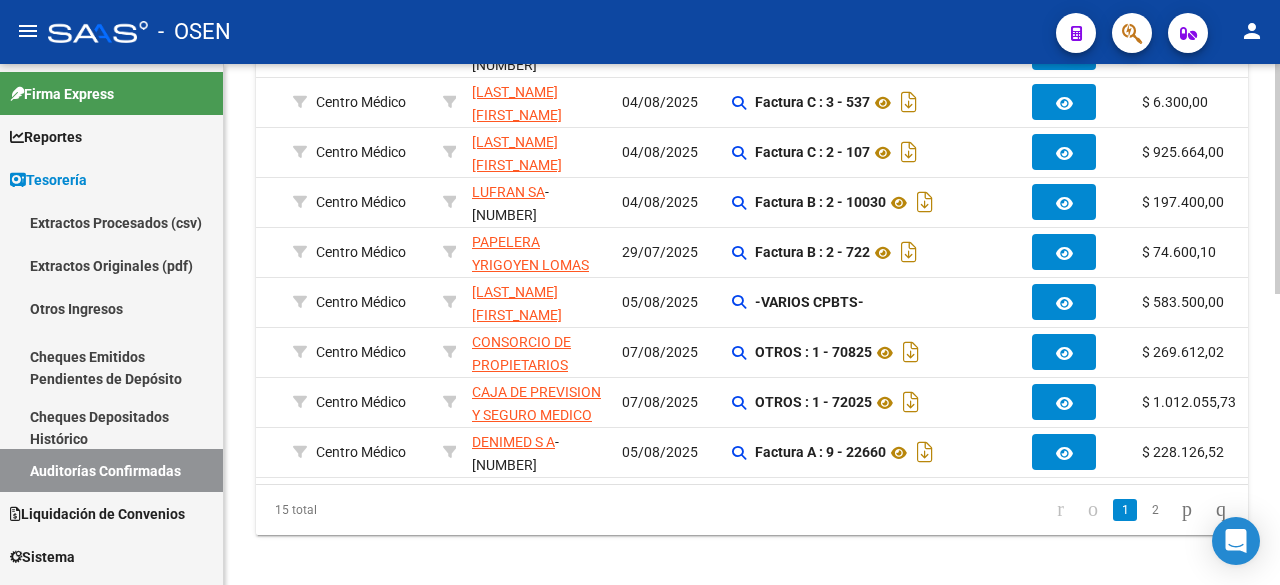 scroll, scrollTop: 628, scrollLeft: 0, axis: vertical 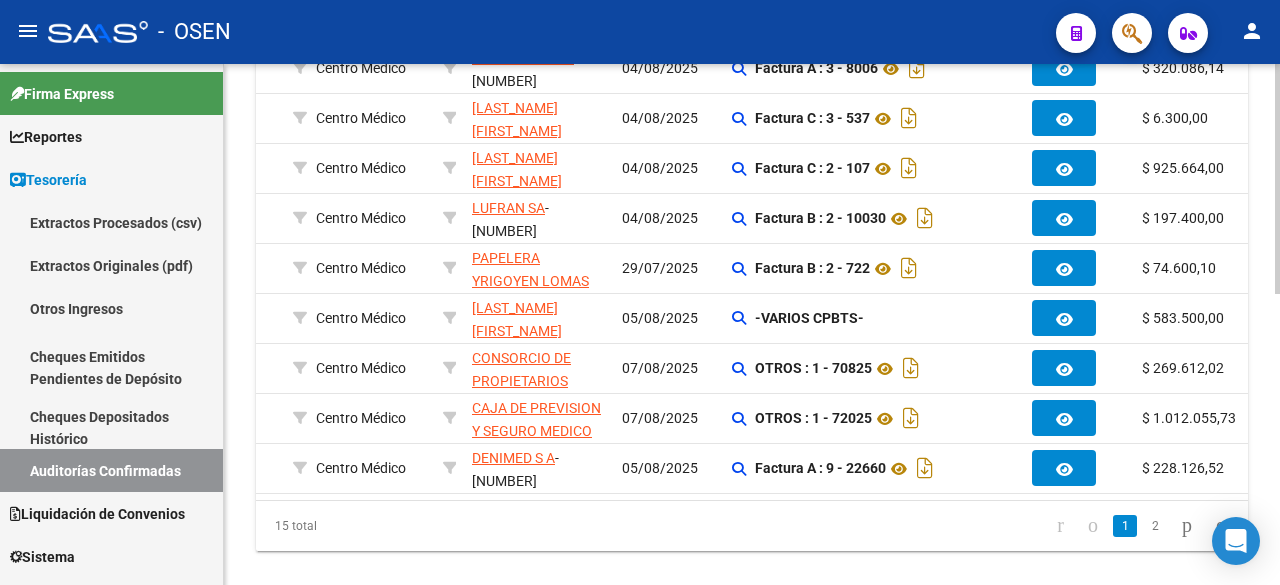 click on "TESORERIA -> Auditorías Confirmadas cloud_download  Exportar CSV   Descarga Masiva
Filtros Id Hospital CUIT/Nombre Centro Médico Seleccionar Area Start date – End date Fec. Confirmado Desde / Hasta Feha Vencimiento Antes de Seleccionar Gerenciador Seleccionar Gerenciador Sin Procesar Pto. de Venta Nro. Comprobante Seleccionar Tipo Seleccionar Tipo Refes Todos Asociado a Debito ARCA Todos Liquidado Periodo Imputado    Mostrar totalizadores search  Buscar Auditoria  delete  Borrar Filtros  Procesado ID Imputado Liquidación Auditado Comentario Tesoreria Area Razon Social Fc. Ingresada Comprobantes asociados Imputado Gerenciador Importe Aprobado Importe Debitado Importe Comprobantes Vencimiento FC Usuario Confirmado Por Comentario Auditor Fecha Debitado x ARCA Monto Debitado x ARCA   30131     202508 07/08/2025 12:14         Centro Médico [LAST] [LAST] [LAST]  - 20234697421  05/08/2025      Factura A : 2 - 1979  $ 591.387,33 $ 0,00 $ 591.387,33 [FIRST] [FIRST]   30130" 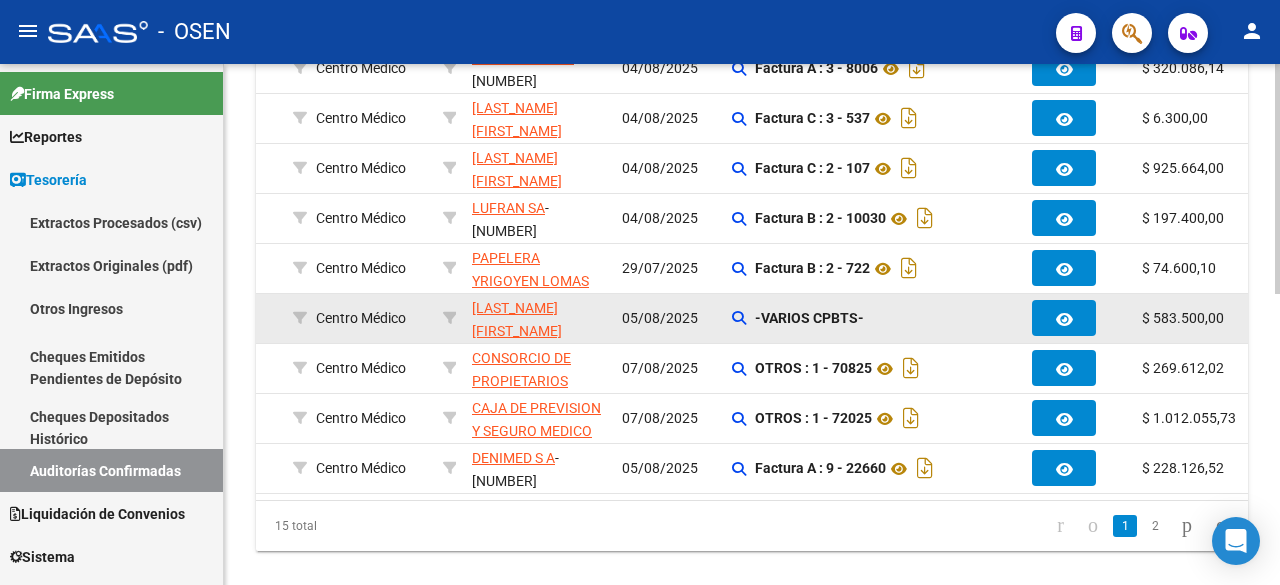 scroll, scrollTop: 612, scrollLeft: 0, axis: vertical 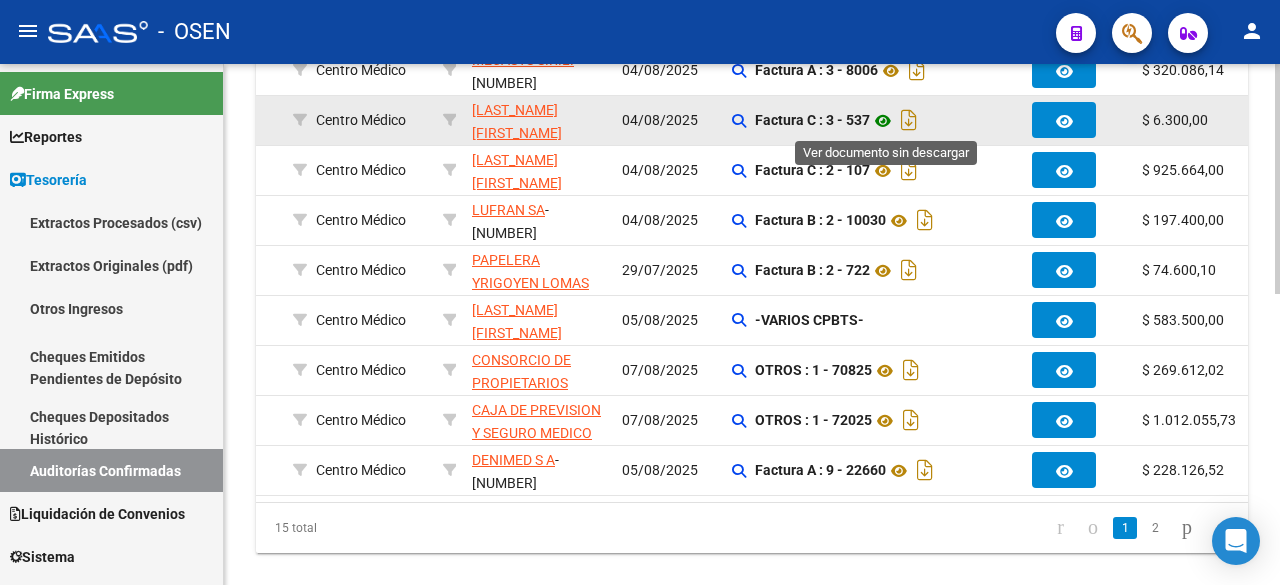 click 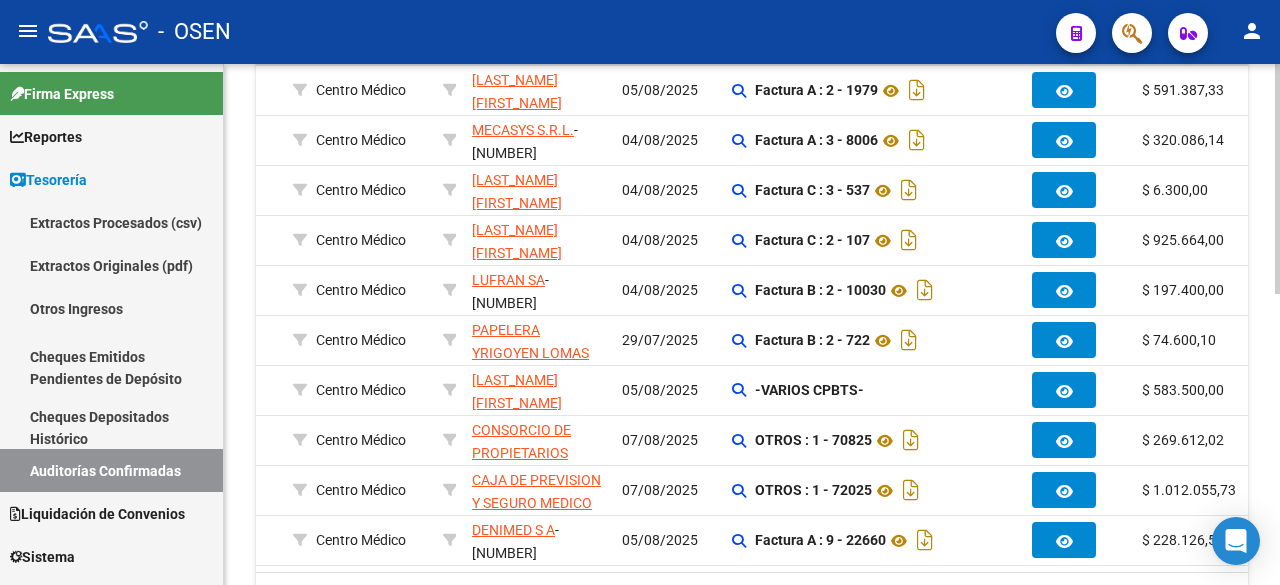 click on "TESORERIA -> Auditorías Confirmadas cloud_download  Exportar CSV   Descarga Masiva
Filtros Id Hospital CUIT/Nombre Centro Médico Seleccionar Area Start date – End date Fec. Confirmado Desde / Hasta Feha Vencimiento Antes de Seleccionar Gerenciador Seleccionar Gerenciador Sin Procesar Pto. de Venta Nro. Comprobante Seleccionar Tipo Seleccionar Tipo Refes Todos Asociado a Debito ARCA Todos Liquidado Periodo Imputado    Mostrar totalizadores search  Buscar Auditoria  delete  Borrar Filtros  Procesado ID Imputado Liquidación Auditado Comentario Tesoreria Area Razon Social Fc. Ingresada Comprobantes asociados Imputado Gerenciador Importe Aprobado Importe Debitado Importe Comprobantes Vencimiento FC Usuario Confirmado Por Comentario Auditor Fecha Debitado x ARCA Monto Debitado x ARCA   30131     202508 07/08/2025 12:14         Centro Médico [LAST] [LAST] [LAST]  - 20234697421  05/08/2025      Factura A : 2 - 1979  $ 591.387,33 $ 0,00 $ 591.387,33 [FIRST] [FIRST]   30130" 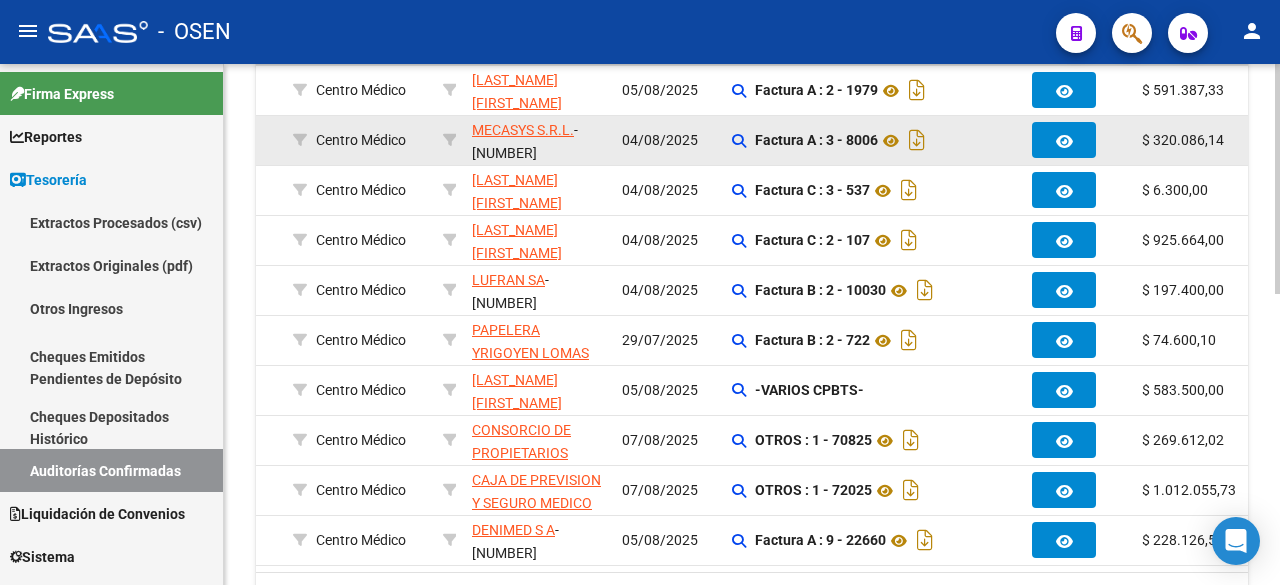 scroll, scrollTop: 494, scrollLeft: 0, axis: vertical 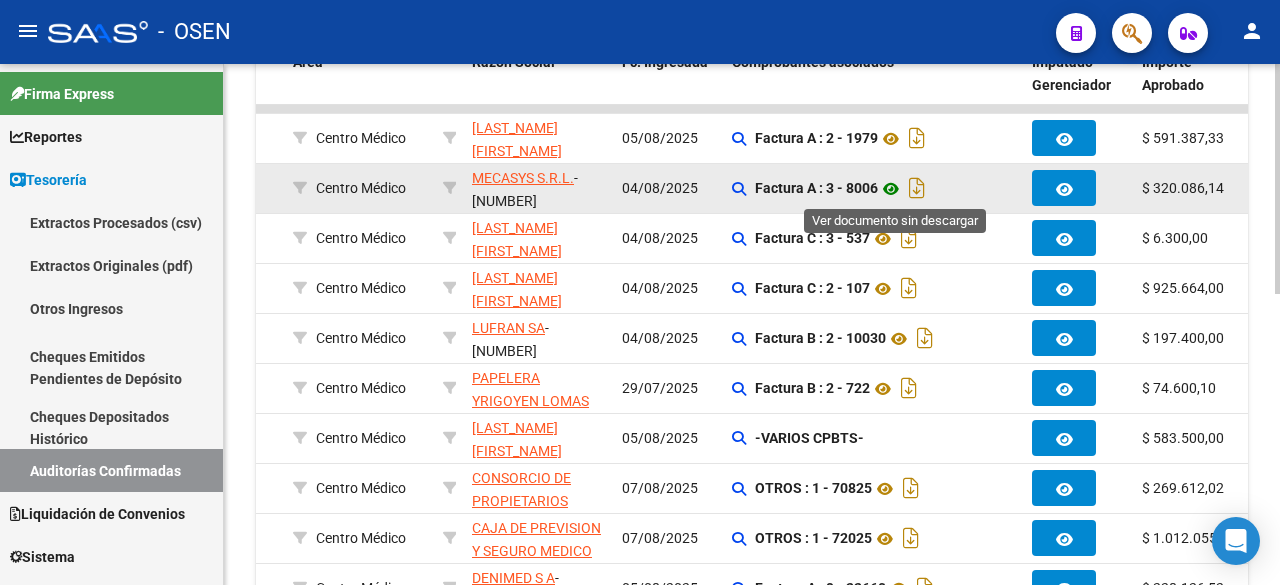 click 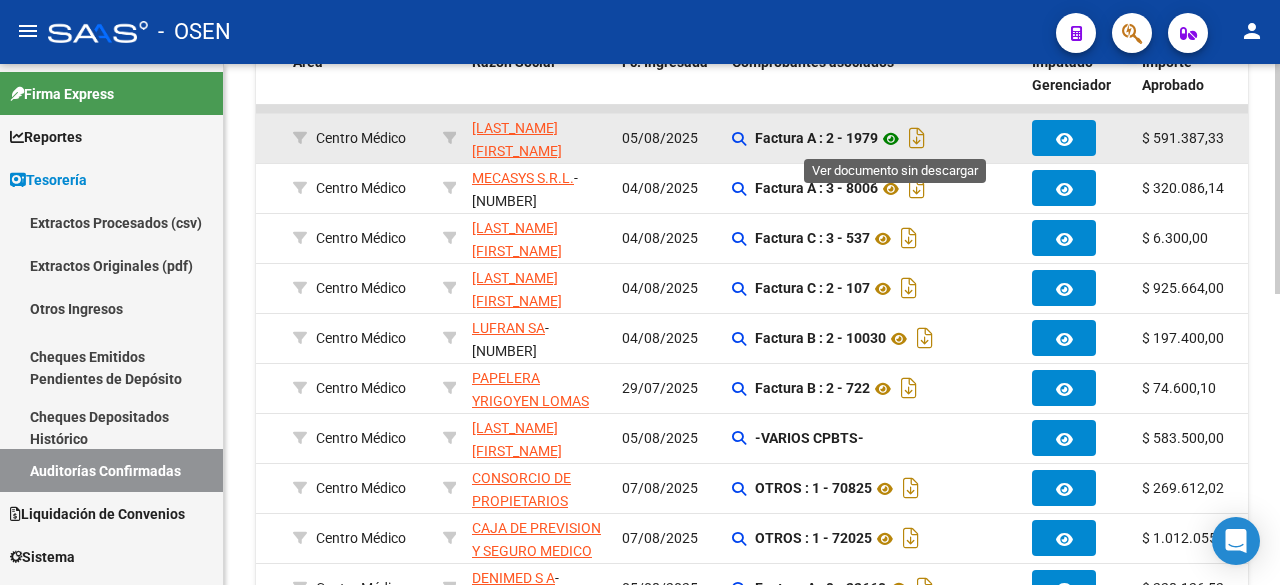 click 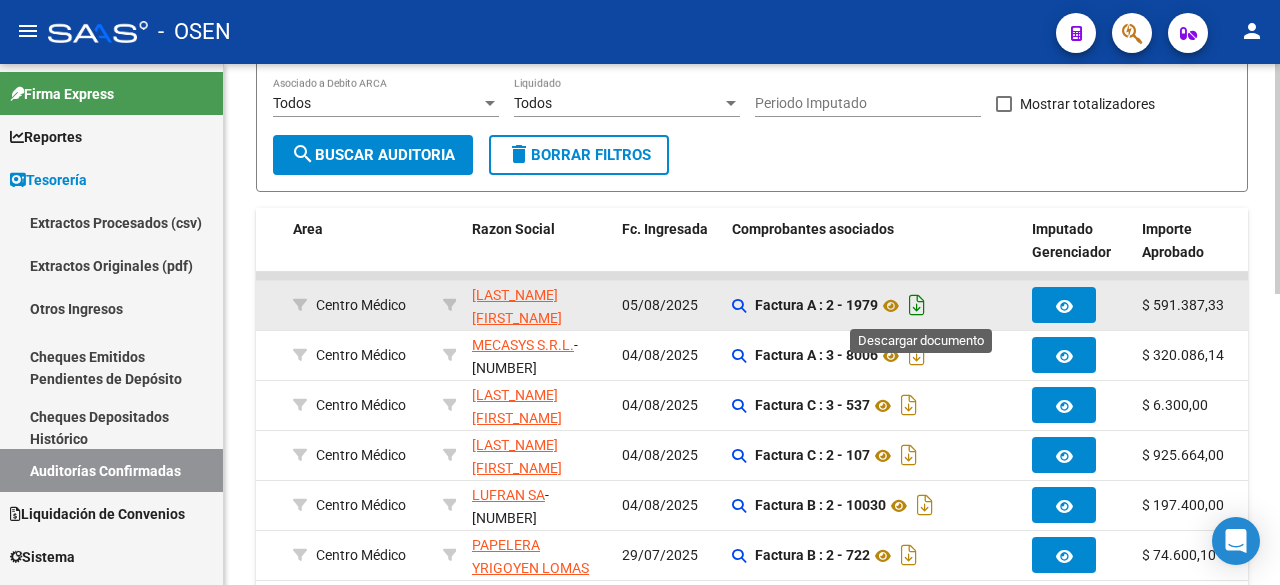 scroll, scrollTop: 660, scrollLeft: 0, axis: vertical 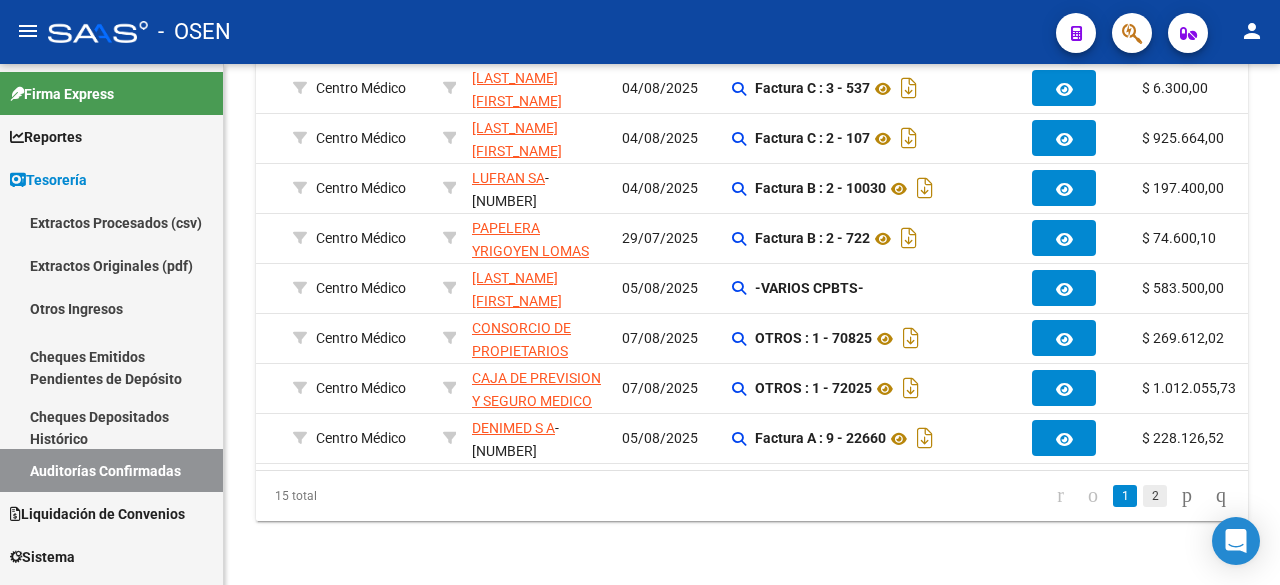 click on "2" 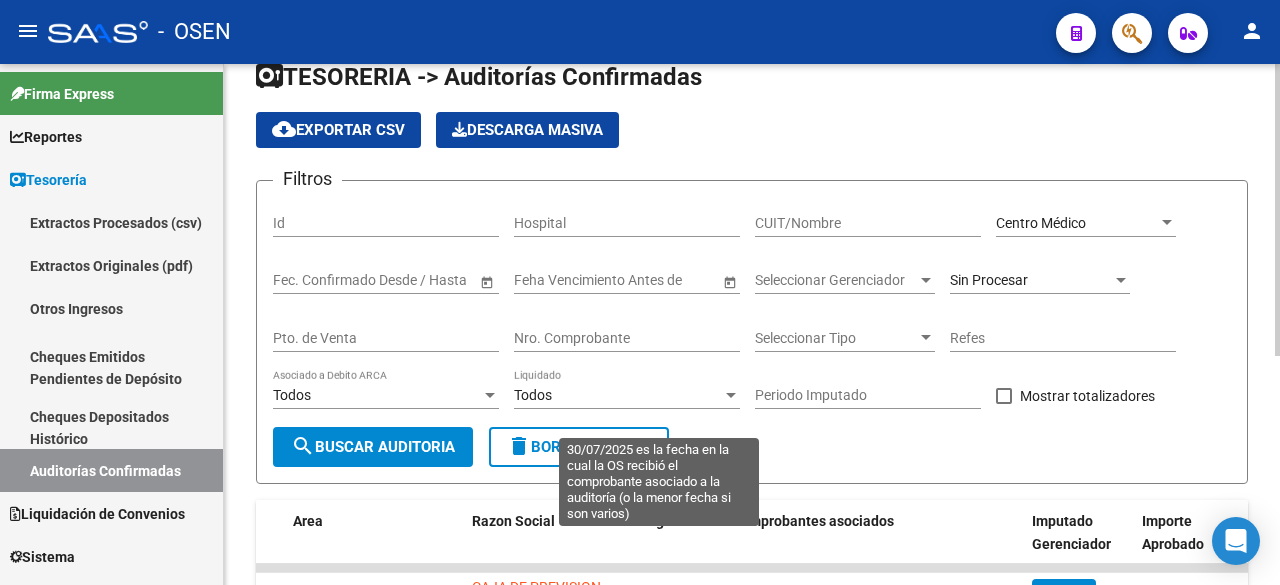 scroll, scrollTop: 0, scrollLeft: 0, axis: both 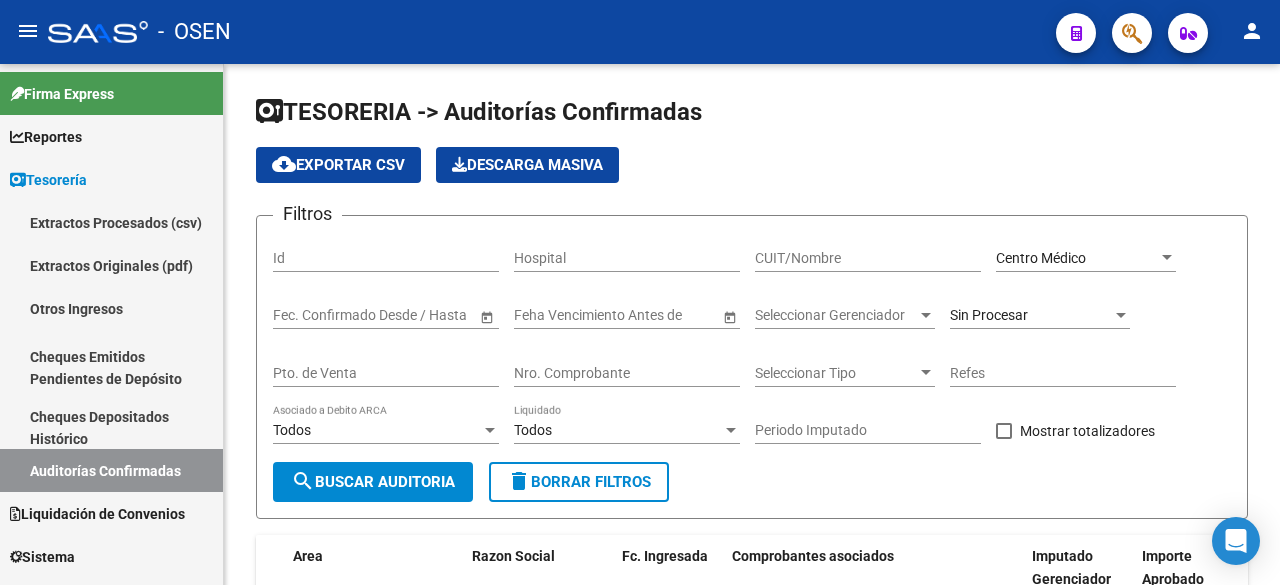 click on "Centro Médico Seleccionar Area" 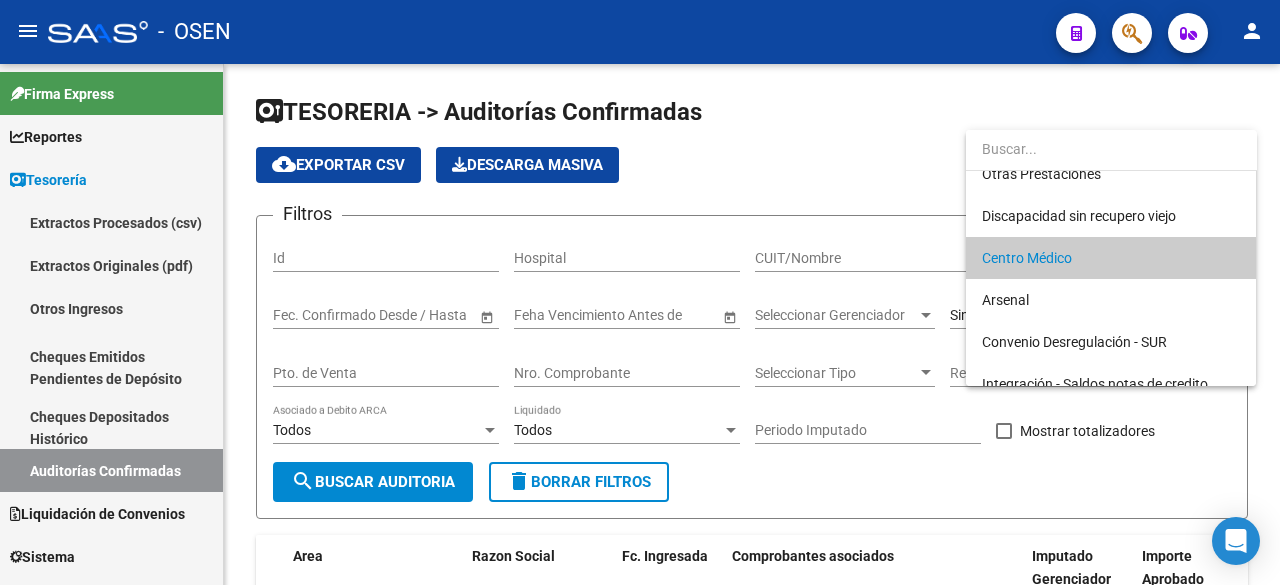 type on "C" 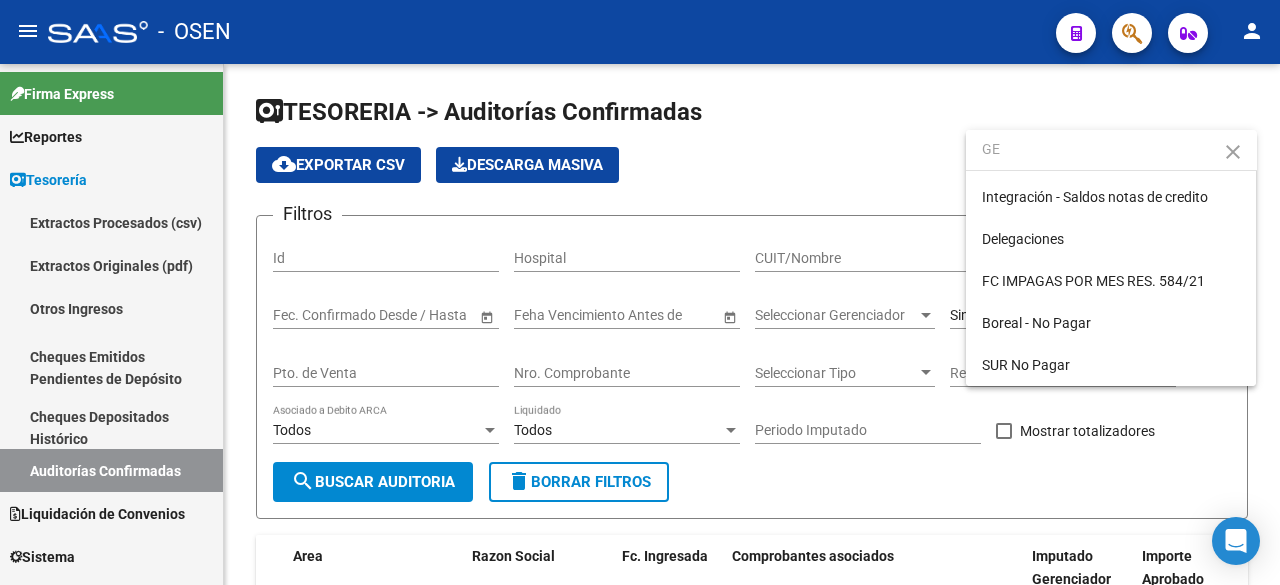 scroll, scrollTop: 0, scrollLeft: 0, axis: both 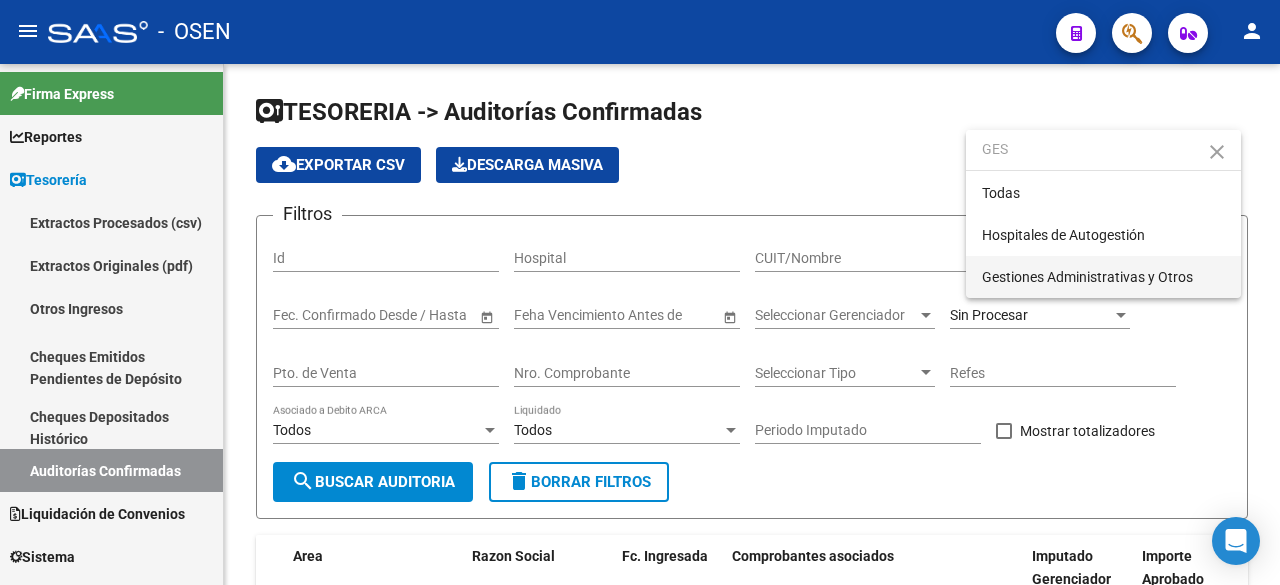 type on "GES" 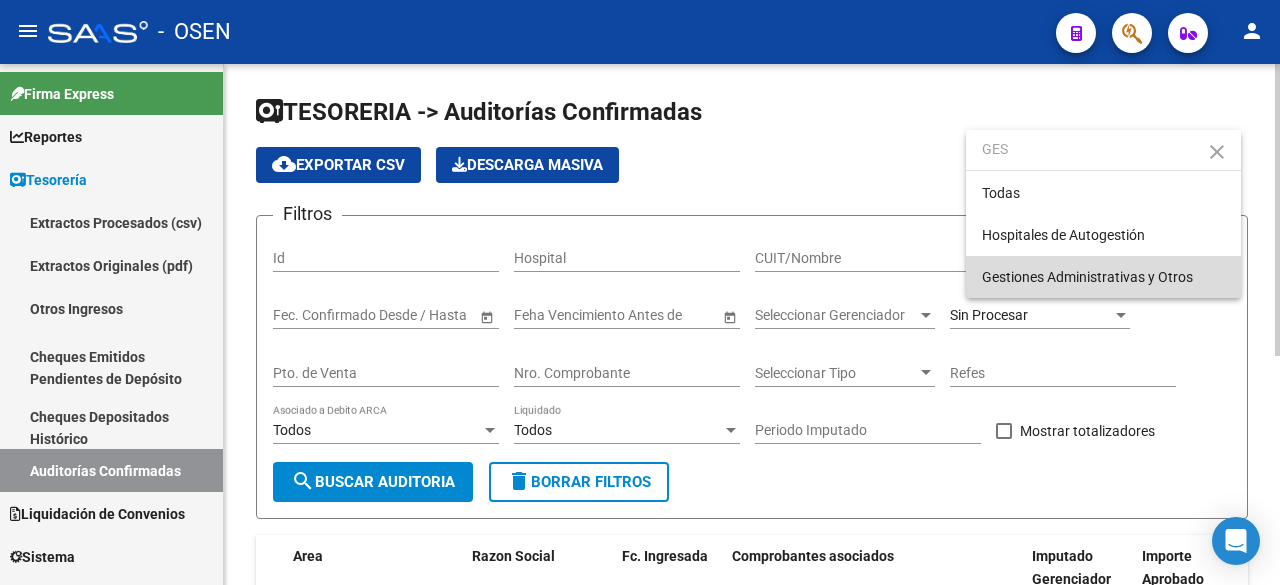 drag, startPoint x: 1174, startPoint y: 262, endPoint x: 642, endPoint y: 436, distance: 559.73206 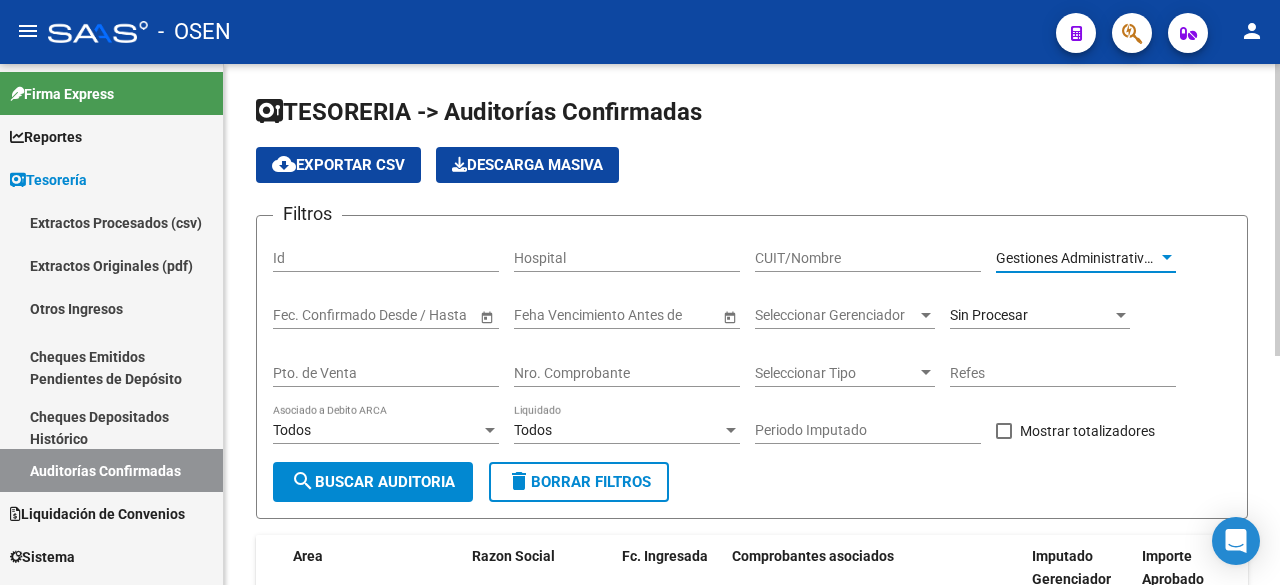 drag, startPoint x: 394, startPoint y: 468, endPoint x: 667, endPoint y: 428, distance: 275.91486 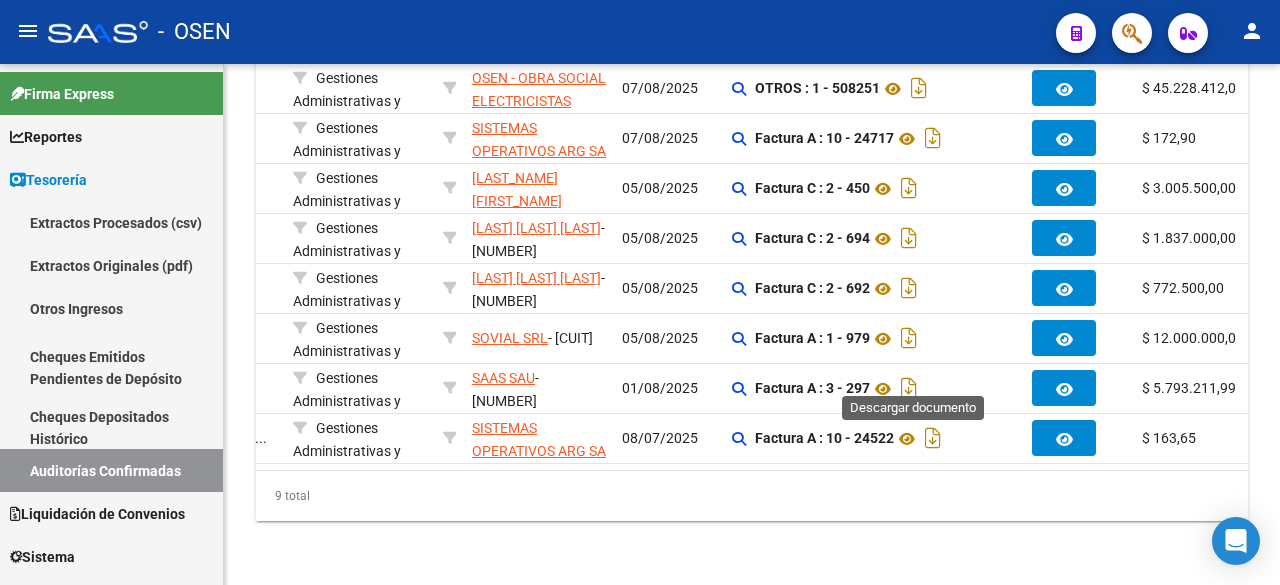 scroll, scrollTop: 0, scrollLeft: 0, axis: both 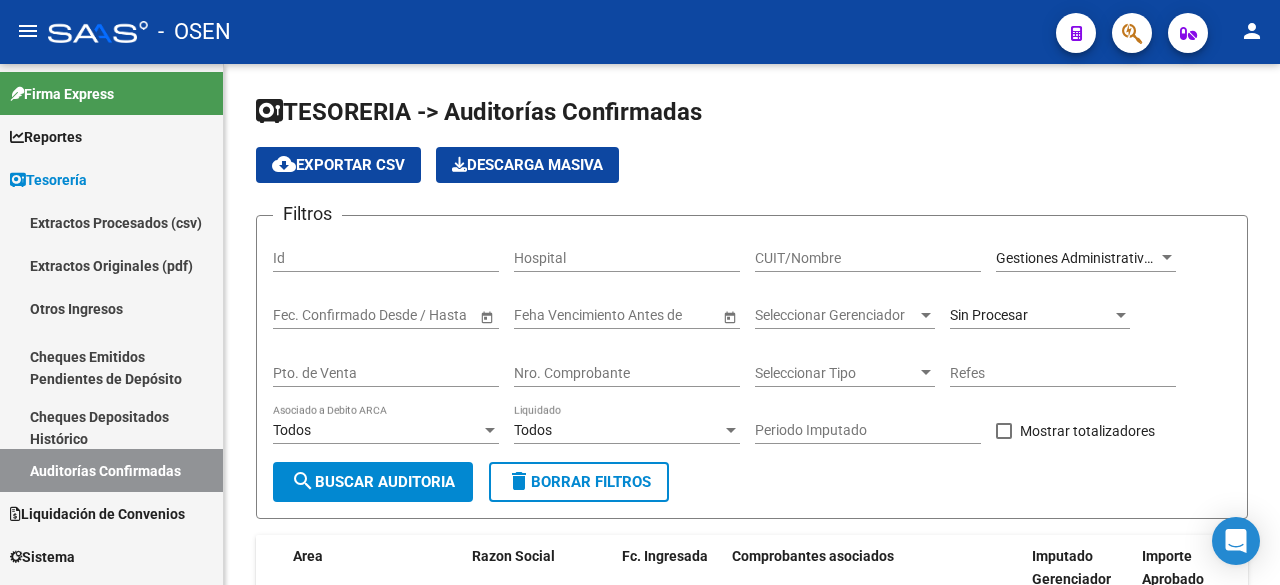 click at bounding box center (1167, 258) 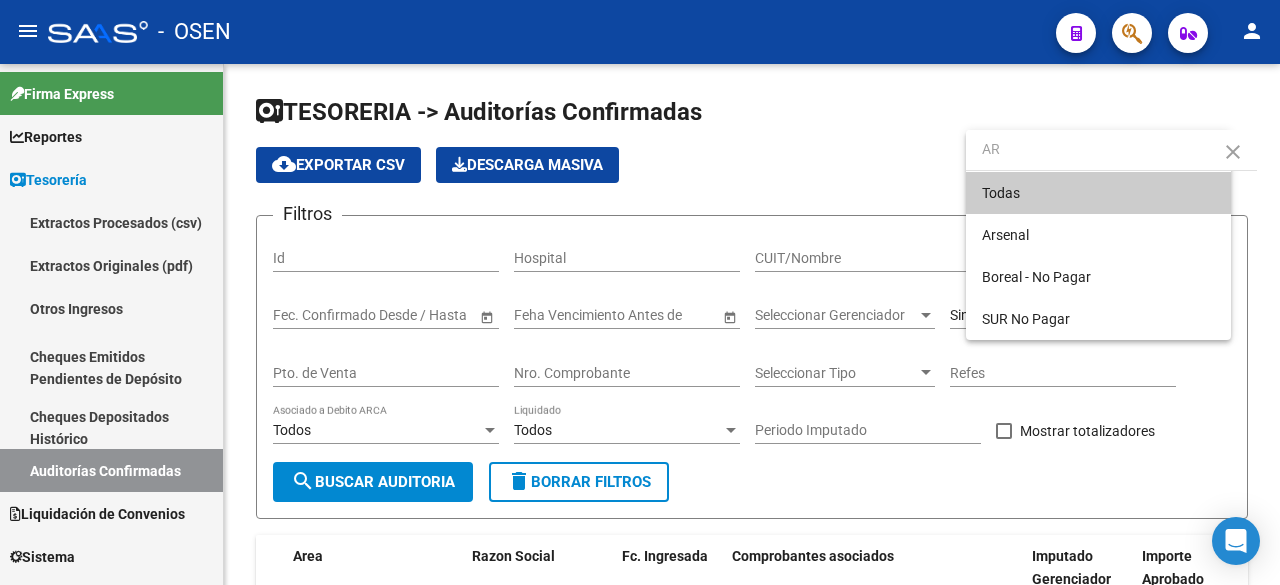 scroll, scrollTop: 0, scrollLeft: 0, axis: both 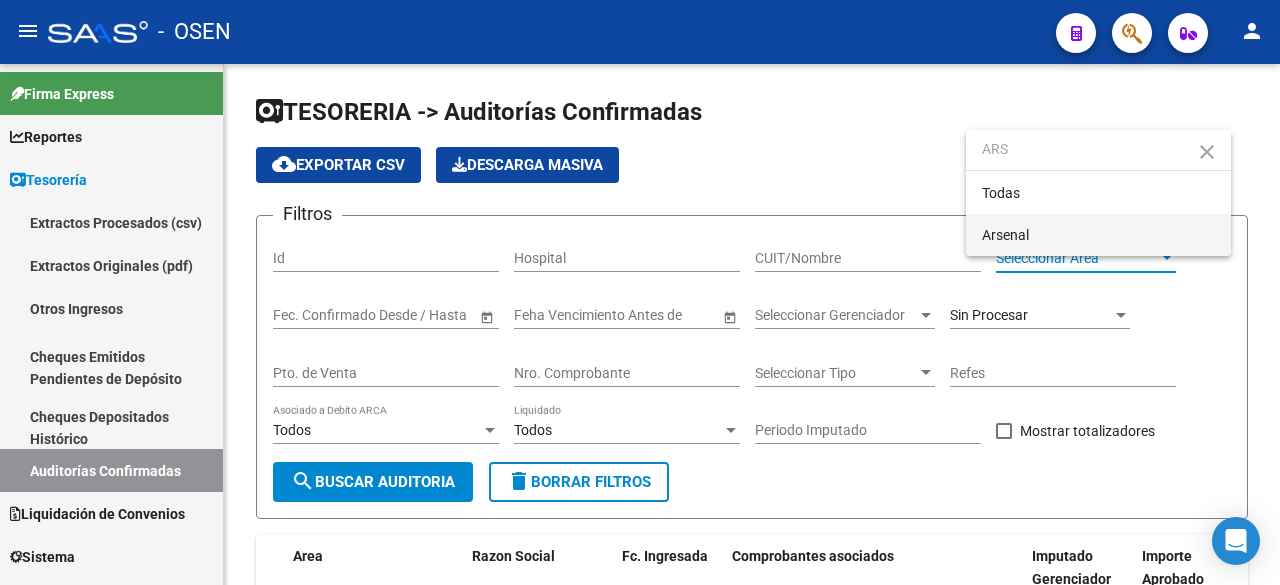 type on "ARS" 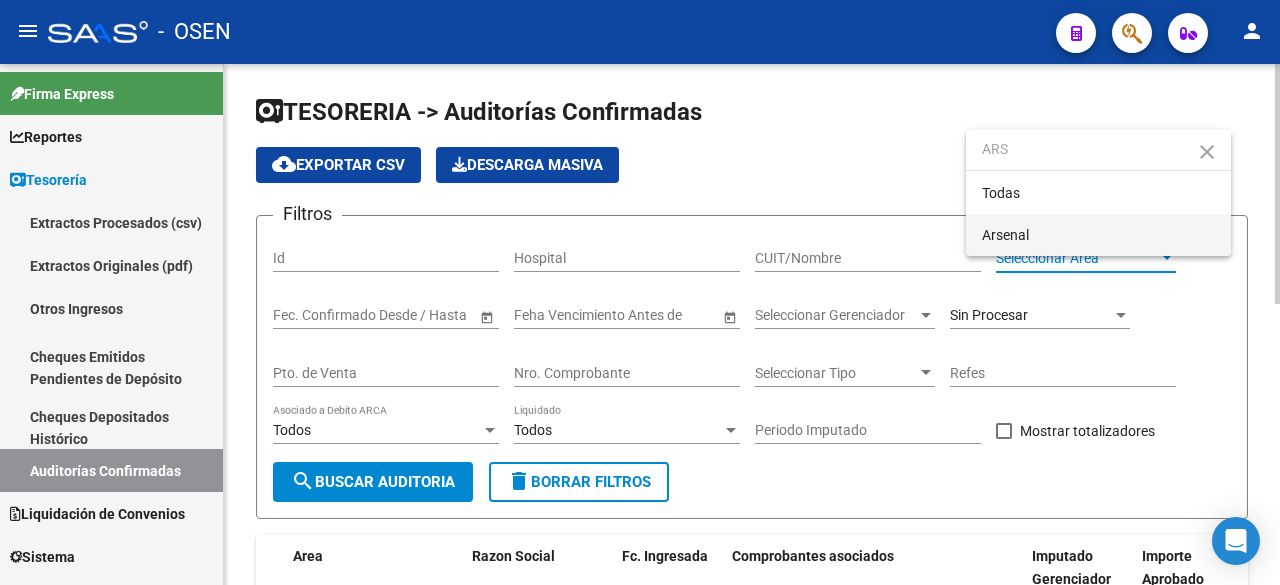 drag, startPoint x: 1116, startPoint y: 239, endPoint x: 1081, endPoint y: 247, distance: 35.902645 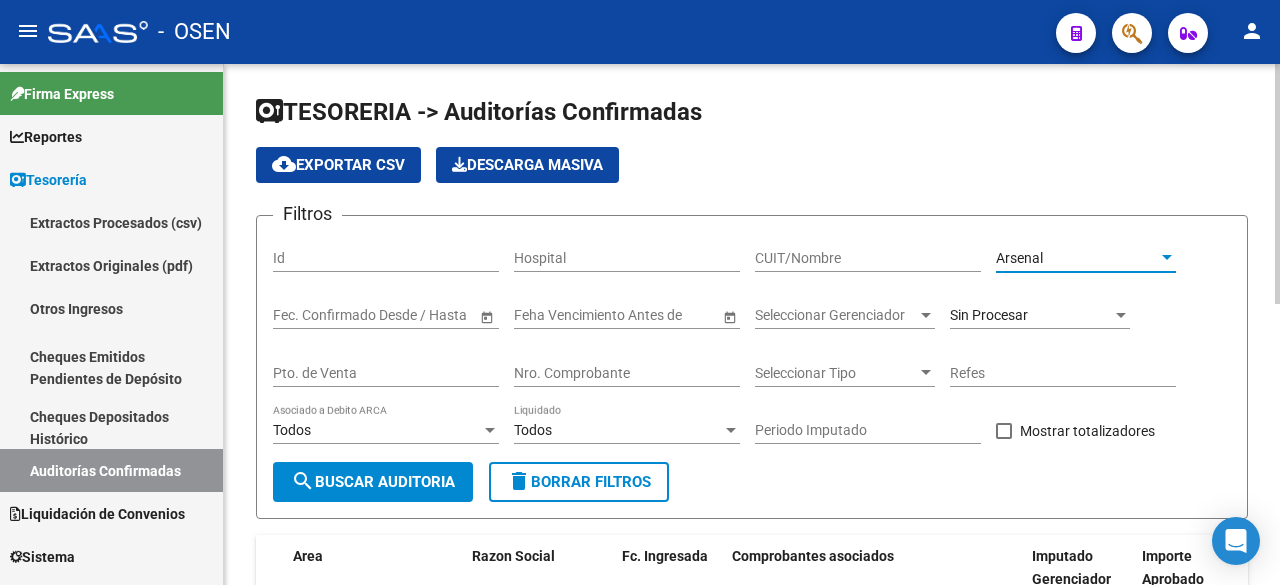 click on "search  Buscar Auditoria" 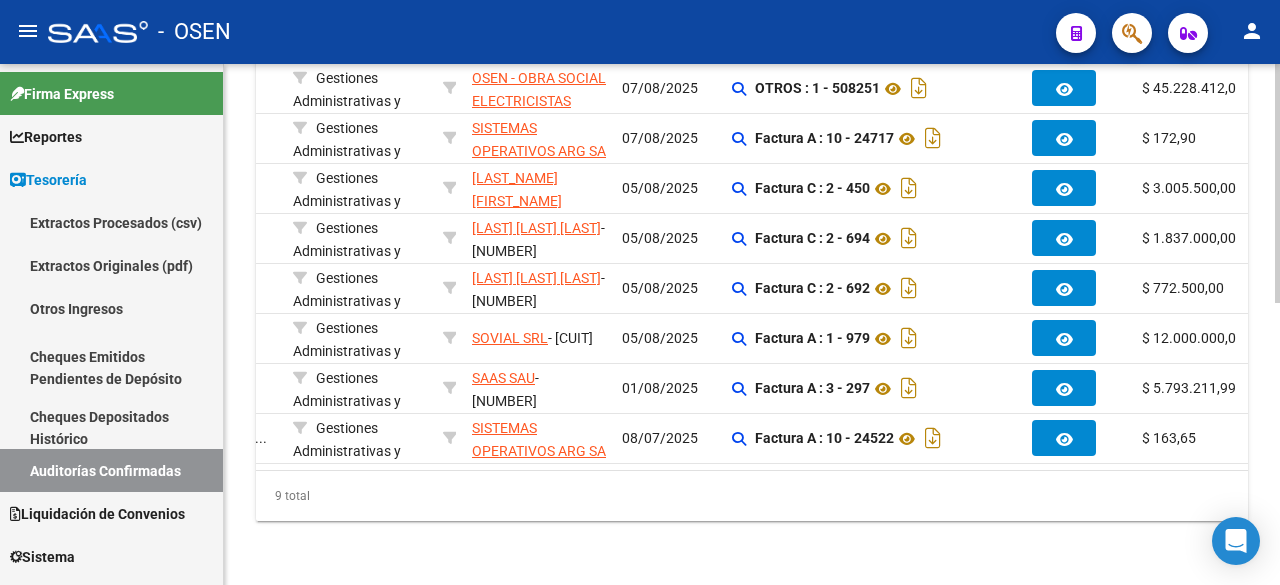 scroll, scrollTop: 510, scrollLeft: 0, axis: vertical 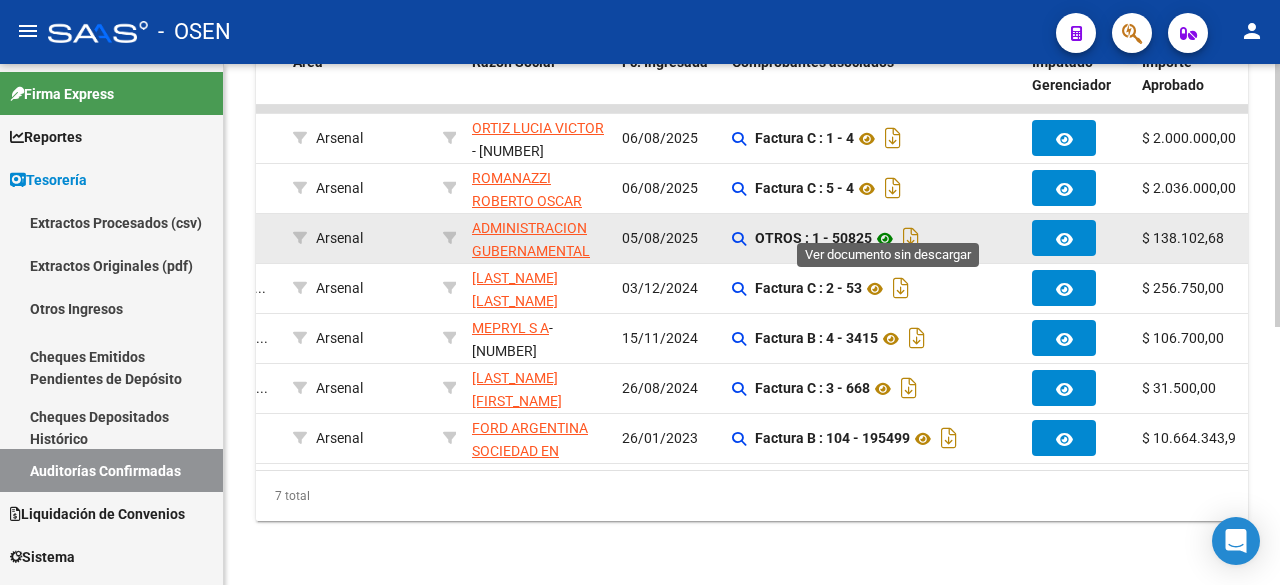 click 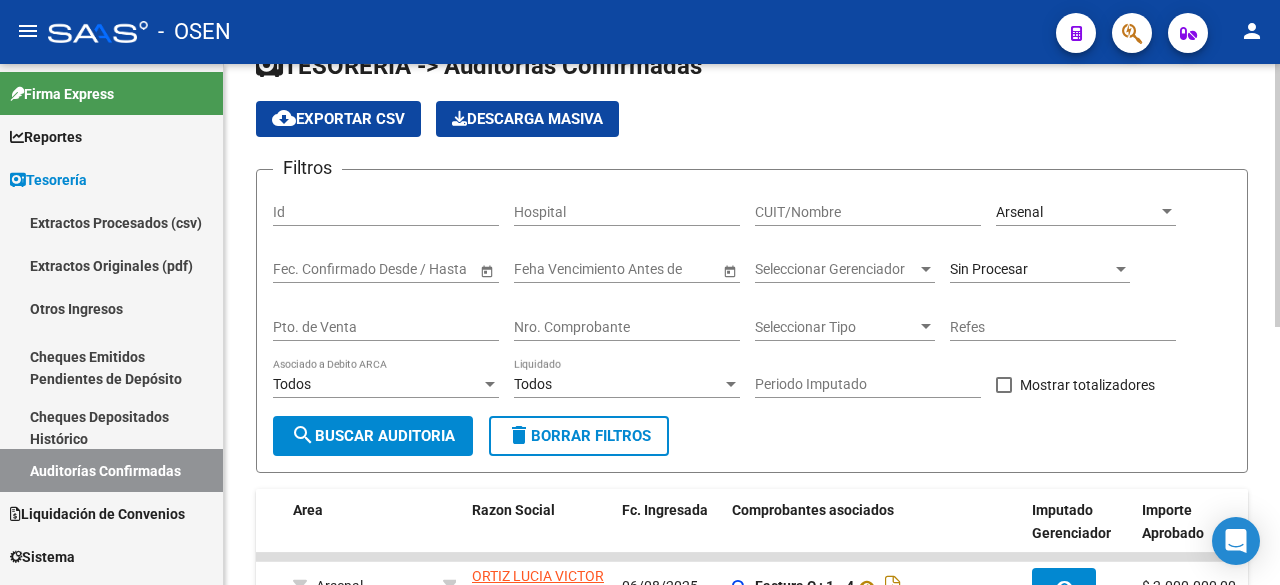 scroll, scrollTop: 0, scrollLeft: 0, axis: both 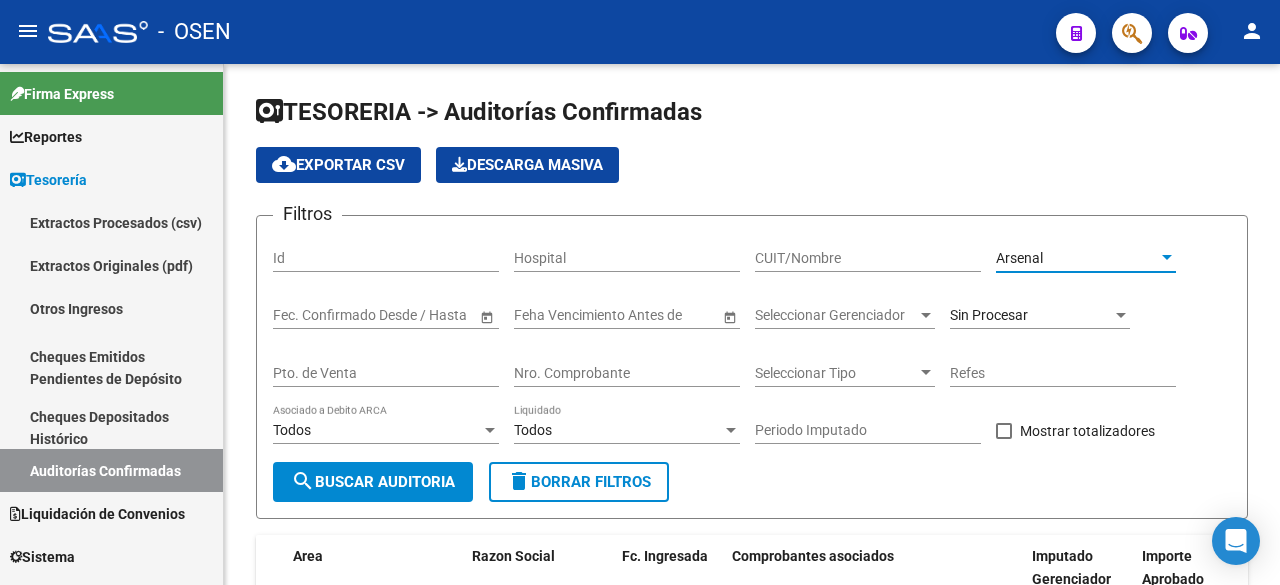 click on "Arsenal" at bounding box center [1077, 258] 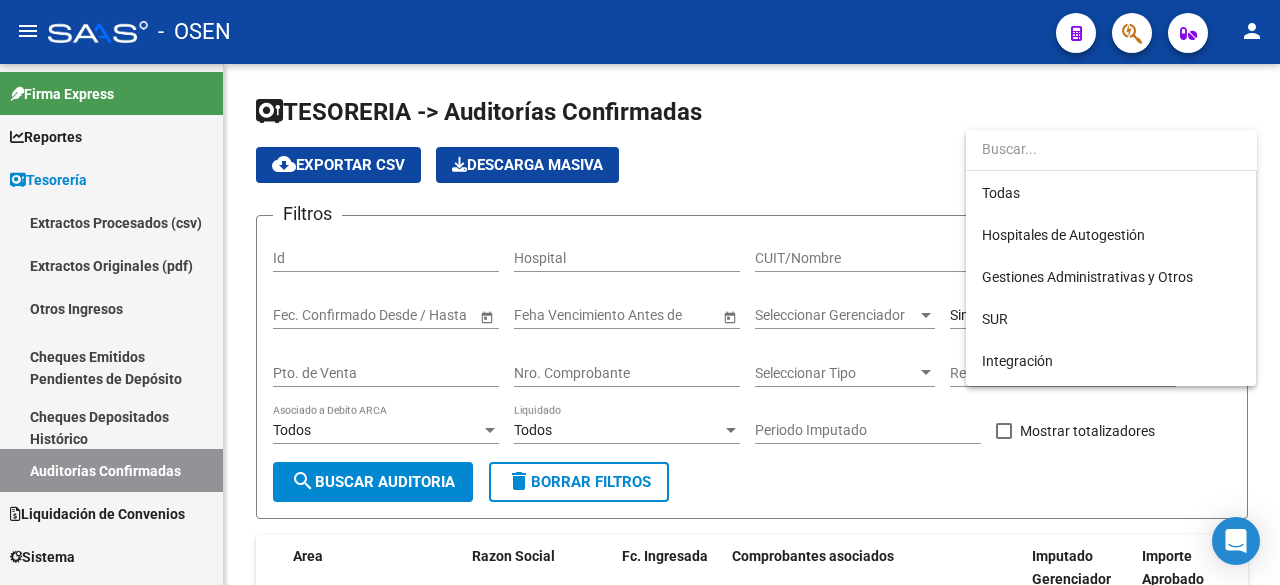scroll, scrollTop: 0, scrollLeft: 0, axis: both 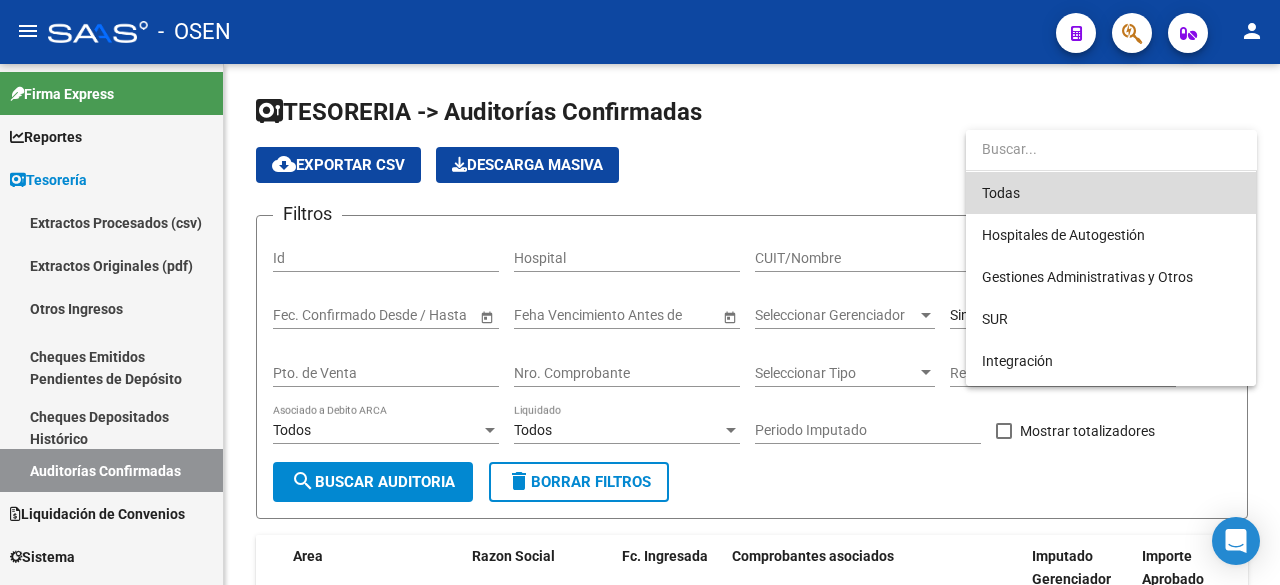 click on "Todas" at bounding box center (1111, 193) 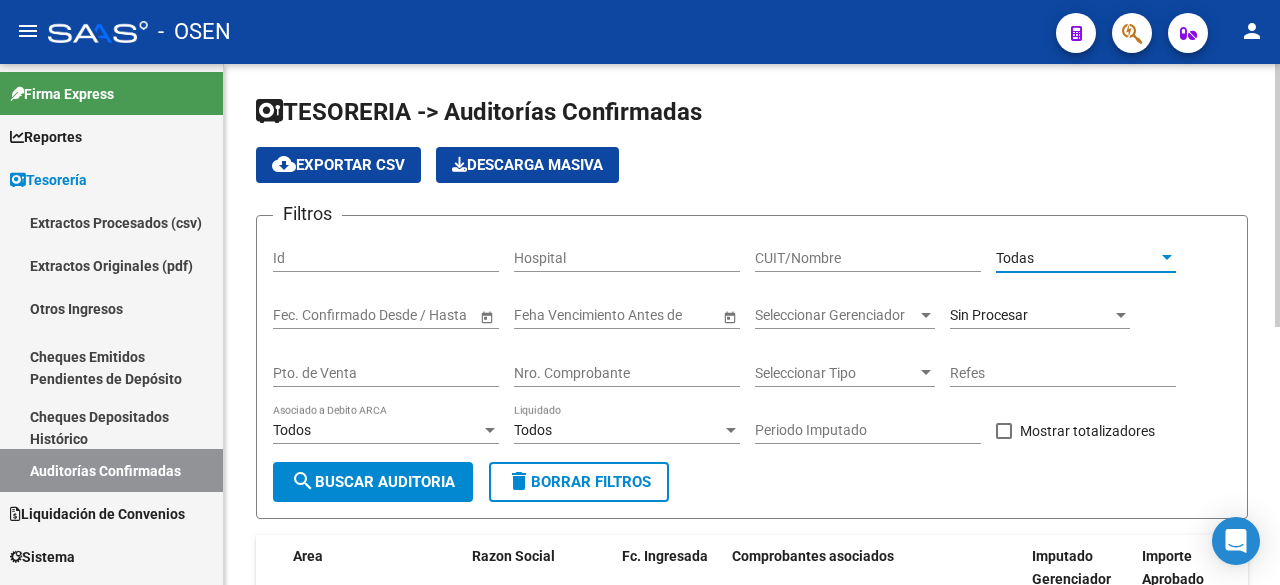 click on "CUIT/Nombre" 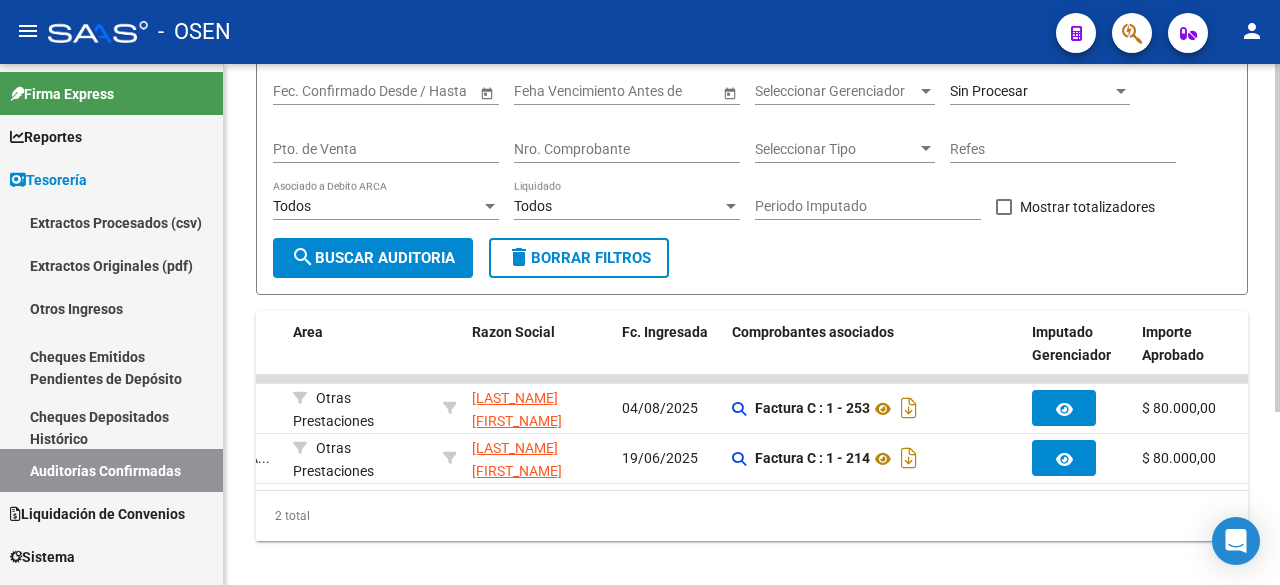 scroll, scrollTop: 260, scrollLeft: 0, axis: vertical 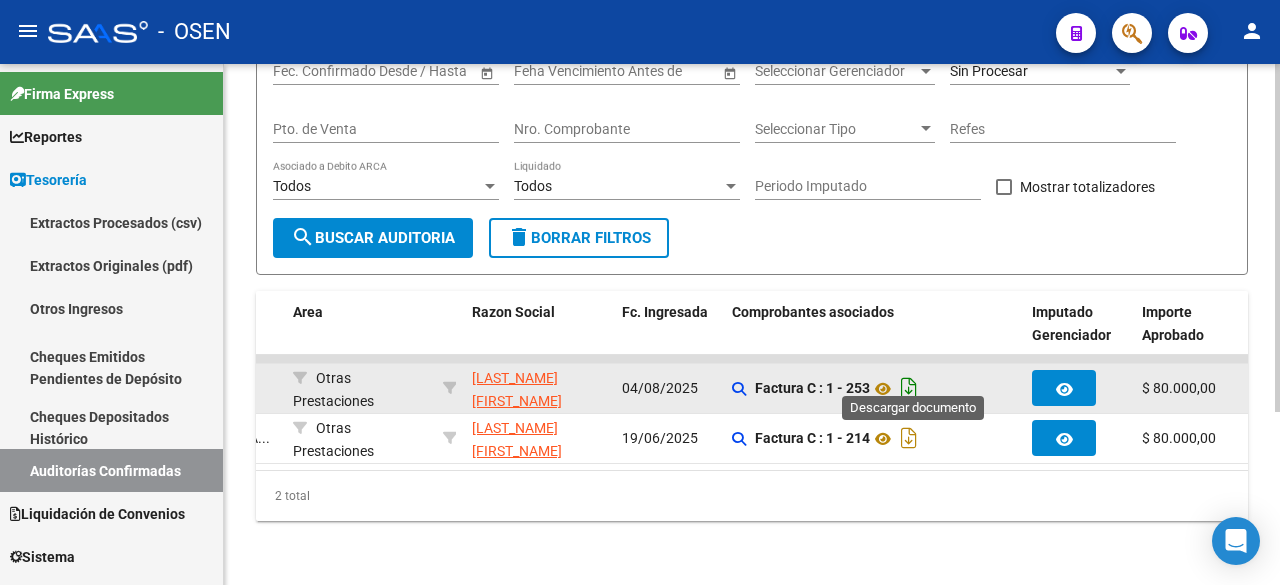 type on "barotto" 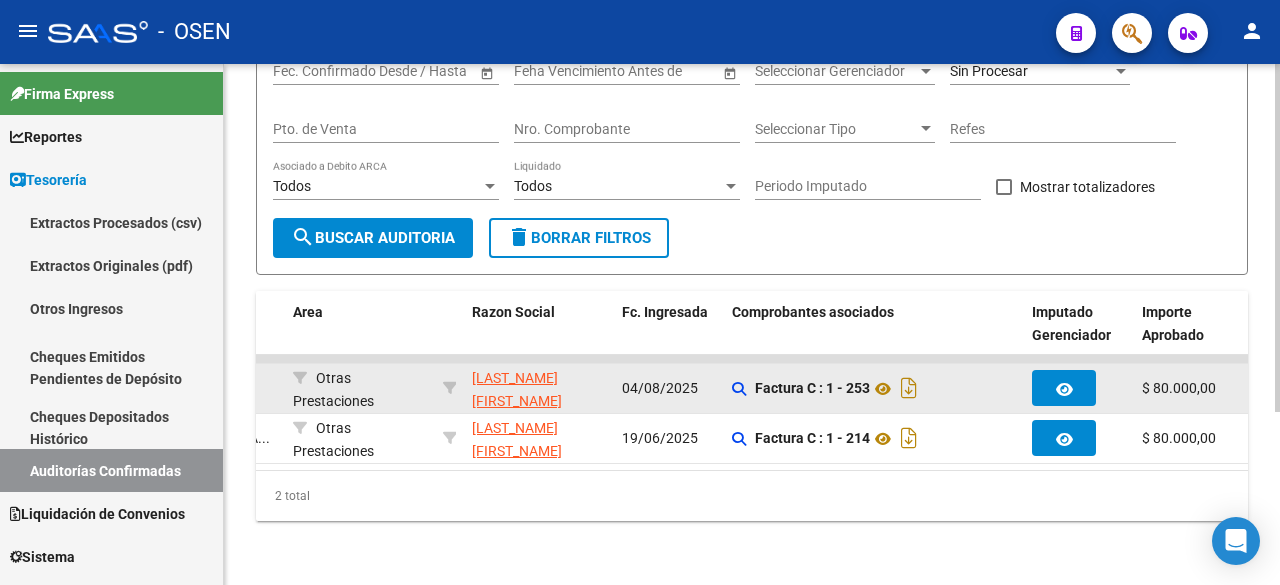 click on "TESORERIA -> Auditorías Confirmadas cloud_download Exportar CSV Descarga Masiva Filtros Id Hospital barotto CUIT/Nombre Todas Seleccionar Area Start date – End date Fec. Confirmado Desde / Hasta Feha Vencimiento Antes de Seleccionar Gerenciador Seleccionar Gerenciador Sin Procesar Pto. de Venta Nro. Comprobante Seleccionar Tipo Seleccionar Tipo Refes Todos Asociado a Debito ARCA Todos Liquidado Periodo Imputado Mostrar totalizadores search Buscar Auditoria delete Borrar Filtros Procesado ID Imputado Liquidación Auditado Comentario Tesoreria Area Razon Social Fc. Ingresada Comprobantes asociados Imputado Gerenciador Importe Aprobado Importe Debitado Importe Comprobantes Vencimiento FC Usuario Confirmado Por Comentario Auditor Fecha Debitado x ARCA Monto Debitado x ARCA 30024 [YEAR] [DATE] [TIME] Otras Prestaciones BAROTTO GIULIANA MAGDALENA - [NUMBER] [DATE] Factura C : 1 - 253 $ 80.000,00 $ 0,00 $ 80.000,00 Evelyn Canosa Evelyn Canosa 29140" 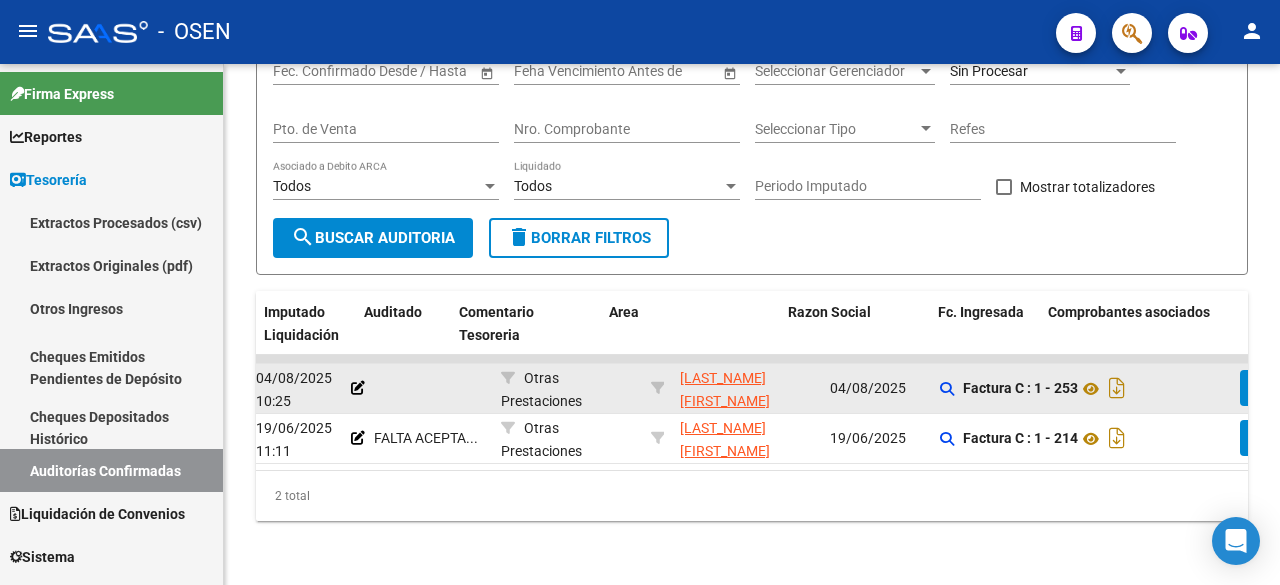 scroll, scrollTop: 0, scrollLeft: 0, axis: both 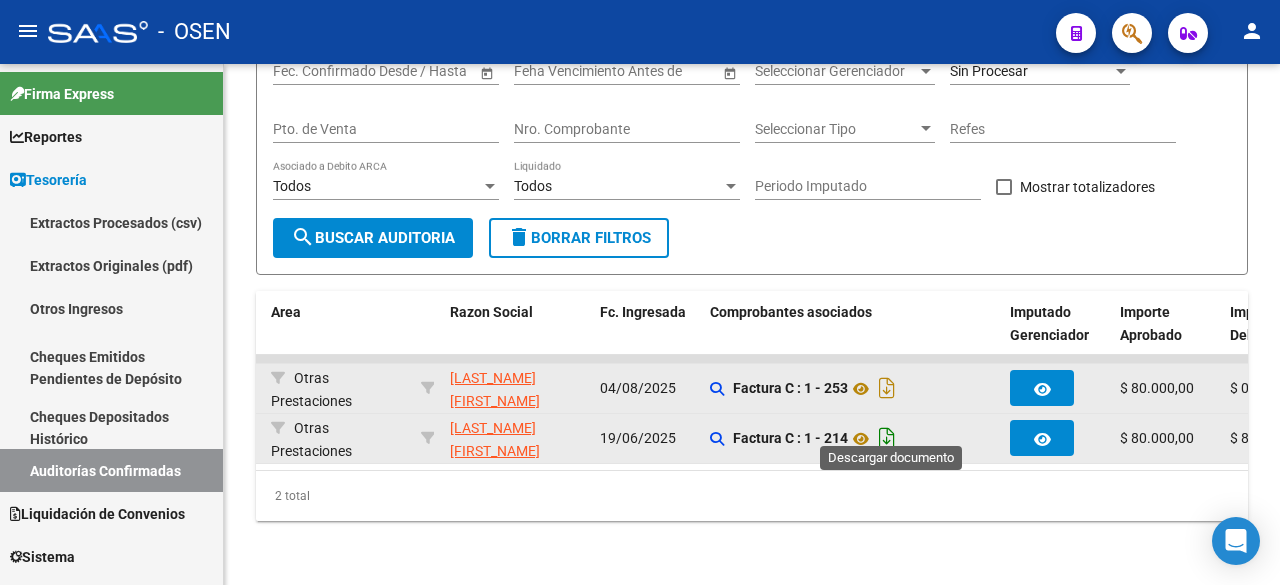 click 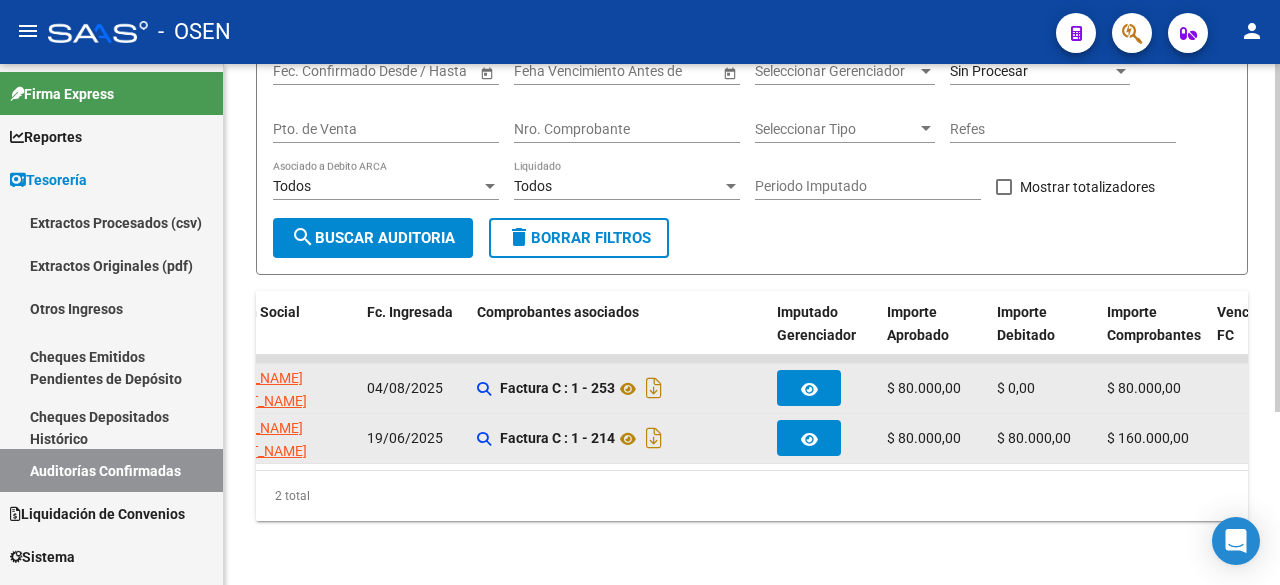 scroll, scrollTop: 0, scrollLeft: 847, axis: horizontal 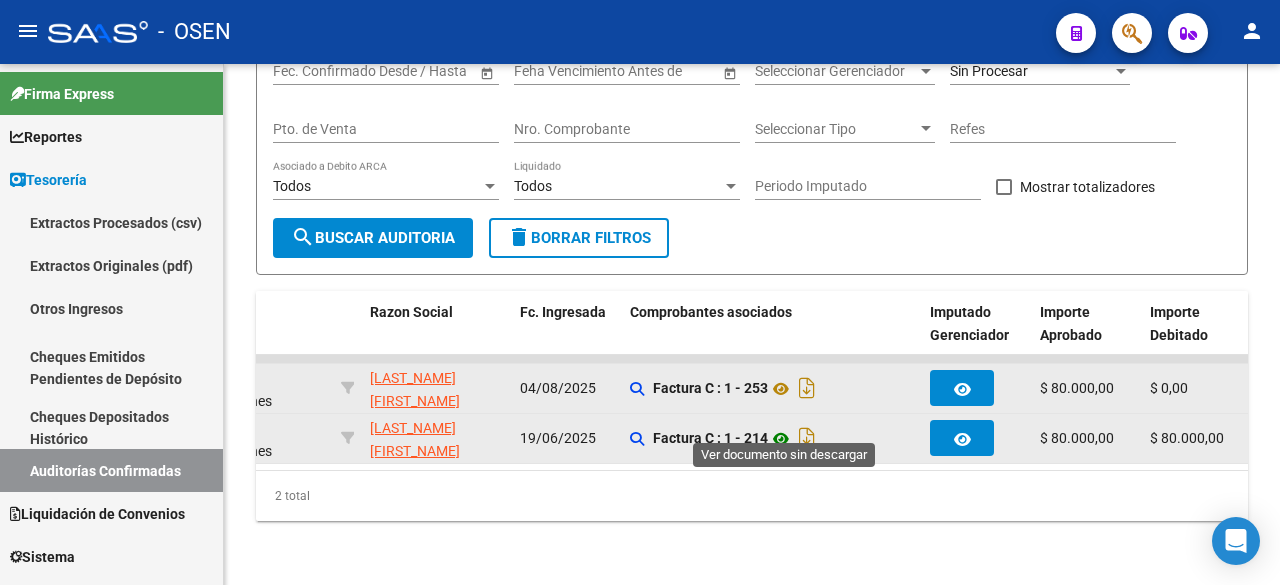 click 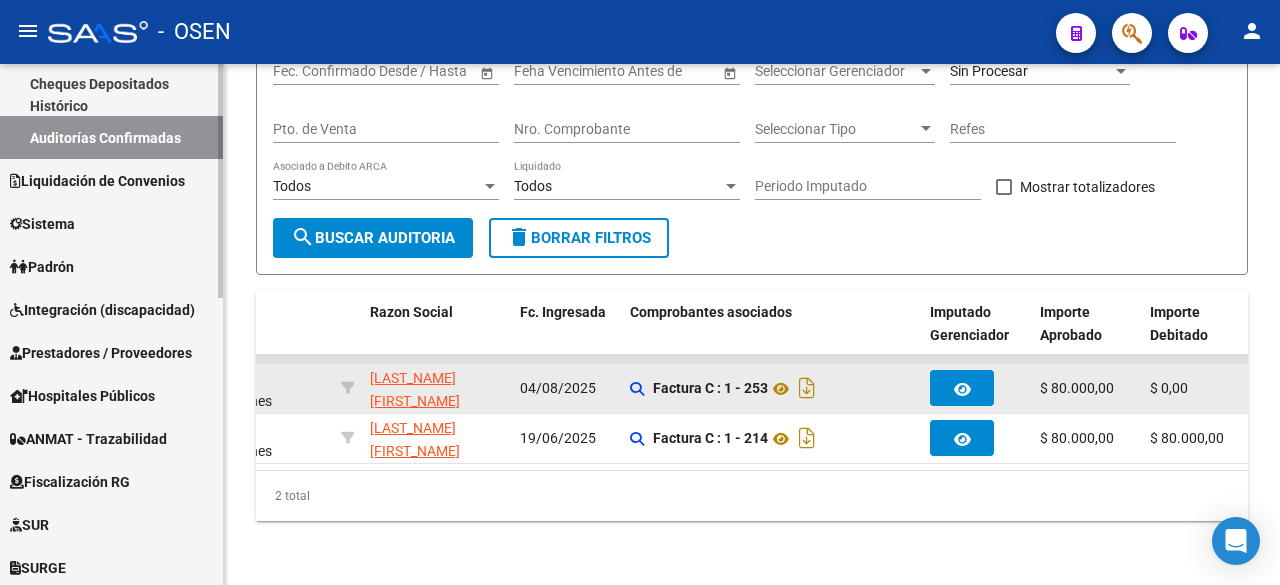 scroll, scrollTop: 0, scrollLeft: 0, axis: both 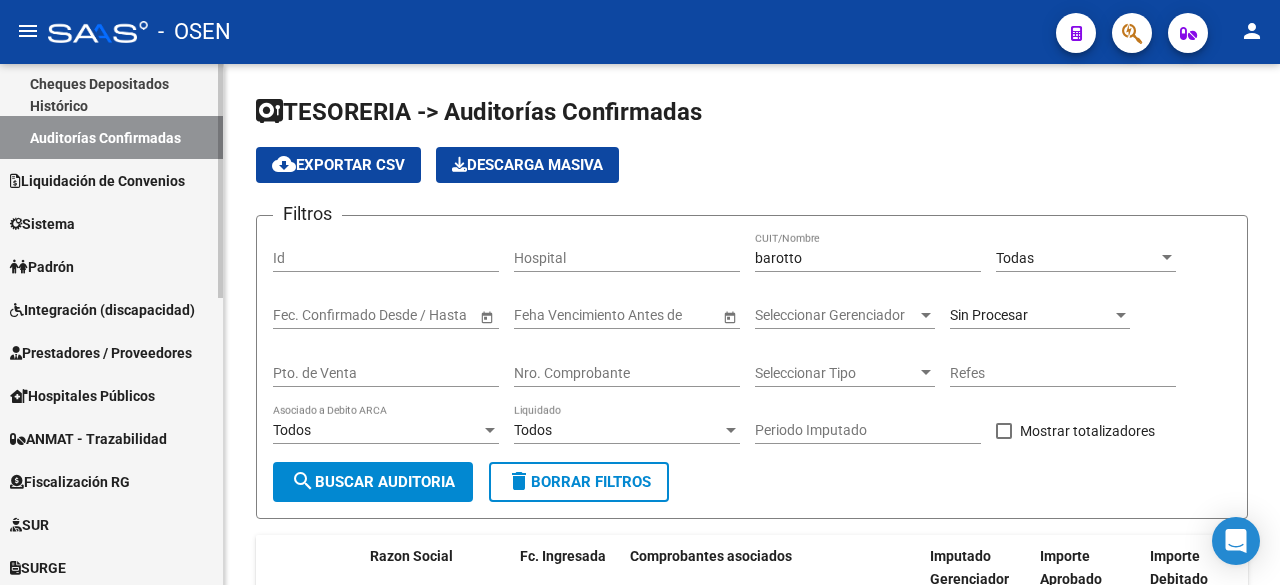click on "Prestadores / Proveedores" at bounding box center [101, 353] 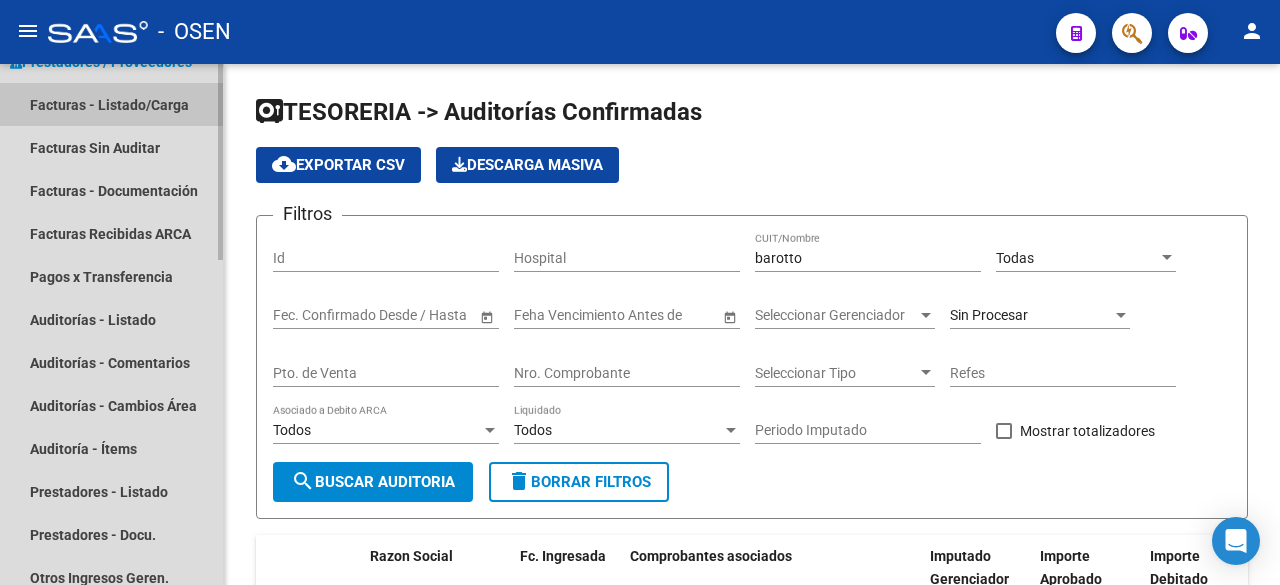 click on "Facturas - Listado/Carga" at bounding box center [111, 104] 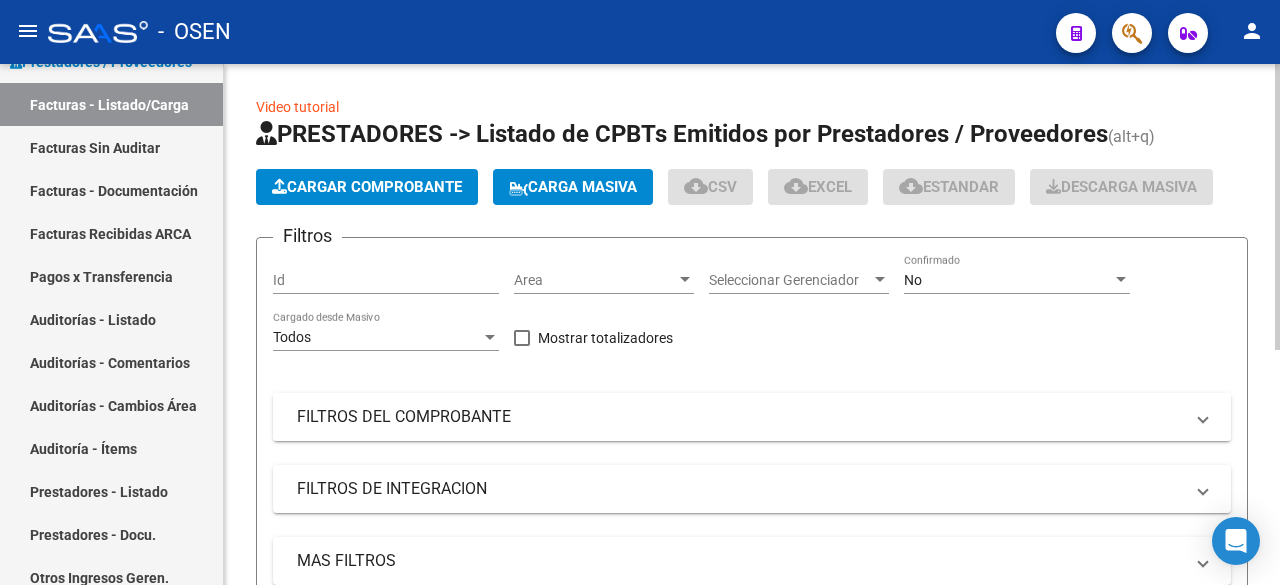 drag, startPoint x: 428, startPoint y: 404, endPoint x: 482, endPoint y: 405, distance: 54.00926 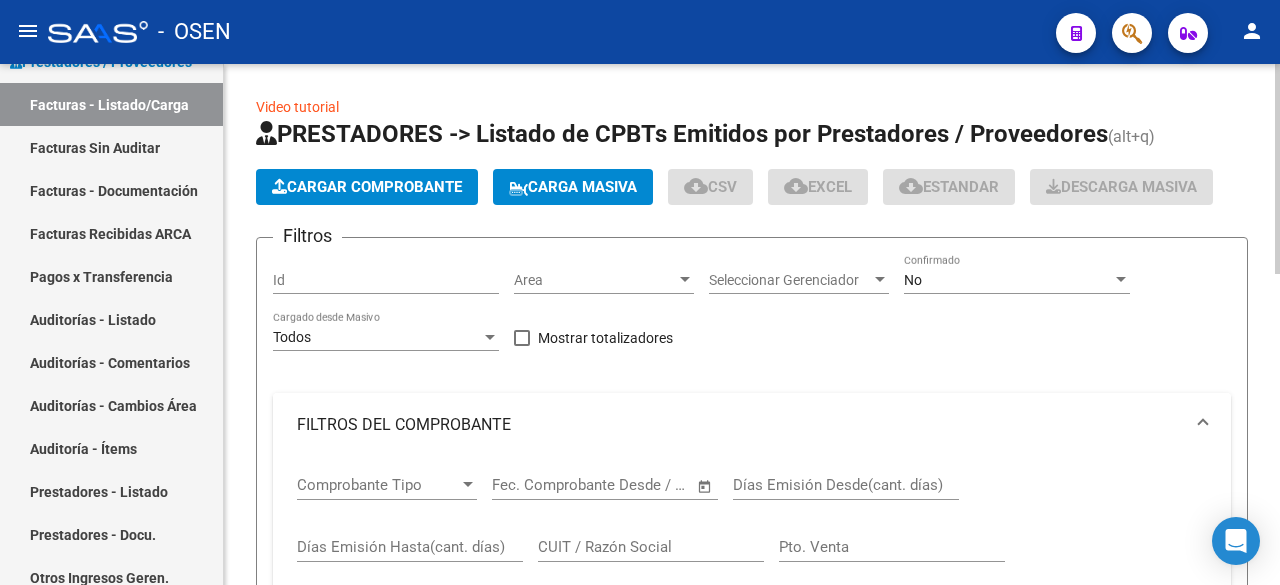 scroll, scrollTop: 333, scrollLeft: 0, axis: vertical 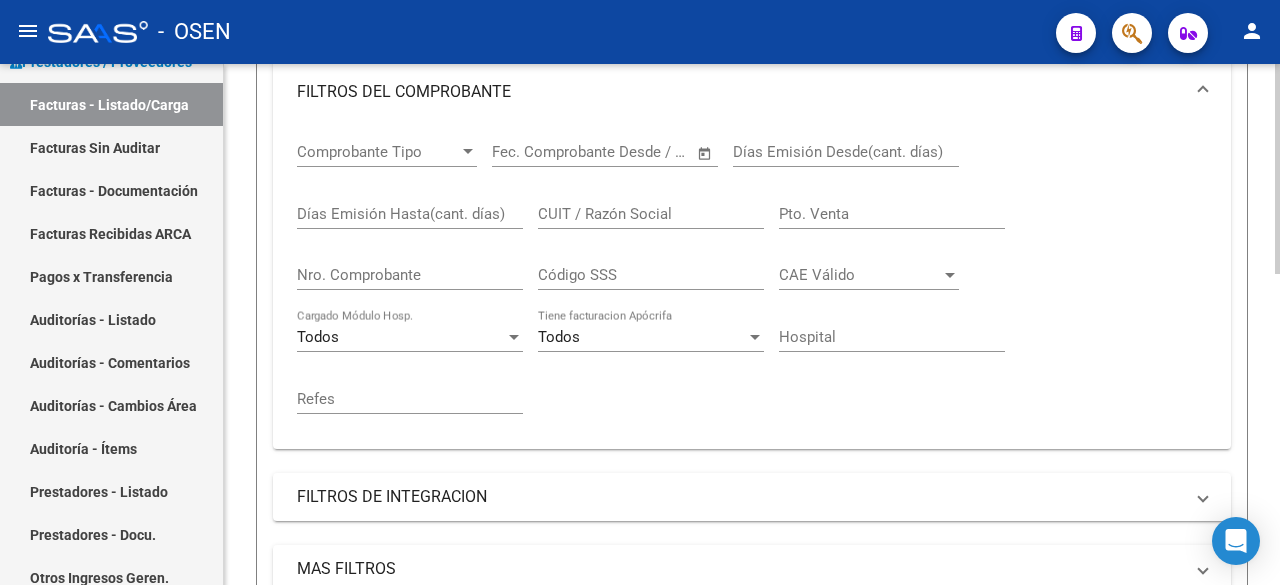 click on "Nro. Comprobante" at bounding box center [410, 275] 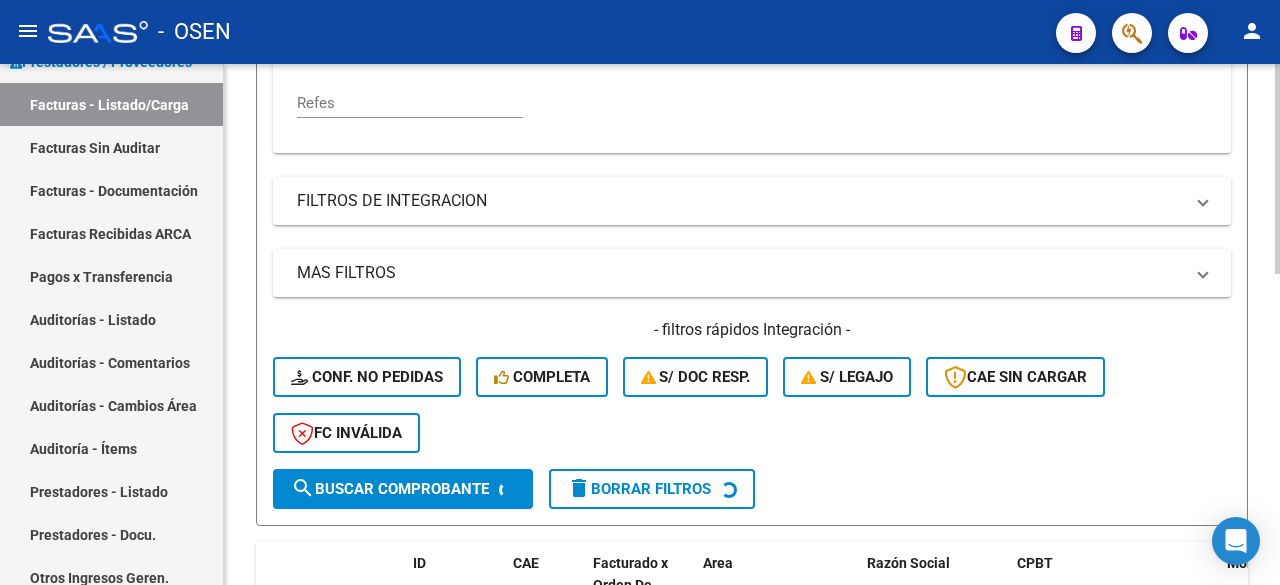 scroll, scrollTop: 667, scrollLeft: 0, axis: vertical 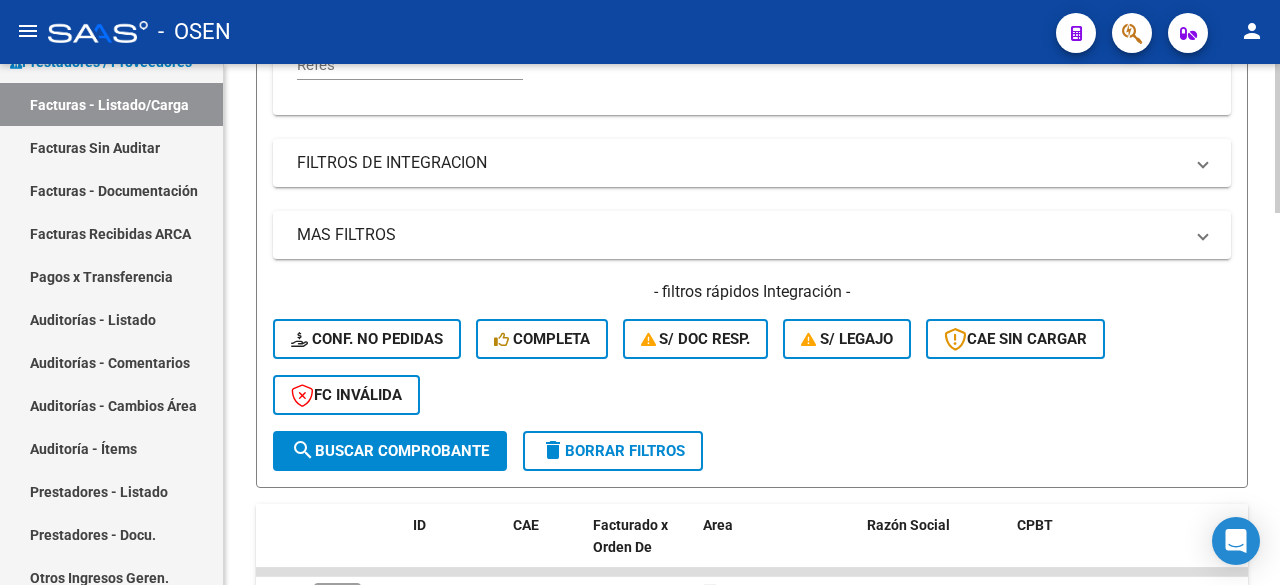 type on "6" 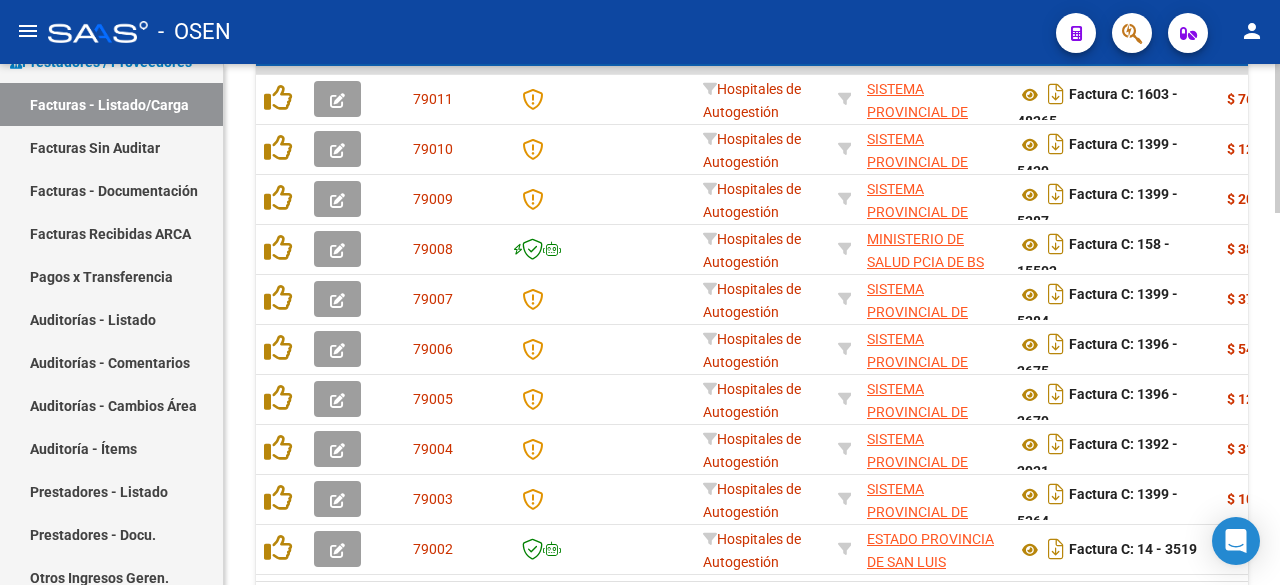 scroll, scrollTop: 846, scrollLeft: 0, axis: vertical 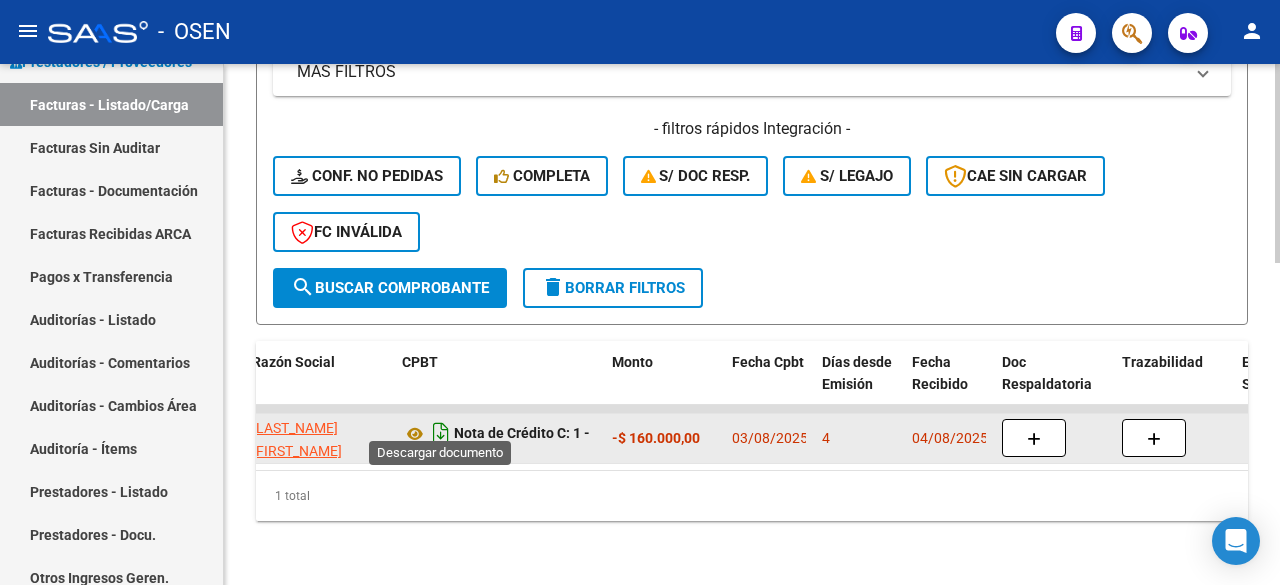 click 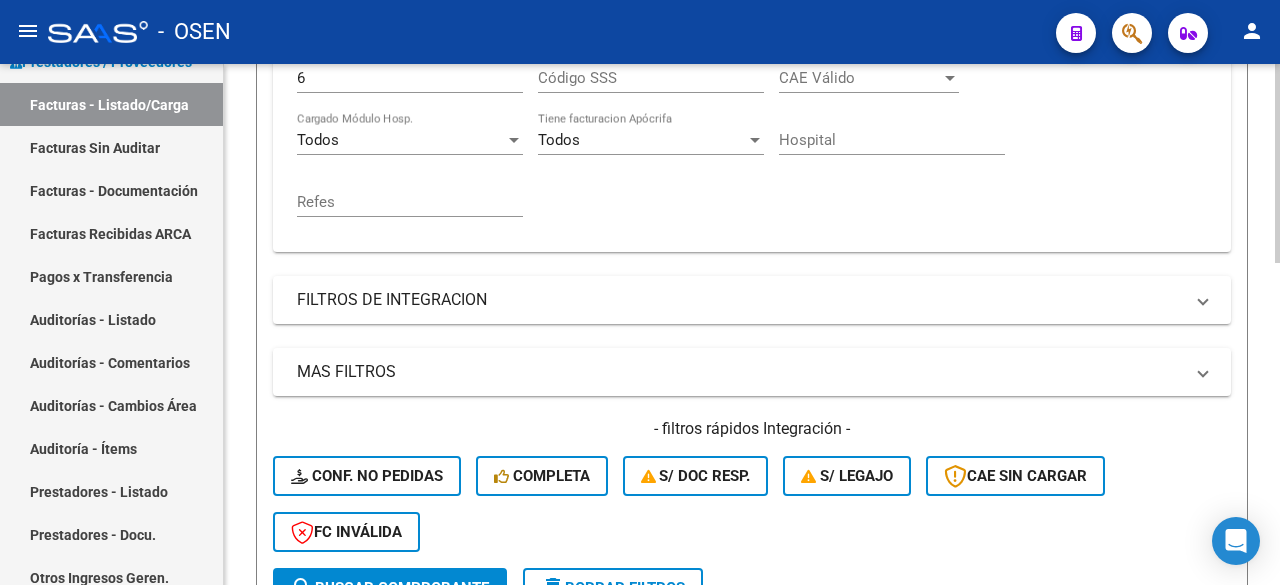 scroll, scrollTop: 179, scrollLeft: 0, axis: vertical 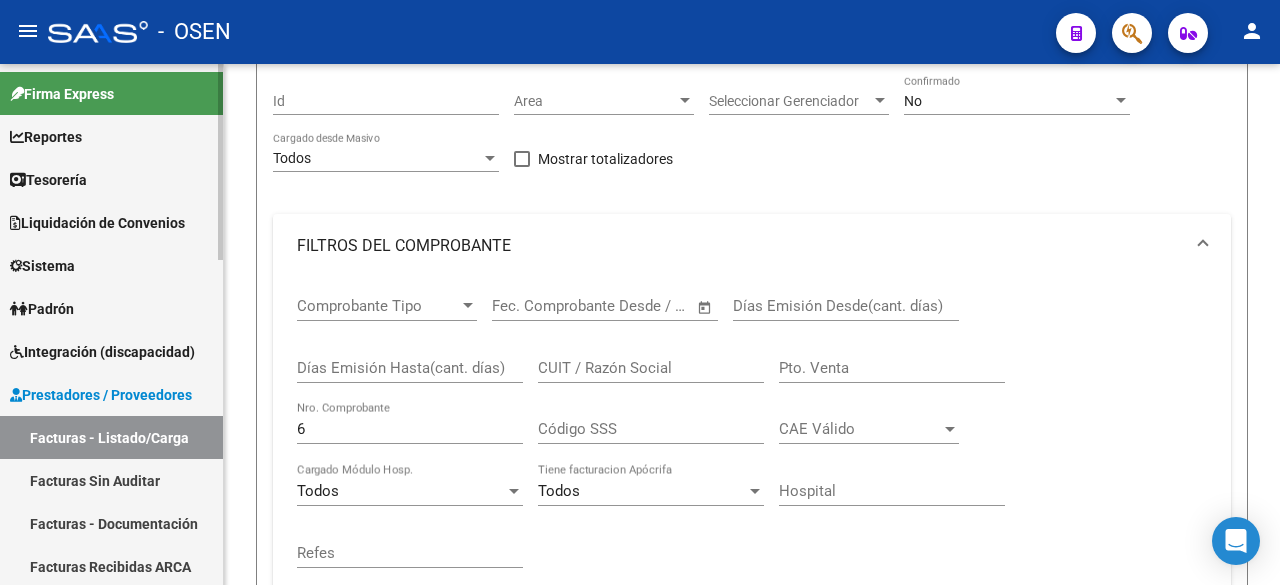 click on "Tesorería" at bounding box center [111, 179] 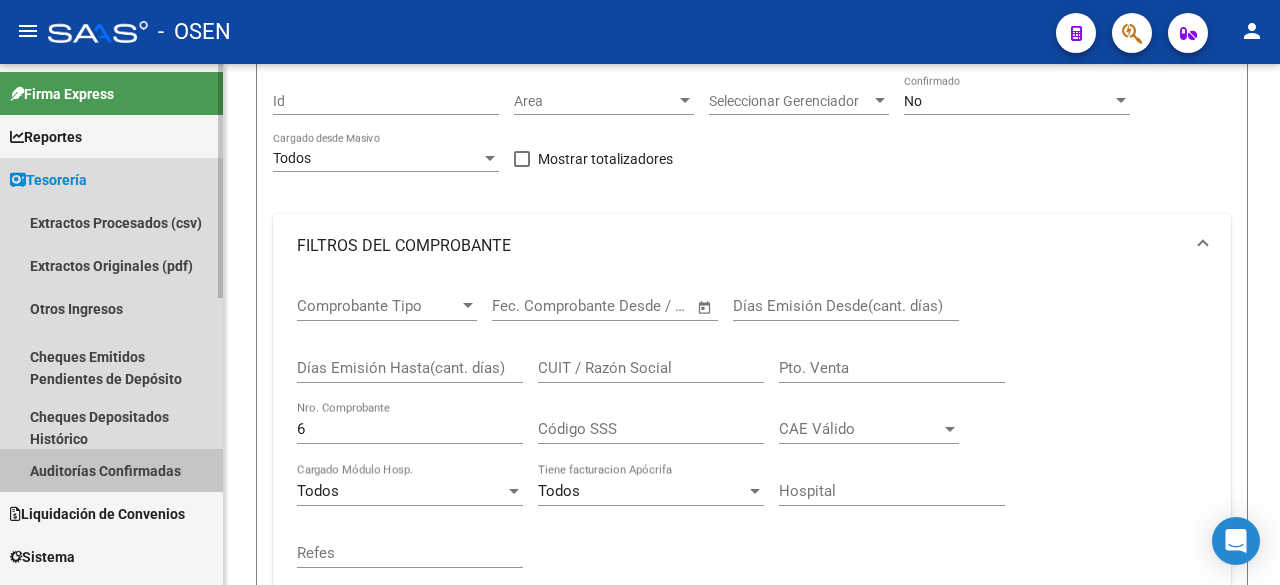 click on "Auditorías Confirmadas" at bounding box center [111, 470] 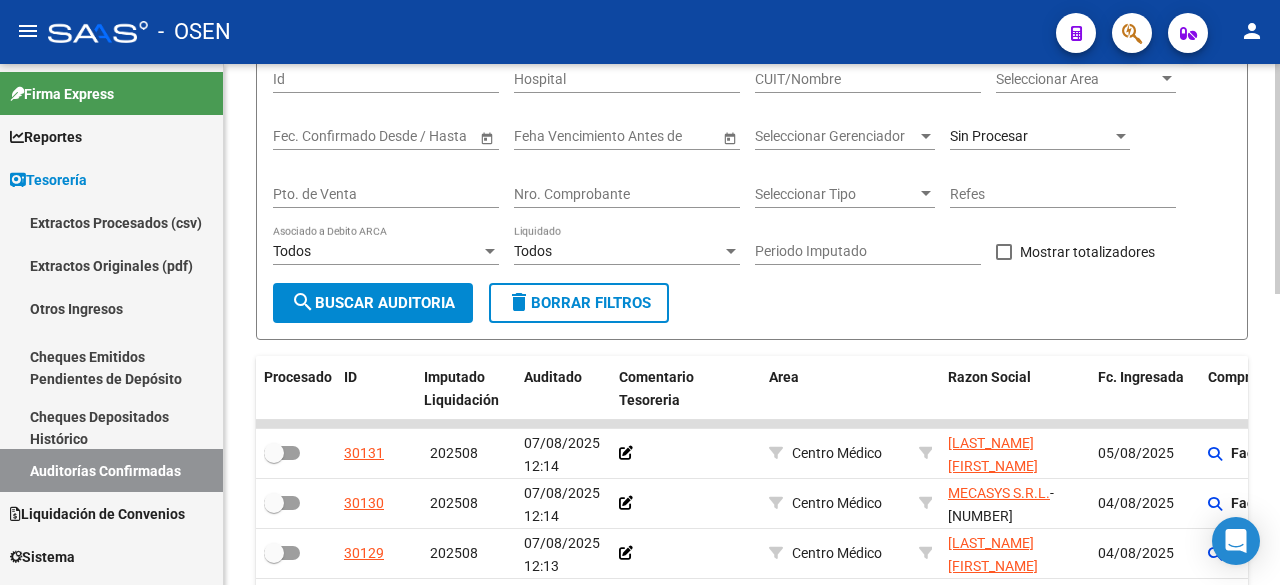 scroll, scrollTop: 0, scrollLeft: 0, axis: both 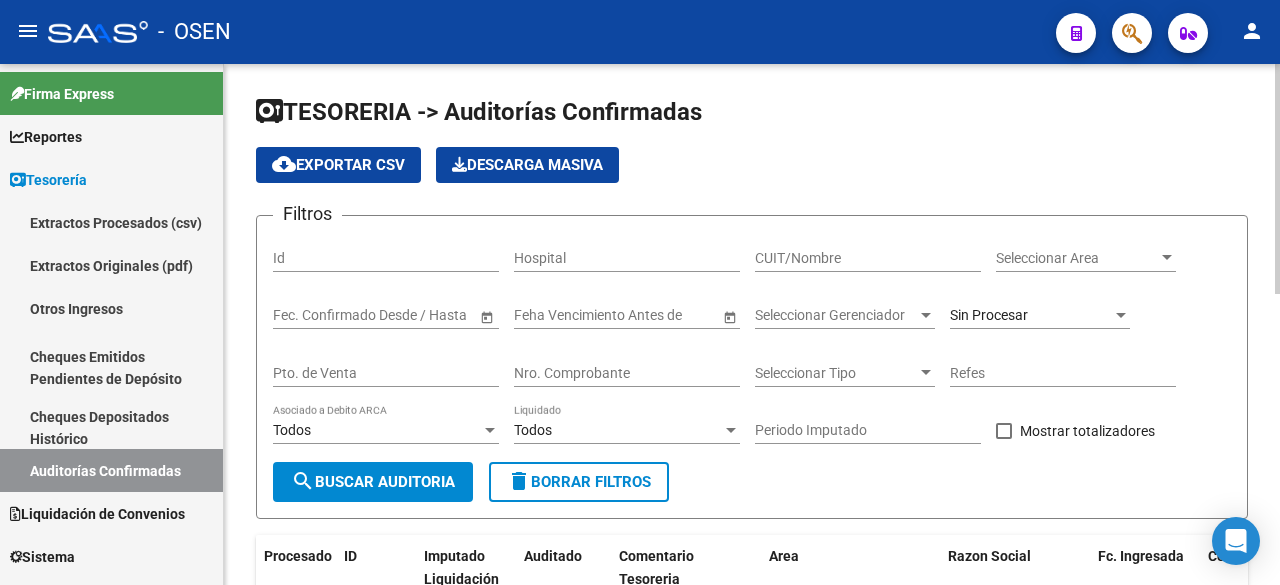 click on "Seleccionar Area" at bounding box center (1077, 258) 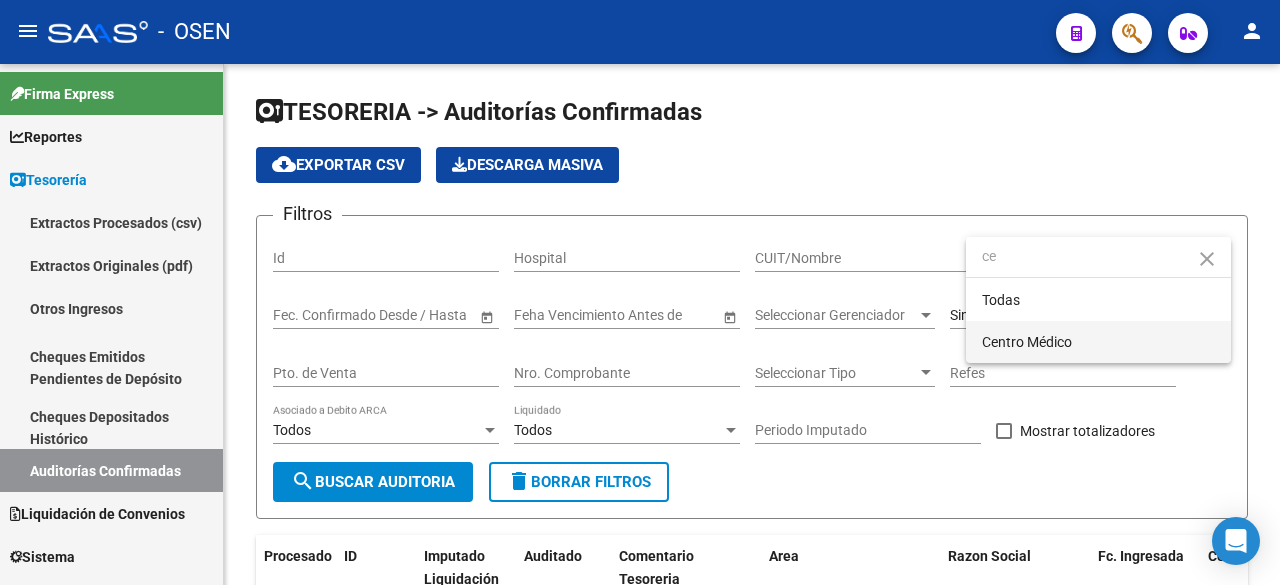 type on "ce" 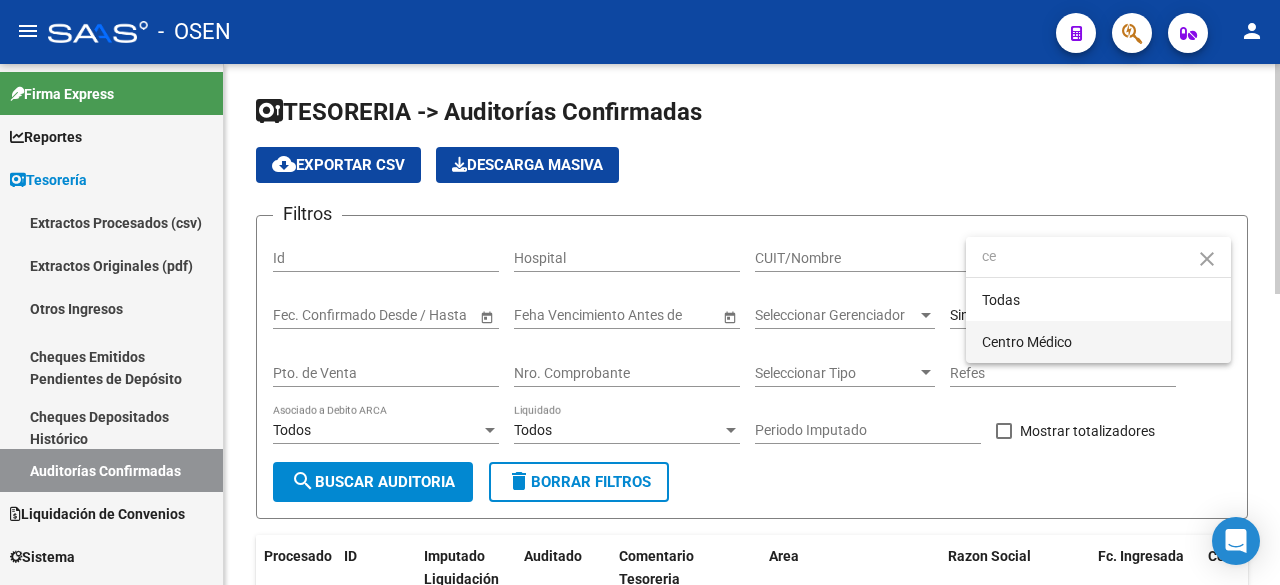 drag, startPoint x: 1068, startPoint y: 348, endPoint x: 1011, endPoint y: 356, distance: 57.558666 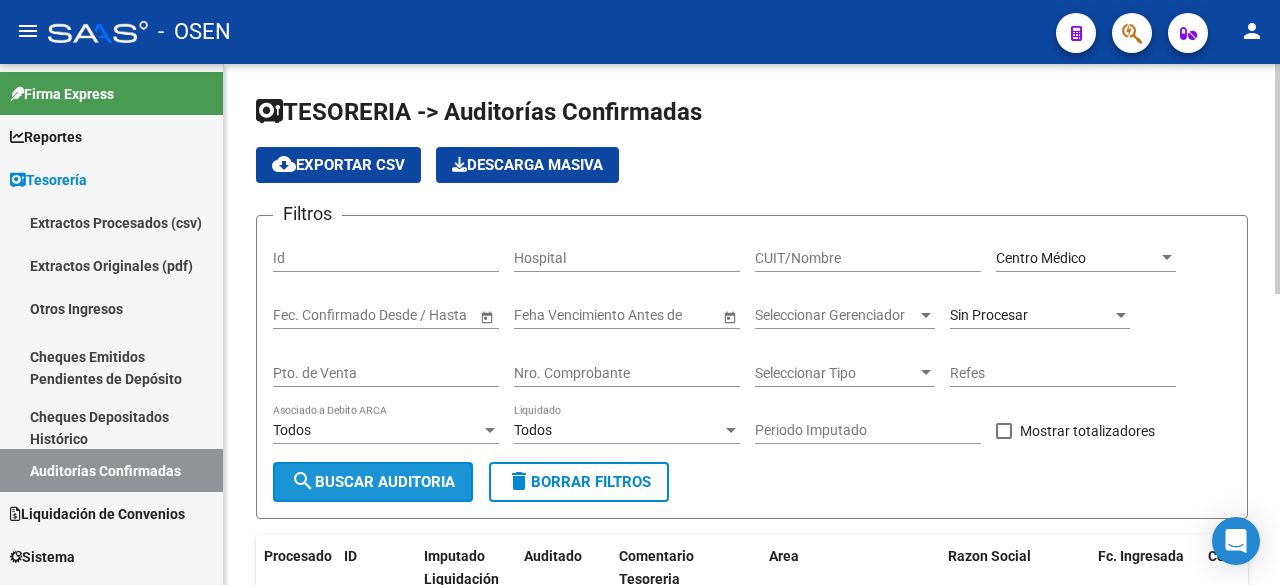 click on "search  Buscar Auditoria" 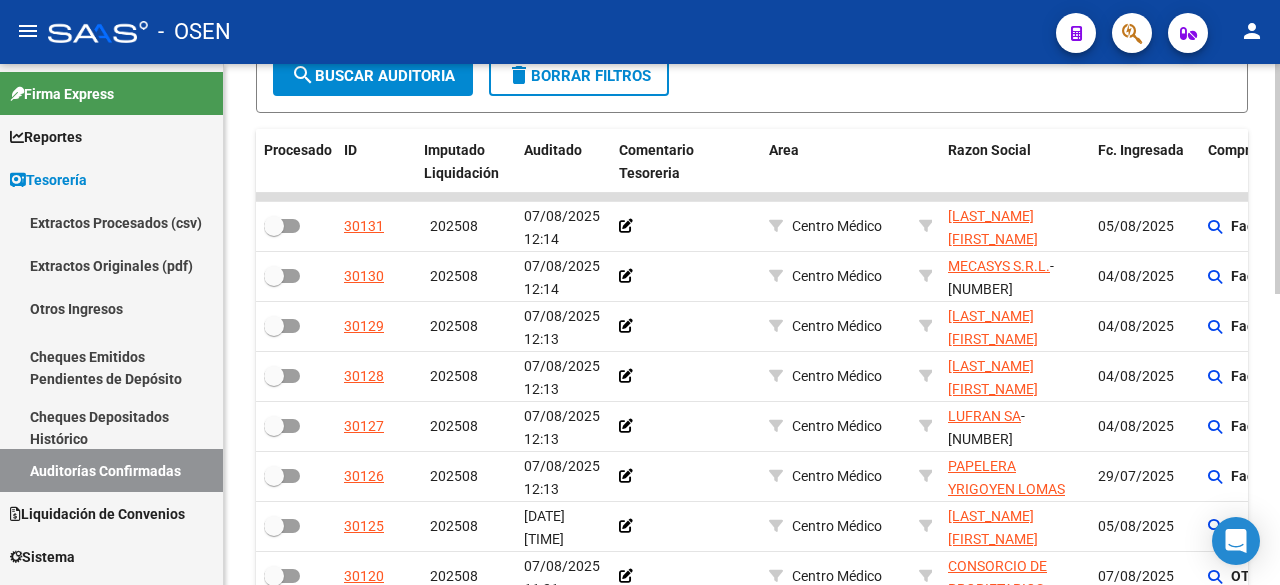 scroll, scrollTop: 428, scrollLeft: 0, axis: vertical 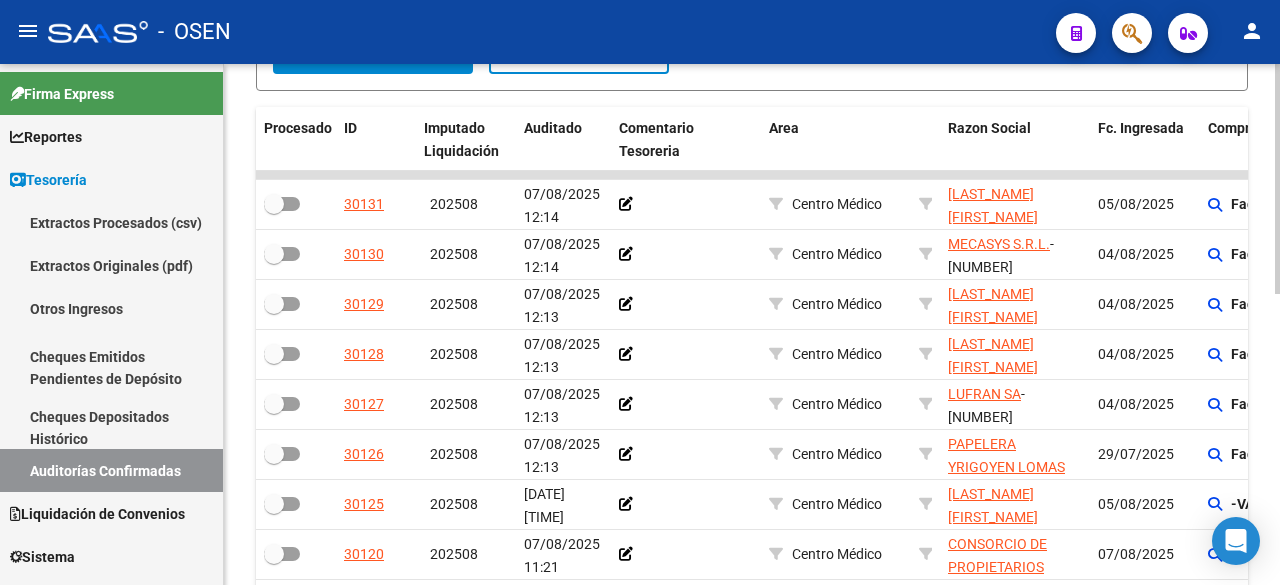 click on "TESORERIA -> Auditorías Confirmadas cloud_download  Exportar CSV   Descarga Masiva
Filtros Id Hospital CUIT/Nombre Centro Médico Seleccionar Area Start date – End date Fec. Confirmado Desde / Hasta Feha Vencimiento Antes de Seleccionar Gerenciador Seleccionar Gerenciador Sin Procesar Pto. de Venta Nro. Comprobante Seleccionar Tipo Seleccionar Tipo Refes Todos Asociado a Debito ARCA Todos Liquidado Periodo Imputado    Mostrar totalizadores search  Buscar Auditoria  delete  Borrar Filtros  Procesado ID Imputado Liquidación Auditado Comentario Tesoreria Area Razon Social Fc. Ingresada Comprobantes asociados Imputado Gerenciador Importe Aprobado Importe Debitado Importe Comprobantes Vencimiento FC Usuario Confirmado Por Comentario Auditor Fecha Debitado x ARCA Monto Debitado x ARCA   30131     202508 07/08/2025 12:14         Centro Médico [LAST] [LAST] [LAST]  - 20234697421  05/08/2025      Factura A : 2 - 1979  $ 591.387,33 $ 0,00 $ 591.387,33 [FIRST] [FIRST]   30130" 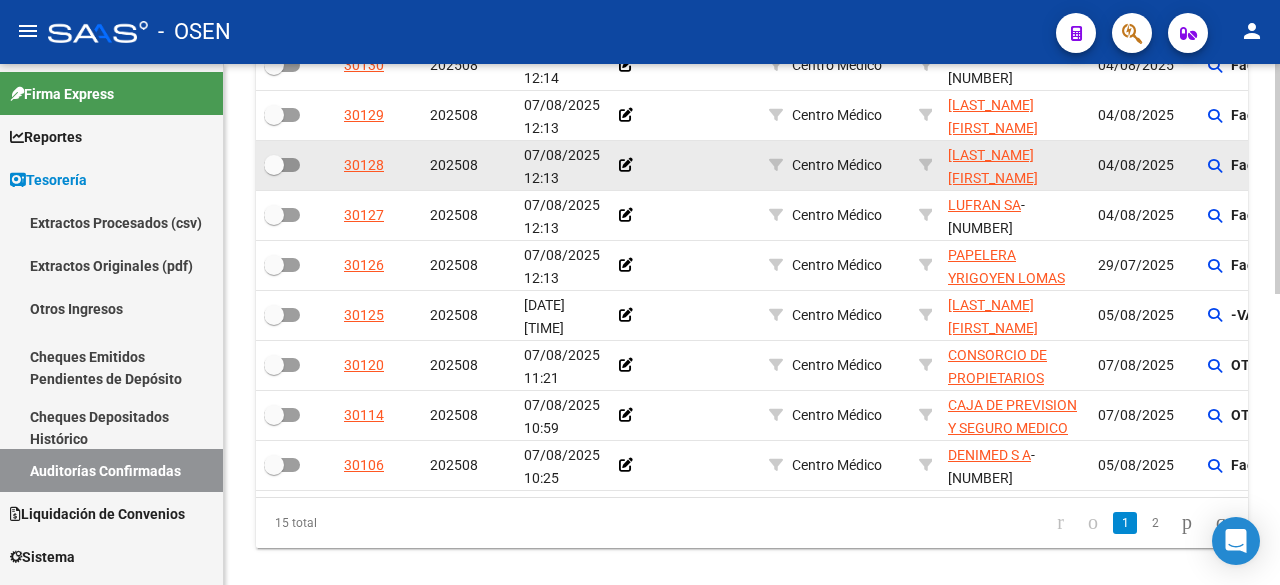 scroll, scrollTop: 660, scrollLeft: 0, axis: vertical 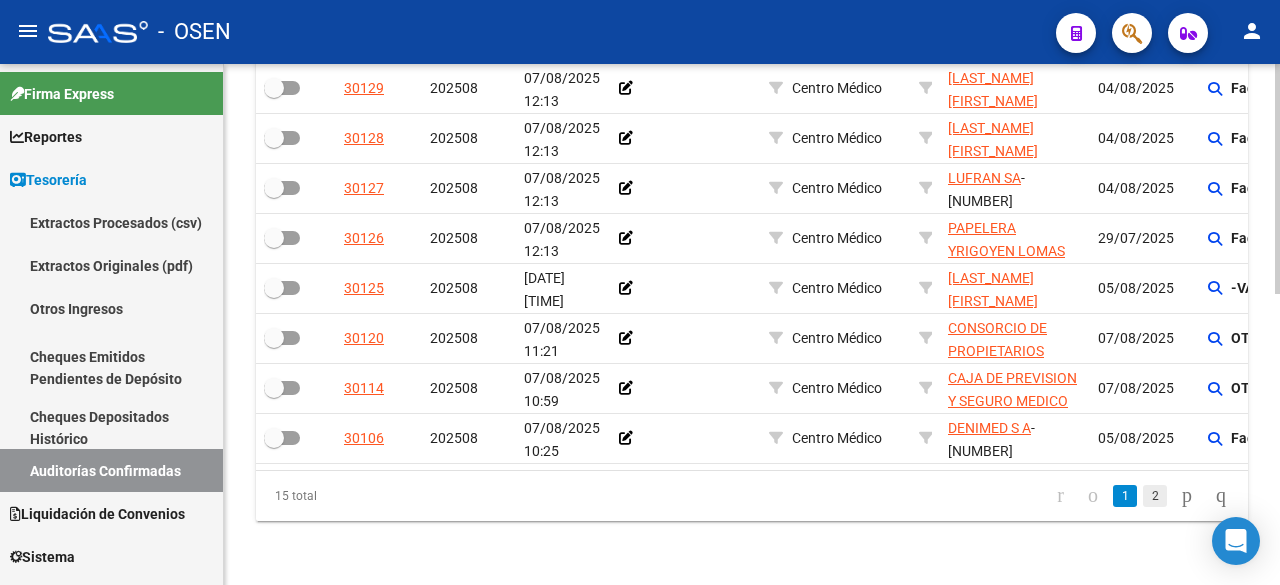 click on "2" 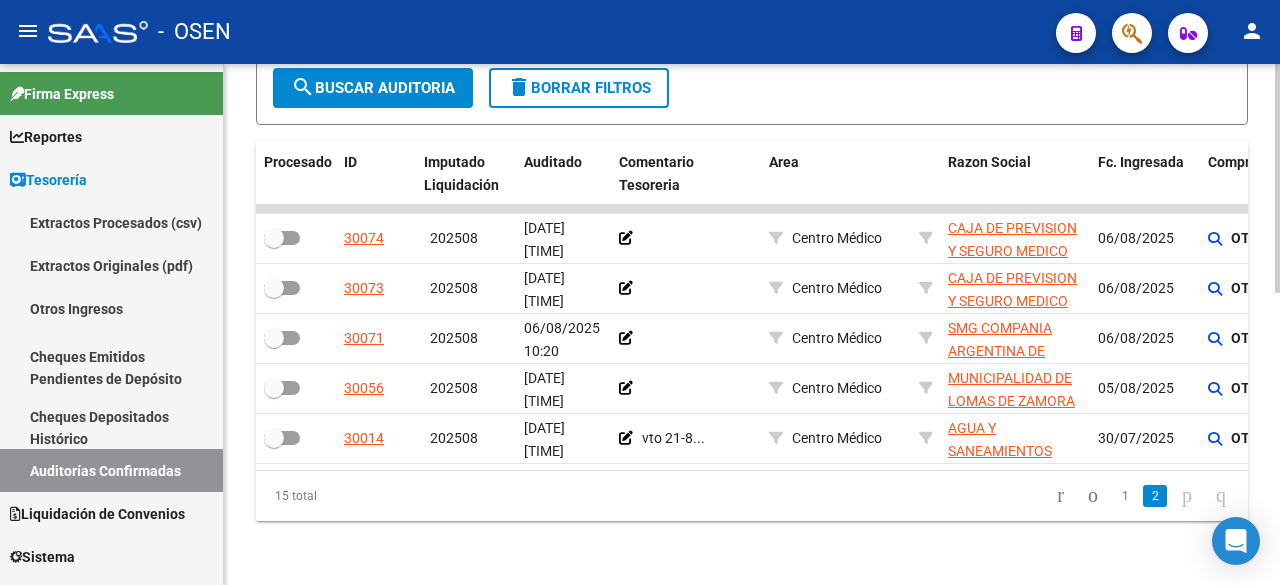 scroll, scrollTop: 410, scrollLeft: 0, axis: vertical 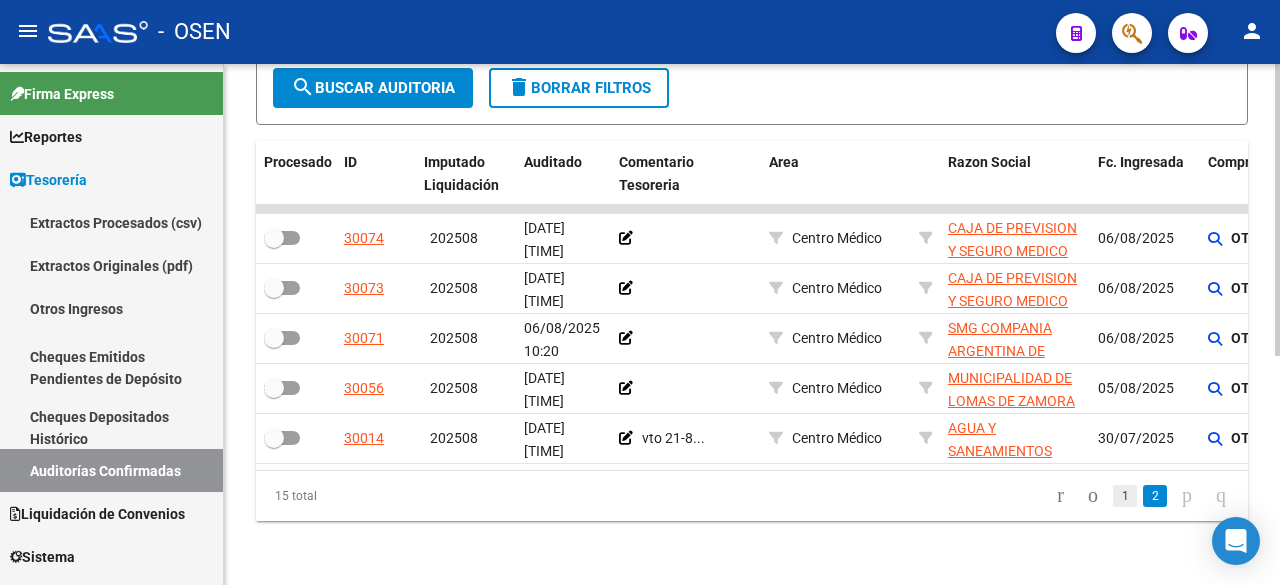 click on "1" 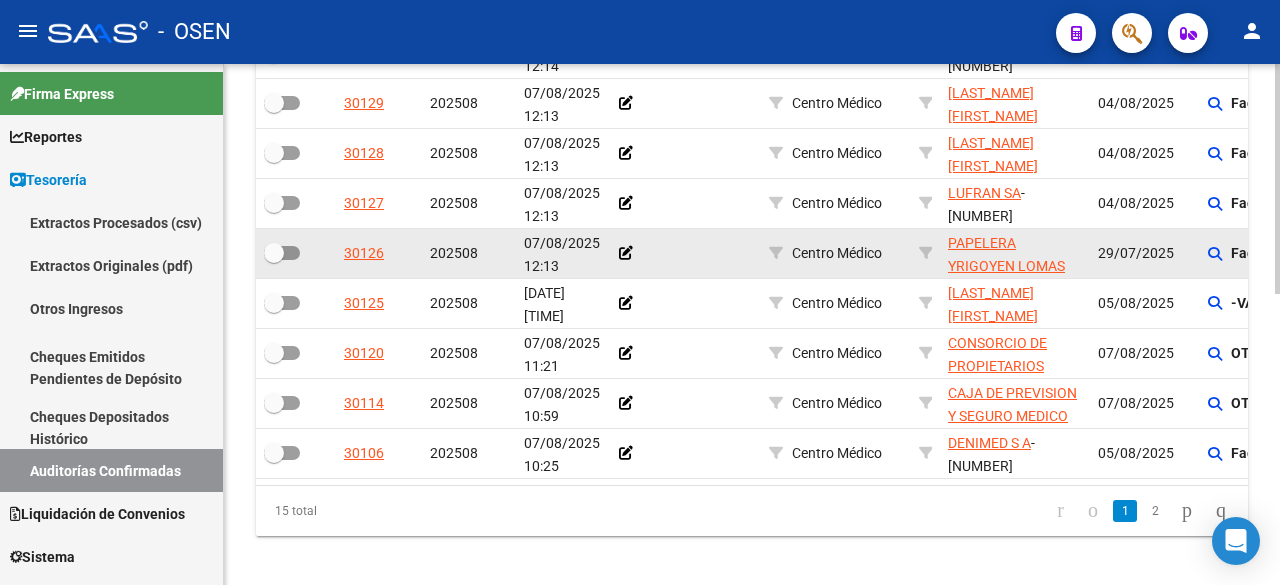 scroll, scrollTop: 660, scrollLeft: 0, axis: vertical 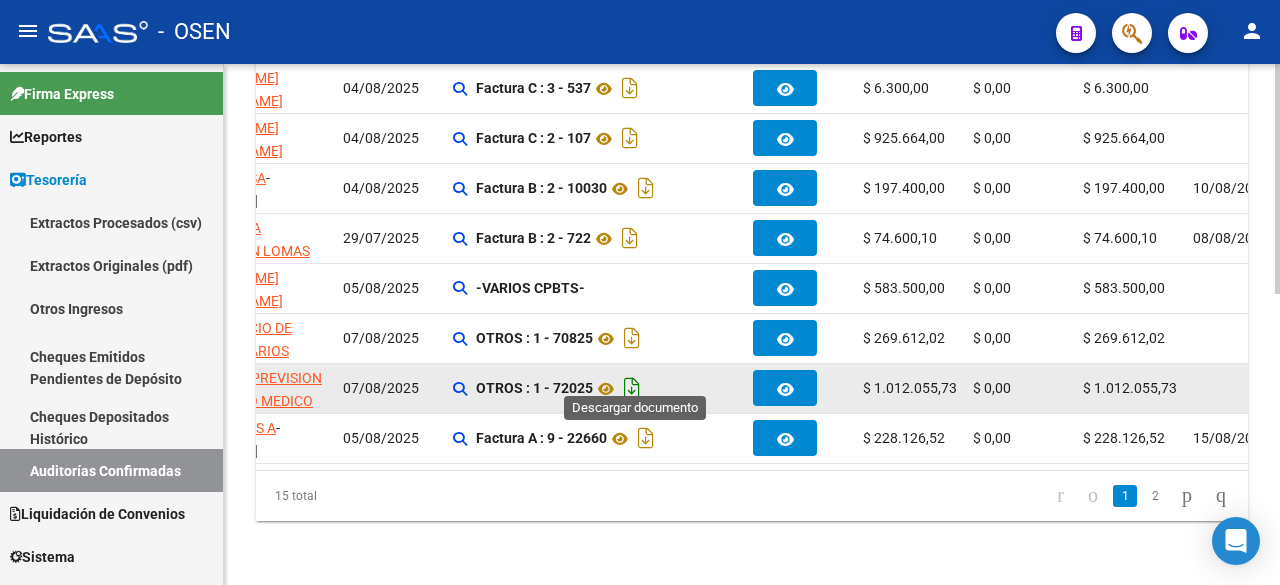 click 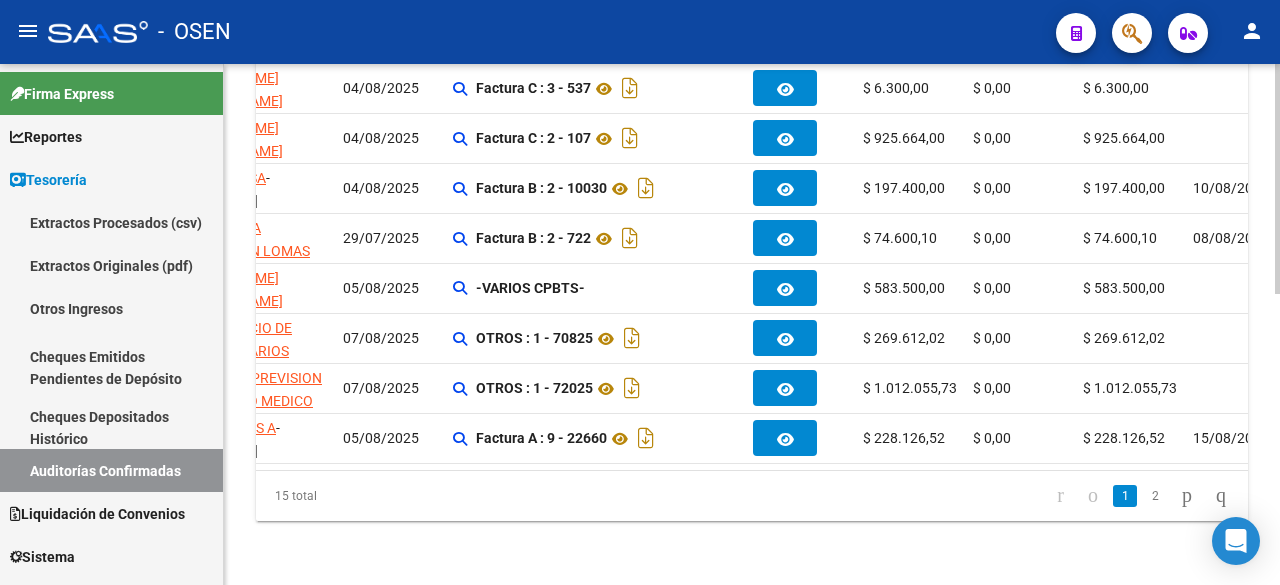 scroll, scrollTop: 0, scrollLeft: 423, axis: horizontal 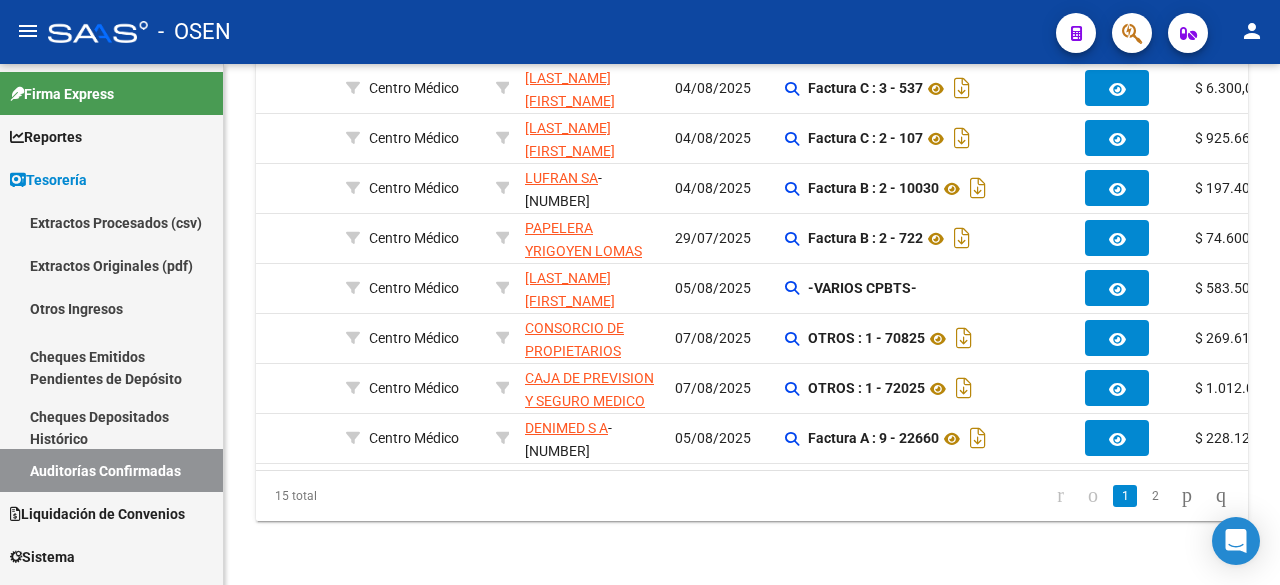 click on "2" 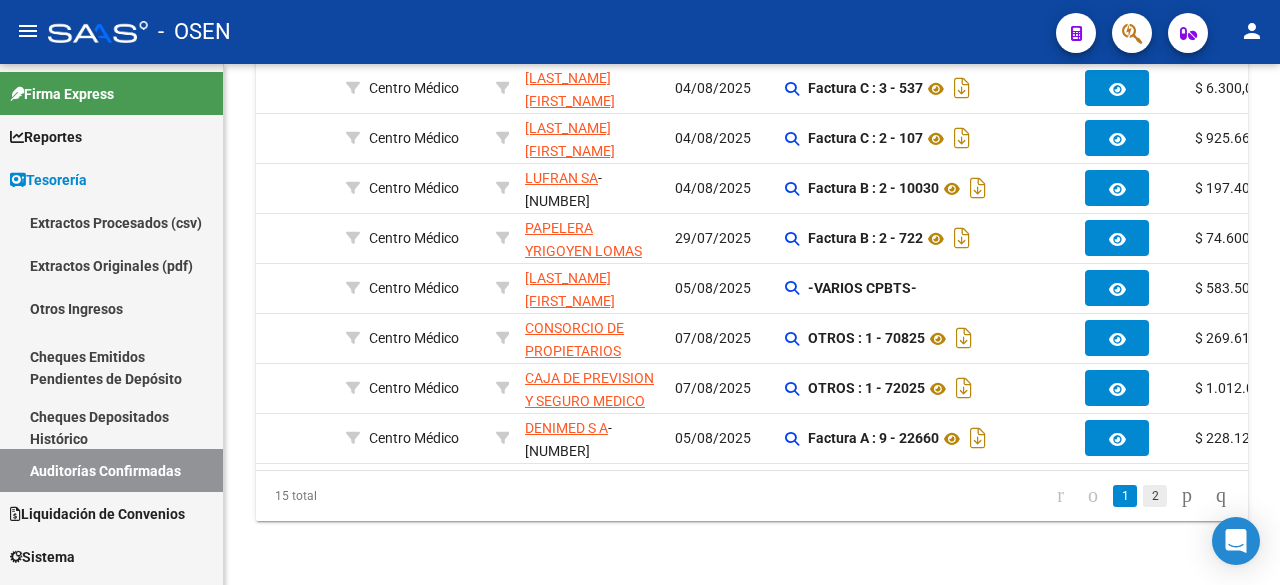 click on "2" 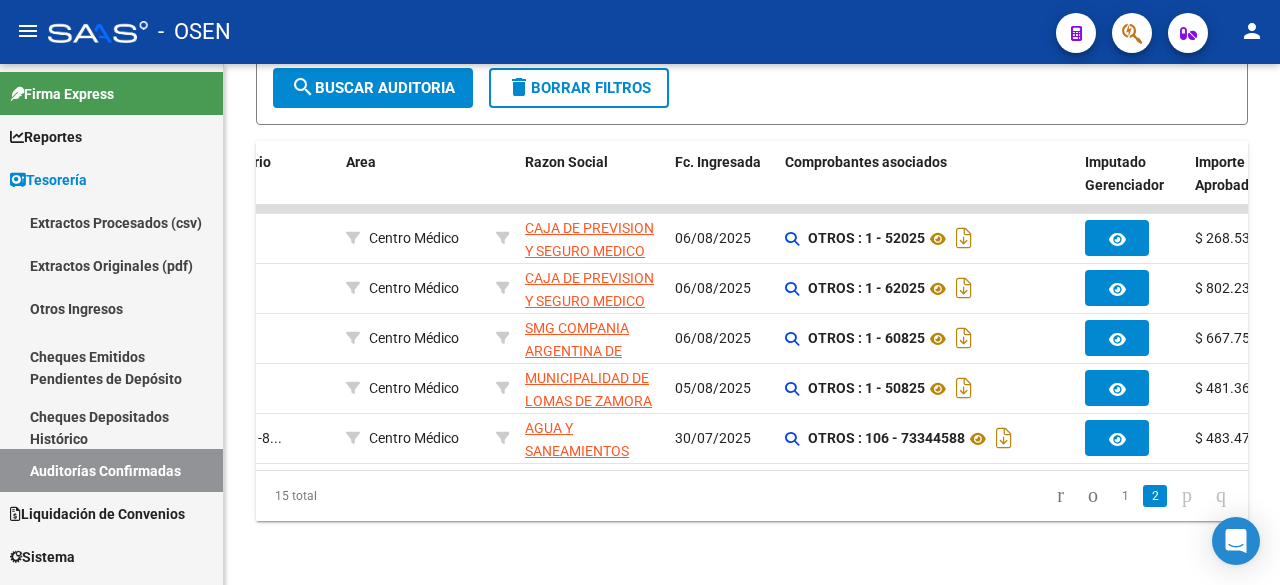 scroll, scrollTop: 410, scrollLeft: 0, axis: vertical 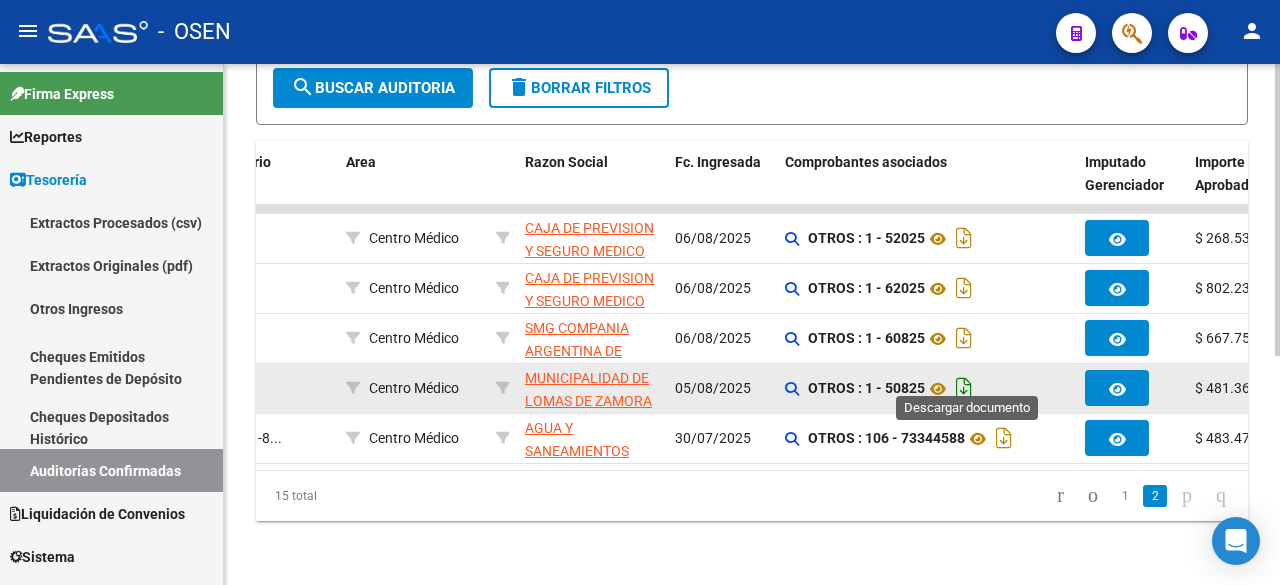 click 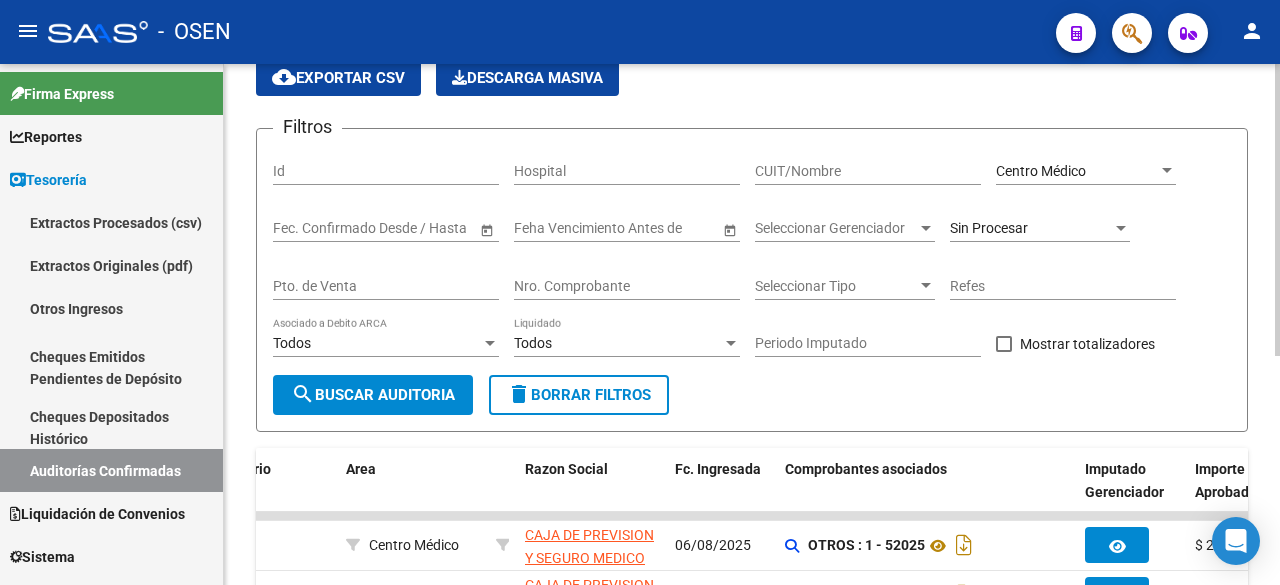 scroll, scrollTop: 0, scrollLeft: 0, axis: both 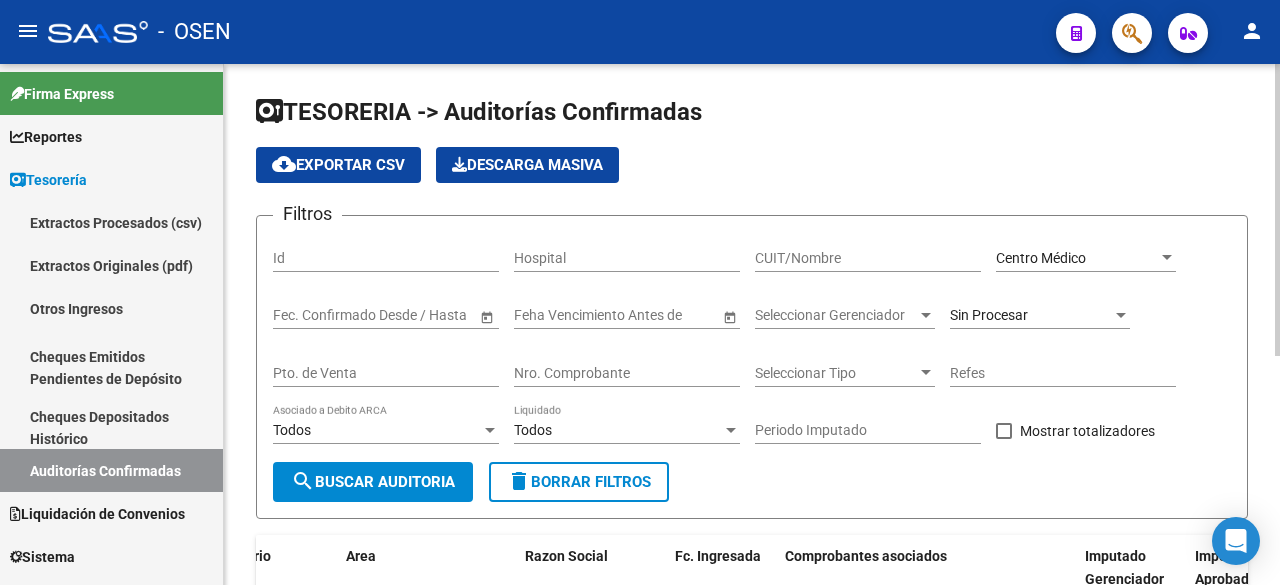 click on "Centro Médico" at bounding box center [1041, 258] 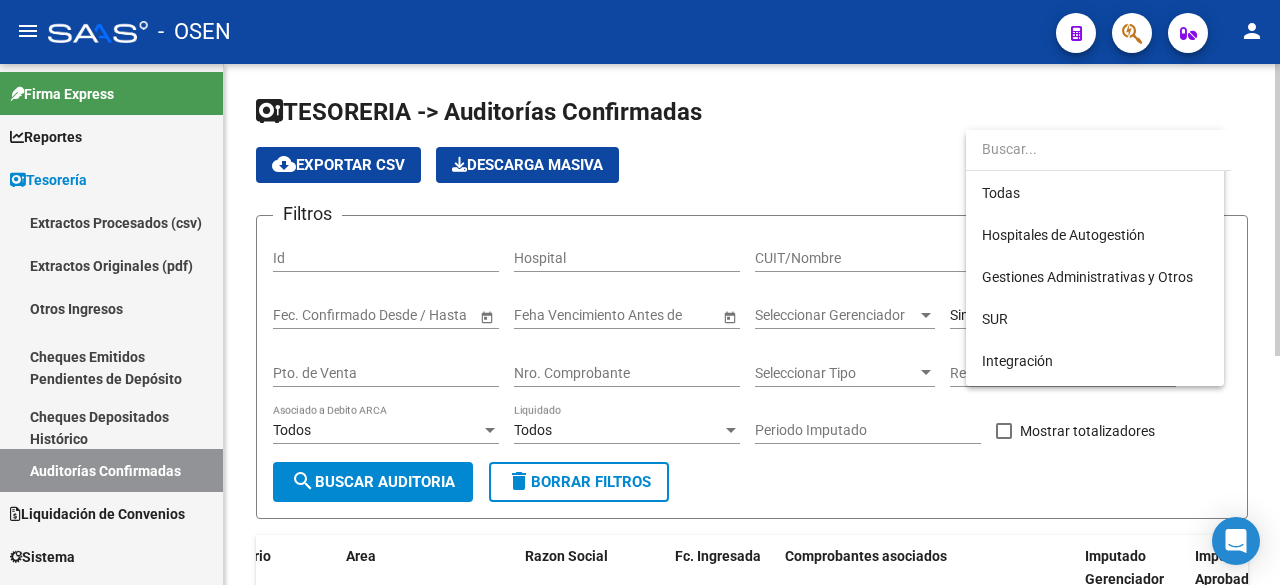 scroll, scrollTop: 523, scrollLeft: 0, axis: vertical 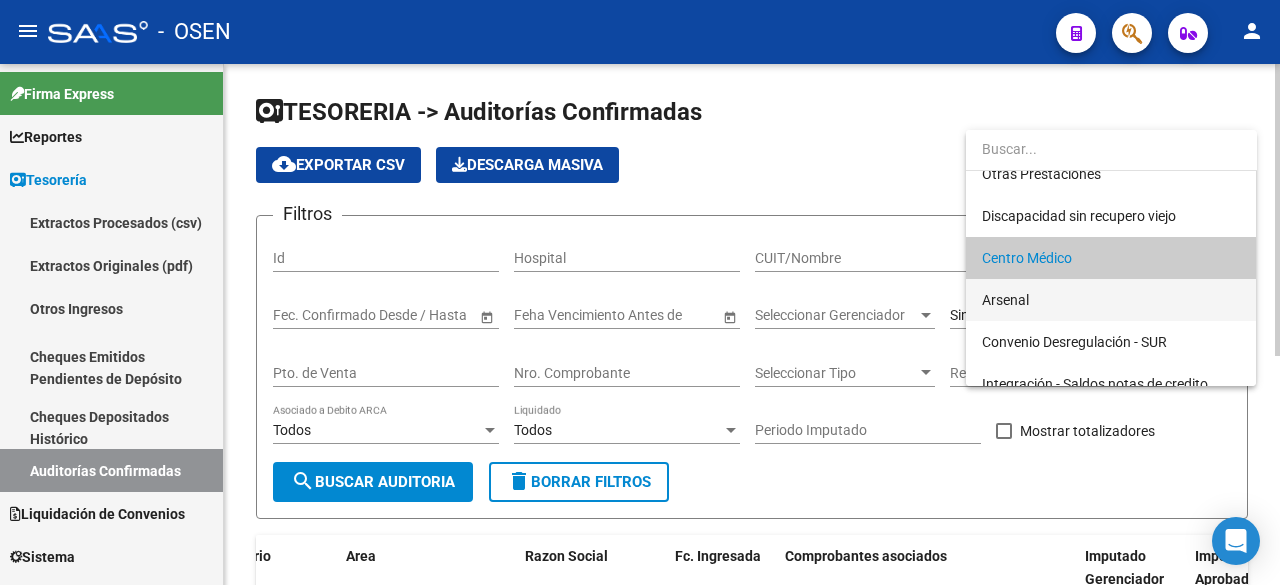 drag, startPoint x: 1052, startPoint y: 288, endPoint x: 888, endPoint y: 288, distance: 164 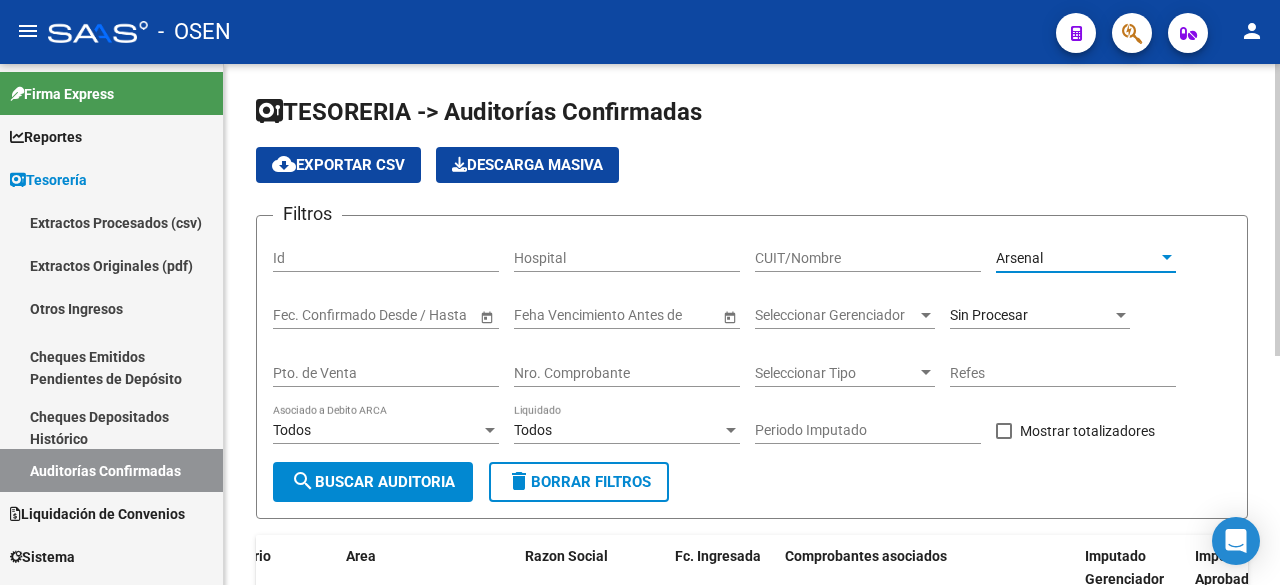 click on "search  Buscar Auditoria" 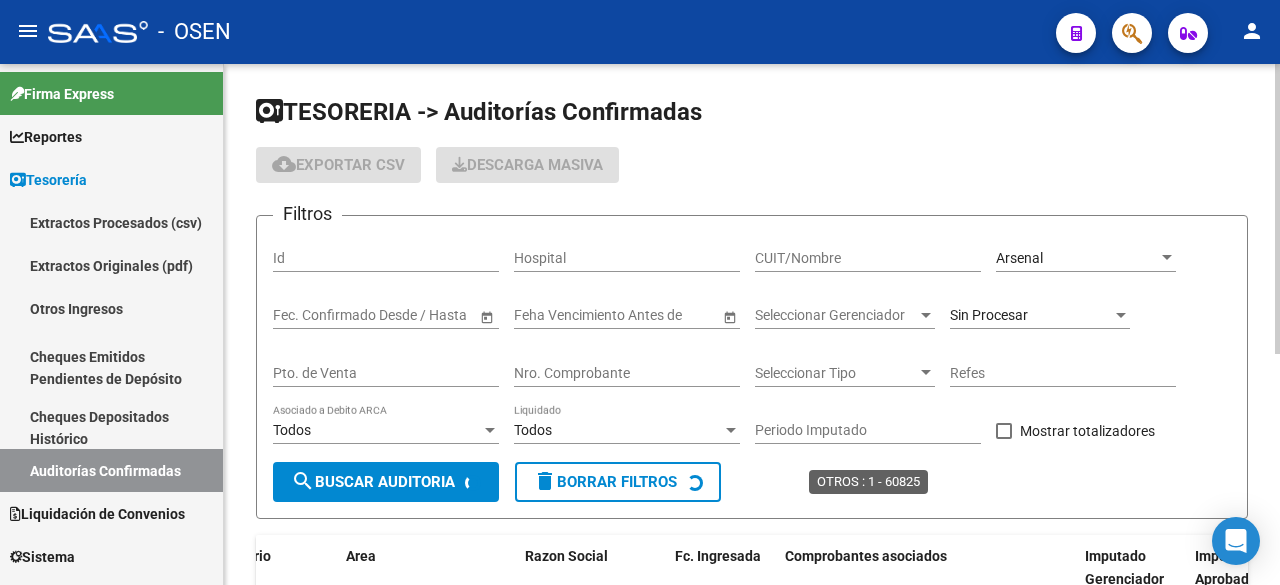 scroll, scrollTop: 333, scrollLeft: 0, axis: vertical 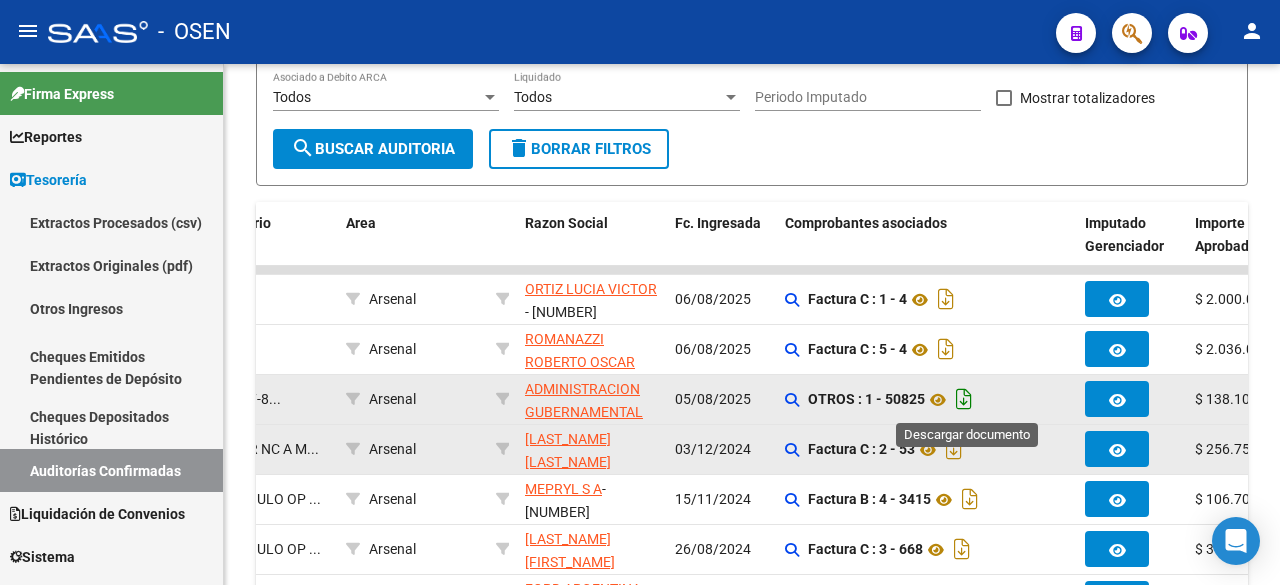 click 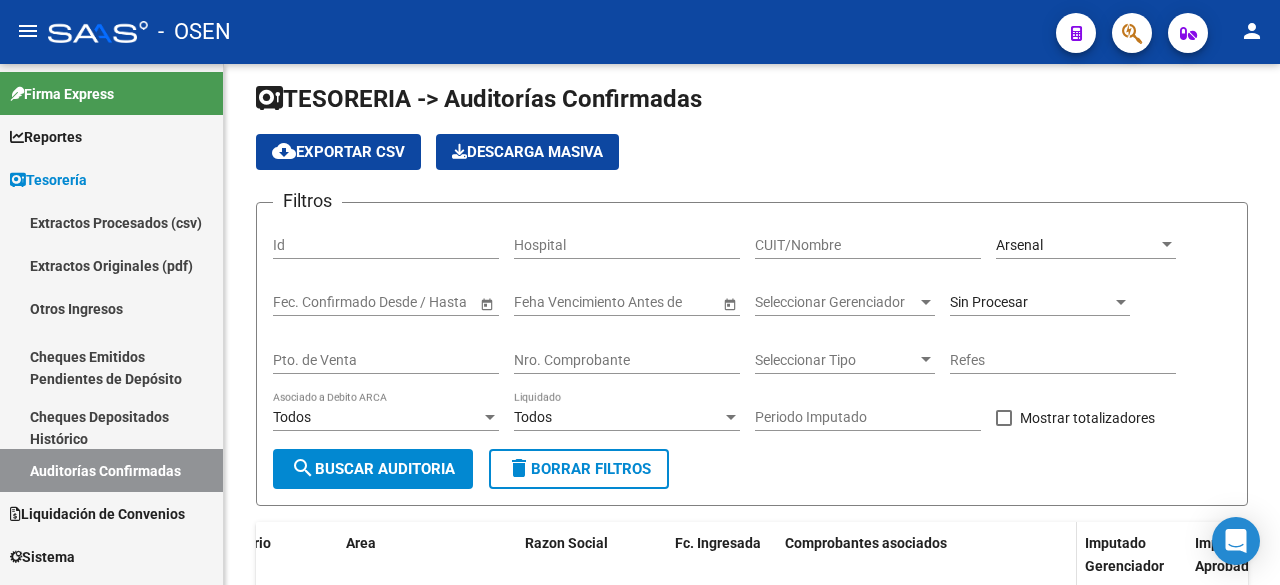 scroll, scrollTop: 0, scrollLeft: 0, axis: both 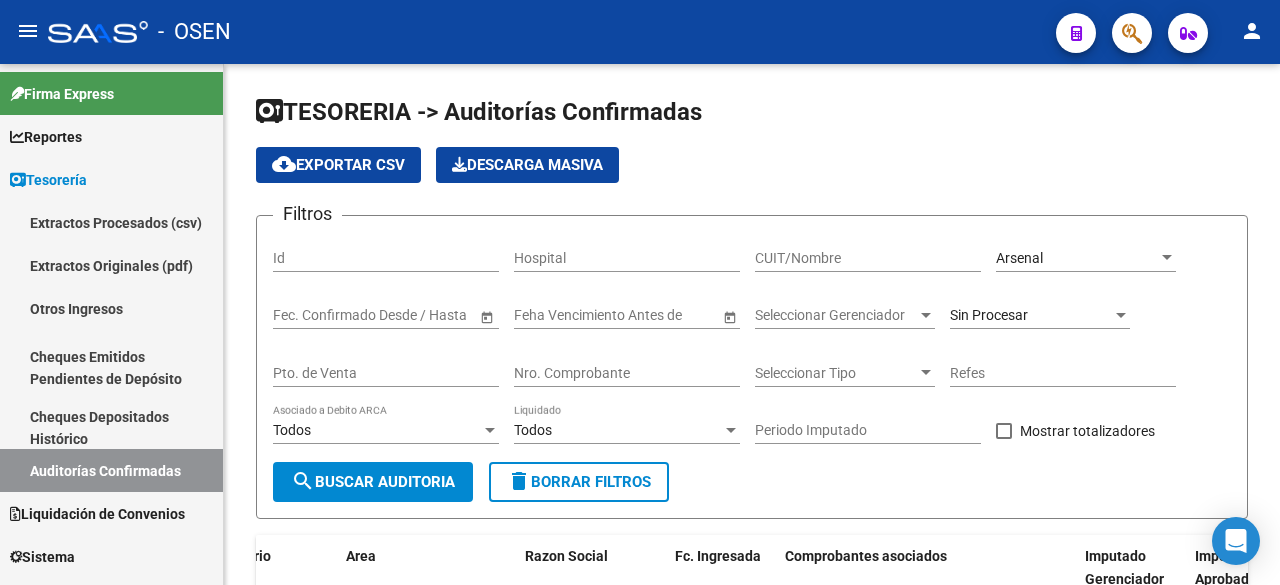 click on "Nro. Comprobante" at bounding box center (627, 373) 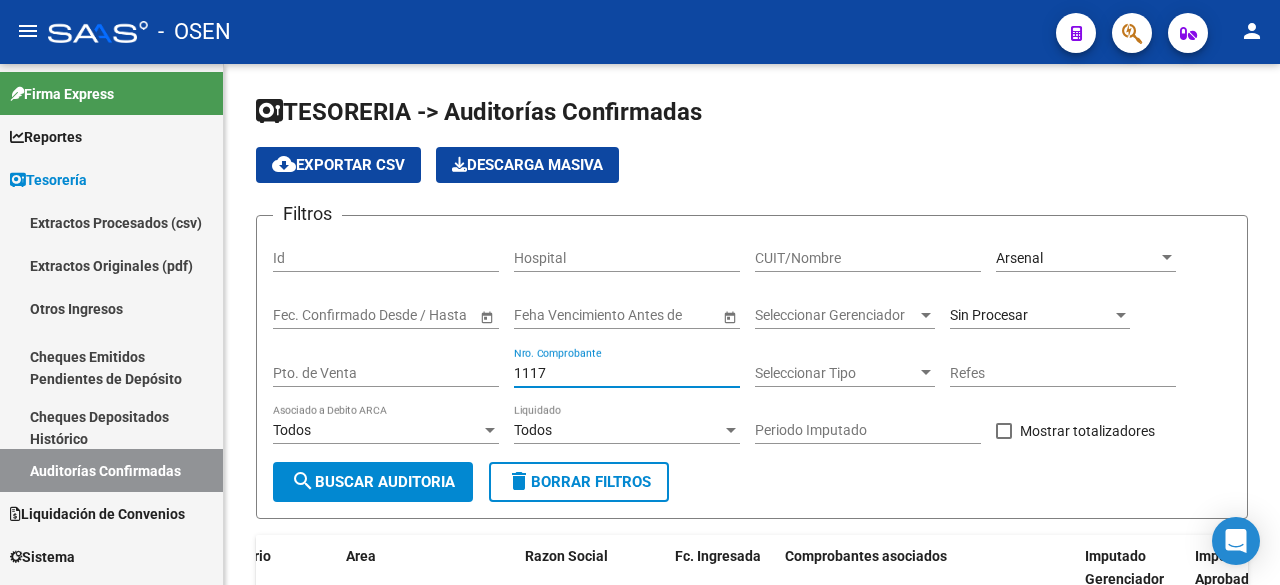 type on "1117" 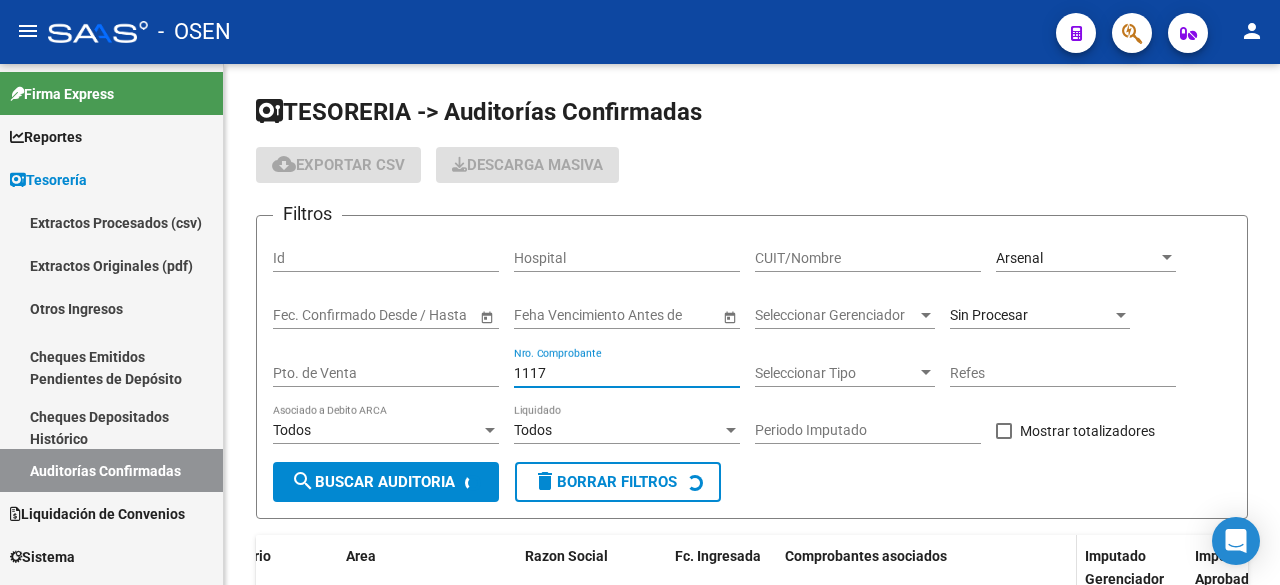 scroll, scrollTop: 179, scrollLeft: 0, axis: vertical 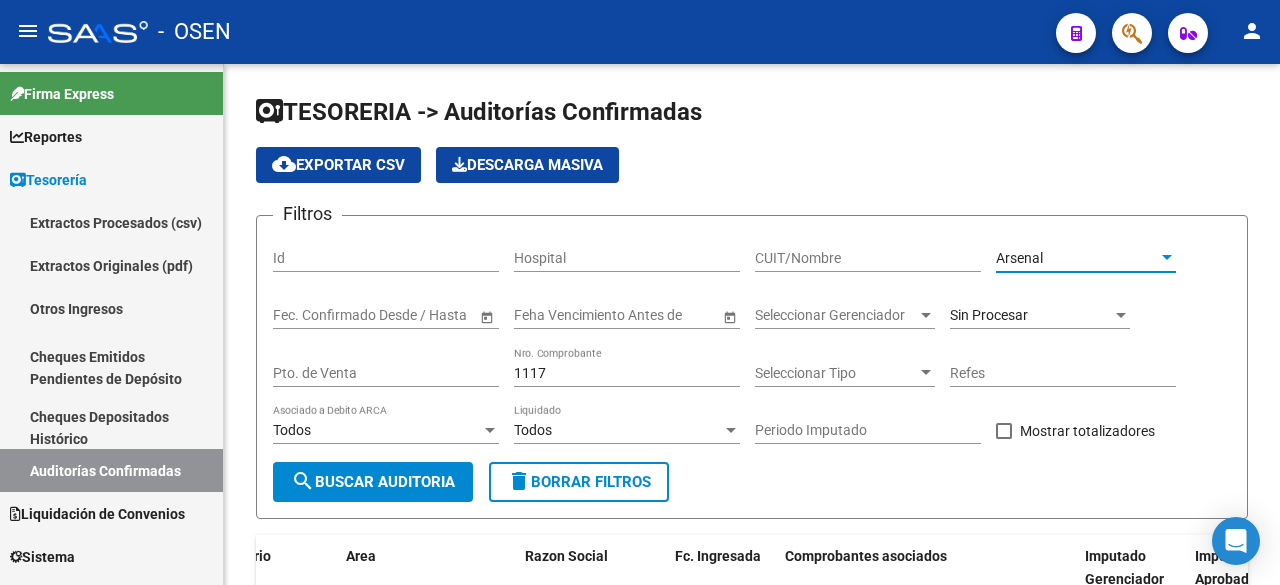 click on "Arsenal" at bounding box center (1077, 258) 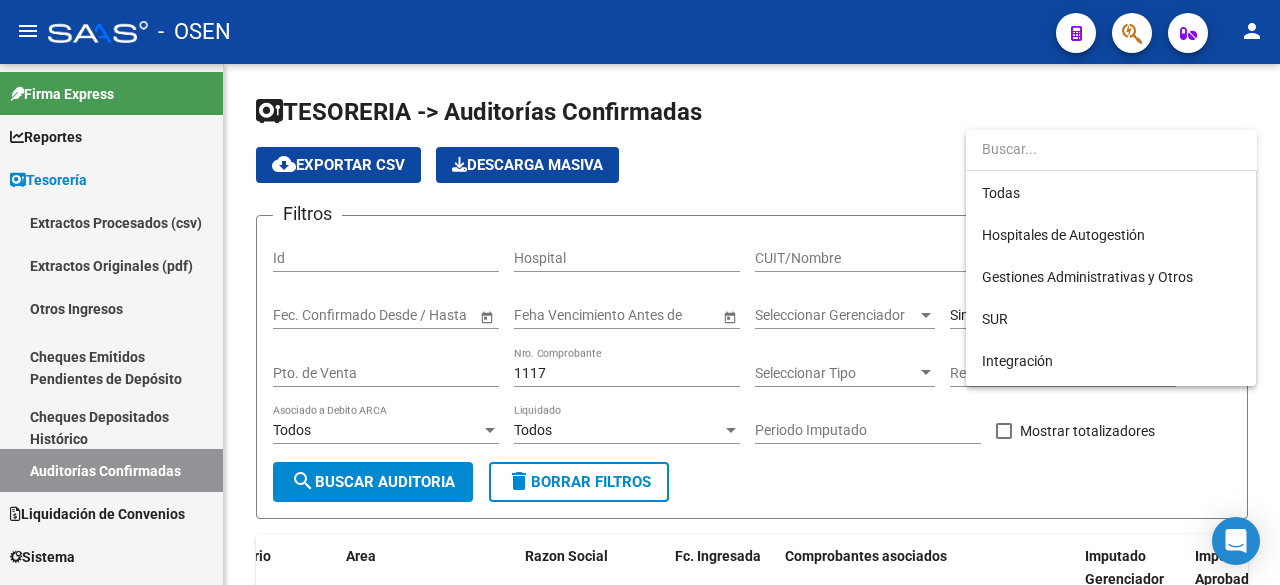 scroll, scrollTop: 0, scrollLeft: 0, axis: both 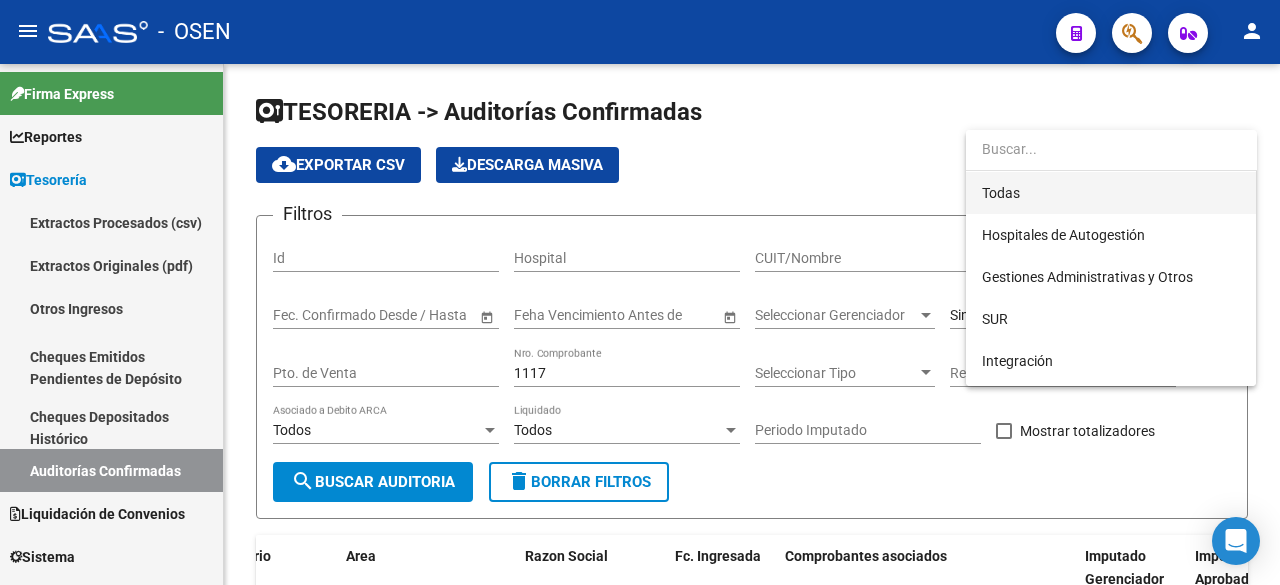 click on "Todas" at bounding box center [1111, 193] 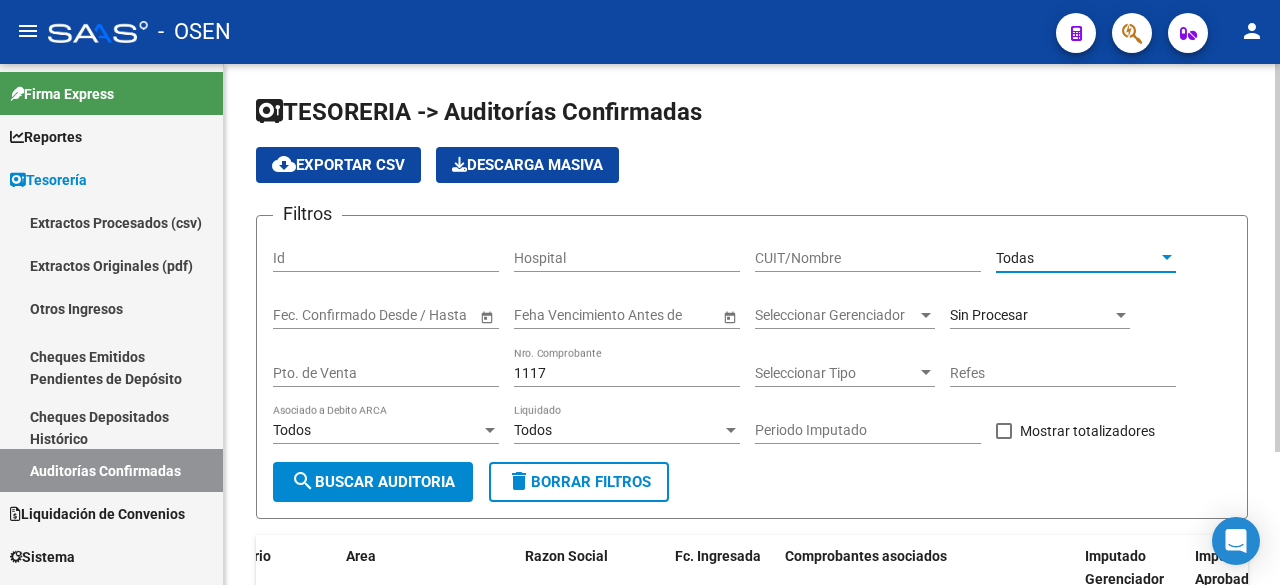click on "search  Buscar Auditoria" 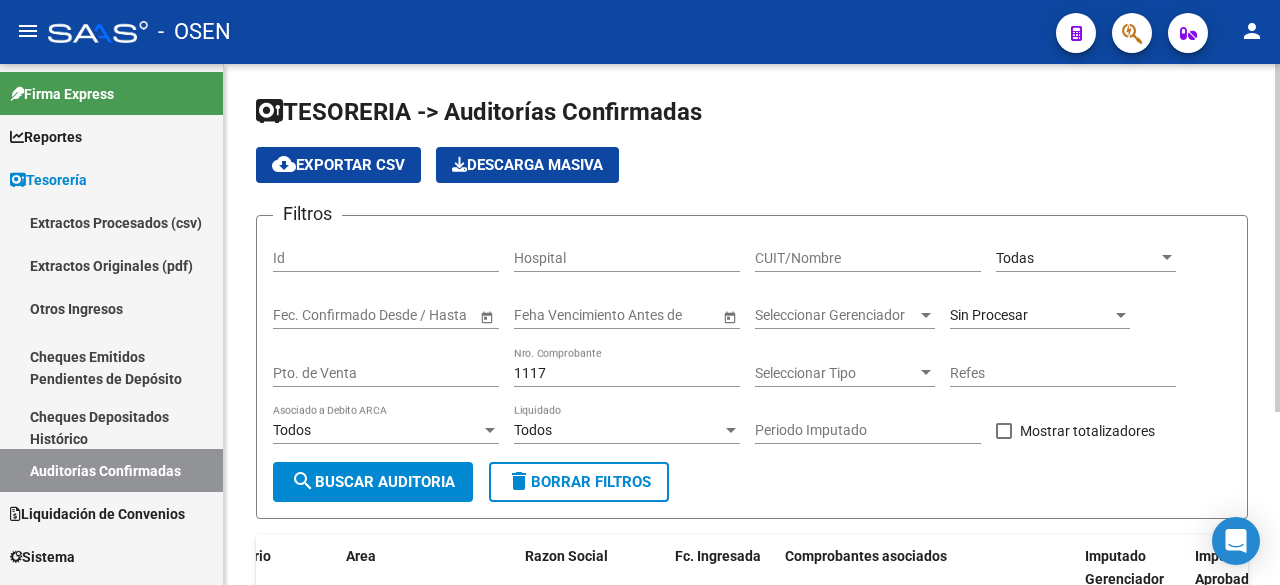 scroll, scrollTop: 260, scrollLeft: 0, axis: vertical 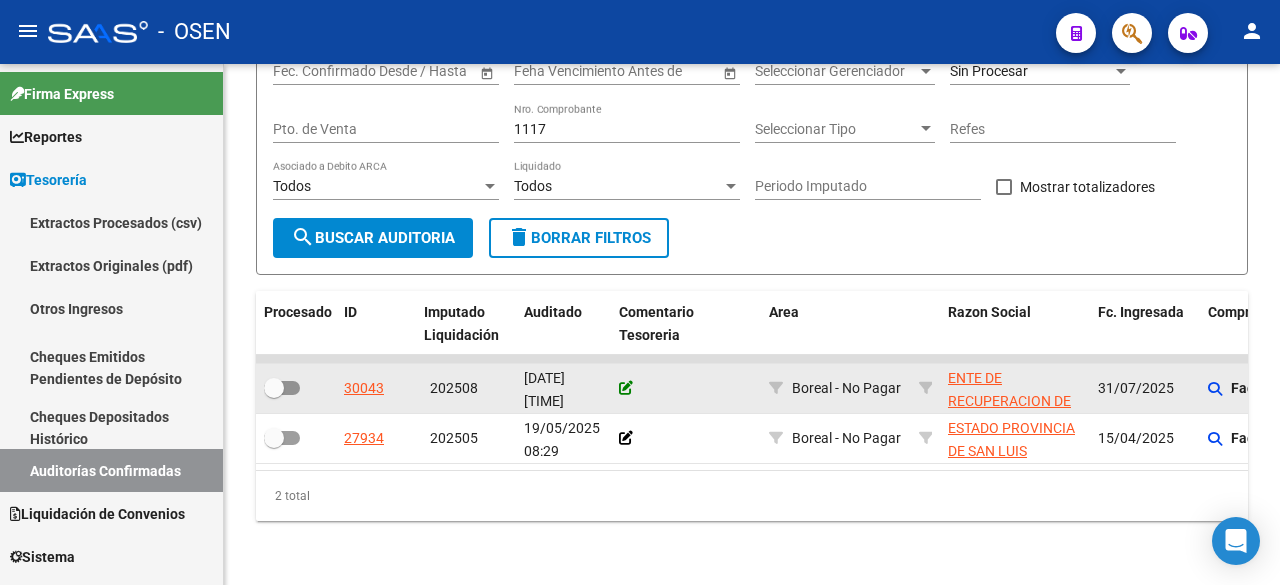 click 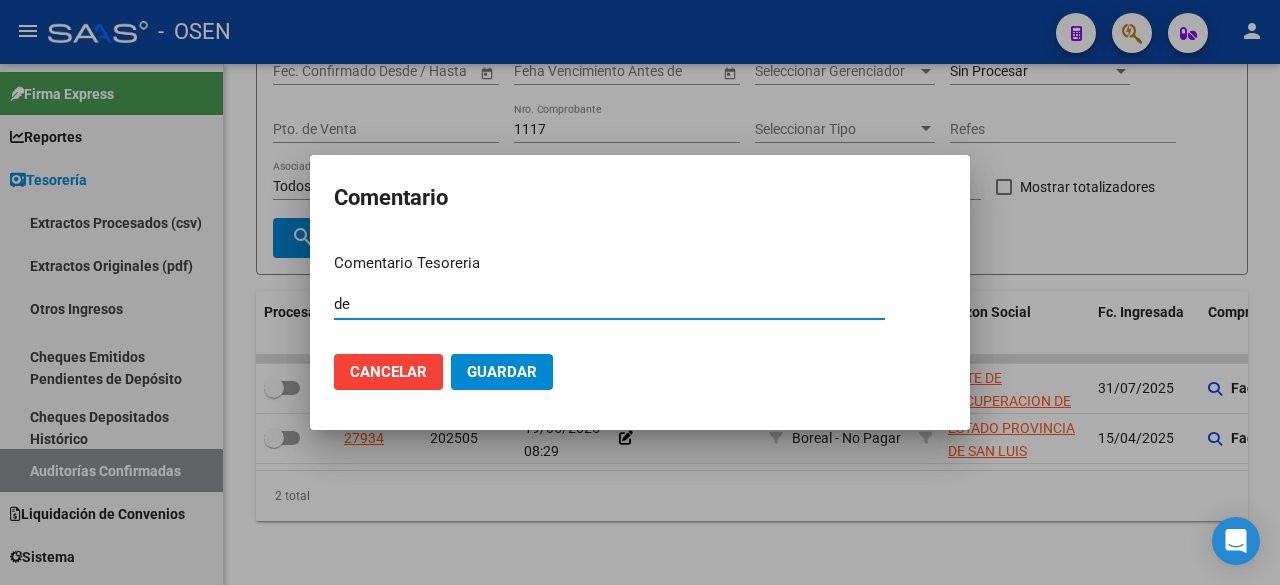 type on "d" 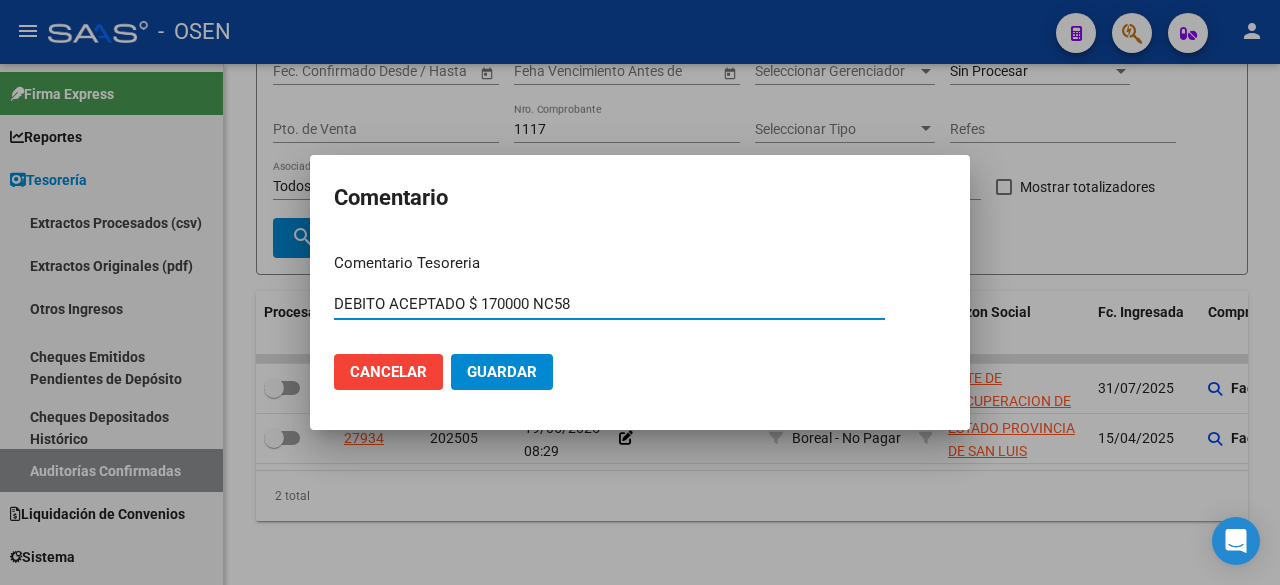 type on "DEBITO ACEPTADO $ 170000 NC58" 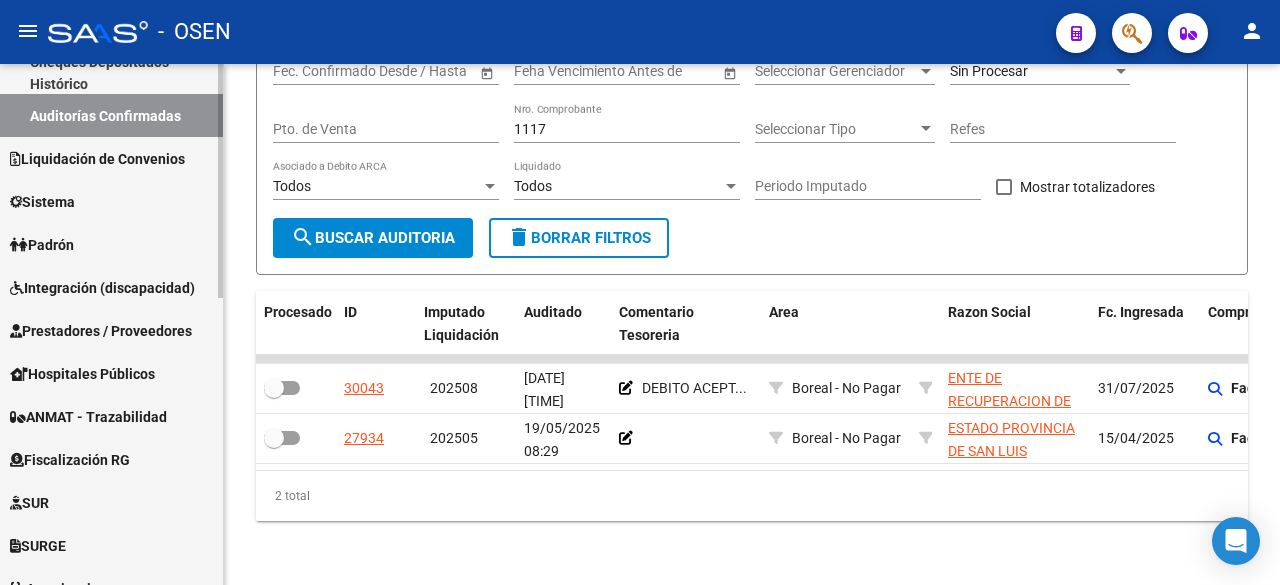 scroll, scrollTop: 305, scrollLeft: 0, axis: vertical 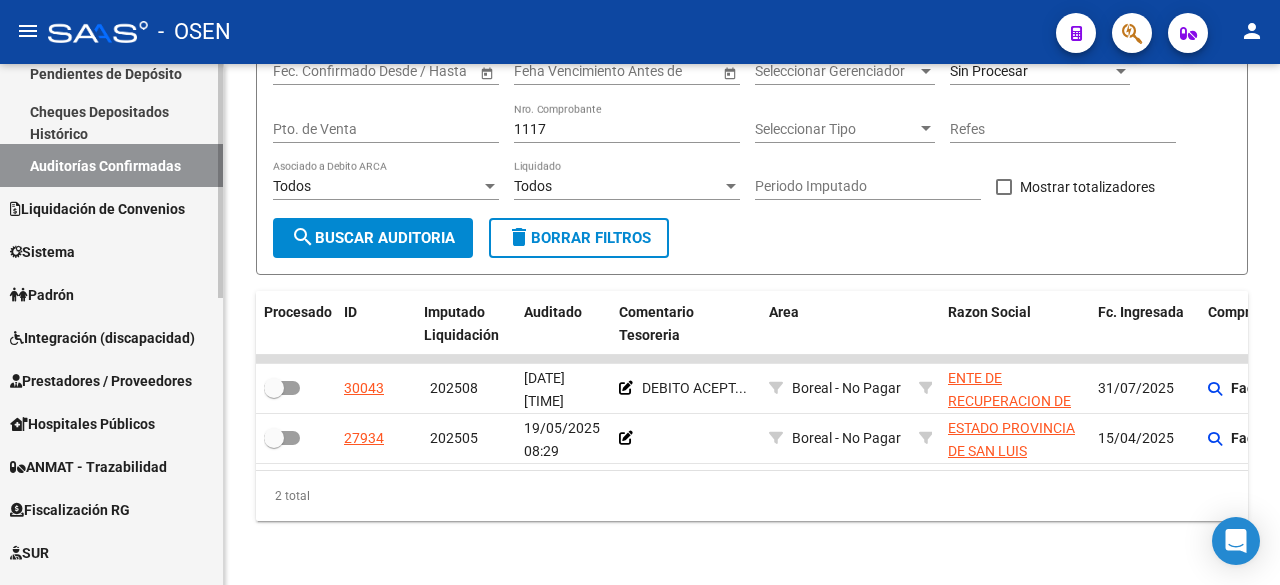 click on "Prestadores / Proveedores" at bounding box center [111, 380] 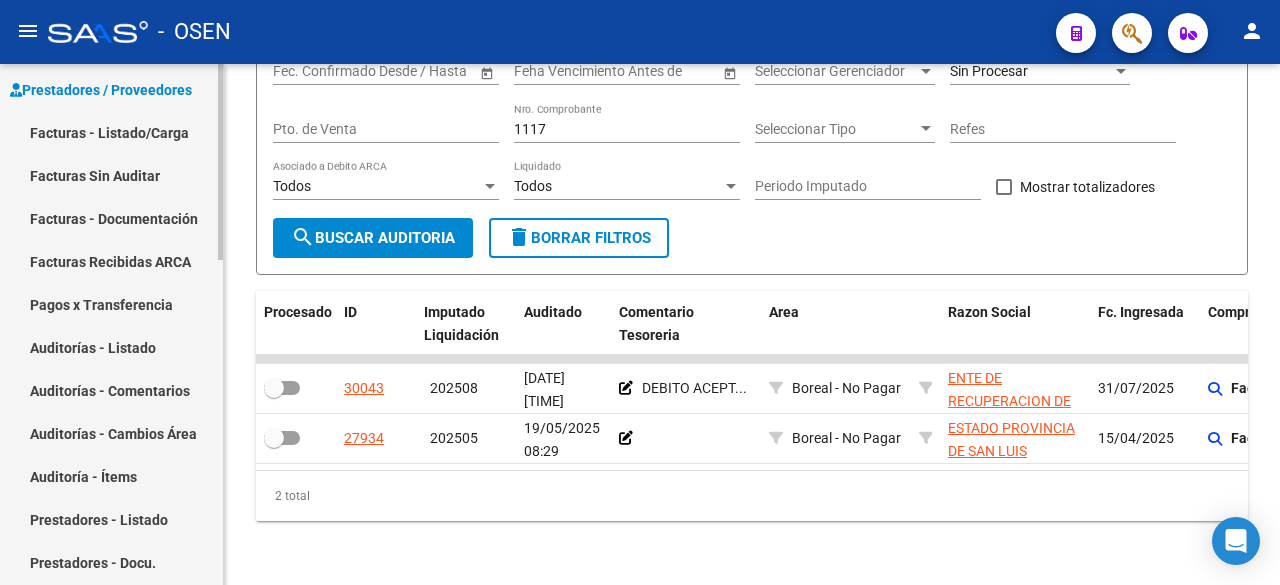 click on "Facturas - Listado/Carga" at bounding box center (111, 132) 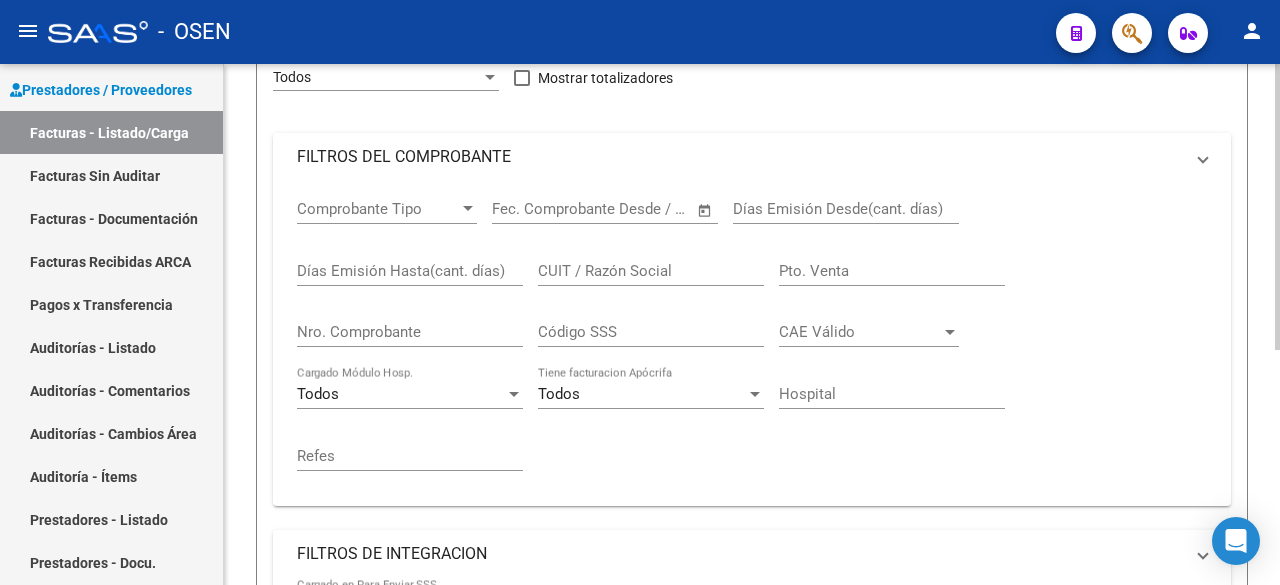 scroll, scrollTop: 0, scrollLeft: 0, axis: both 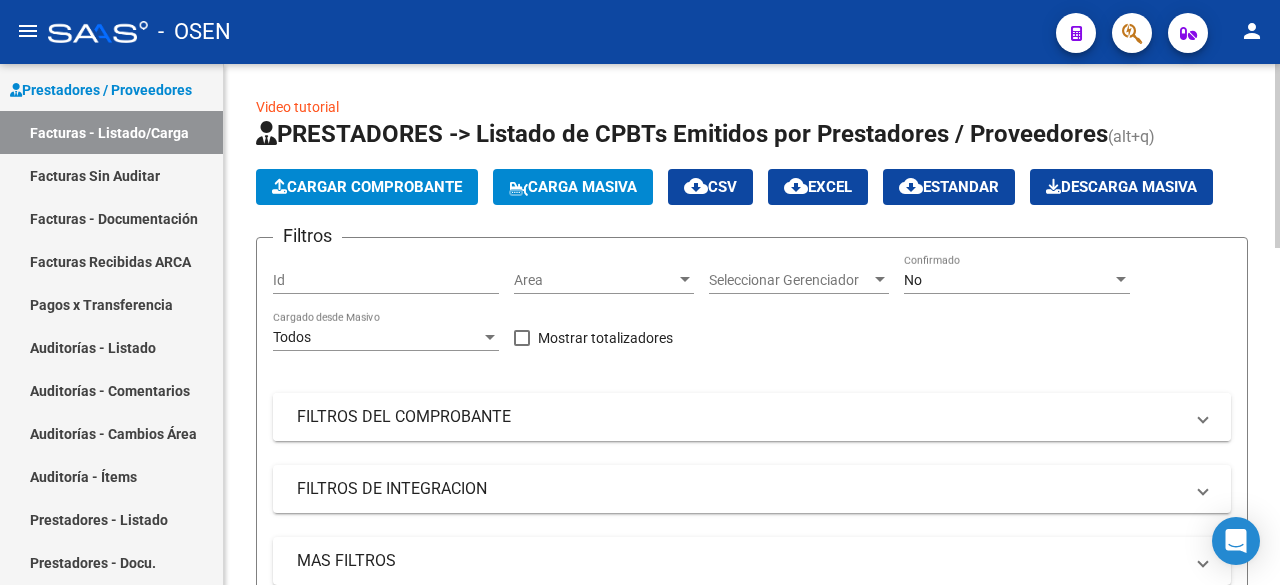 click on "FILTROS DEL COMPROBANTE" at bounding box center (740, 417) 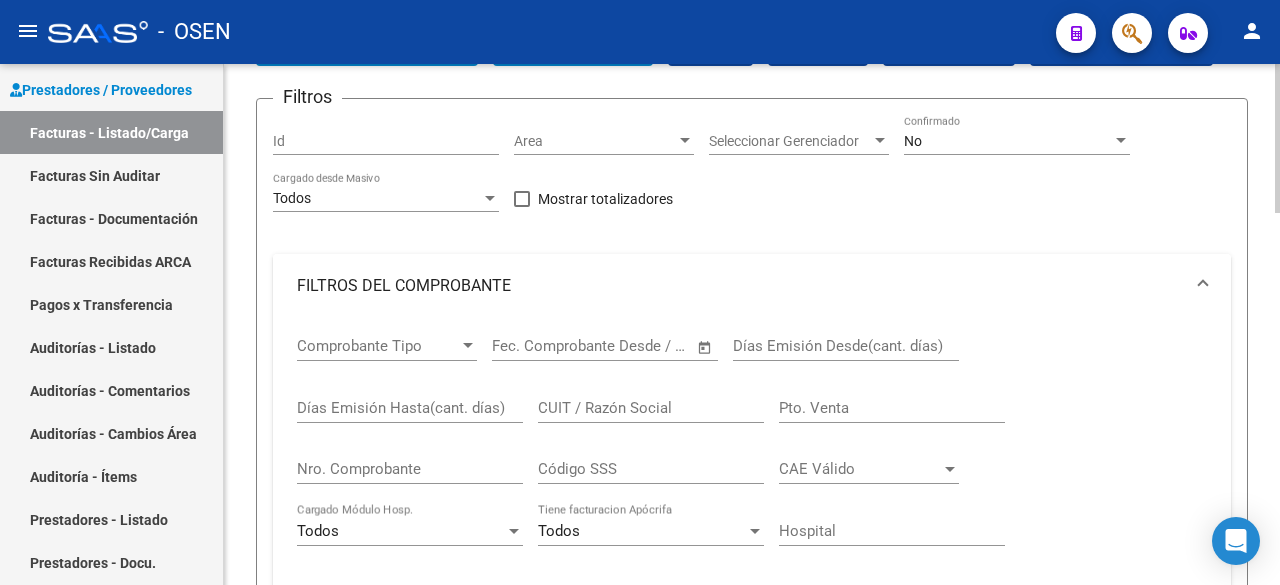 click on "Video tutorial   PRESTADORES -> Listado de CPBTs Emitidos por Prestadores / Proveedores (alt+q)   Cargar Comprobante
Carga Masiva  cloud_download  CSV  cloud_download  EXCEL  cloud_download  Estandar   Descarga Masiva
Filtros Id Area Area Seleccionar Gerenciador Seleccionar Gerenciador No Confirmado Todos Cargado desde Masivo   Mostrar totalizadores   FILTROS DEL COMPROBANTE  Comprobante Tipo Comprobante Tipo Start date – End date Fec. Comprobante Desde / Hasta Días Emisión Desde(cant. días) Días Emisión Hasta(cant. días) CUIT / Razón Social Pto. Venta Nro. Comprobante Código SSS CAE Válido CAE Válido Todos Cargado Módulo Hosp. Todos Tiene facturacion Apócrifa Hospital Refes  FILTROS DE INTEGRACION  Todos Cargado en Para Enviar SSS Período De Prestación Campos del Archivo de Rendición Devuelto x SSS (dr_envio) Todos Rendido x SSS (dr_envio) Tipo de Registro Tipo de Registro Período Presentación Período Presentación Campos del Legajo Asociado (preaprobación) Todos  MAS FILTROS  Op" 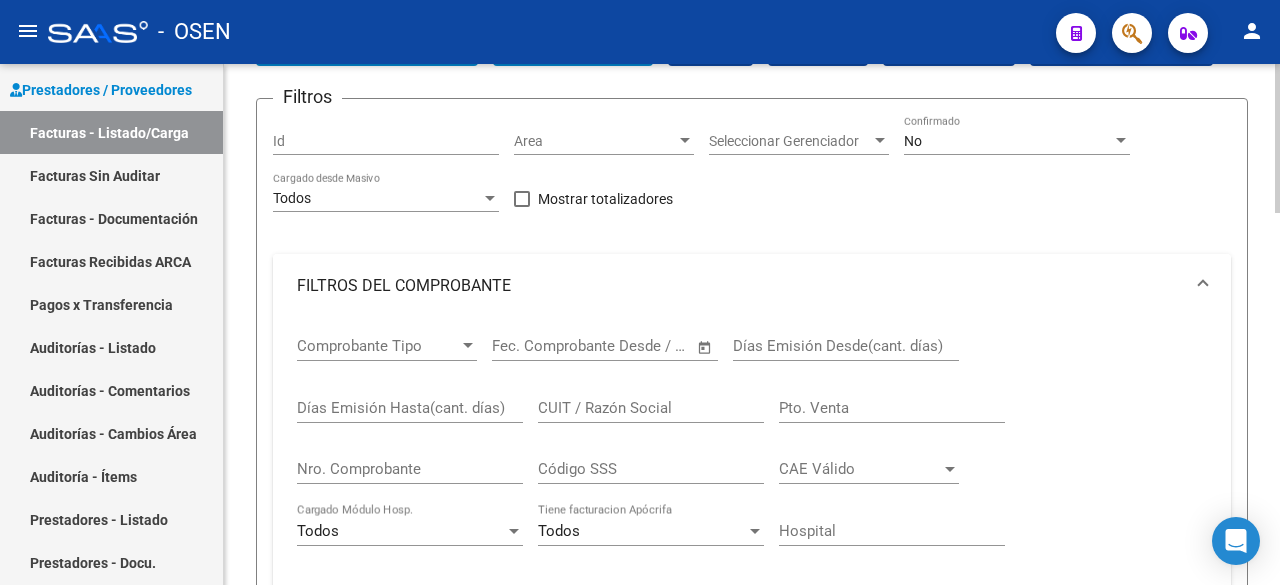 scroll, scrollTop: 181, scrollLeft: 0, axis: vertical 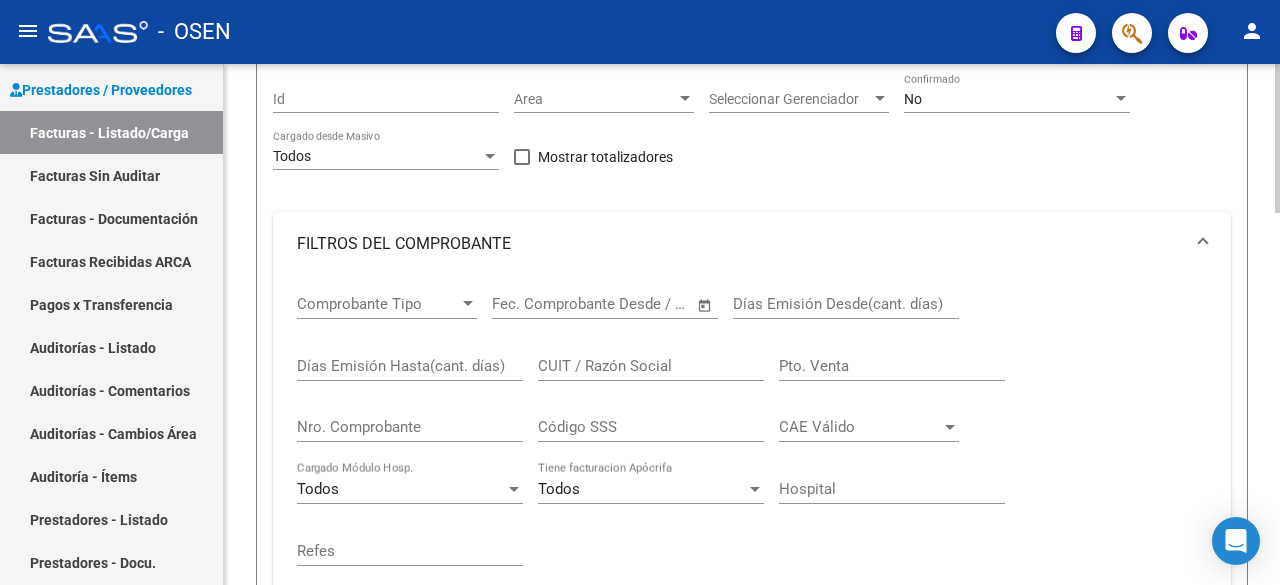 click on "Nro. Comprobante" at bounding box center (410, 427) 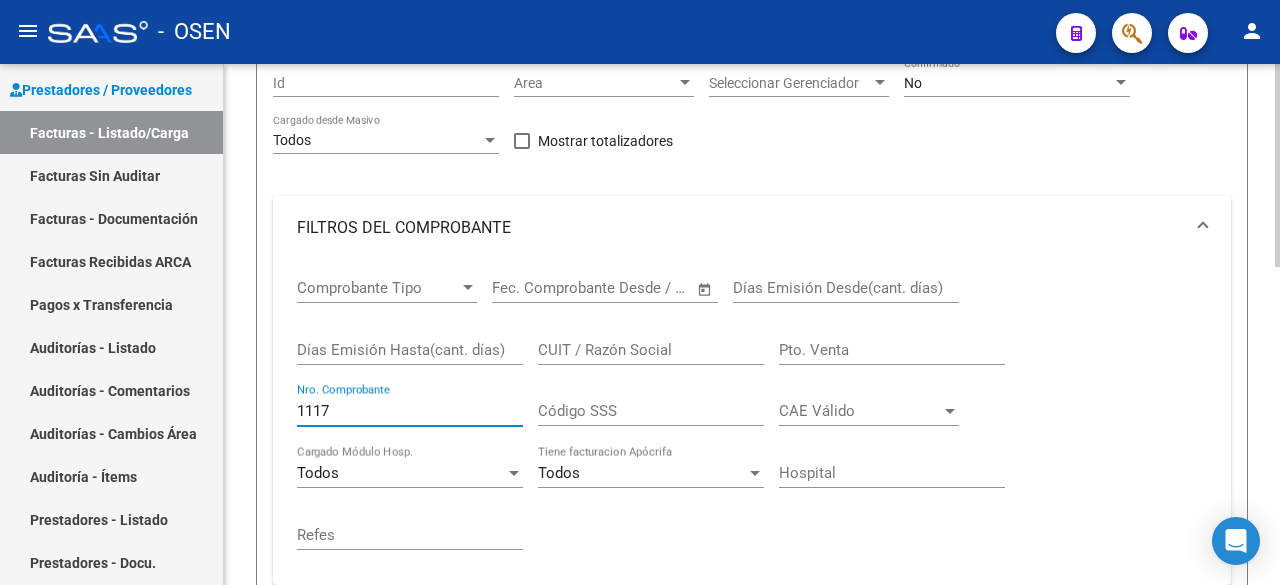 scroll, scrollTop: 148, scrollLeft: 0, axis: vertical 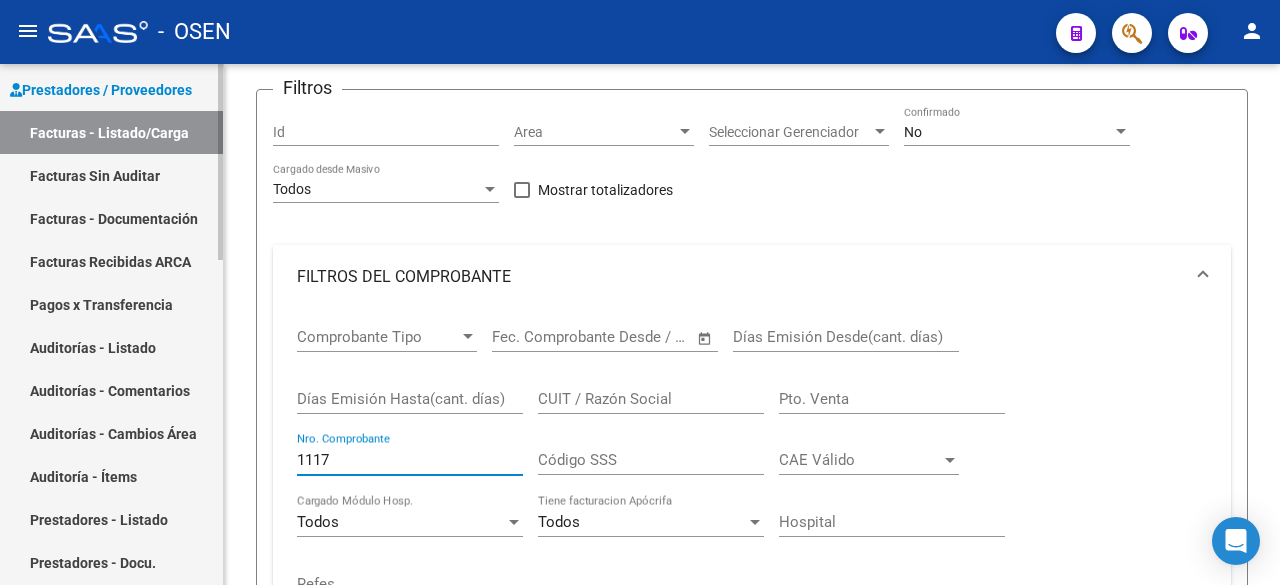 drag, startPoint x: 384, startPoint y: 459, endPoint x: 100, endPoint y: 462, distance: 284.01584 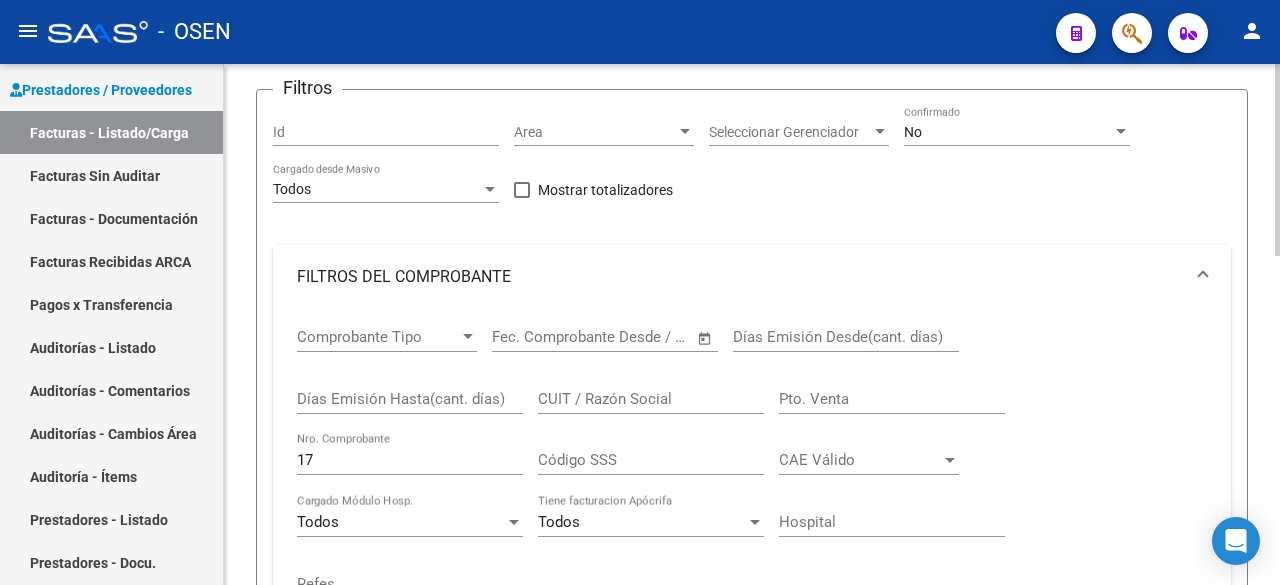 click on "No Confirmado" 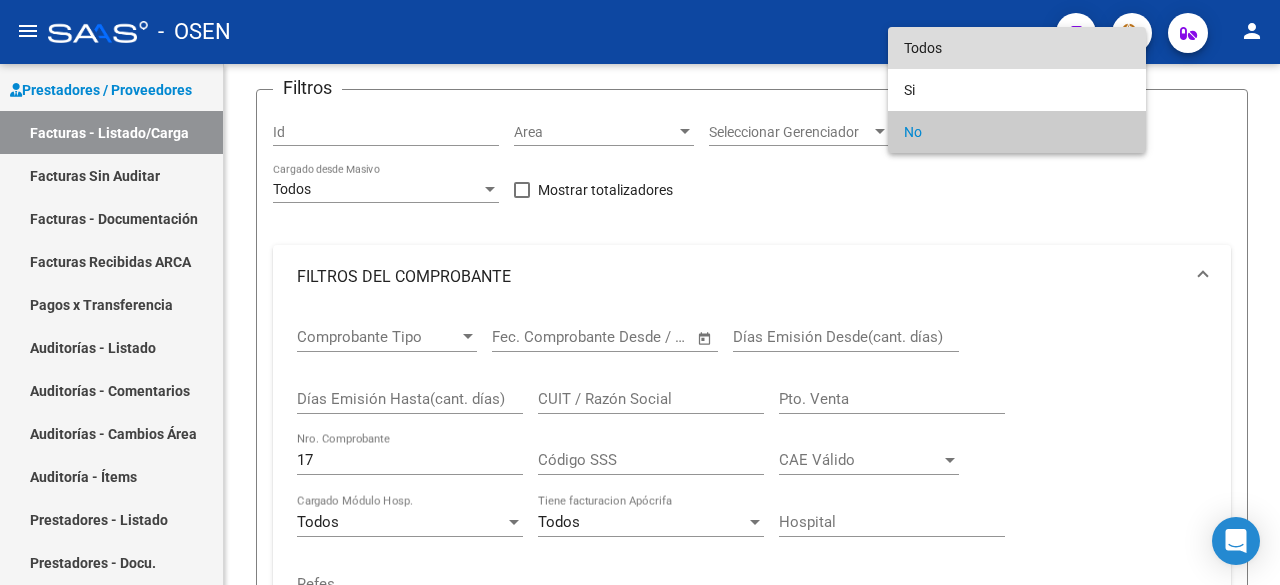 click on "Todos" at bounding box center [1017, 48] 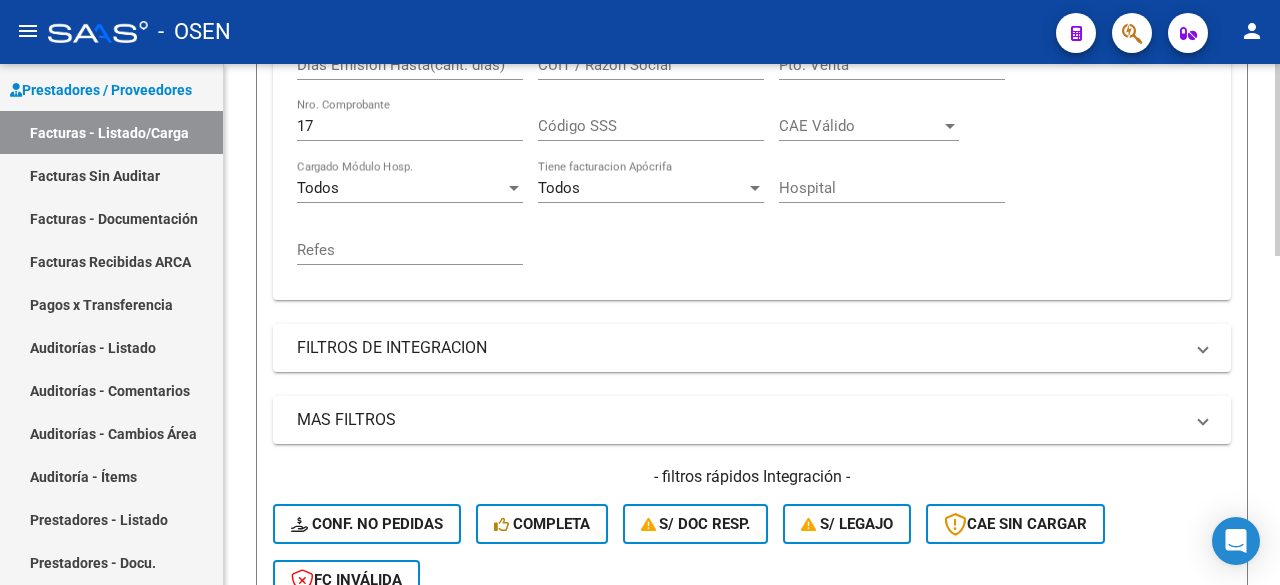 scroll, scrollTop: 815, scrollLeft: 0, axis: vertical 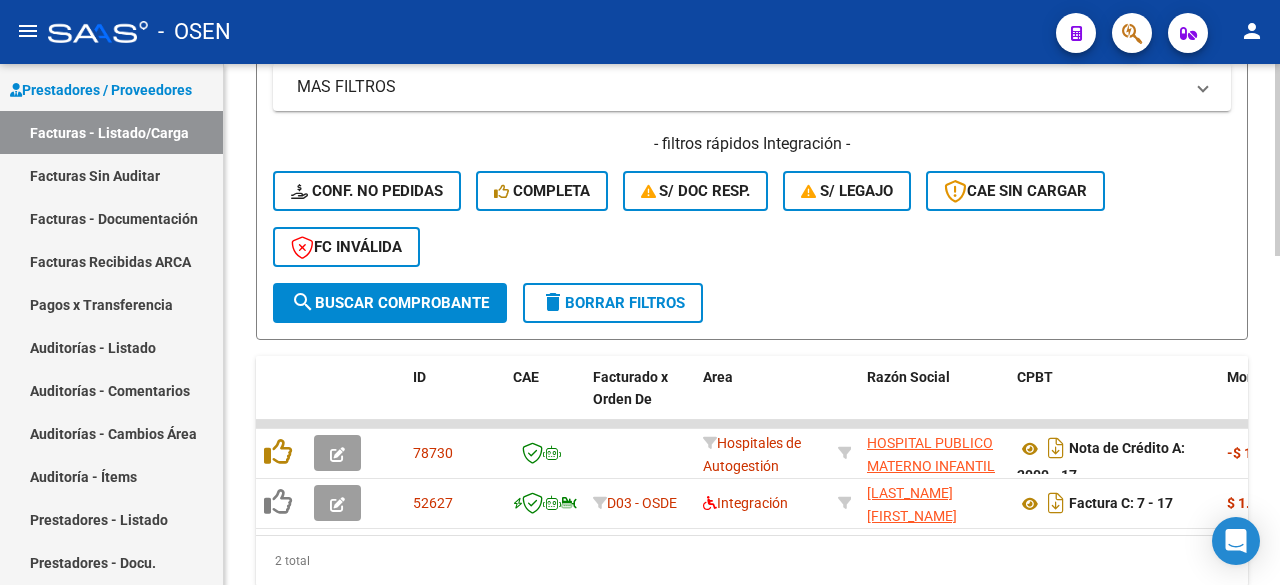 click on "search  Buscar Comprobante" 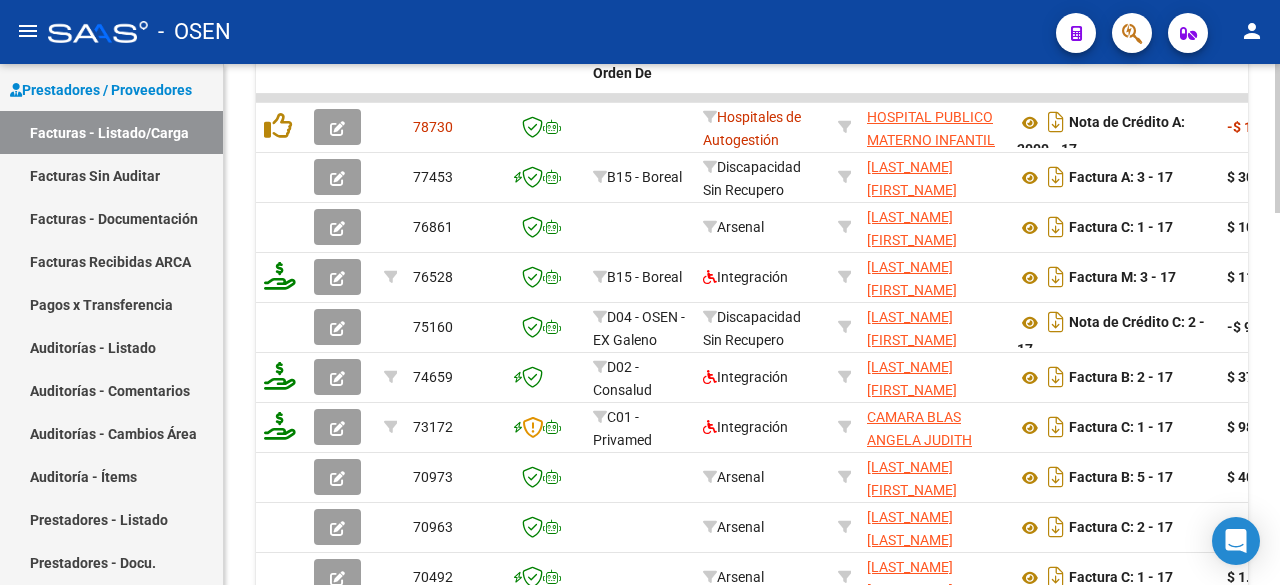 scroll, scrollTop: 1148, scrollLeft: 0, axis: vertical 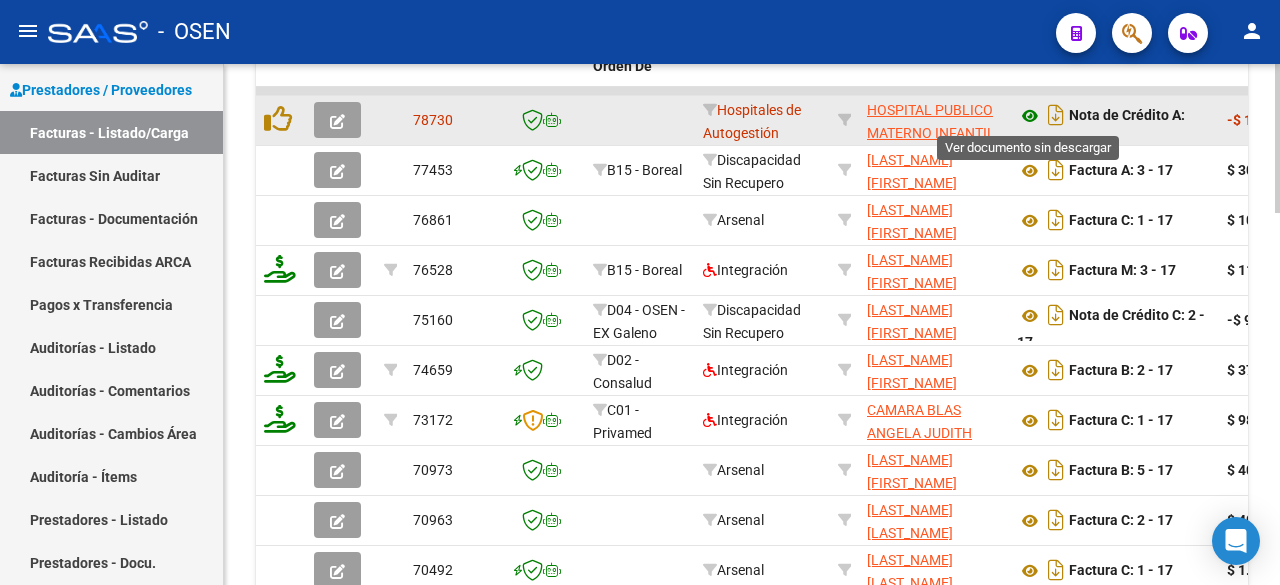 click 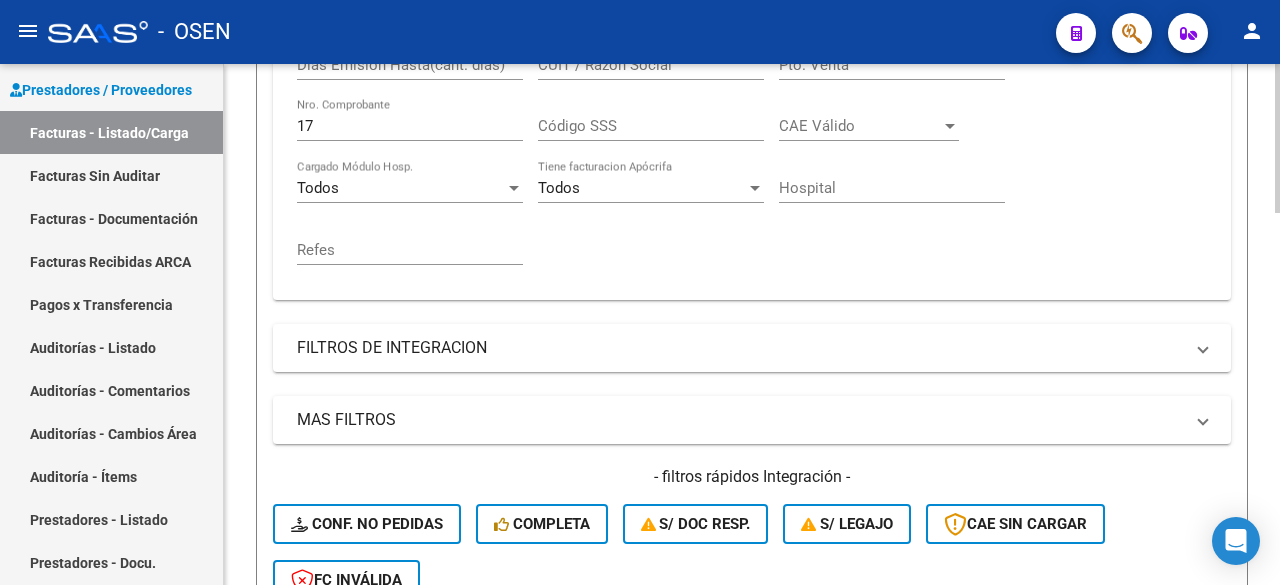 scroll, scrollTop: 148, scrollLeft: 0, axis: vertical 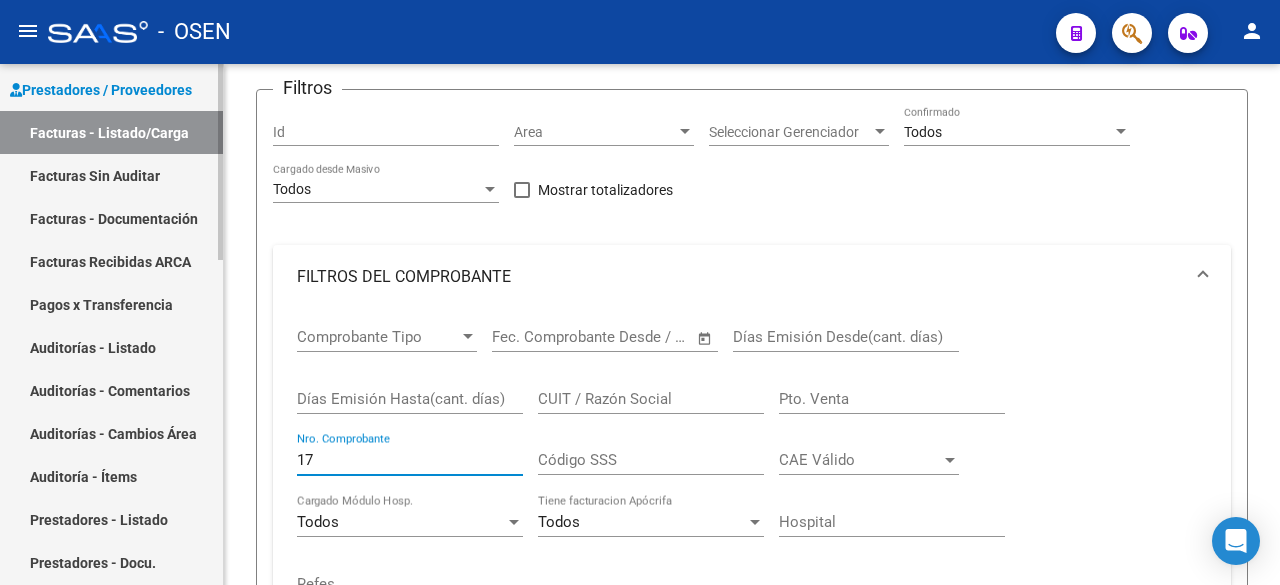 drag, startPoint x: 380, startPoint y: 456, endPoint x: 129, endPoint y: 388, distance: 260.04807 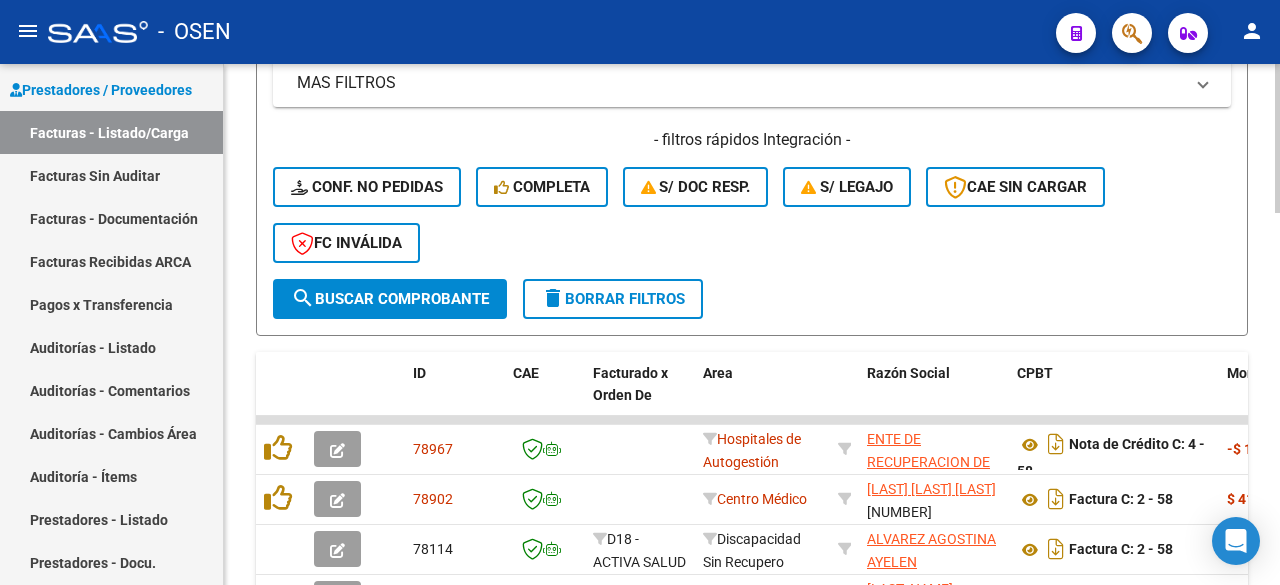 scroll, scrollTop: 815, scrollLeft: 0, axis: vertical 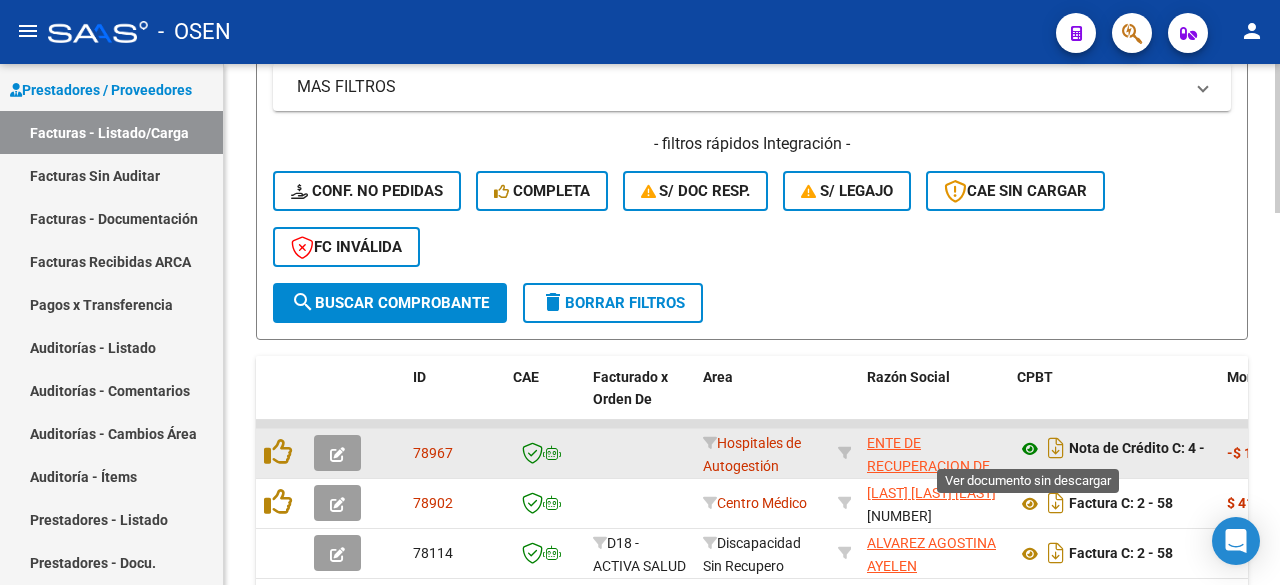 type on "58" 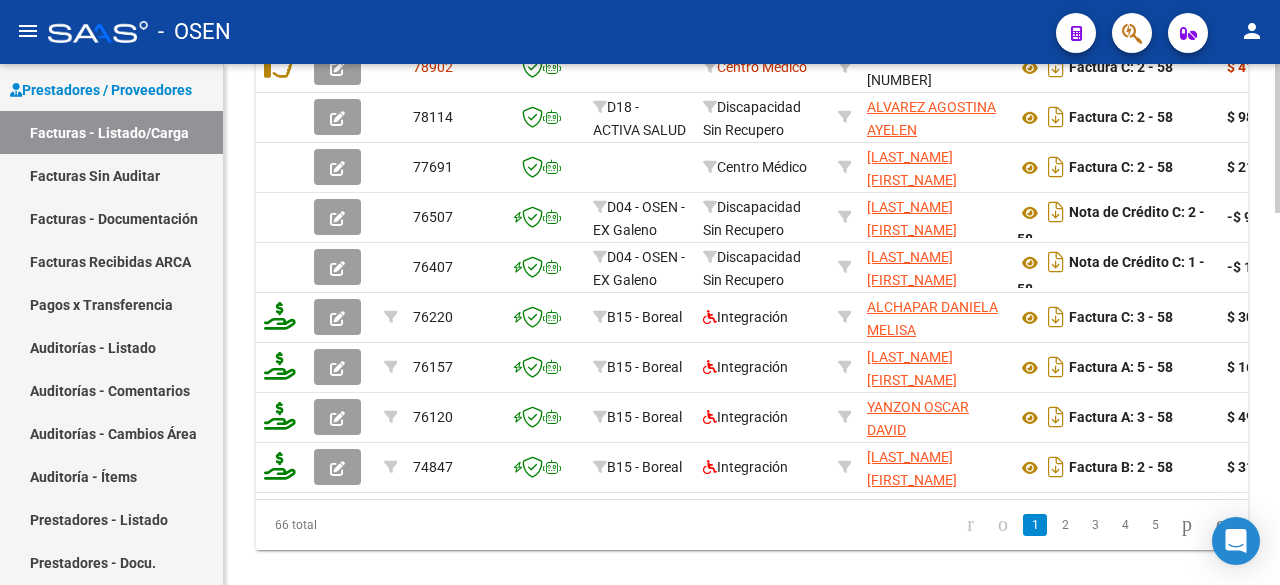 scroll, scrollTop: 1296, scrollLeft: 0, axis: vertical 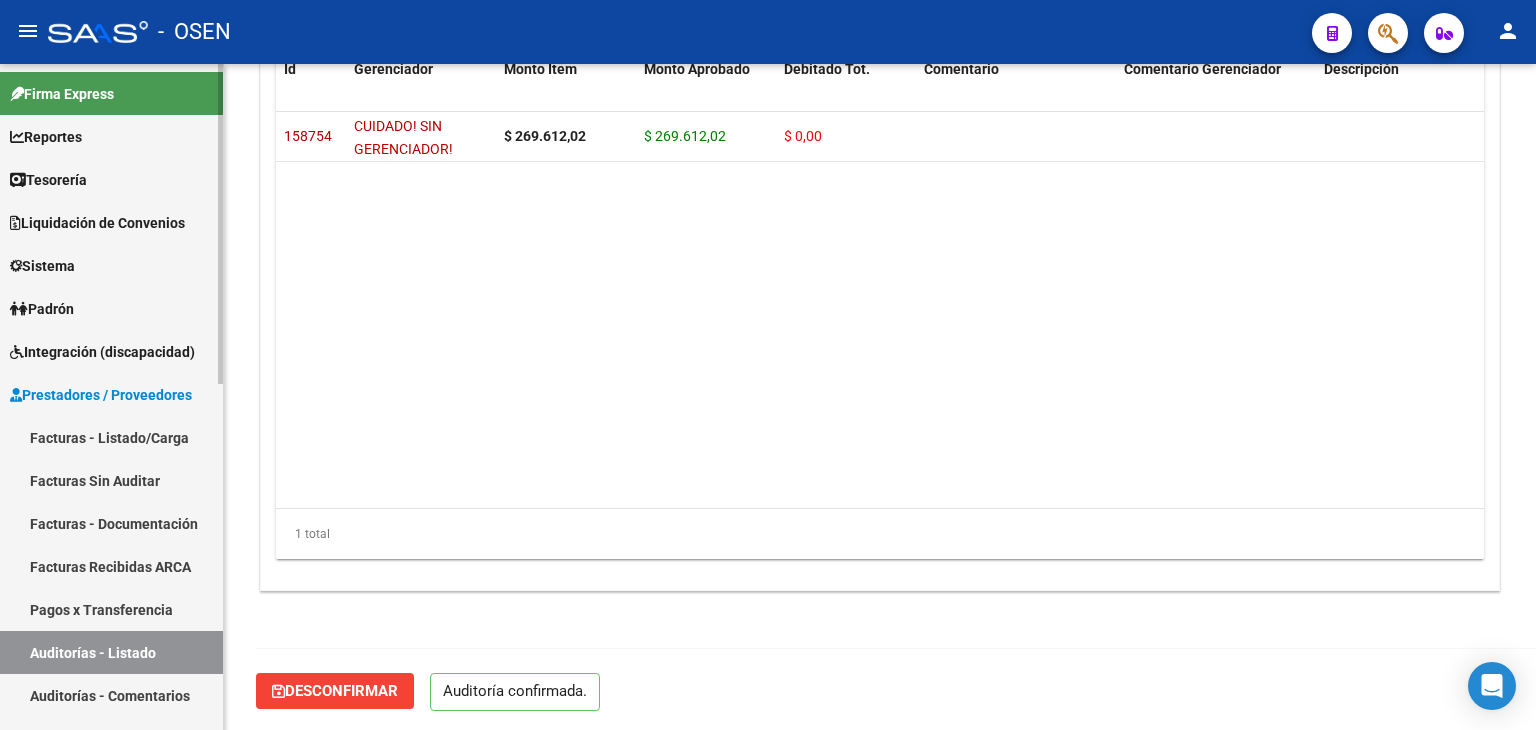 click on "Tesorería" at bounding box center [111, 179] 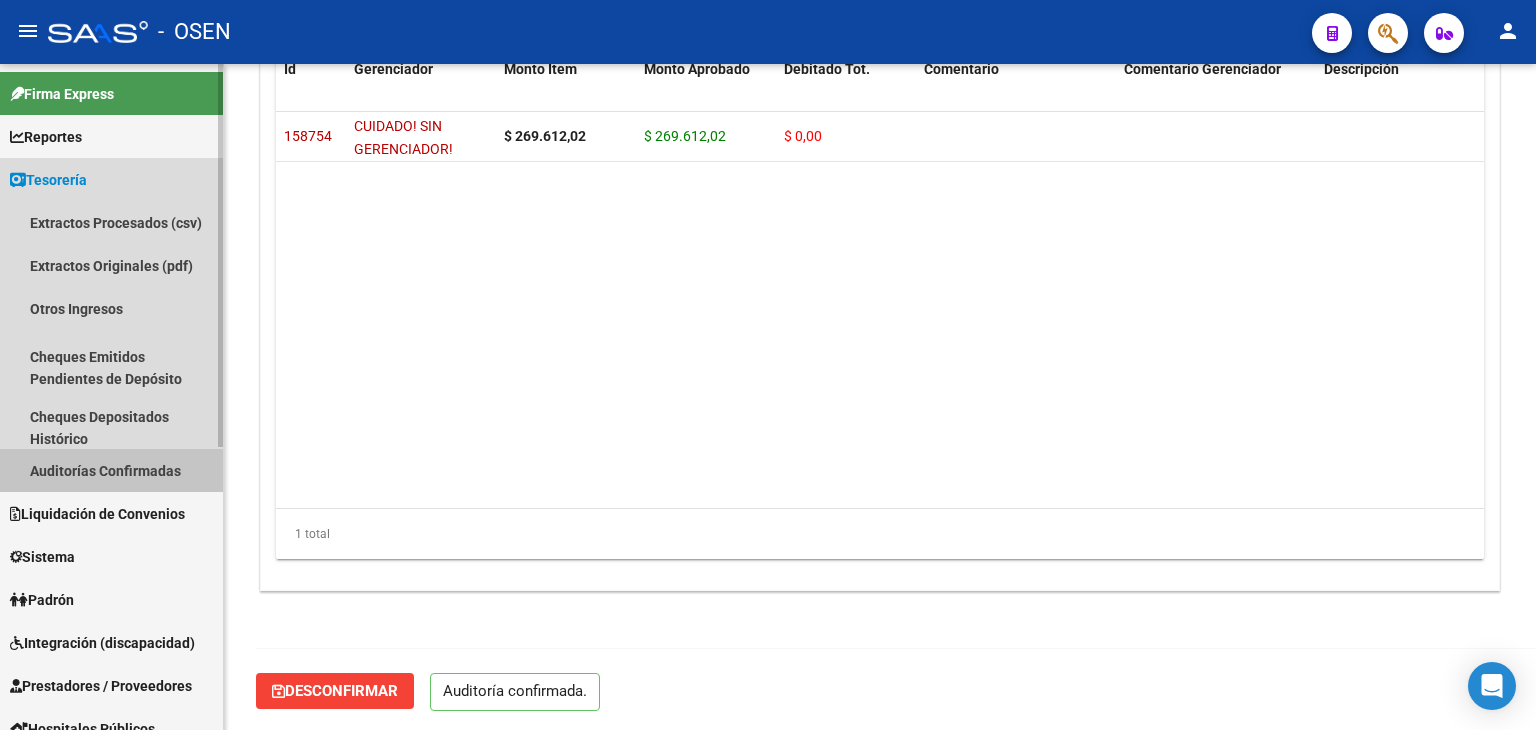 click on "Auditorías Confirmadas" at bounding box center [111, 470] 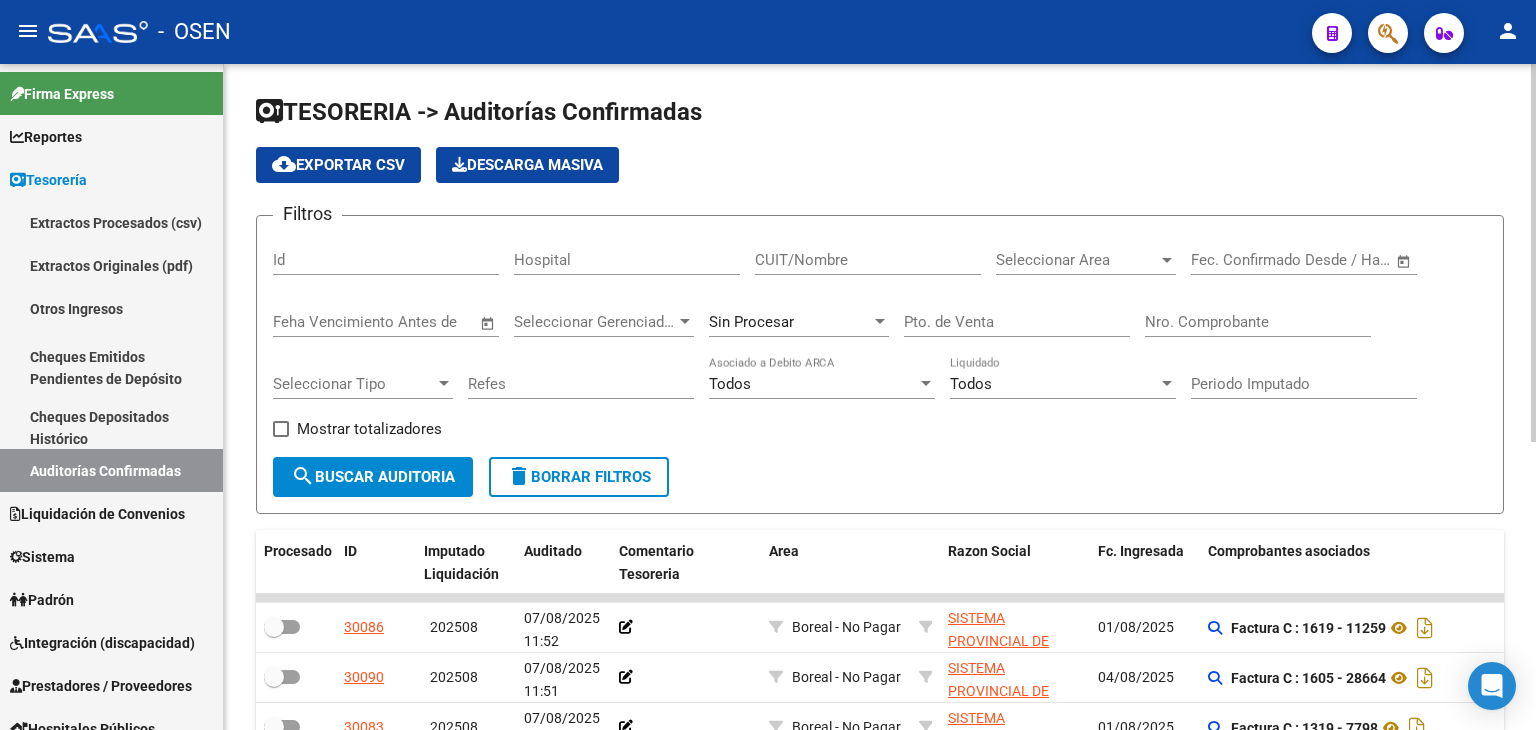 click on "Seleccionar Area Seleccionar Area" 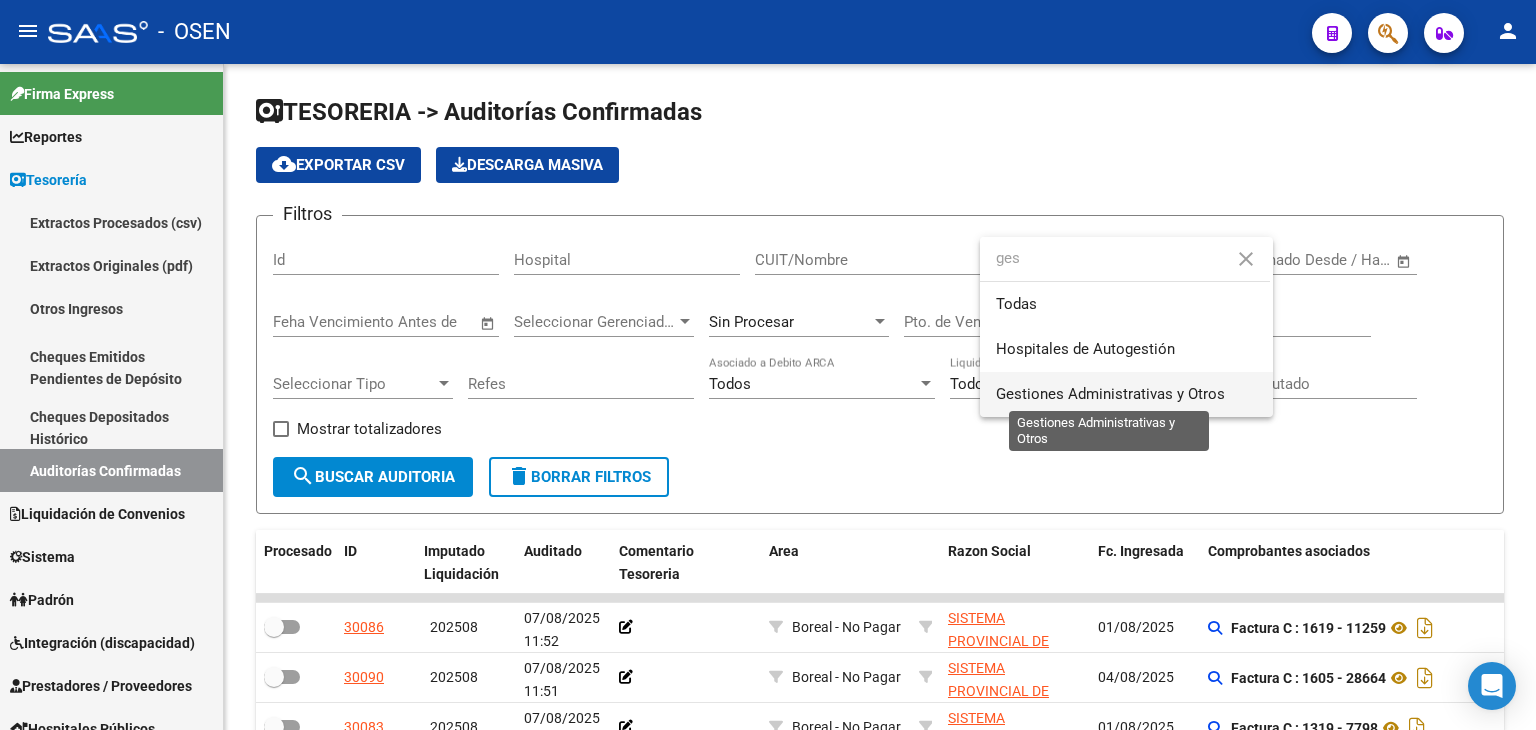 type on "ges" 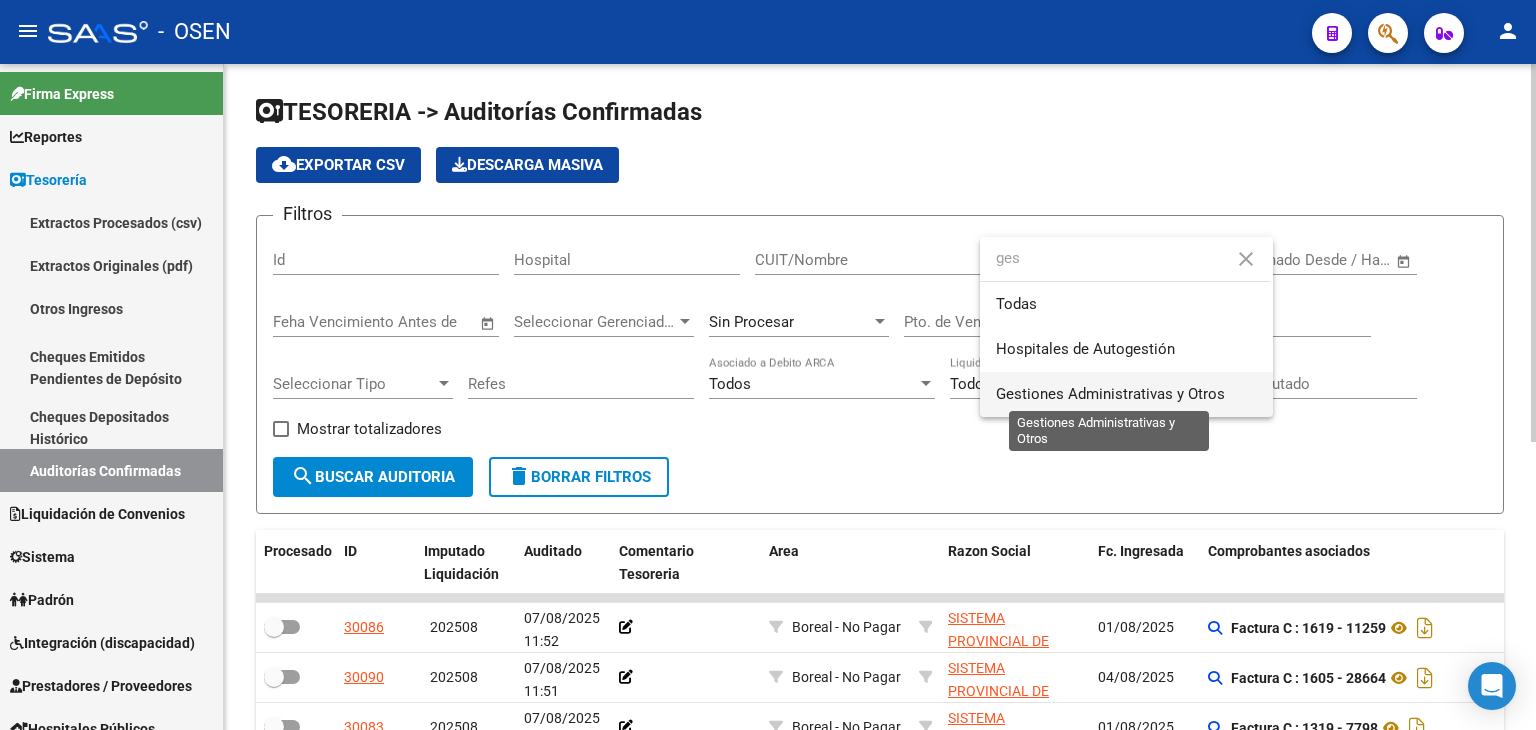 drag, startPoint x: 1069, startPoint y: 396, endPoint x: 884, endPoint y: 422, distance: 186.8181 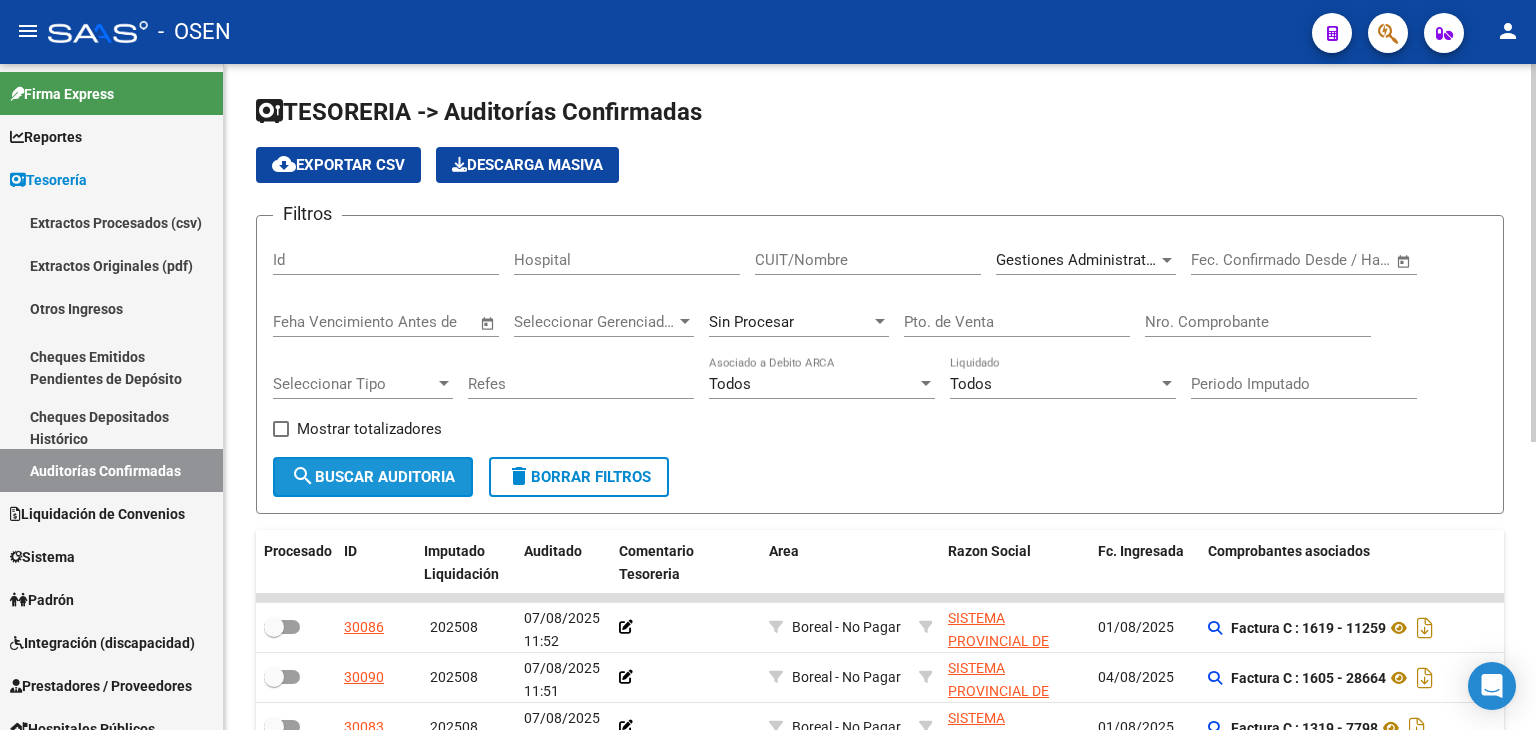 click on "search  Buscar Auditoria" 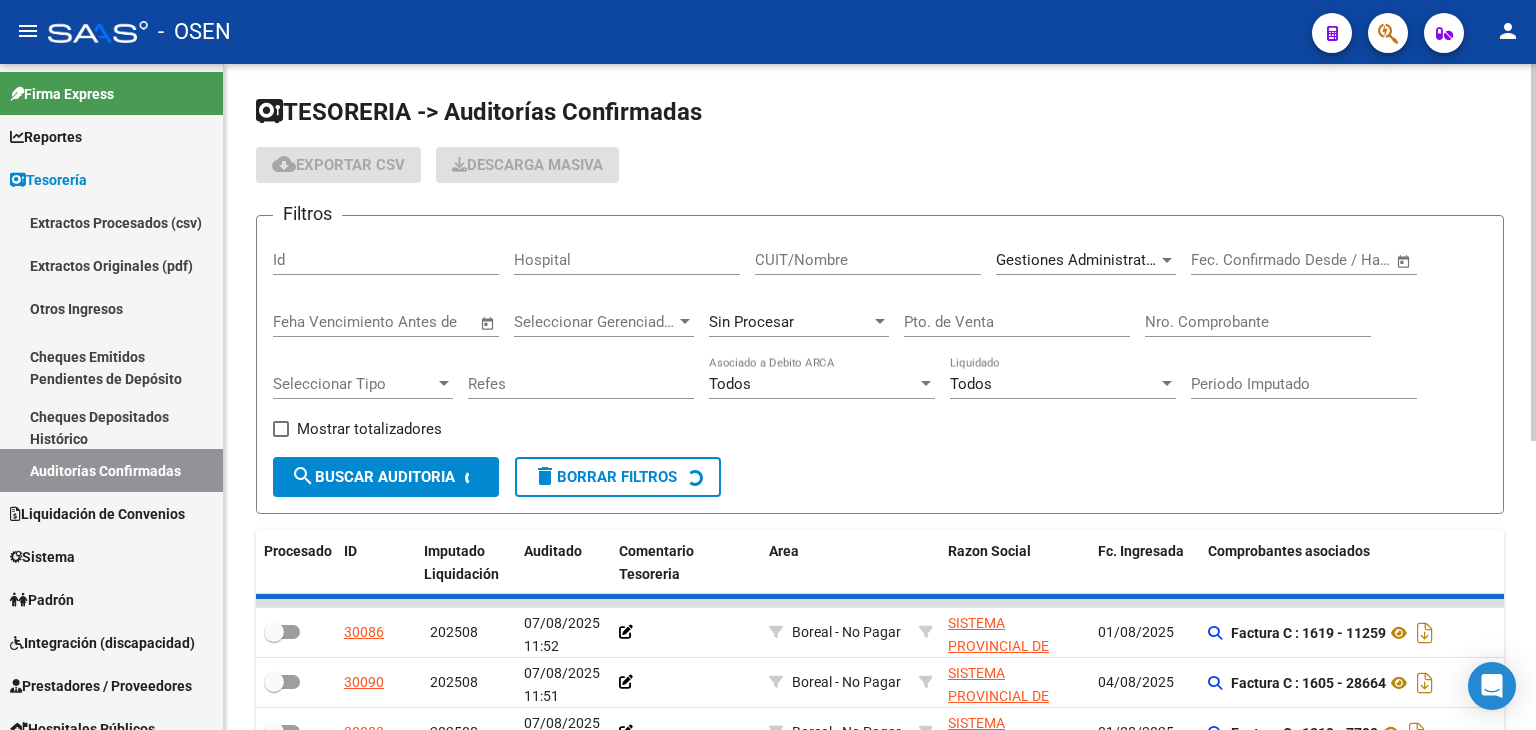 scroll, scrollTop: 333, scrollLeft: 0, axis: vertical 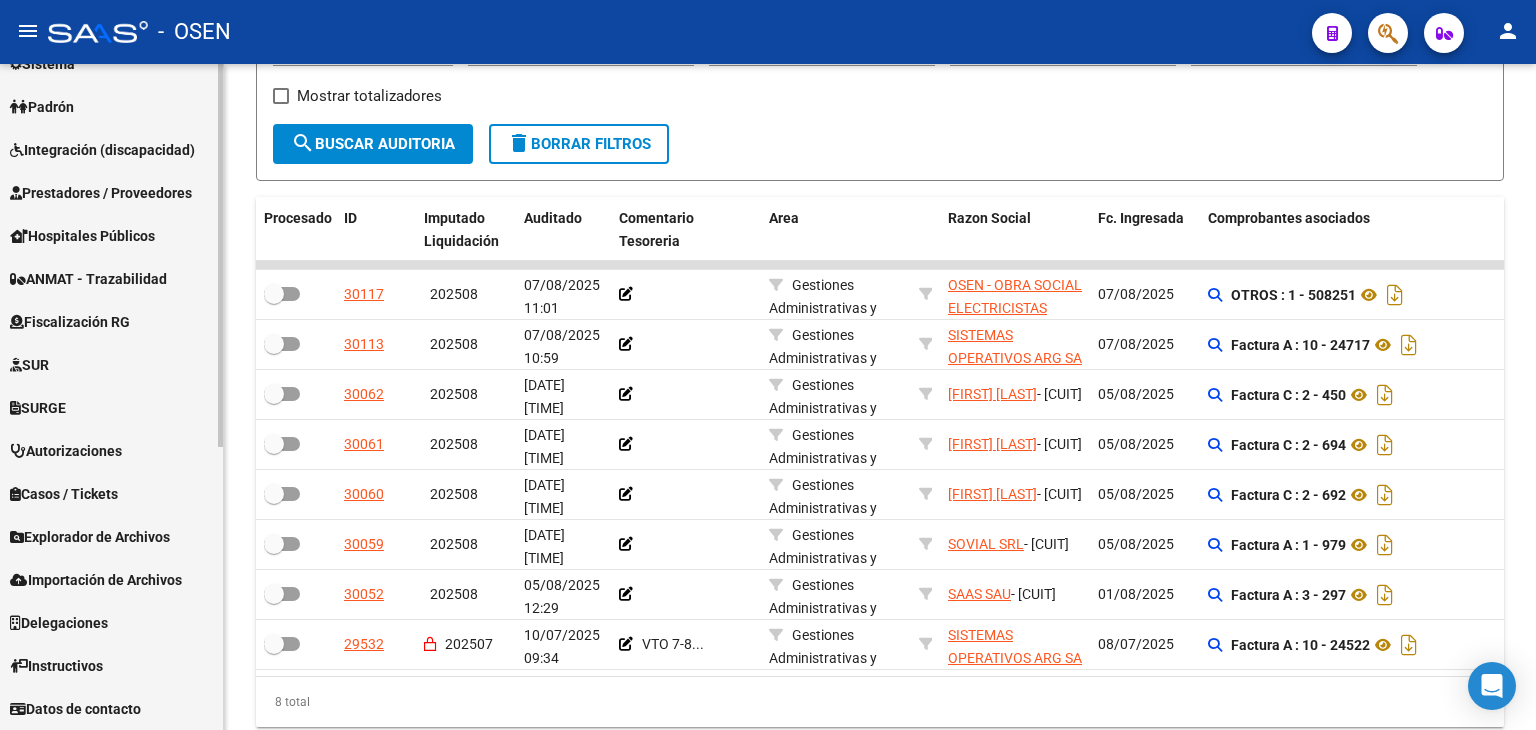 click on "Prestadores / Proveedores" at bounding box center (101, 193) 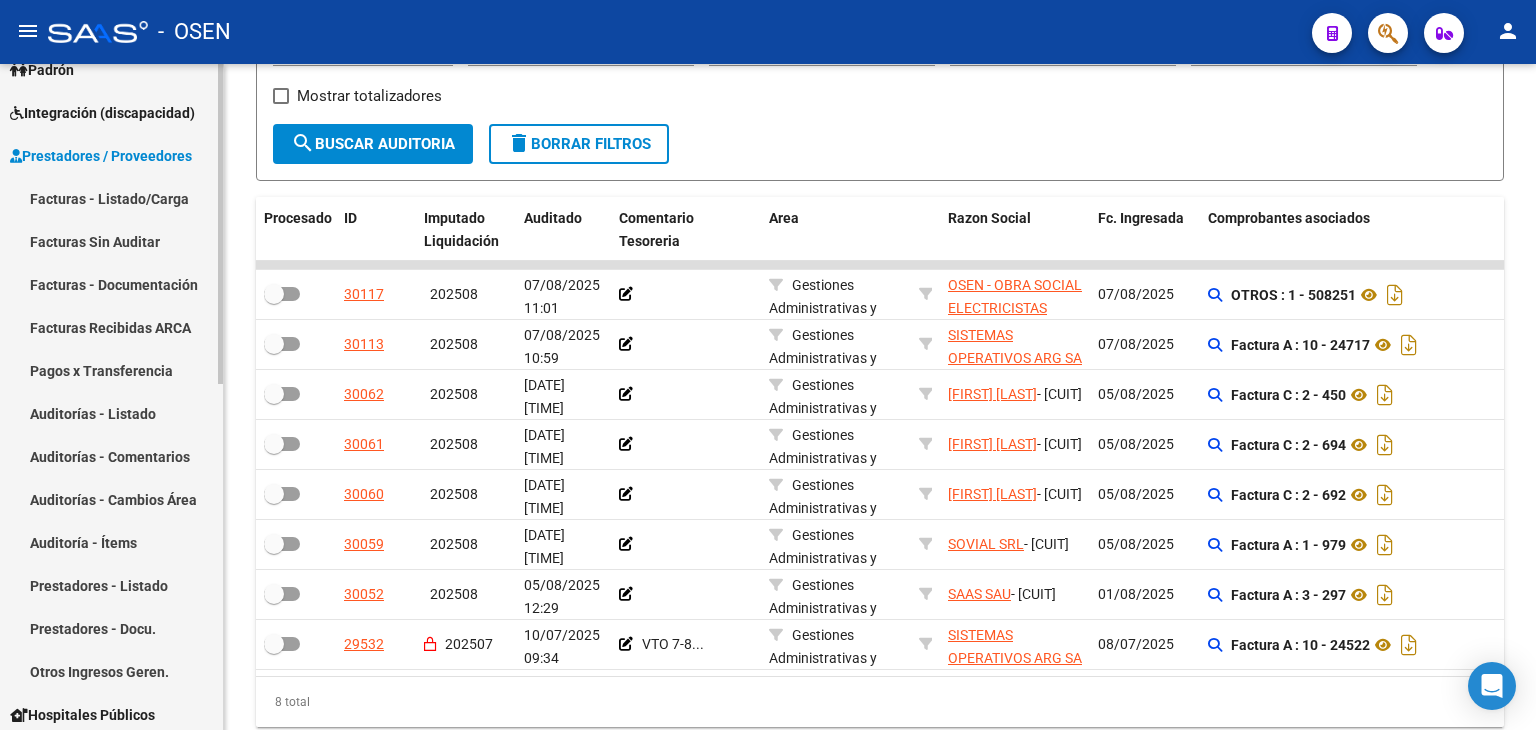 scroll, scrollTop: 202, scrollLeft: 0, axis: vertical 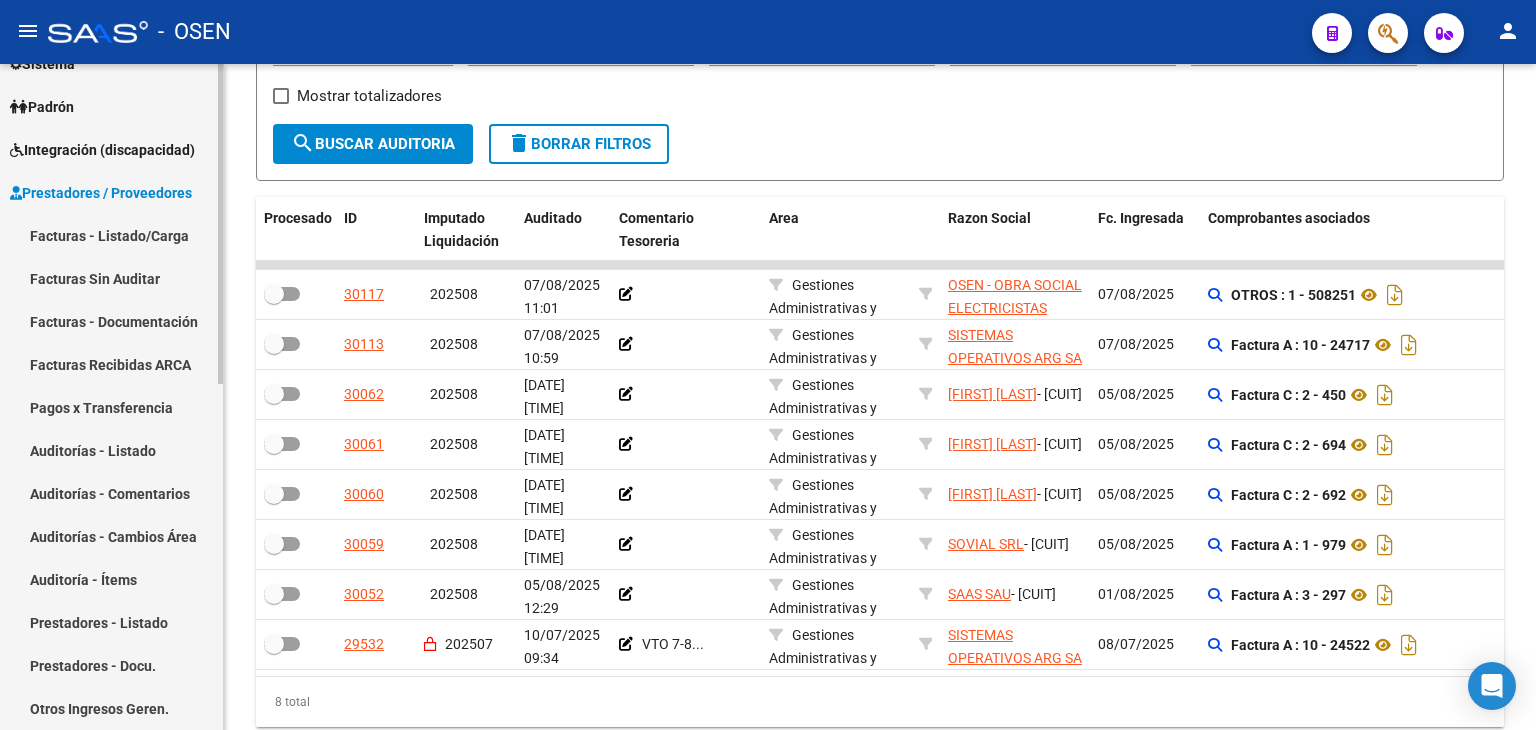 click on "Auditorías - Listado" at bounding box center [111, 450] 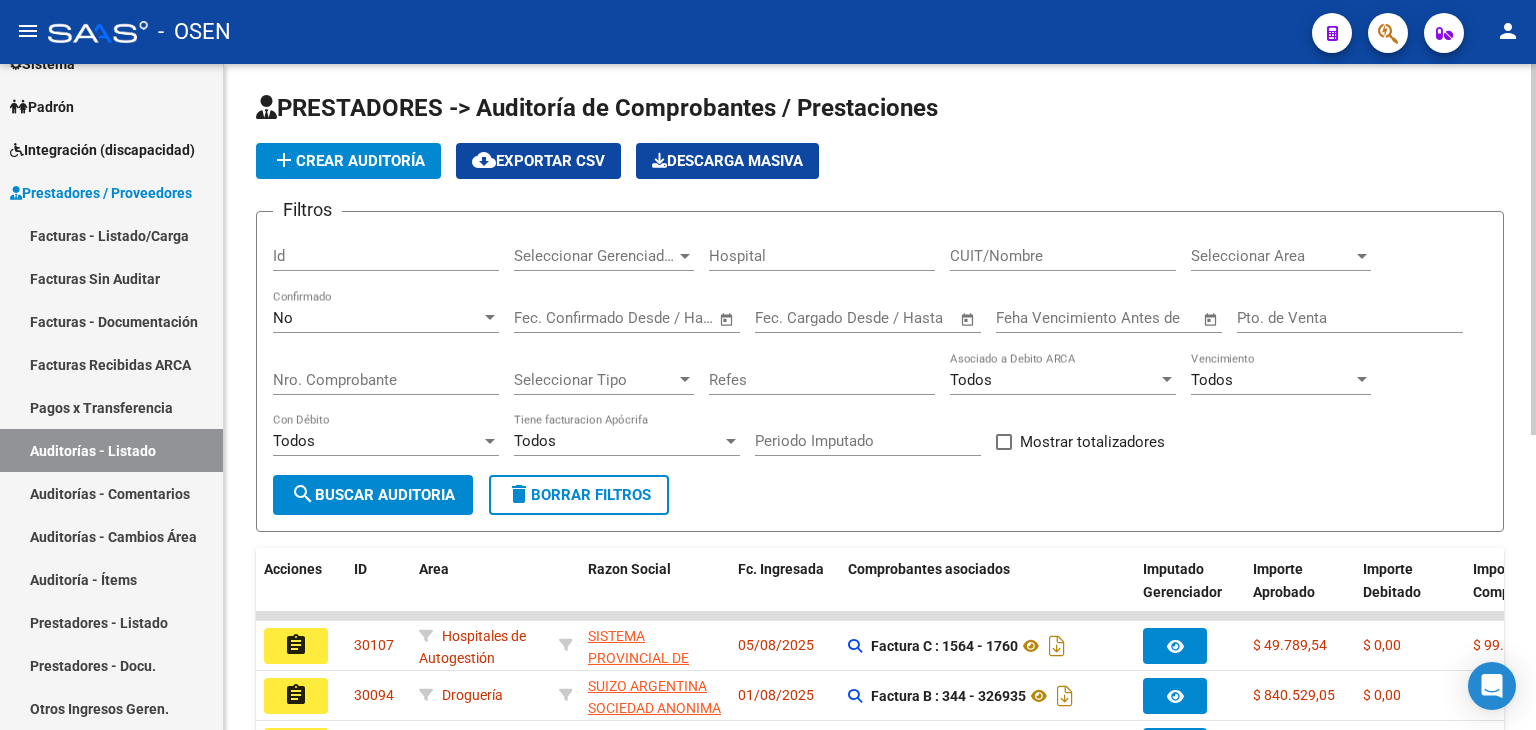 scroll, scrollTop: 333, scrollLeft: 0, axis: vertical 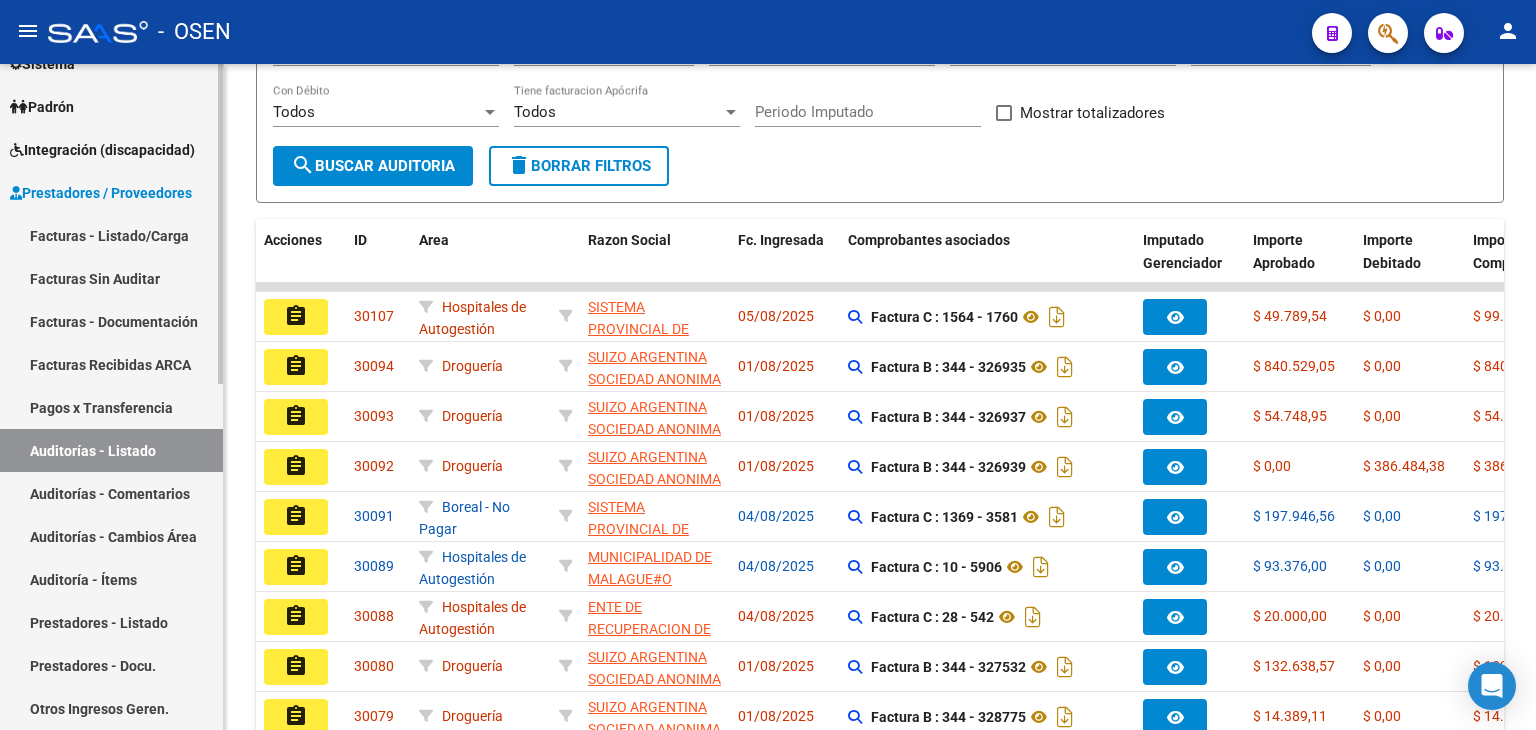 drag, startPoint x: 348, startPoint y: 169, endPoint x: 176, endPoint y: 382, distance: 273.77545 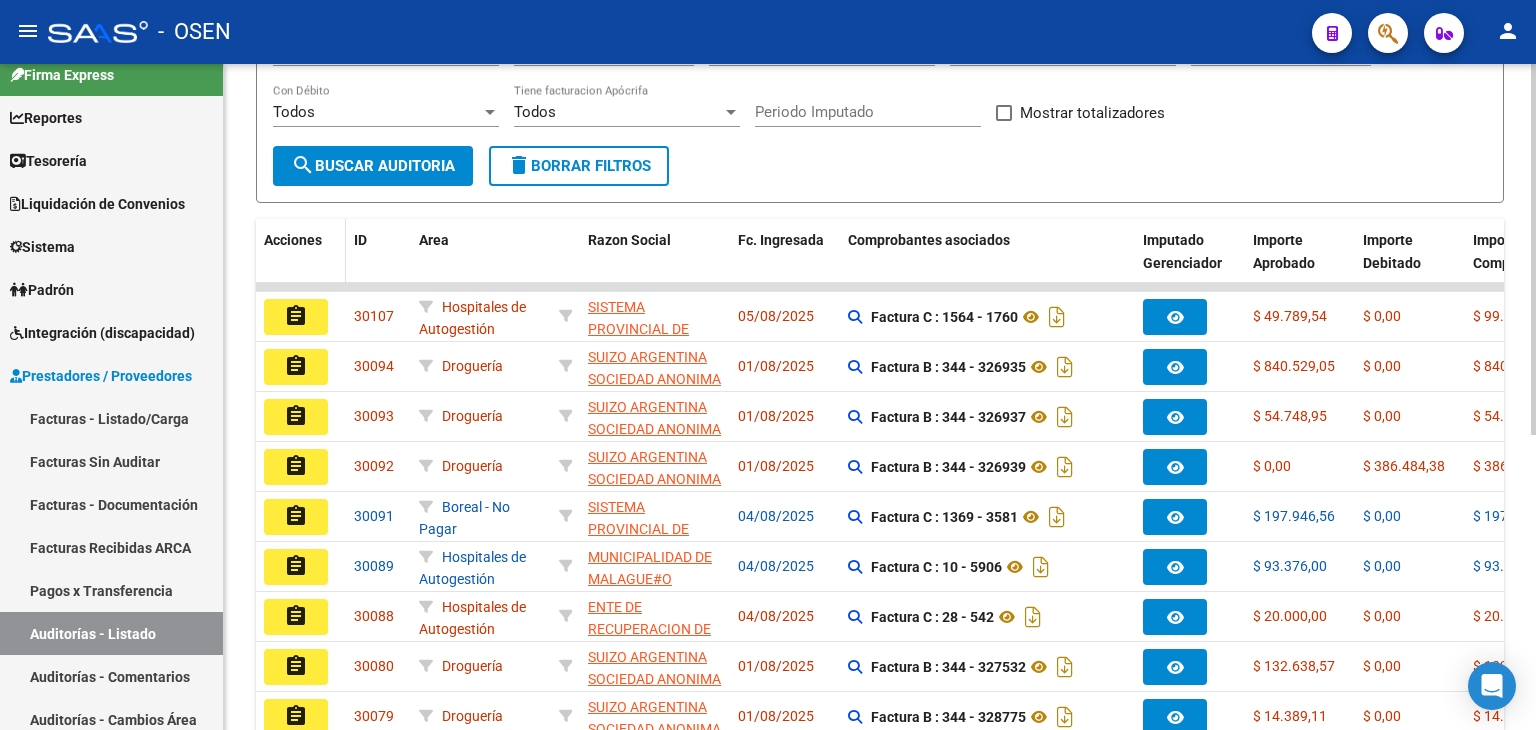 scroll, scrollTop: 0, scrollLeft: 0, axis: both 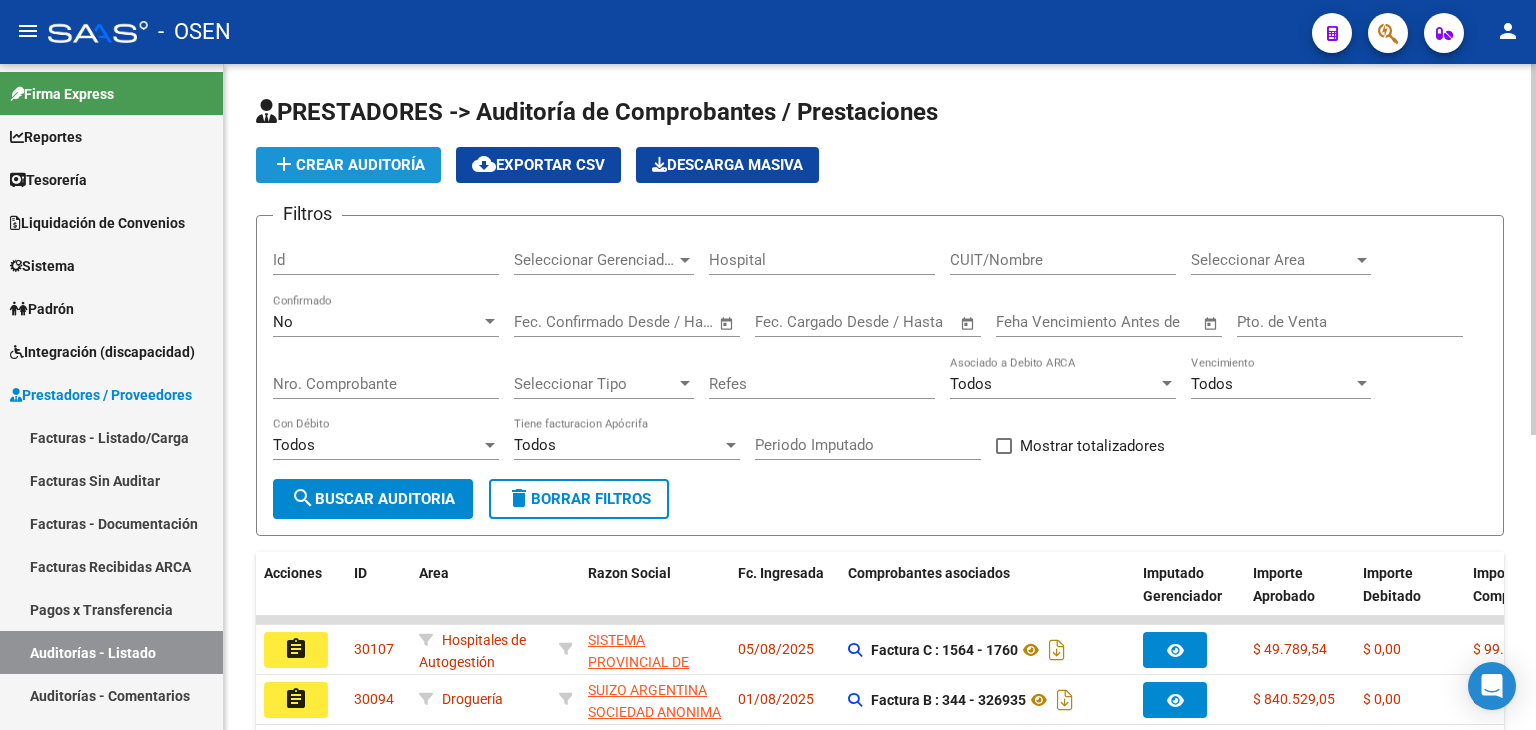 click on "add  Crear Auditoría" 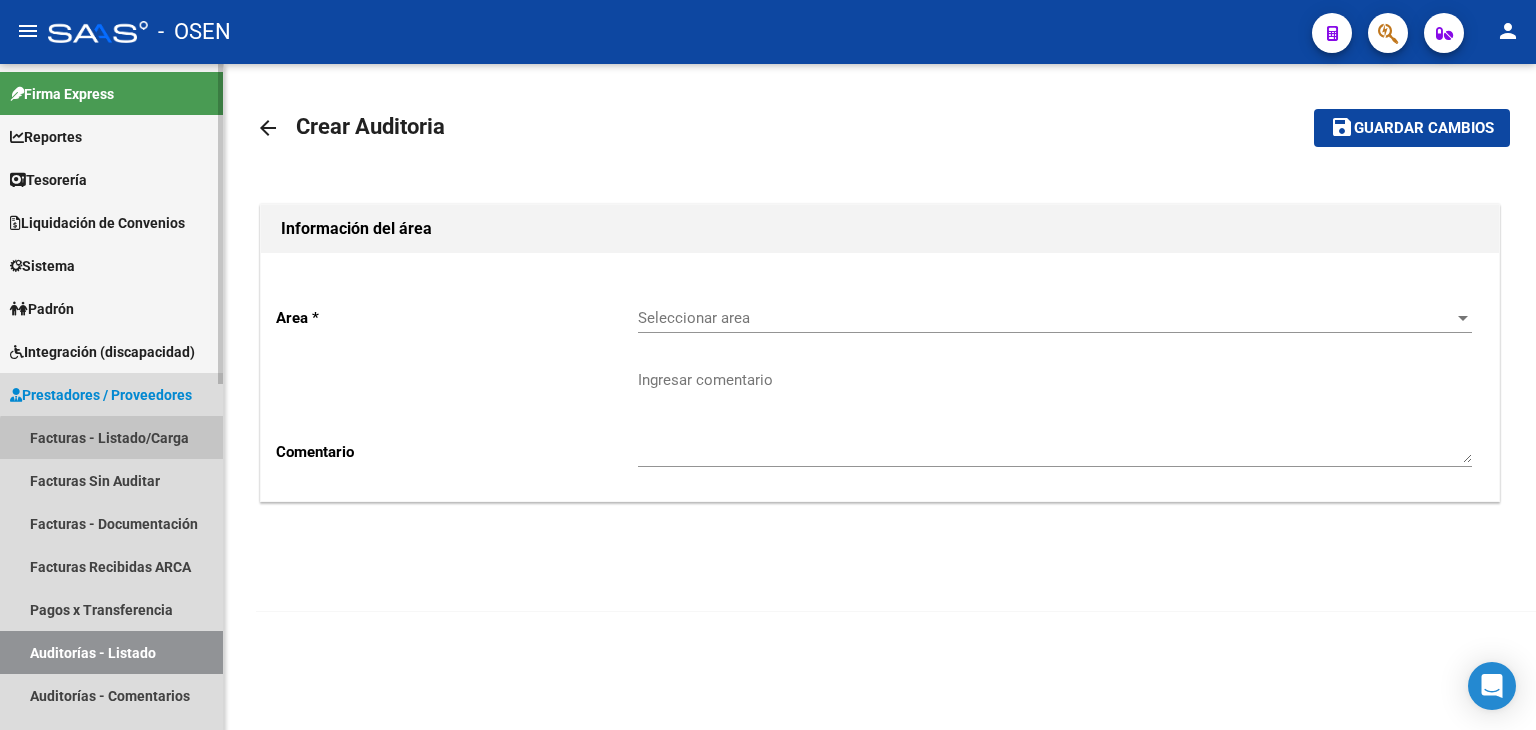 click on "Facturas - Listado/Carga" at bounding box center [111, 437] 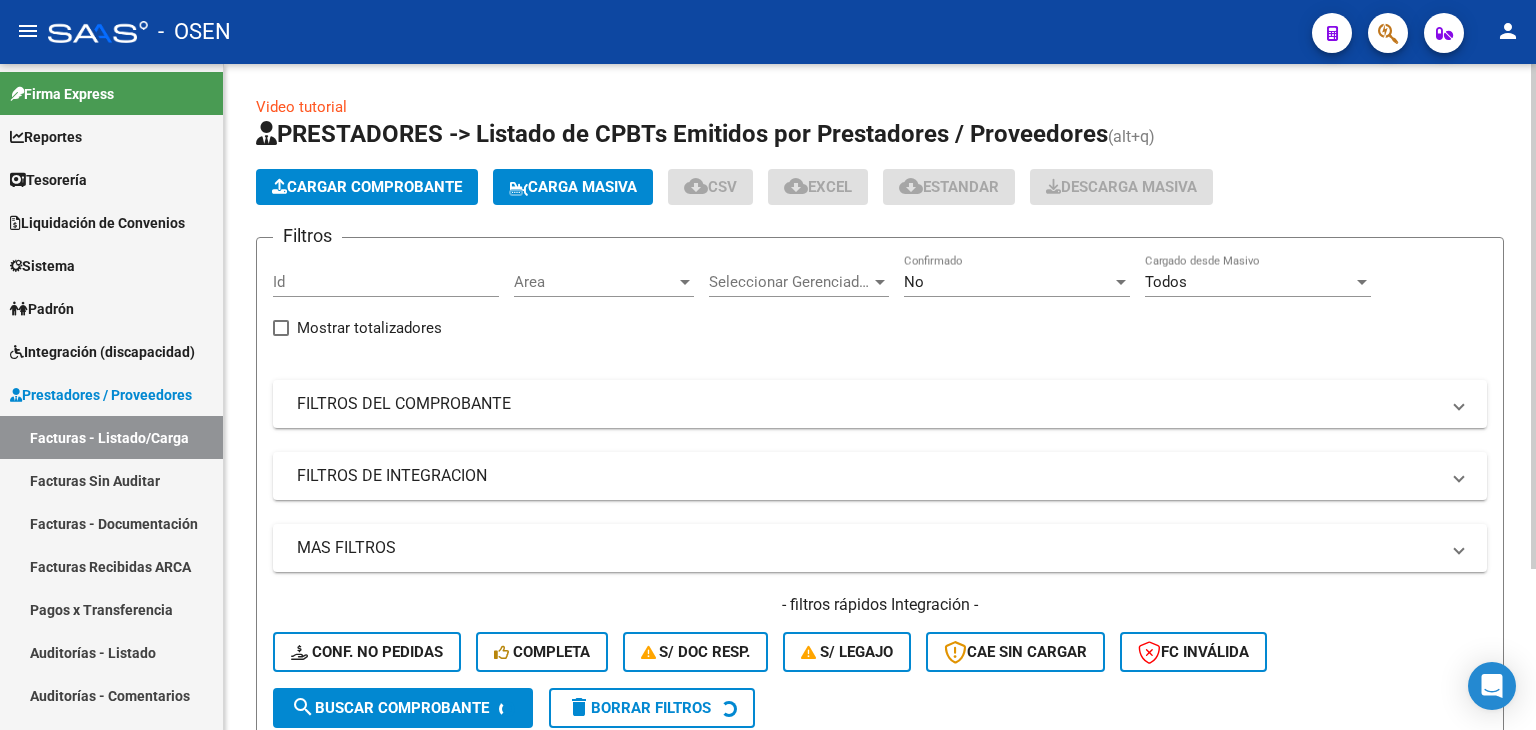 click on "Area" at bounding box center (595, 282) 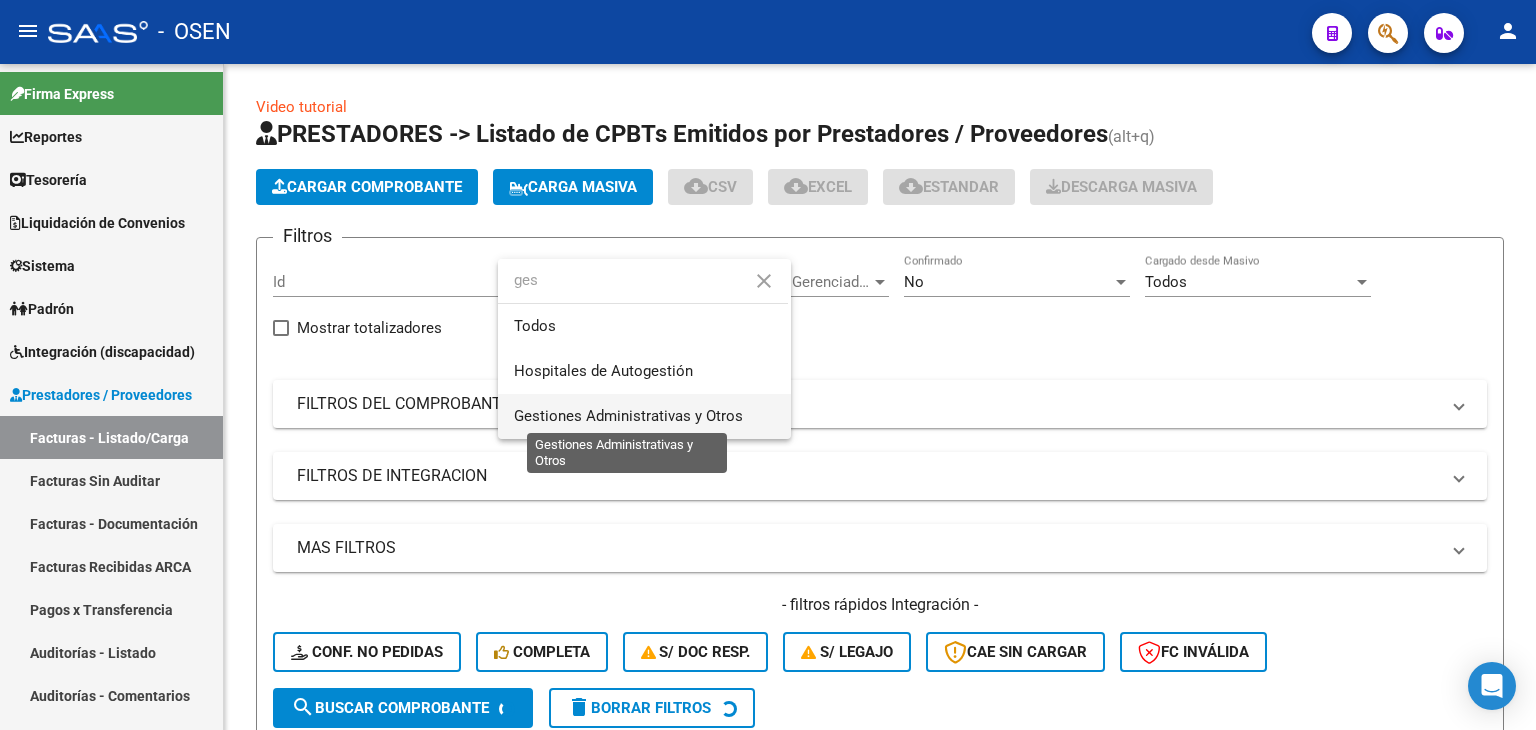 type on "ges" 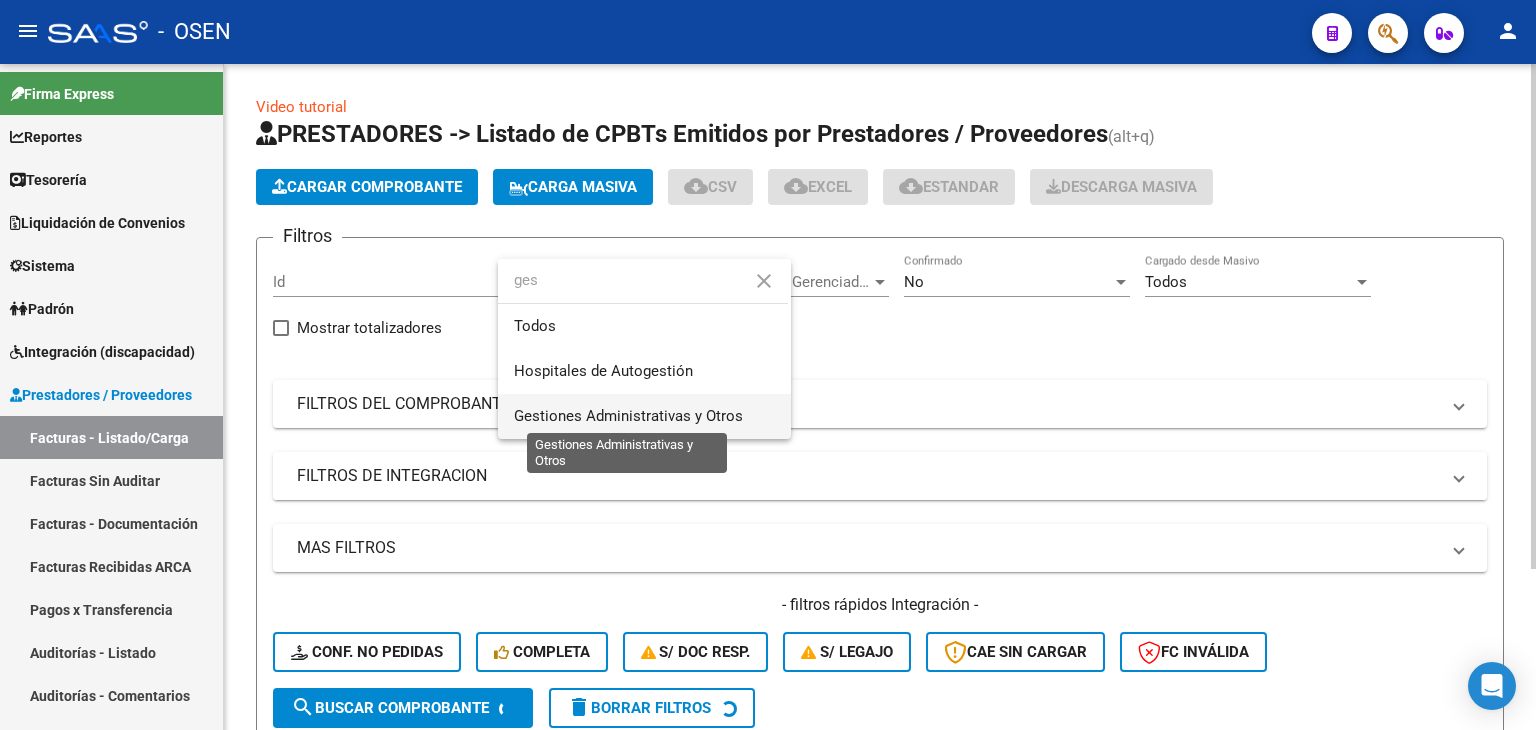 drag, startPoint x: 619, startPoint y: 414, endPoint x: 543, endPoint y: 456, distance: 86.833176 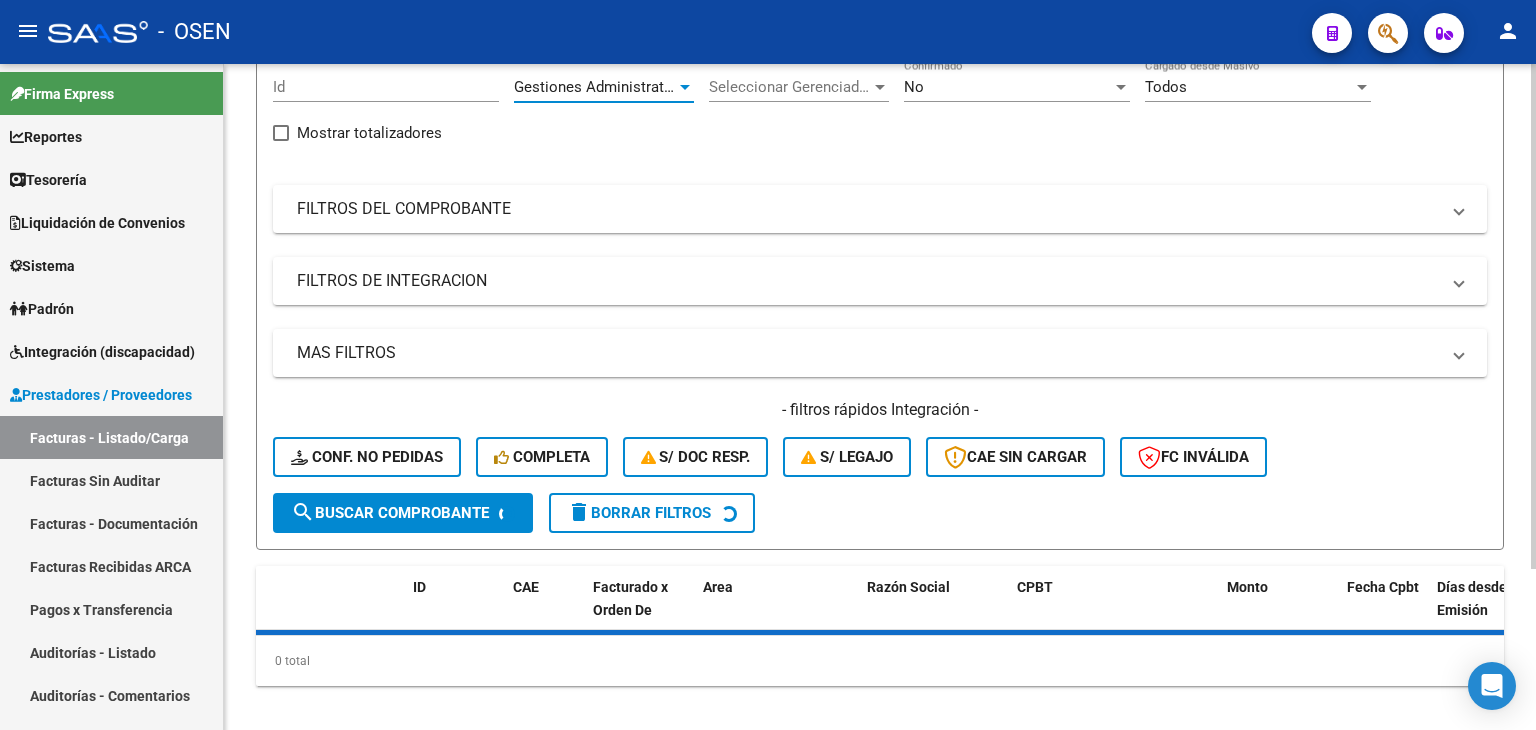 scroll, scrollTop: 212, scrollLeft: 0, axis: vertical 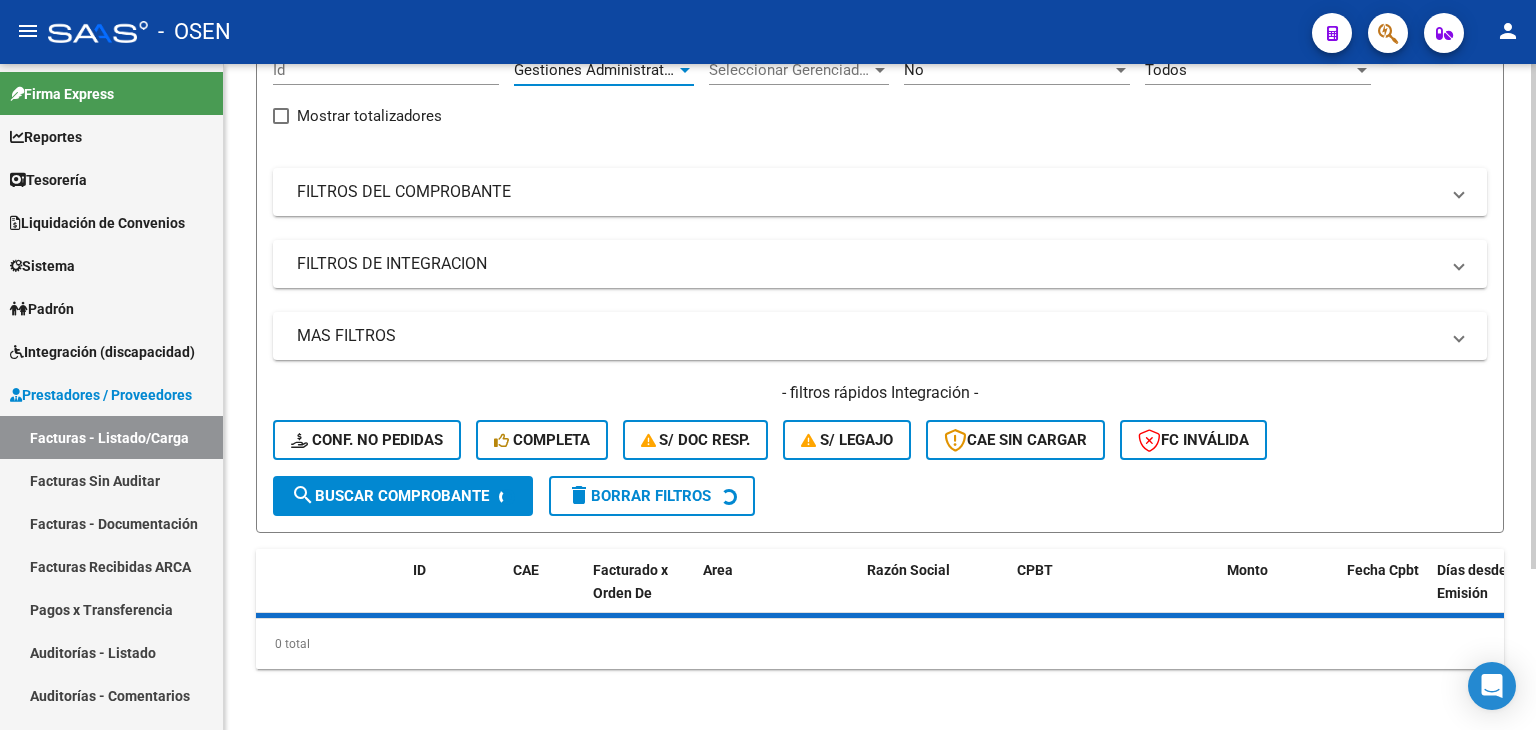 click on "search  Buscar Comprobante" 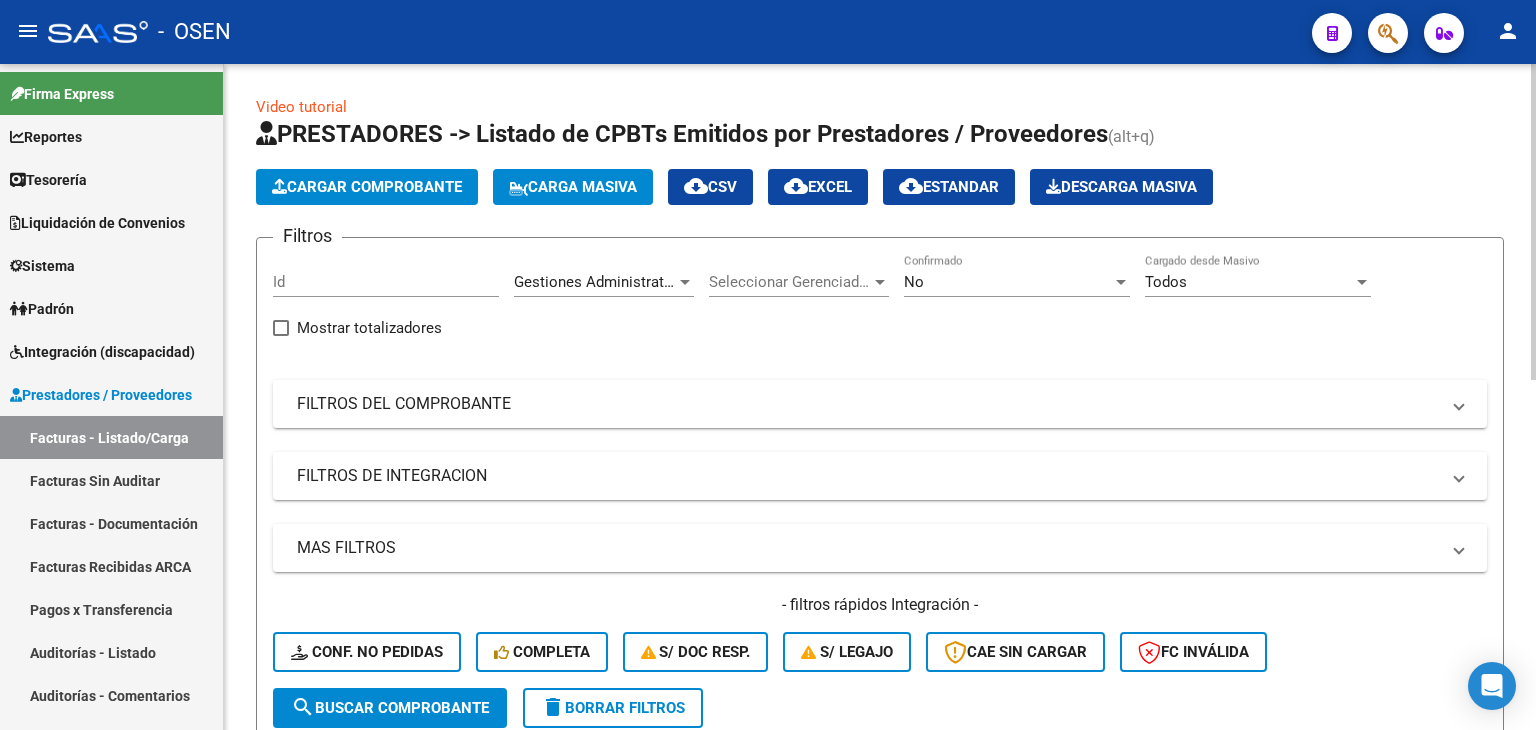 scroll, scrollTop: 333, scrollLeft: 0, axis: vertical 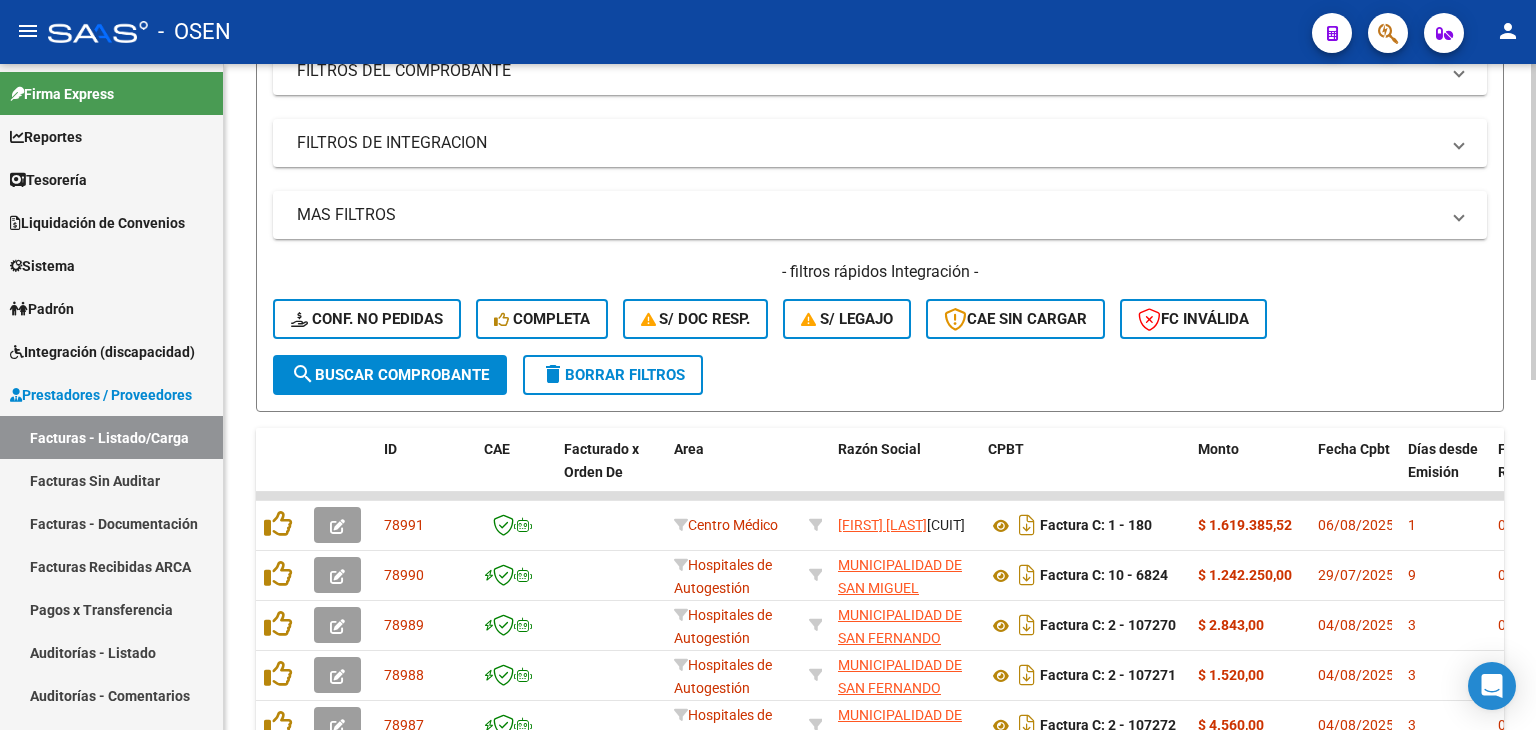 click on "search  Buscar Comprobante" 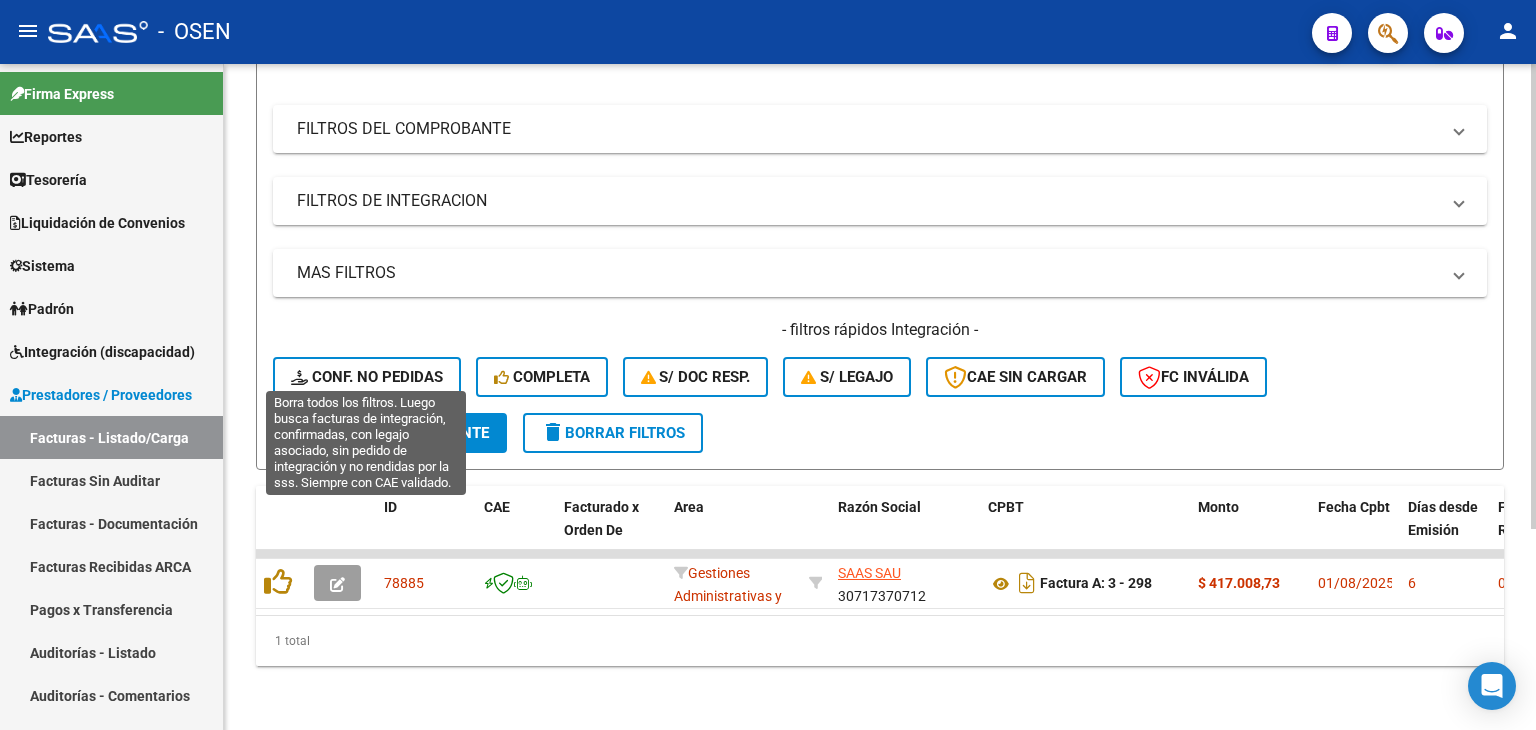 scroll, scrollTop: 287, scrollLeft: 0, axis: vertical 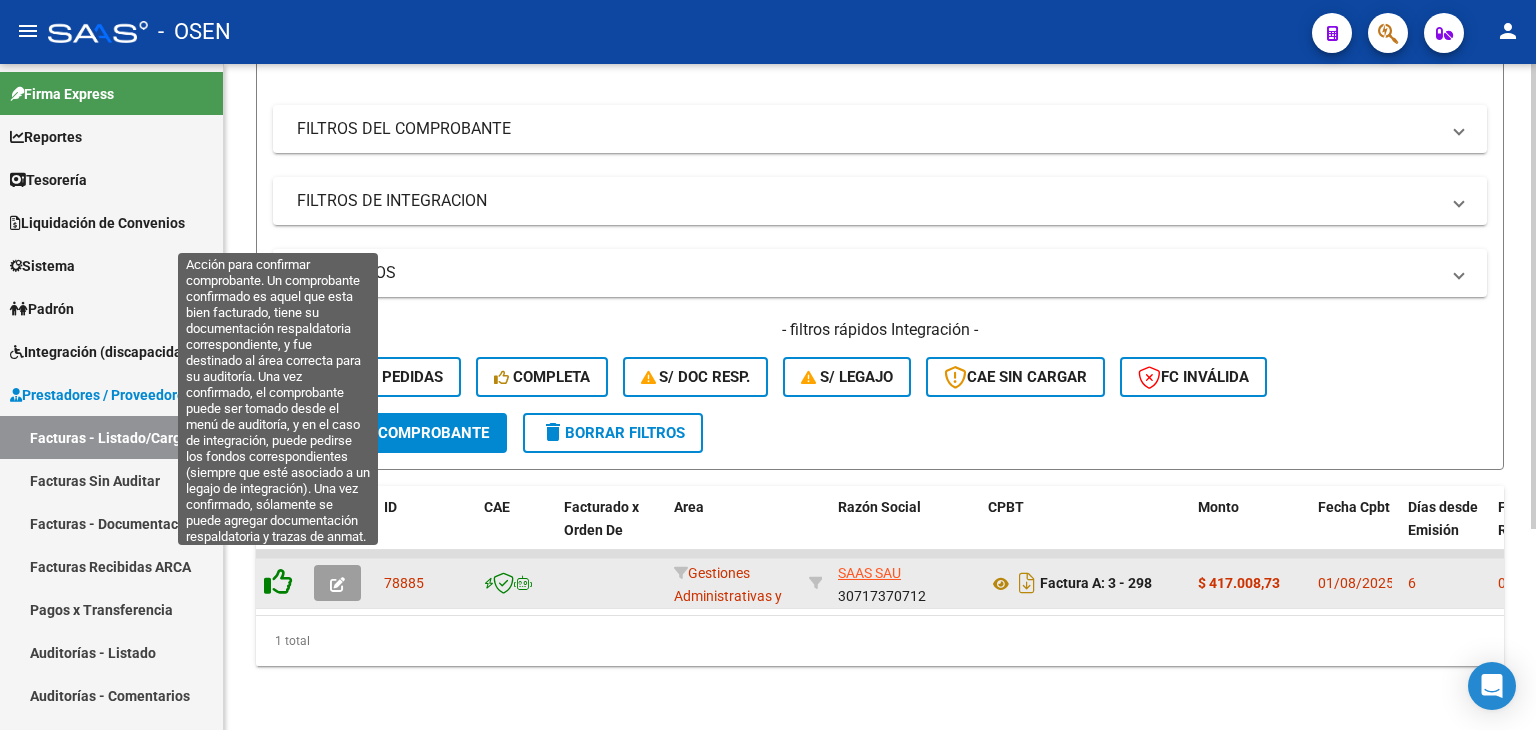 click 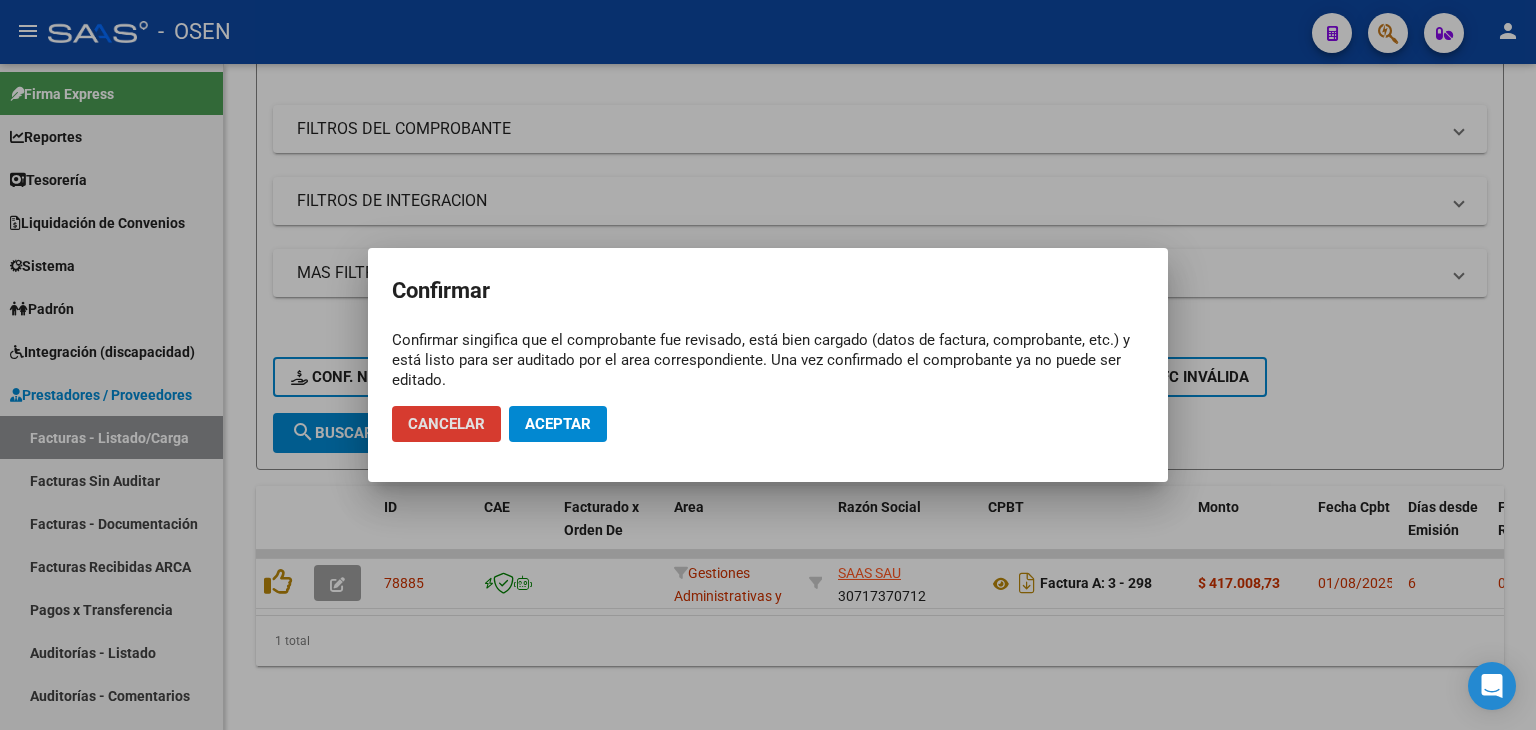 click on "Aceptar" 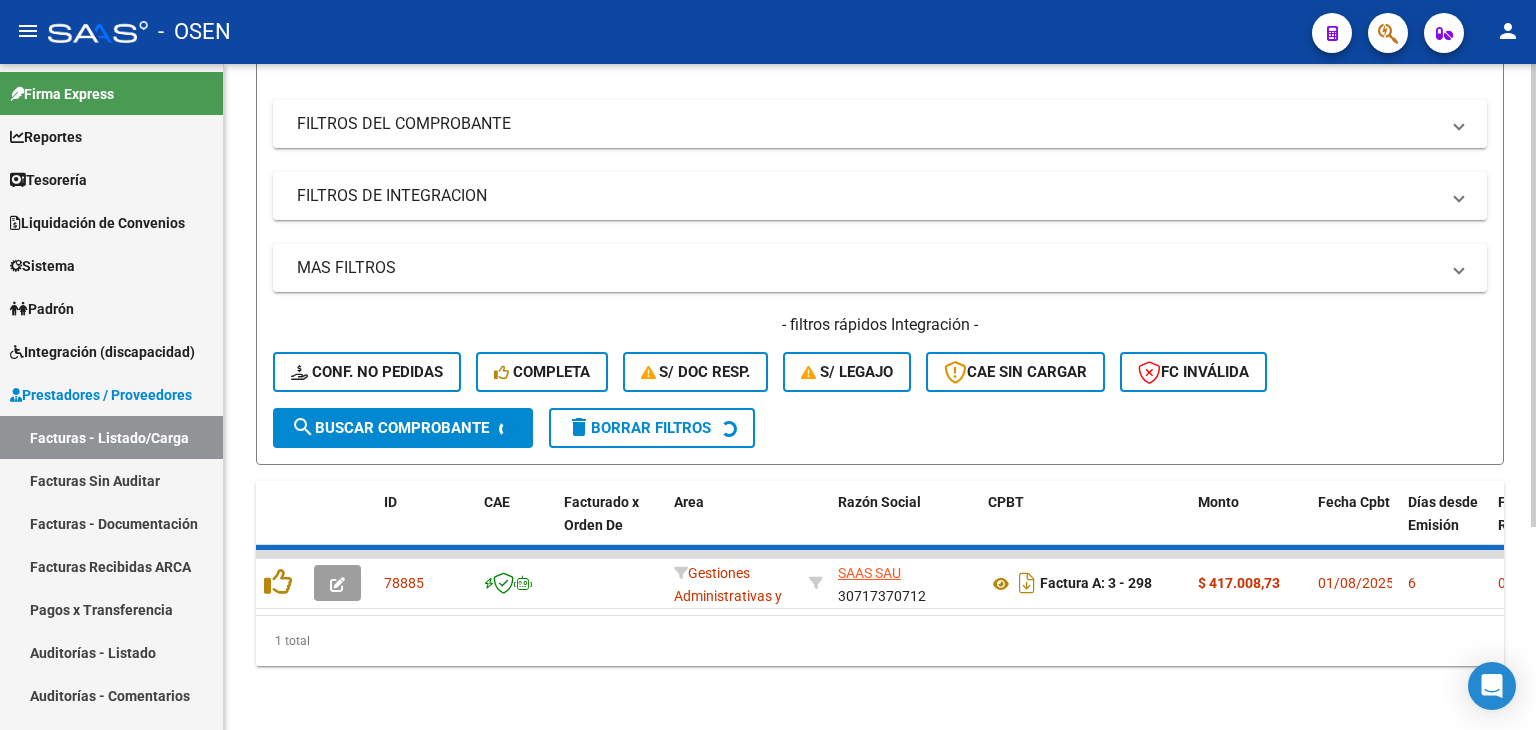 scroll, scrollTop: 256, scrollLeft: 0, axis: vertical 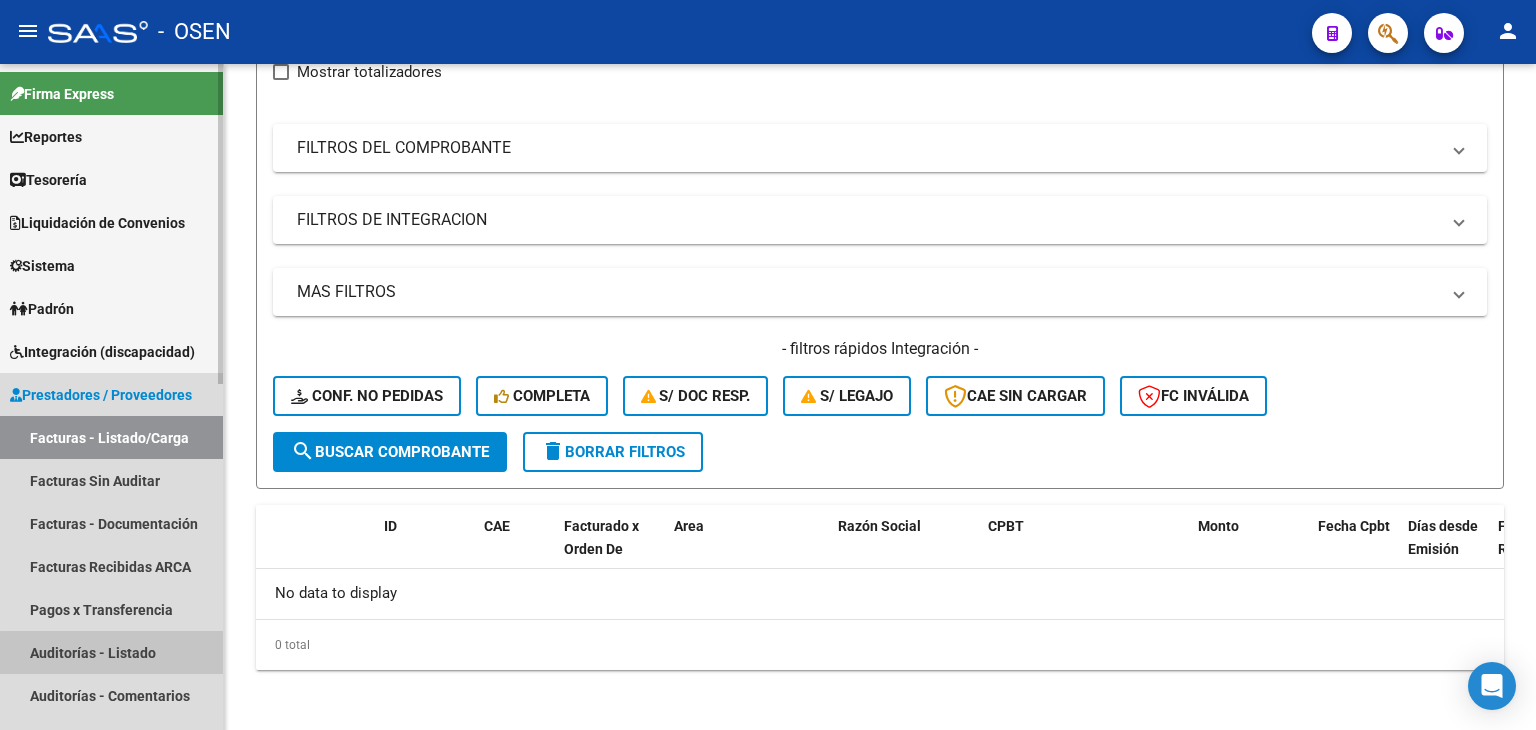 click on "Auditorías - Listado" at bounding box center (111, 652) 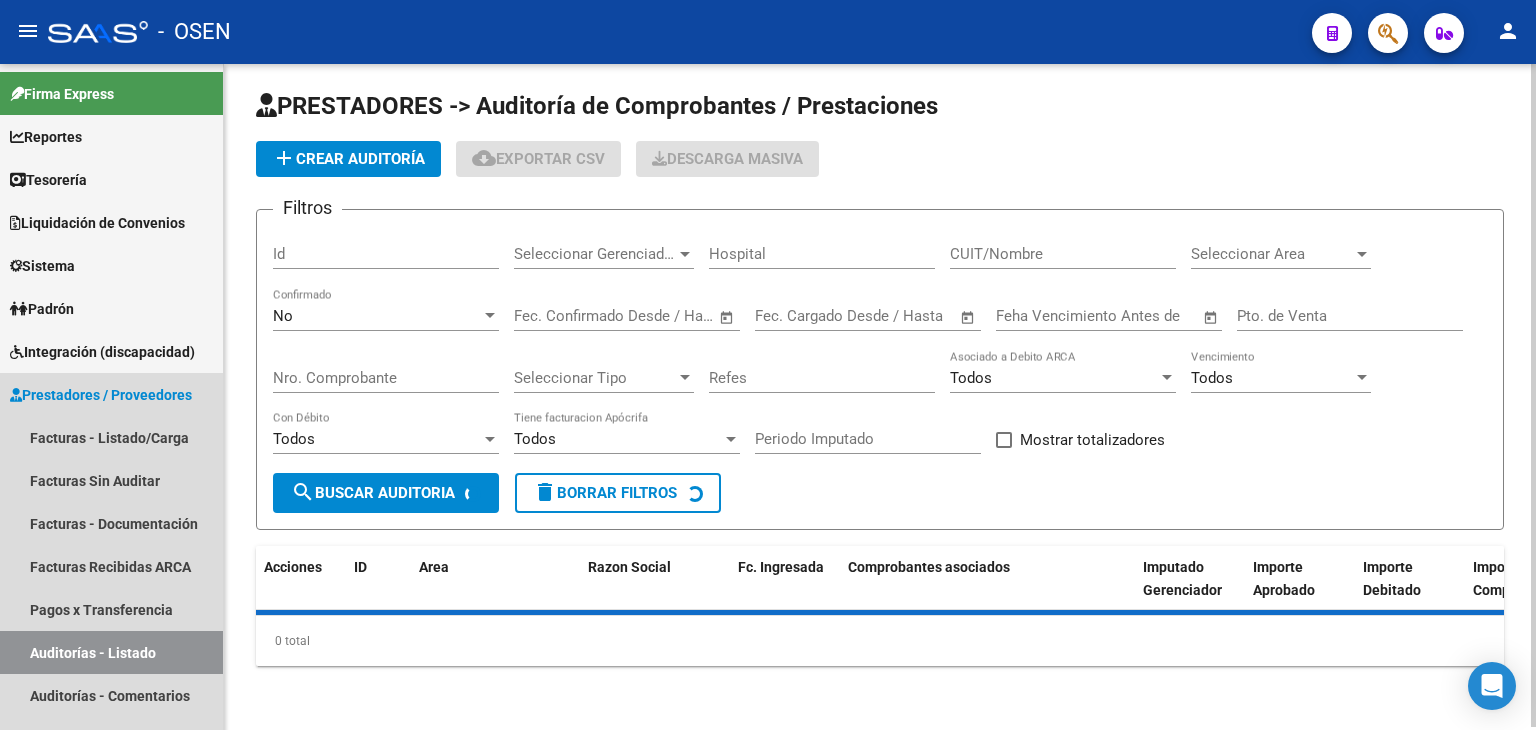 scroll, scrollTop: 0, scrollLeft: 0, axis: both 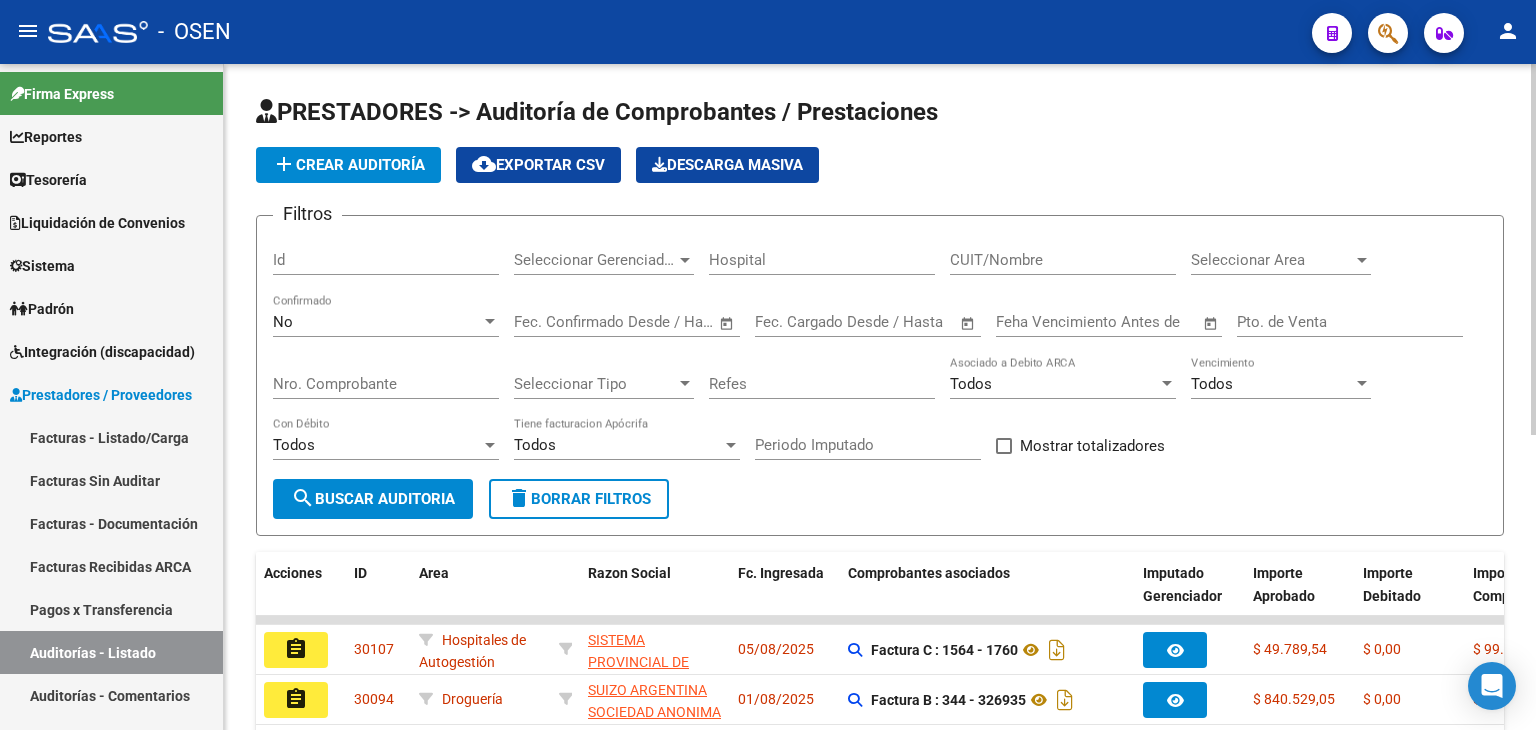click on "add  Crear Auditoría" 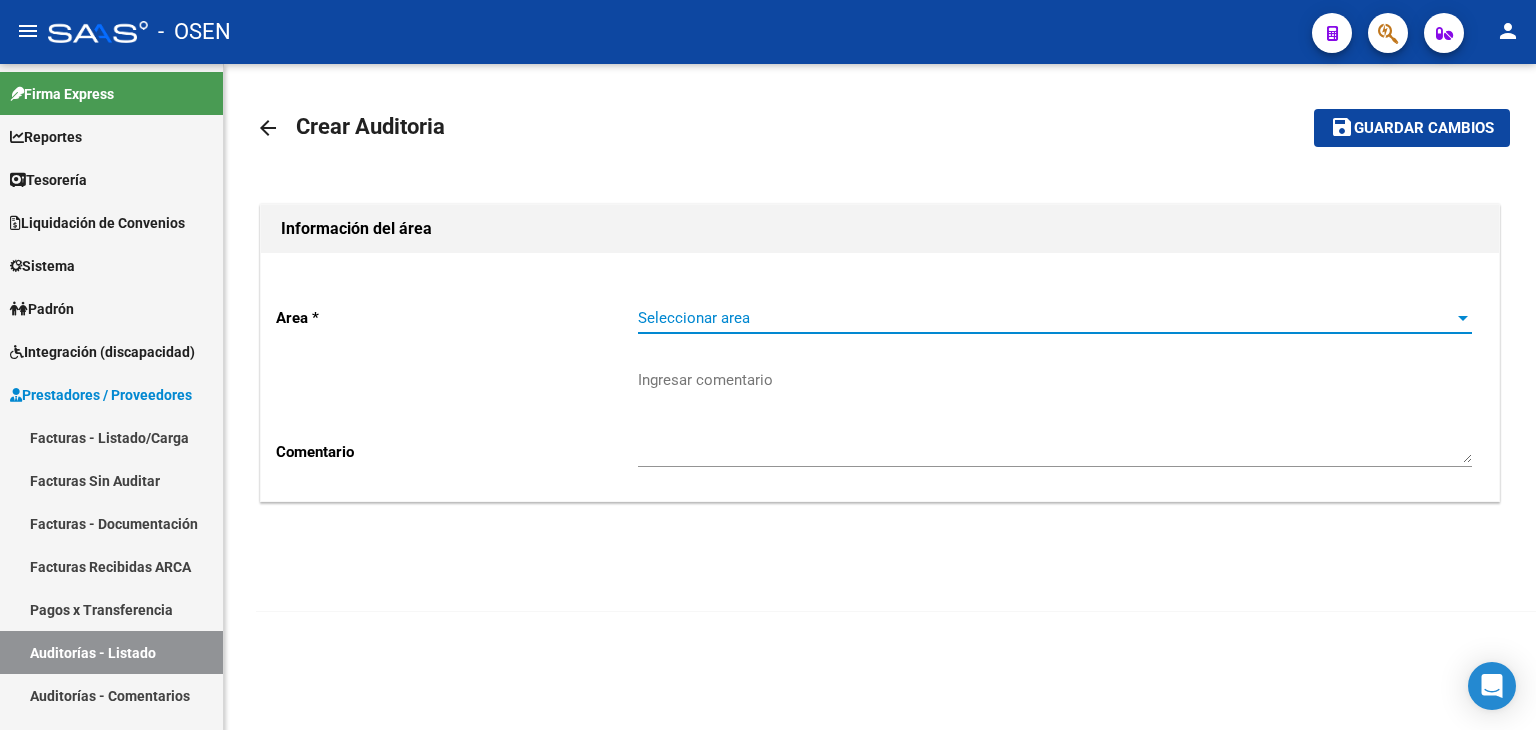 click on "Seleccionar area" at bounding box center (1046, 318) 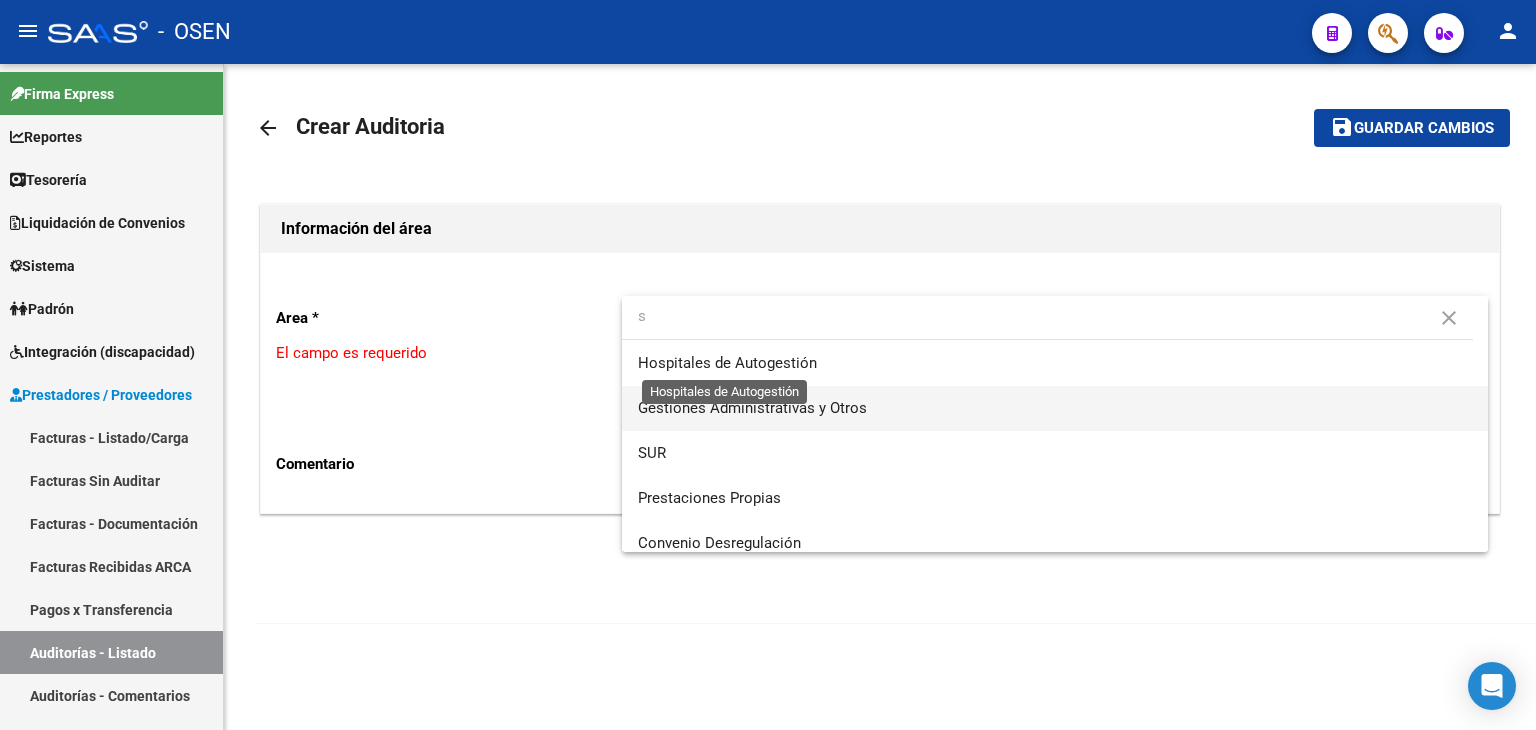 type on "s" 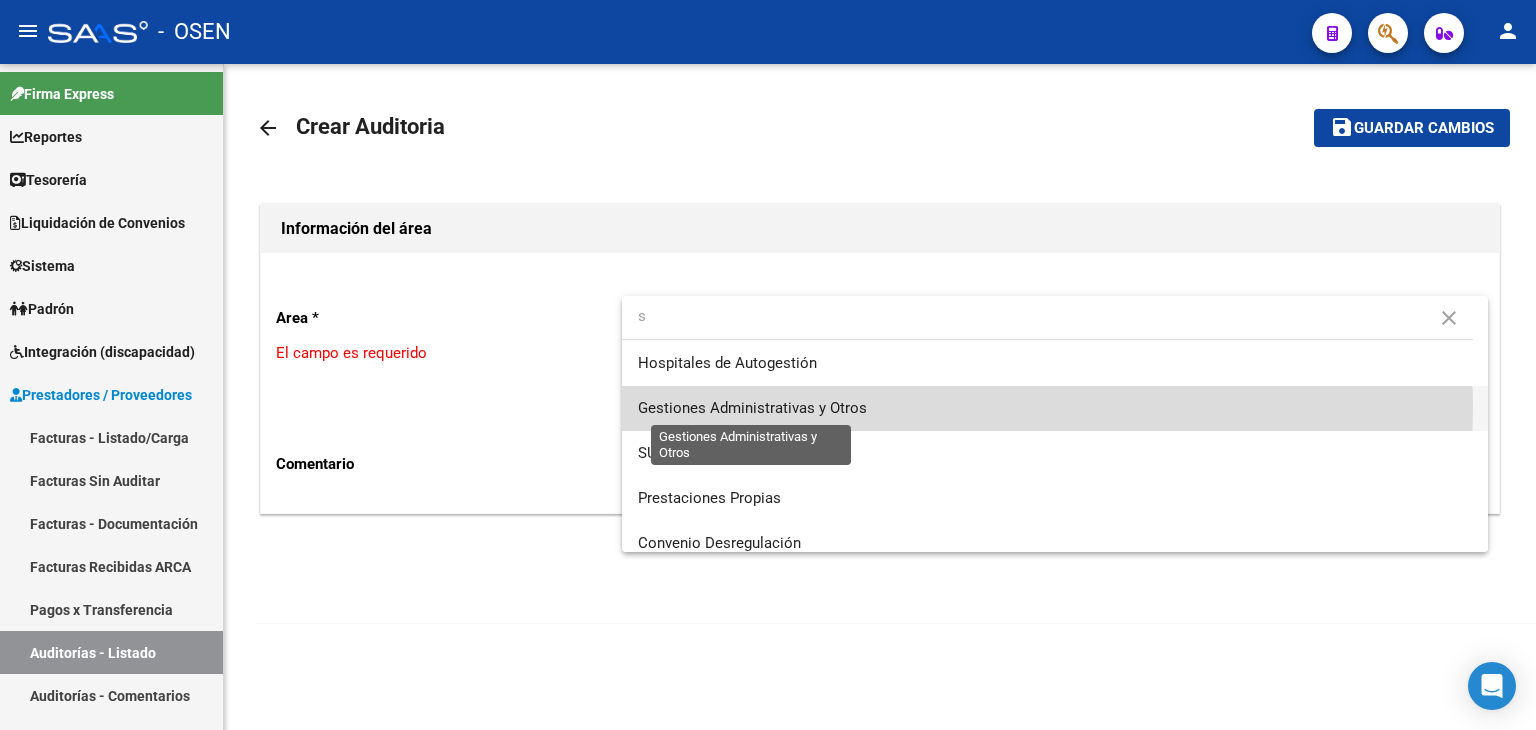 click on "Gestiones Administrativas y Otros" at bounding box center (752, 408) 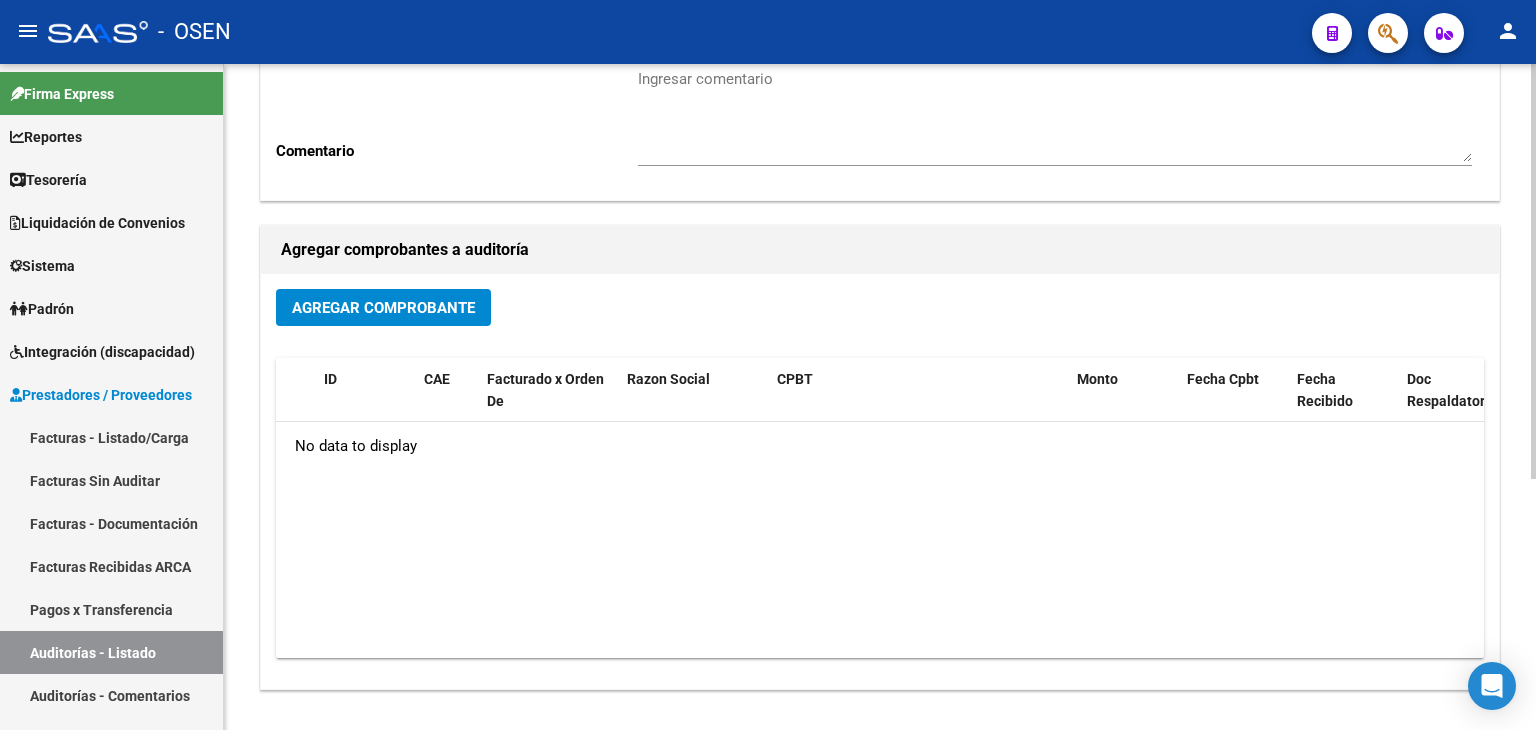 scroll, scrollTop: 333, scrollLeft: 0, axis: vertical 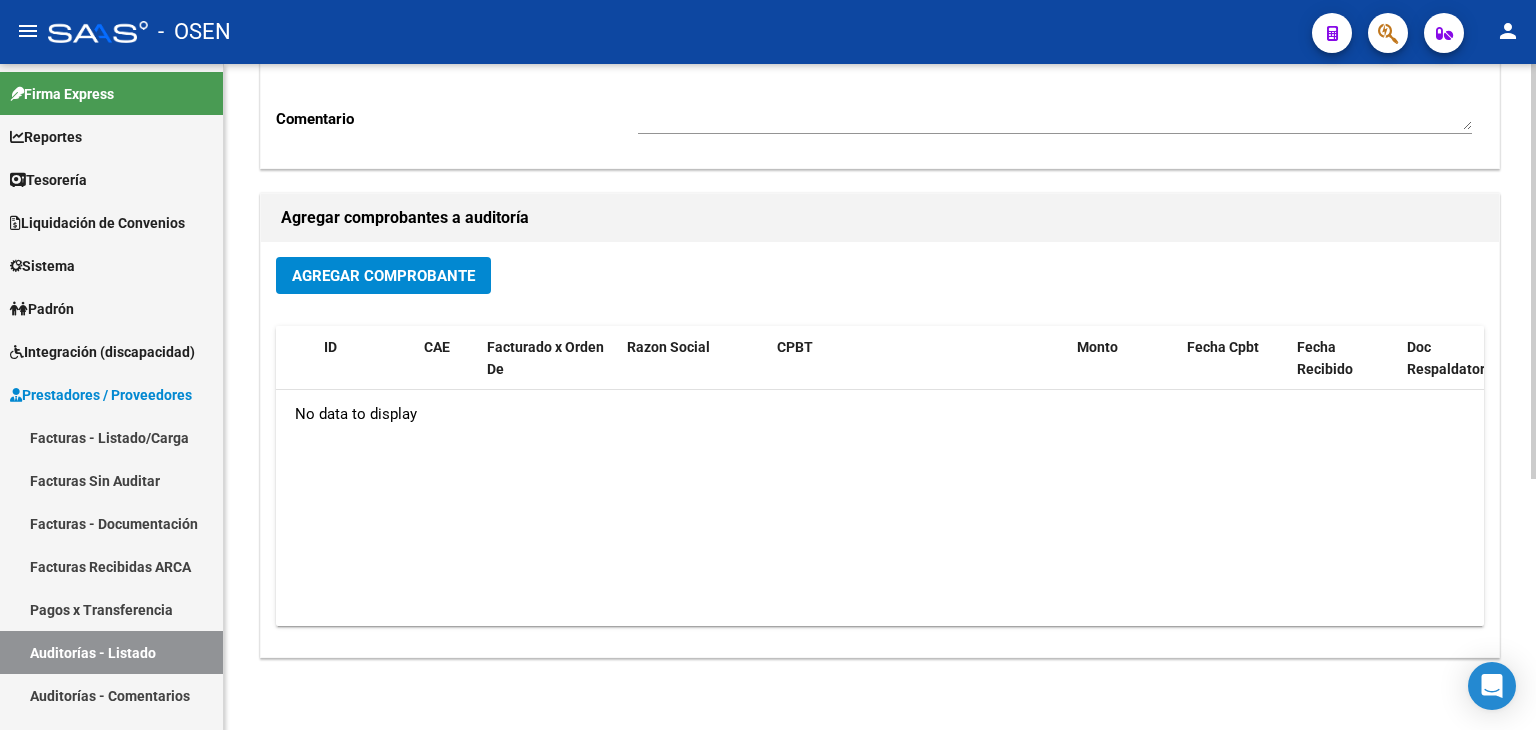 click on "Agregar Comprobante" 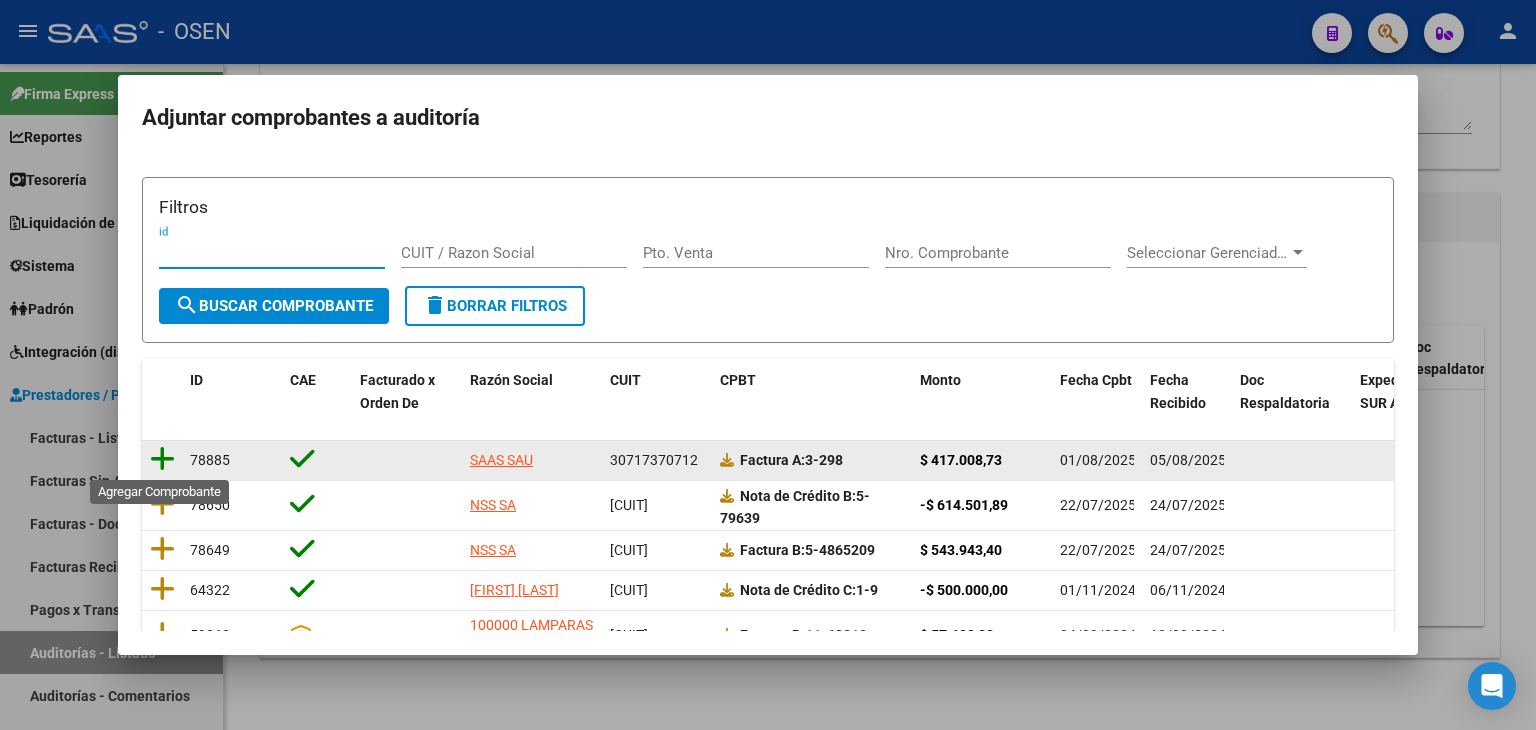 click 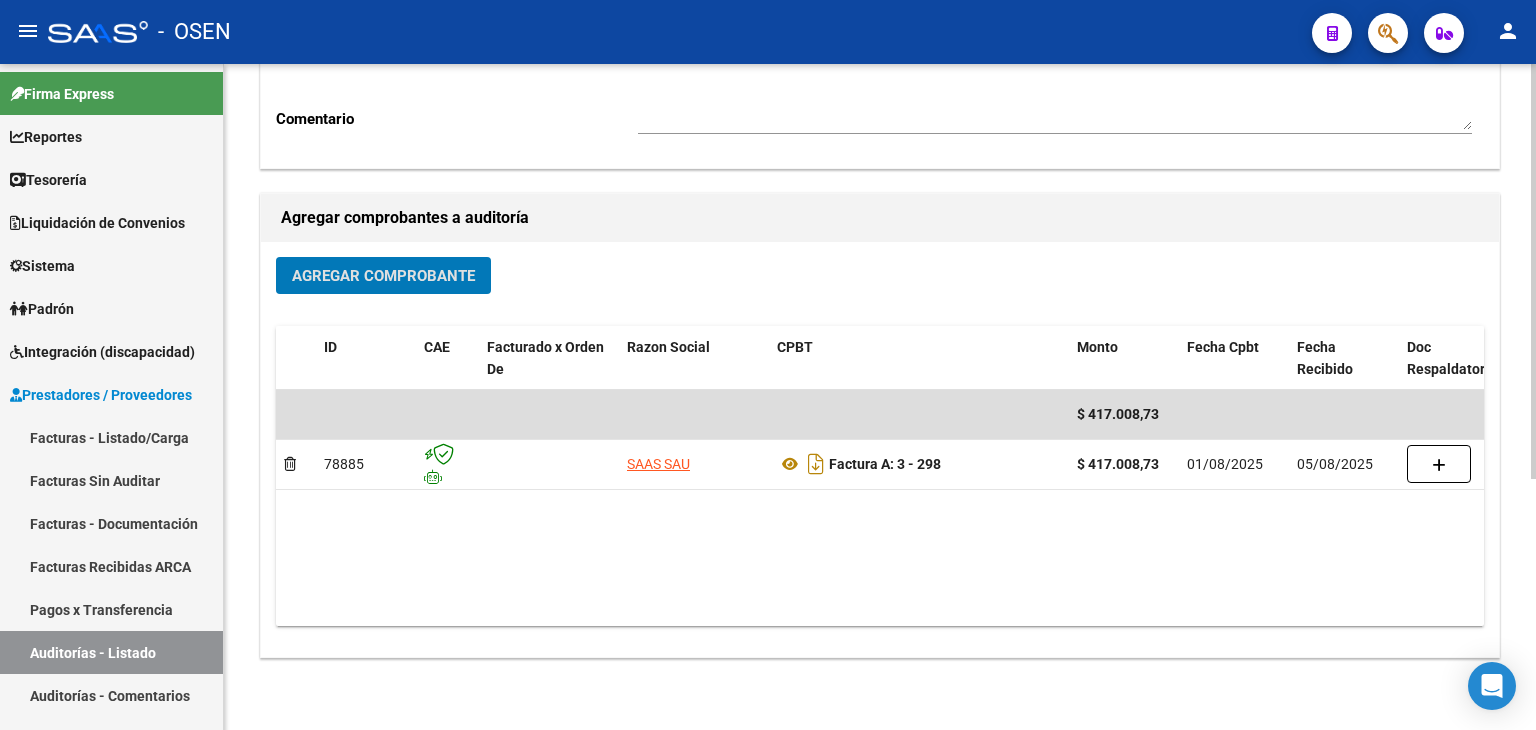 scroll, scrollTop: 0, scrollLeft: 0, axis: both 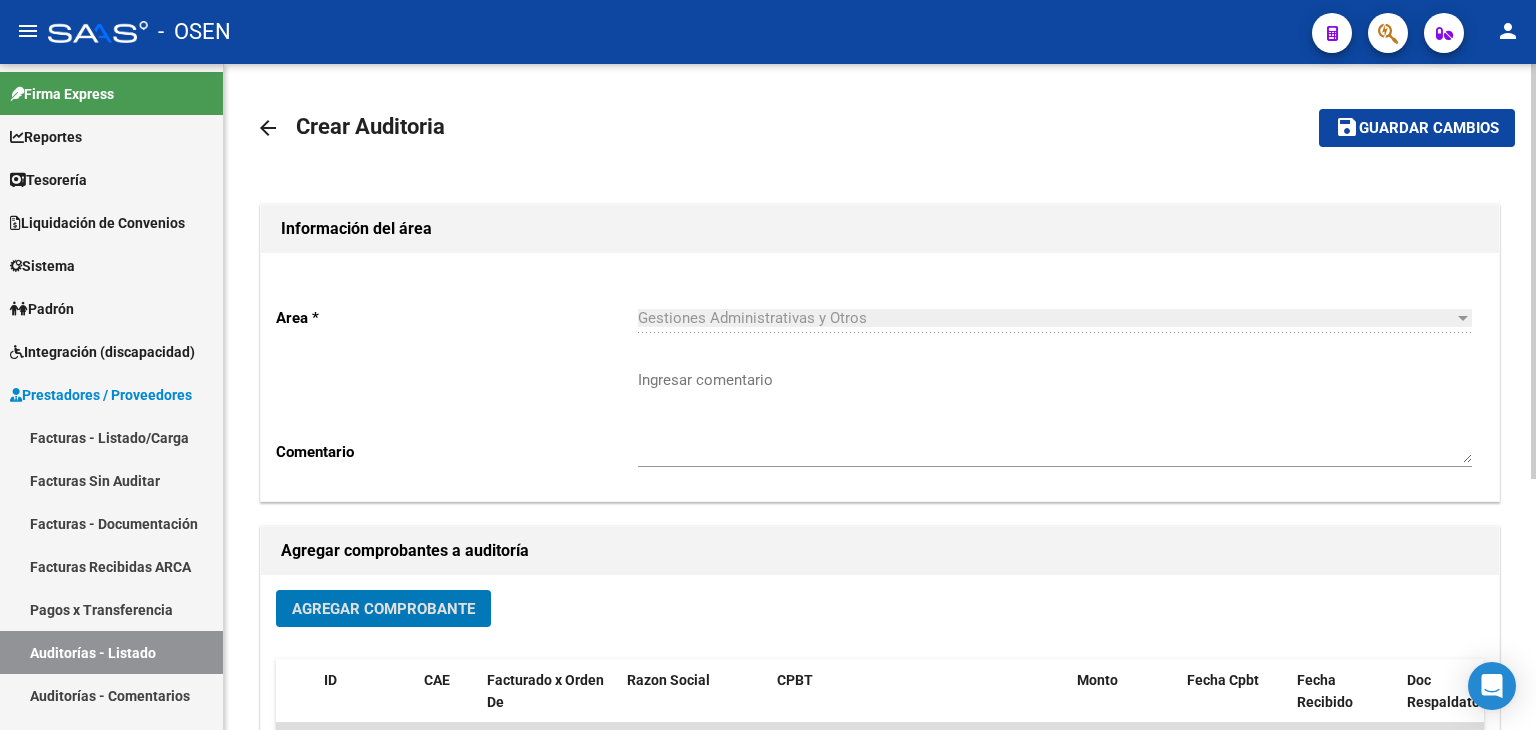 click on "Guardar cambios" 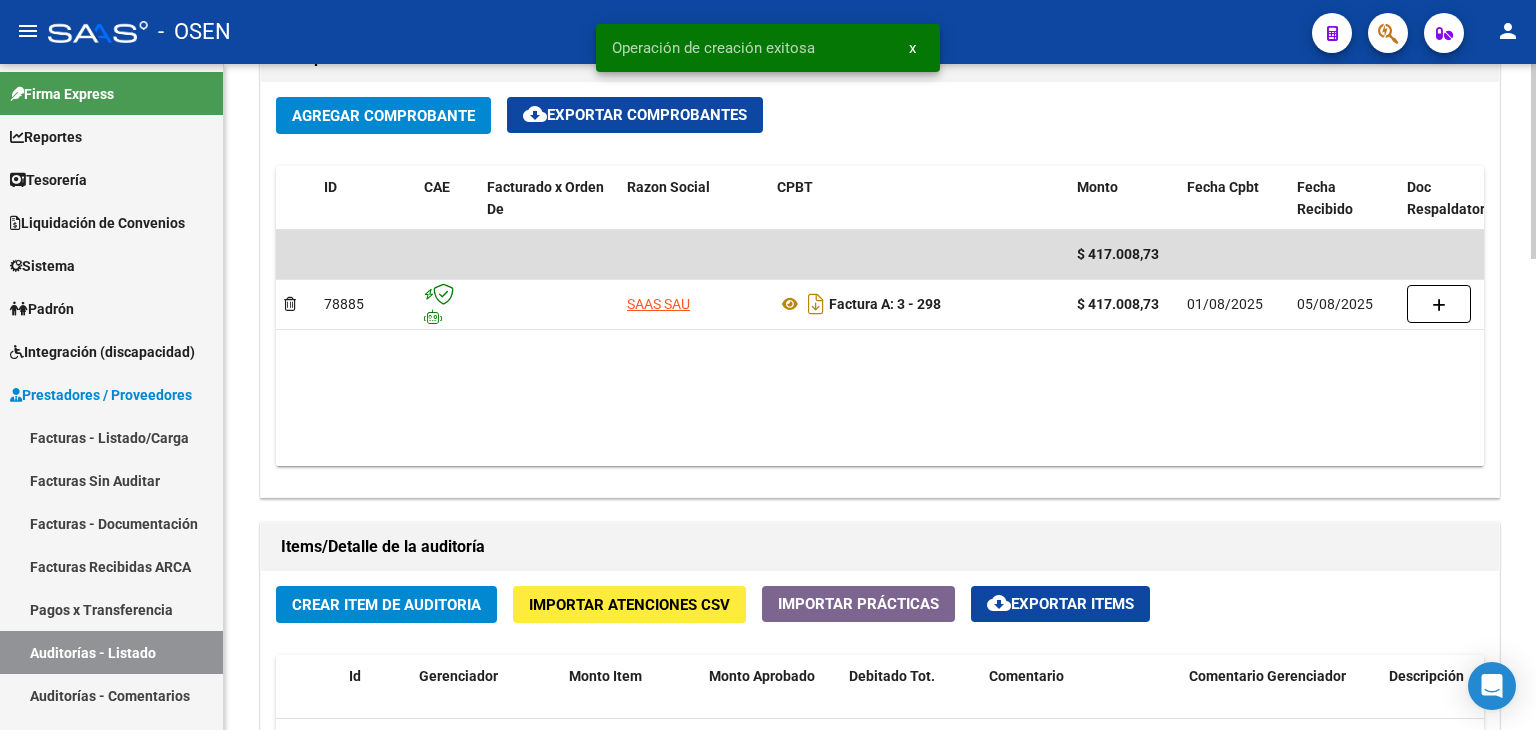 scroll, scrollTop: 1333, scrollLeft: 0, axis: vertical 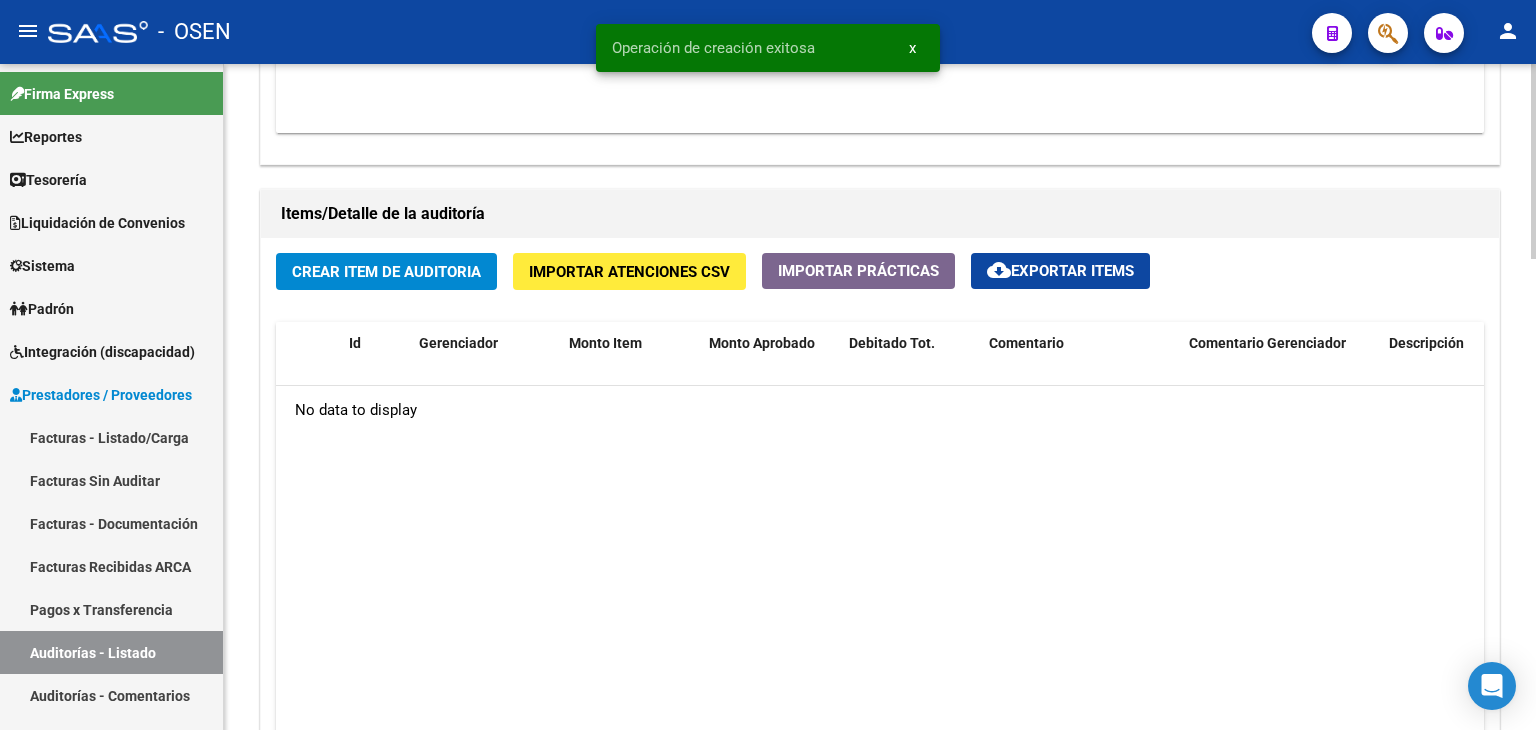 click on "Crear Item de Auditoria" 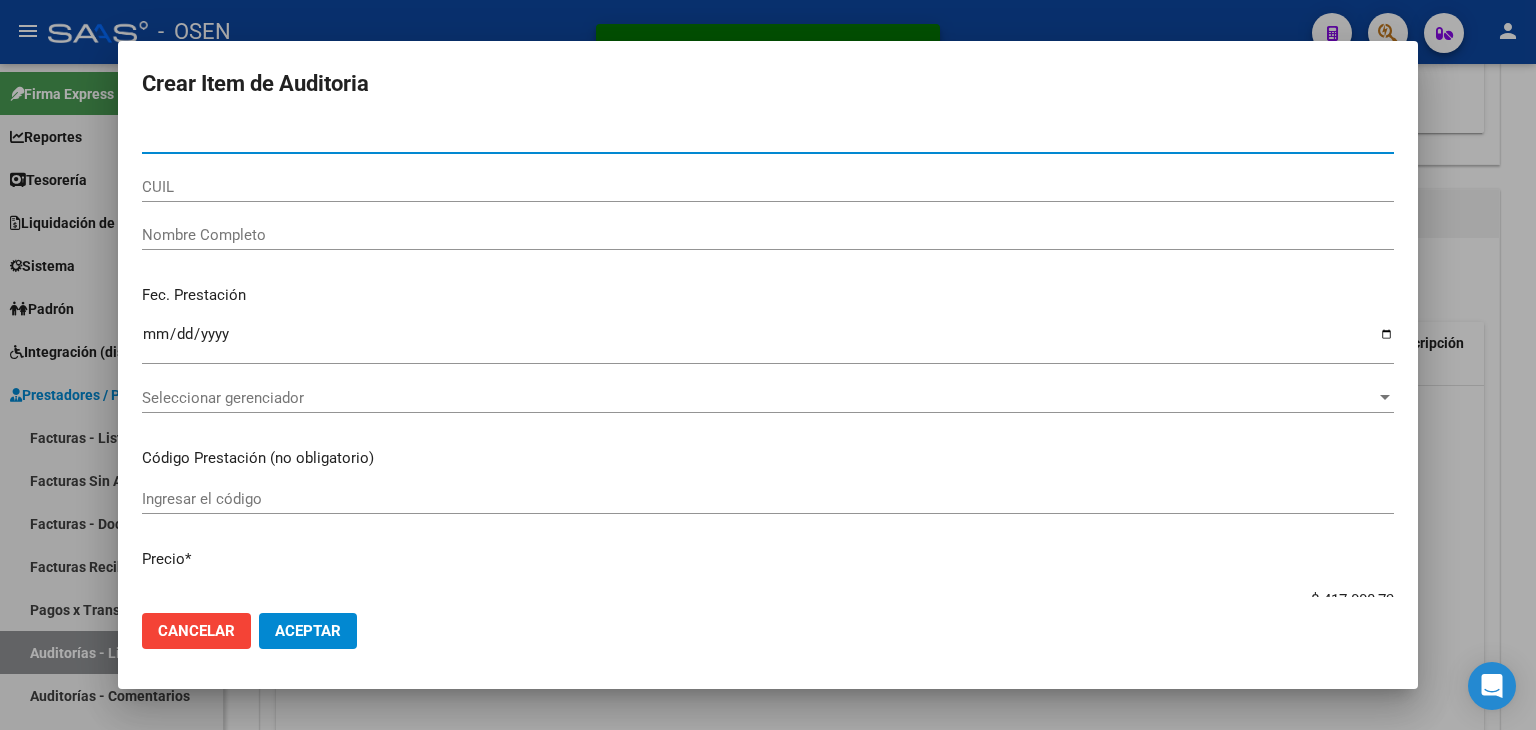 click on "Aceptar" 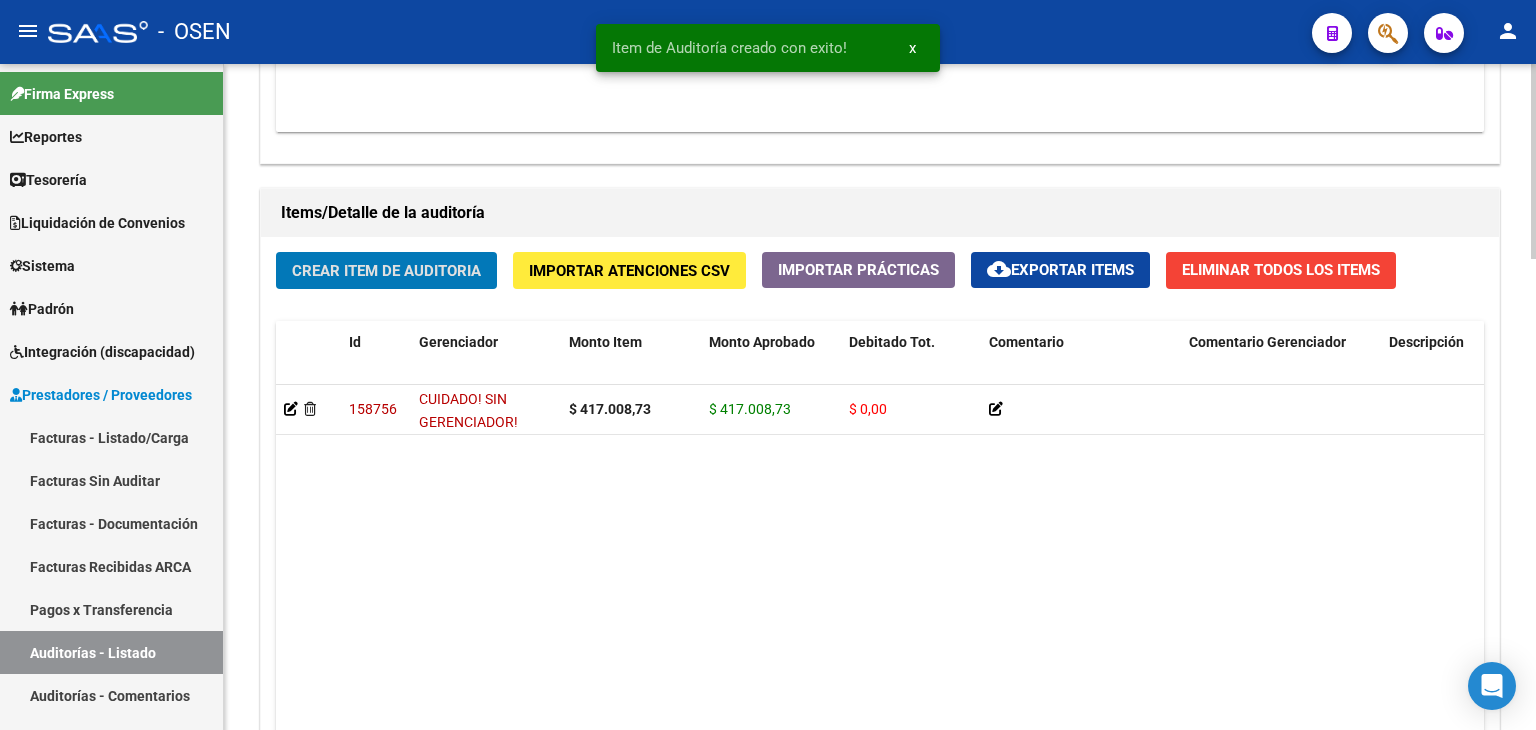 scroll, scrollTop: 1608, scrollLeft: 0, axis: vertical 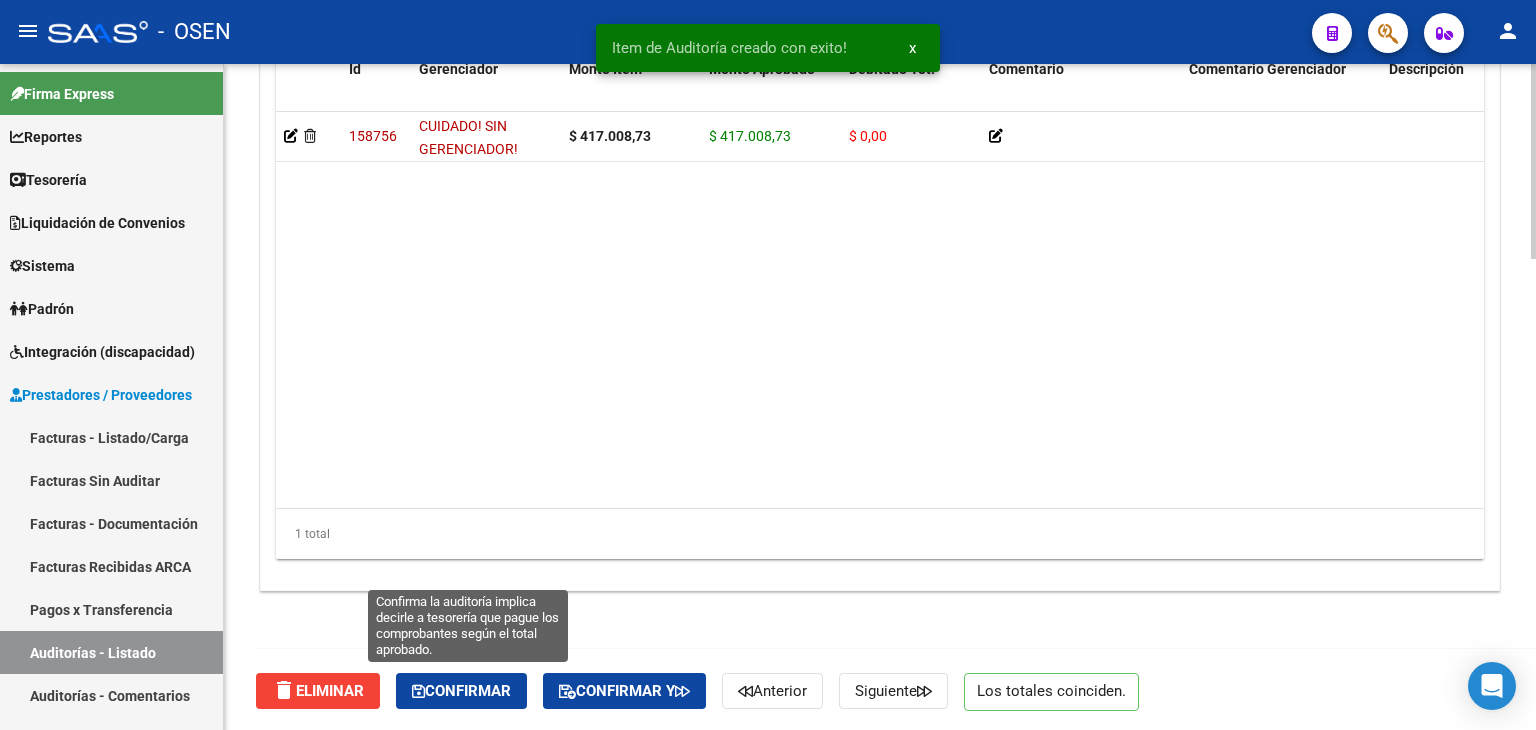 click on "Confirmar" 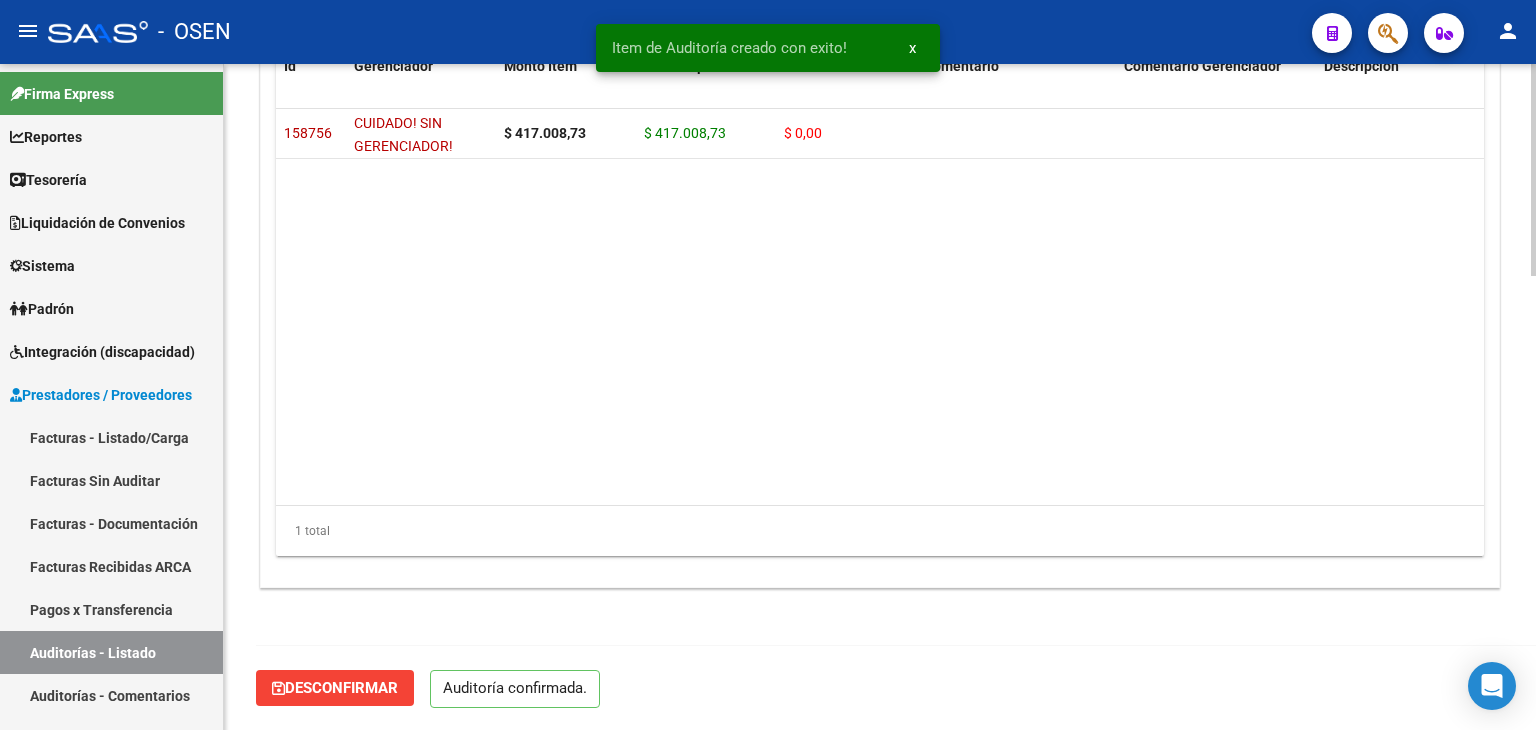 scroll, scrollTop: 1430, scrollLeft: 0, axis: vertical 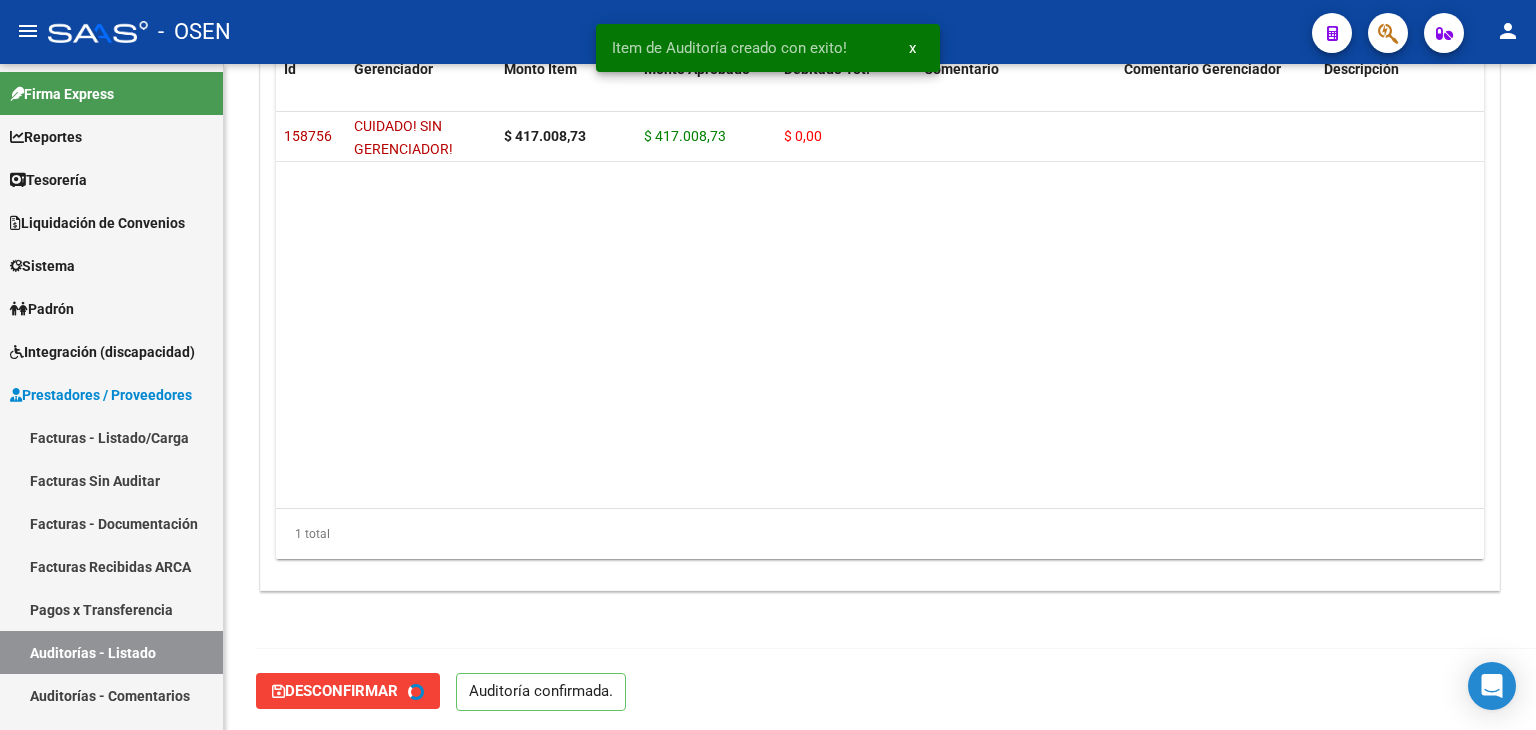 type on "202508" 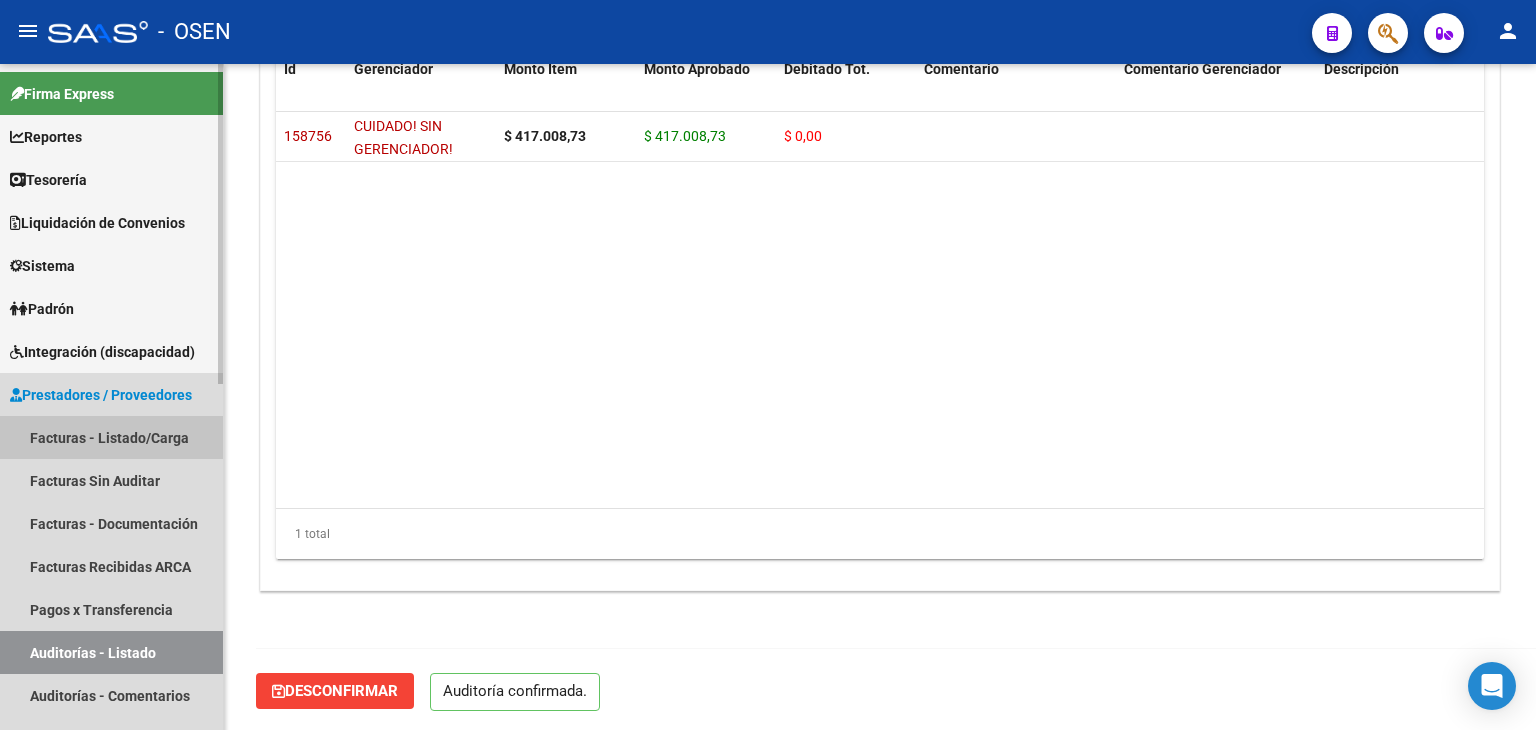 click on "Facturas - Listado/Carga" at bounding box center (111, 437) 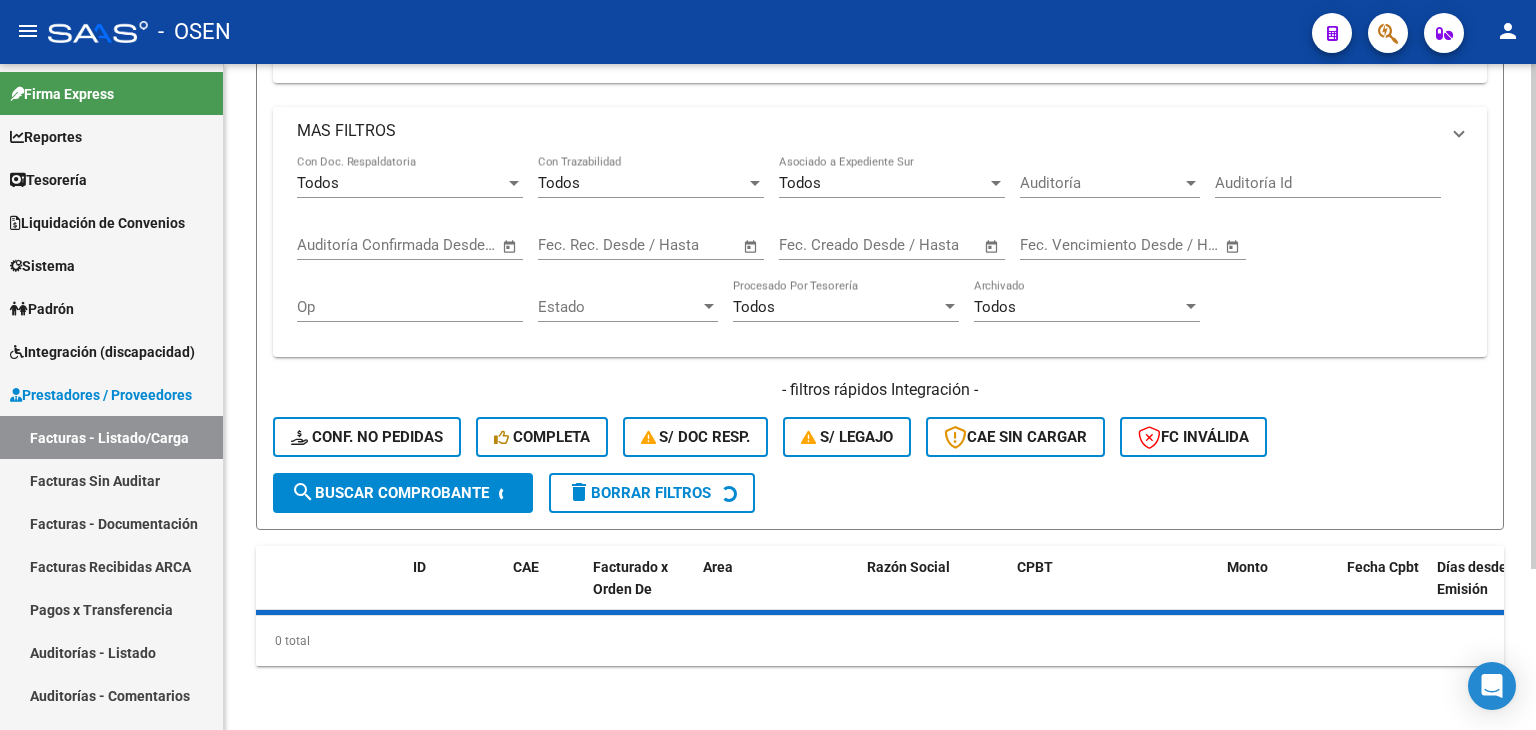 scroll, scrollTop: 0, scrollLeft: 0, axis: both 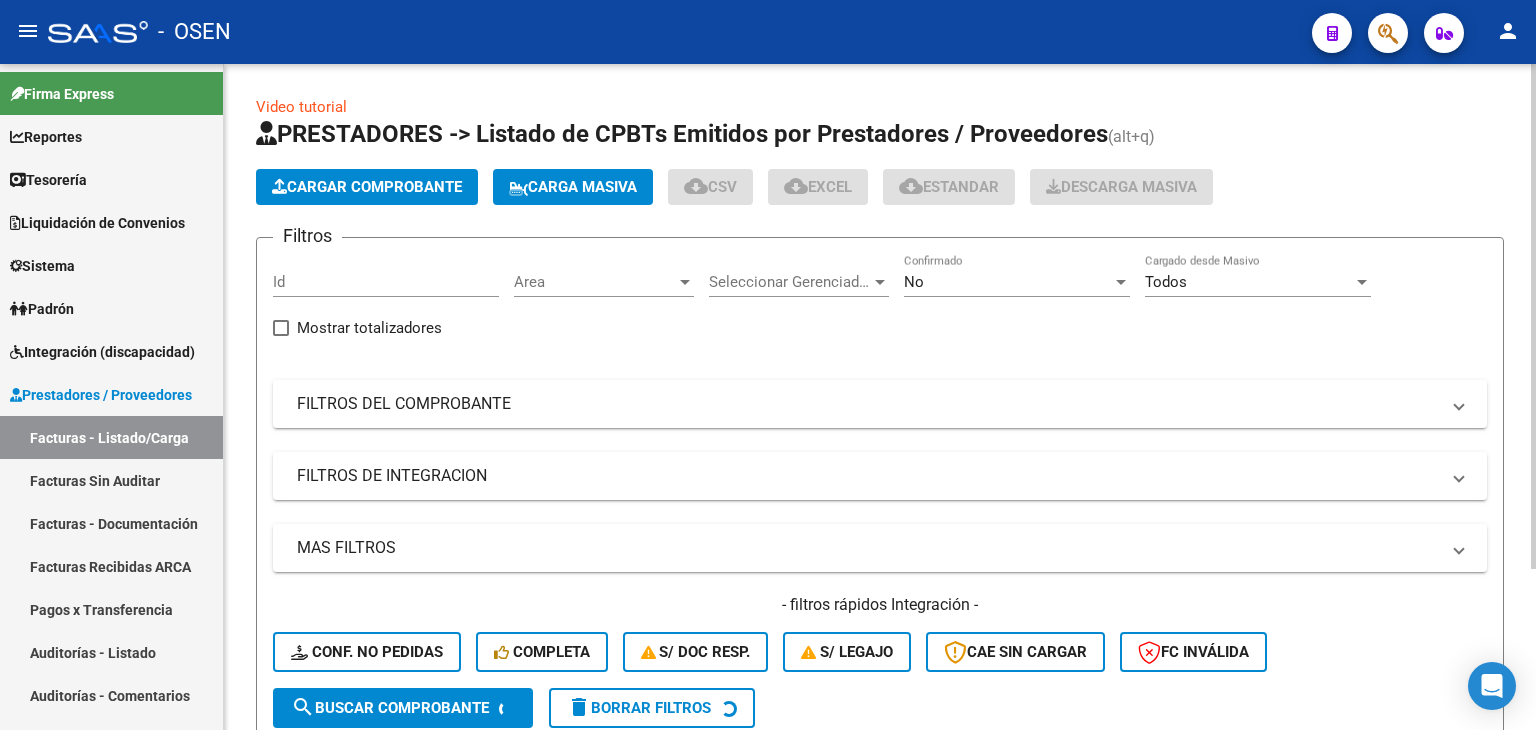 click on "Area" at bounding box center [595, 282] 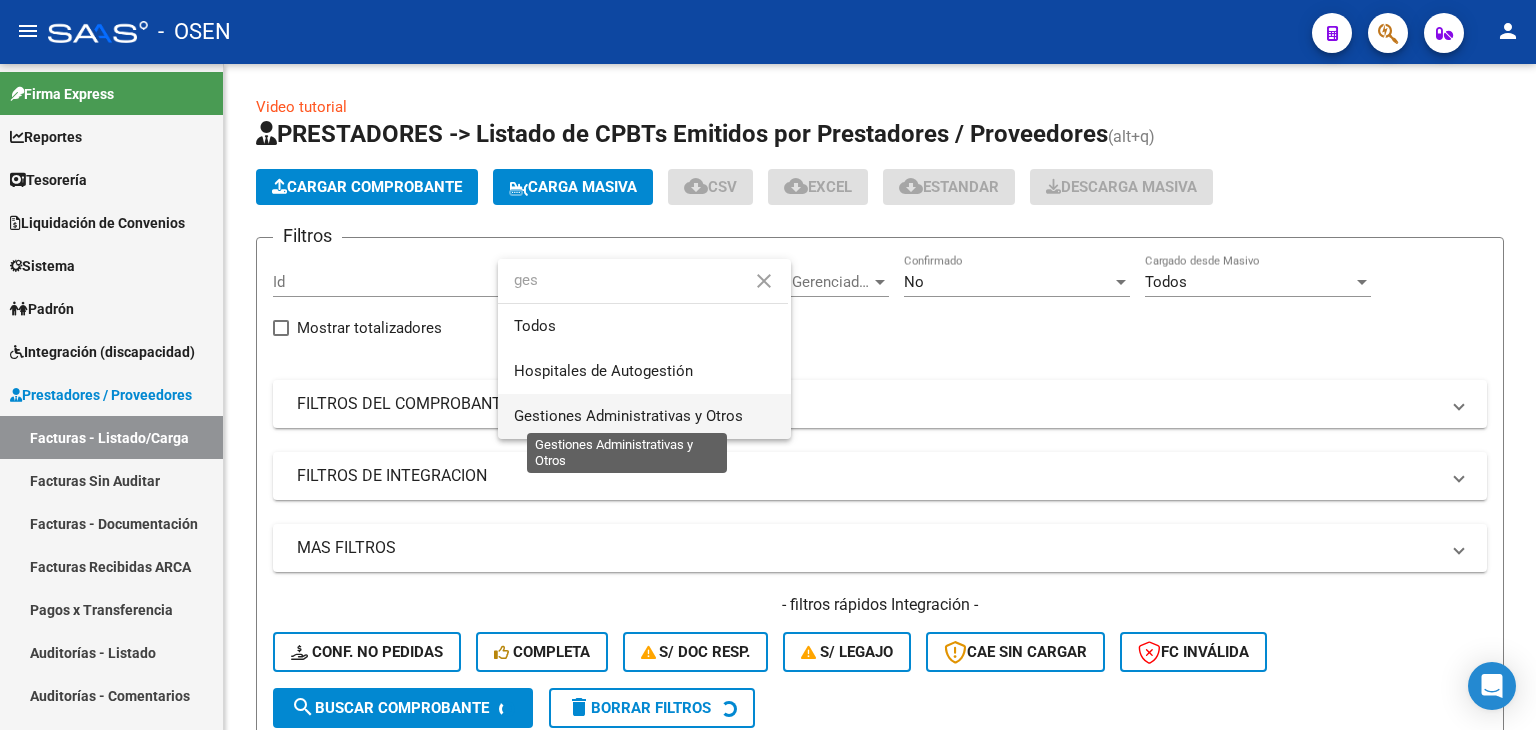 type on "ges" 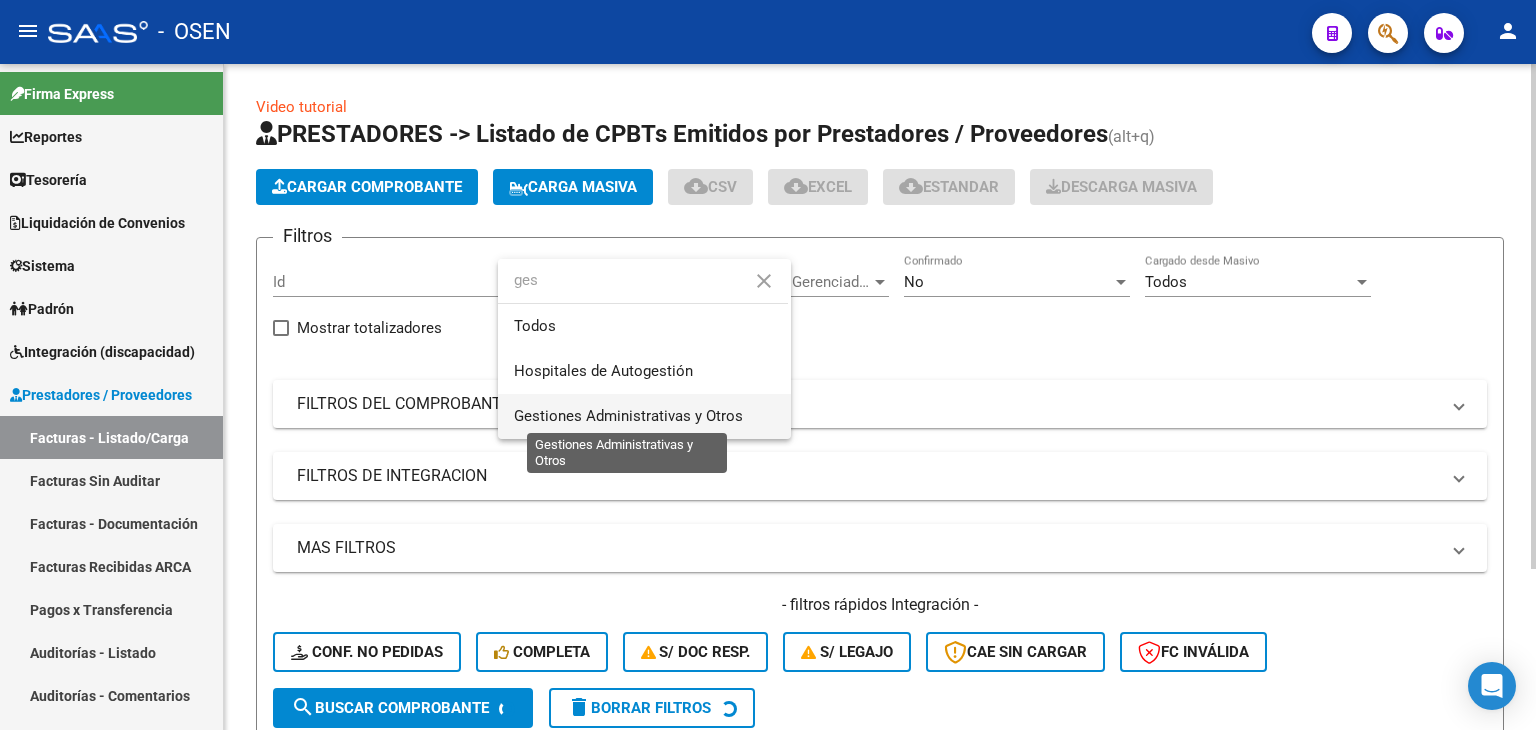 click on "Gestiones Administrativas y Otros" at bounding box center [628, 416] 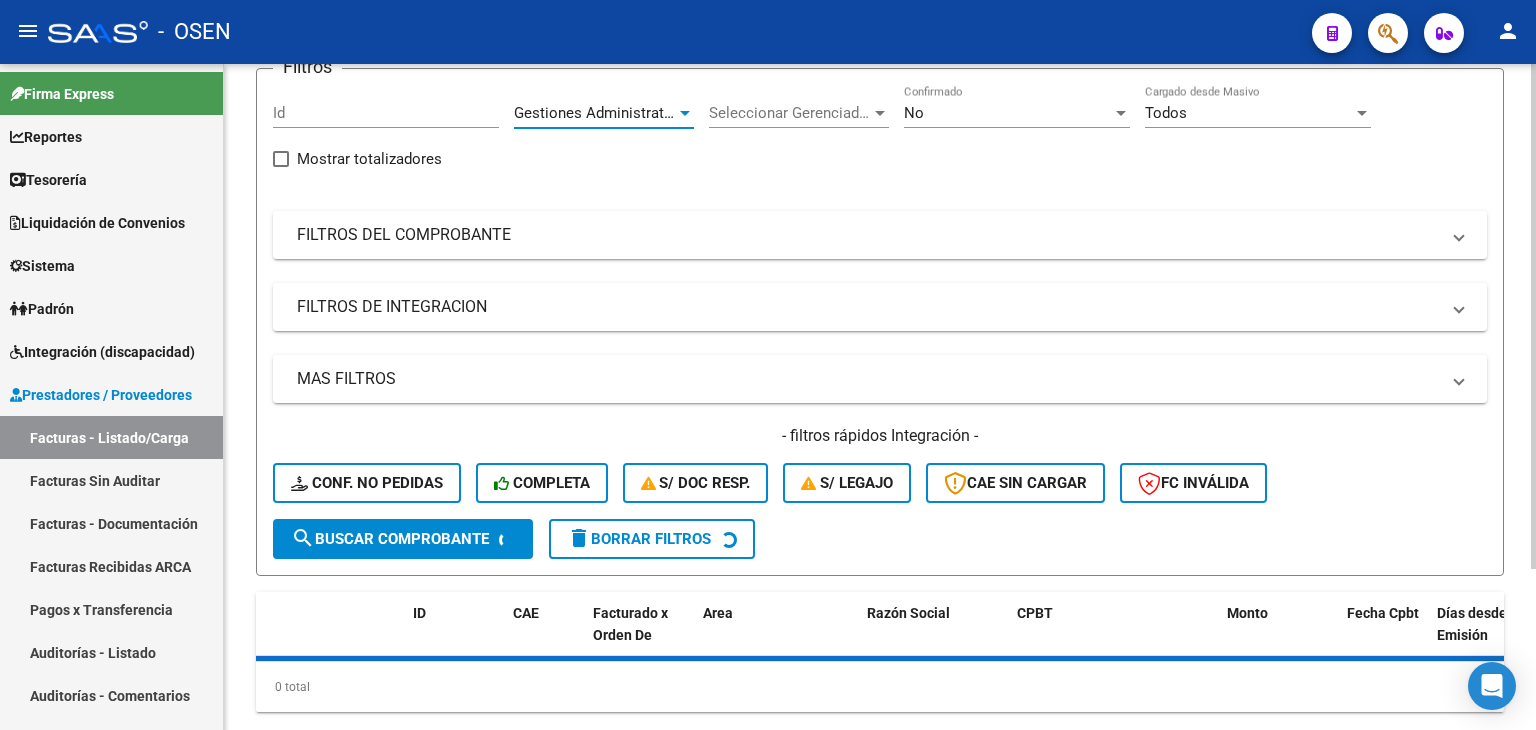 scroll, scrollTop: 212, scrollLeft: 0, axis: vertical 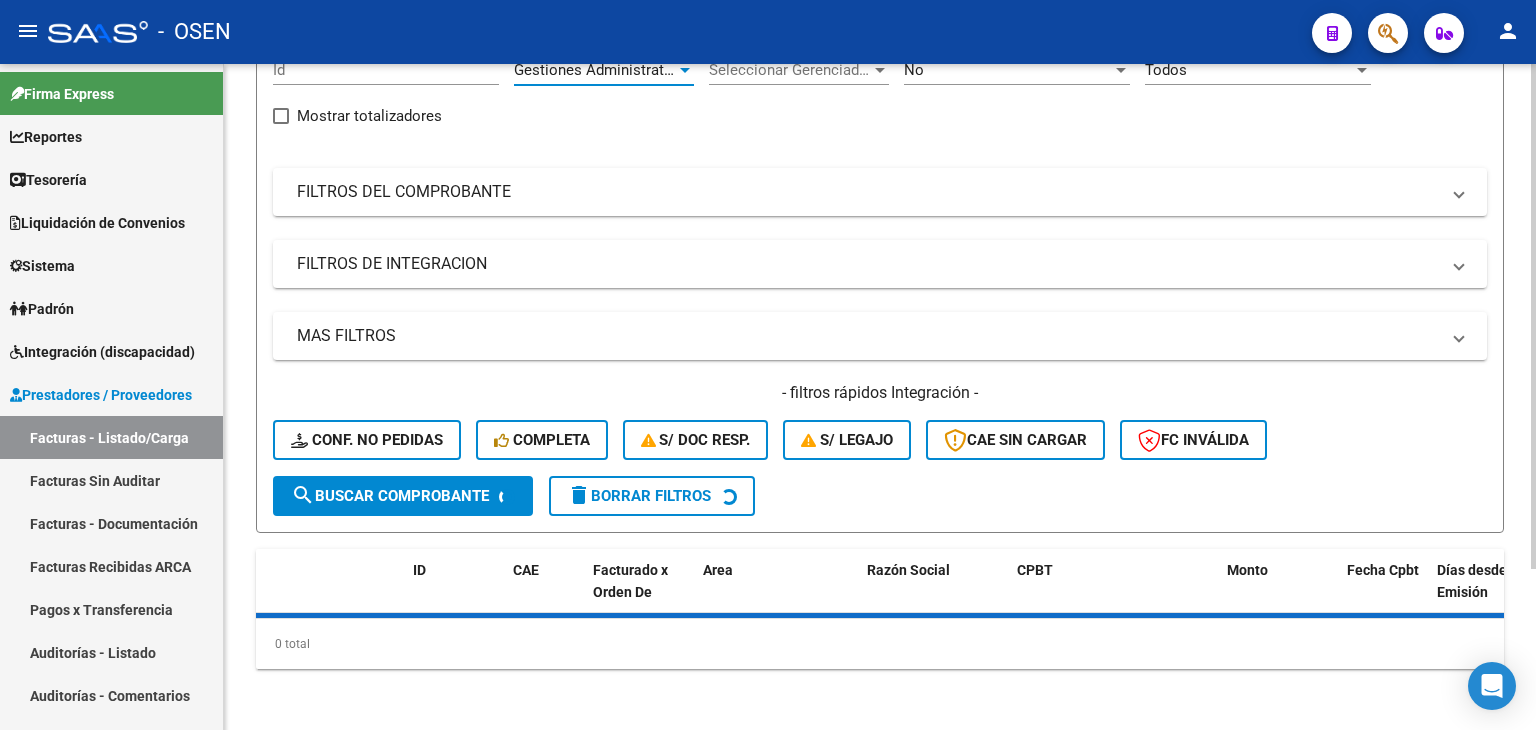 click on "search  Buscar Comprobante" 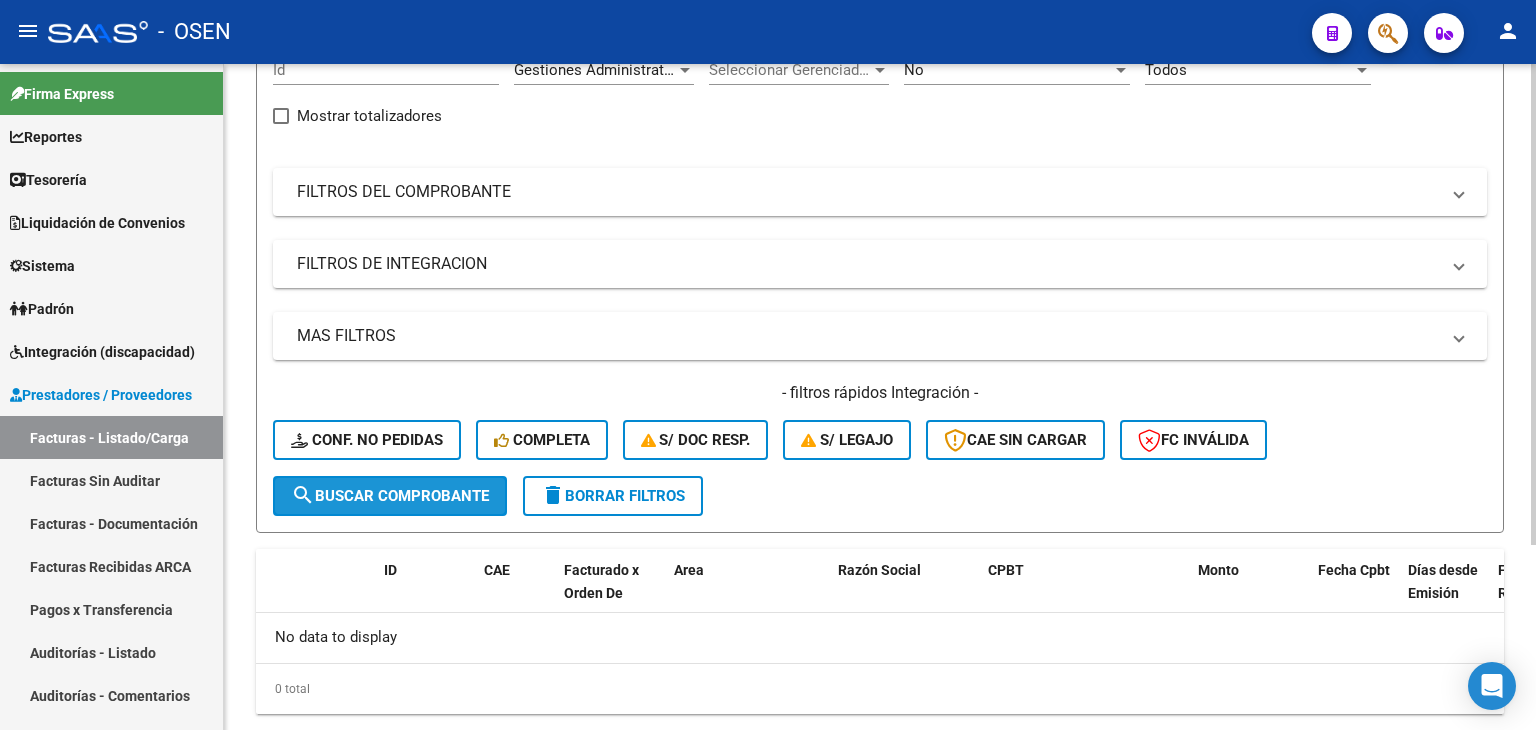 click on "search  Buscar Comprobante" 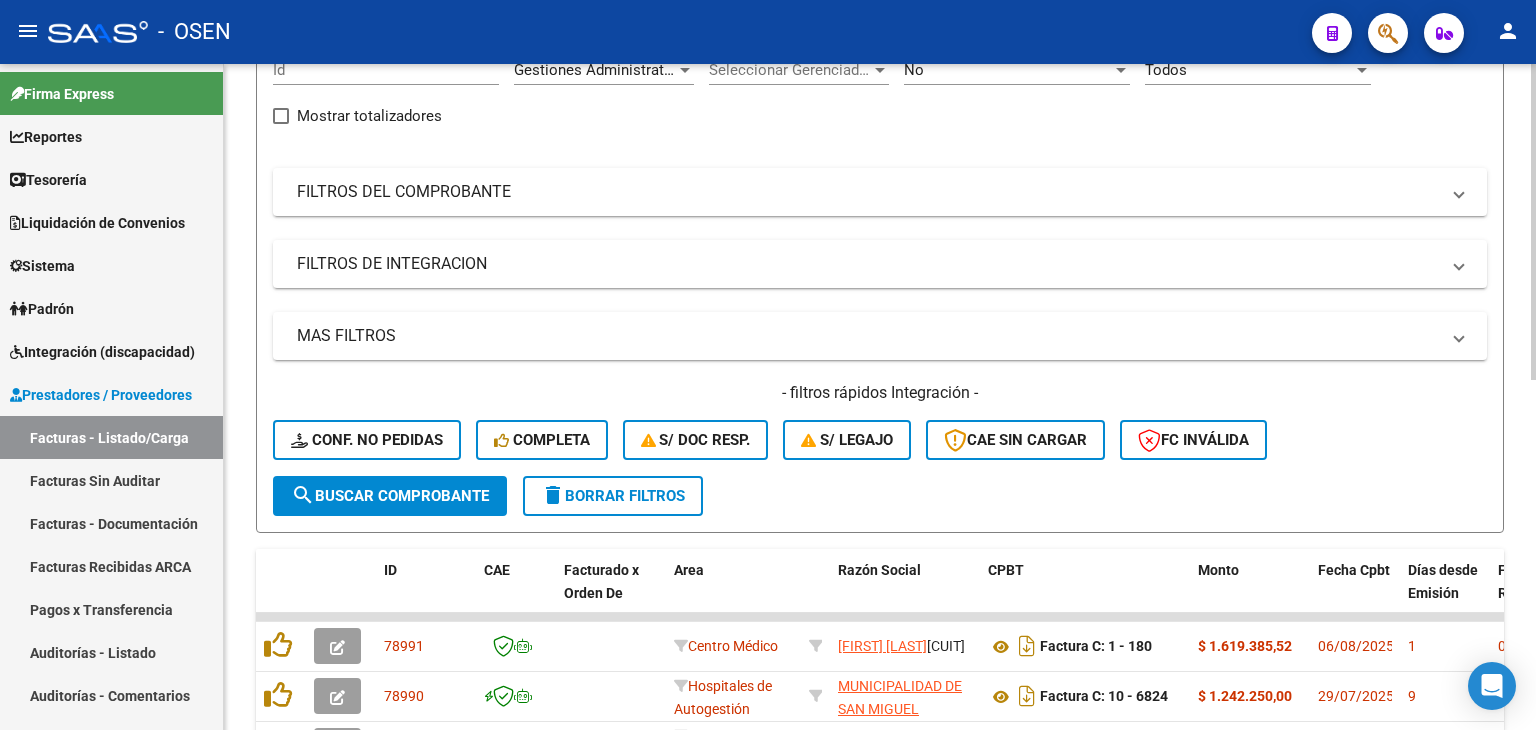 click on "- filtros rápidos Integración -" 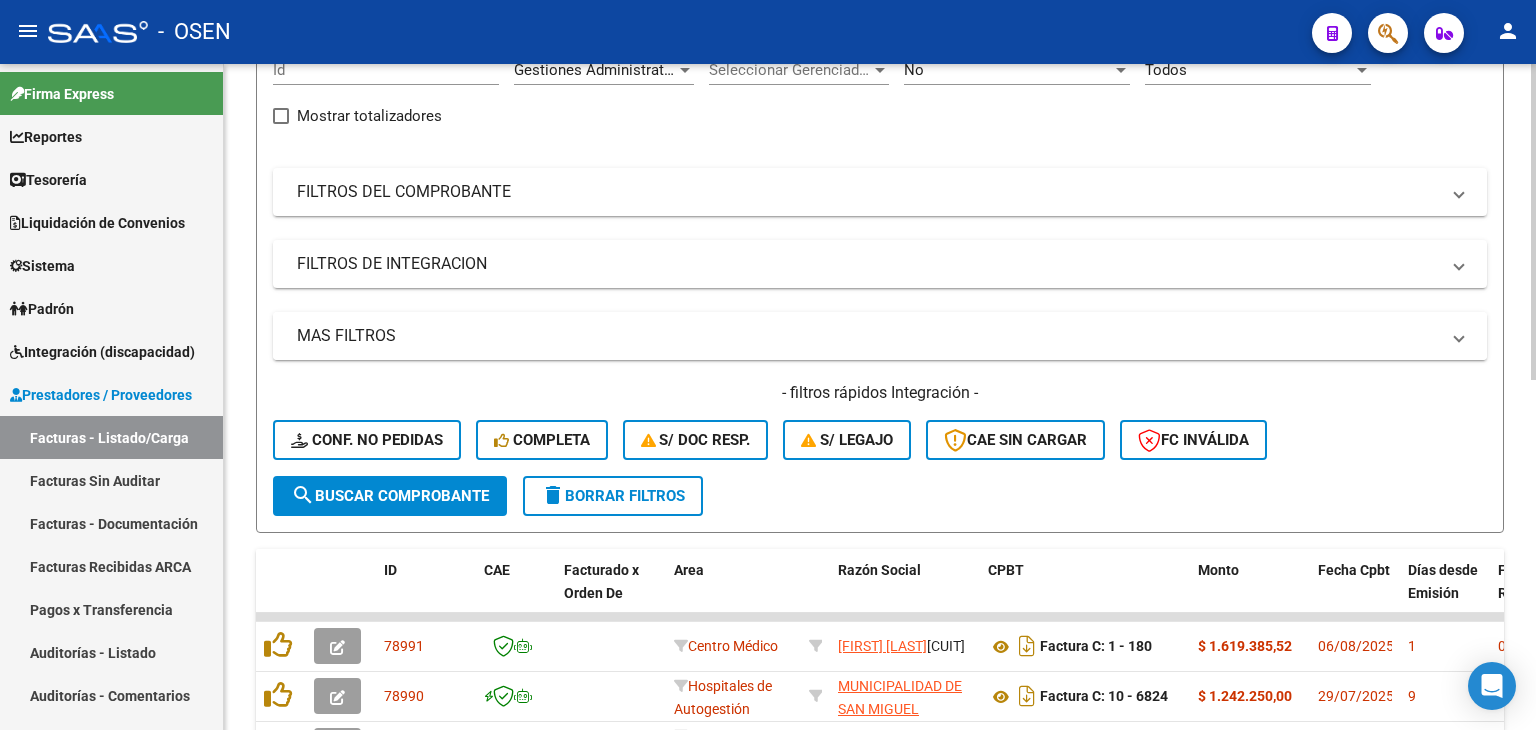 click on "MAS FILTROS" at bounding box center (868, 336) 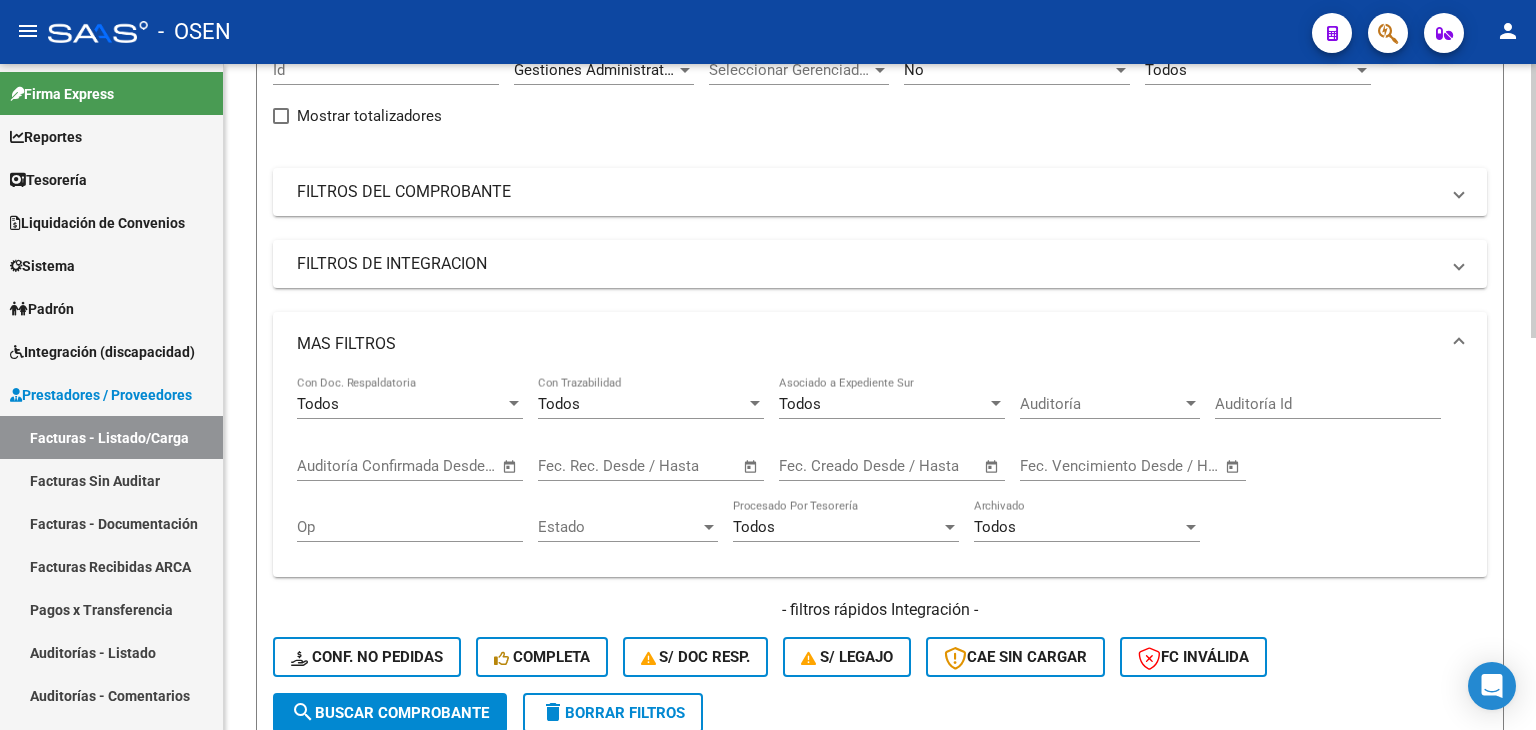 click 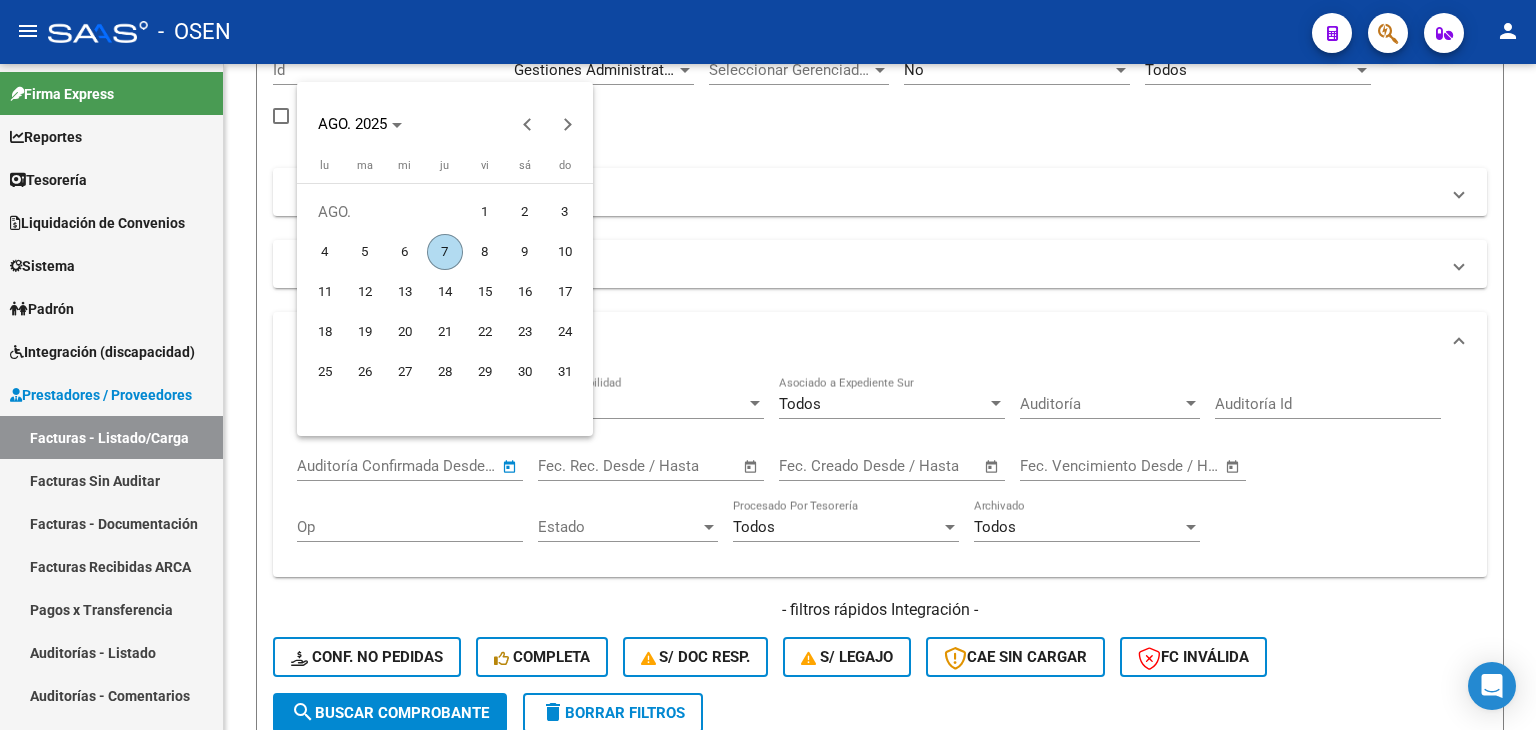 click on "7" at bounding box center [445, 252] 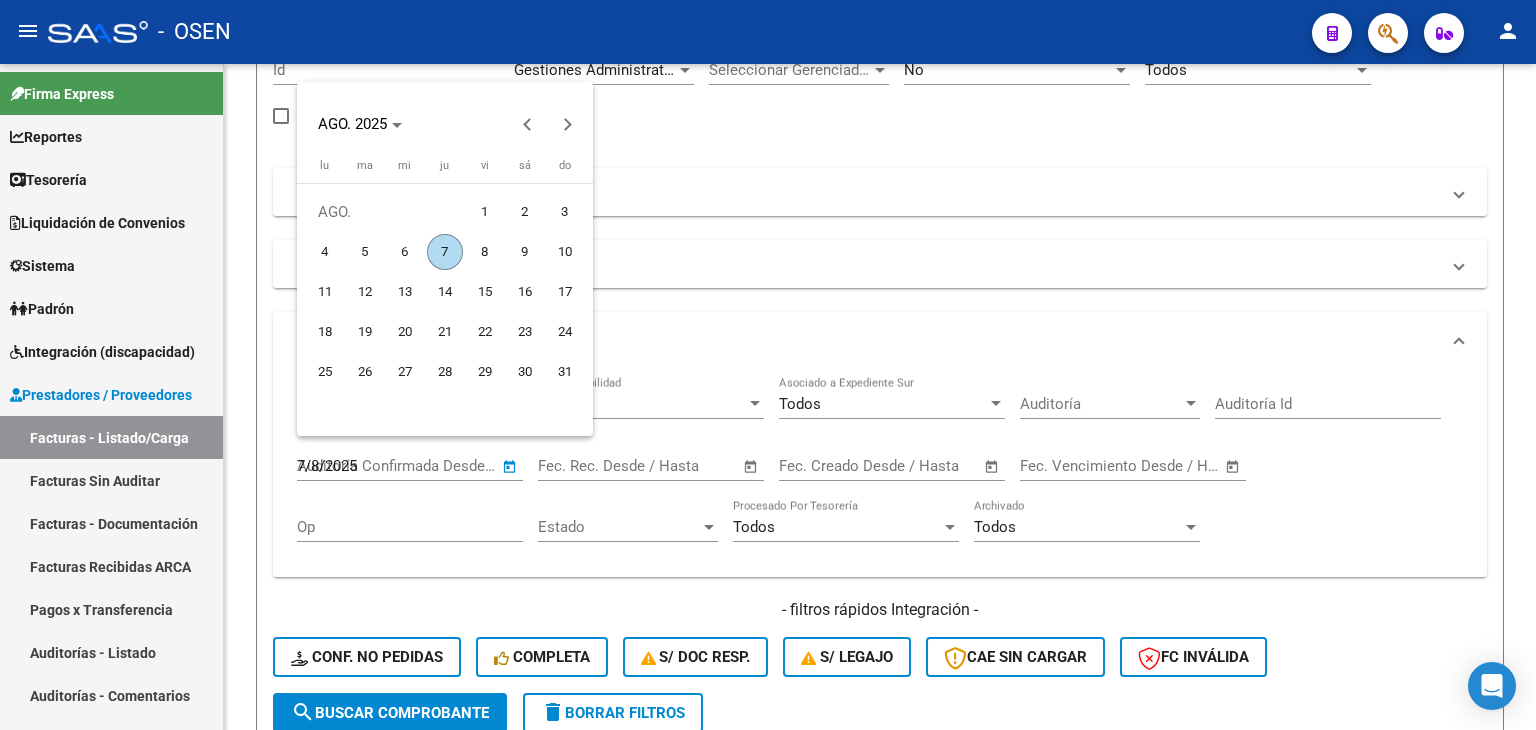 click on "7" at bounding box center [445, 252] 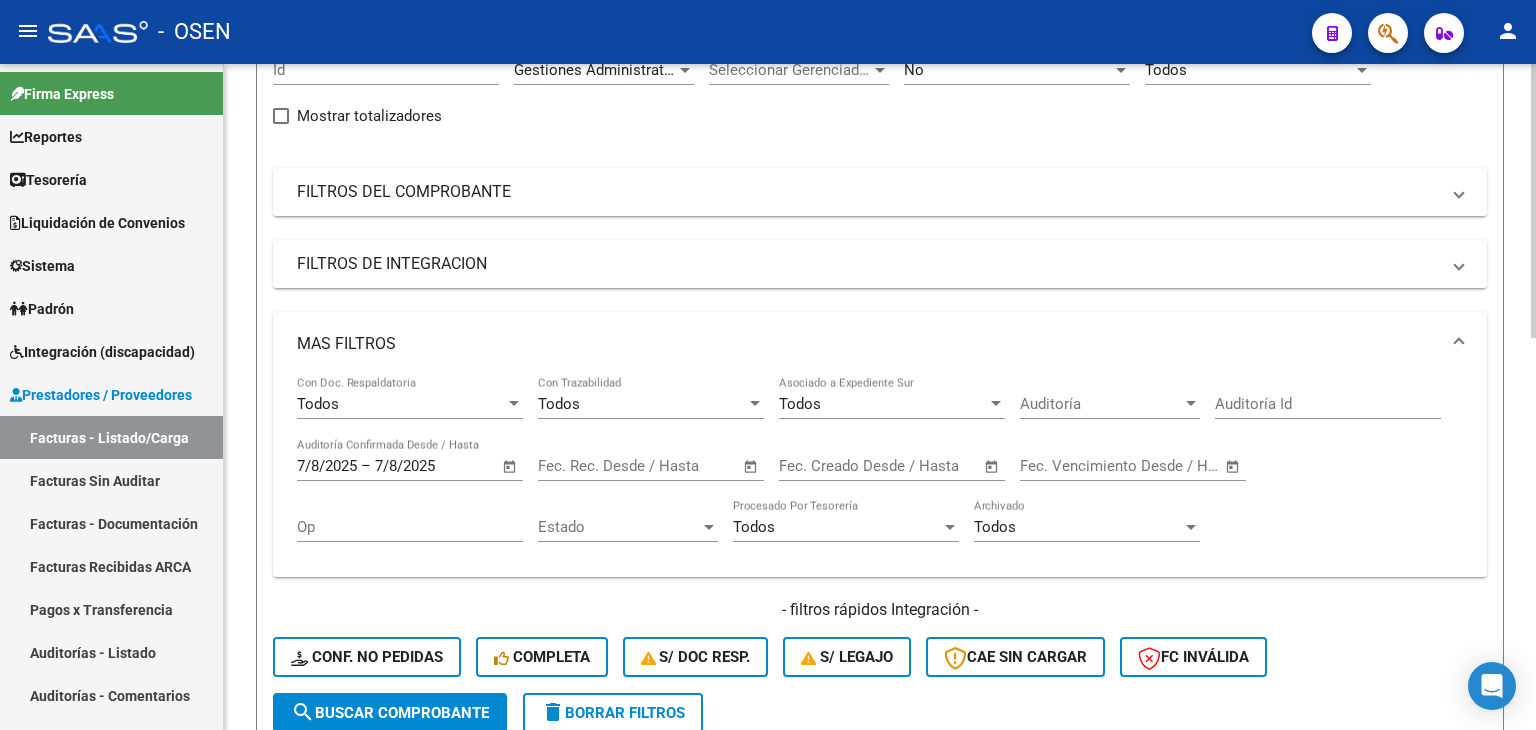 scroll, scrollTop: 545, scrollLeft: 0, axis: vertical 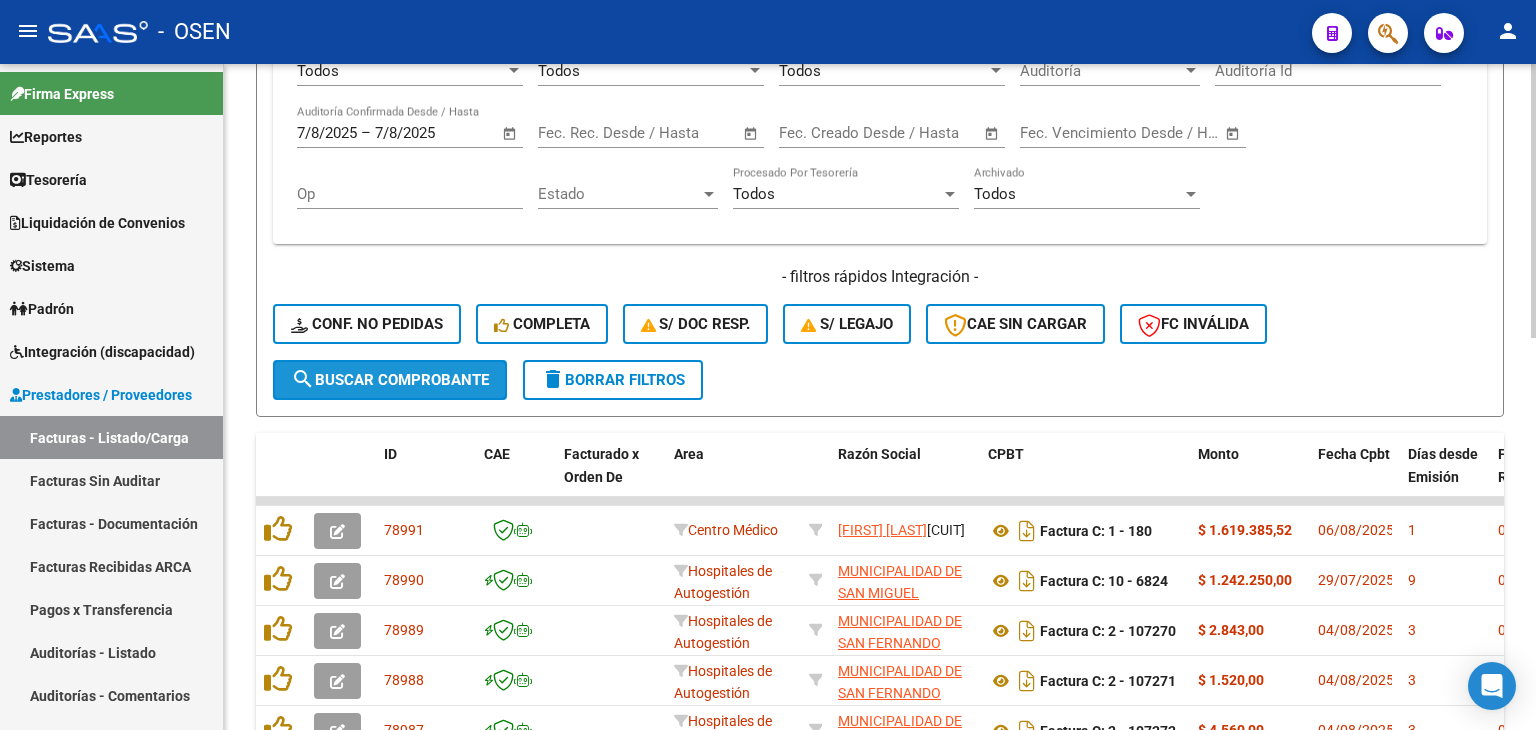 drag, startPoint x: 444, startPoint y: 393, endPoint x: 444, endPoint y: 381, distance: 12 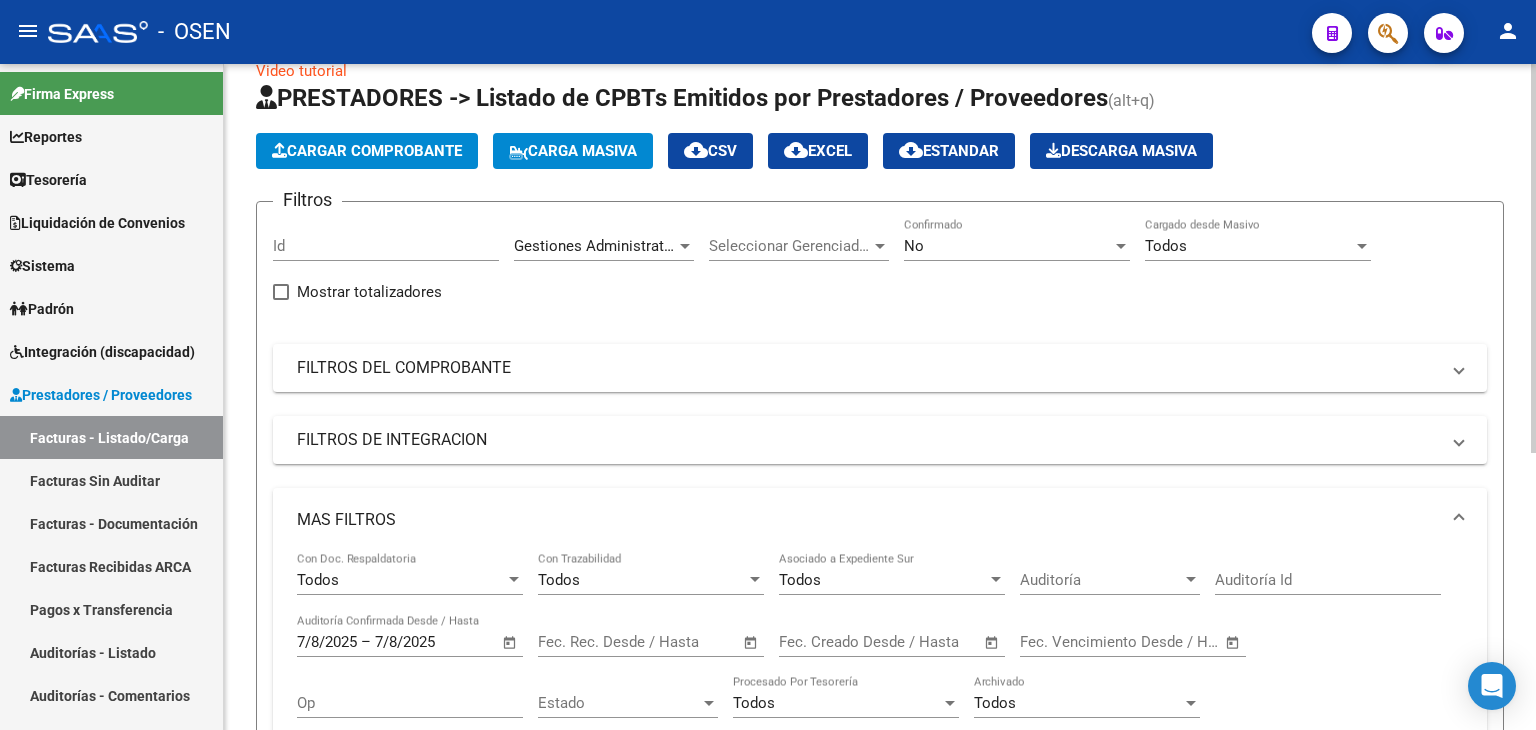 scroll, scrollTop: 0, scrollLeft: 0, axis: both 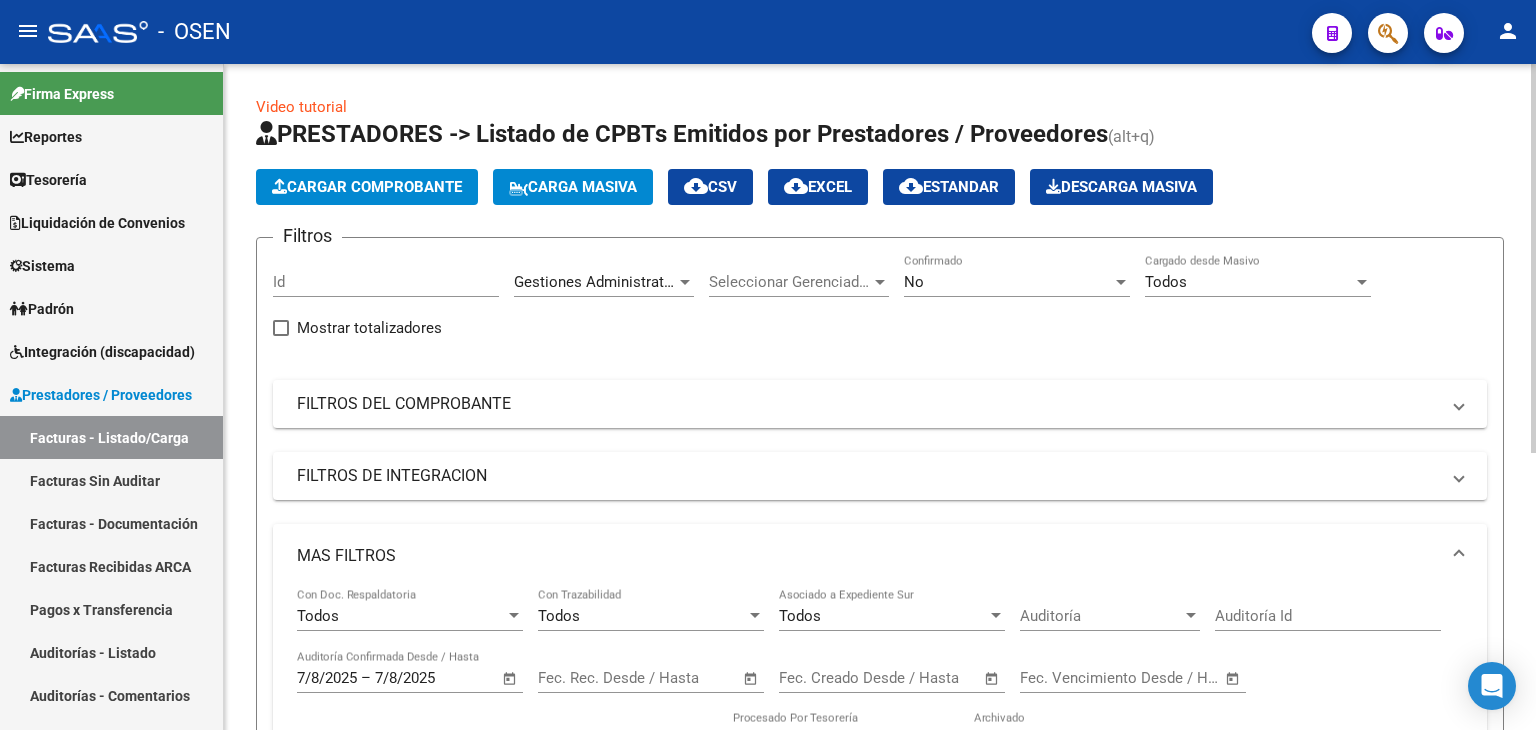 click on "No Confirmado" 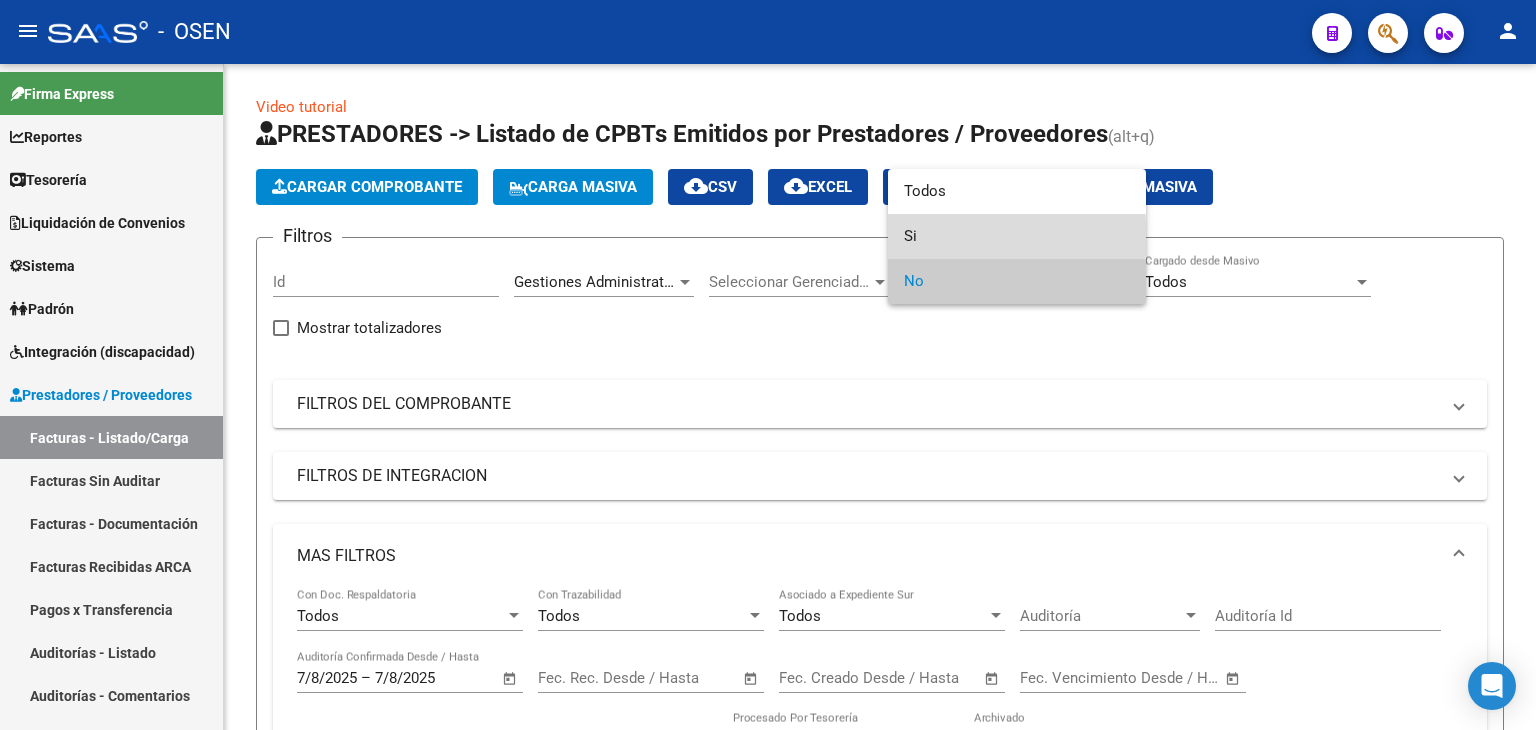 click on "Si" at bounding box center [1017, 236] 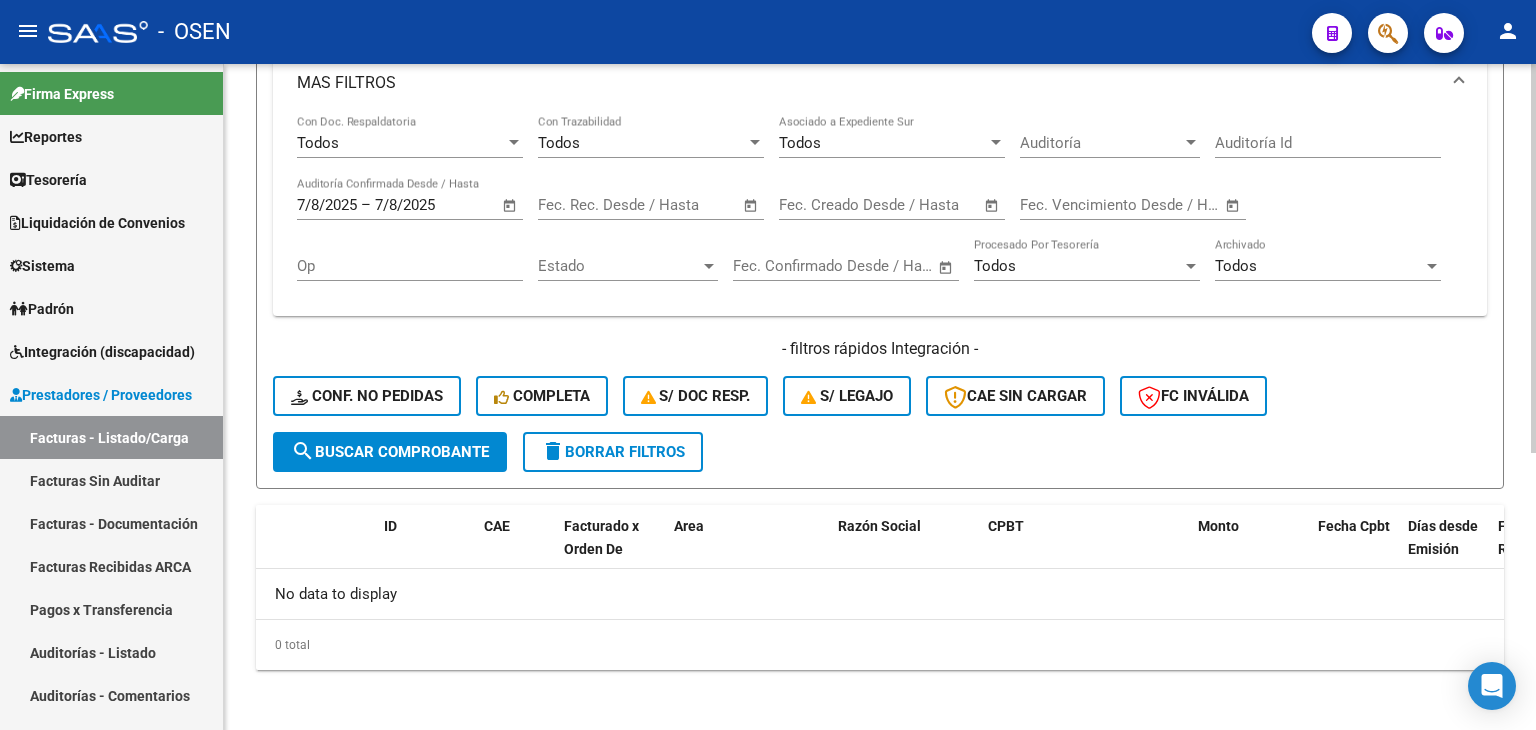 click on "search  Buscar Comprobante" 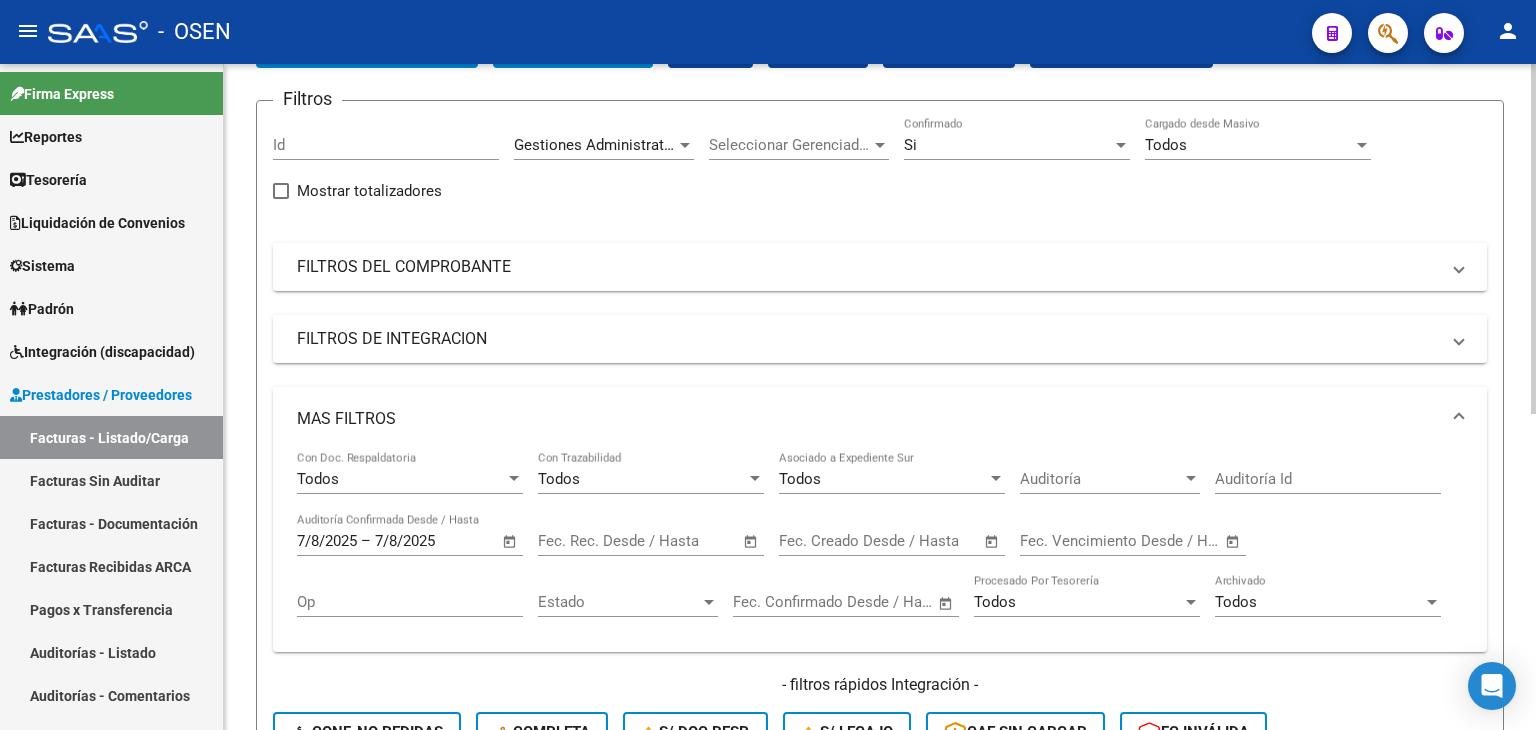scroll, scrollTop: 0, scrollLeft: 0, axis: both 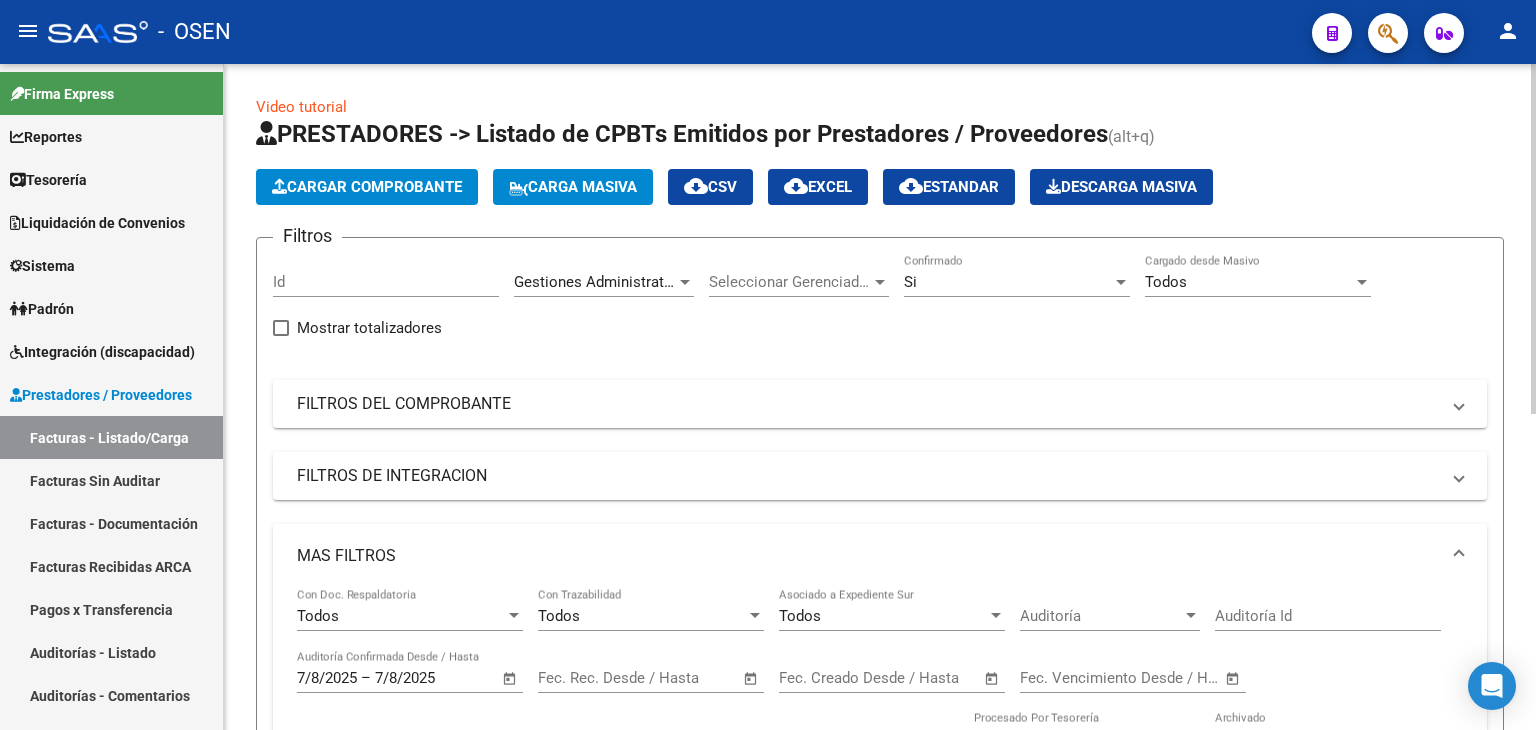 drag, startPoint x: 730, startPoint y: 186, endPoint x: 730, endPoint y: 214, distance: 28 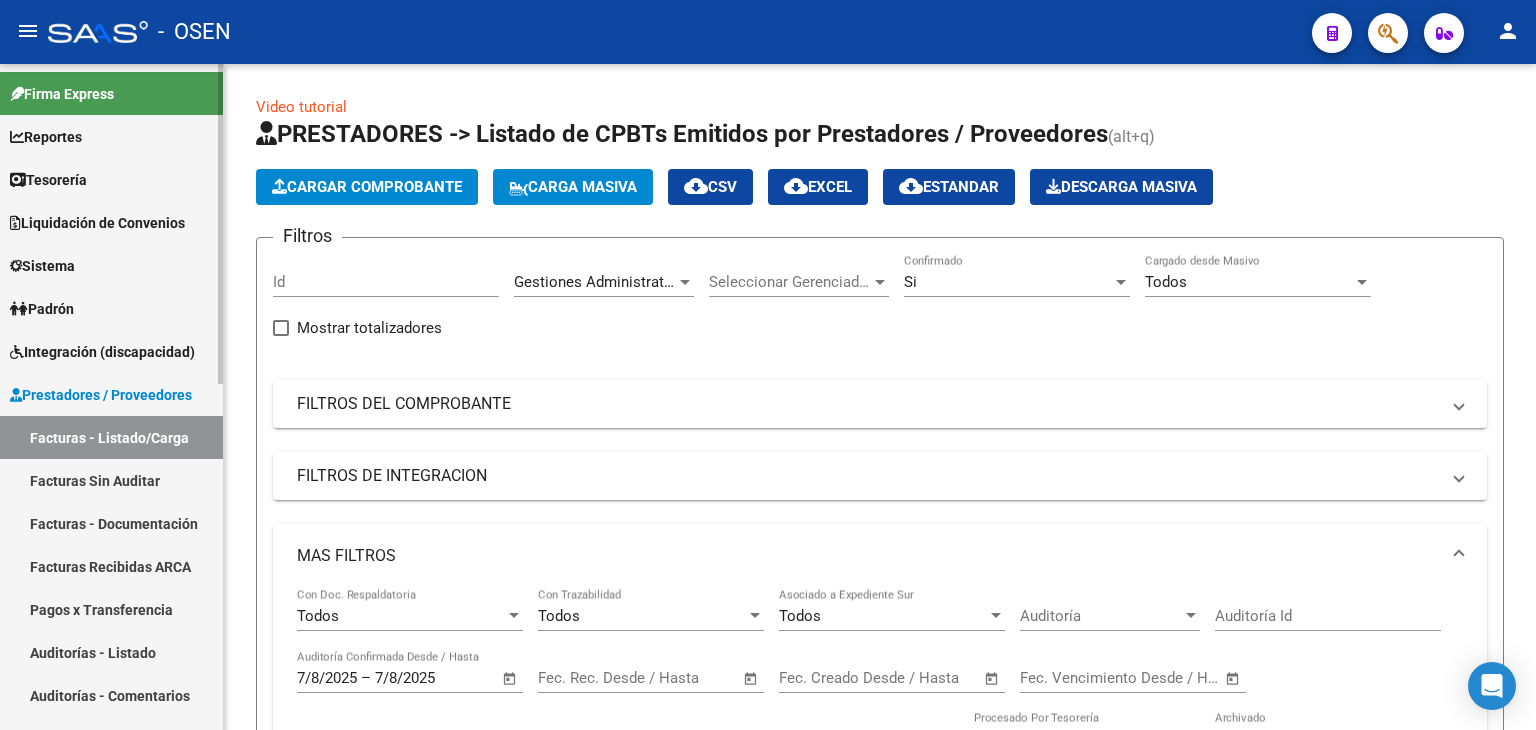 scroll, scrollTop: 0, scrollLeft: 0, axis: both 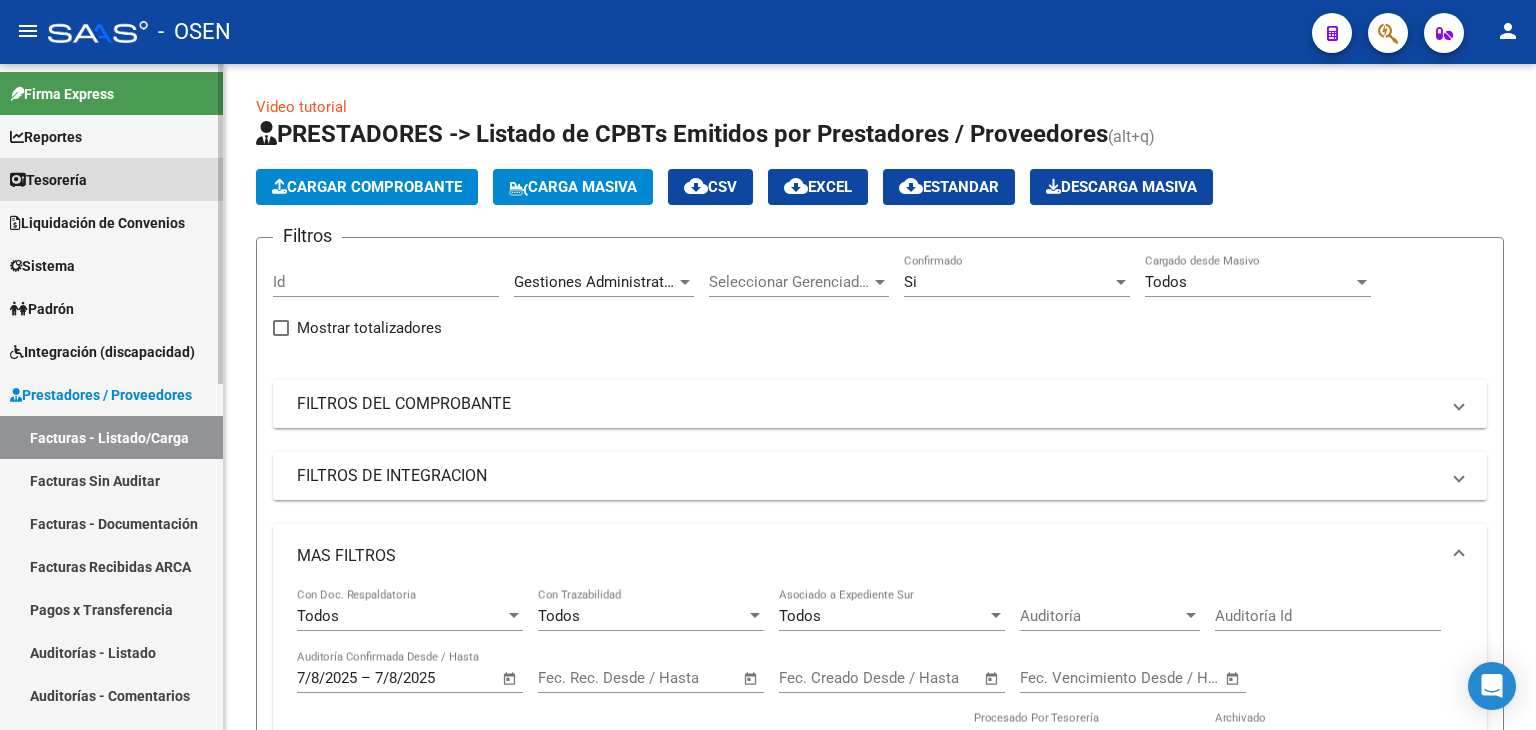 click on "Tesorería" at bounding box center (111, 179) 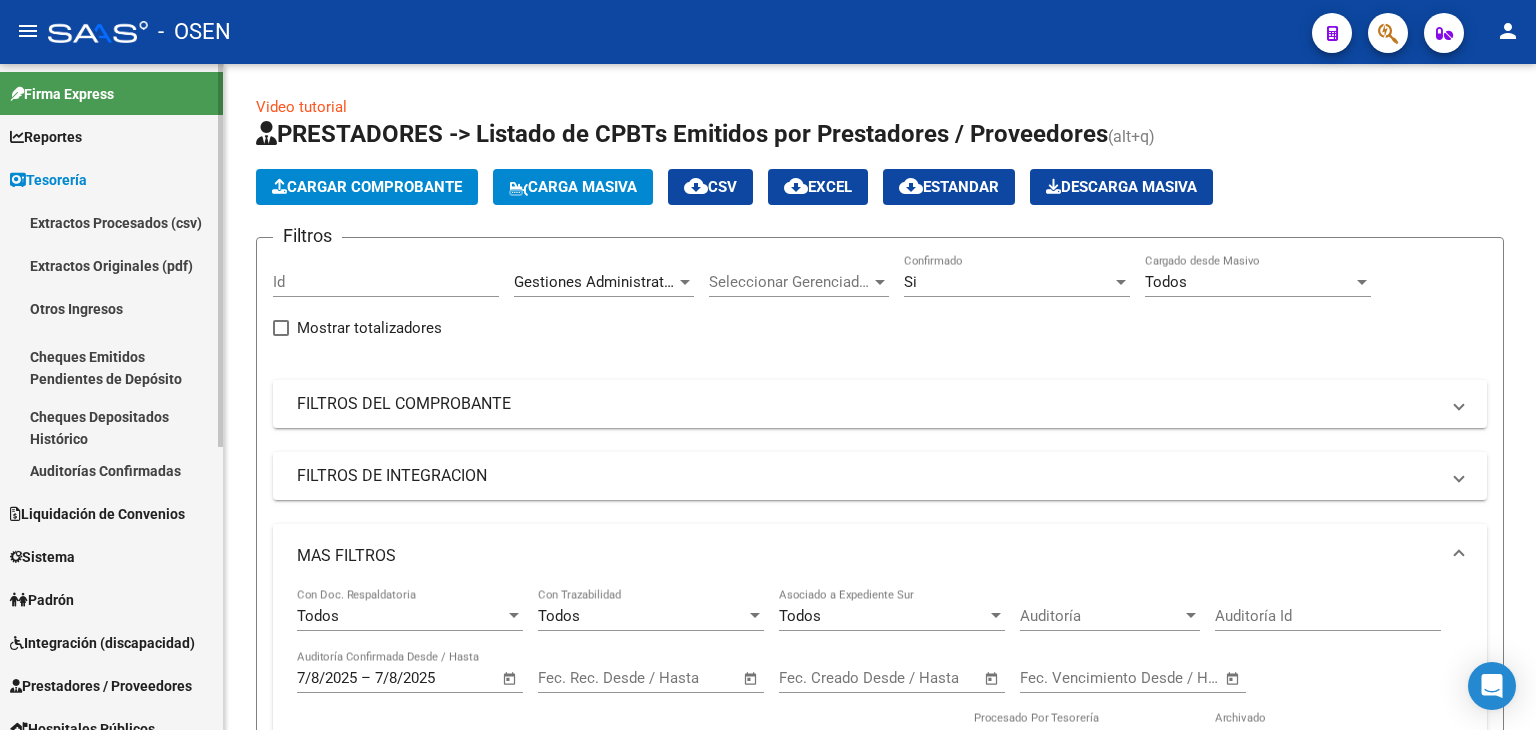 click on "Auditorías Confirmadas" at bounding box center (111, 470) 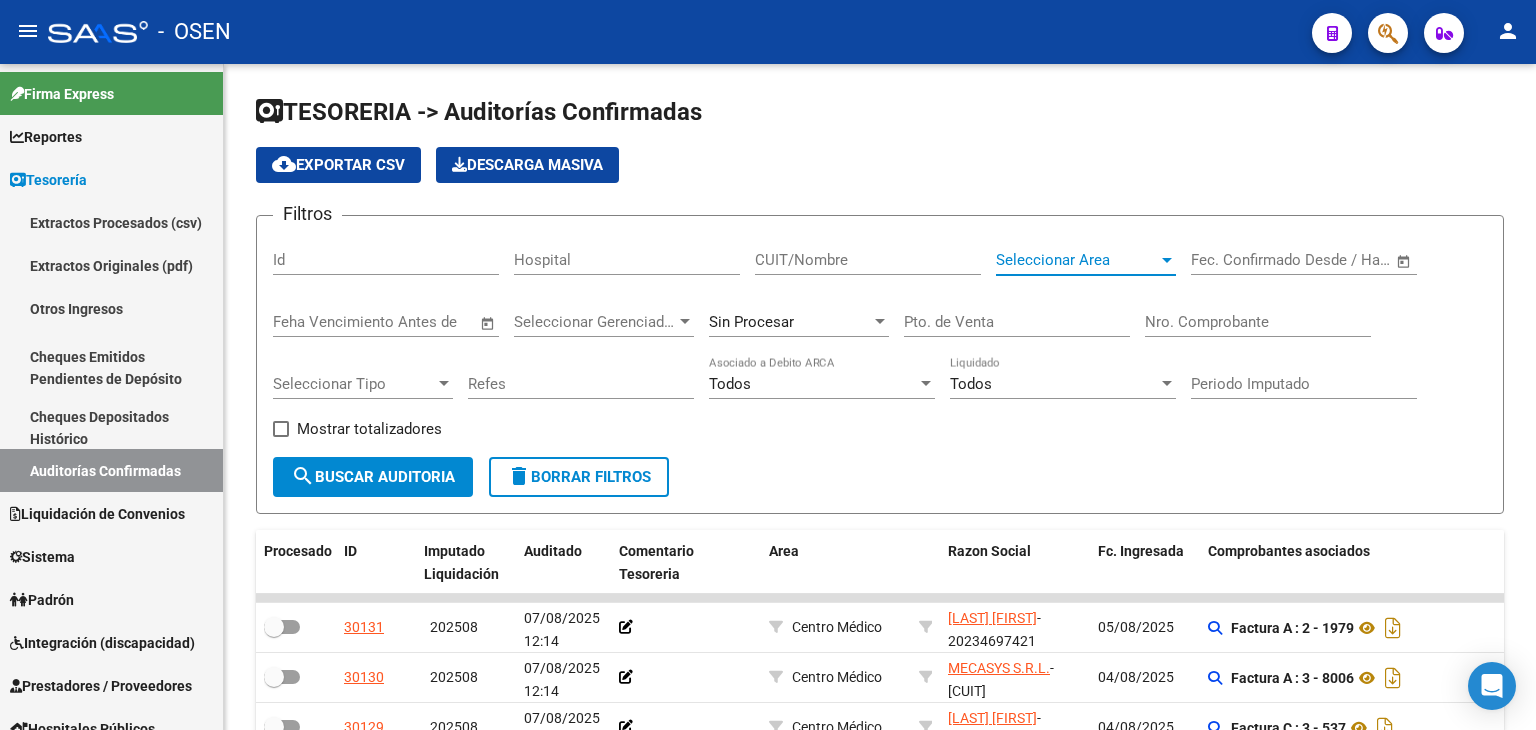 click on "Seleccionar Area" at bounding box center [1077, 260] 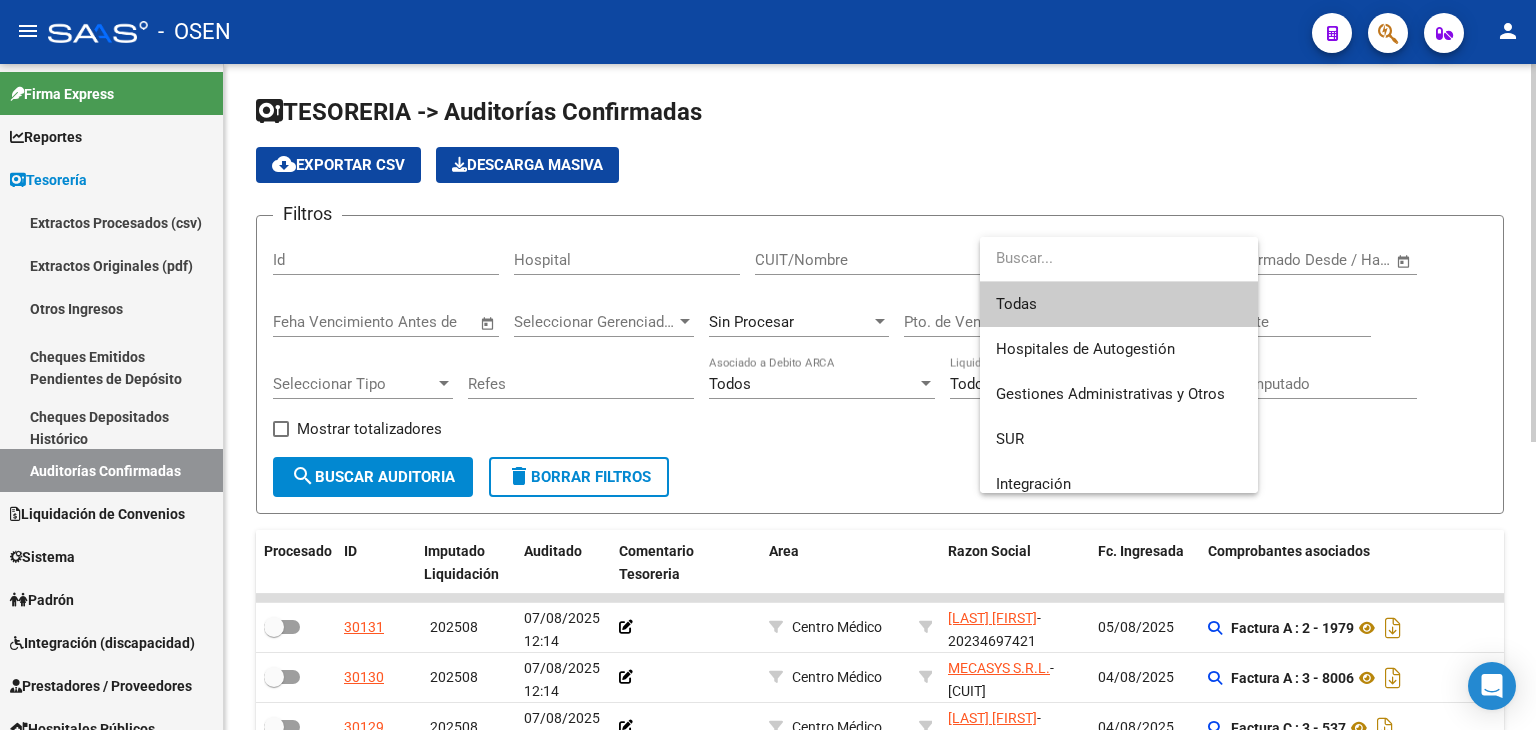 type on "E" 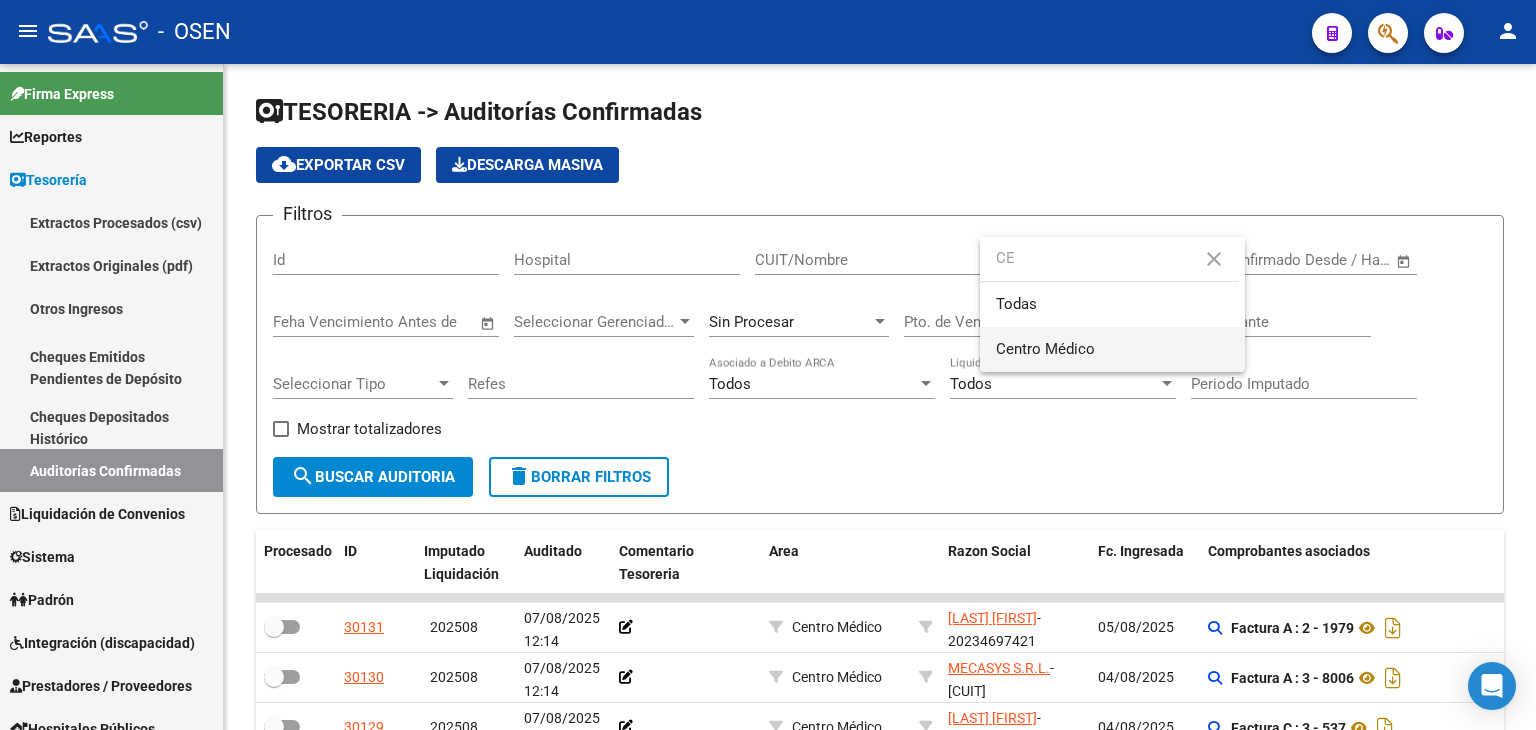 type on "CE" 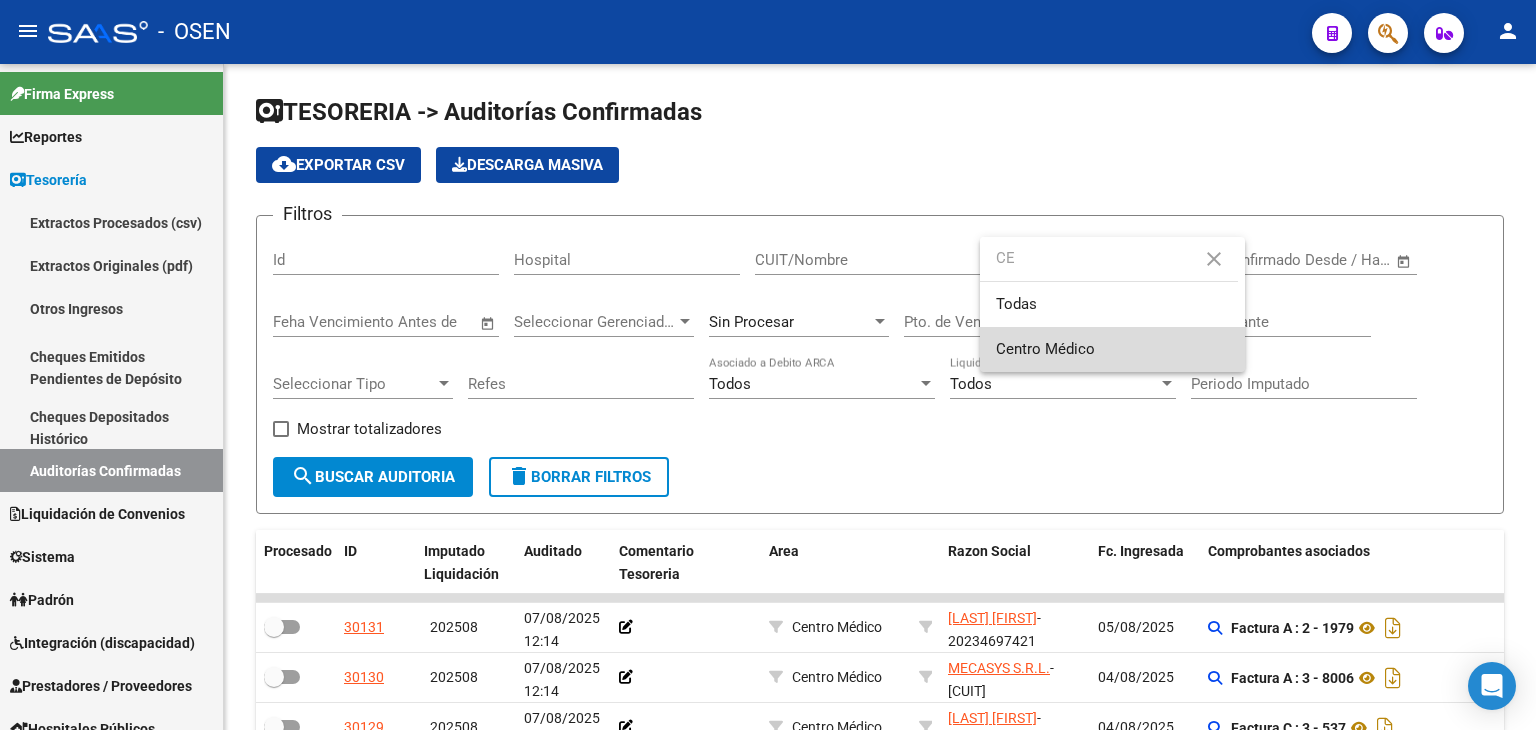 click on "Centro Médico" at bounding box center [1112, 349] 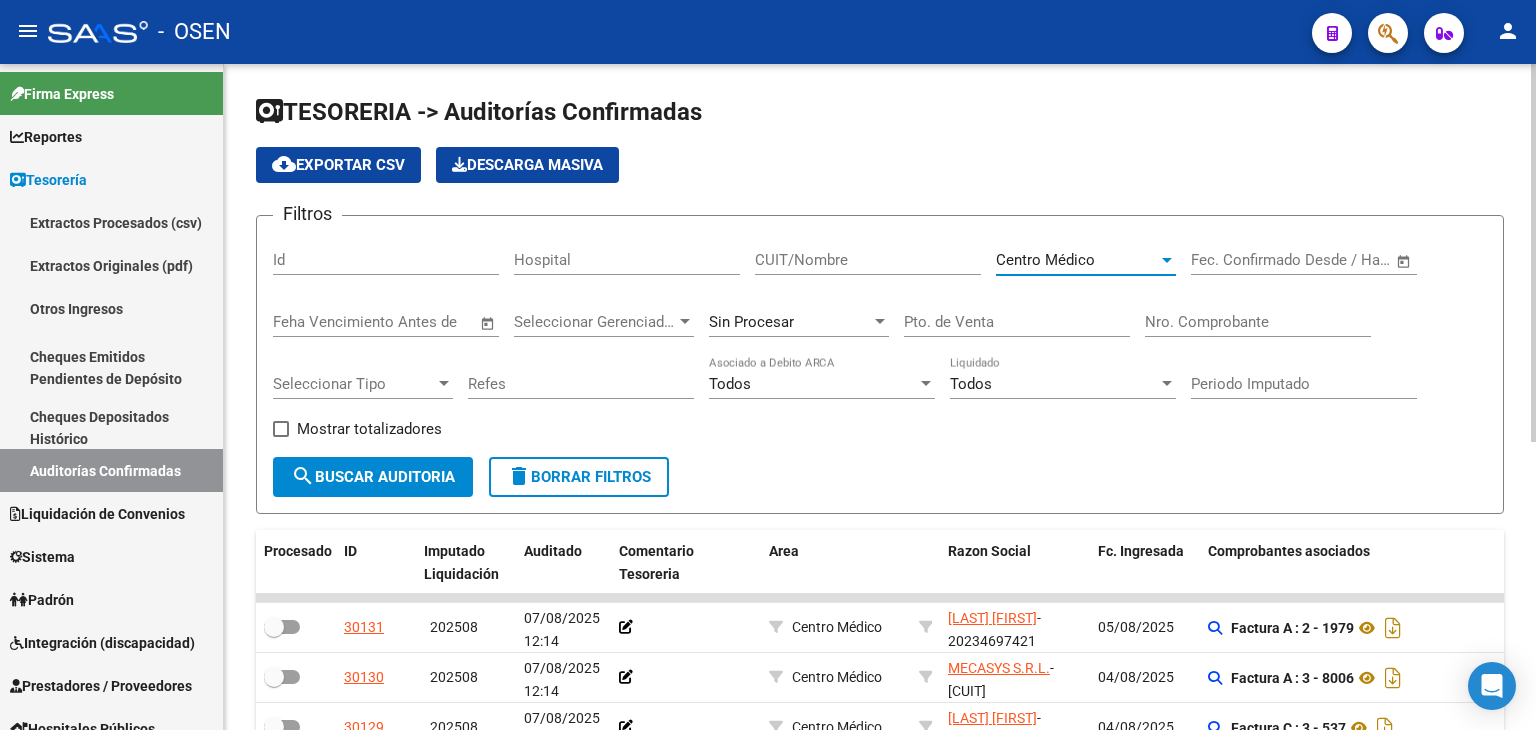 click on "search  Buscar Auditoria" 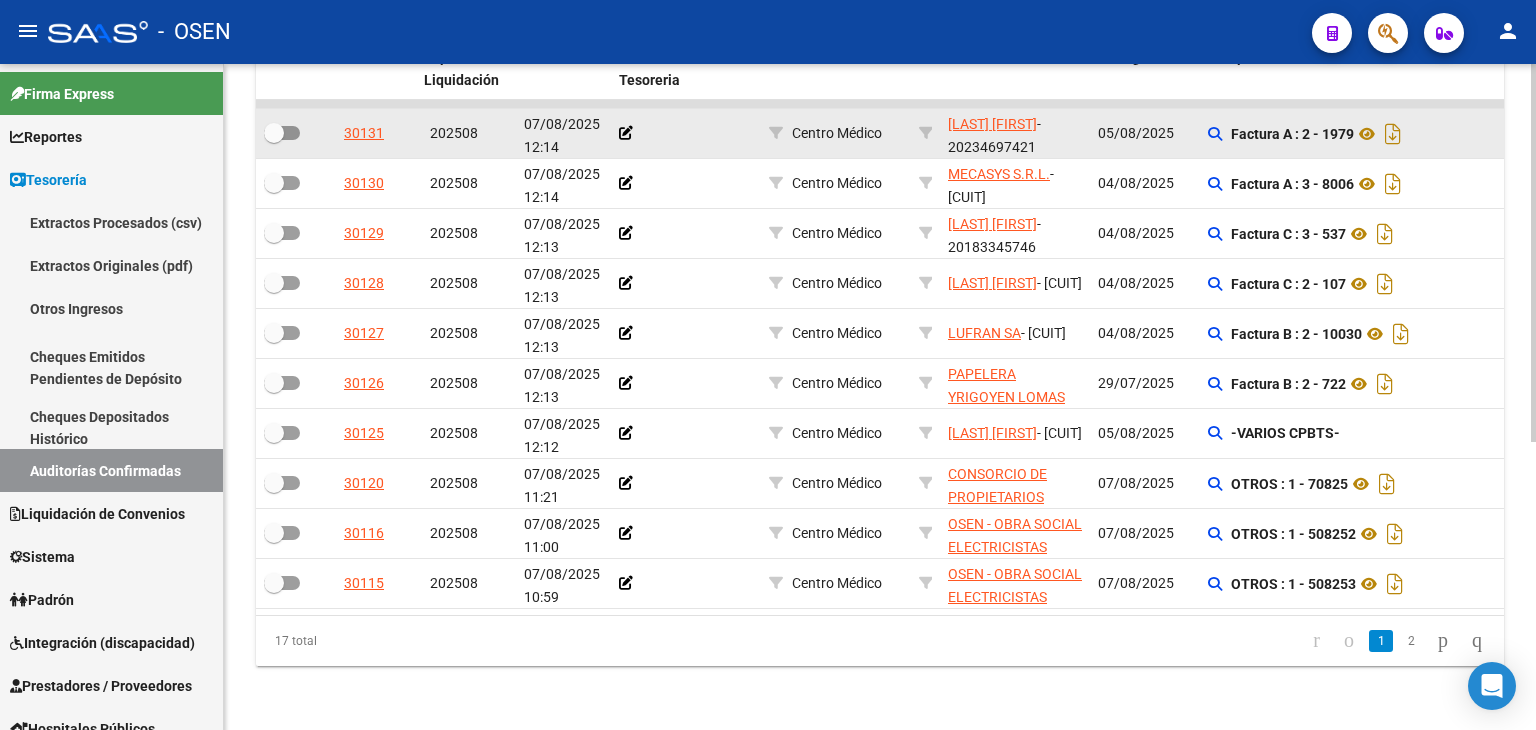 scroll, scrollTop: 507, scrollLeft: 0, axis: vertical 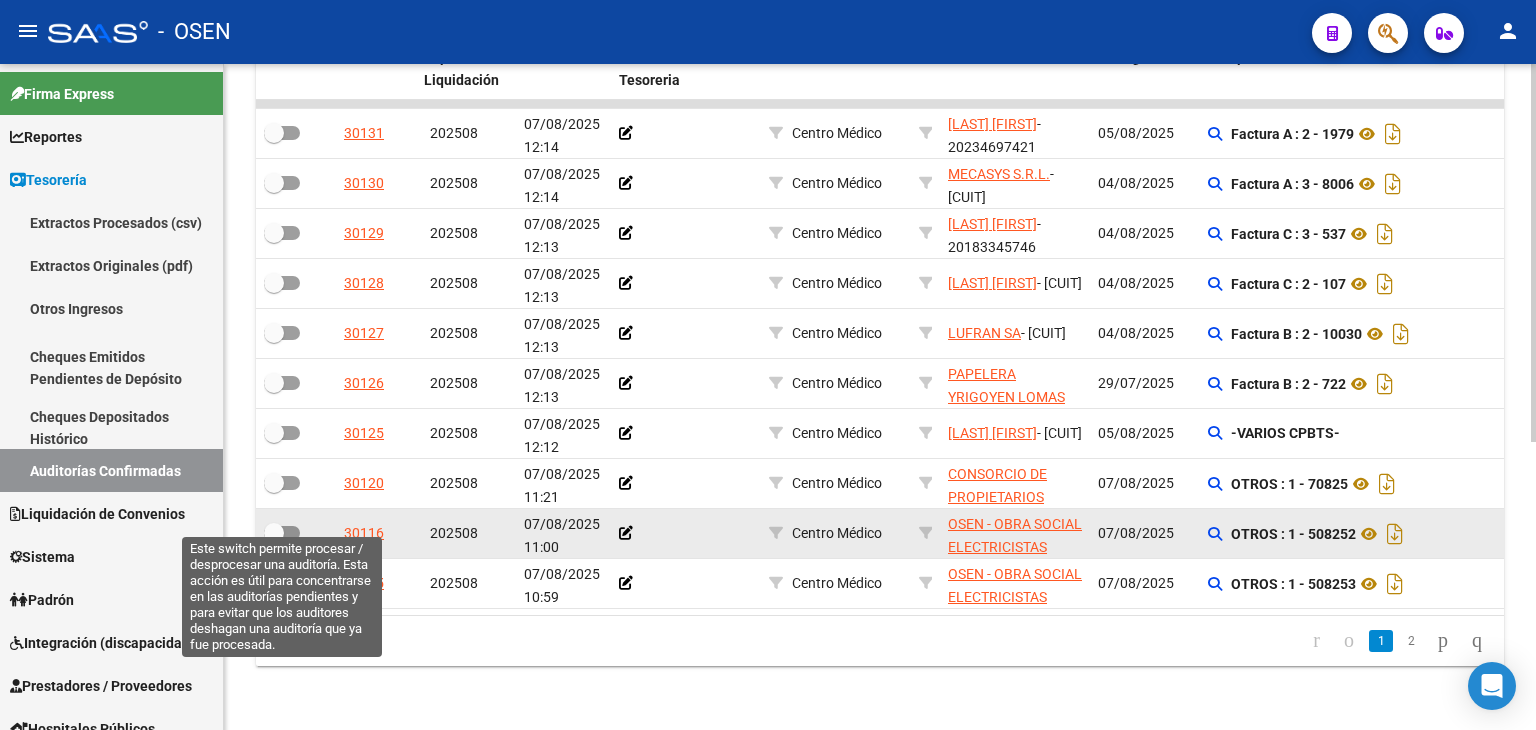 click at bounding box center (274, 533) 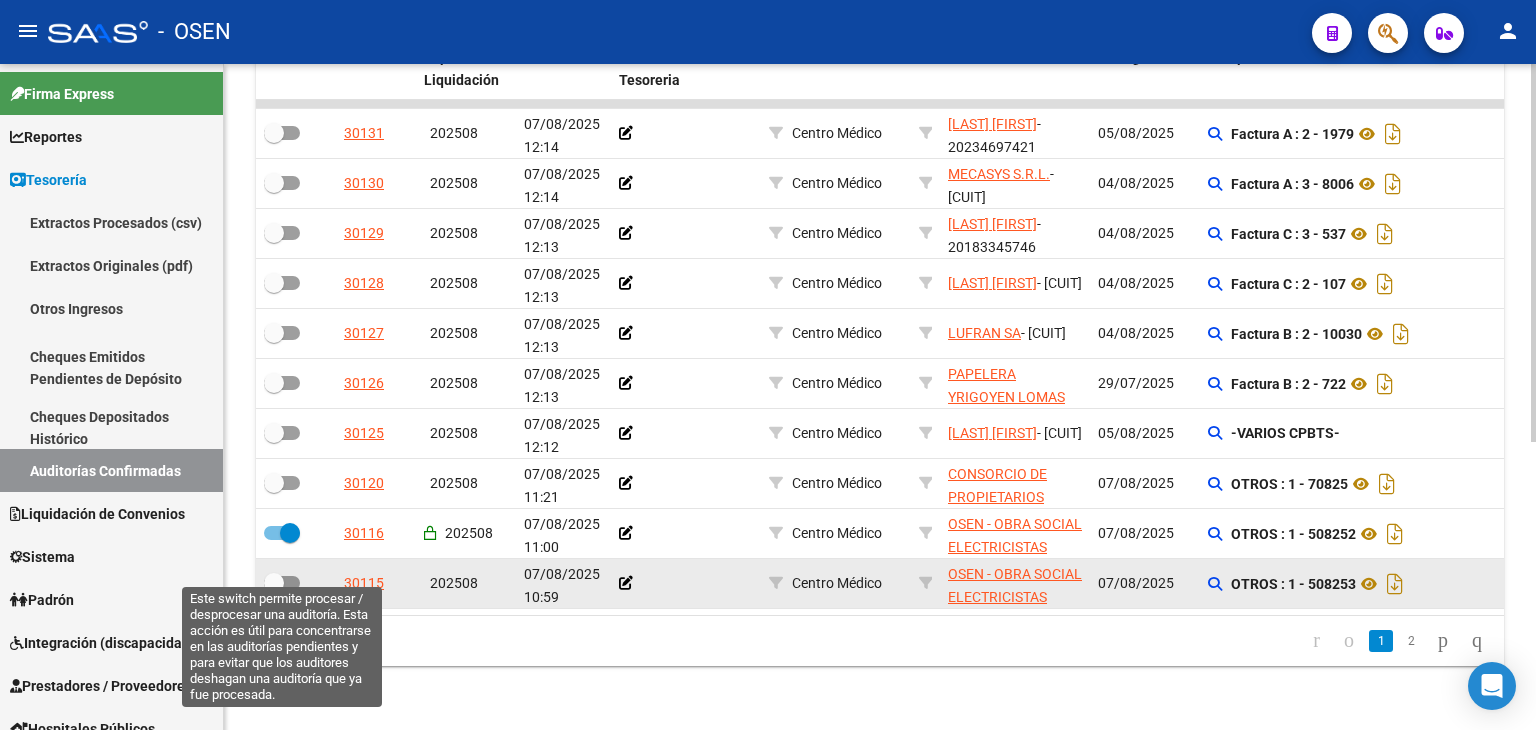 click at bounding box center [282, 583] 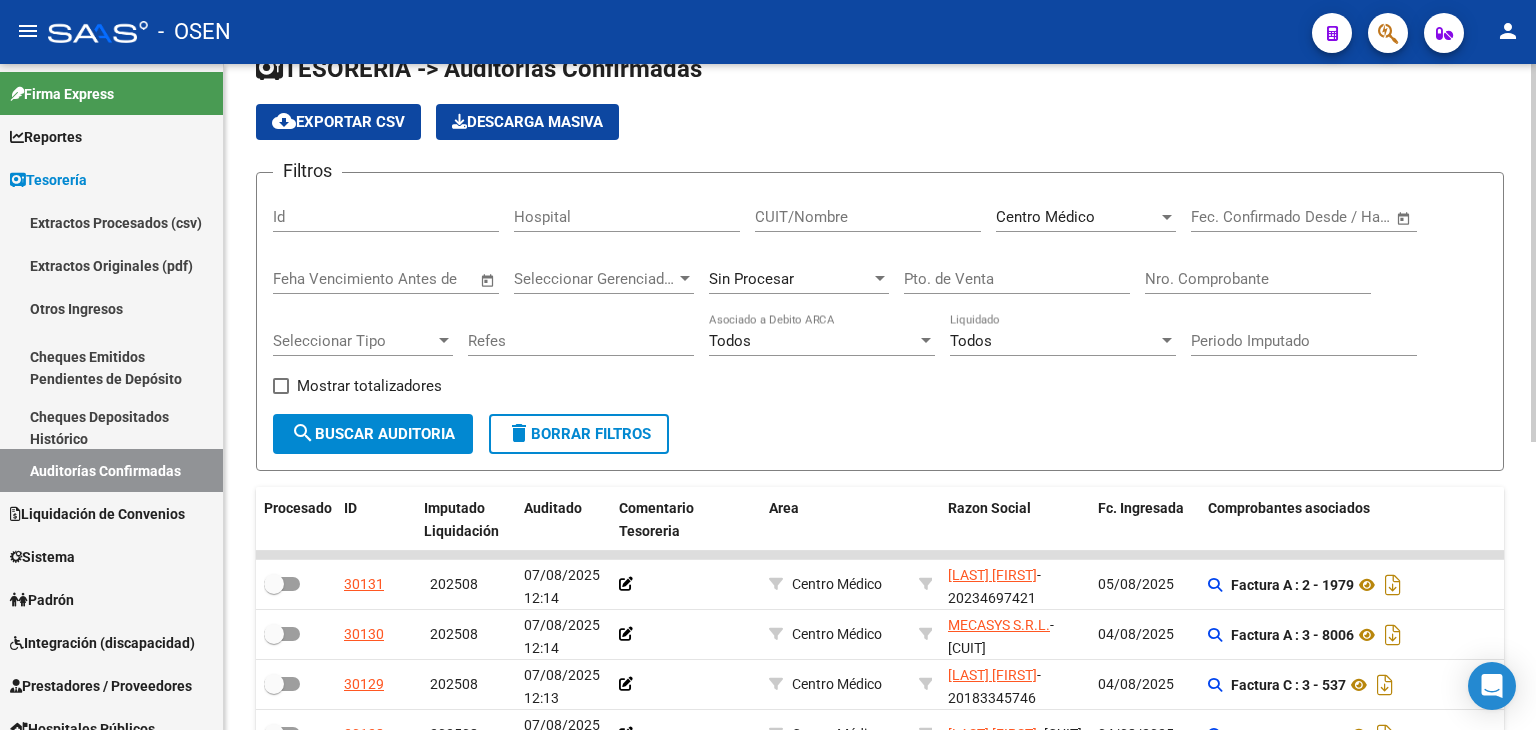 scroll, scrollTop: 0, scrollLeft: 0, axis: both 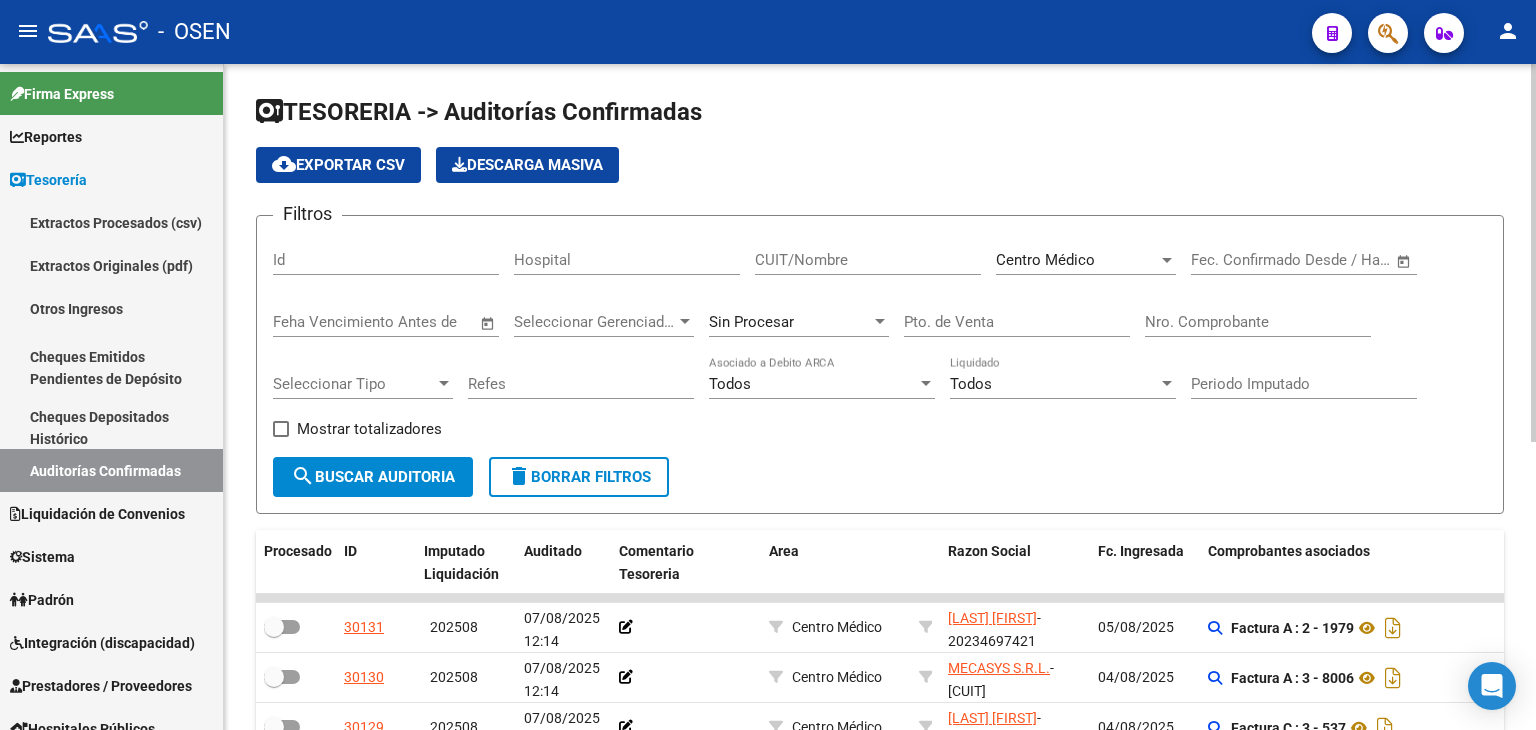 click on "search  Buscar Auditoria" 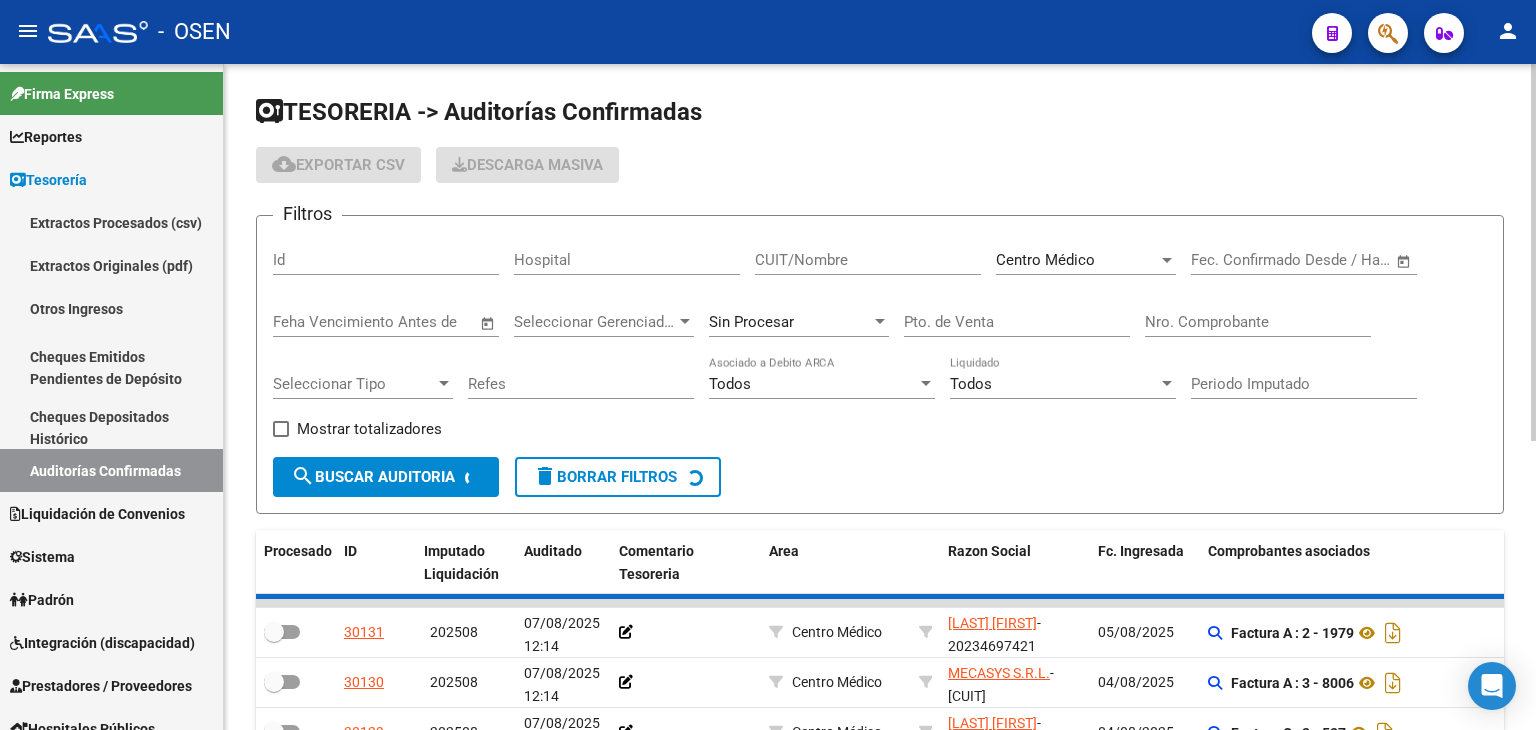 checkbox on "false" 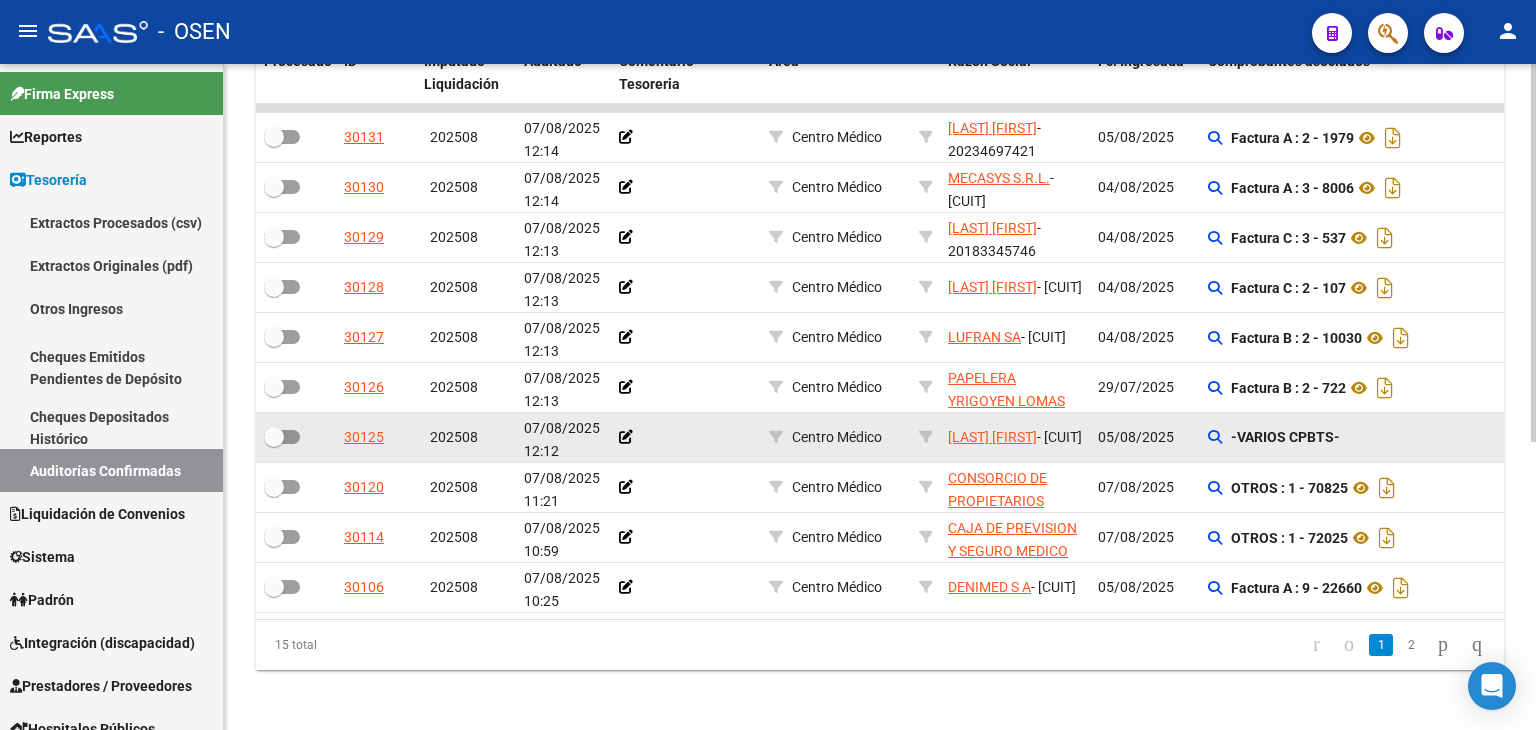 scroll, scrollTop: 507, scrollLeft: 0, axis: vertical 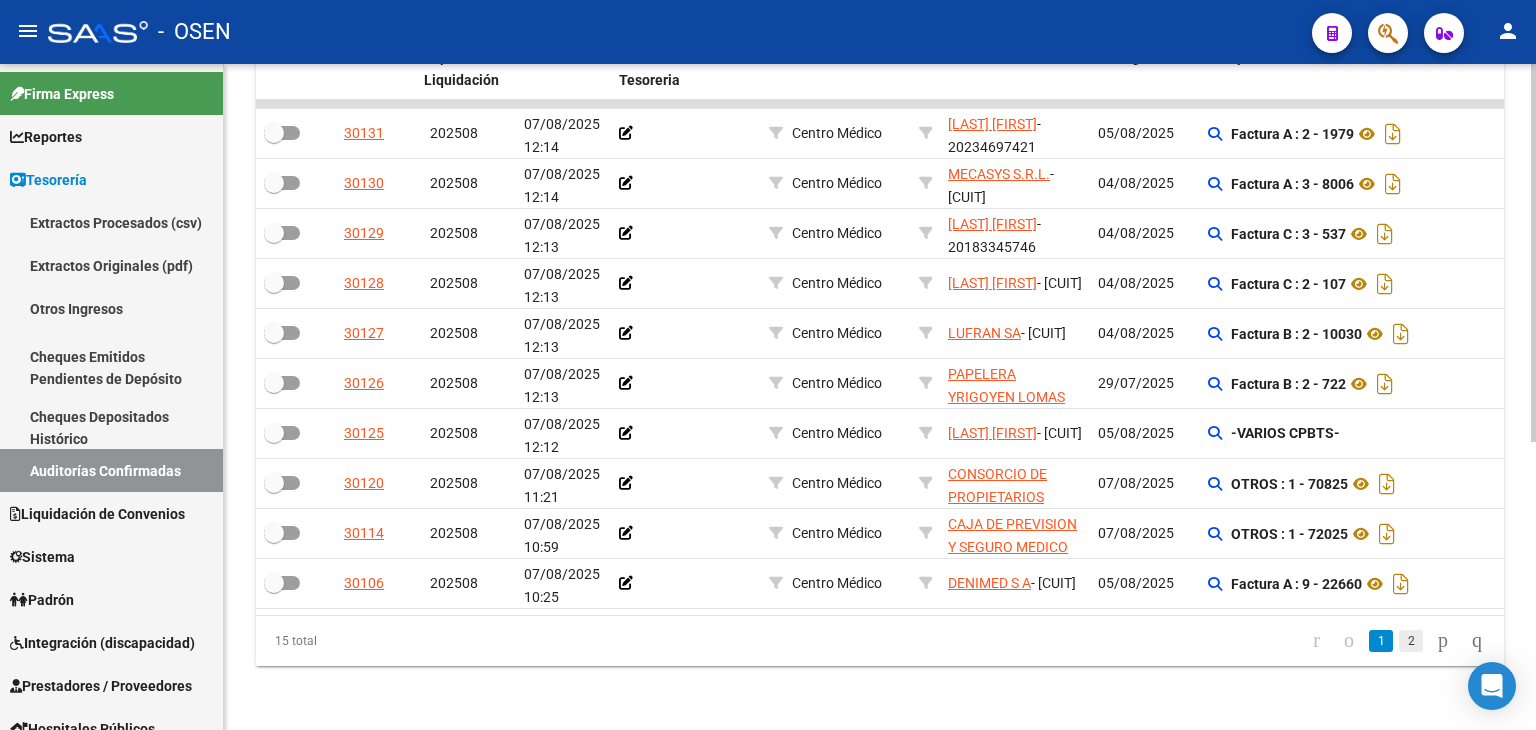 click on "2" 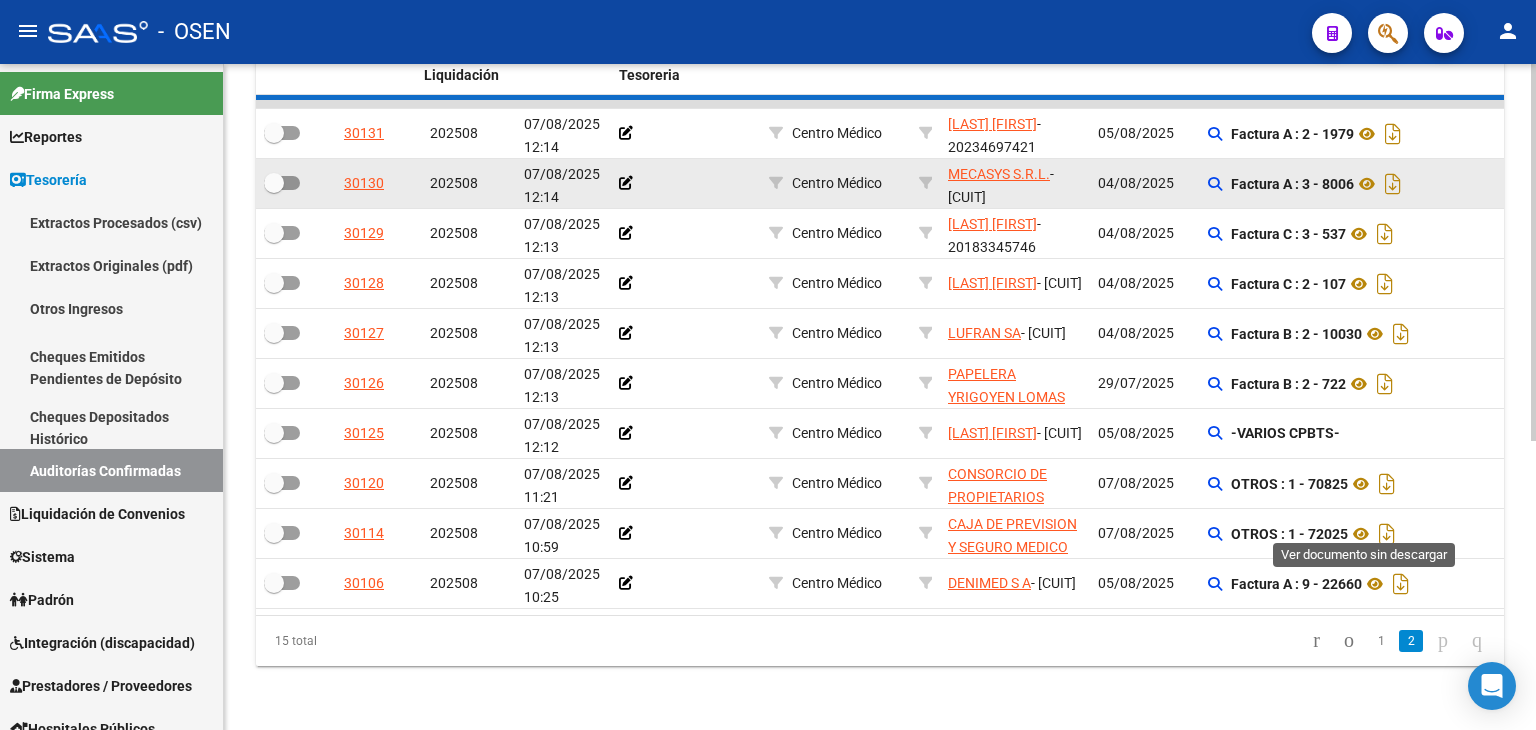 scroll, scrollTop: 256, scrollLeft: 0, axis: vertical 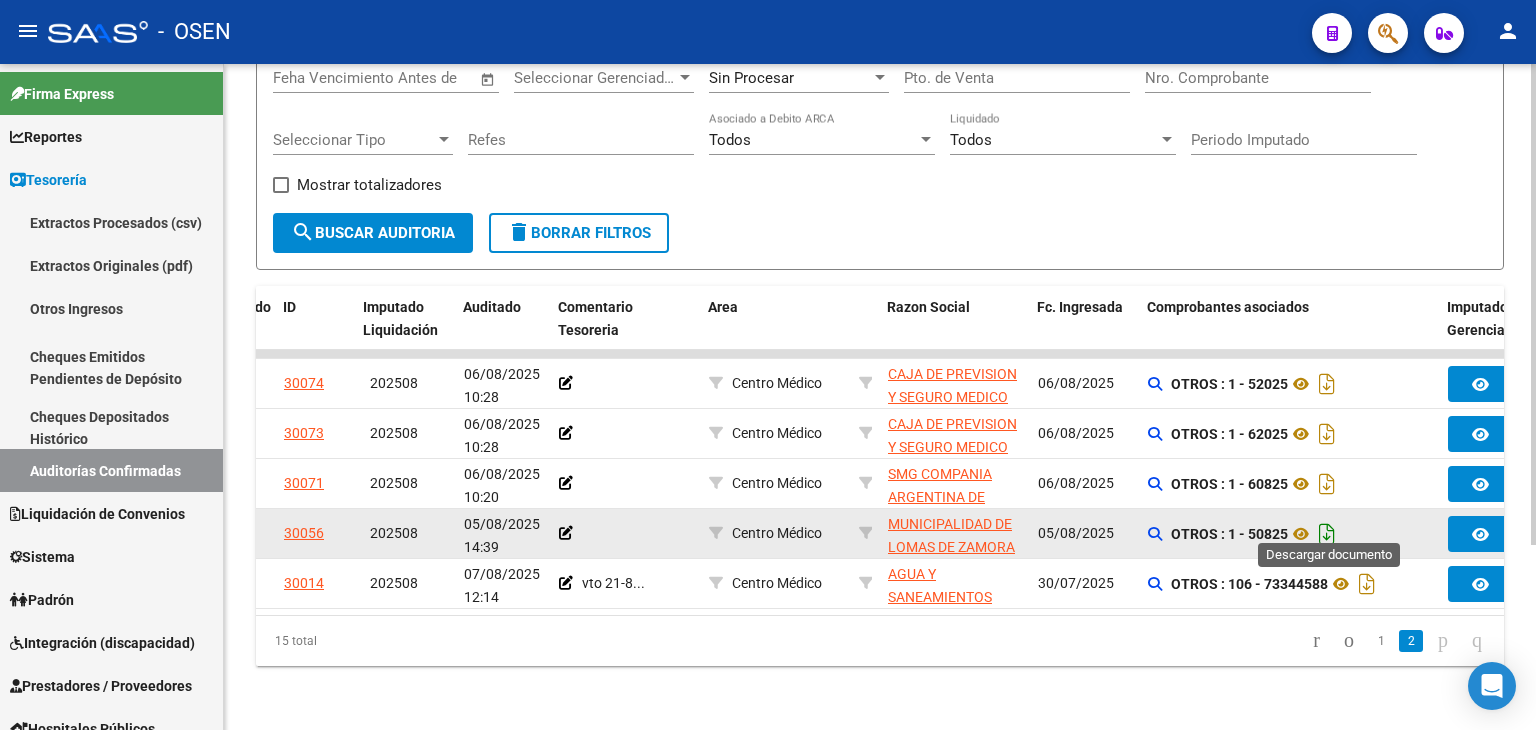 click 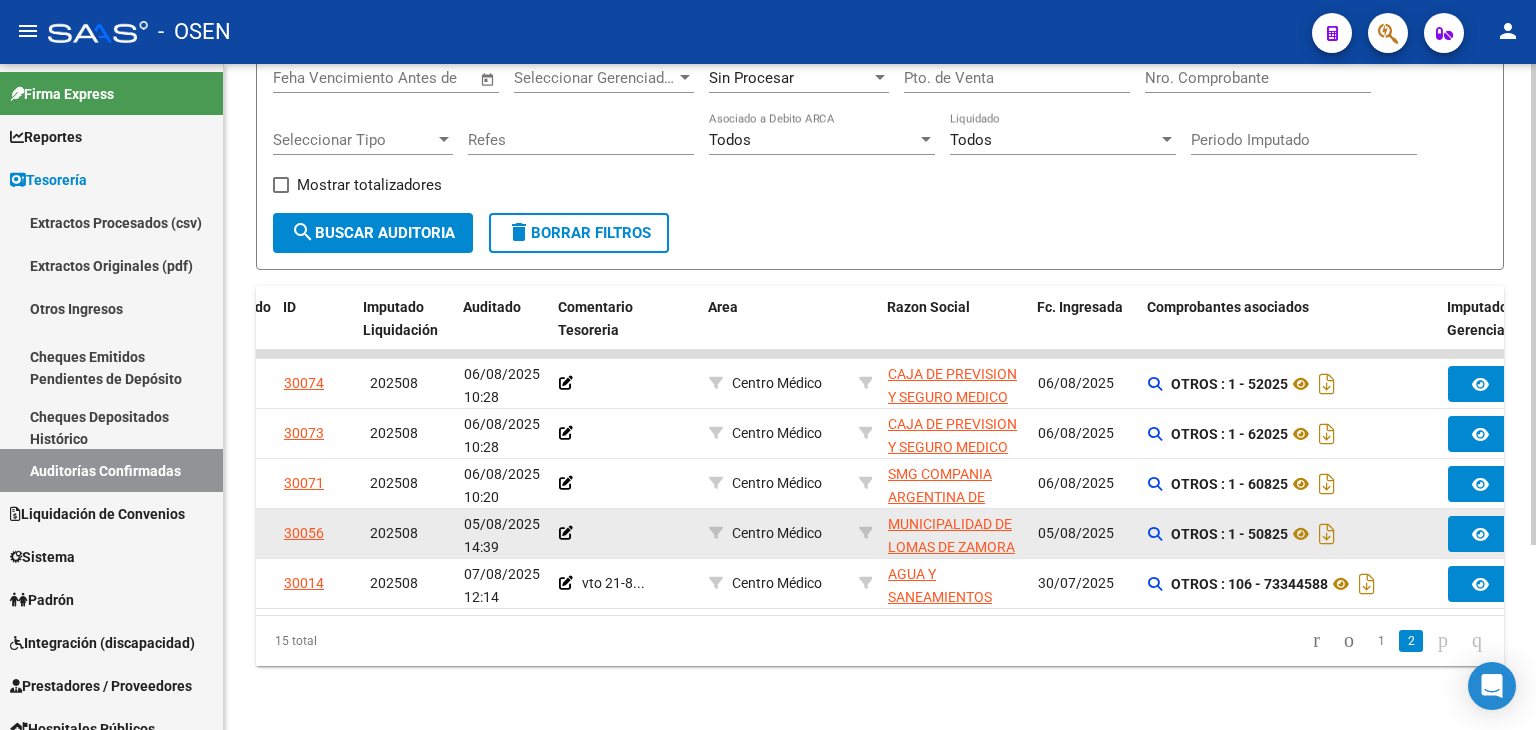 click on "15 total   1   2" 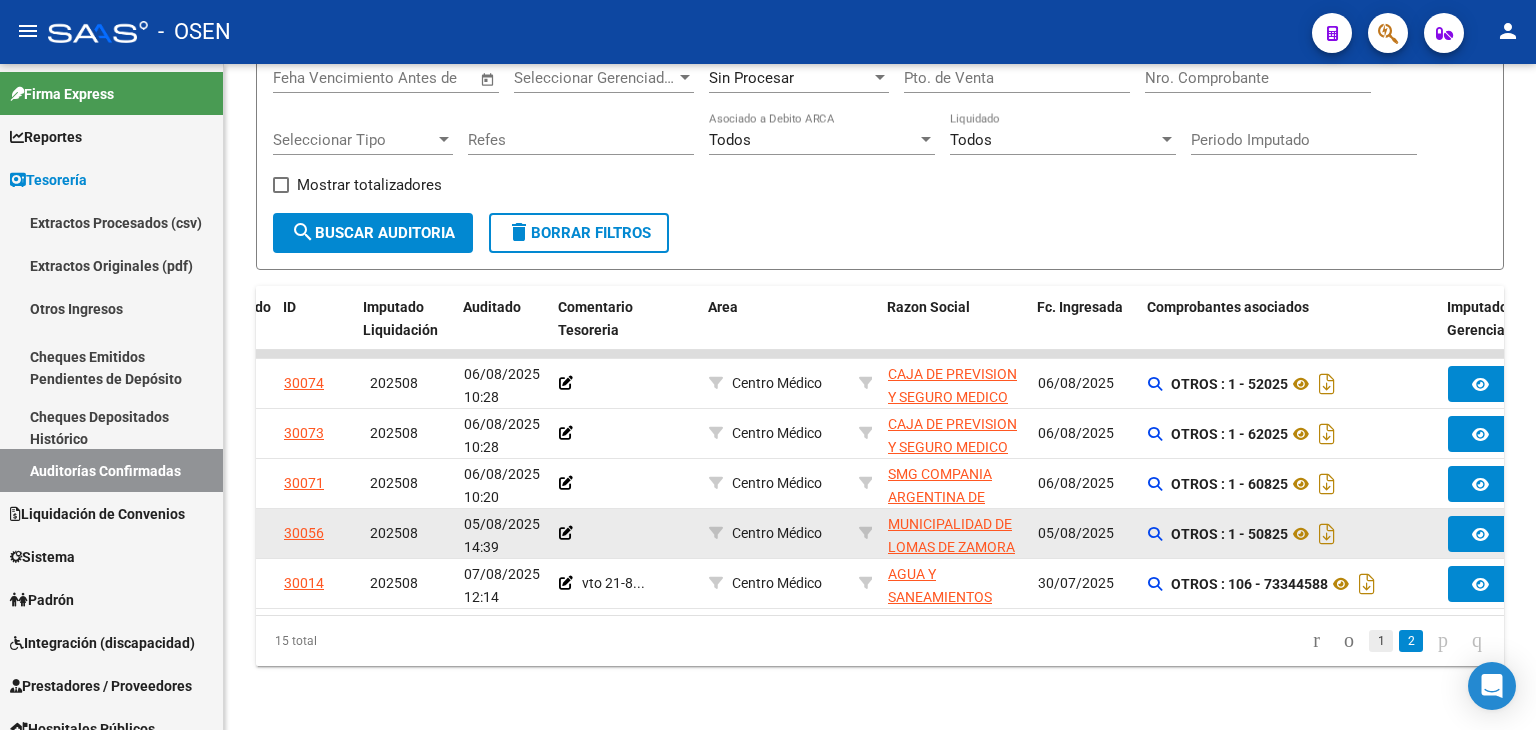 click on "1" 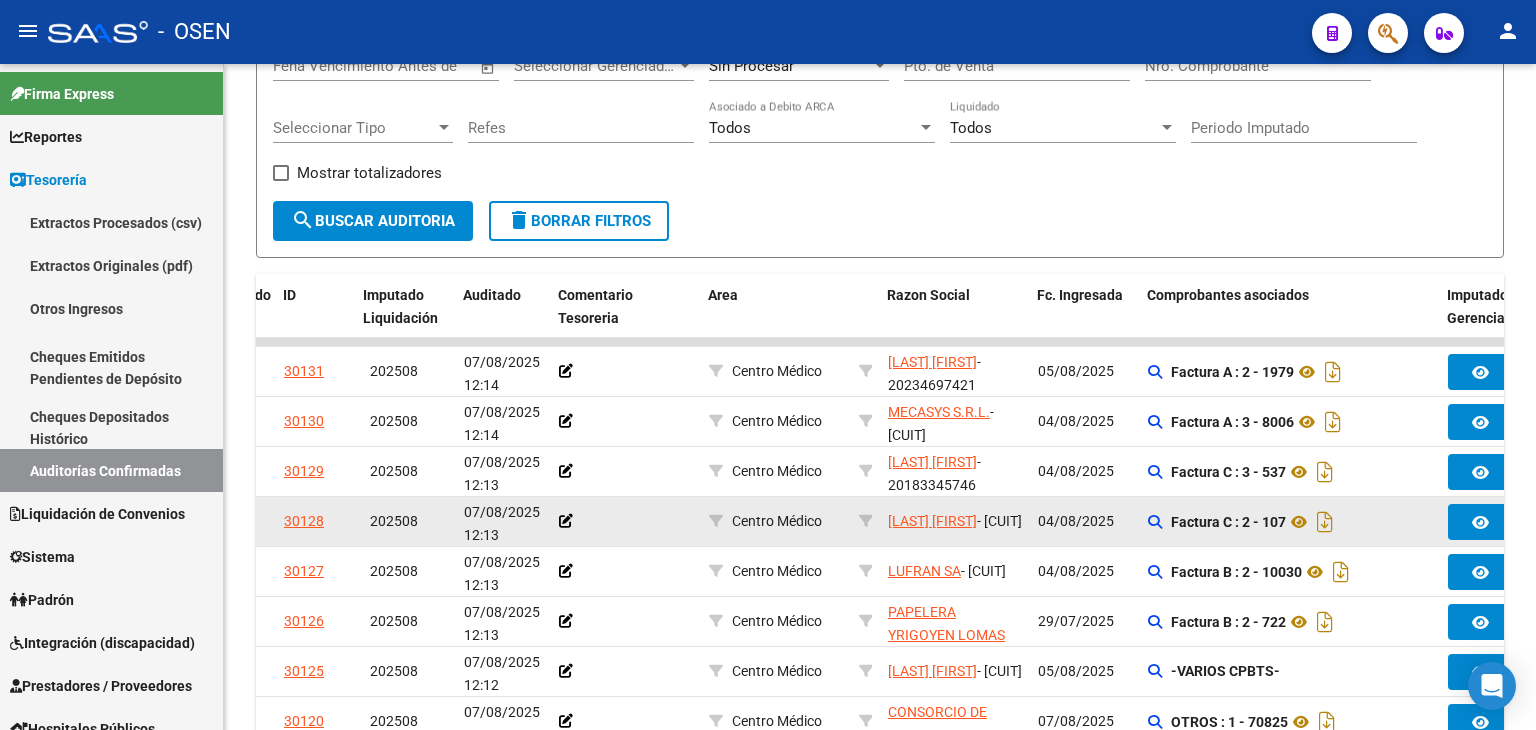 scroll, scrollTop: 507, scrollLeft: 0, axis: vertical 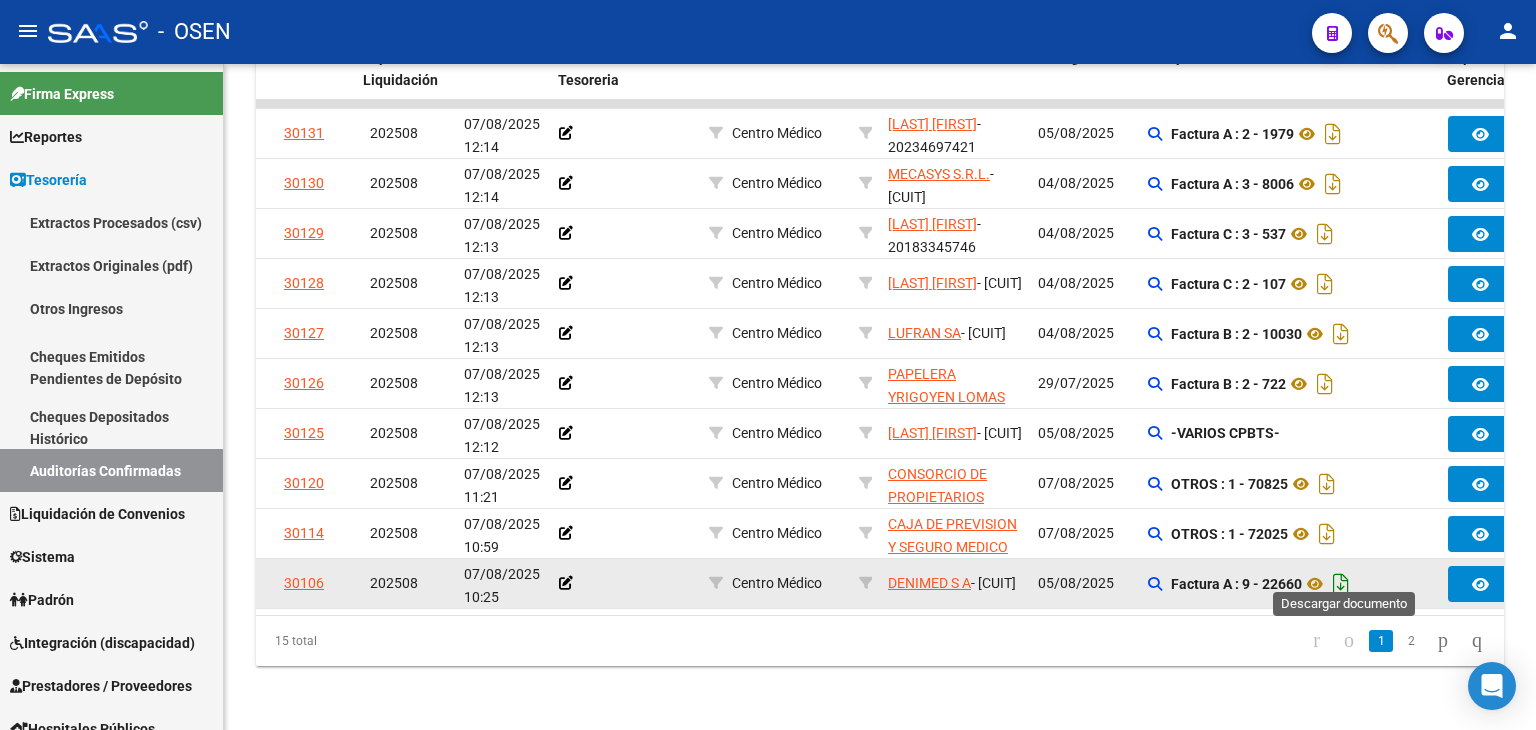 click 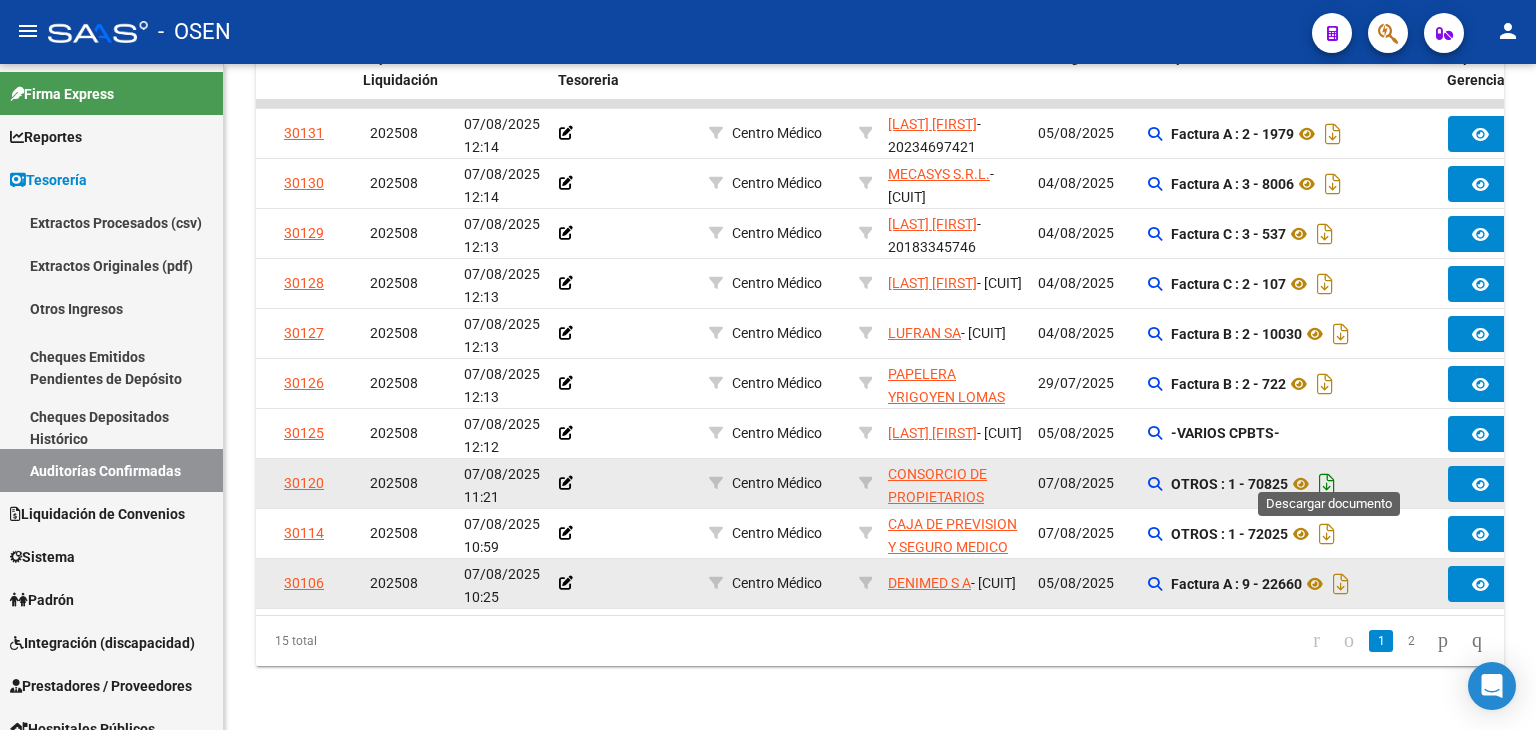 click 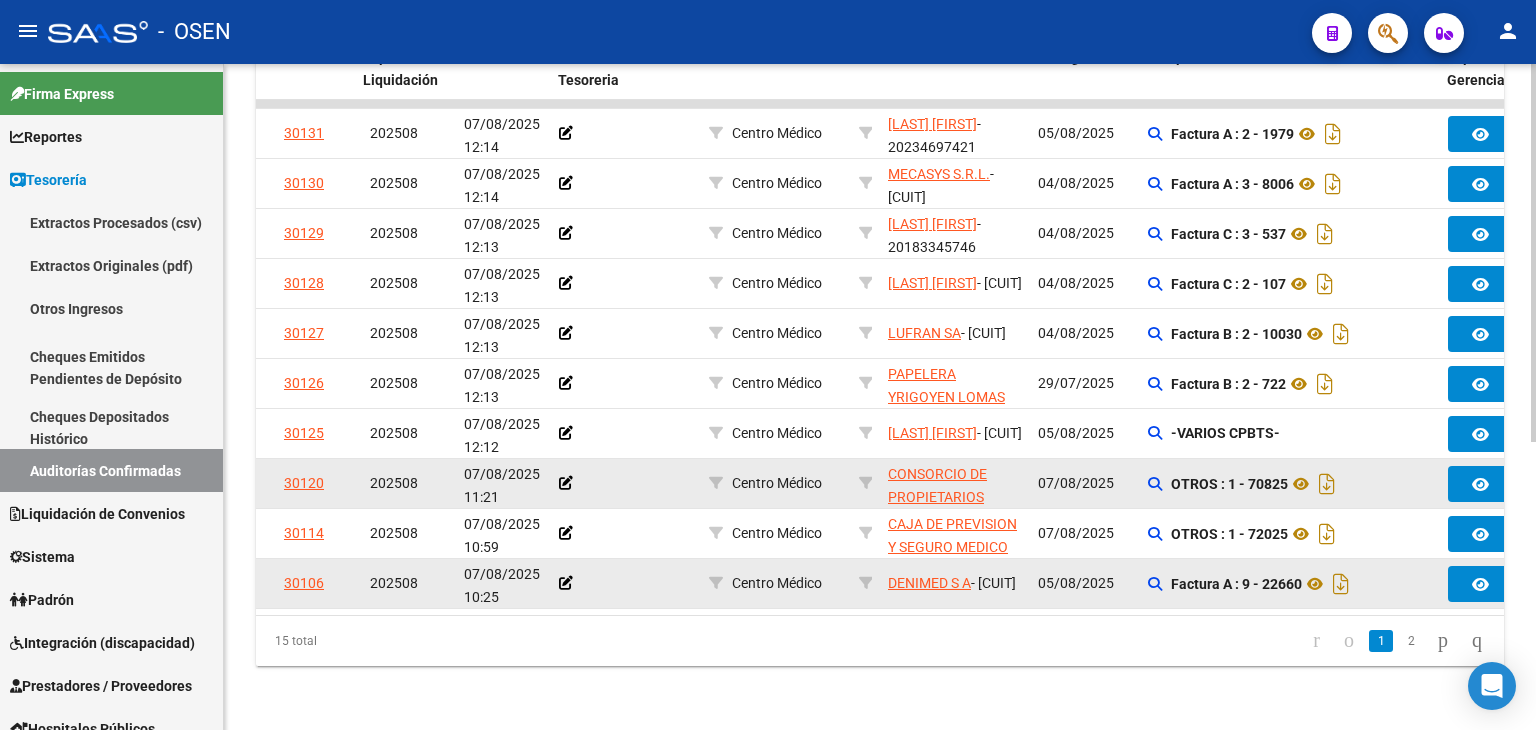 click on "TESORERIA -> Auditorías Confirmadas cloud_download  Exportar CSV   Descarga Masiva
Filtros Id Hospital CUIT/Nombre Centro Médico Seleccionar Area Start date – End date Fec. Confirmado Desde / Hasta Feha Vencimiento Antes de Seleccionar Gerenciador Seleccionar Gerenciador Sin Procesar Pto. de Venta Nro. Comprobante Seleccionar Tipo Seleccionar Tipo Refes Todos Asociado a Debito ARCA Todos Liquidado Periodo Imputado    Mostrar totalizadores search  Buscar Auditoria  delete  Borrar Filtros  Procesado ID Imputado Liquidación Auditado Comentario Tesoreria Area Razon Social Fc. Ingresada Comprobantes asociados Imputado Gerenciador Importe Aprobado Importe Debitado Importe Comprobantes Vencimiento FC Usuario Confirmado Por Comentario Auditor Fecha Debitado x ARCA Monto Debitado x ARCA   30131     202508 07/08/2025 12:14         Centro Médico [LAST] [LAST] [LAST]  - 20234697421  05/08/2025      Factura A : 2 - 1979  $ 591.387,33 $ 0,00 $ 591.387,33 [FIRST] [FIRST]   30130" 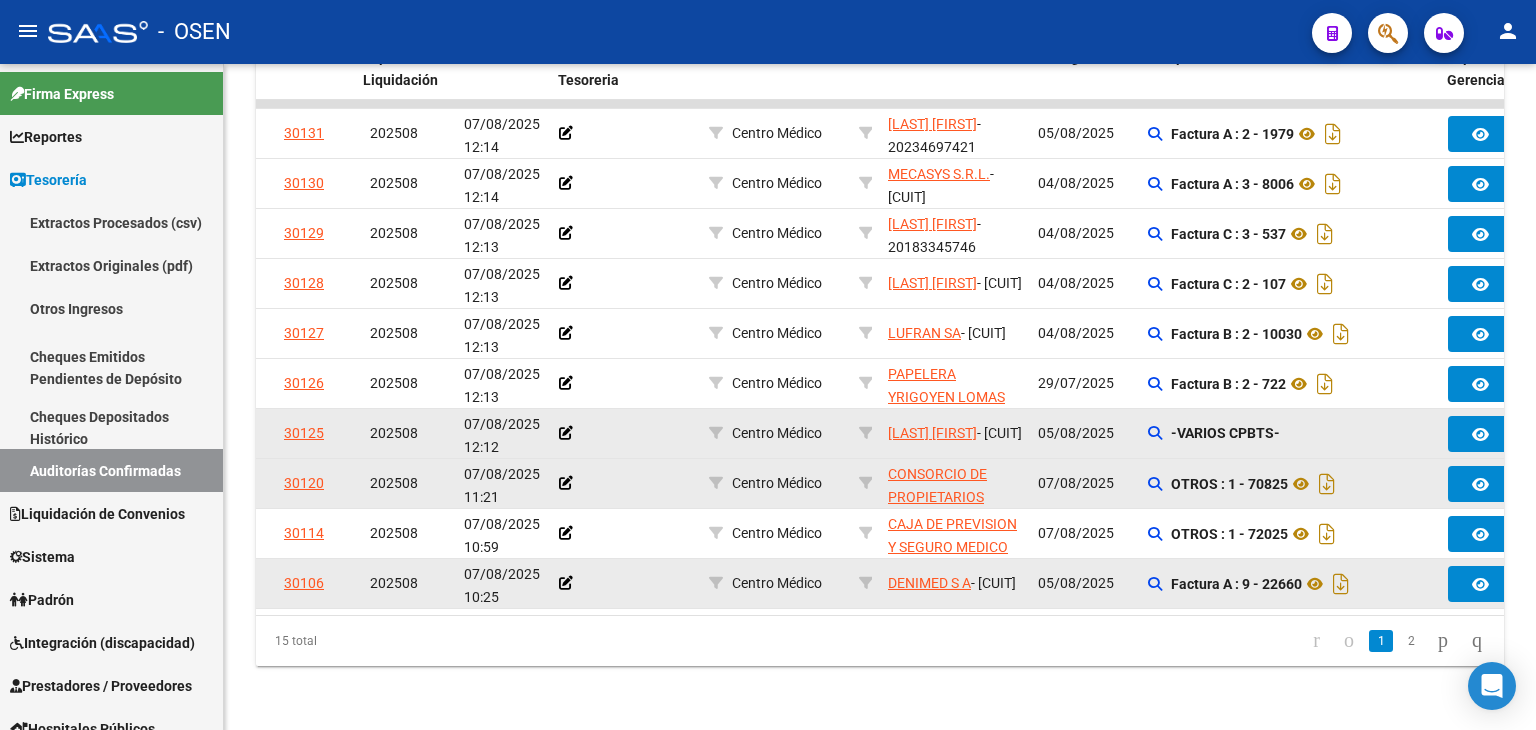click on "-VARIOS CPBTS-" 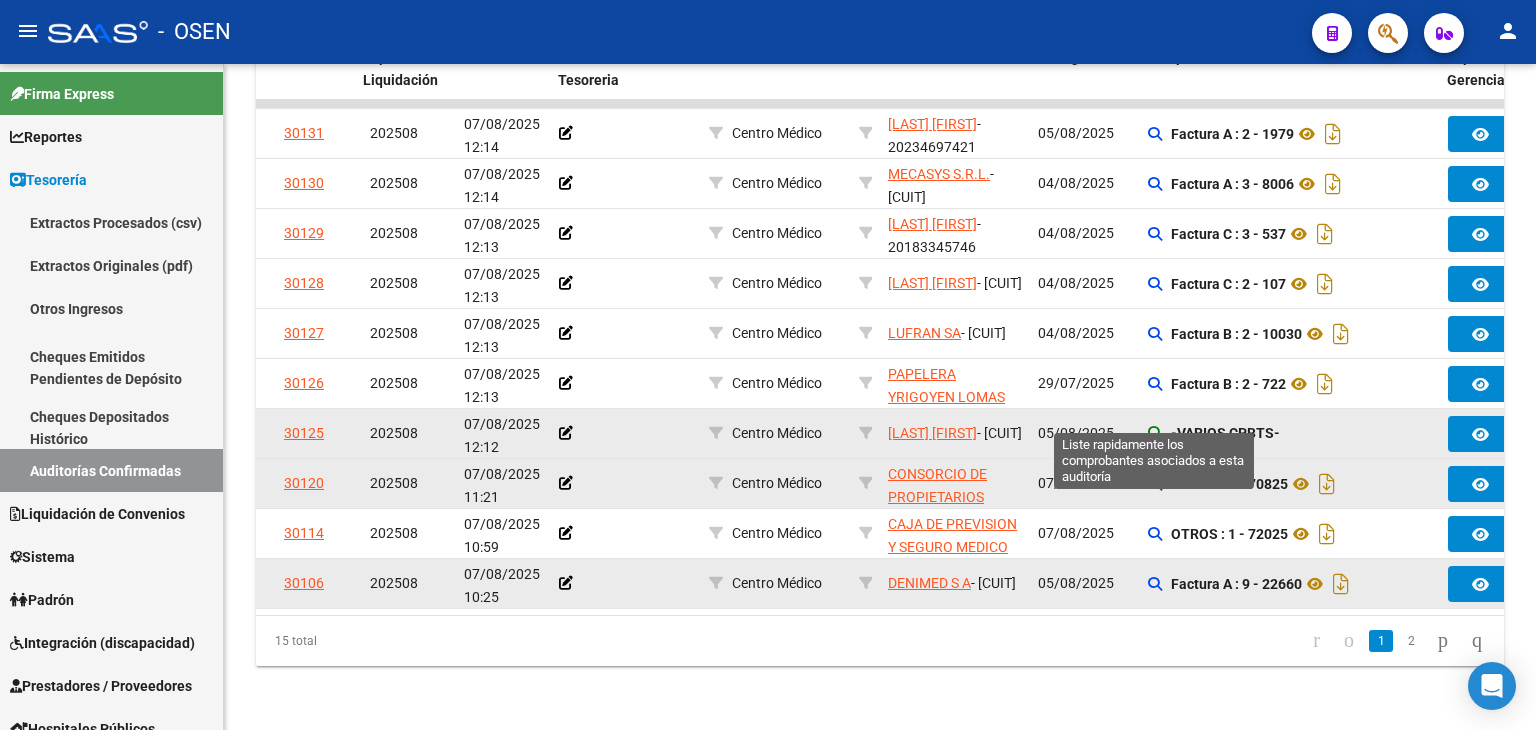 click 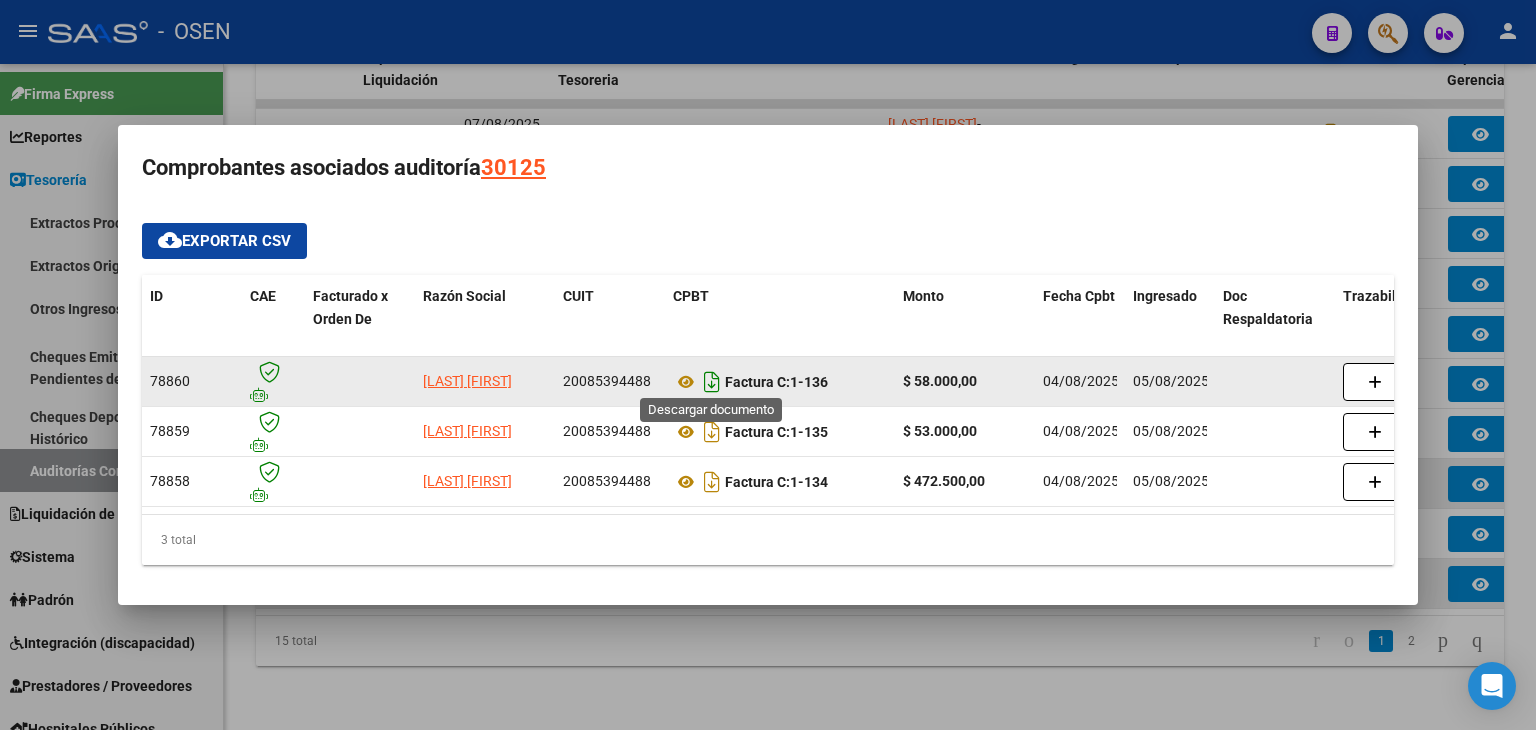 click 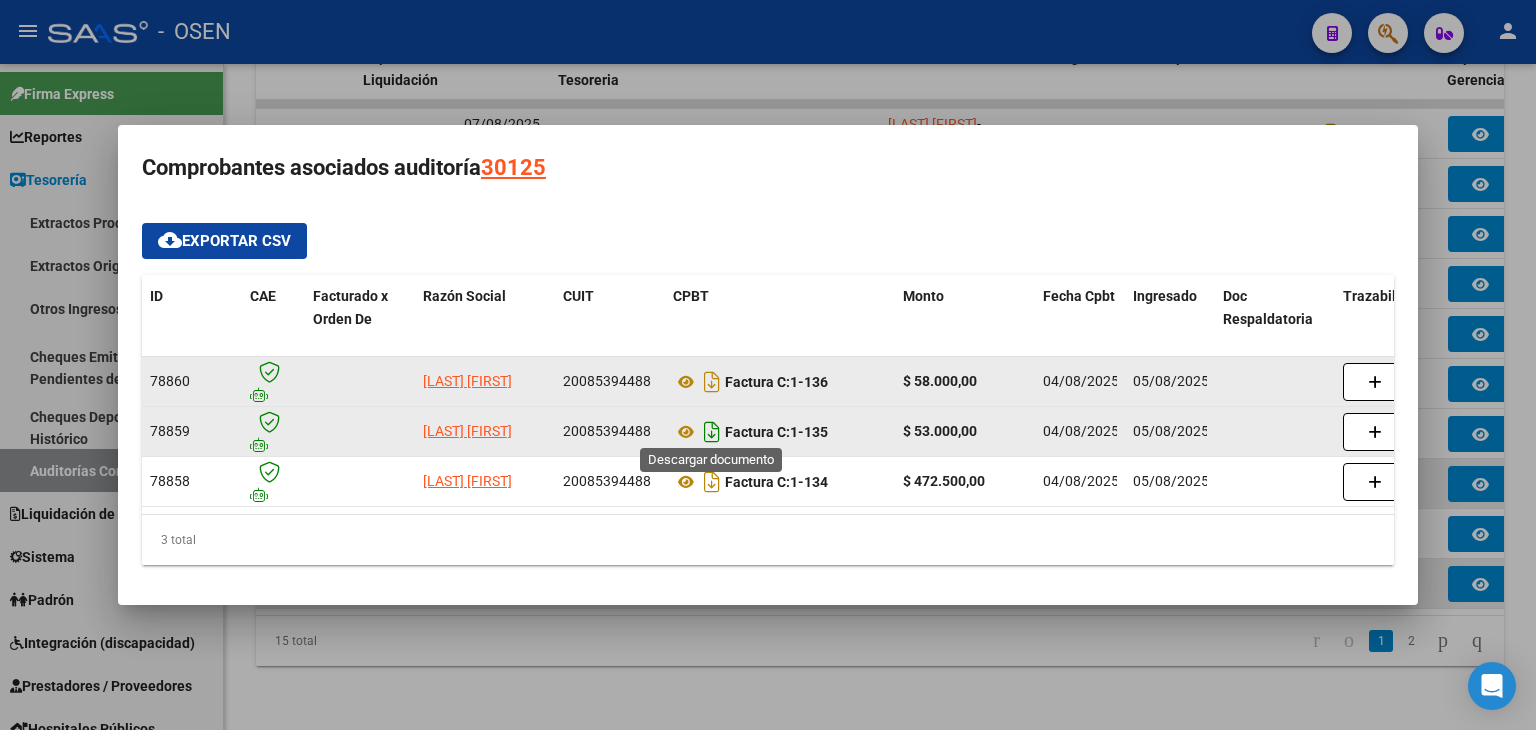 click 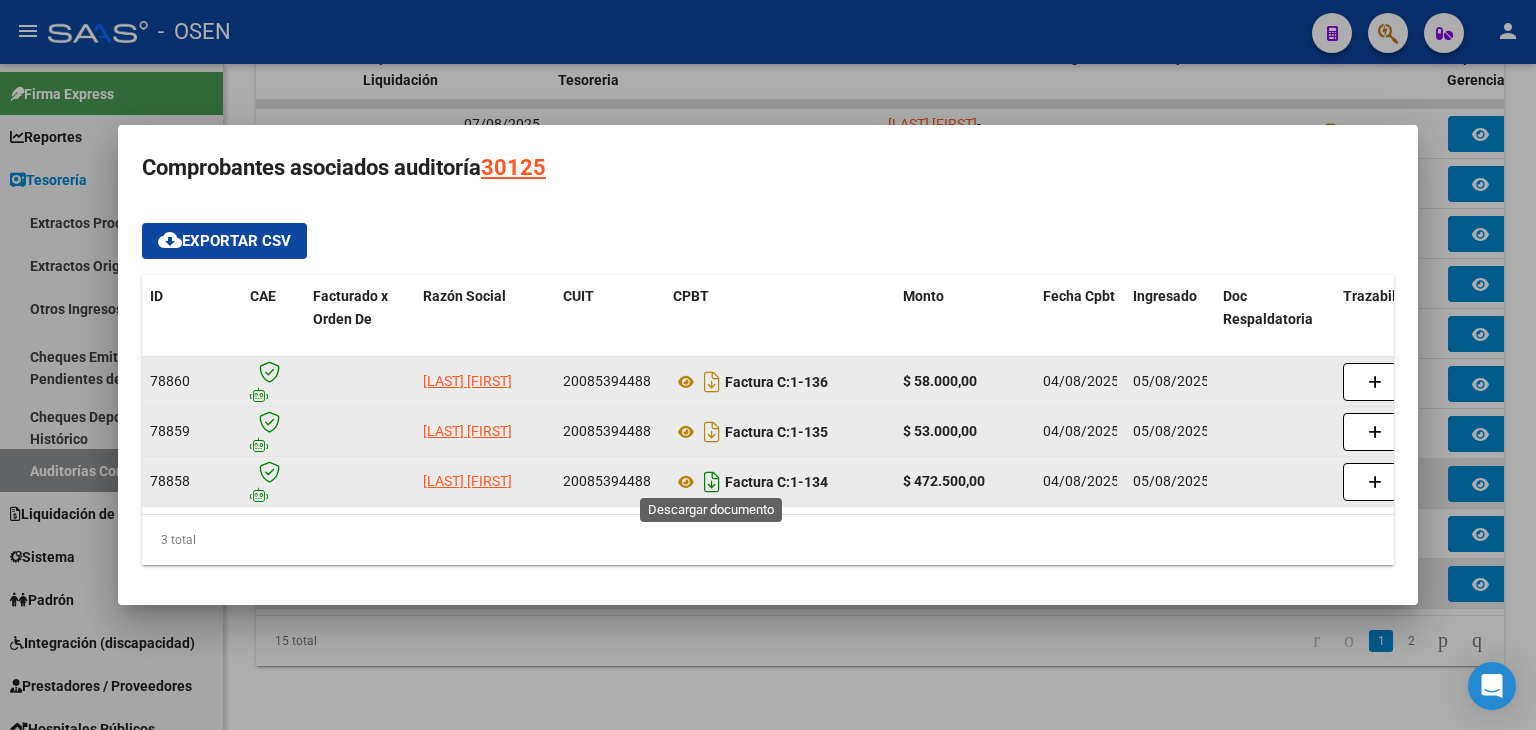 click 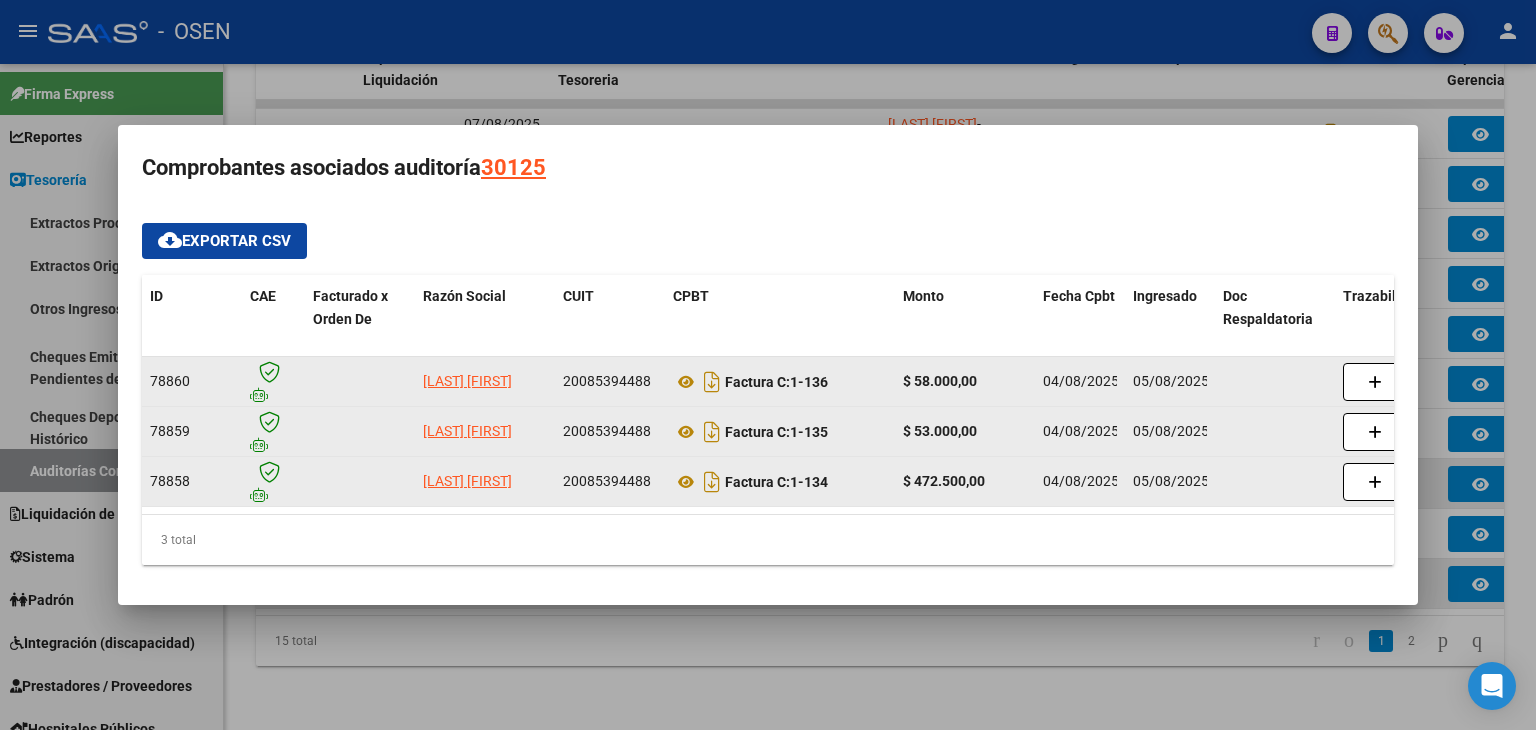 click at bounding box center (768, 365) 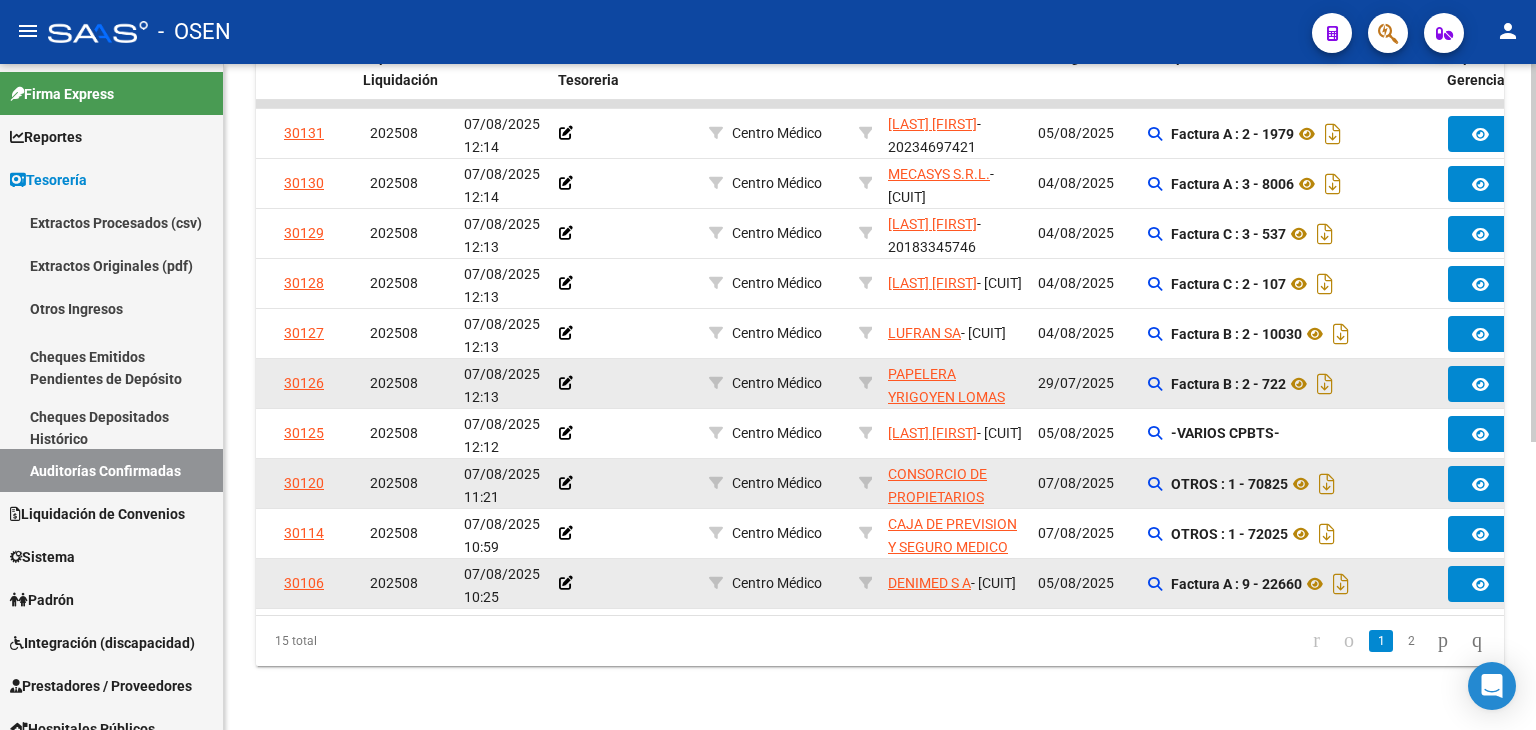 click on "Factura B : 2 - 722" 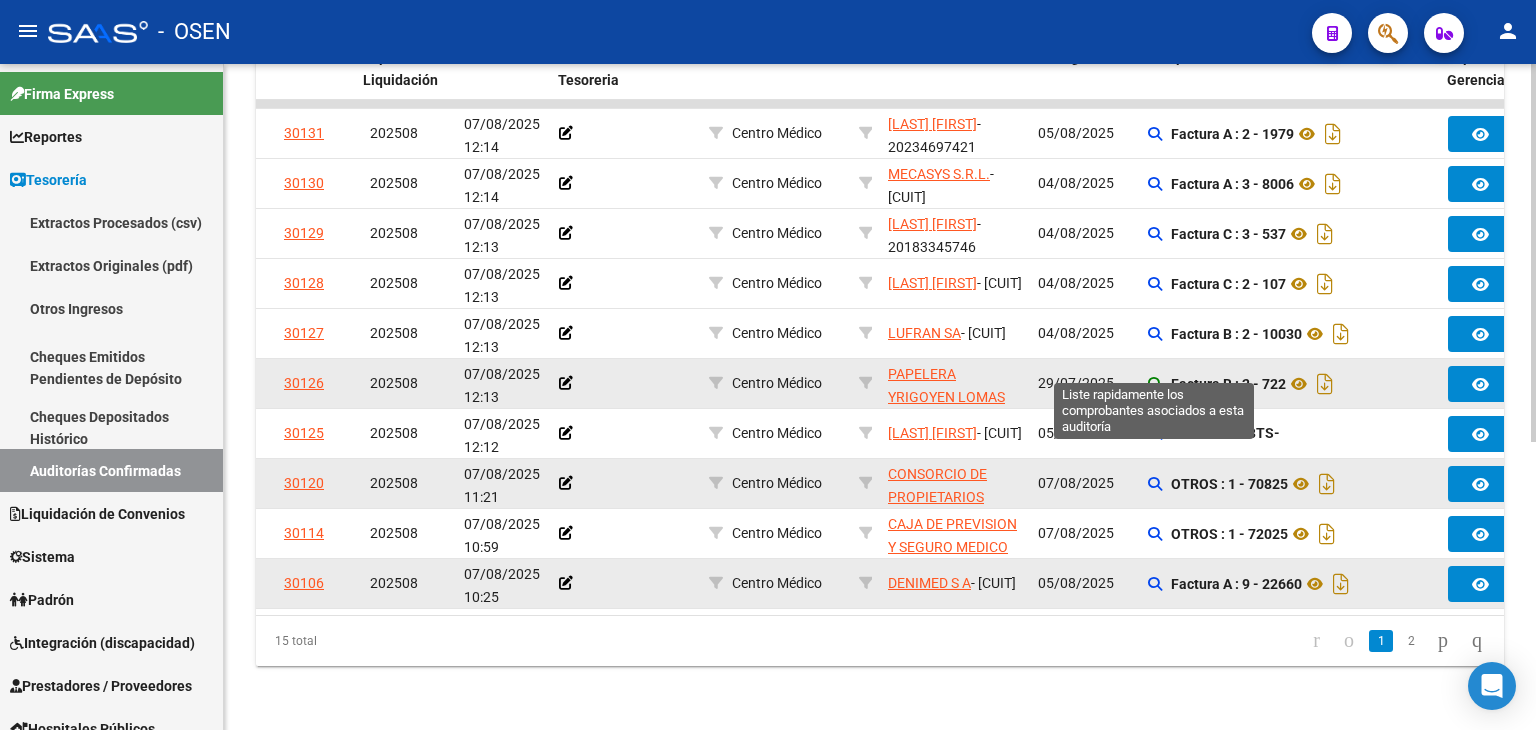 click 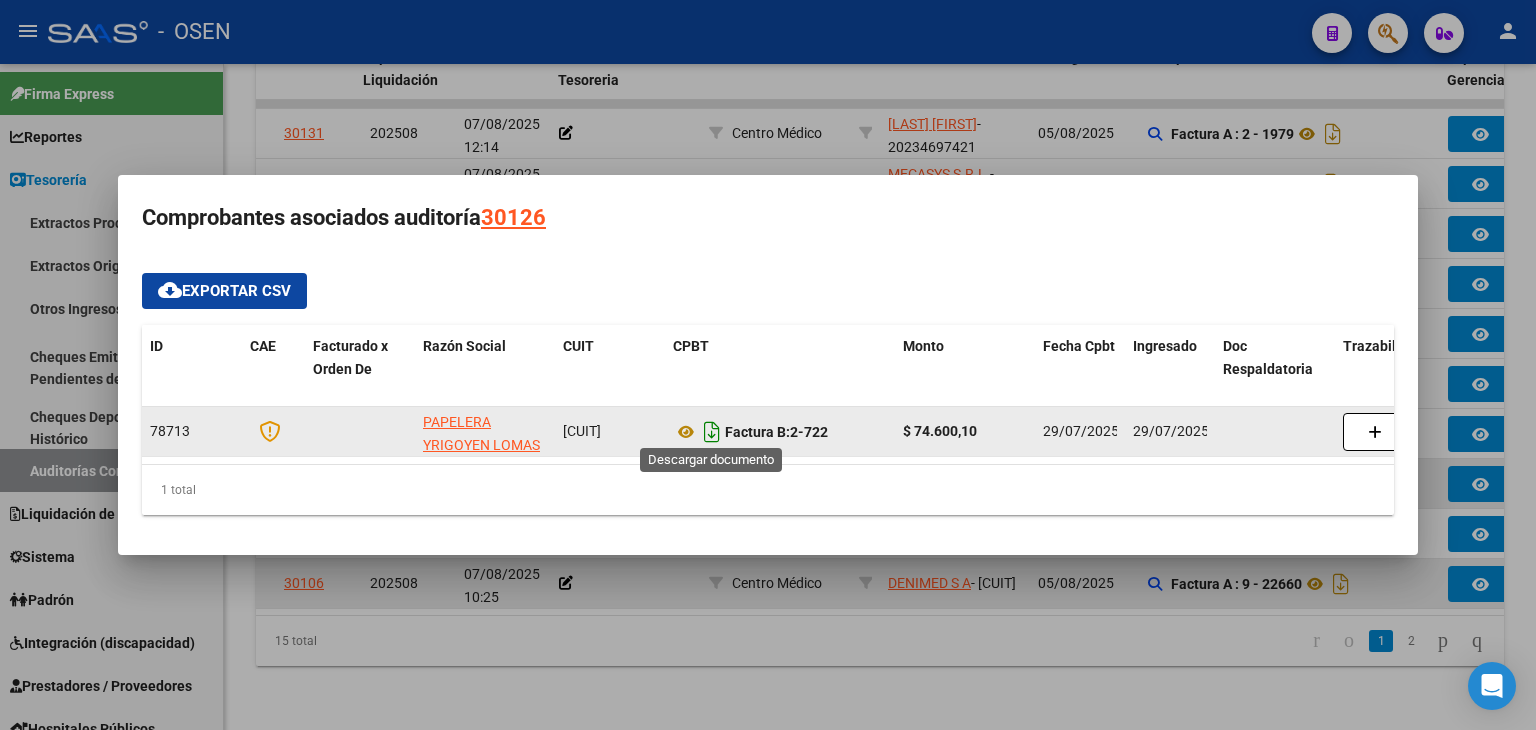 click 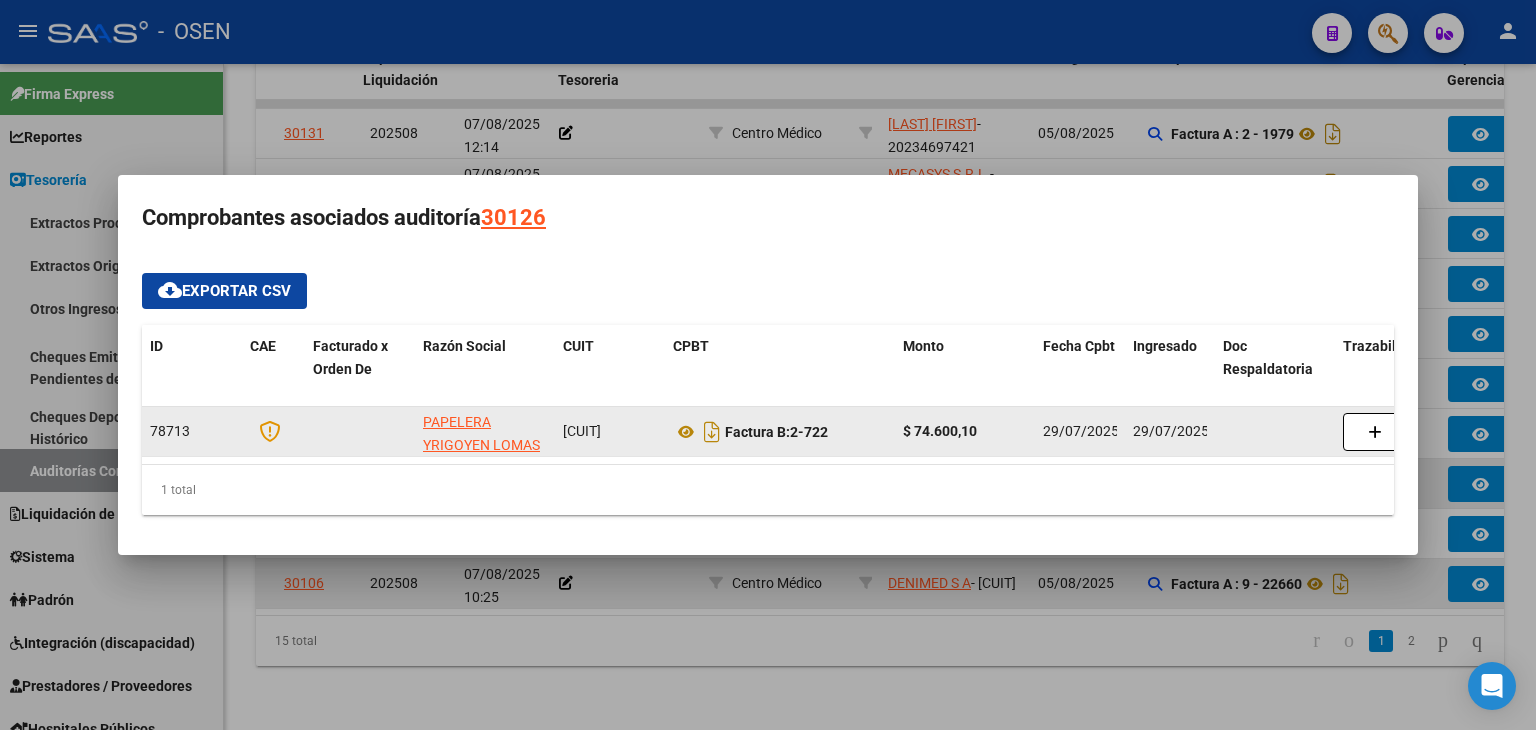 click at bounding box center (768, 365) 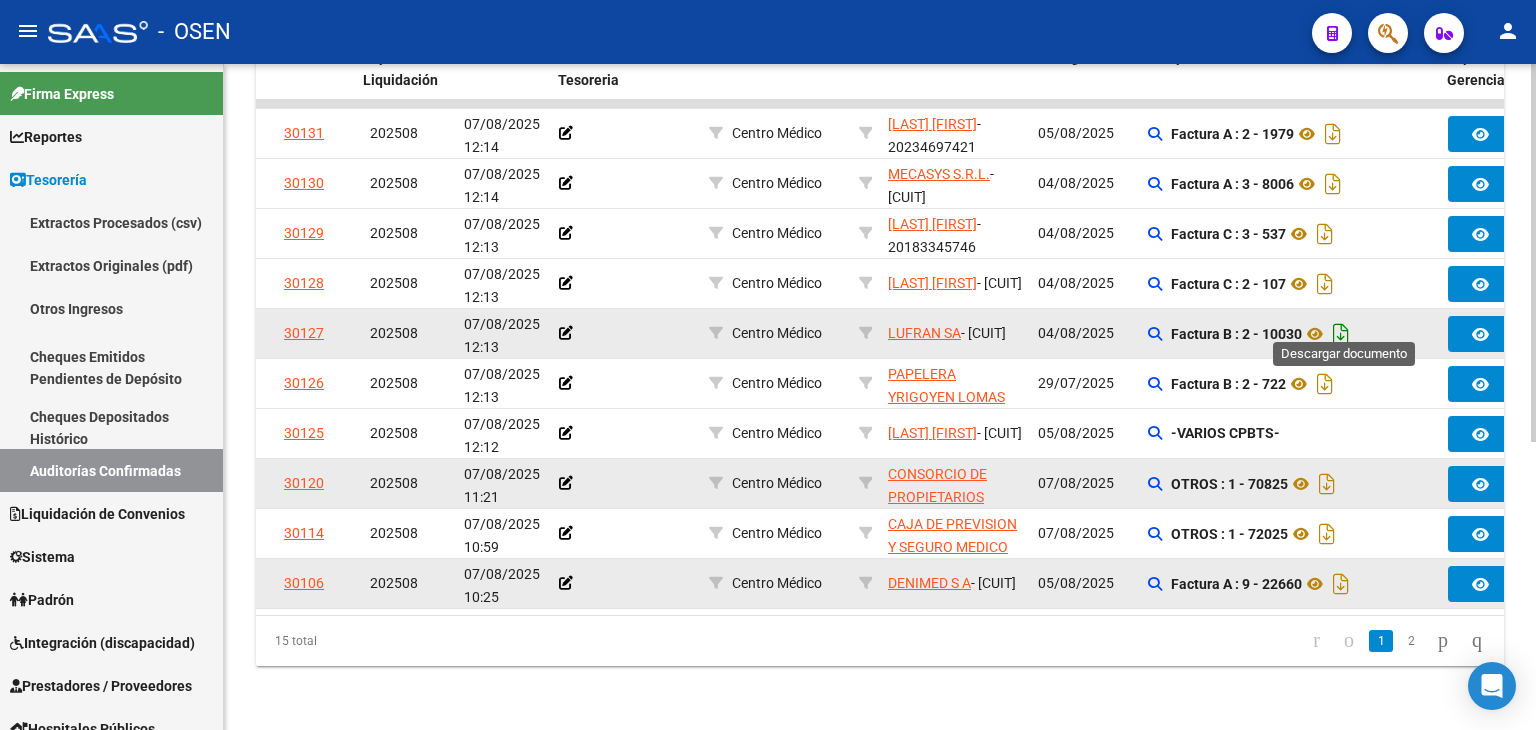 click 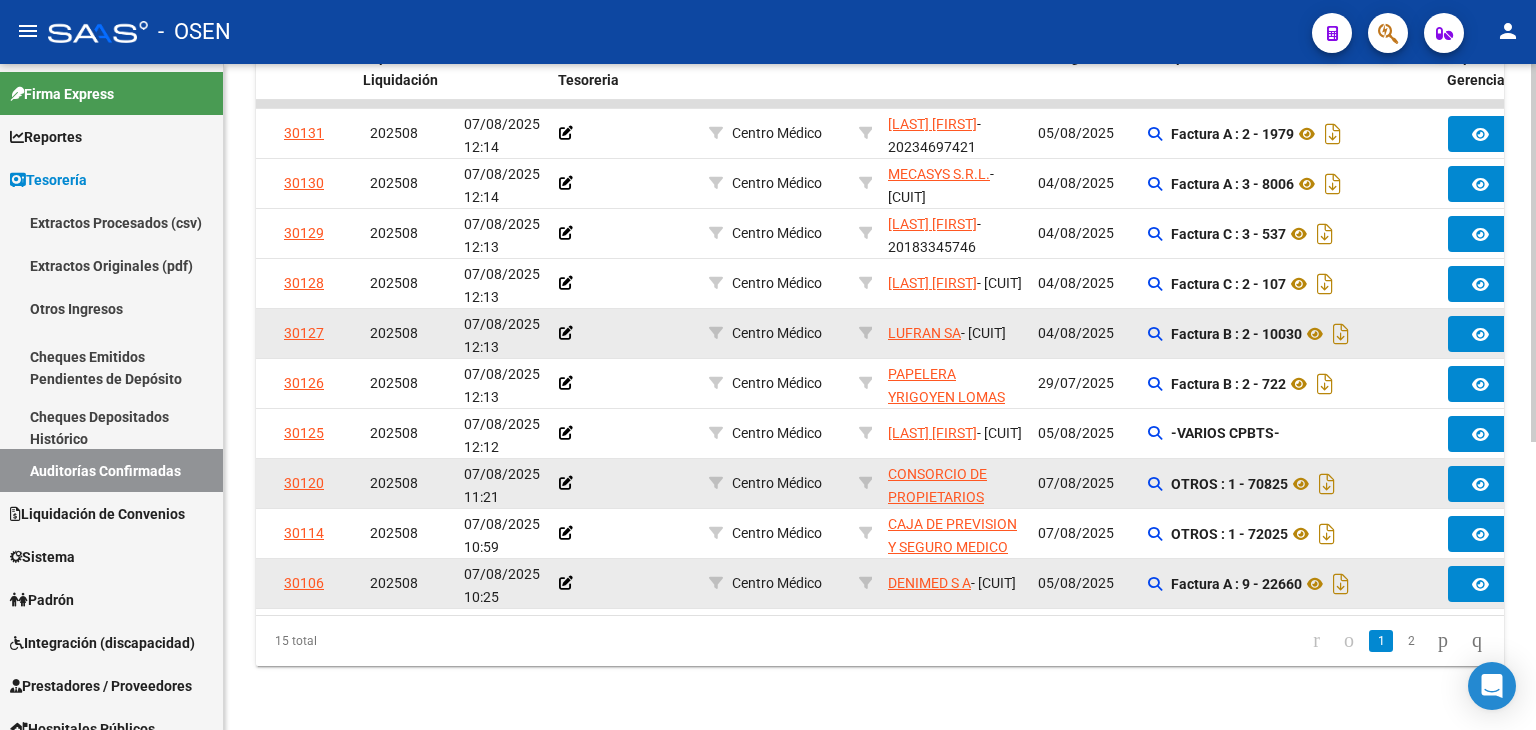 click on "TESORERIA -> Auditorías Confirmadas cloud_download  Exportar CSV   Descarga Masiva
Filtros Id Hospital CUIT/Nombre Centro Médico Seleccionar Area Start date – End date Fec. Confirmado Desde / Hasta Feha Vencimiento Antes de Seleccionar Gerenciador Seleccionar Gerenciador Sin Procesar Pto. de Venta Nro. Comprobante Seleccionar Tipo Seleccionar Tipo Refes Todos Asociado a Debito ARCA Todos Liquidado Periodo Imputado    Mostrar totalizadores search  Buscar Auditoria  delete  Borrar Filtros  Procesado ID Imputado Liquidación Auditado Comentario Tesoreria Area Razon Social Fc. Ingresada Comprobantes asociados Imputado Gerenciador Importe Aprobado Importe Debitado Importe Comprobantes Vencimiento FC Usuario Confirmado Por Comentario Auditor Fecha Debitado x ARCA Monto Debitado x ARCA   30131     202508 07/08/2025 12:14         Centro Médico [LAST] [LAST] [LAST]  - 20234697421  05/08/2025      Factura A : 2 - 1979  $ 591.387,33 $ 0,00 $ 591.387,33 [FIRST] [FIRST]   30130" 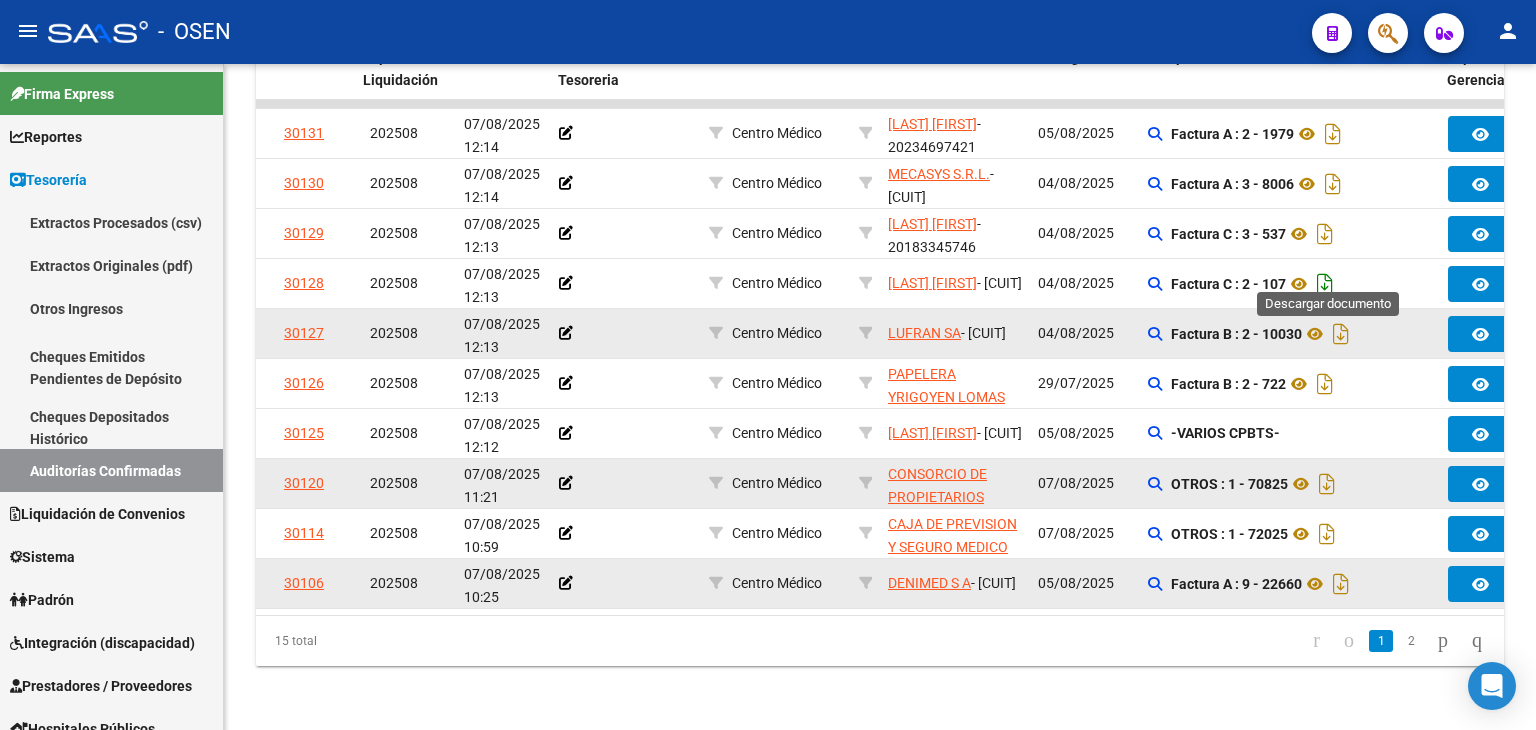 click 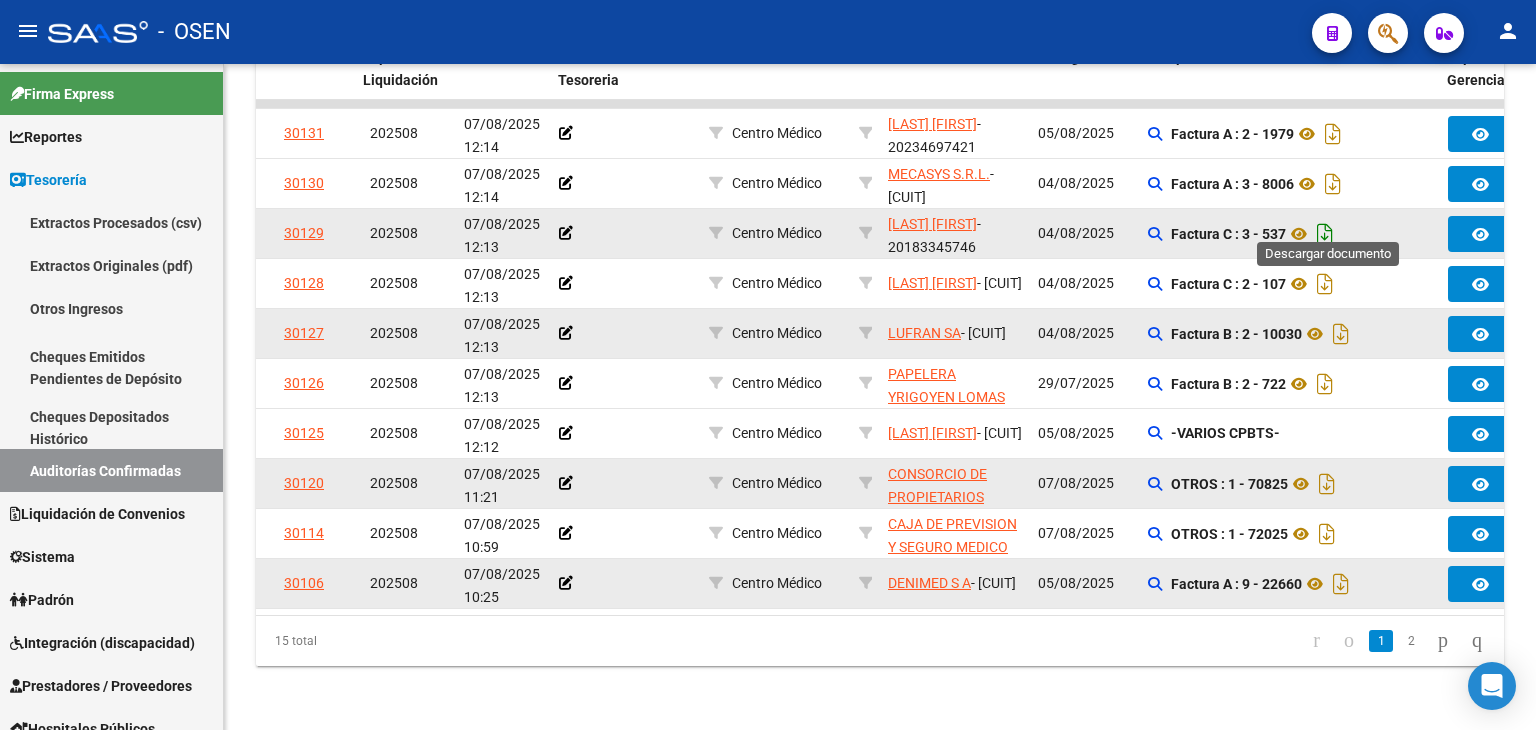 click 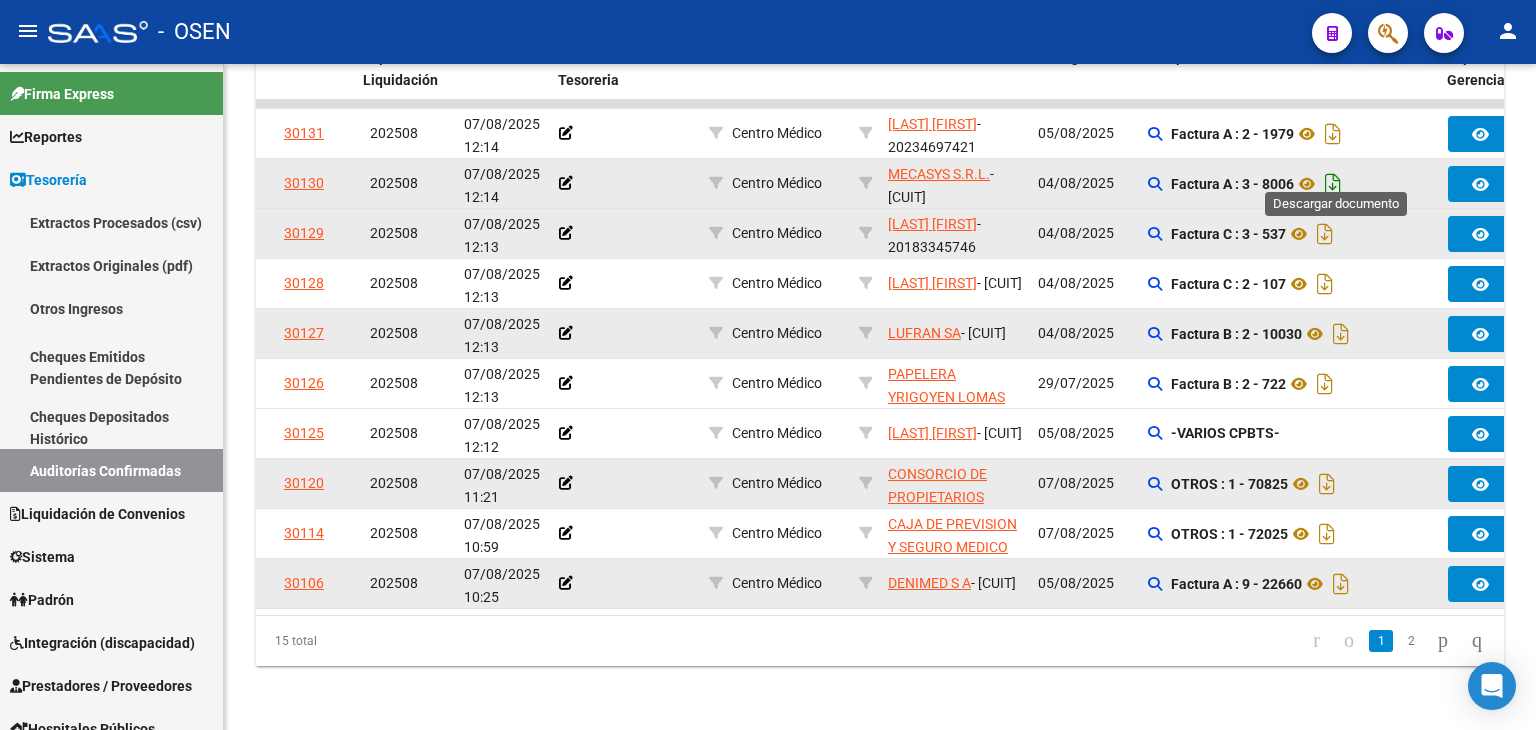 click 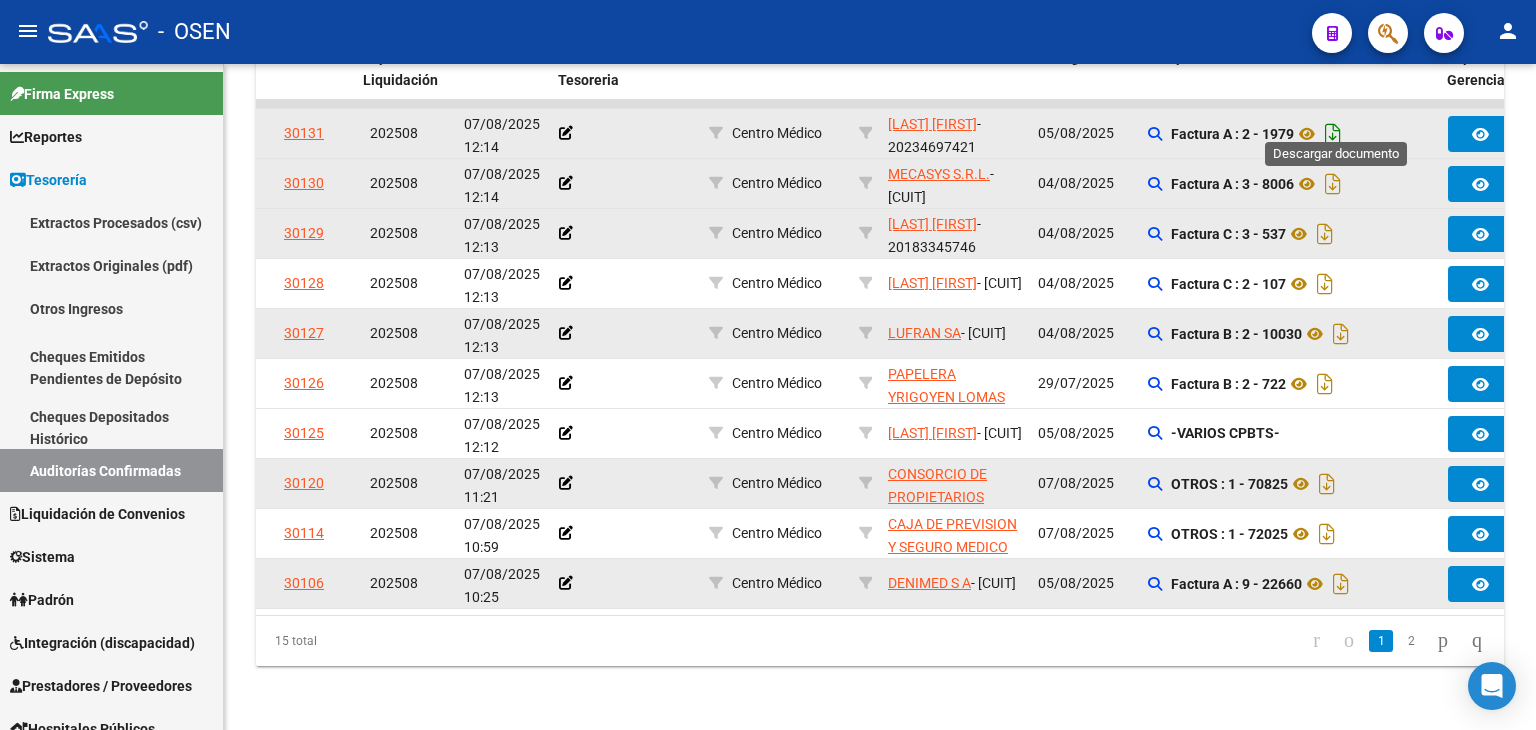 click 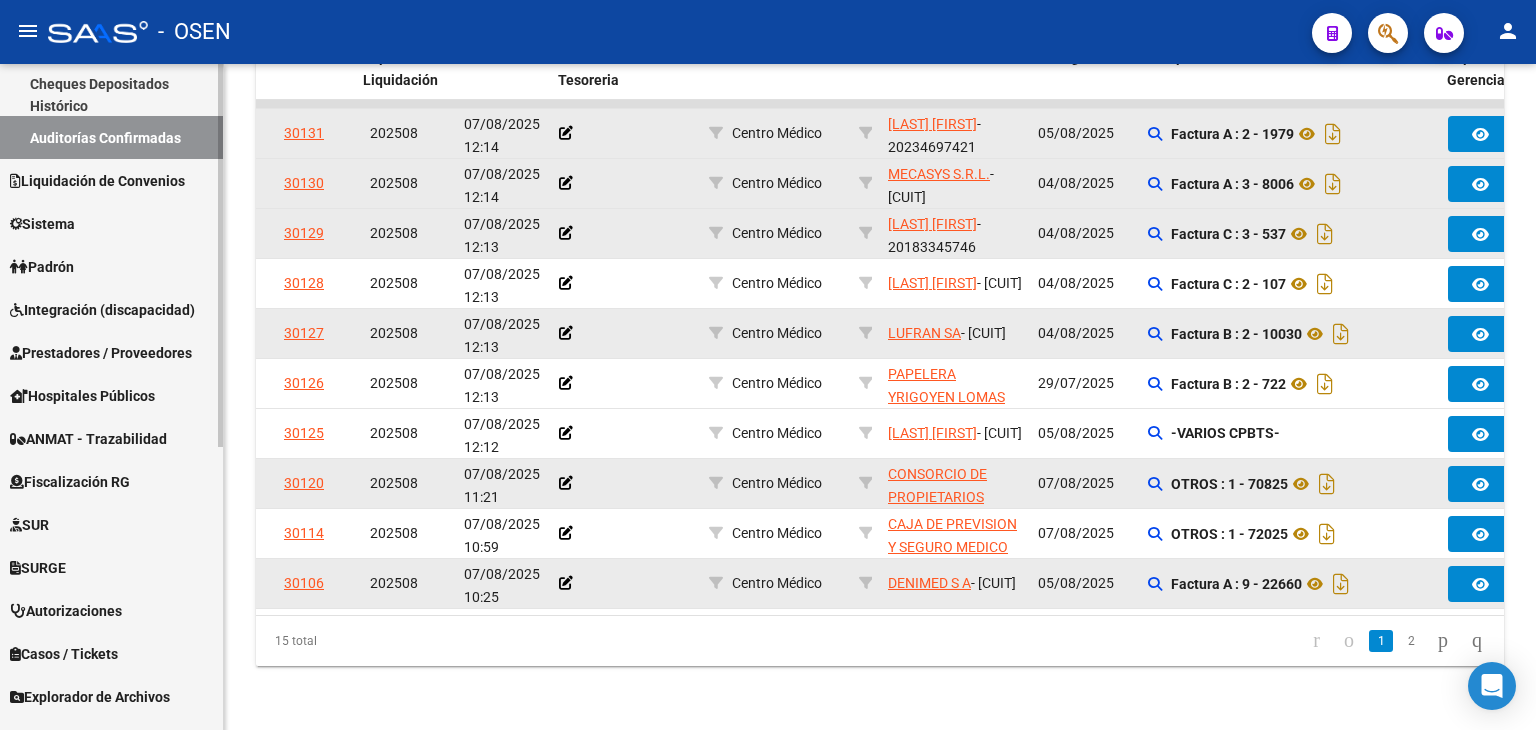 scroll, scrollTop: 493, scrollLeft: 0, axis: vertical 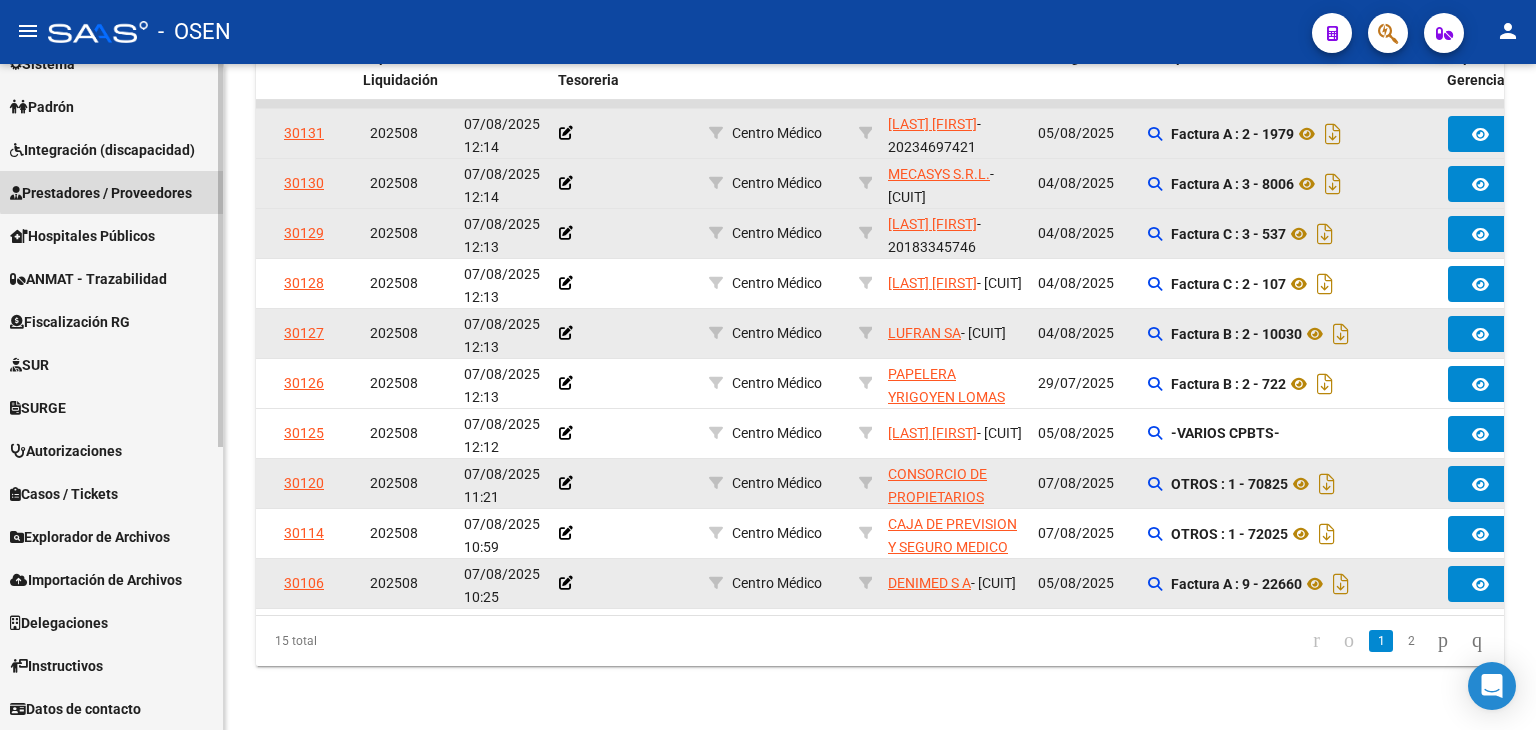click on "Prestadores / Proveedores" at bounding box center (101, 193) 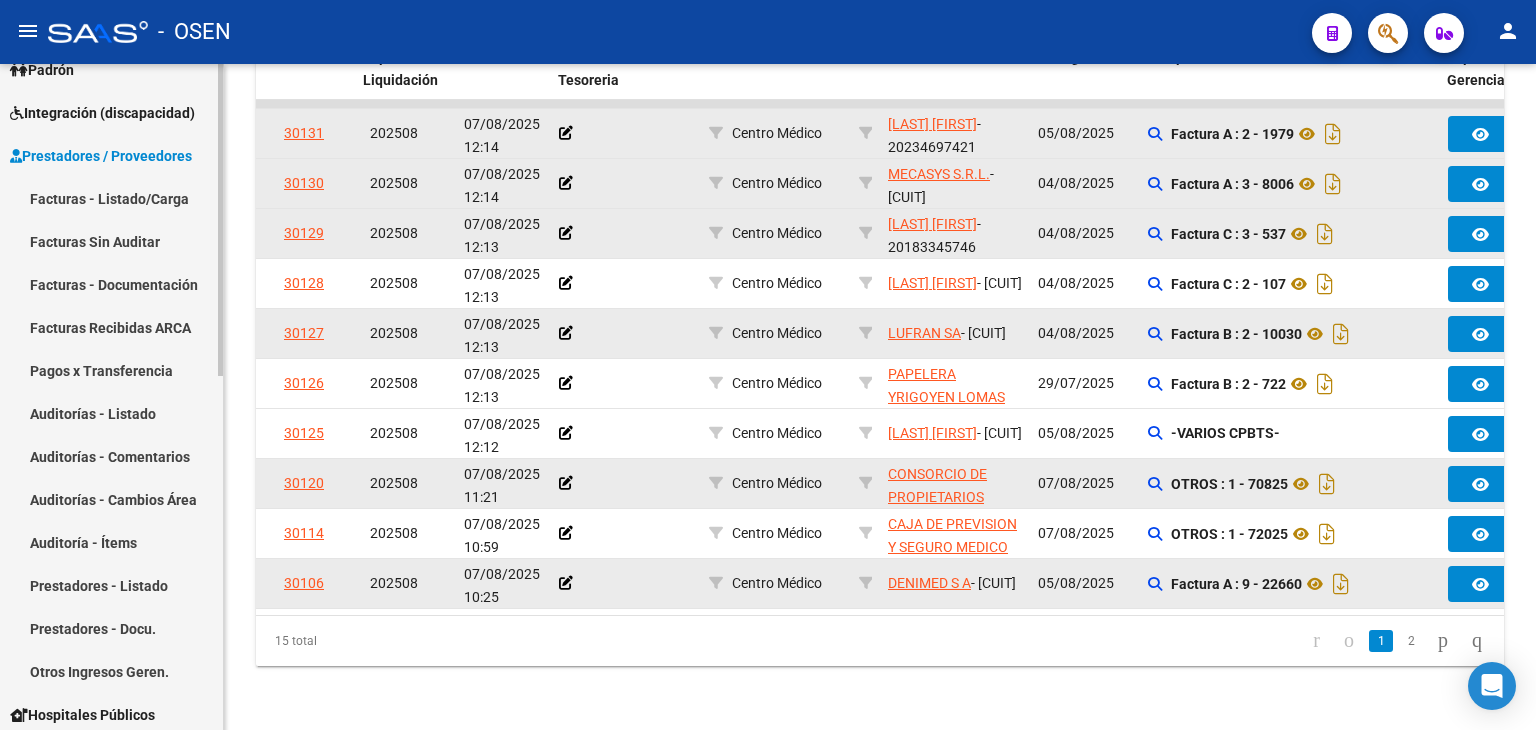 scroll, scrollTop: 202, scrollLeft: 0, axis: vertical 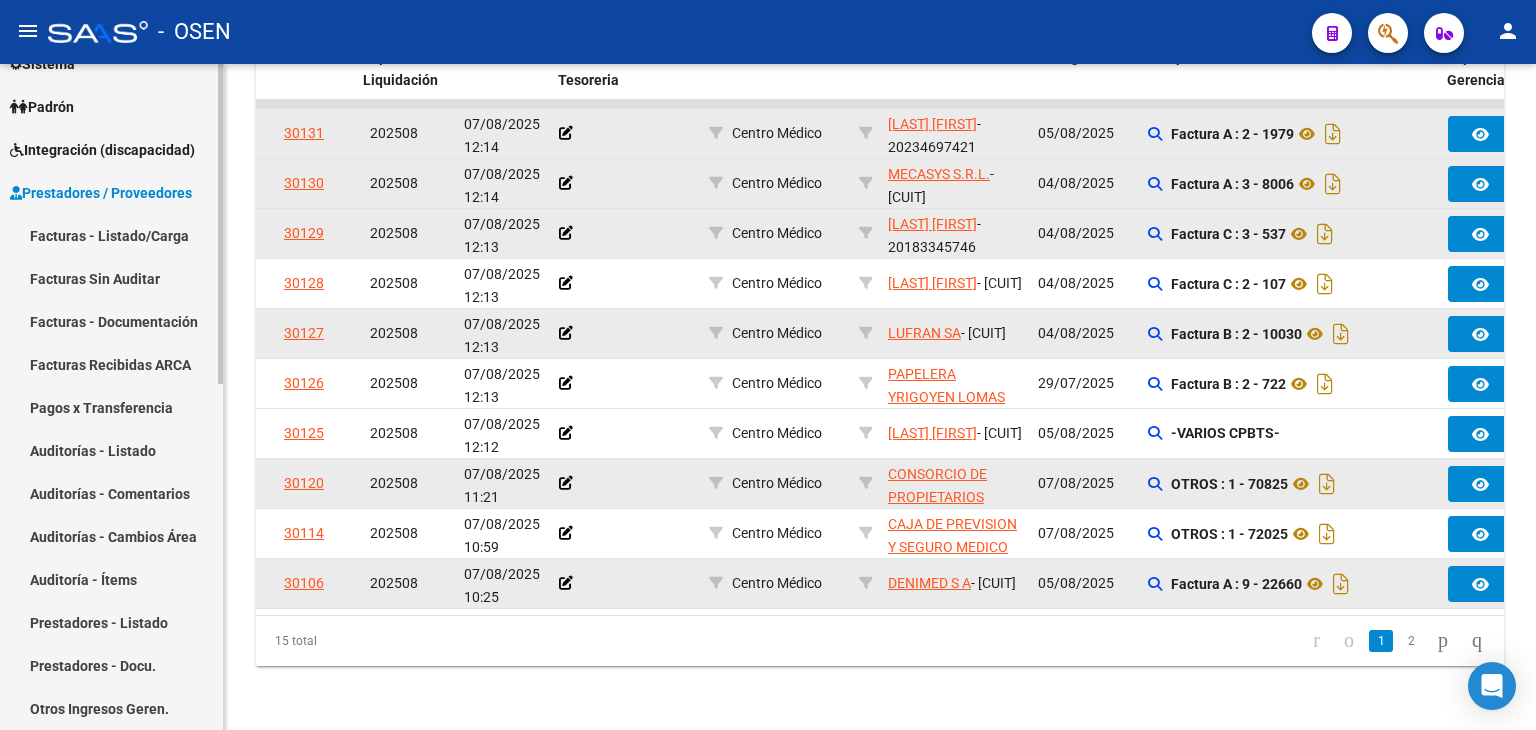 click on "Facturas - Listado/Carga" at bounding box center (111, 235) 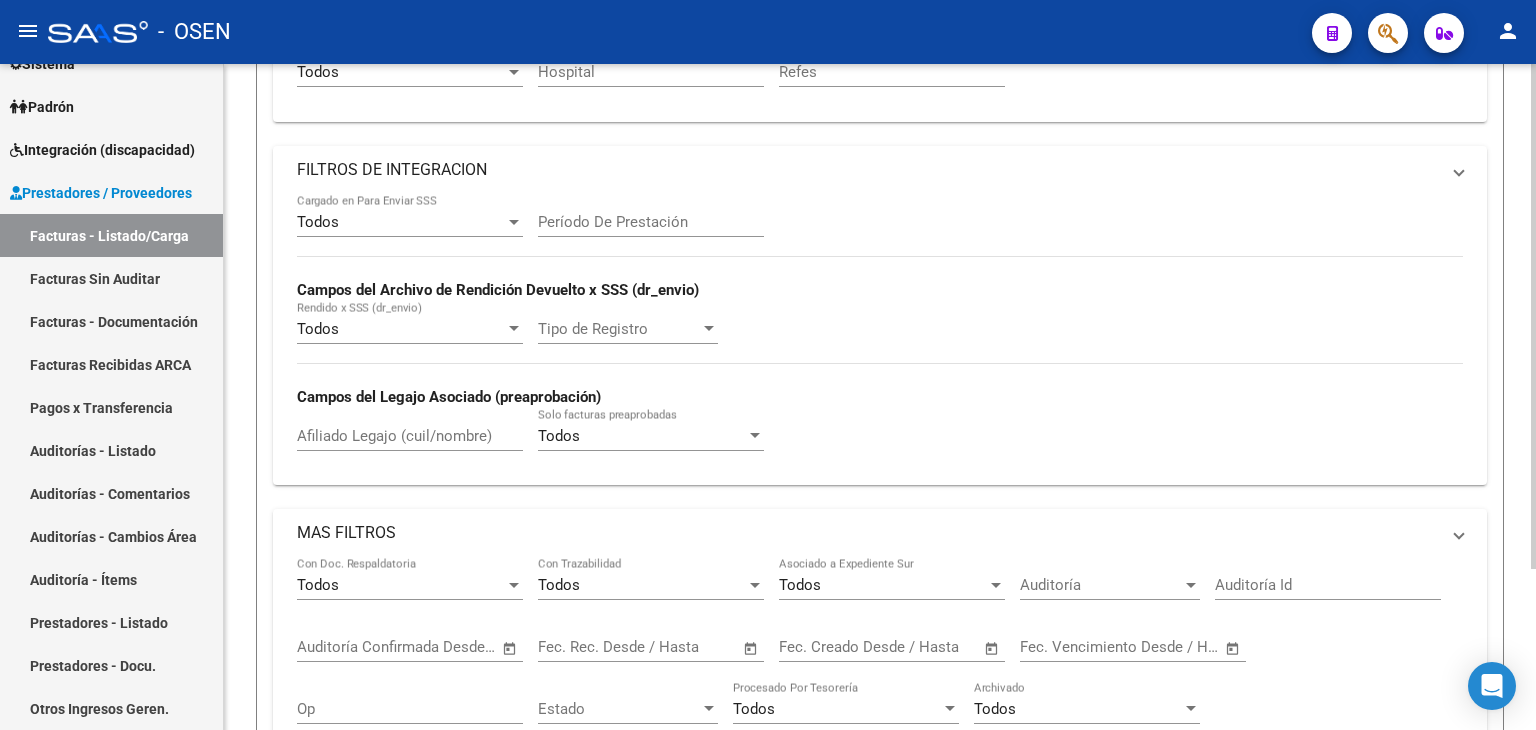 scroll, scrollTop: 0, scrollLeft: 0, axis: both 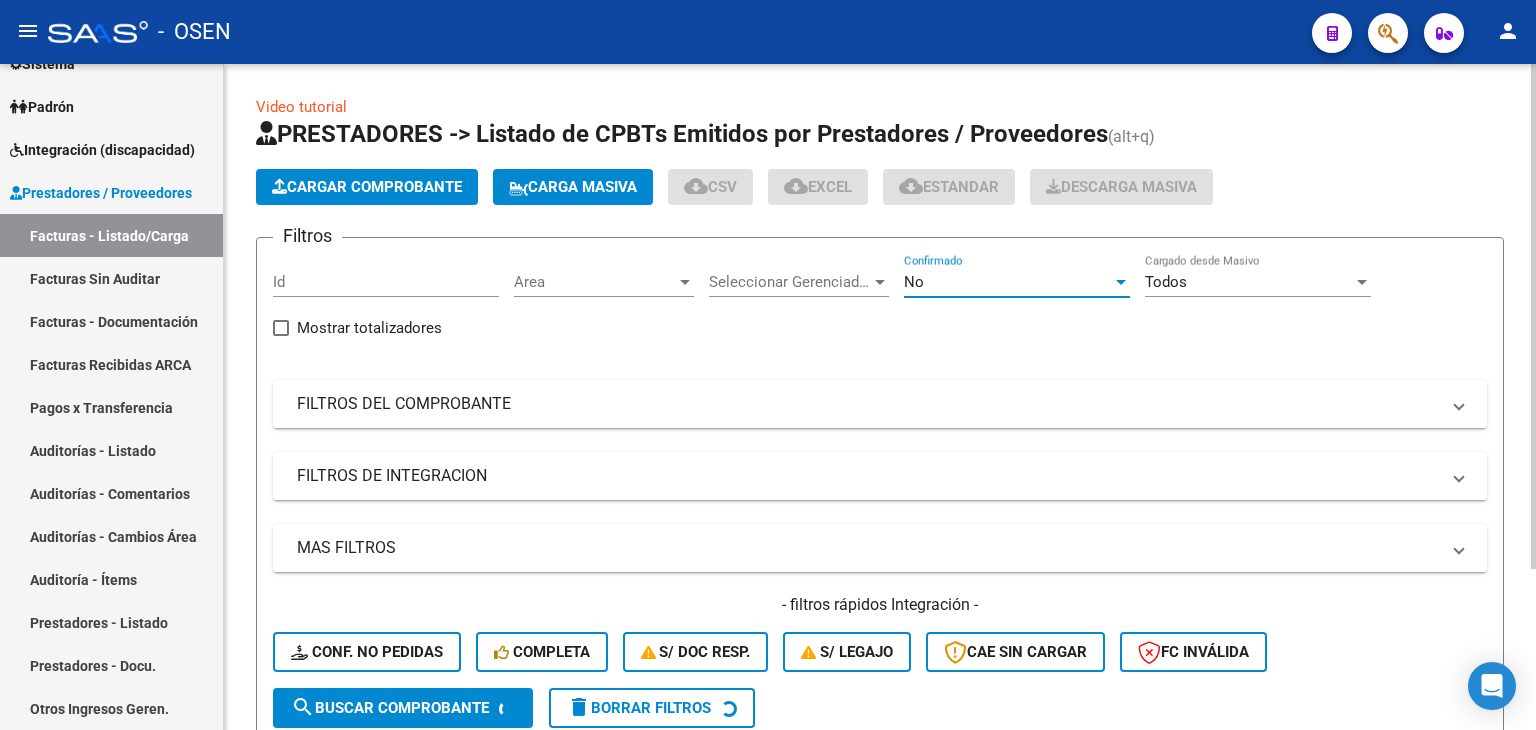 click on "No" at bounding box center (1008, 282) 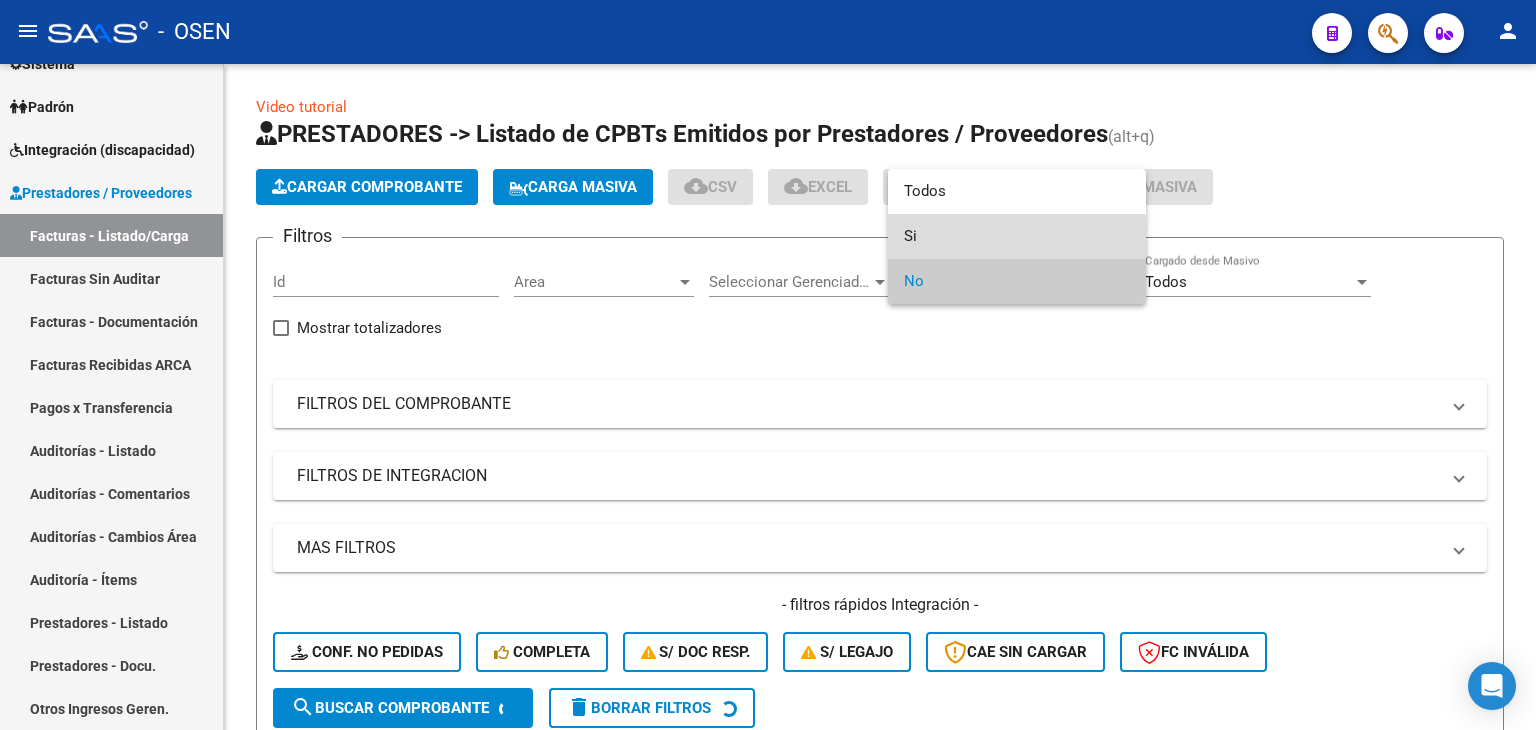click on "Si" at bounding box center (1017, 236) 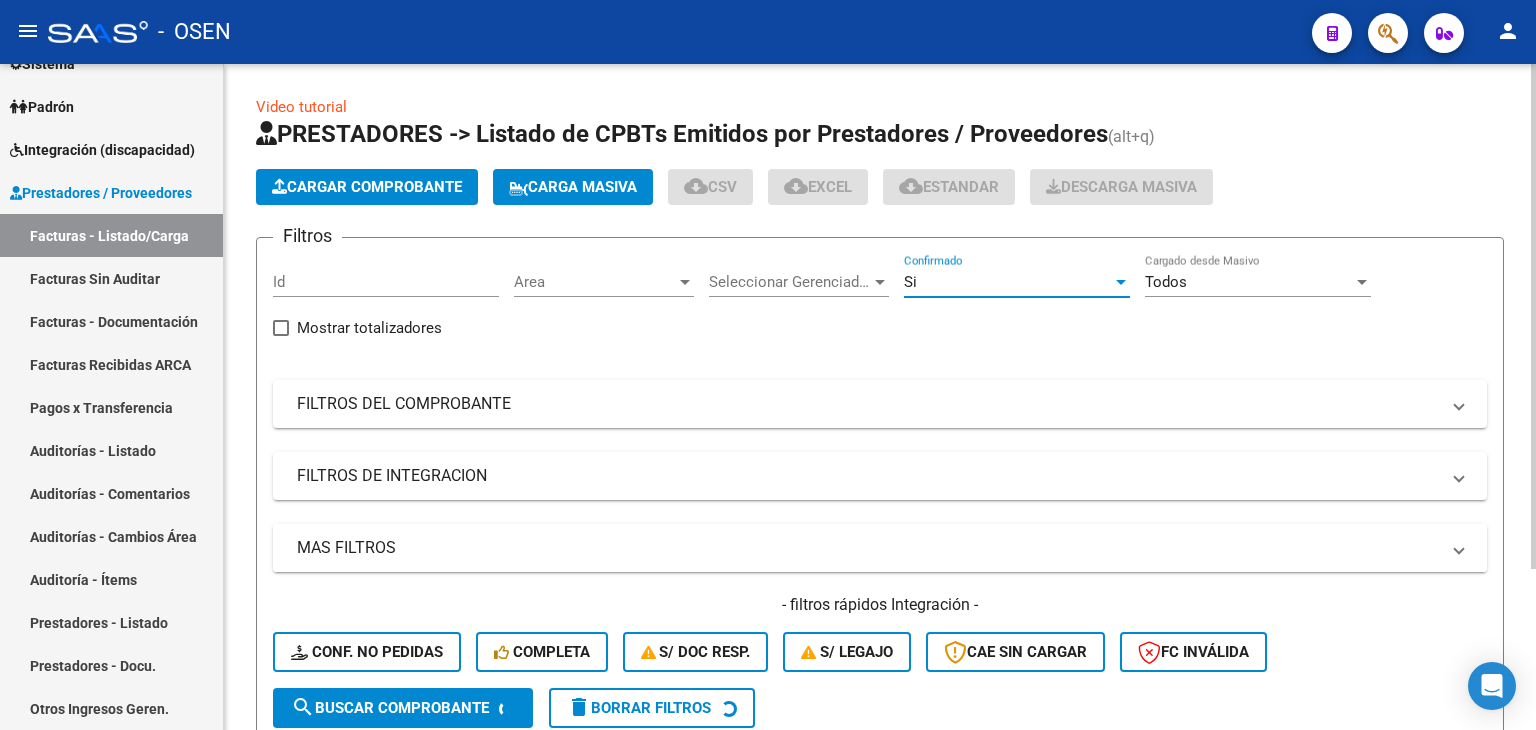 click on "MAS FILTROS" at bounding box center [868, 548] 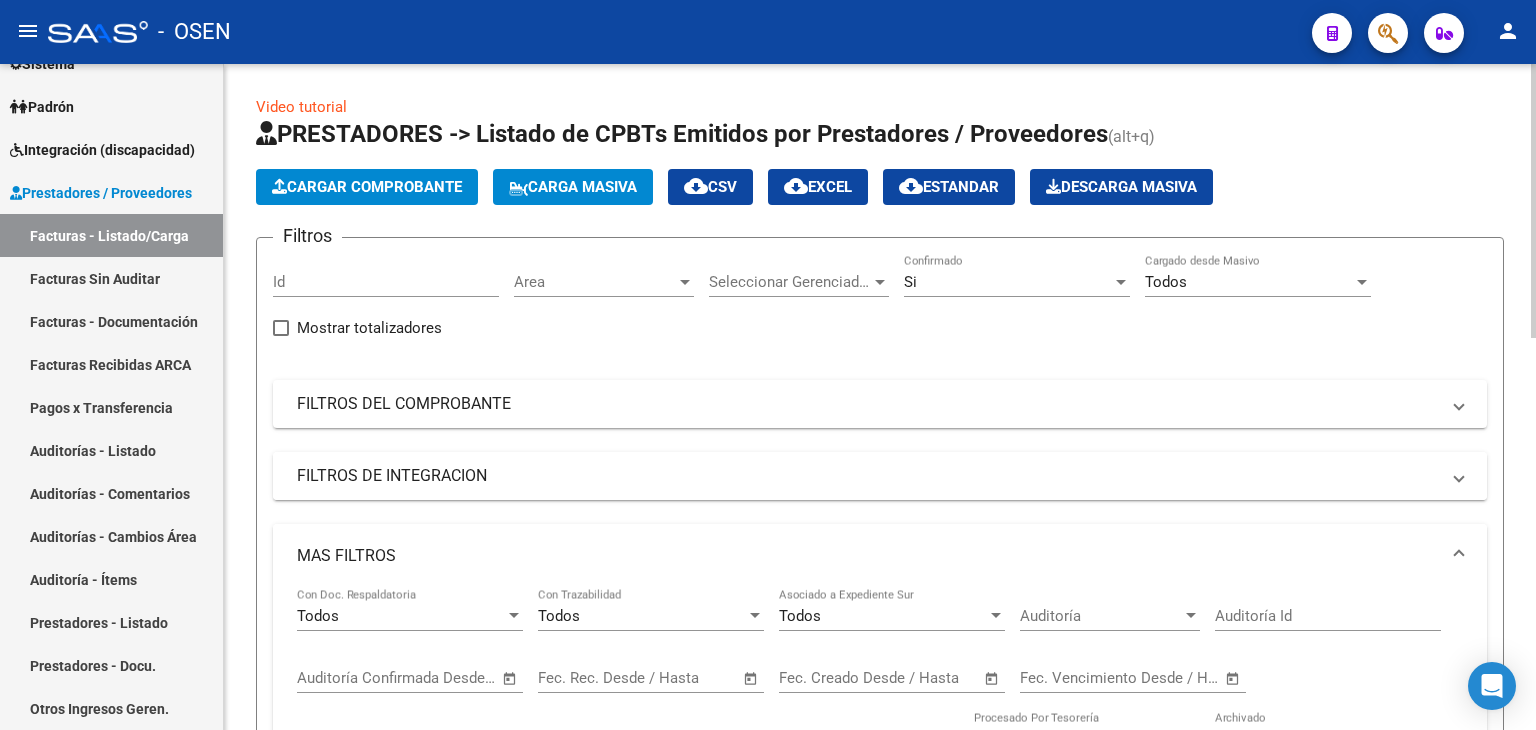 scroll, scrollTop: 333, scrollLeft: 0, axis: vertical 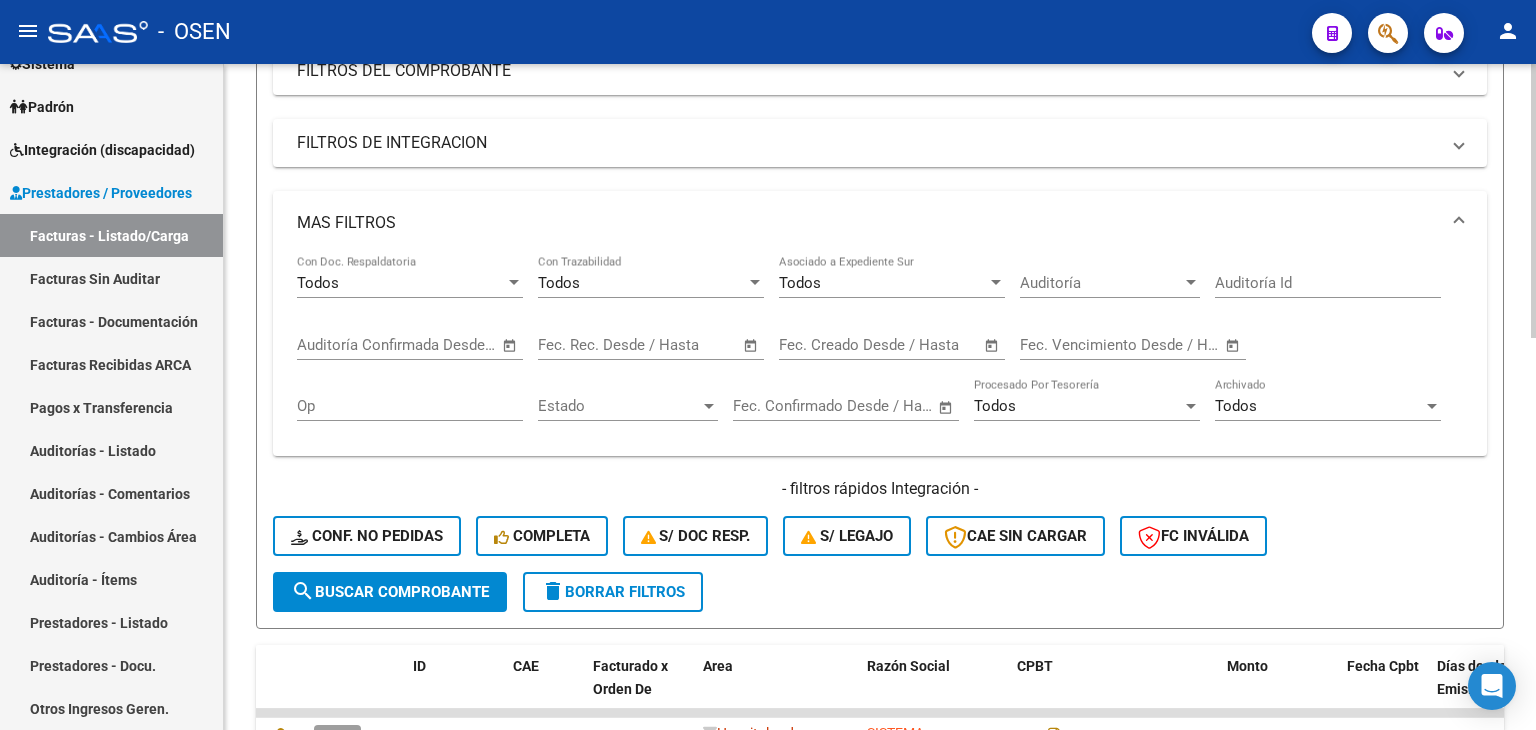 click 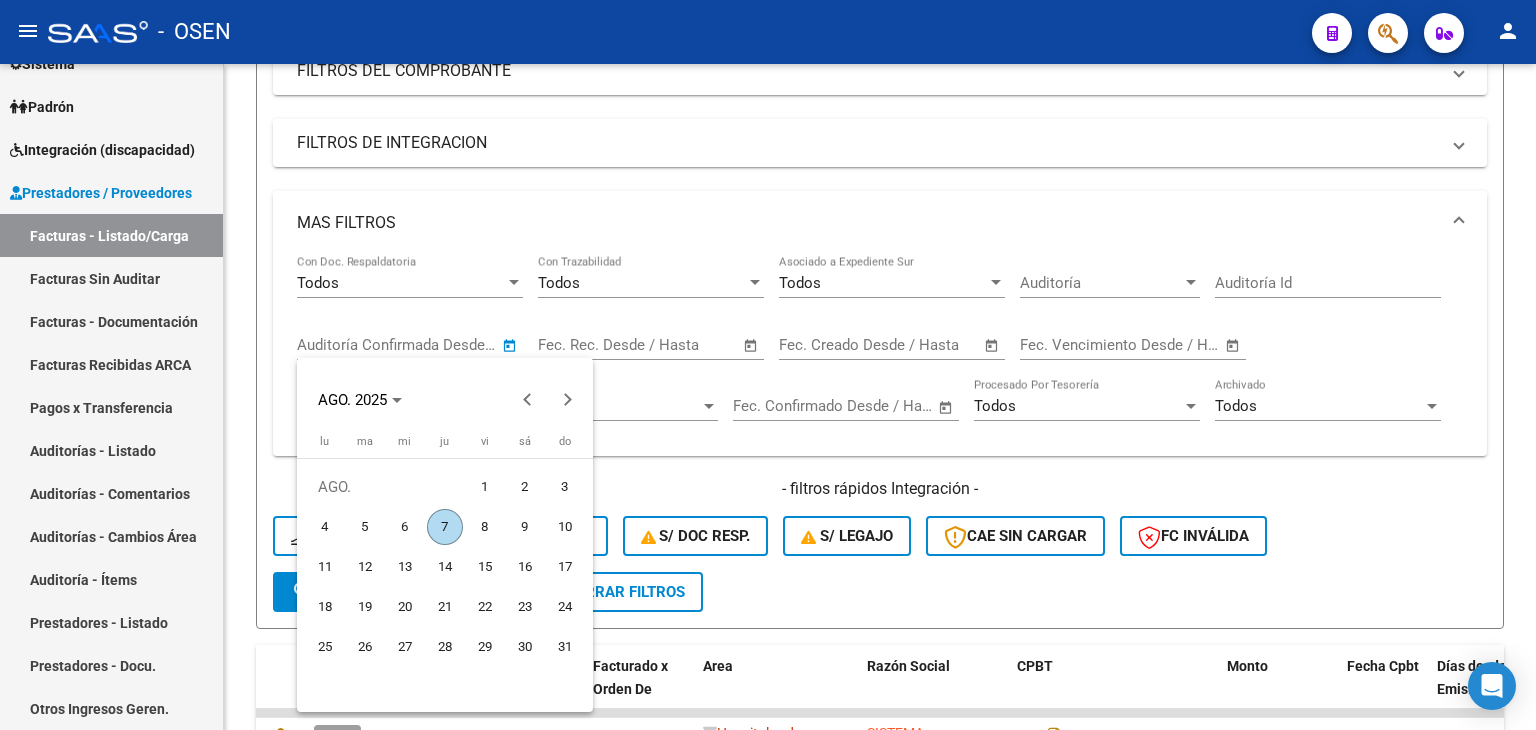 click on "7" at bounding box center (445, 527) 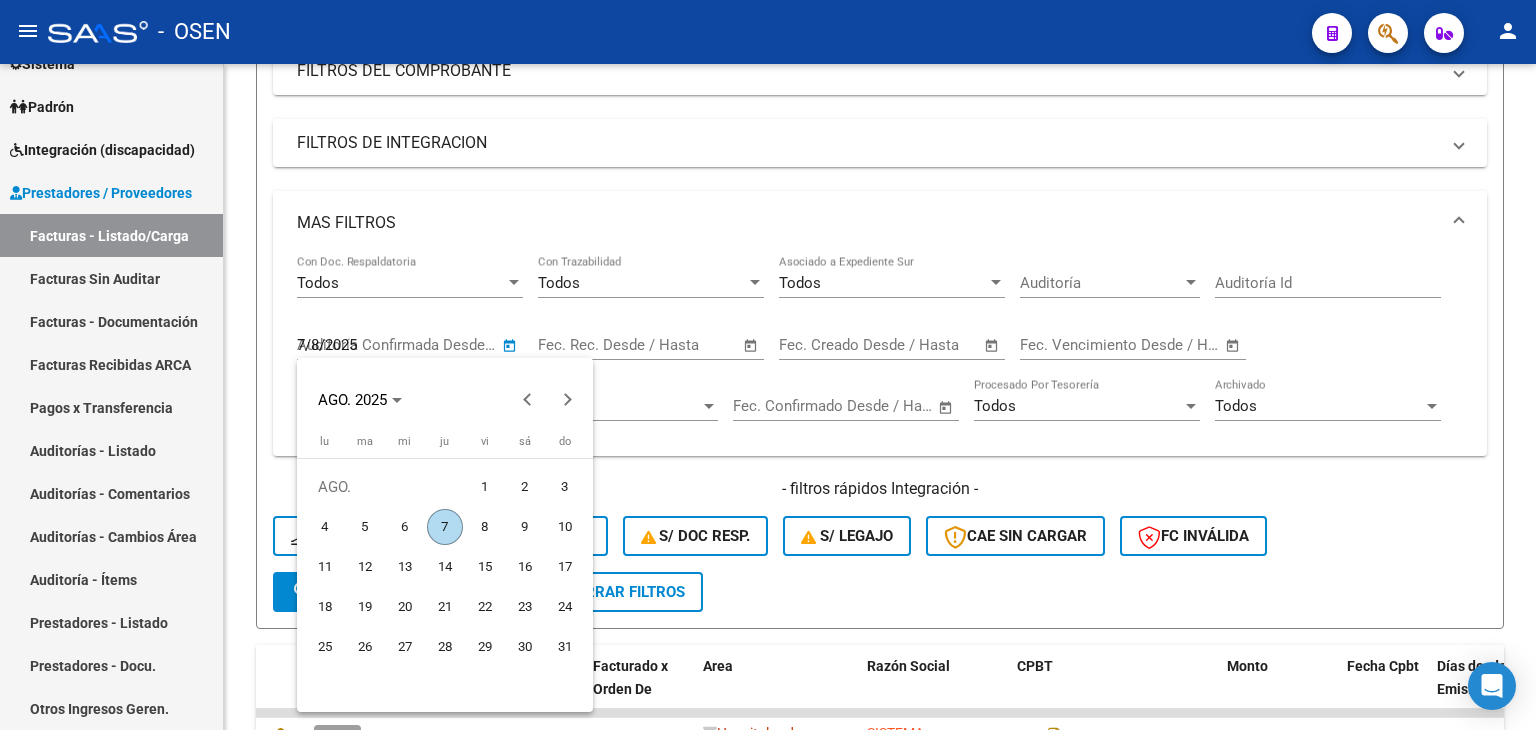 click on "7" at bounding box center [445, 527] 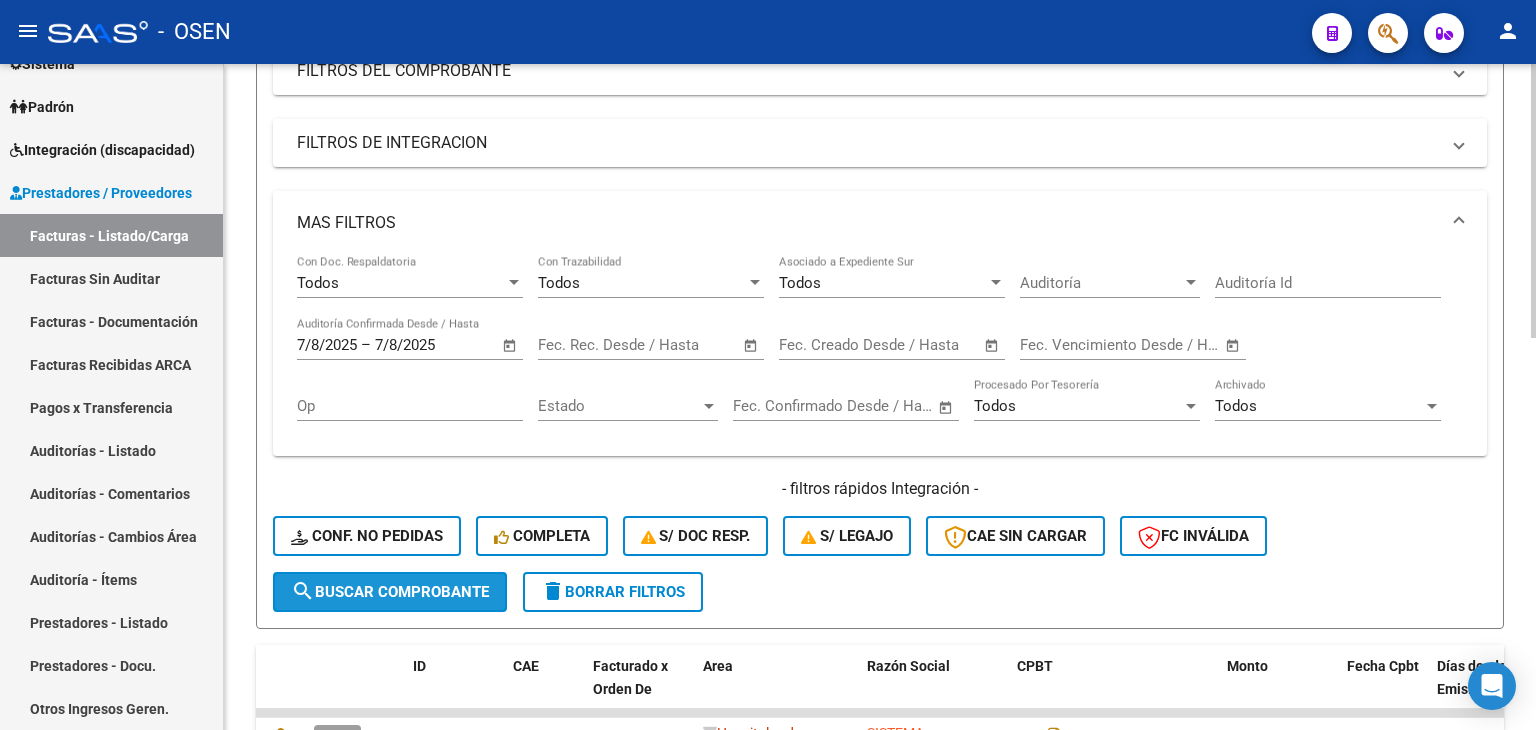click on "search  Buscar Comprobante" 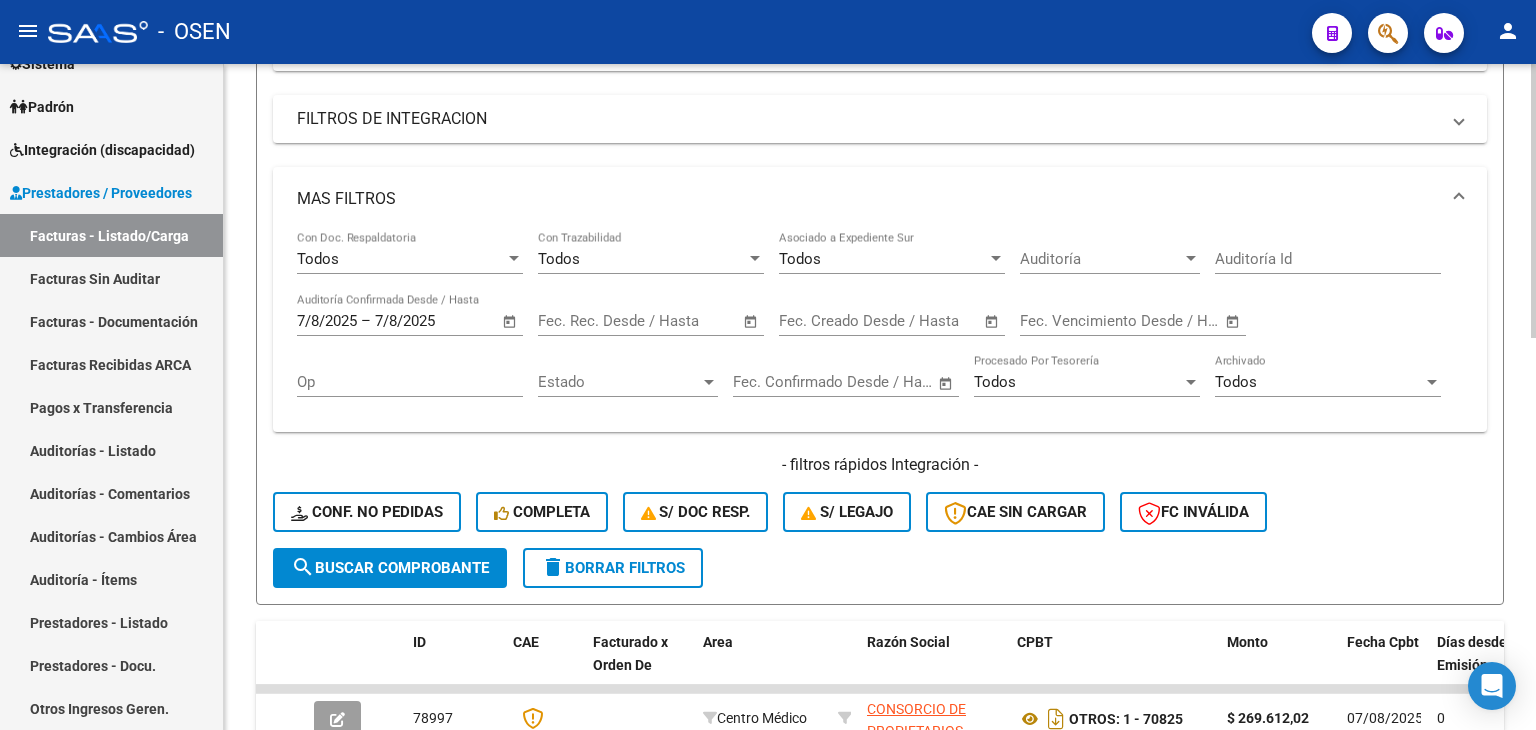 scroll, scrollTop: 666, scrollLeft: 0, axis: vertical 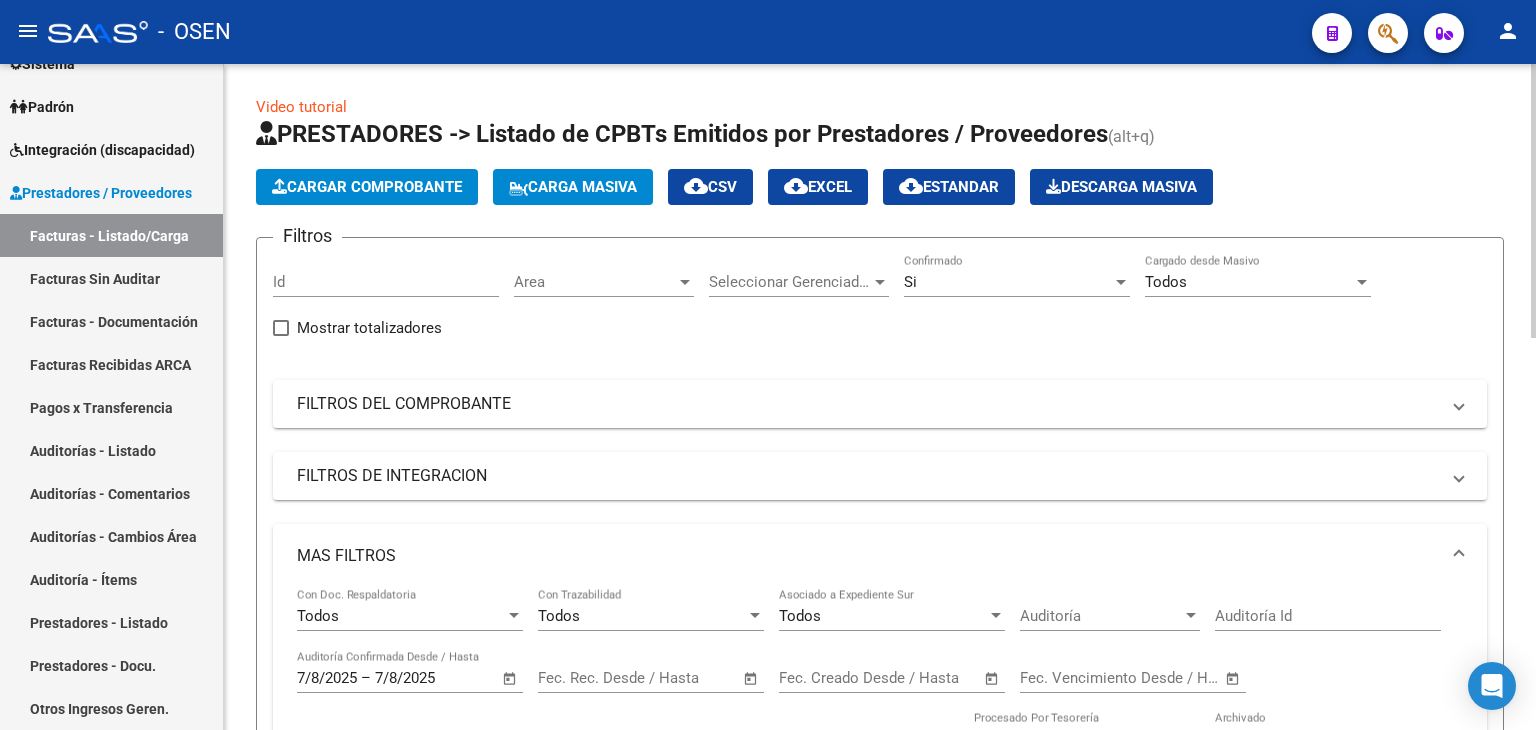 click on "Area Area" 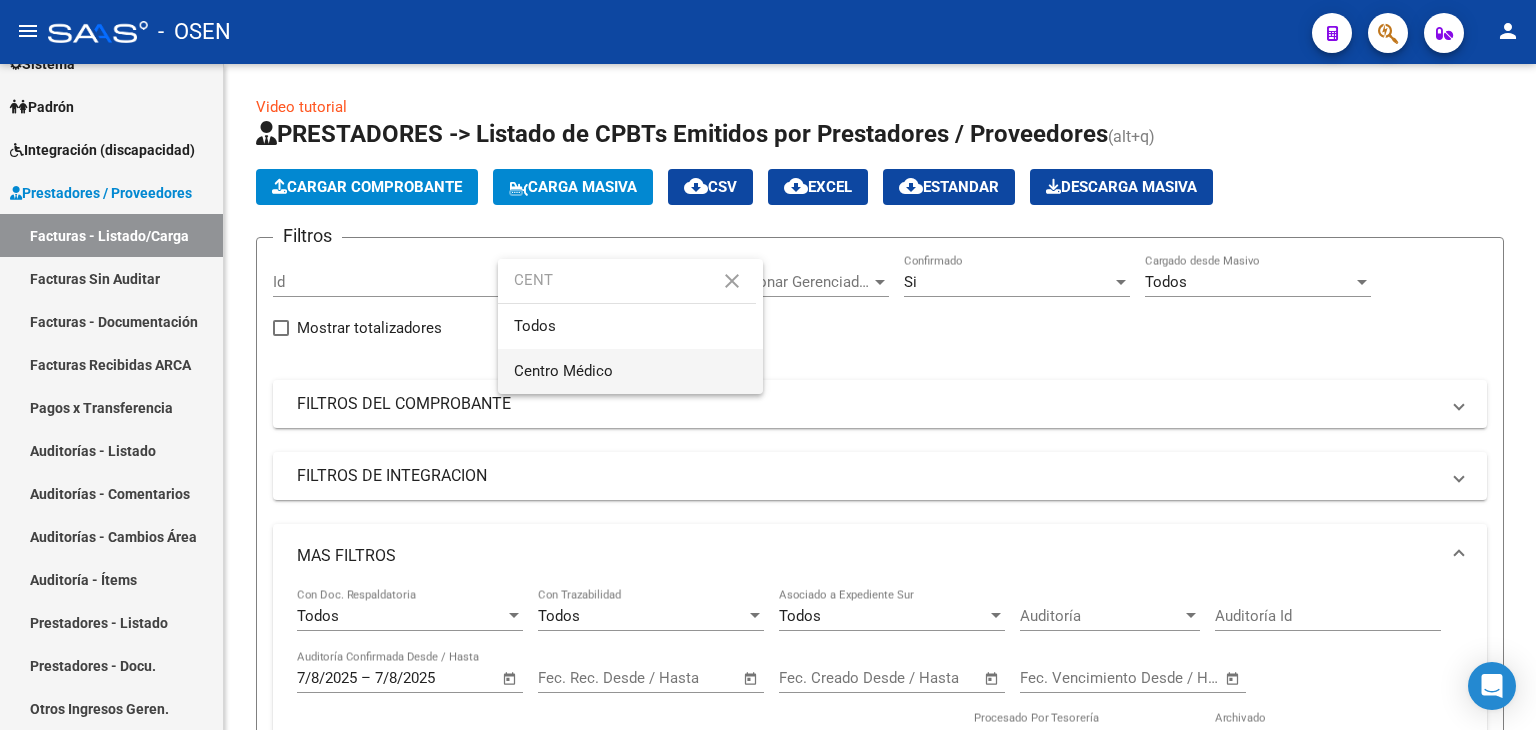 type on "CENT" 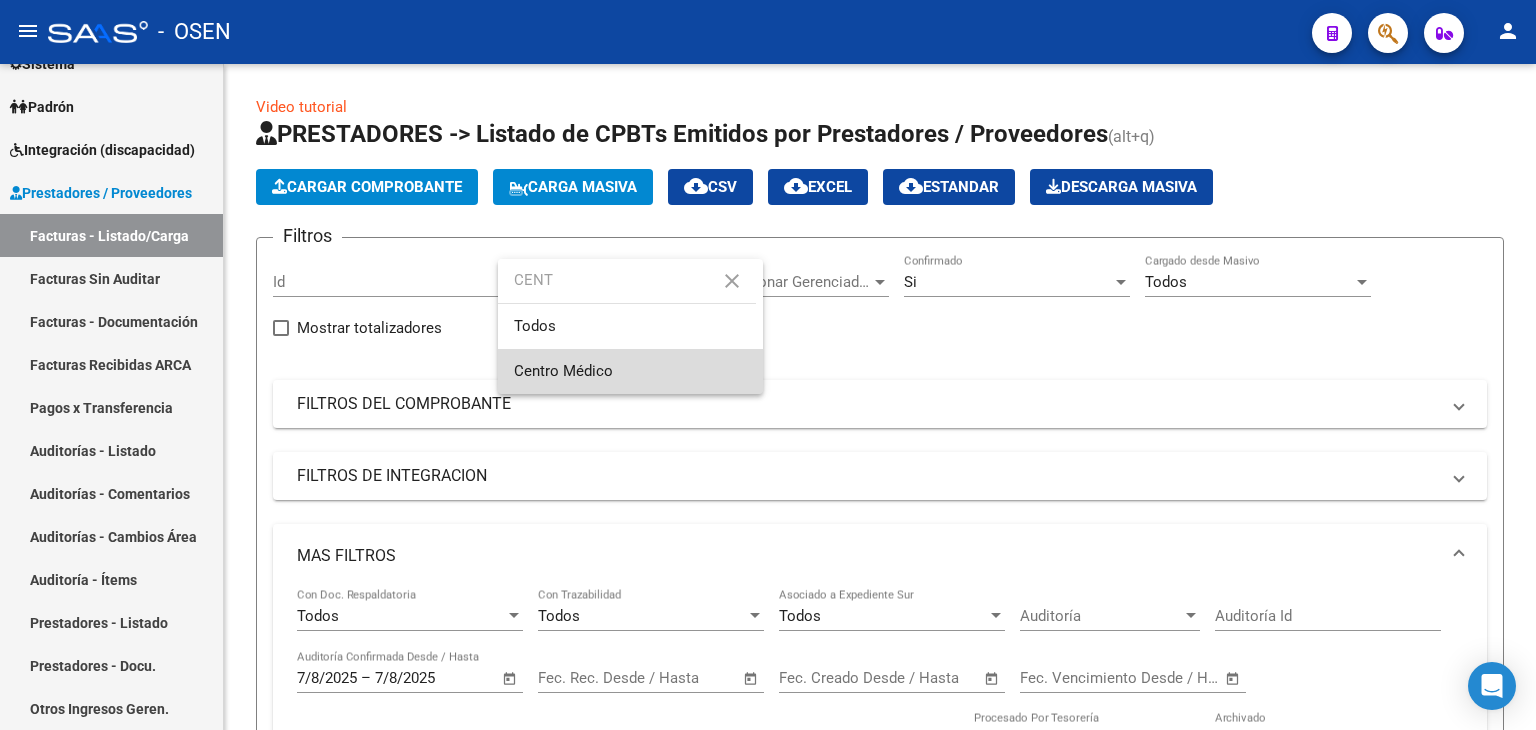 click on "Centro Médico" at bounding box center (630, 371) 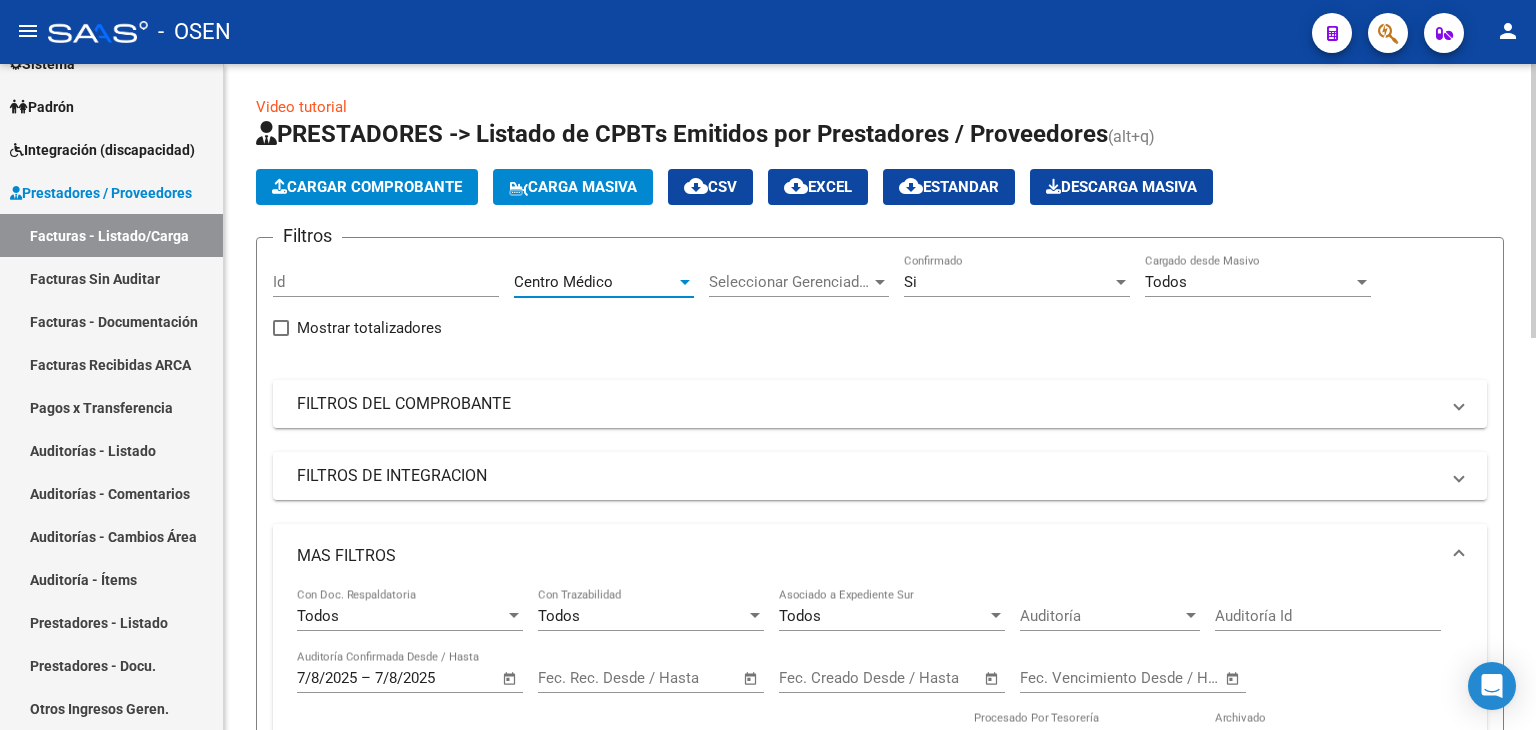 scroll, scrollTop: 333, scrollLeft: 0, axis: vertical 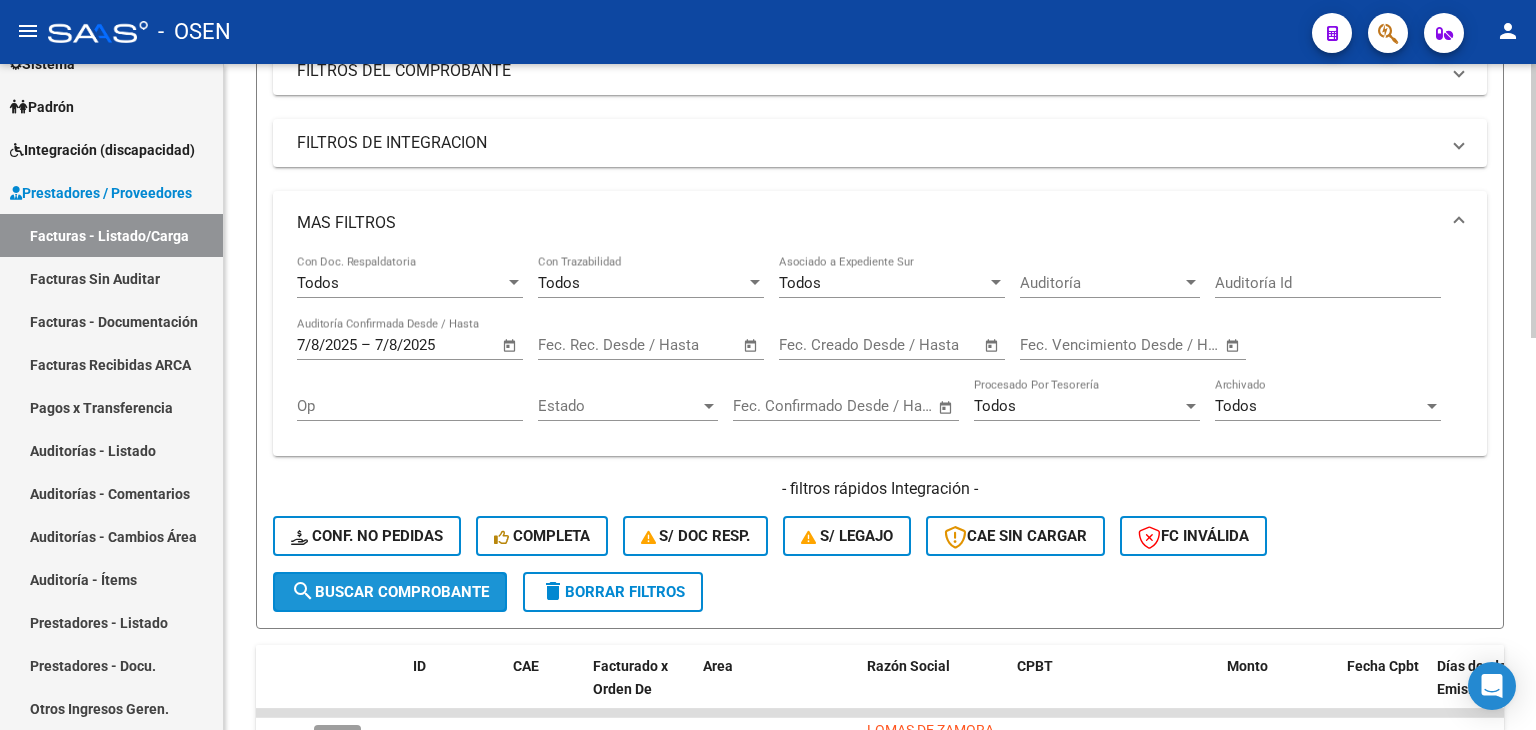click on "search  Buscar Comprobante" 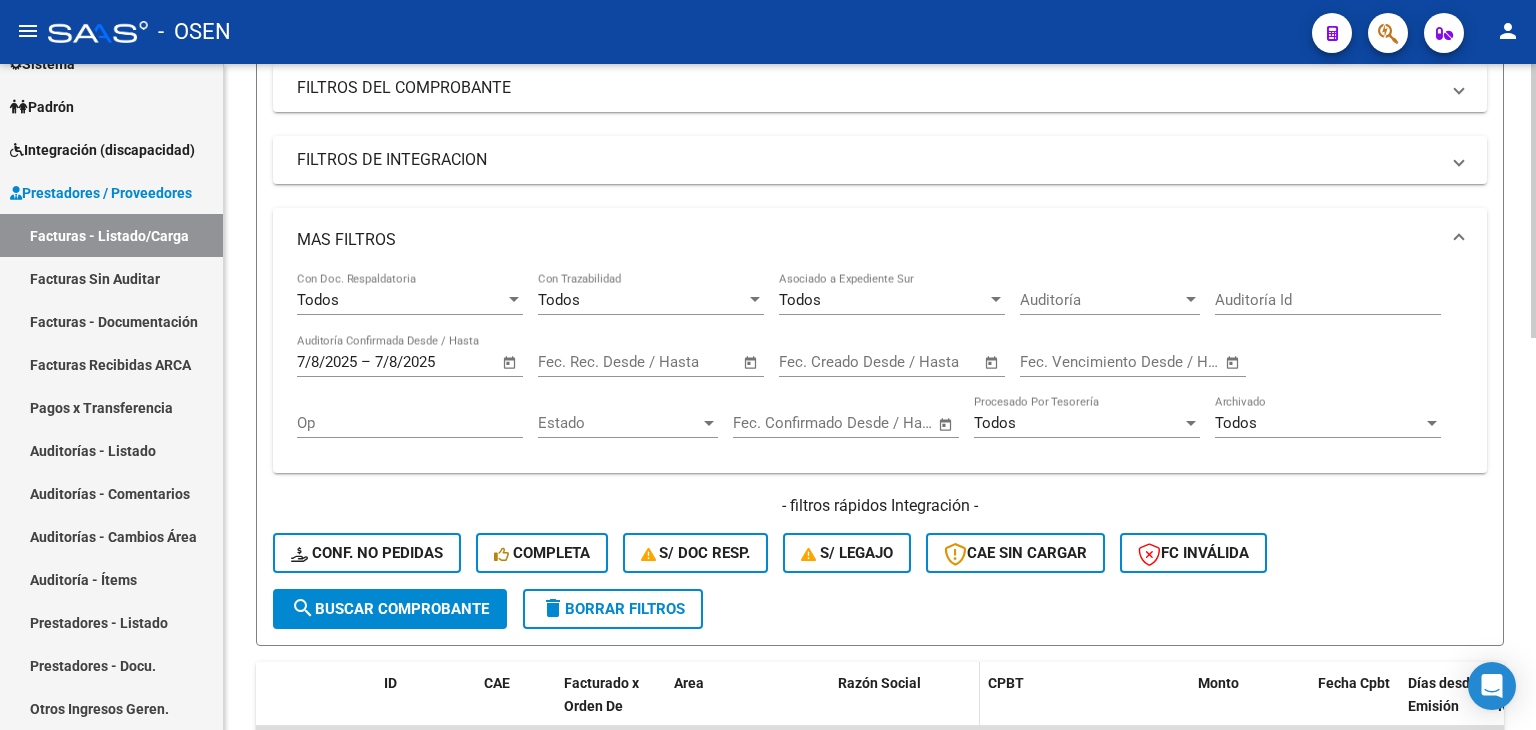 scroll, scrollTop: 0, scrollLeft: 0, axis: both 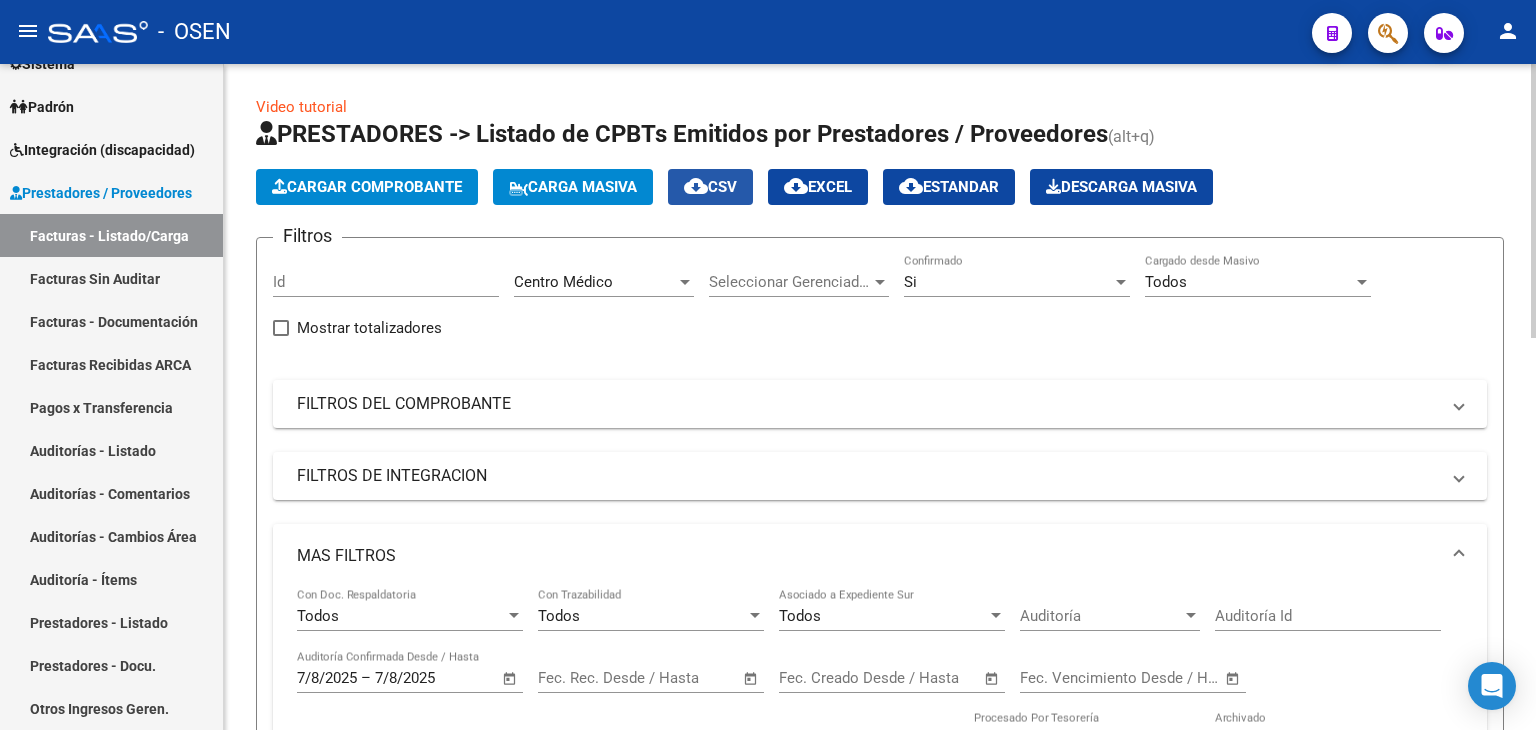 click on "cloud_download  CSV" 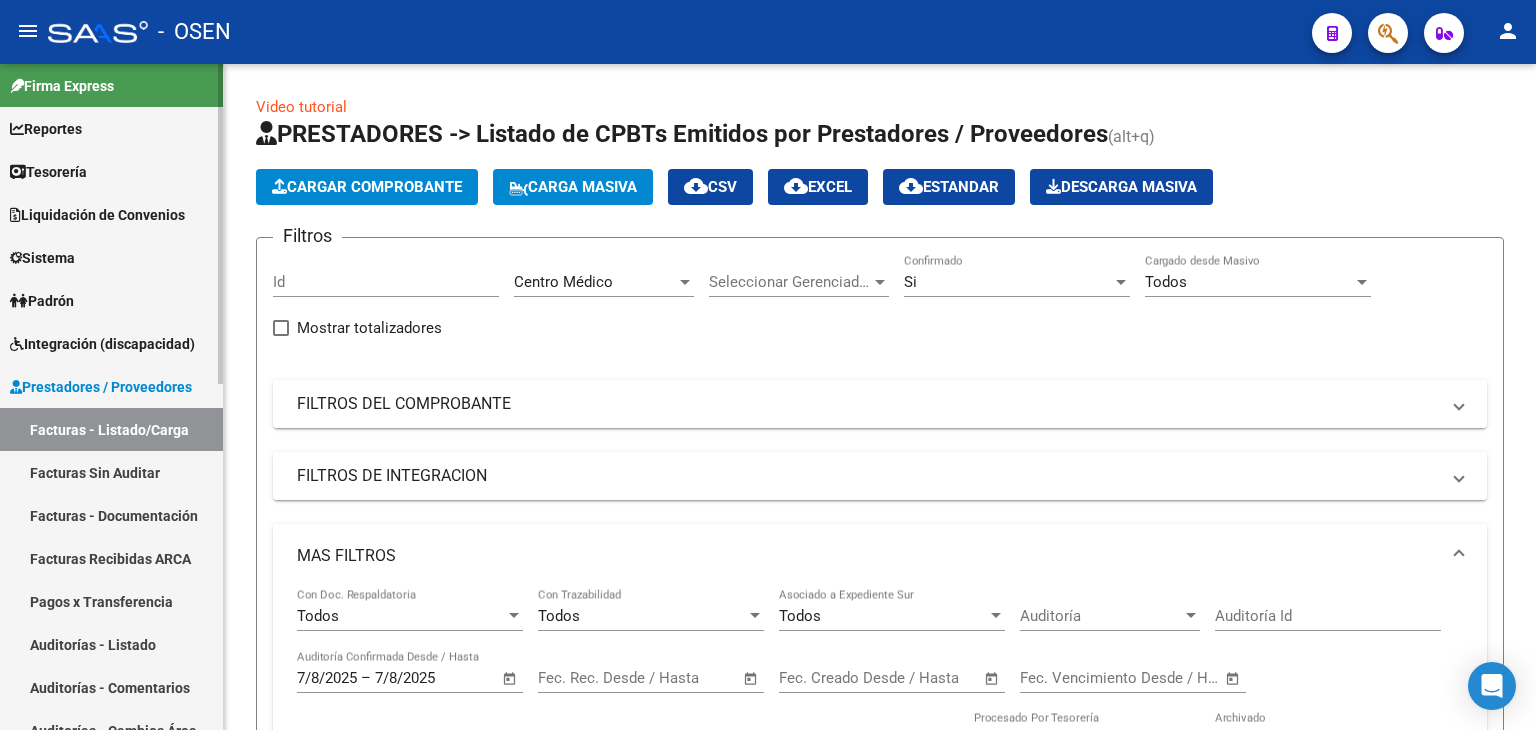 scroll, scrollTop: 0, scrollLeft: 0, axis: both 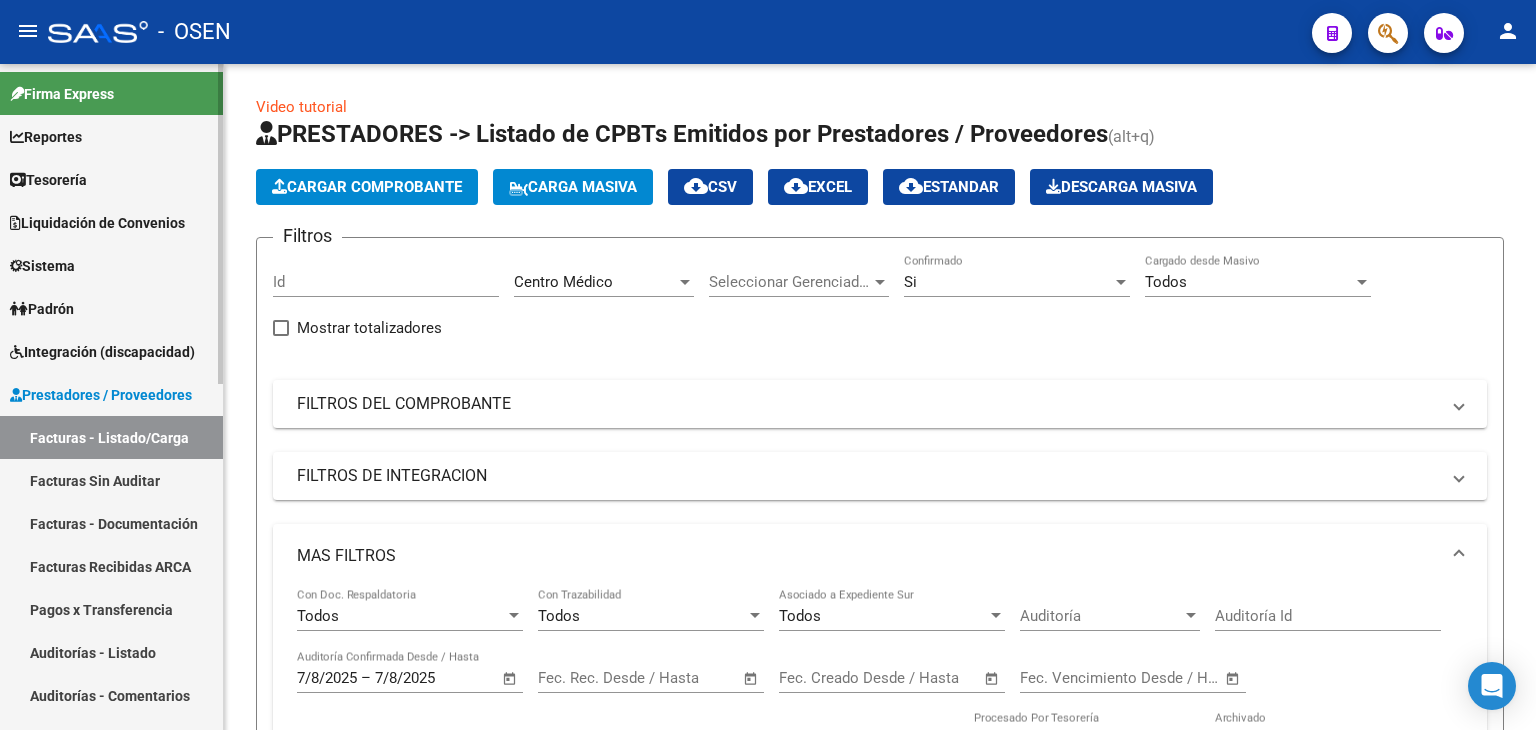 click on "Tesorería" at bounding box center [48, 180] 